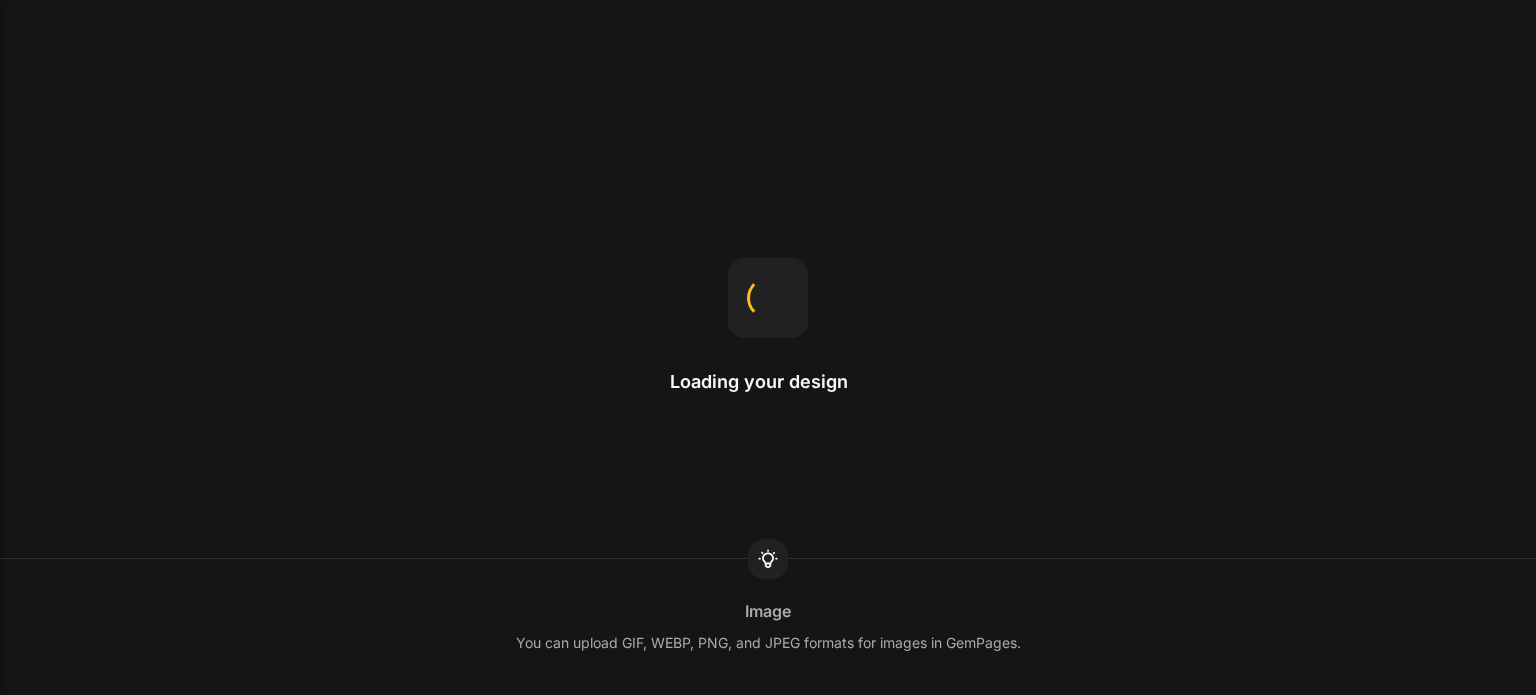 scroll, scrollTop: 0, scrollLeft: 0, axis: both 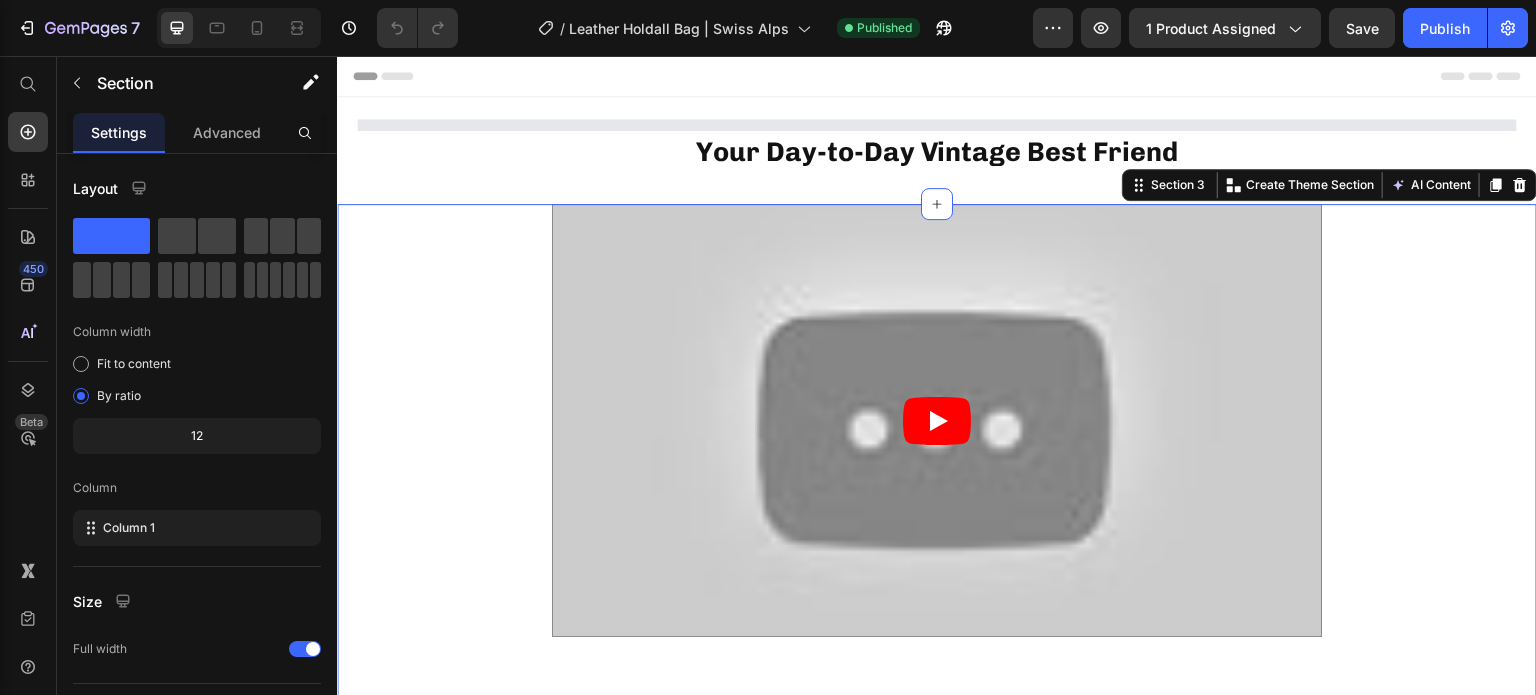 click on "Video Row" at bounding box center [937, 444] 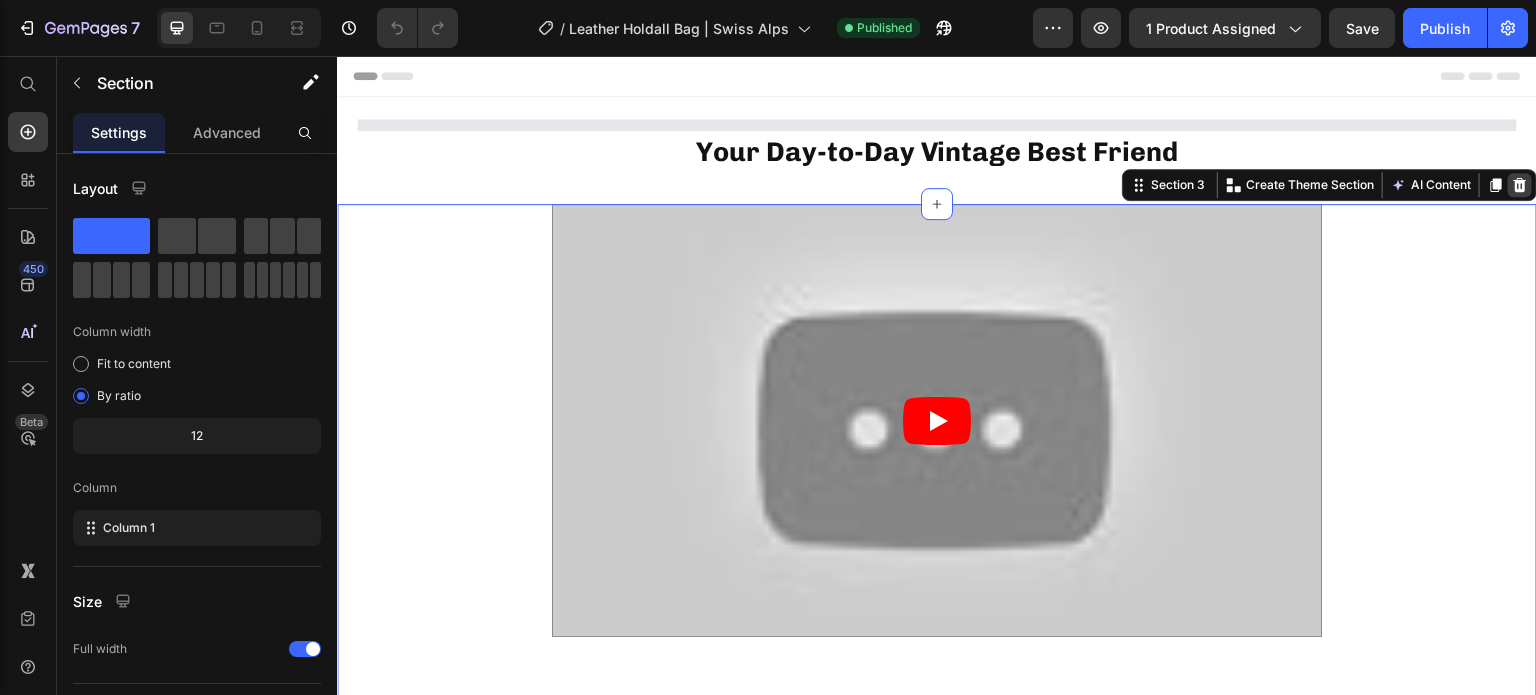 click 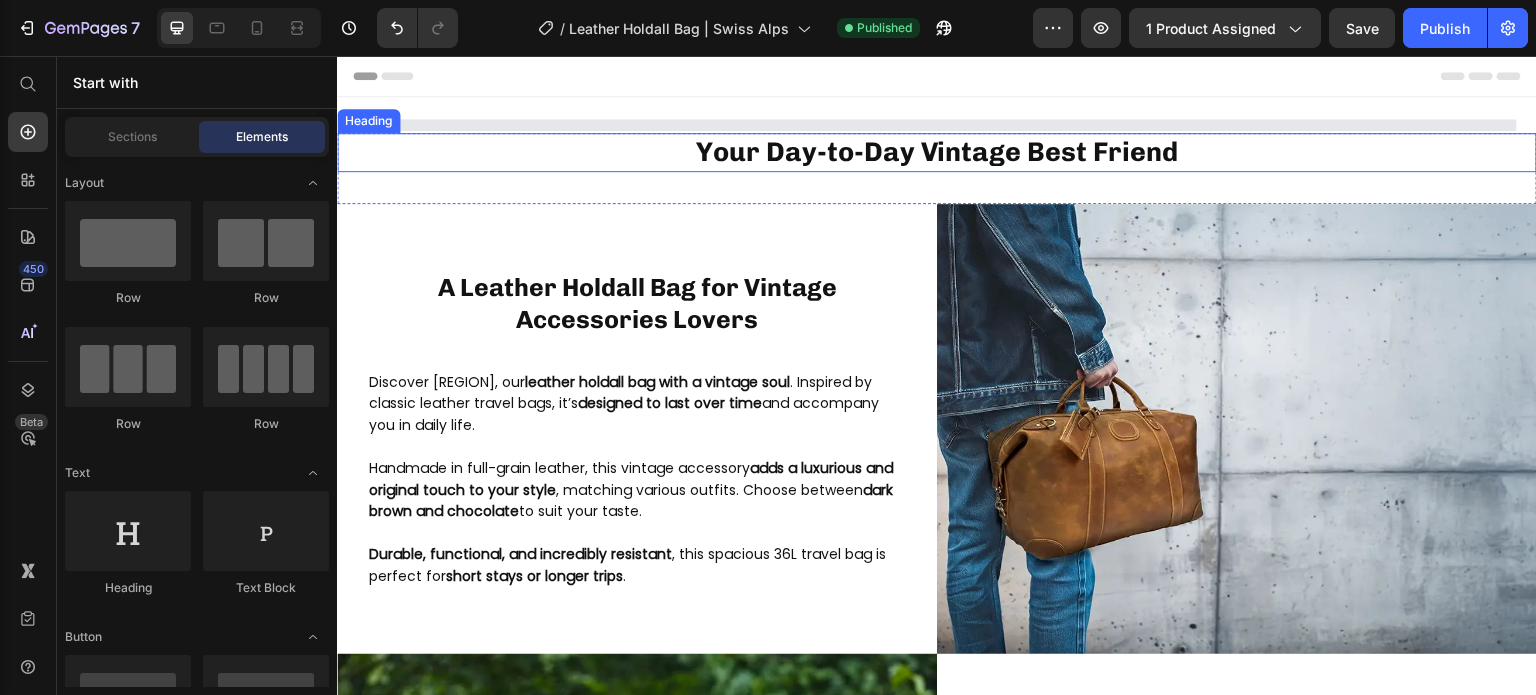 click on "Your Day-to-Day Vintage Best Friend" at bounding box center (937, 152) 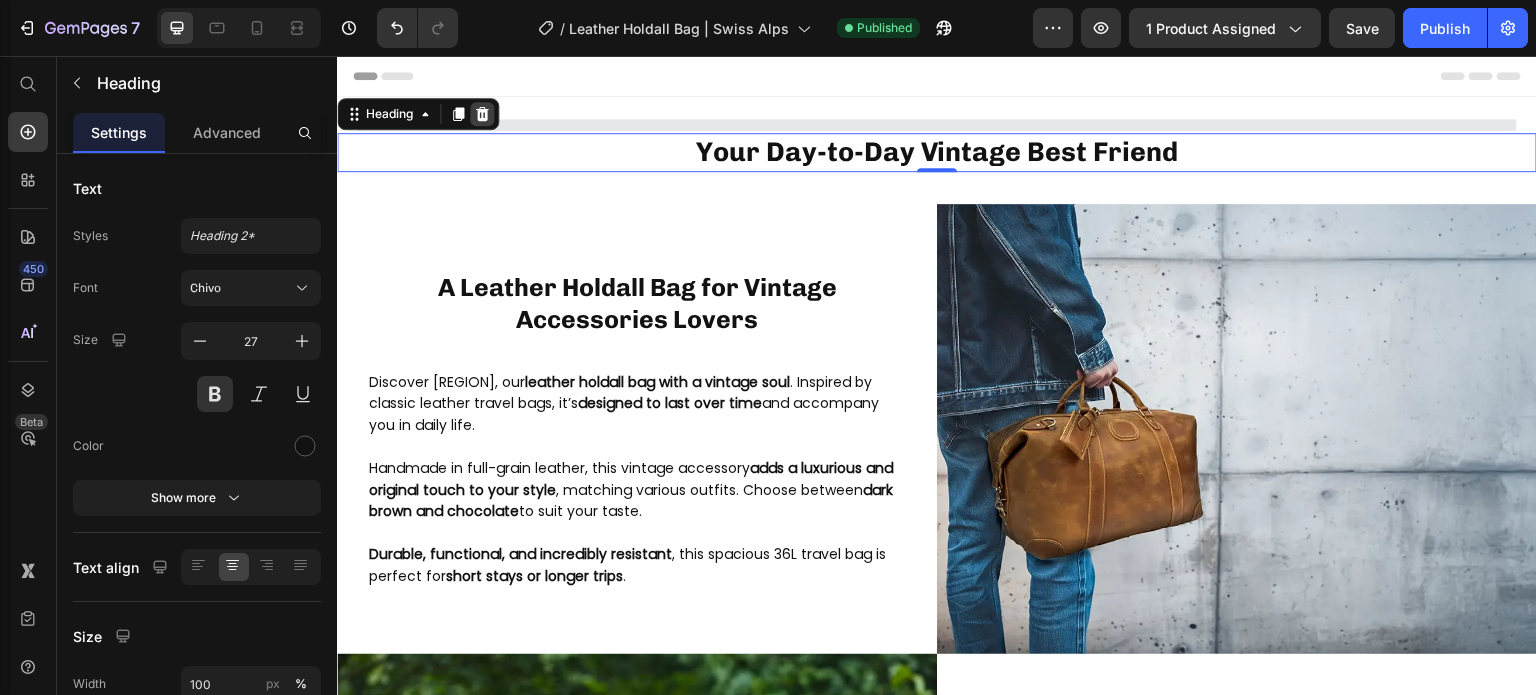 click 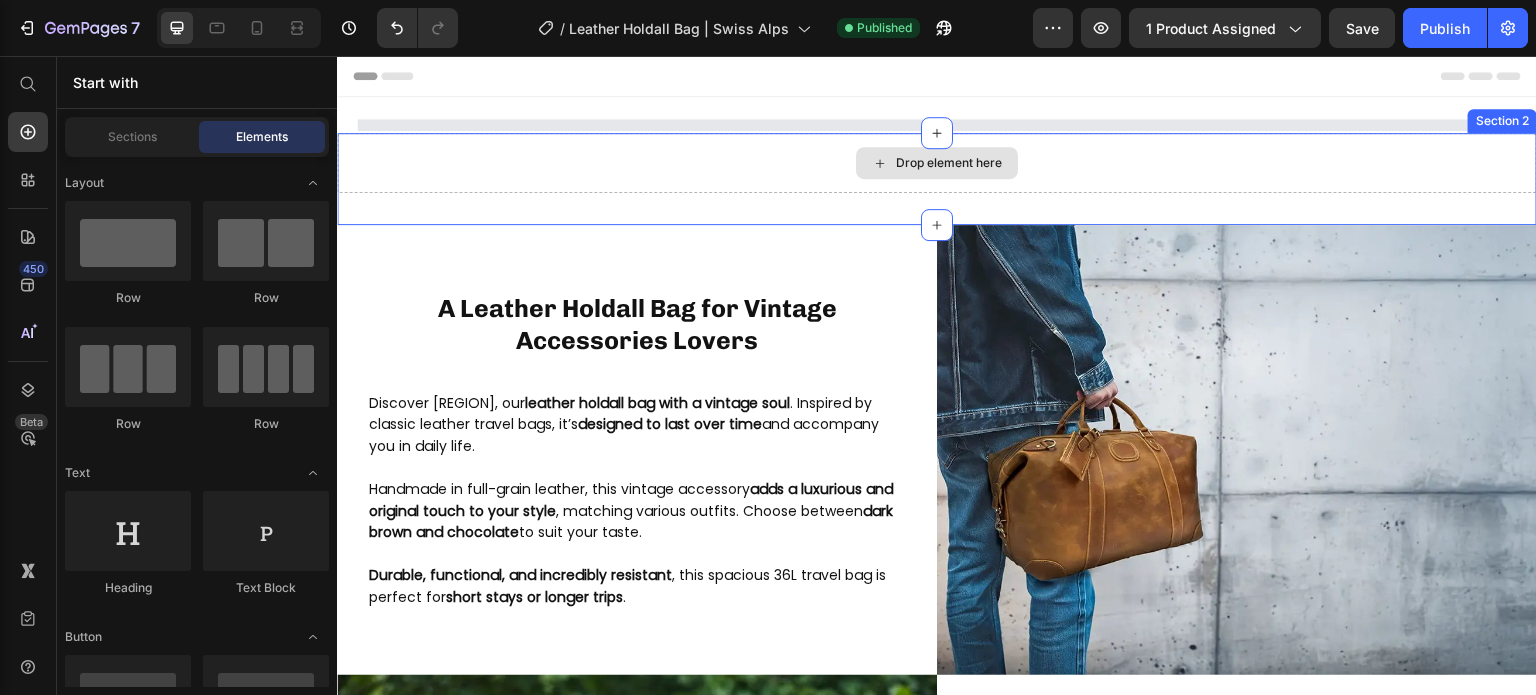 click on "Drop element here" at bounding box center (937, 163) 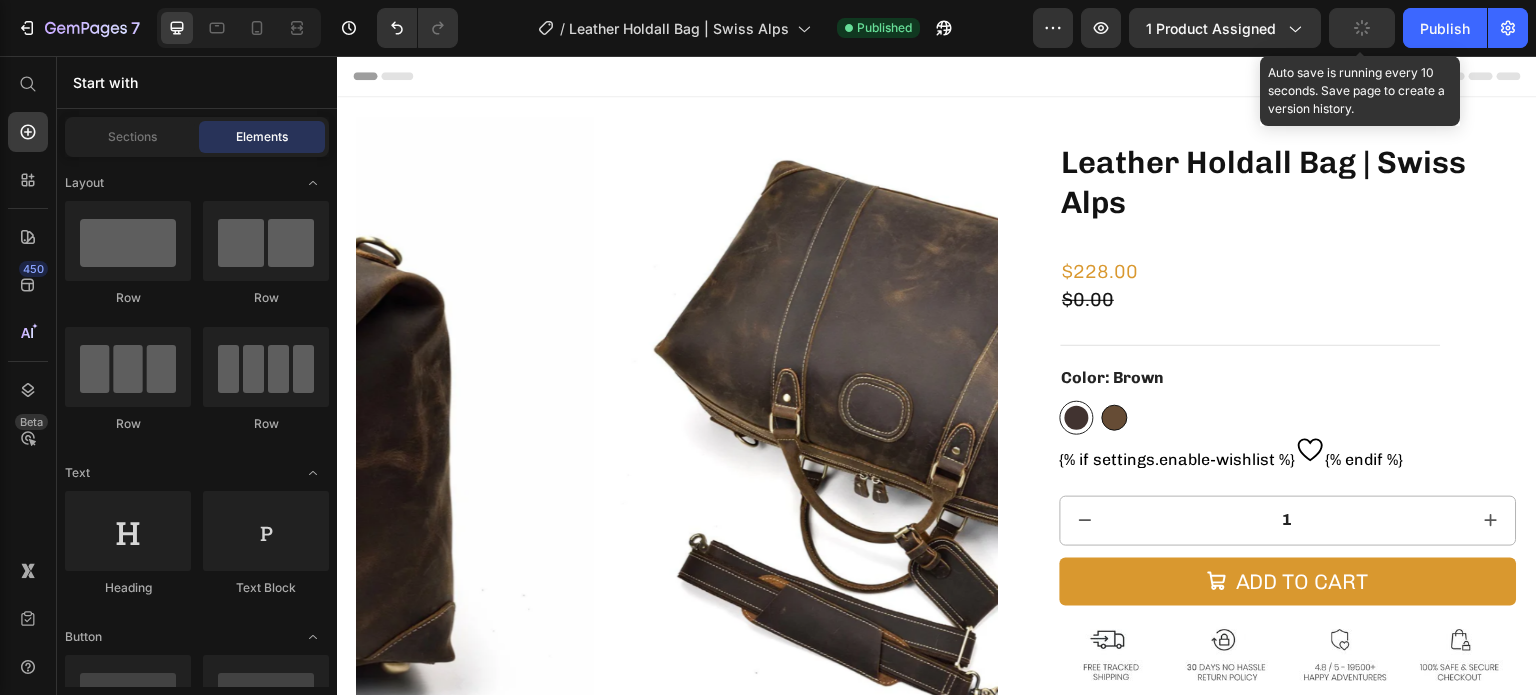 click 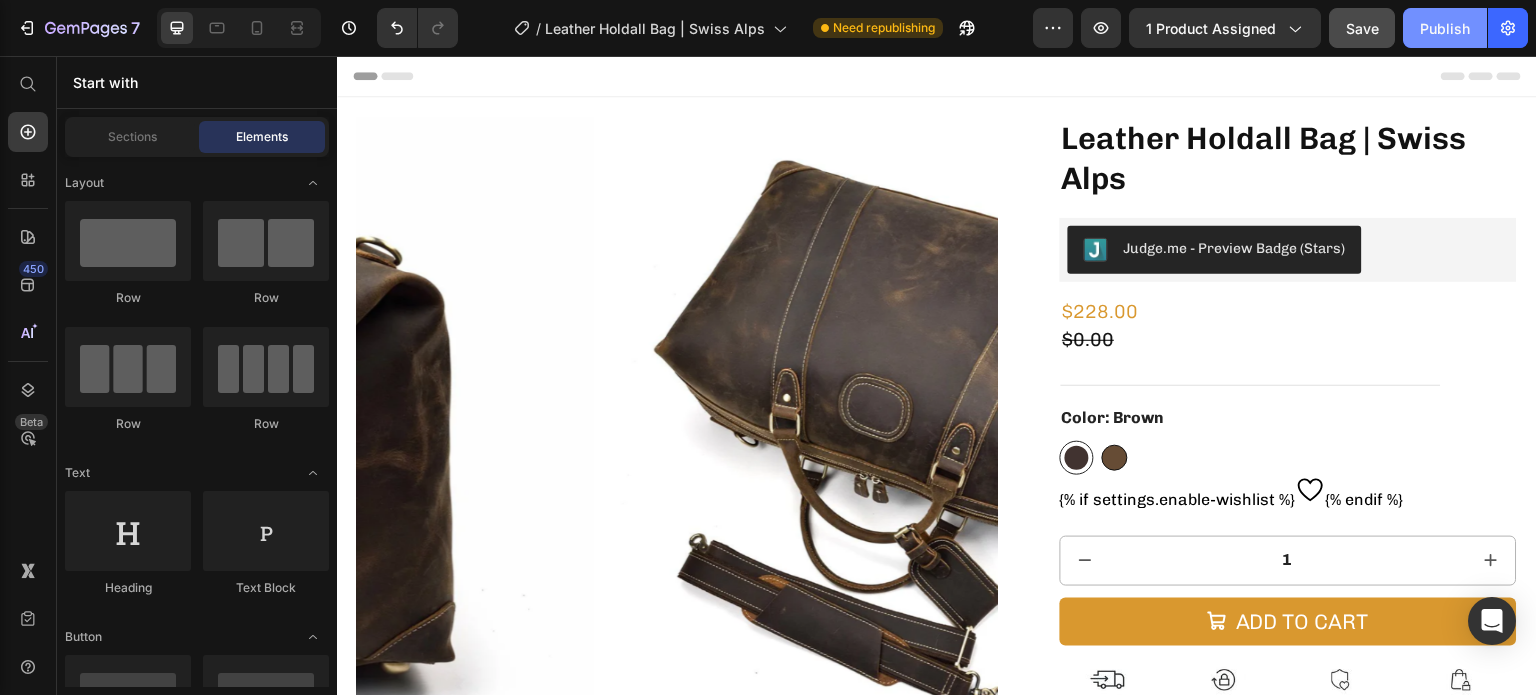 click on "Publish" at bounding box center [1445, 28] 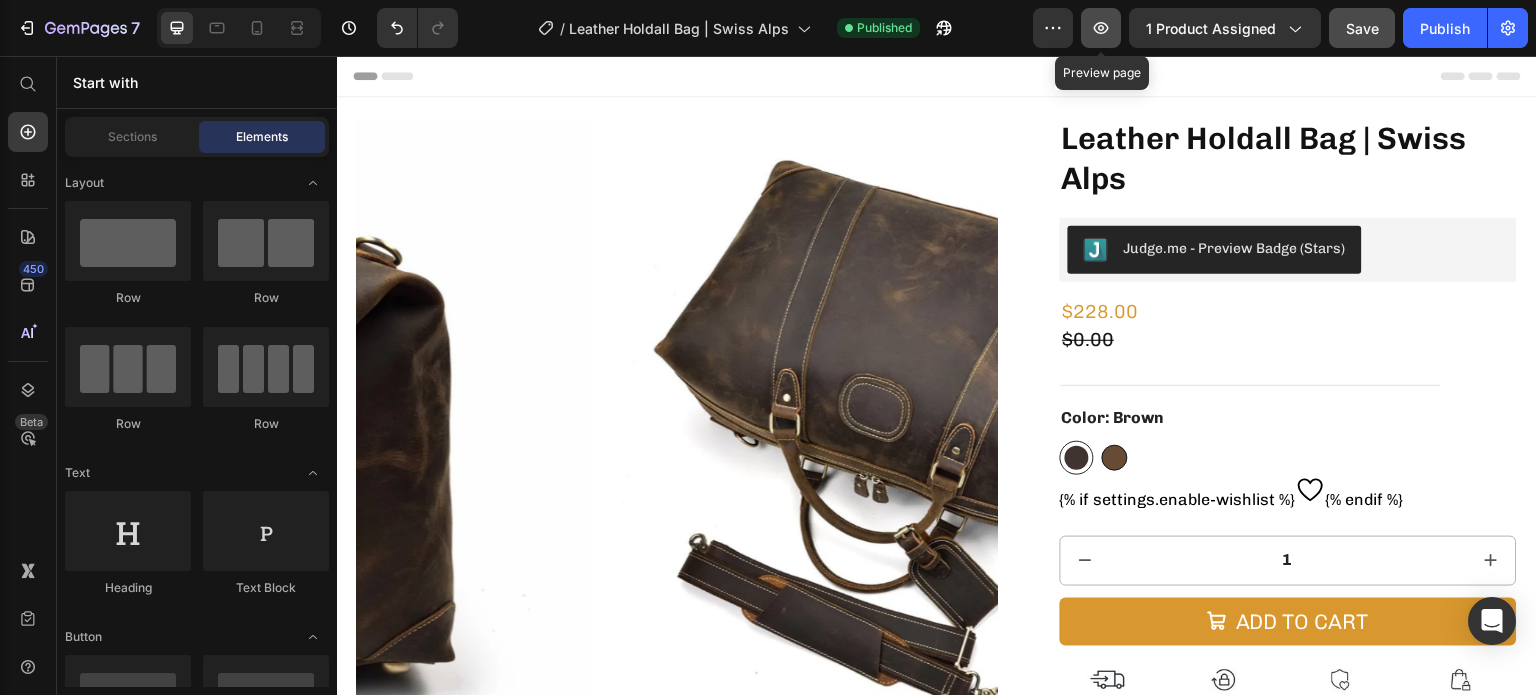 click 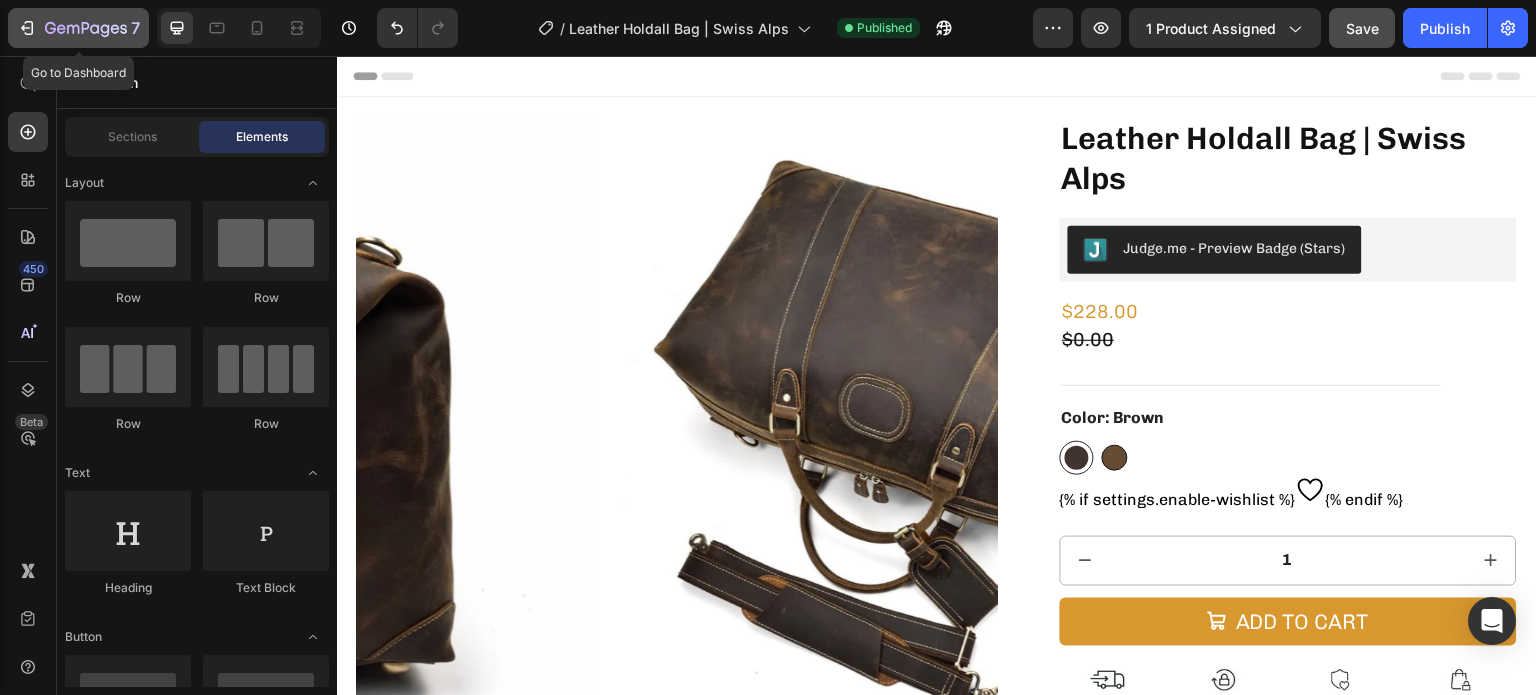 click 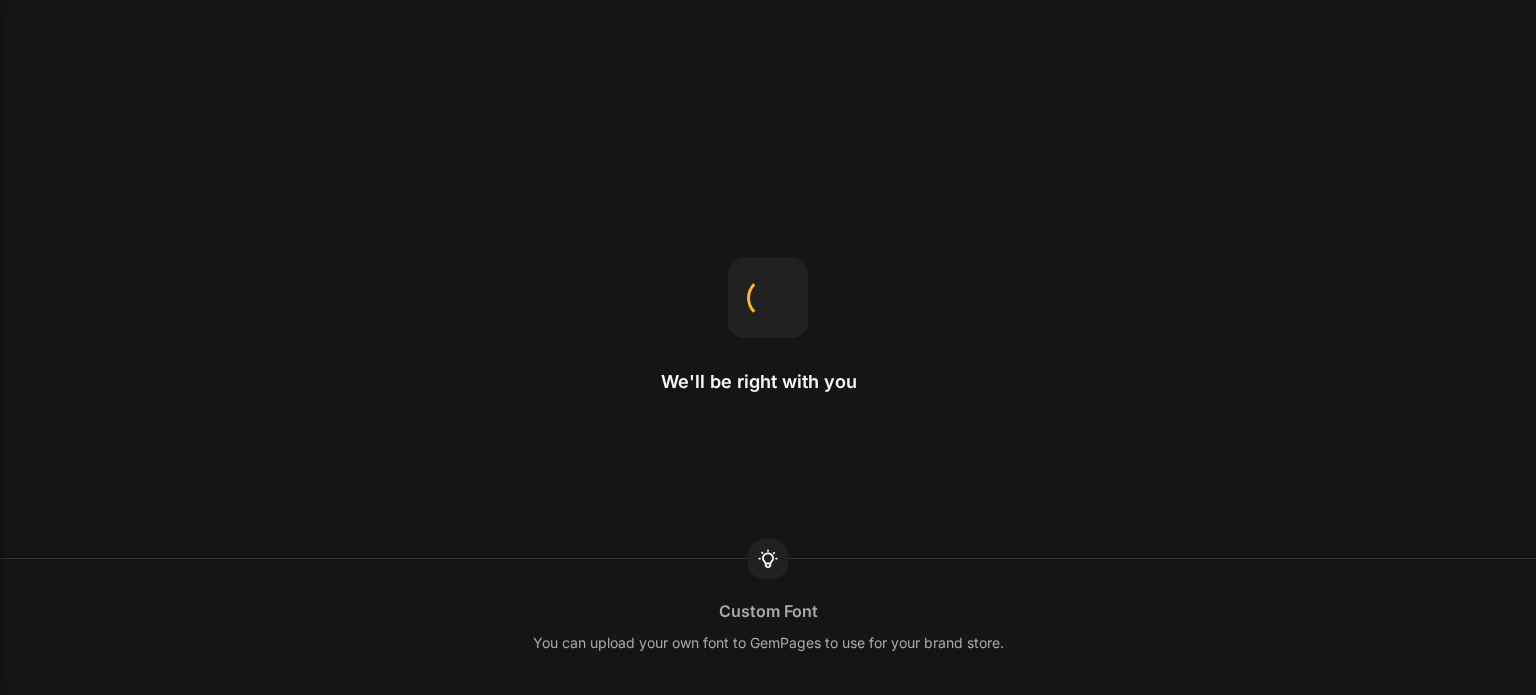 scroll, scrollTop: 0, scrollLeft: 0, axis: both 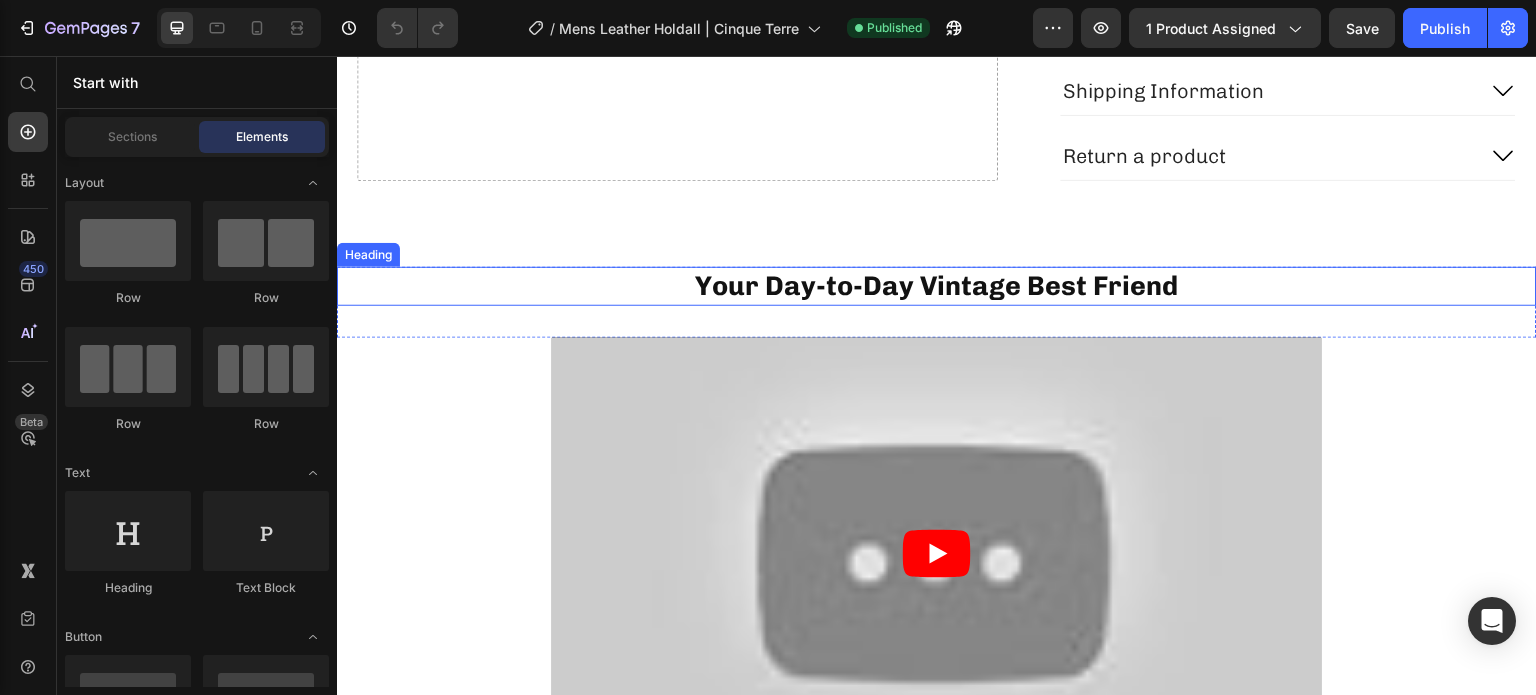 click on "Your Day-to-Day Vintage Best Friend" at bounding box center [937, 286] 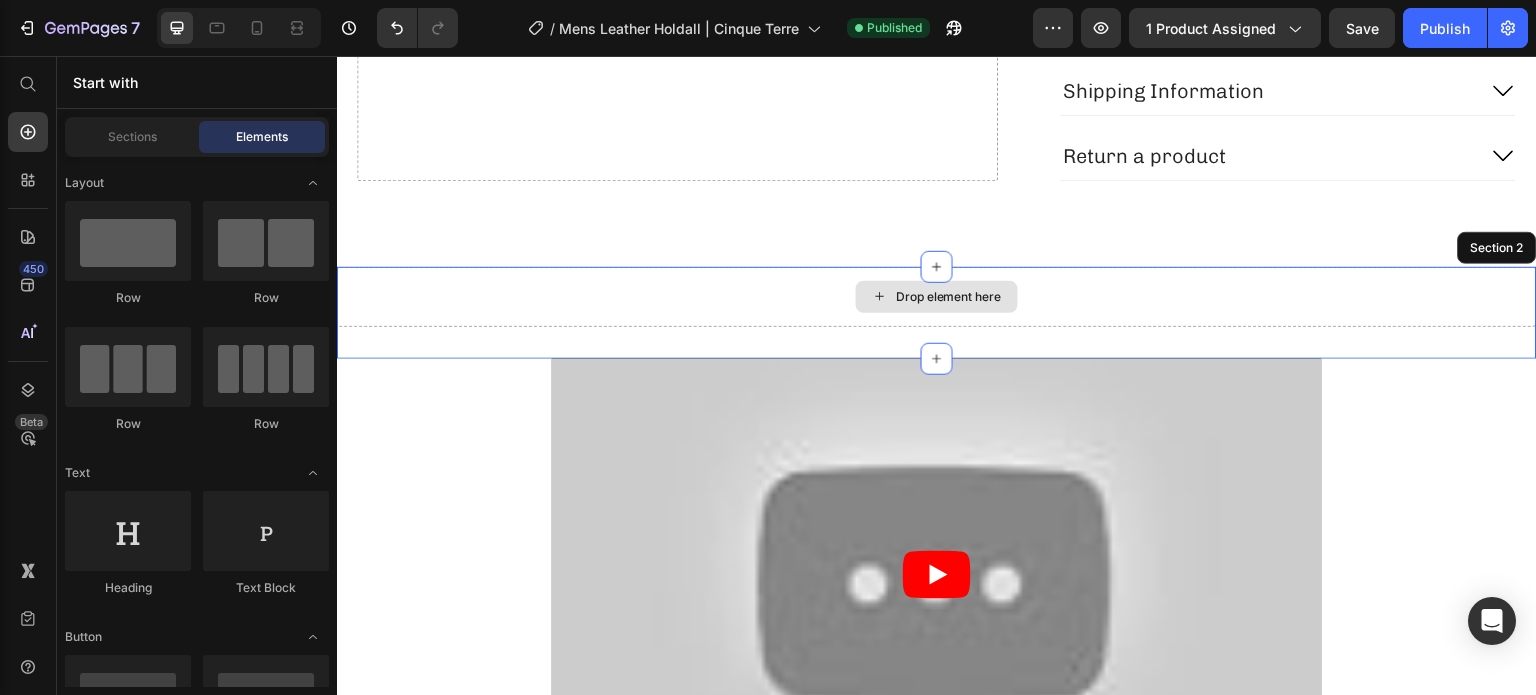 click on "Drop element here" at bounding box center (937, 297) 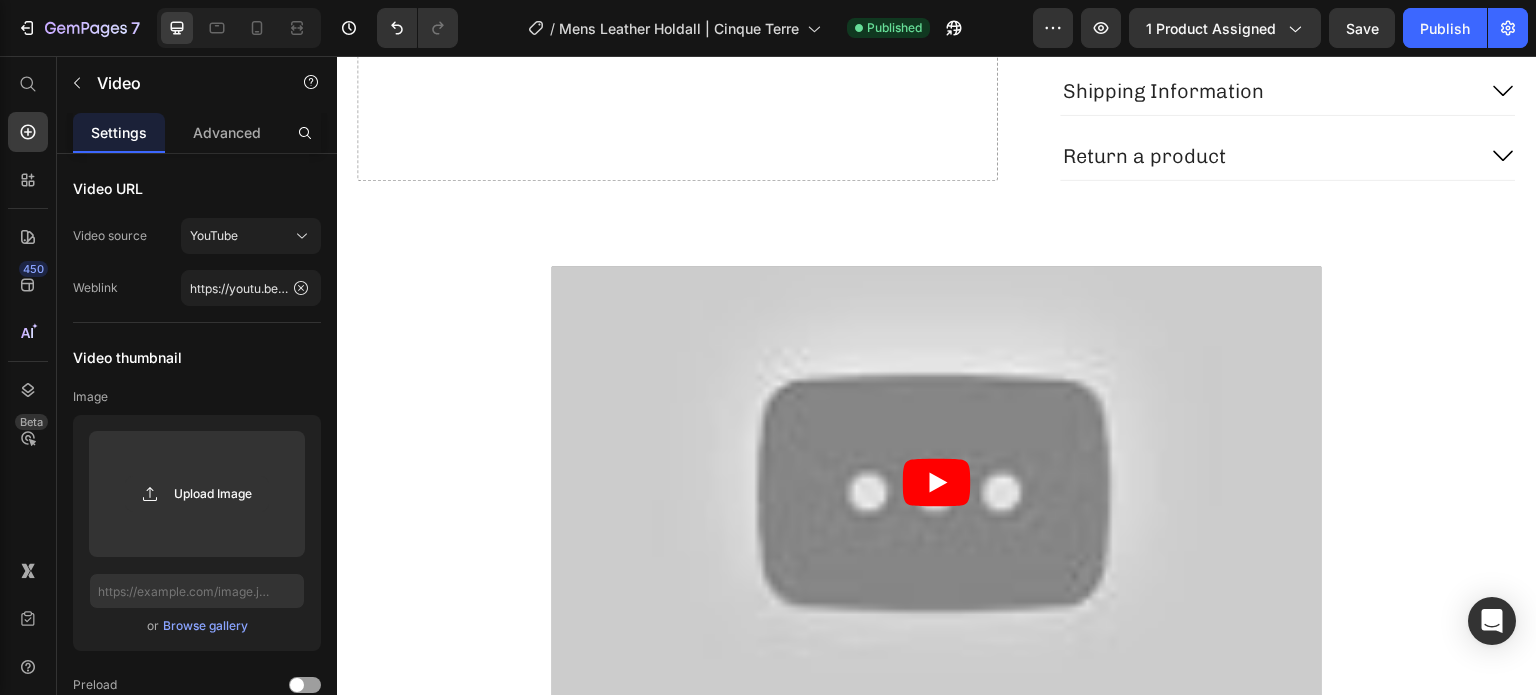 click at bounding box center (937, 483) 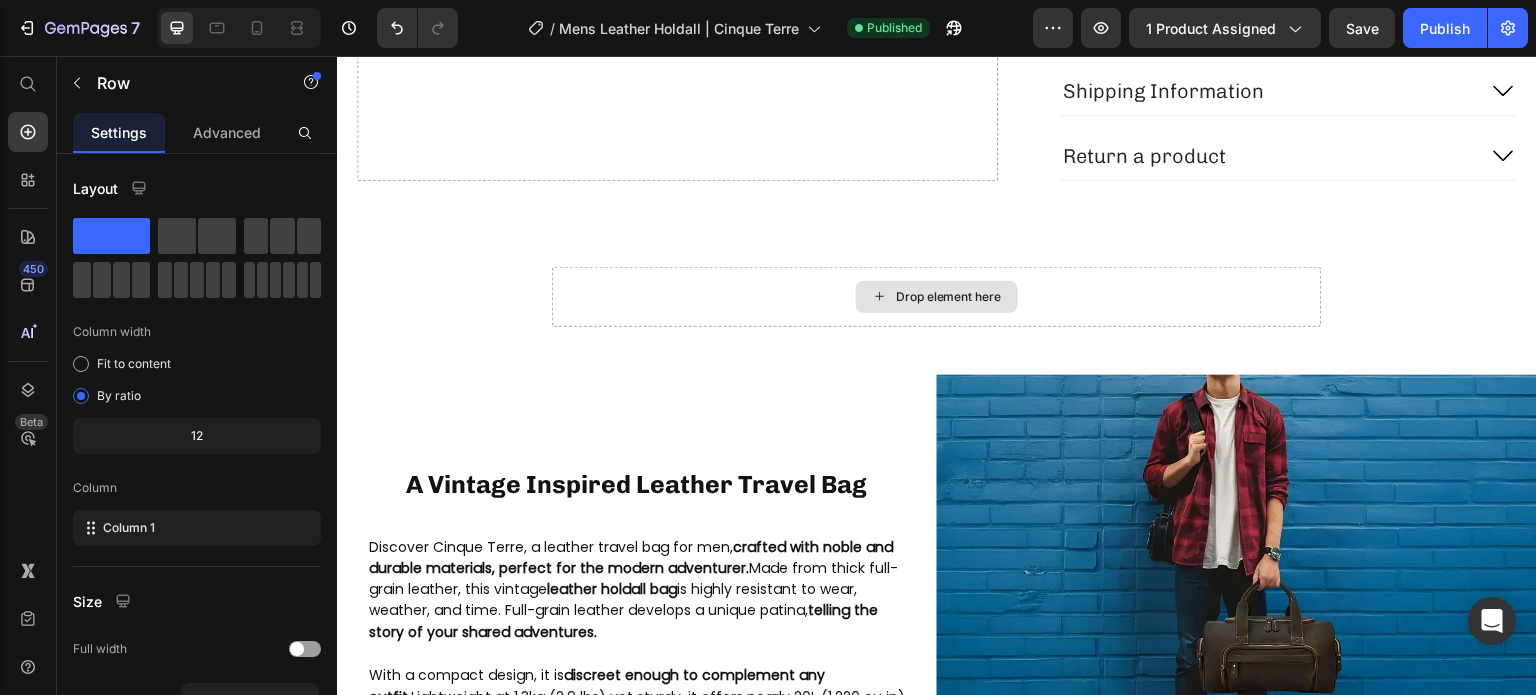 click on "Drop element here" at bounding box center [937, 297] 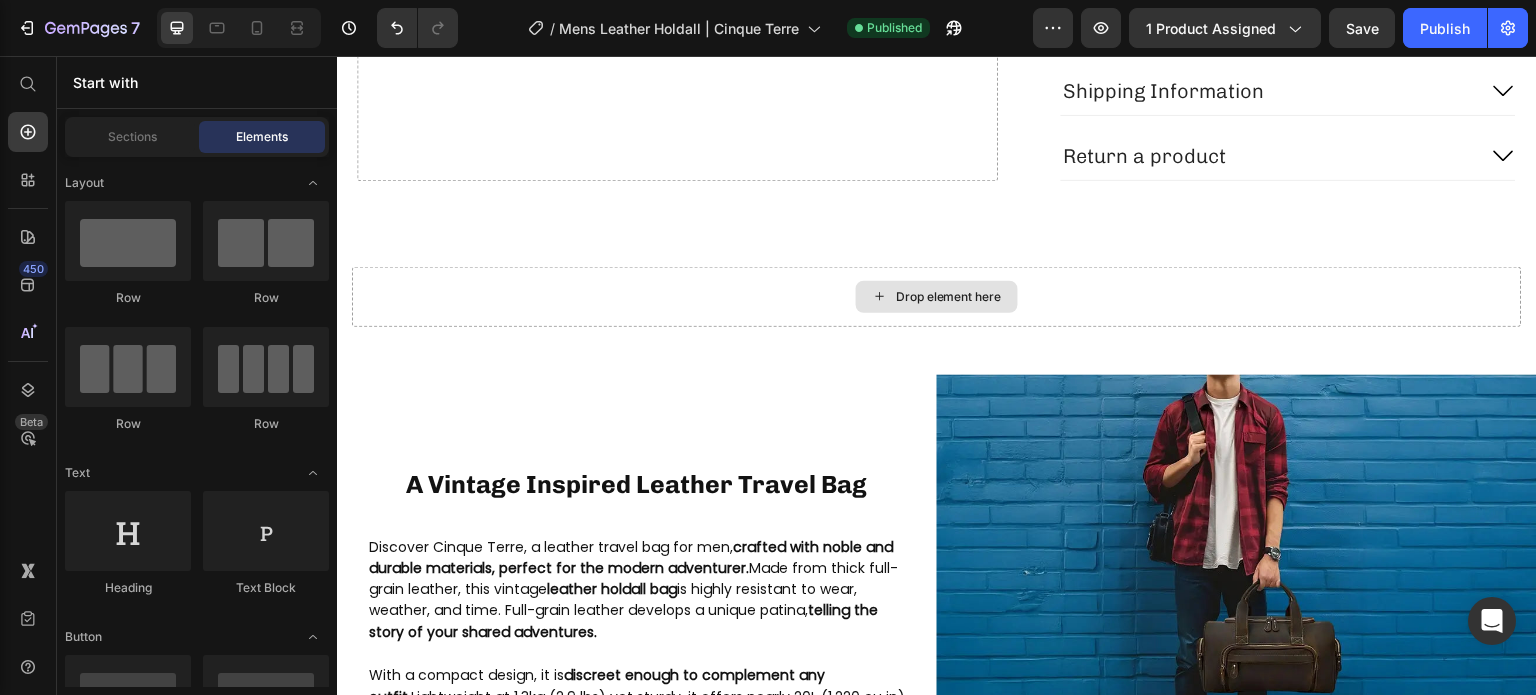 click on "Drop element here" at bounding box center [937, 297] 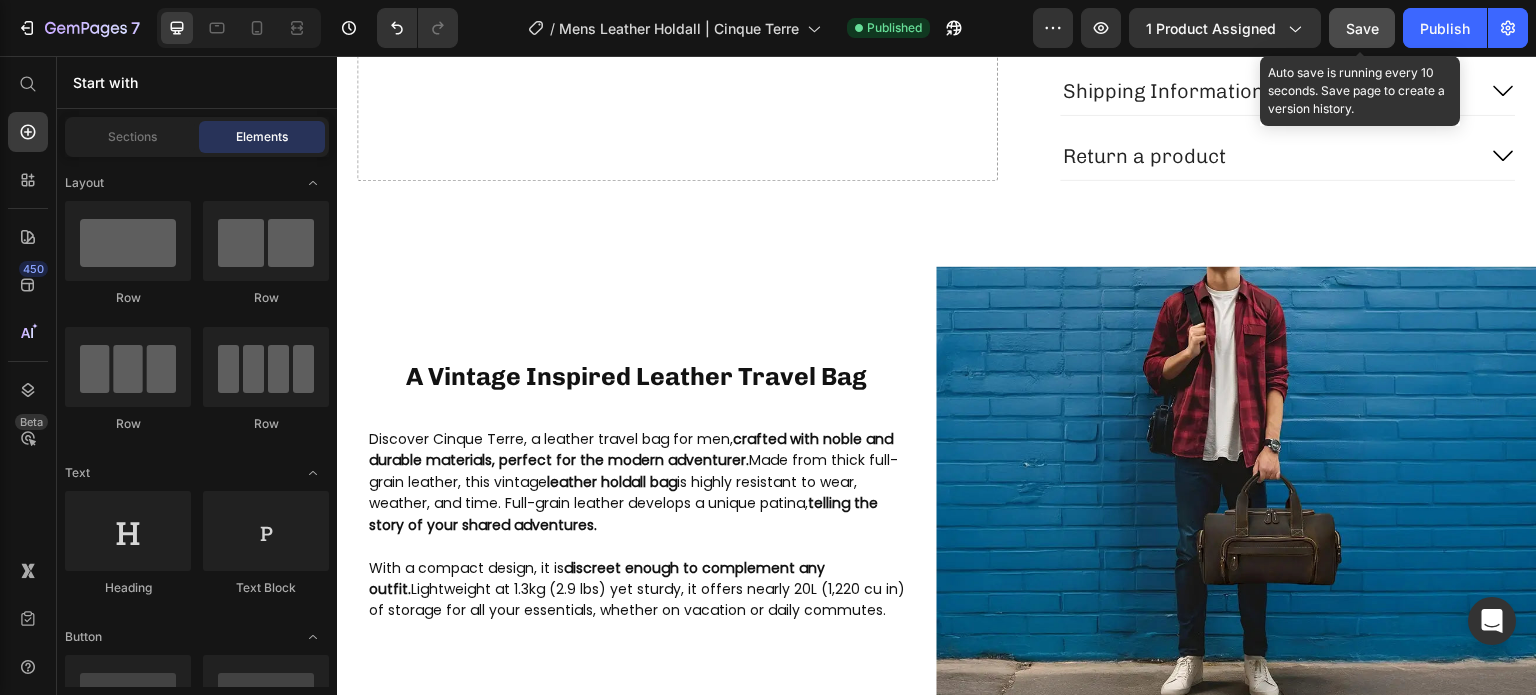 click on "Save" at bounding box center (1362, 28) 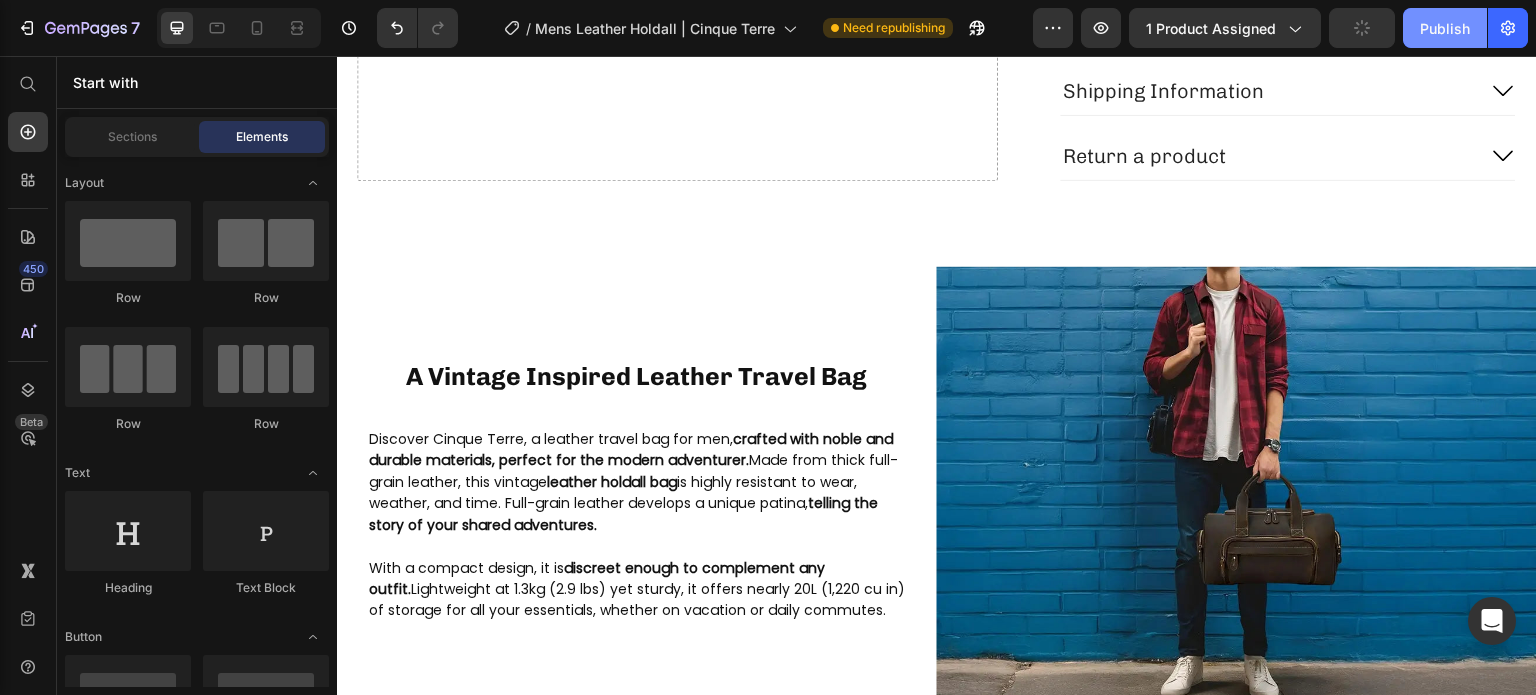 click on "Publish" at bounding box center (1445, 28) 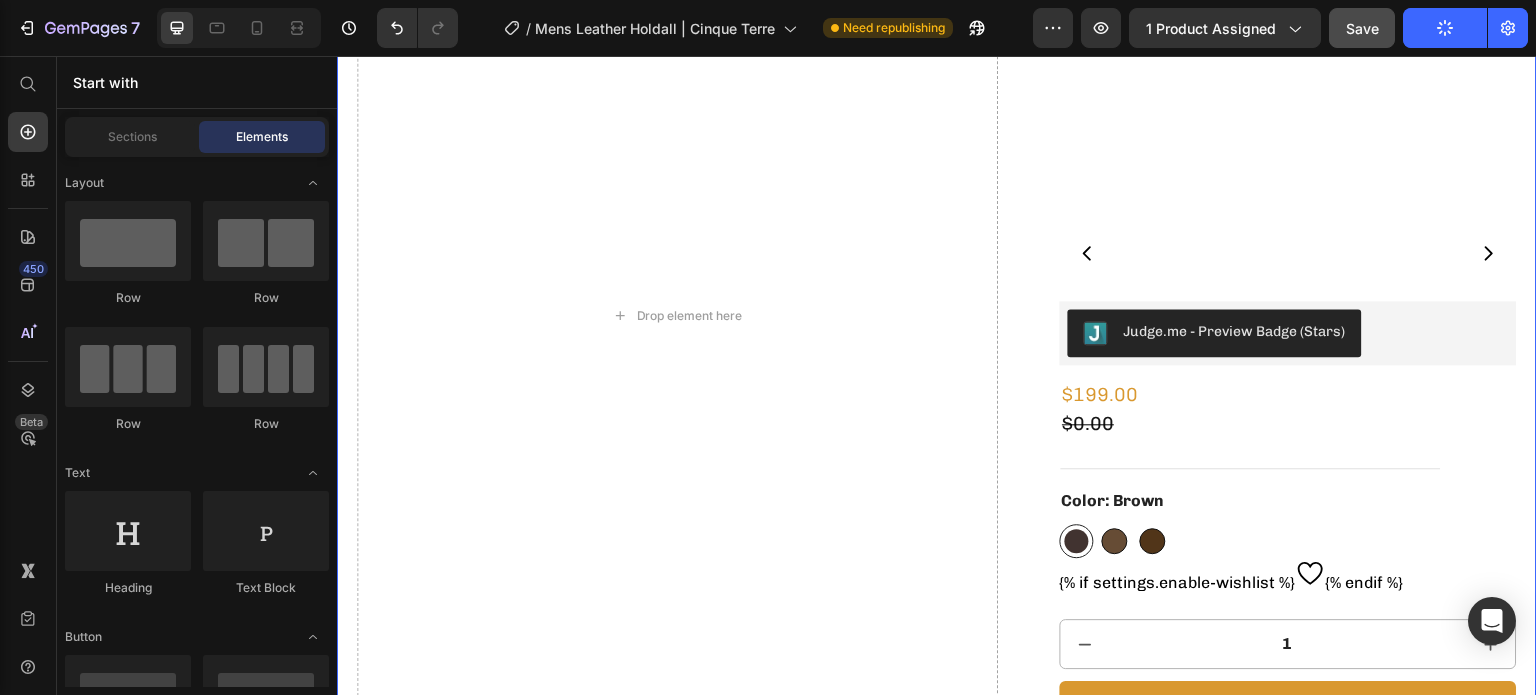 scroll, scrollTop: 0, scrollLeft: 0, axis: both 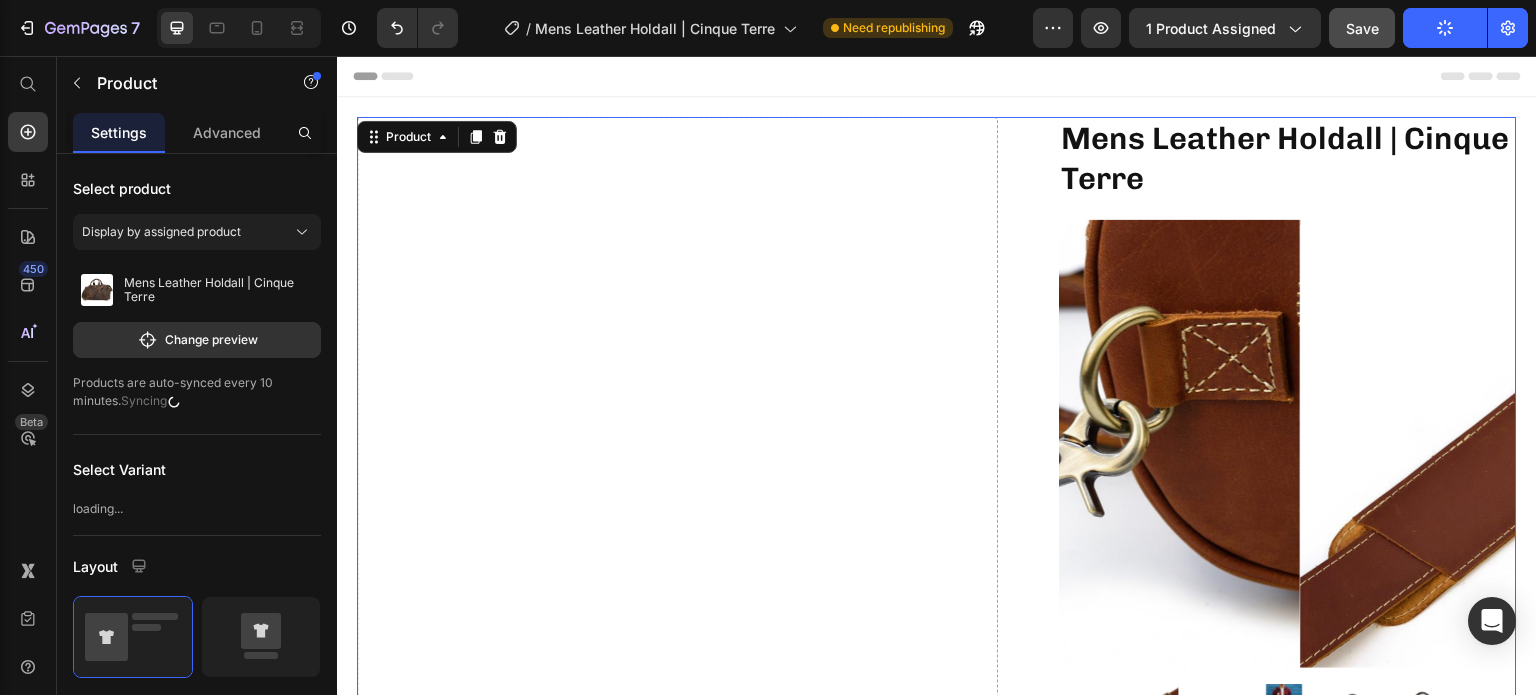 click on "Drop element here" at bounding box center (677, 780) 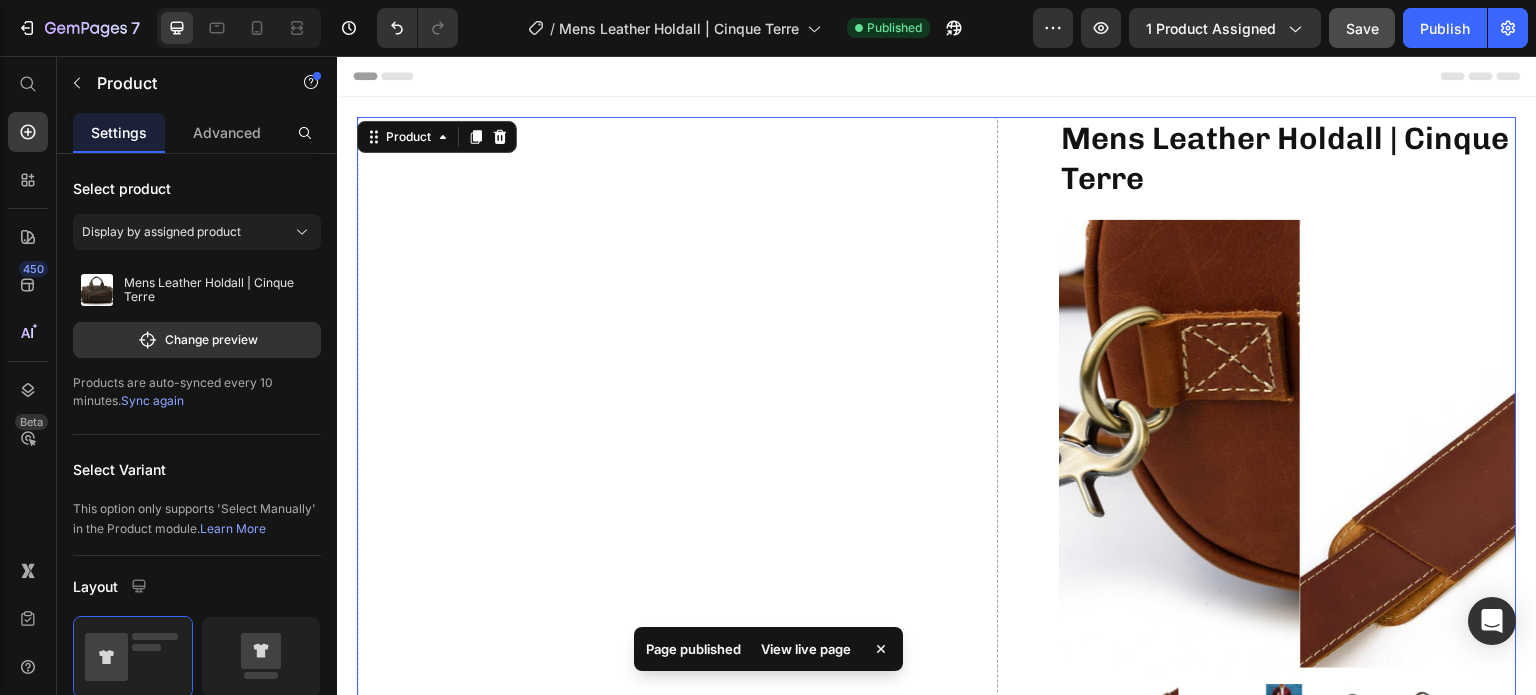 click on "Sync again" at bounding box center (152, 400) 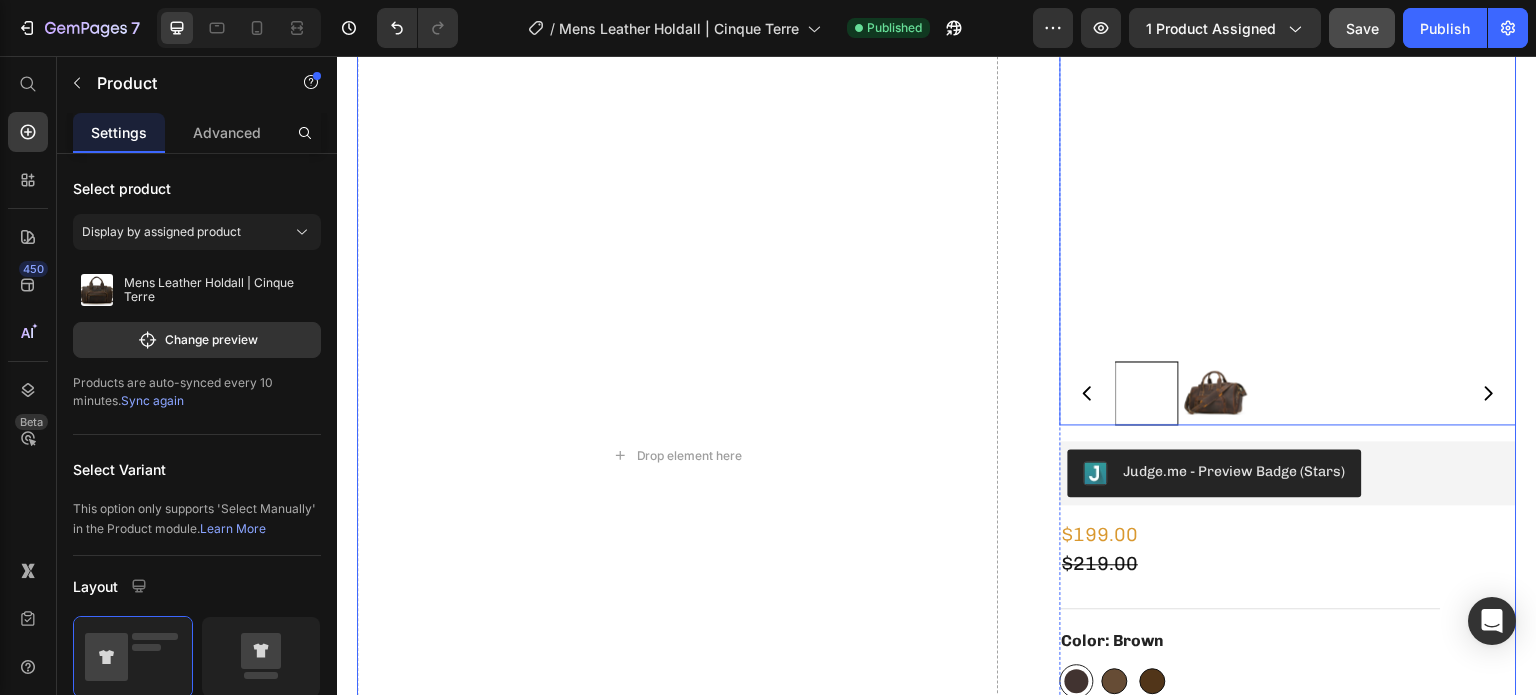 scroll, scrollTop: 346, scrollLeft: 0, axis: vertical 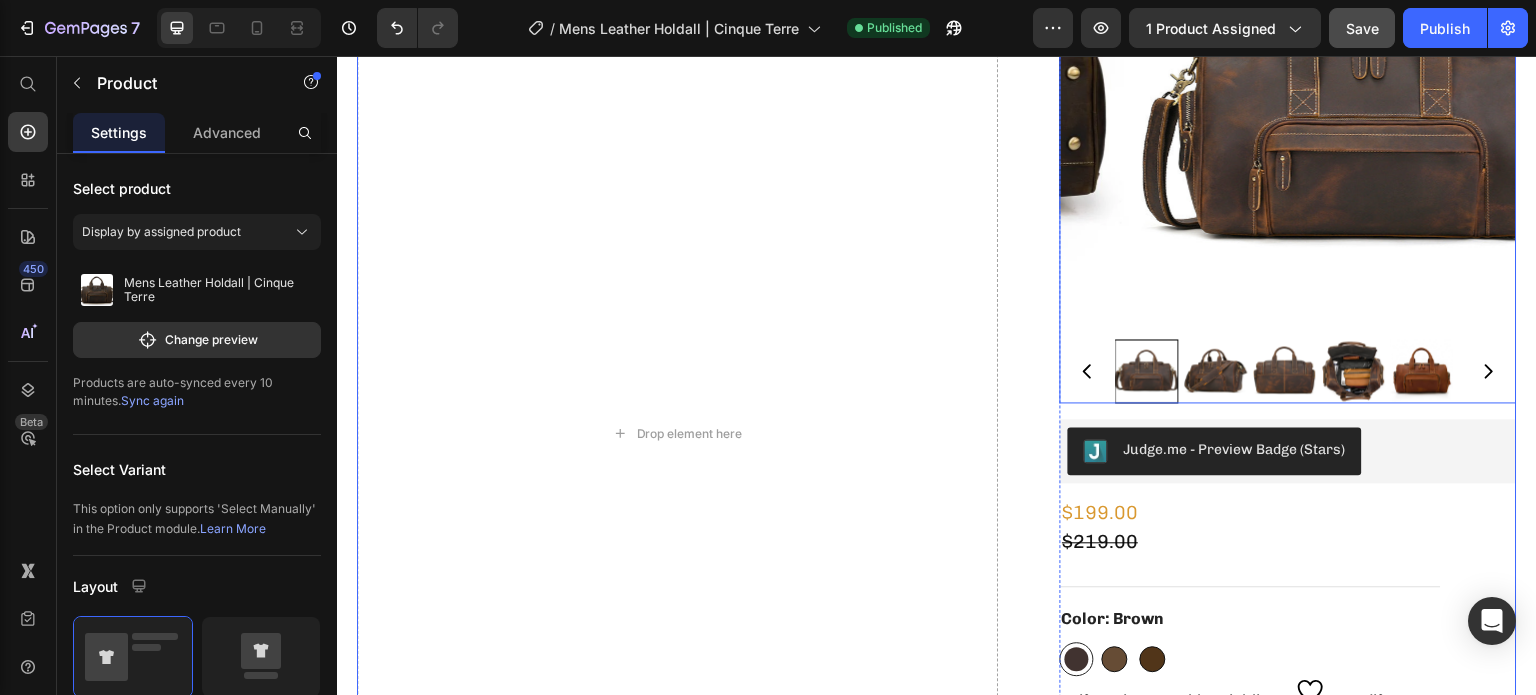 click at bounding box center (1216, 371) 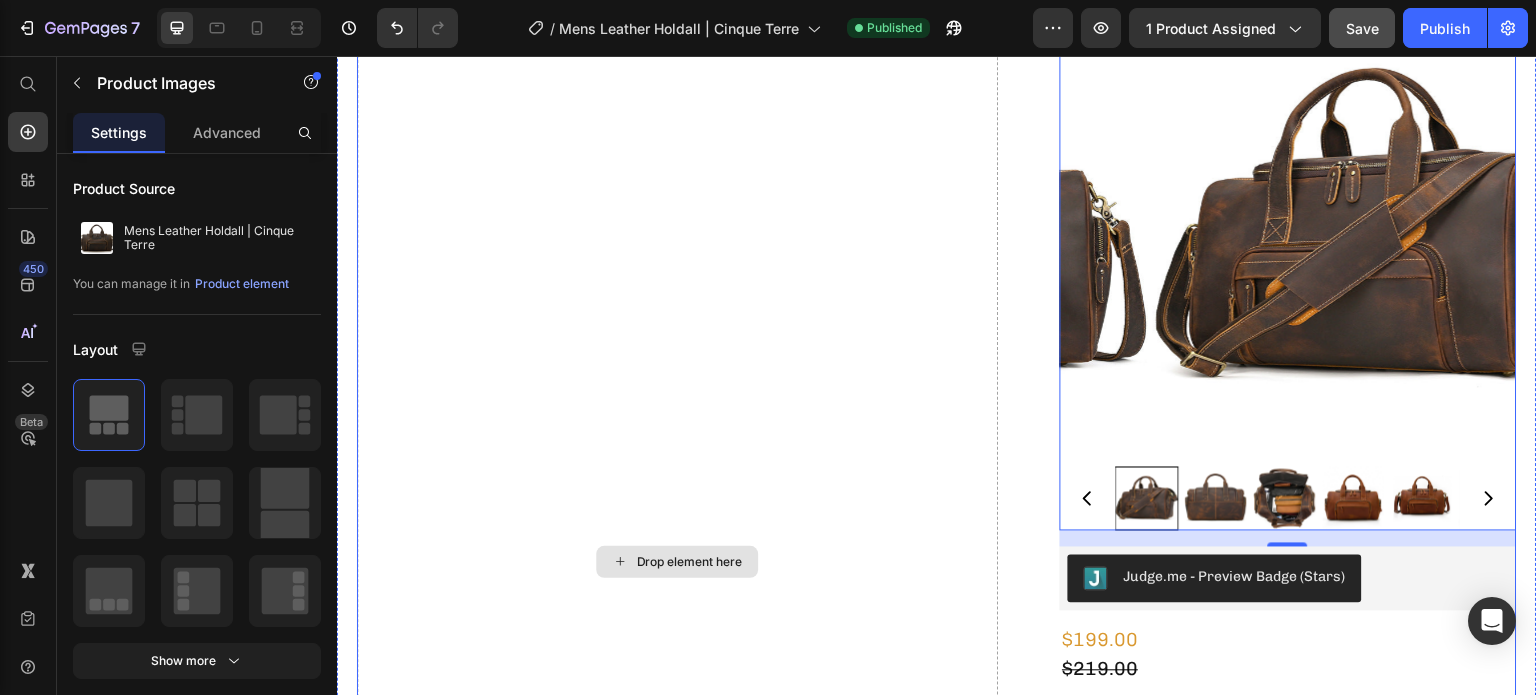 scroll, scrollTop: 271, scrollLeft: 0, axis: vertical 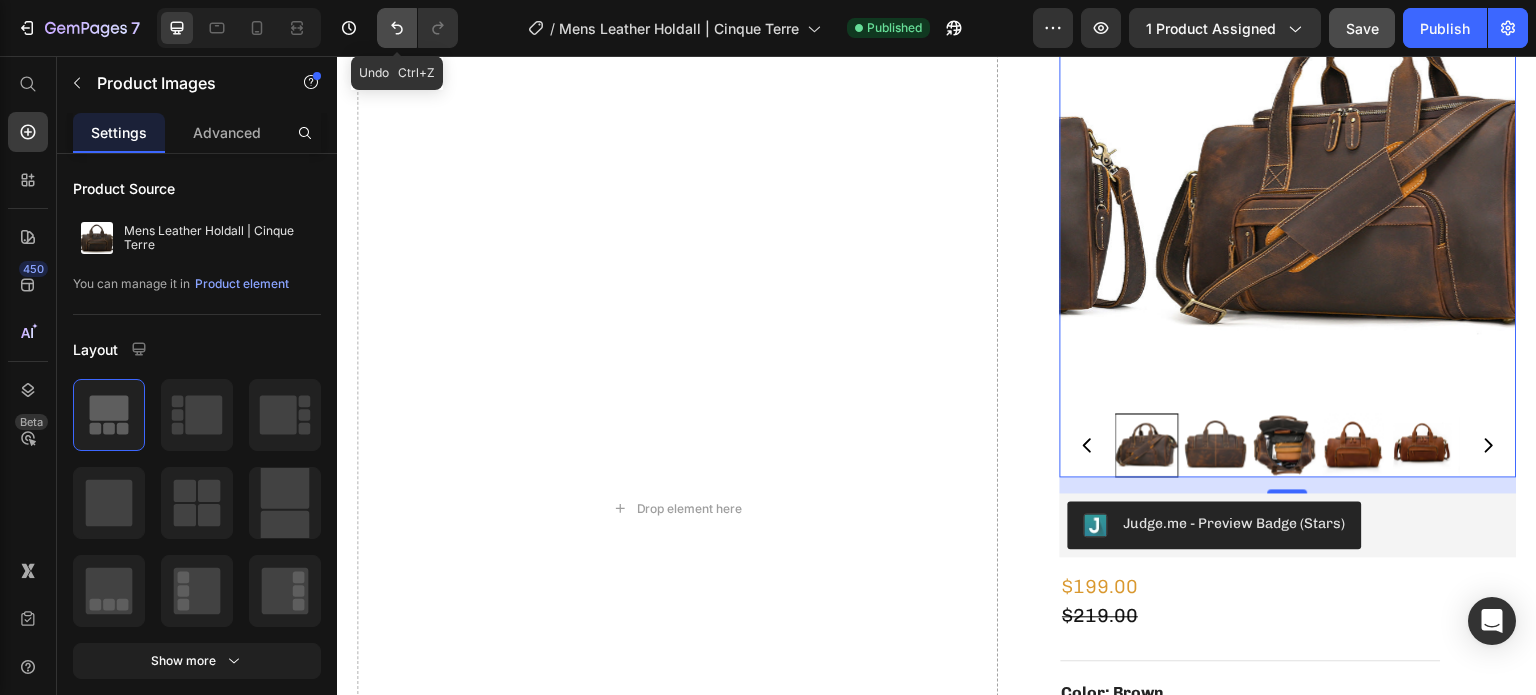 click 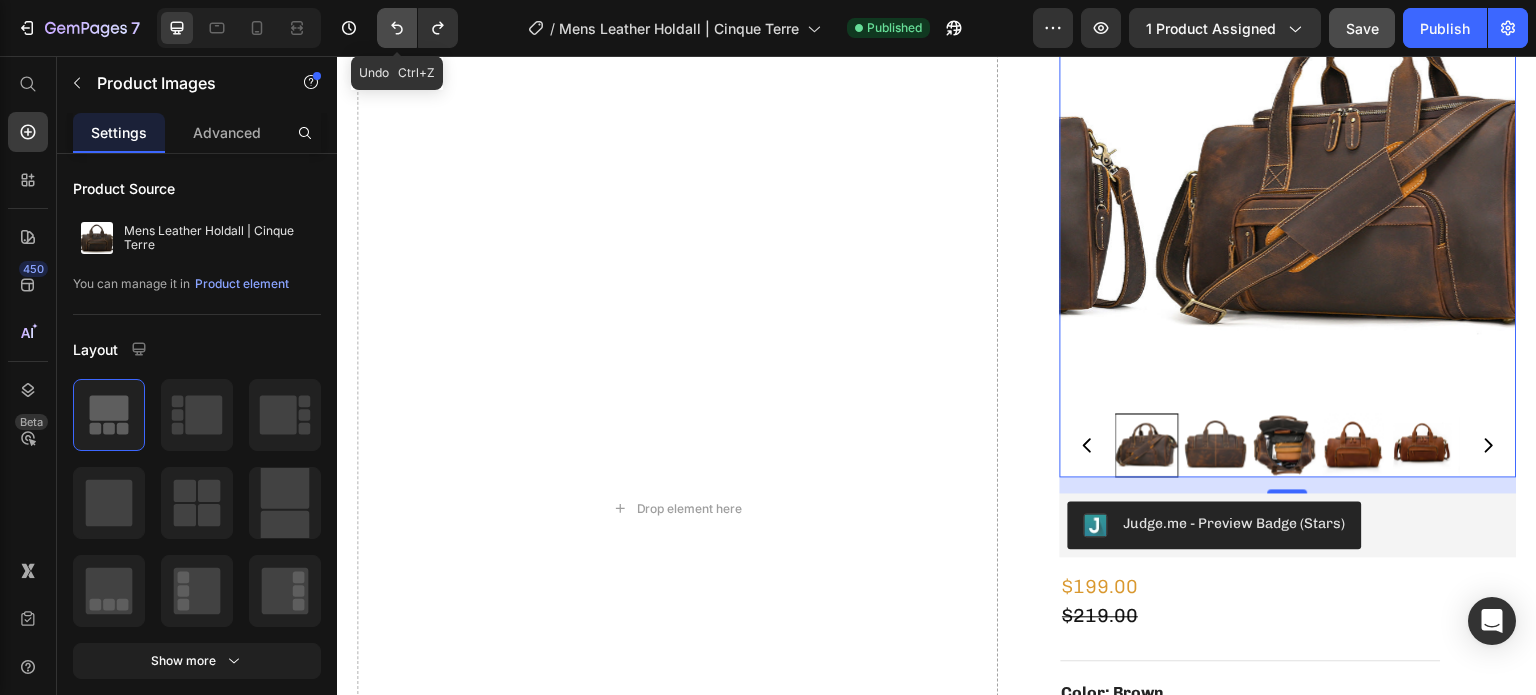 click 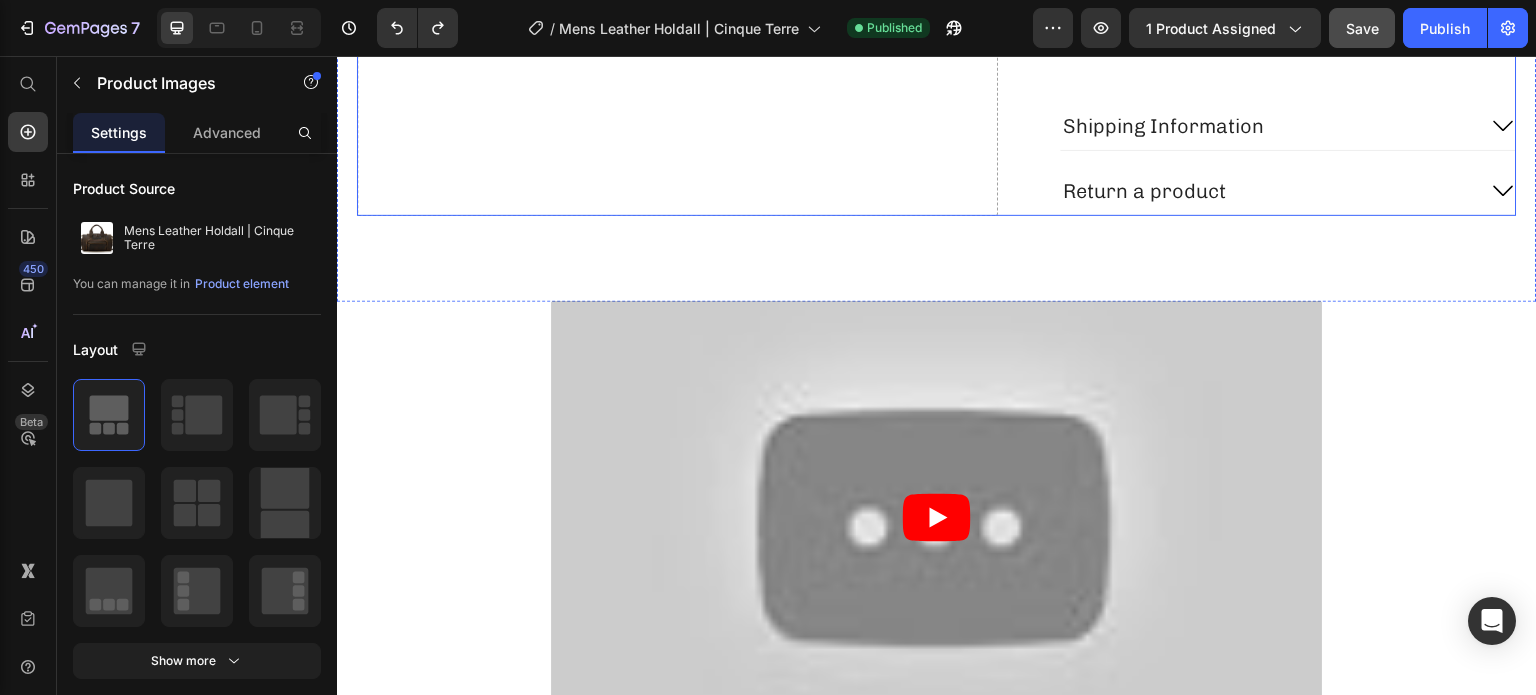 scroll, scrollTop: 1282, scrollLeft: 0, axis: vertical 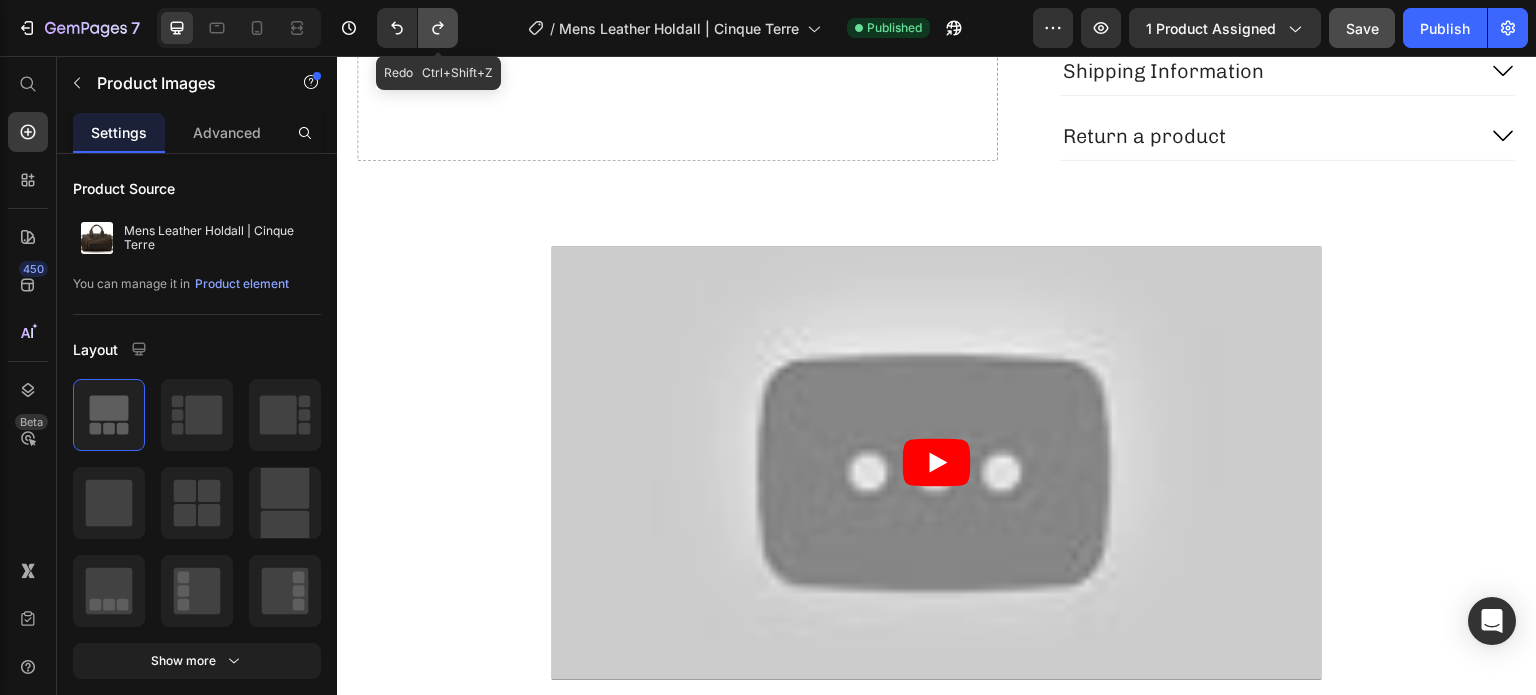 click 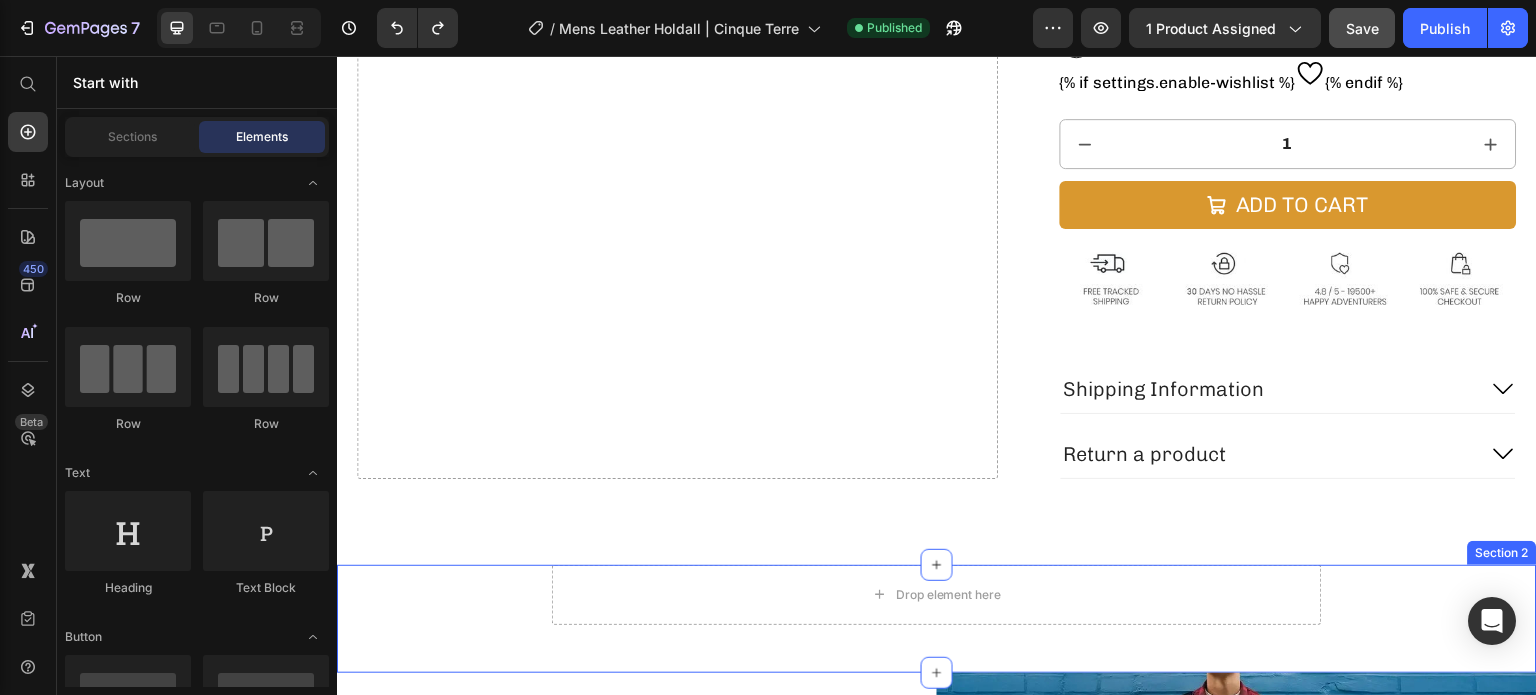 scroll, scrollTop: 951, scrollLeft: 0, axis: vertical 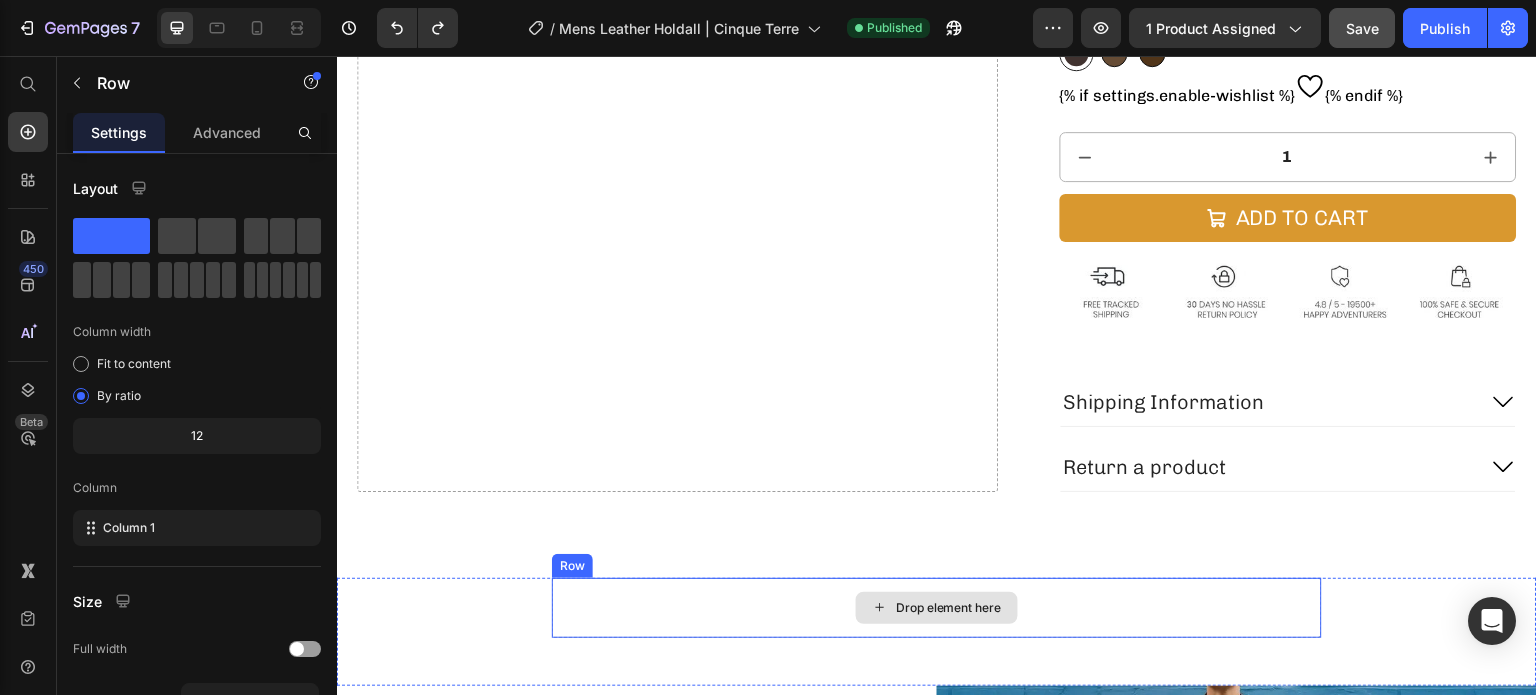 click on "Drop element here" at bounding box center [937, 608] 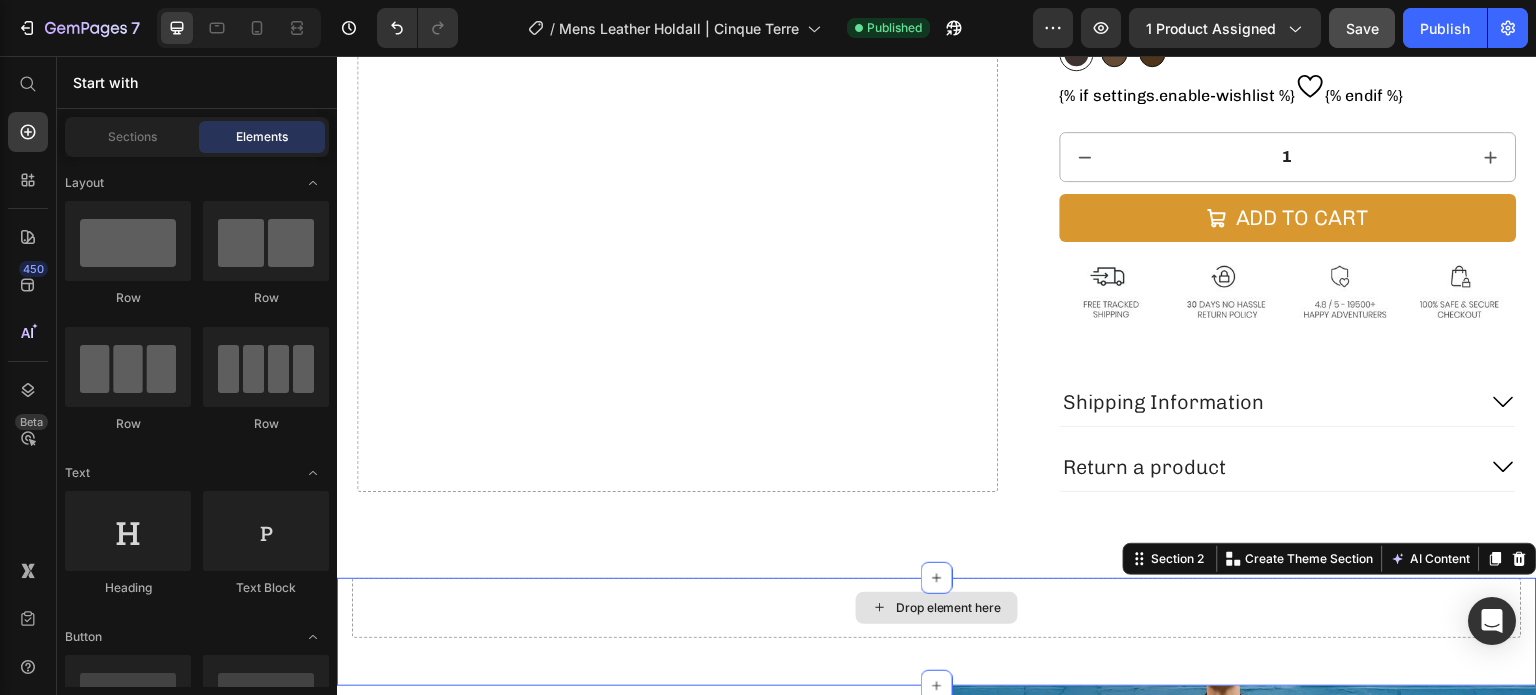 click on "Drop element here" at bounding box center (937, 608) 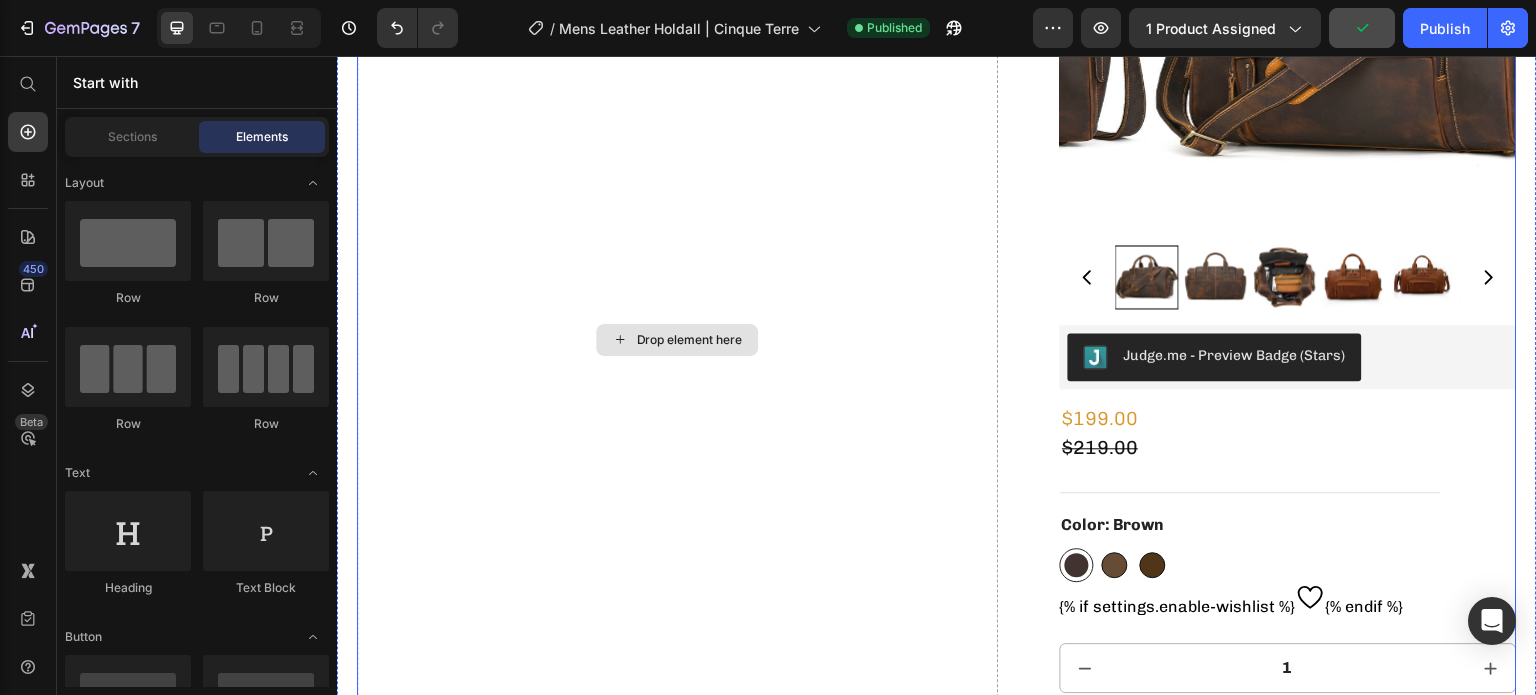 scroll, scrollTop: 442, scrollLeft: 0, axis: vertical 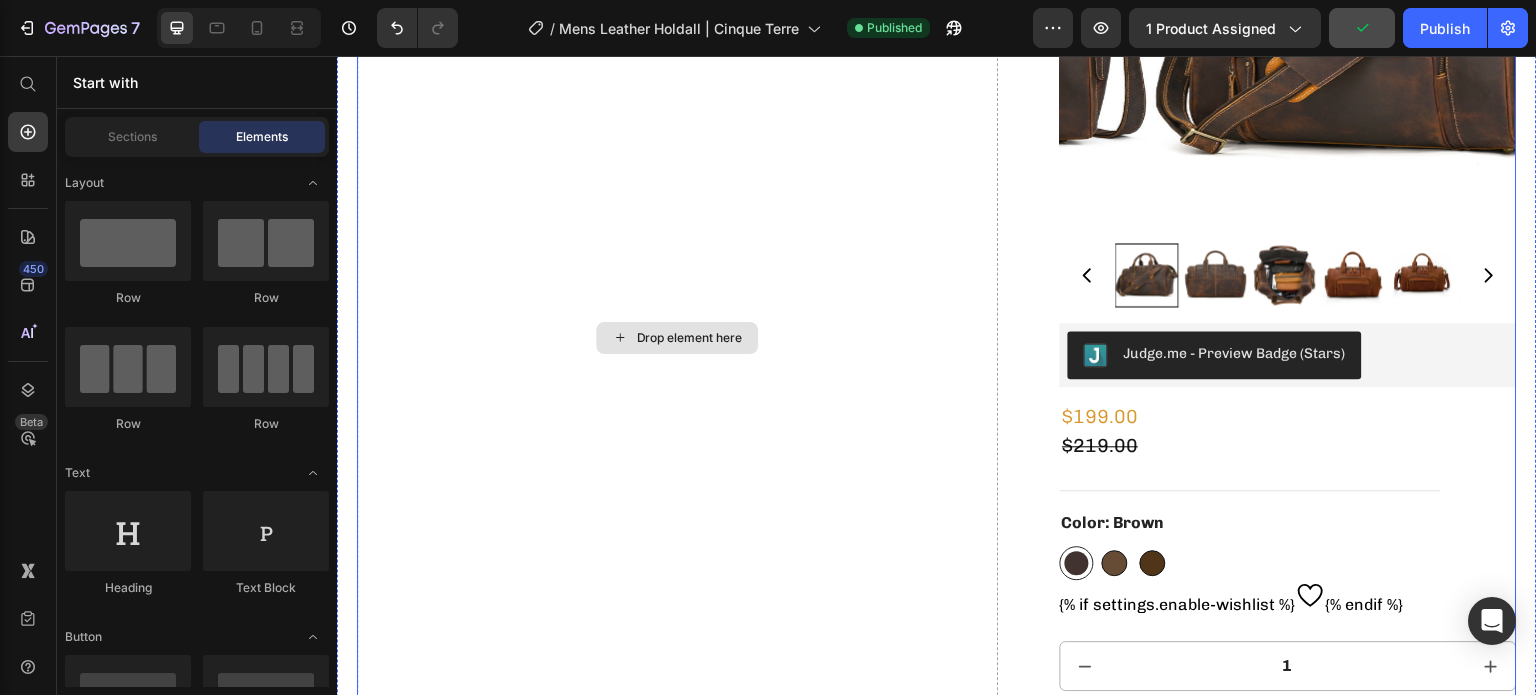 click on "Drop element here" at bounding box center (689, 338) 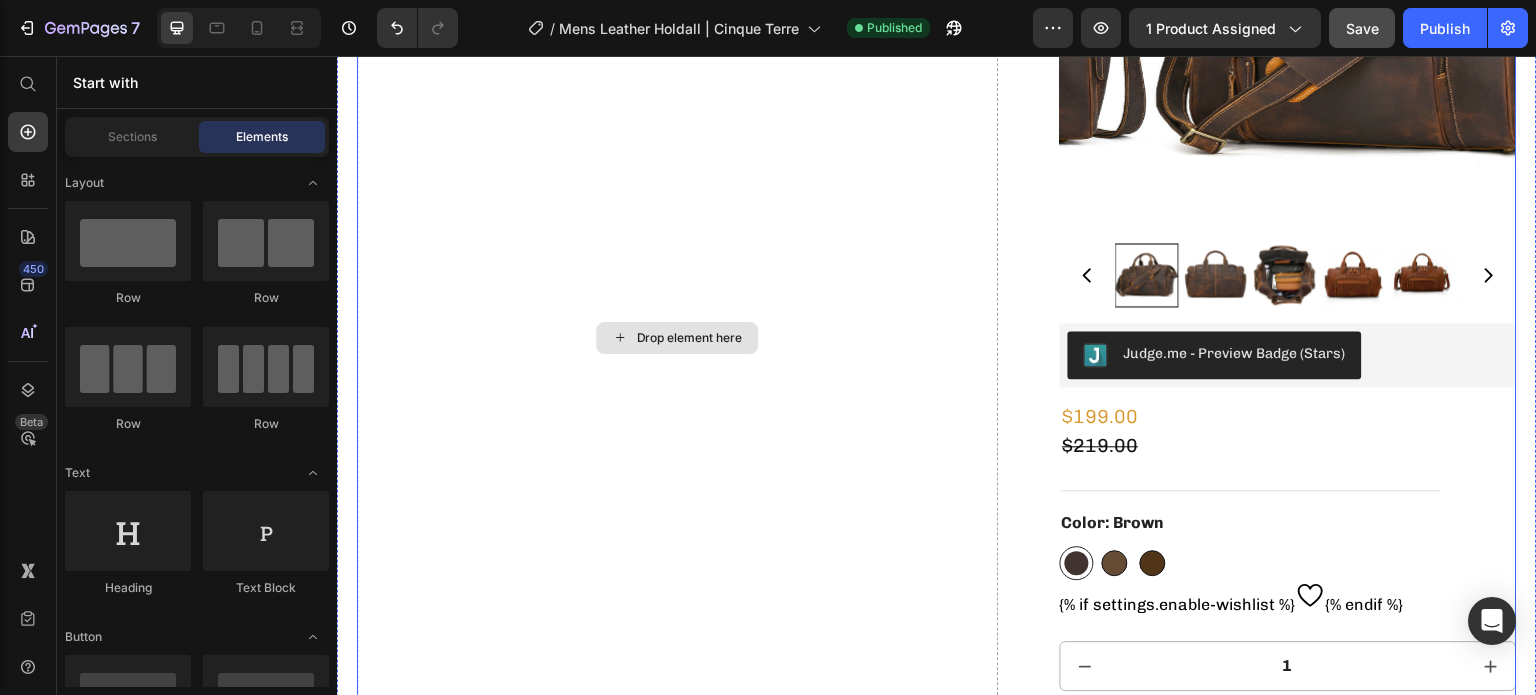 click on "Drop element here" at bounding box center (689, 338) 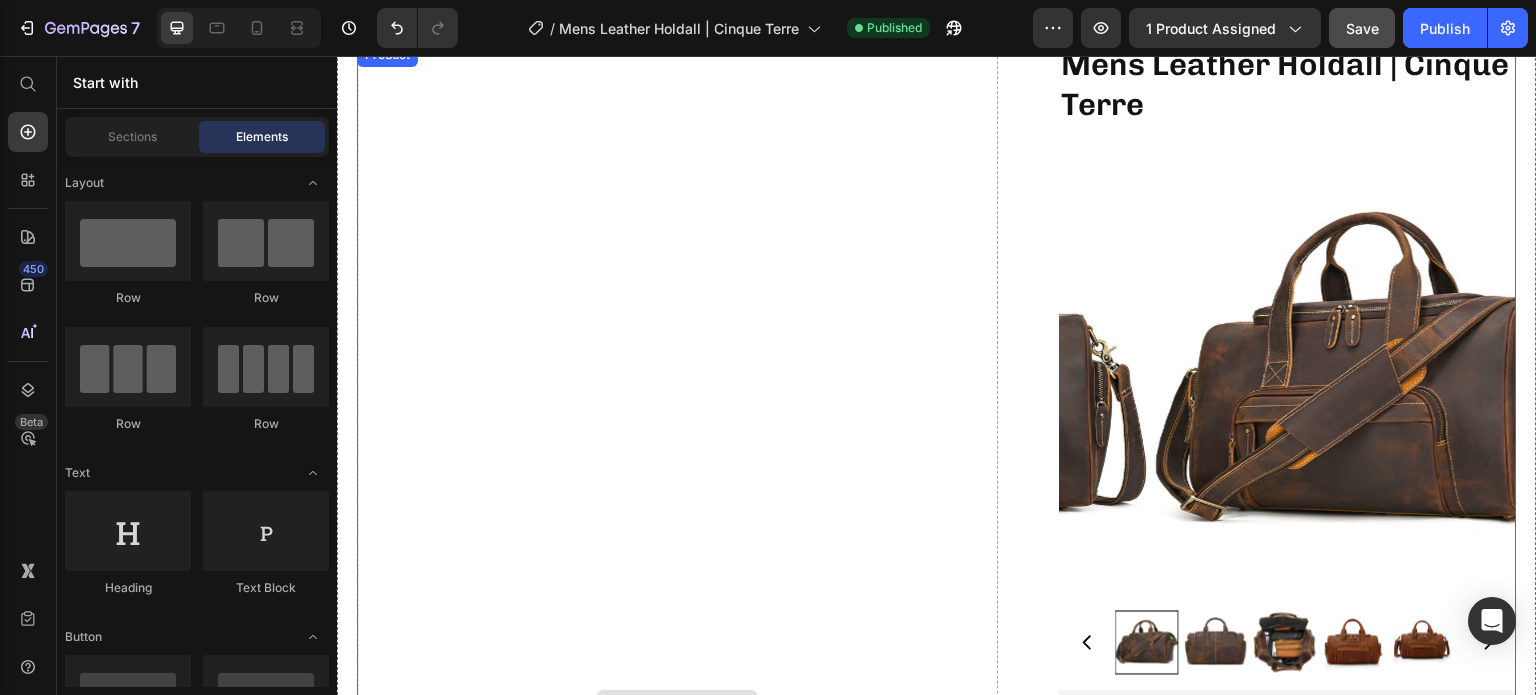 scroll, scrollTop: 56, scrollLeft: 0, axis: vertical 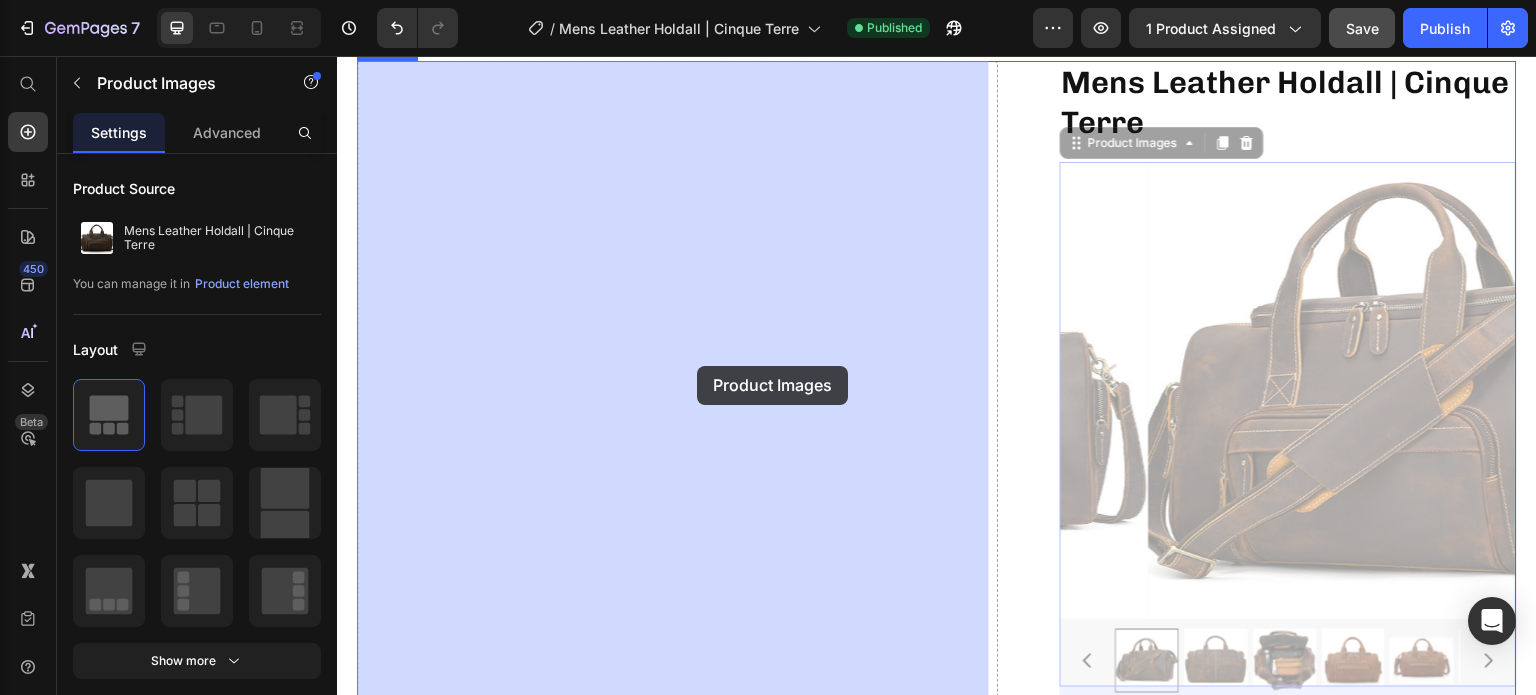 drag, startPoint x: 1155, startPoint y: 384, endPoint x: 697, endPoint y: 364, distance: 458.43646 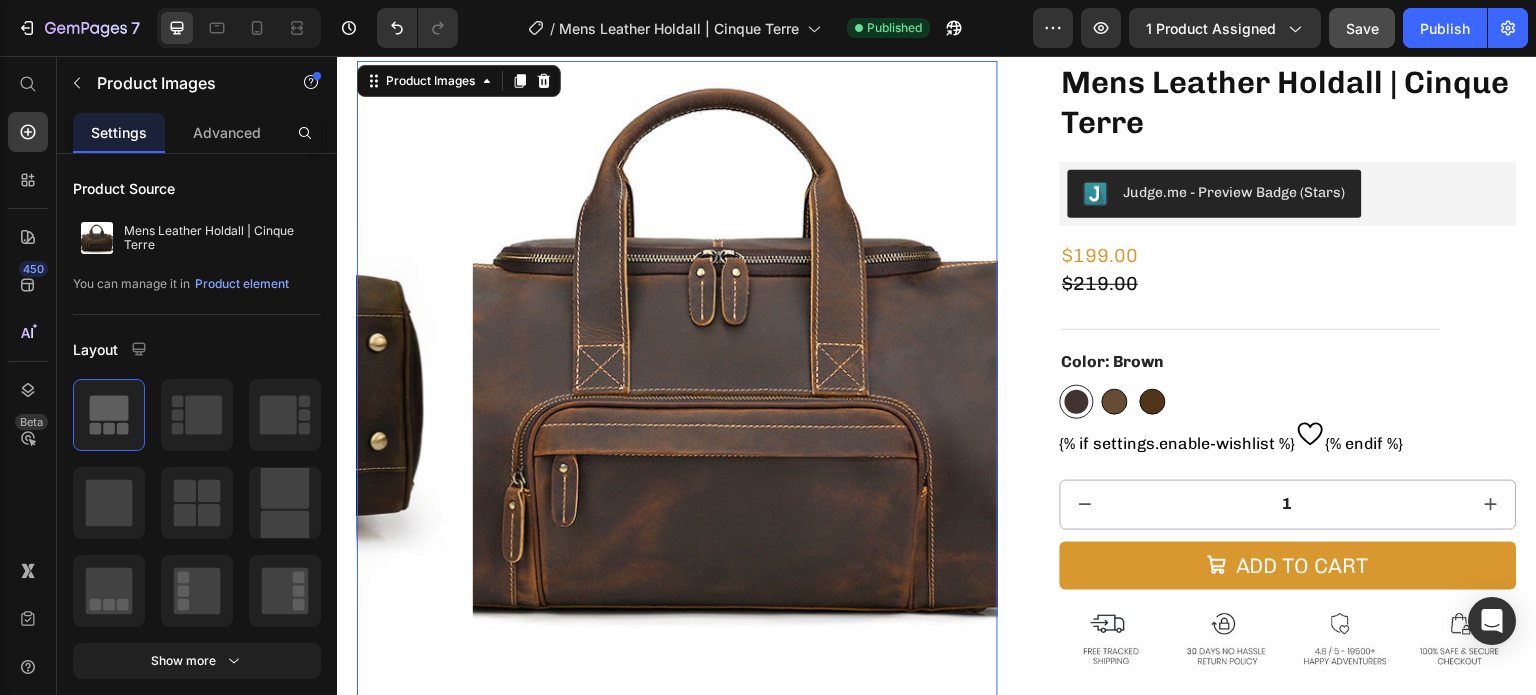 scroll, scrollTop: 0, scrollLeft: 0, axis: both 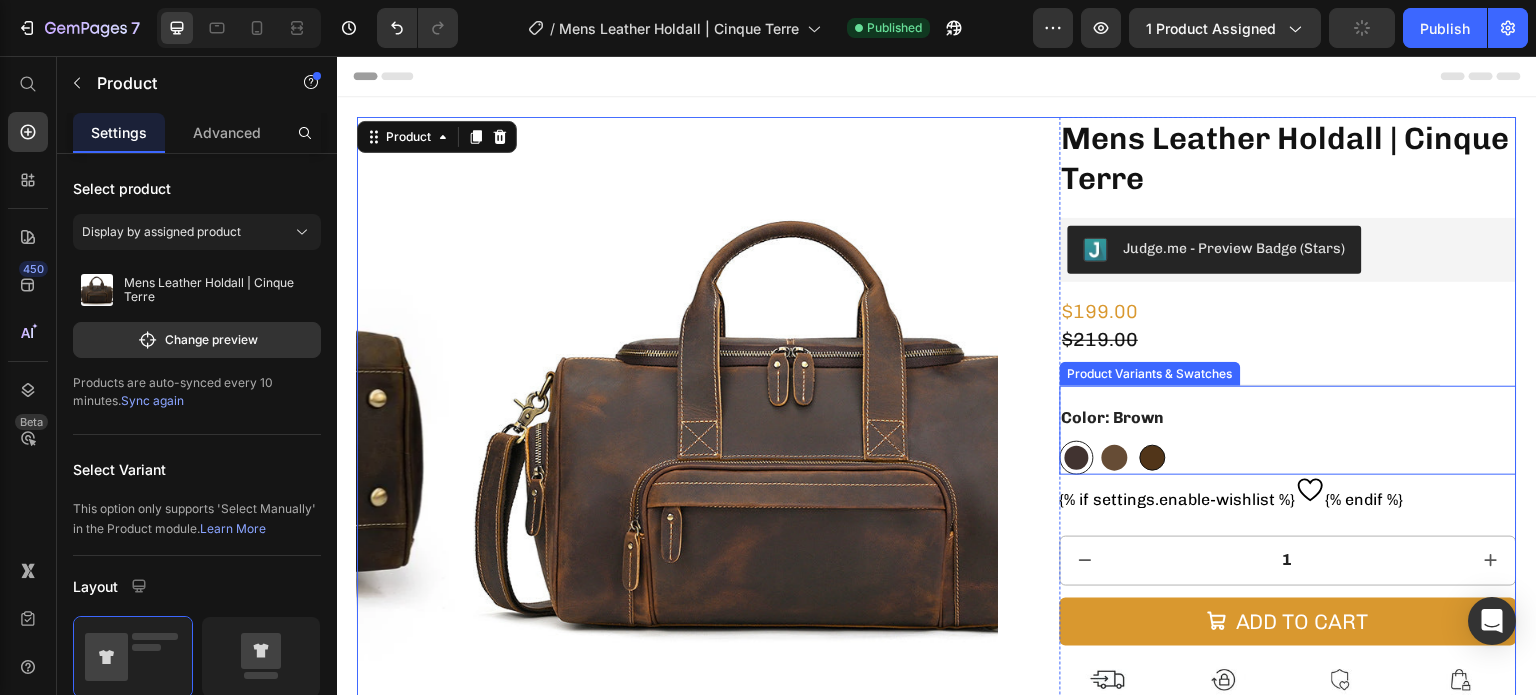 click at bounding box center (1115, 458) 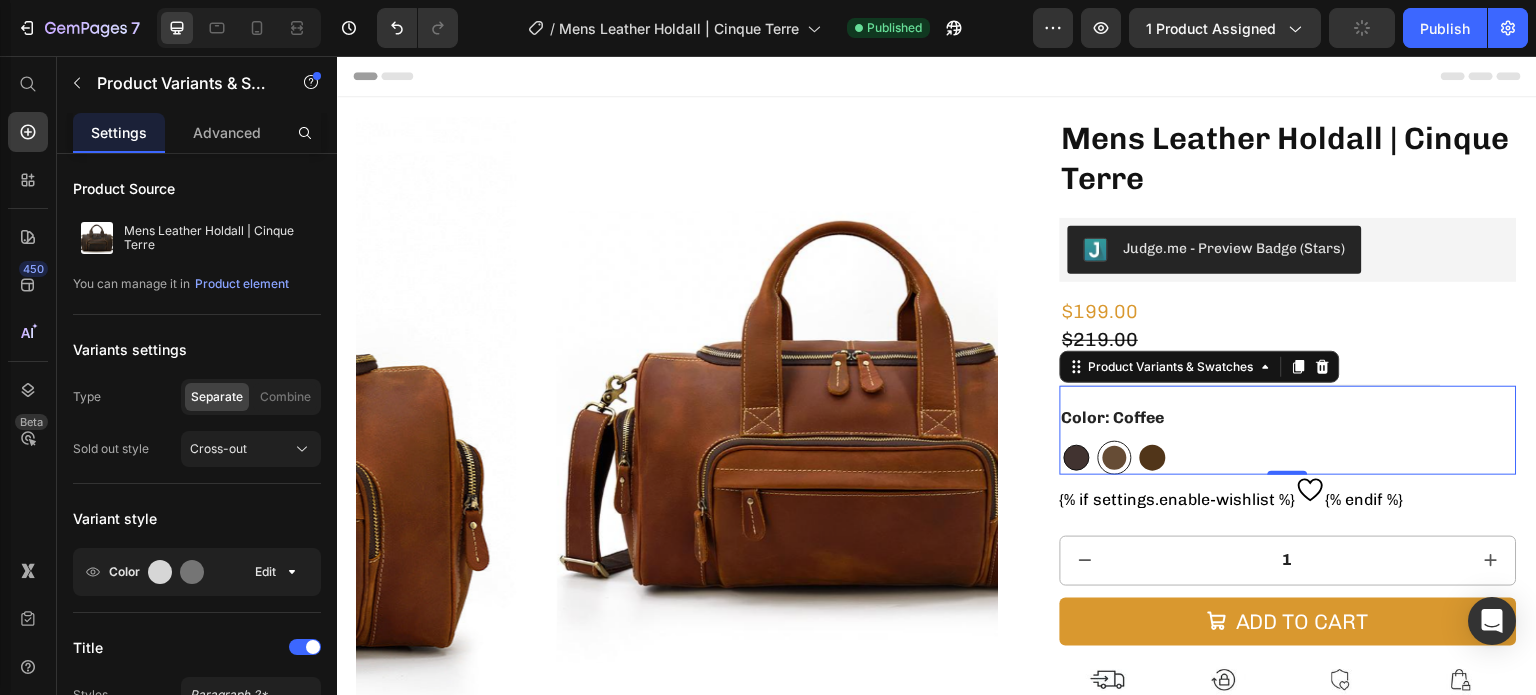 click at bounding box center [1153, 458] 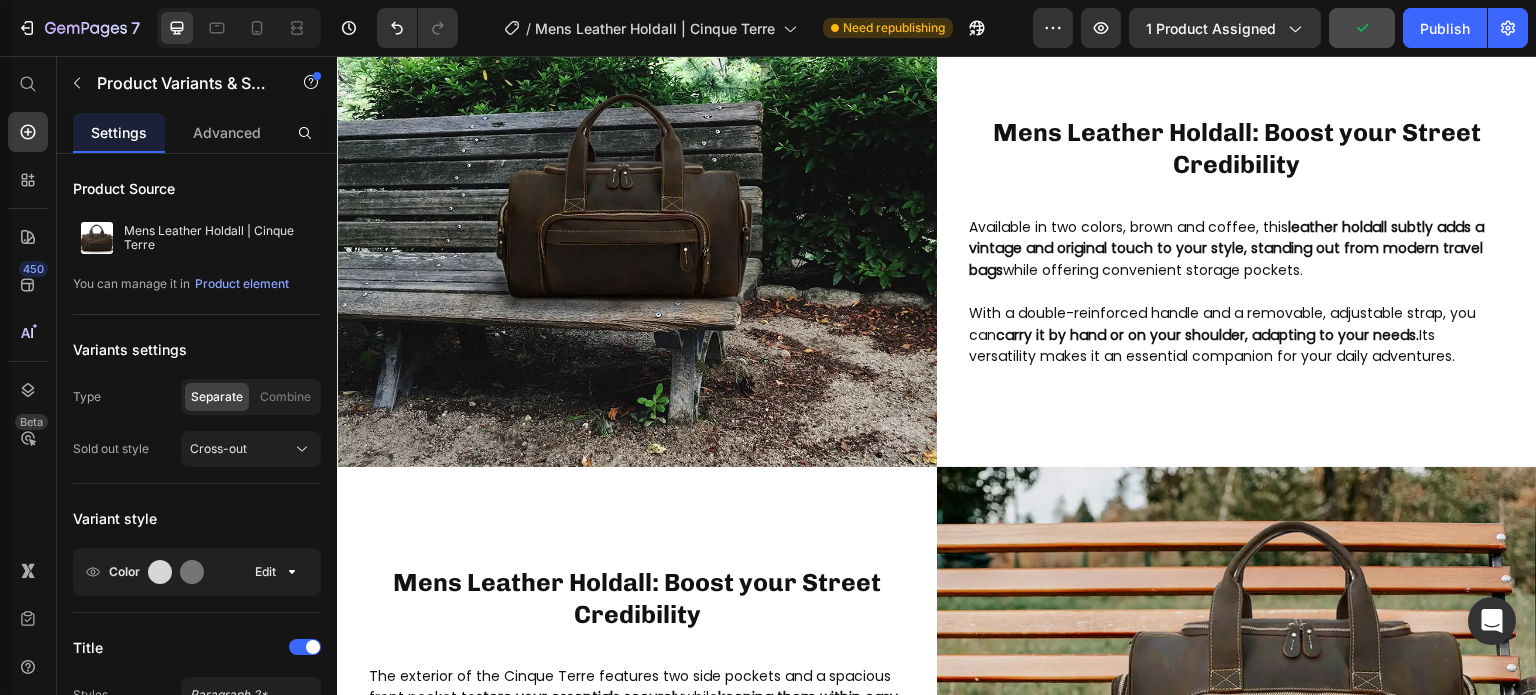 scroll, scrollTop: 1431, scrollLeft: 0, axis: vertical 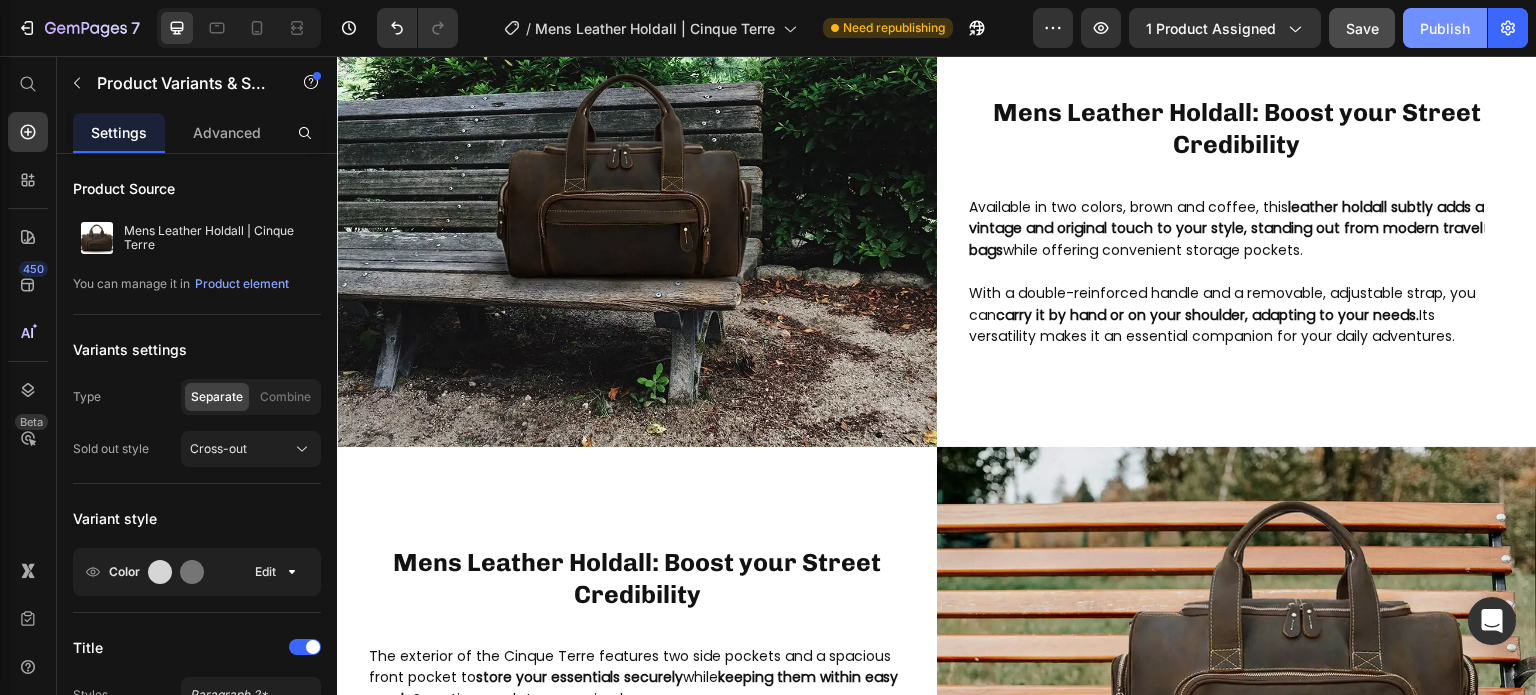 click on "Publish" at bounding box center [1445, 28] 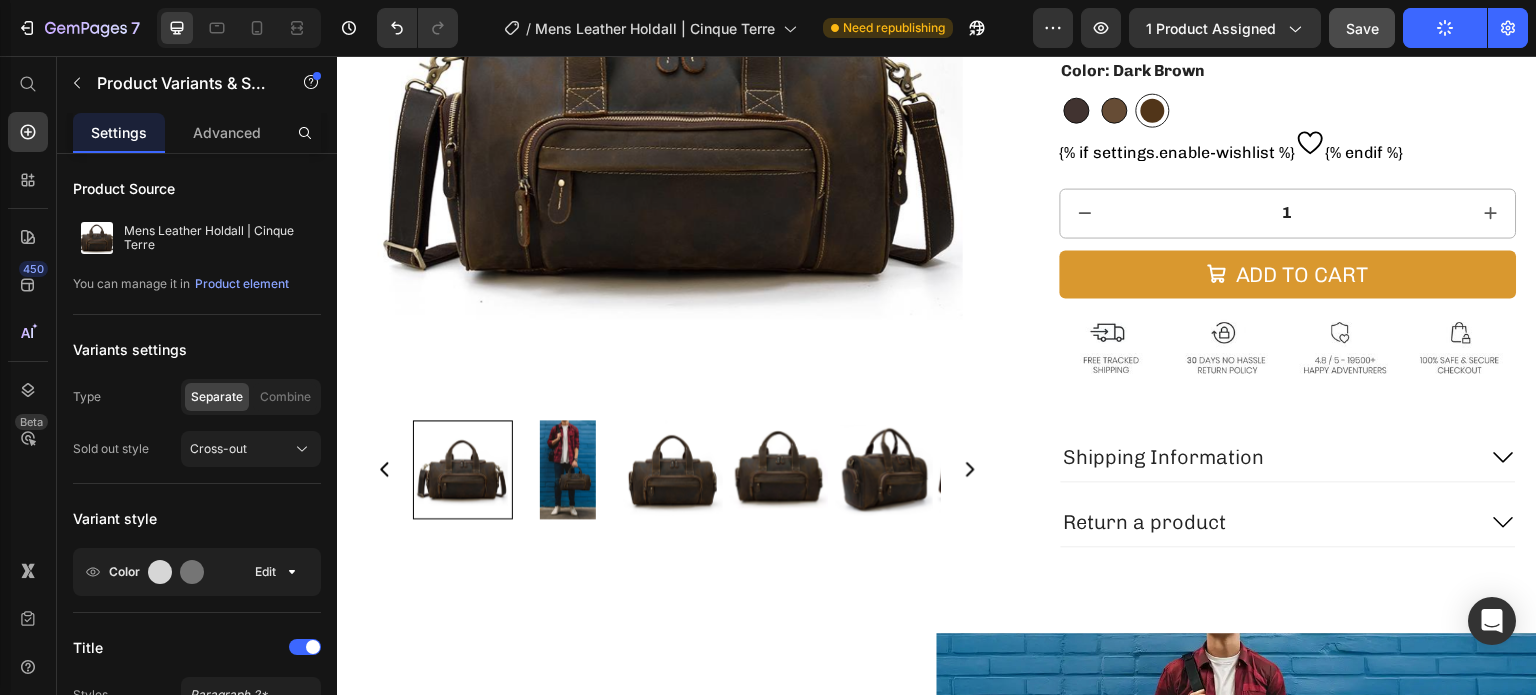 scroll, scrollTop: 0, scrollLeft: 0, axis: both 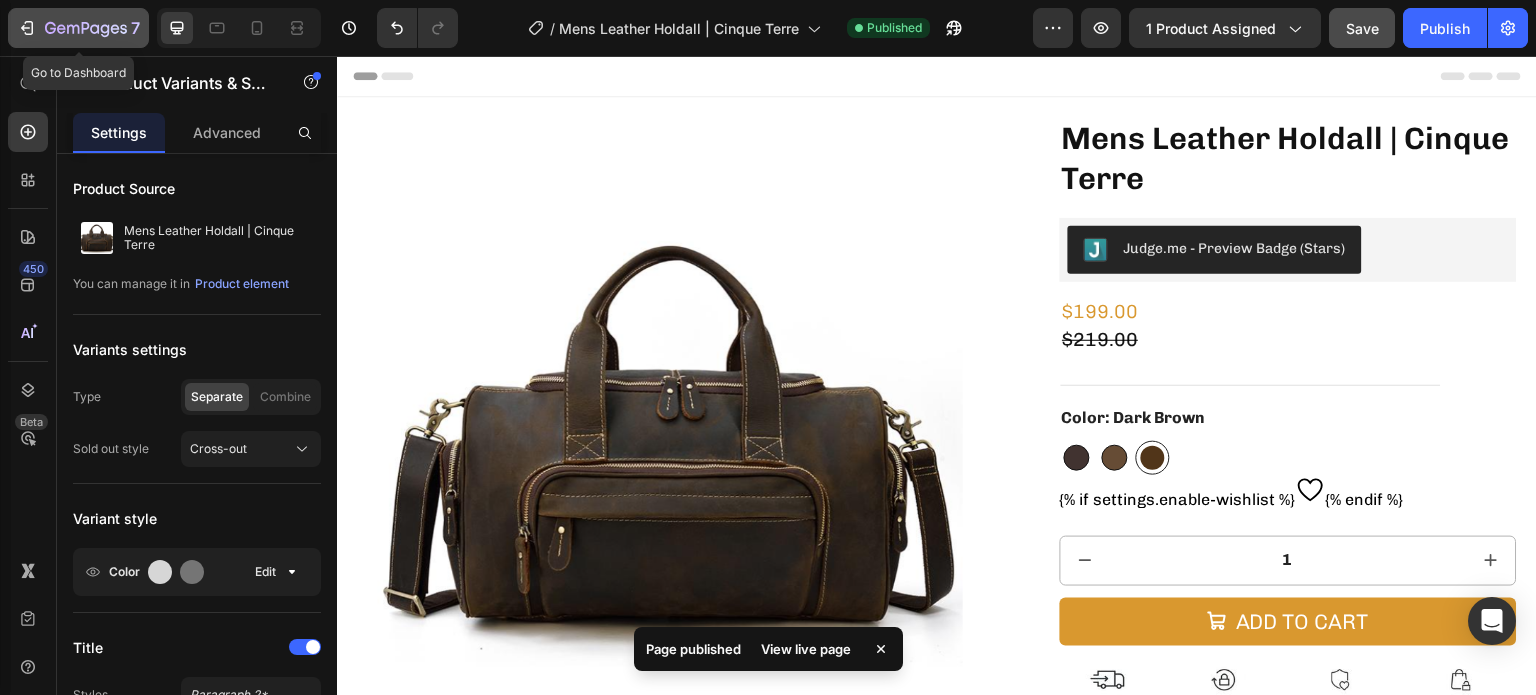 click on "7" 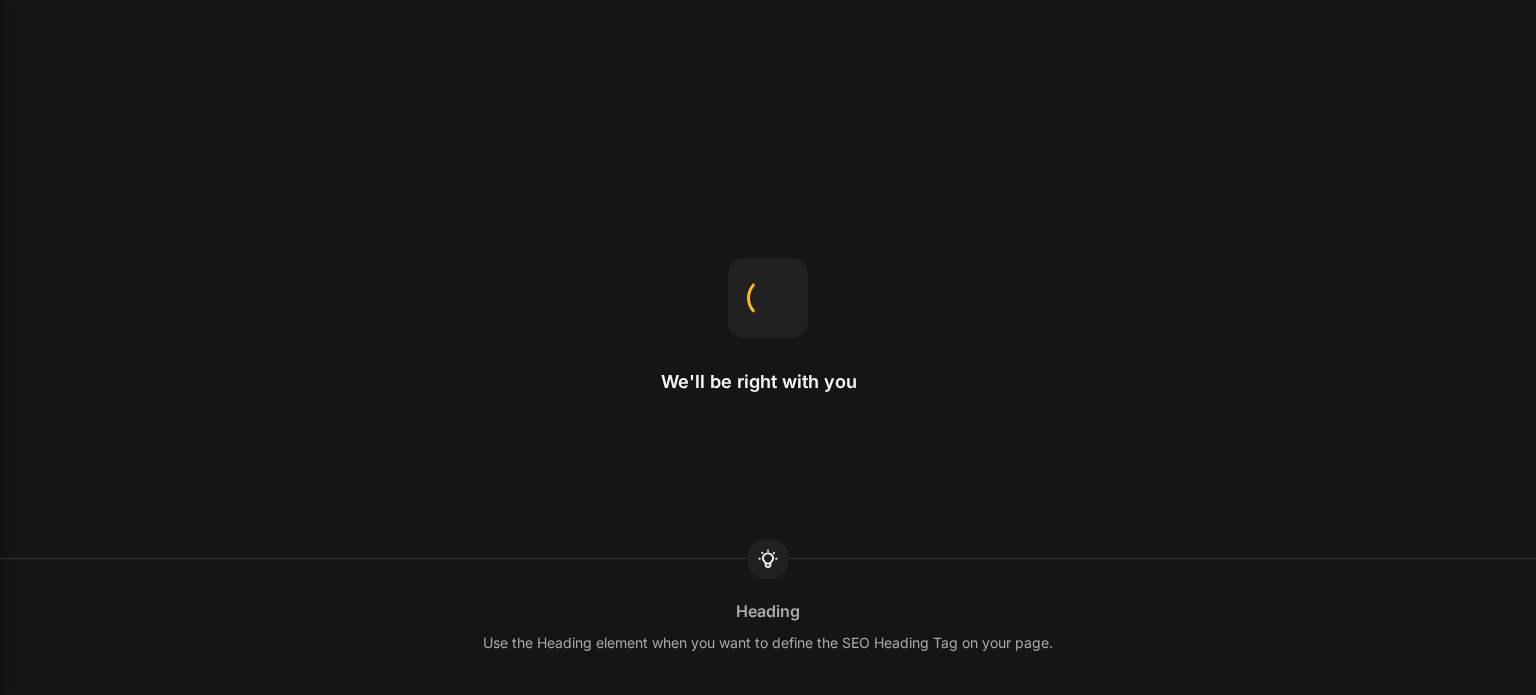 scroll, scrollTop: 0, scrollLeft: 0, axis: both 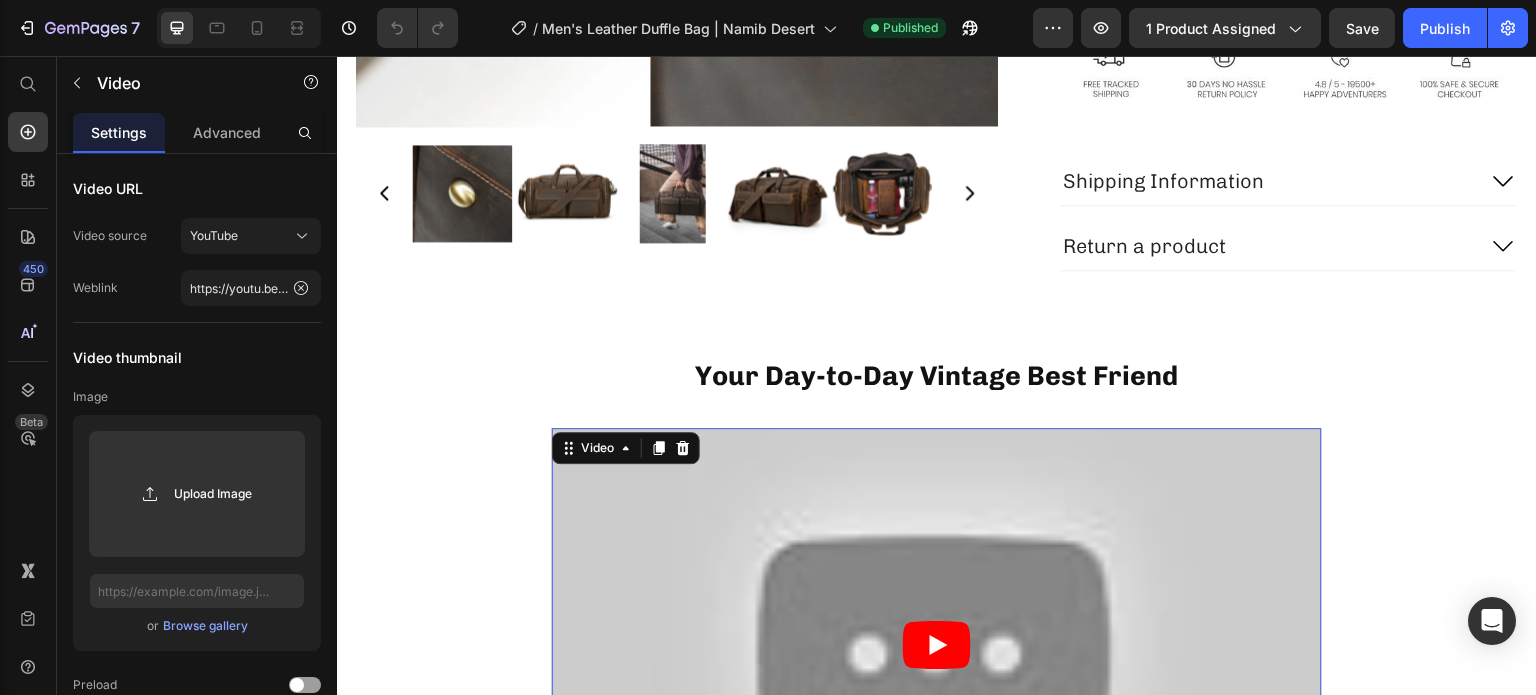 click at bounding box center (937, 644) 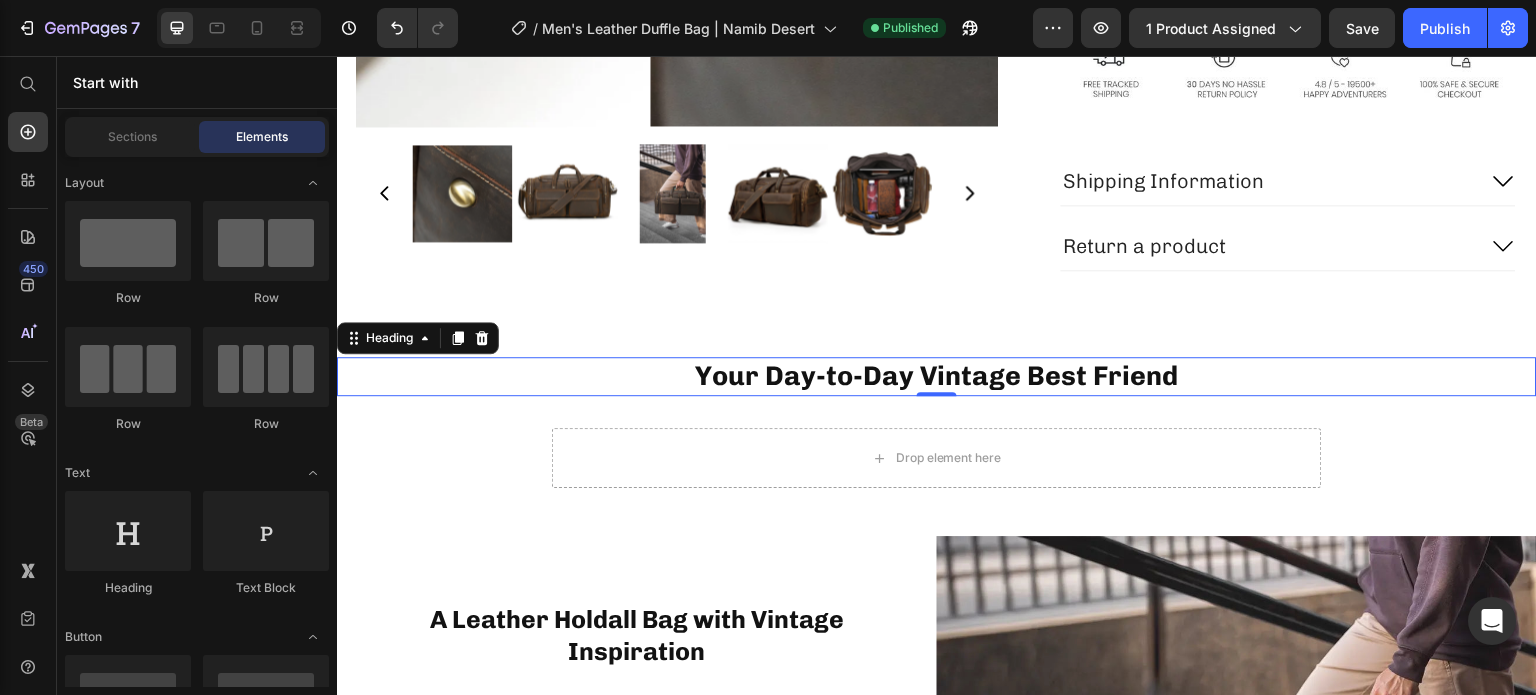 click on "Your Day-to-Day Vintage Best Friend" at bounding box center [937, 376] 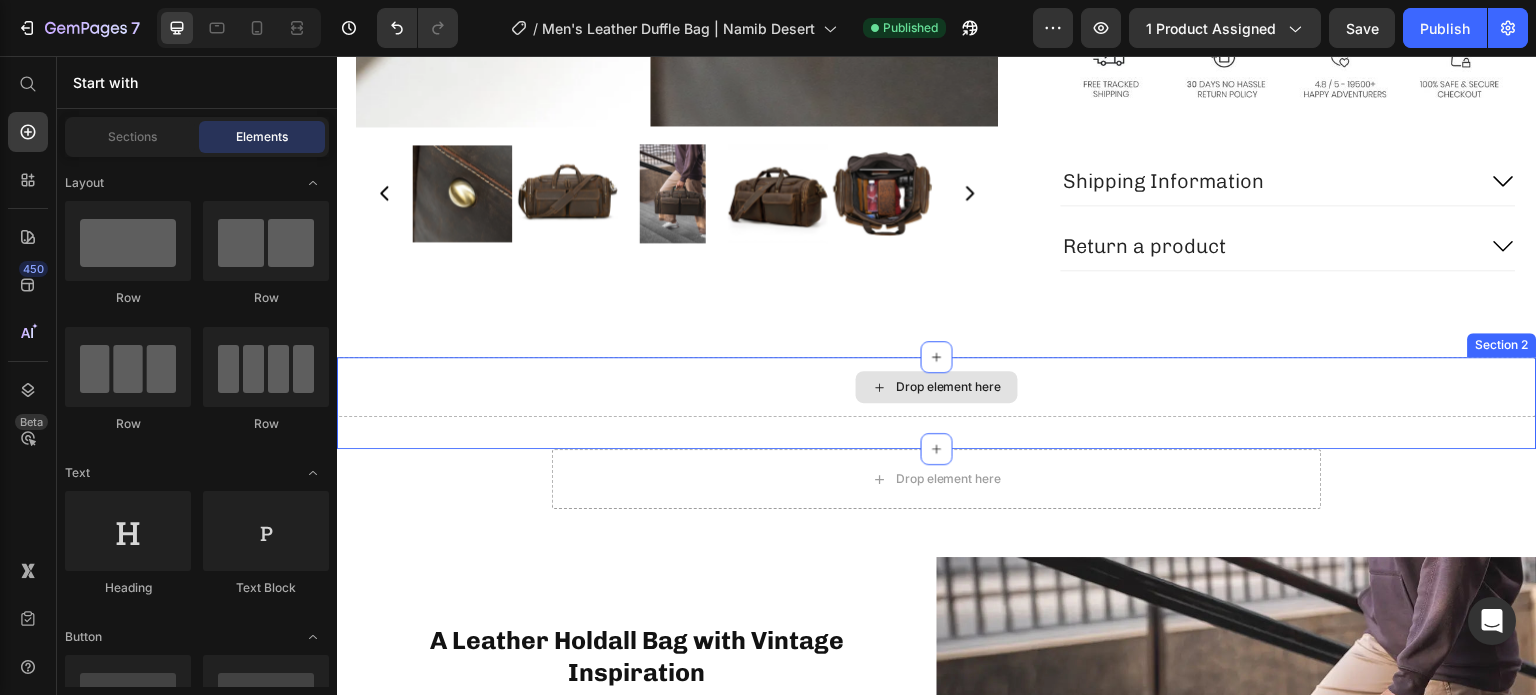 click on "Drop element here" at bounding box center (949, 387) 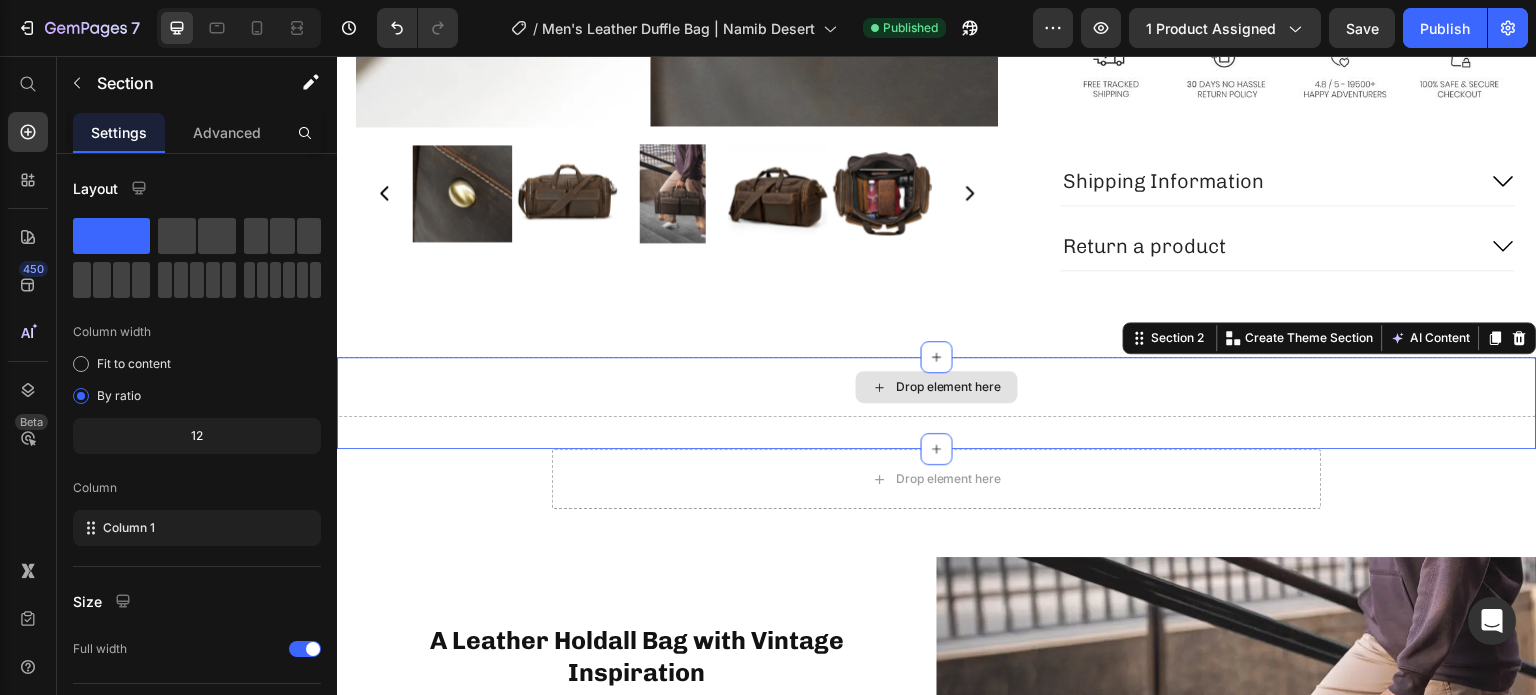 click on "Drop element here" at bounding box center (937, 387) 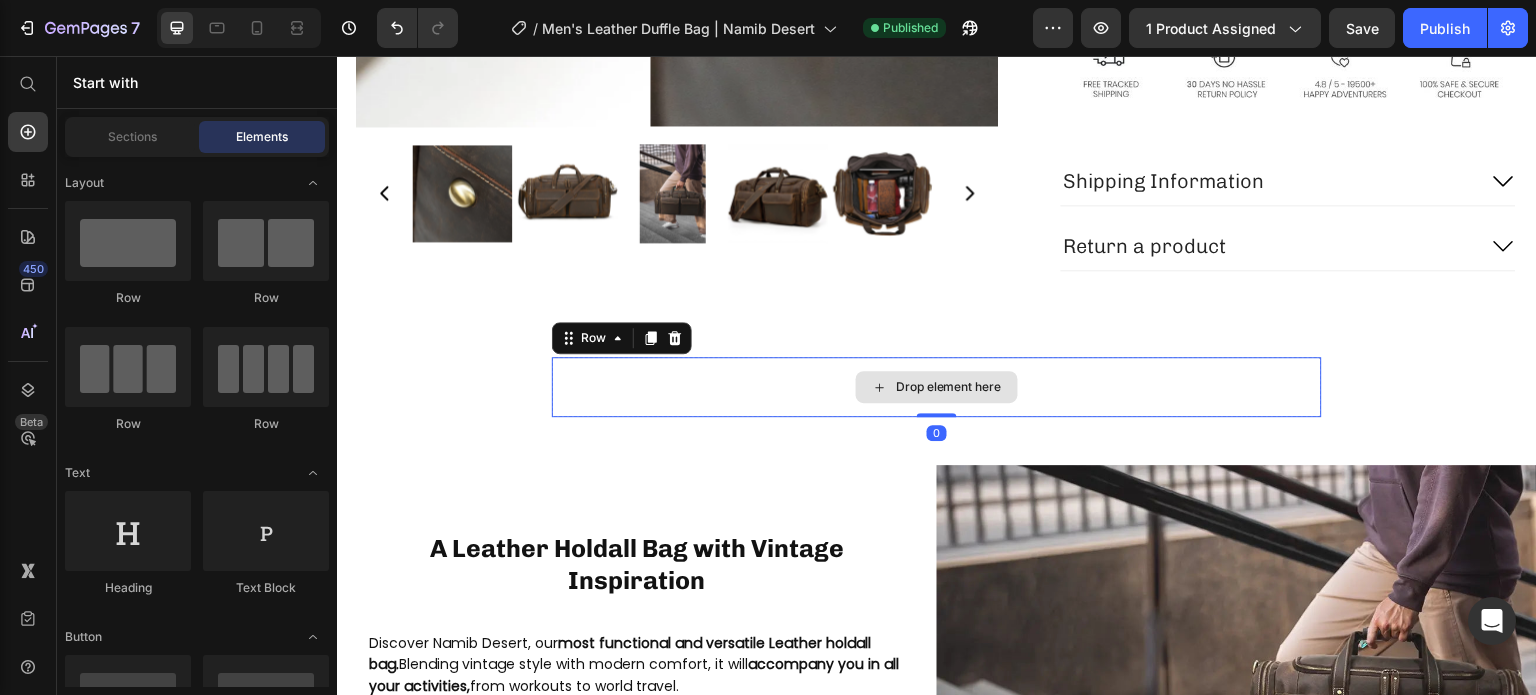click on "Drop element here" at bounding box center [937, 387] 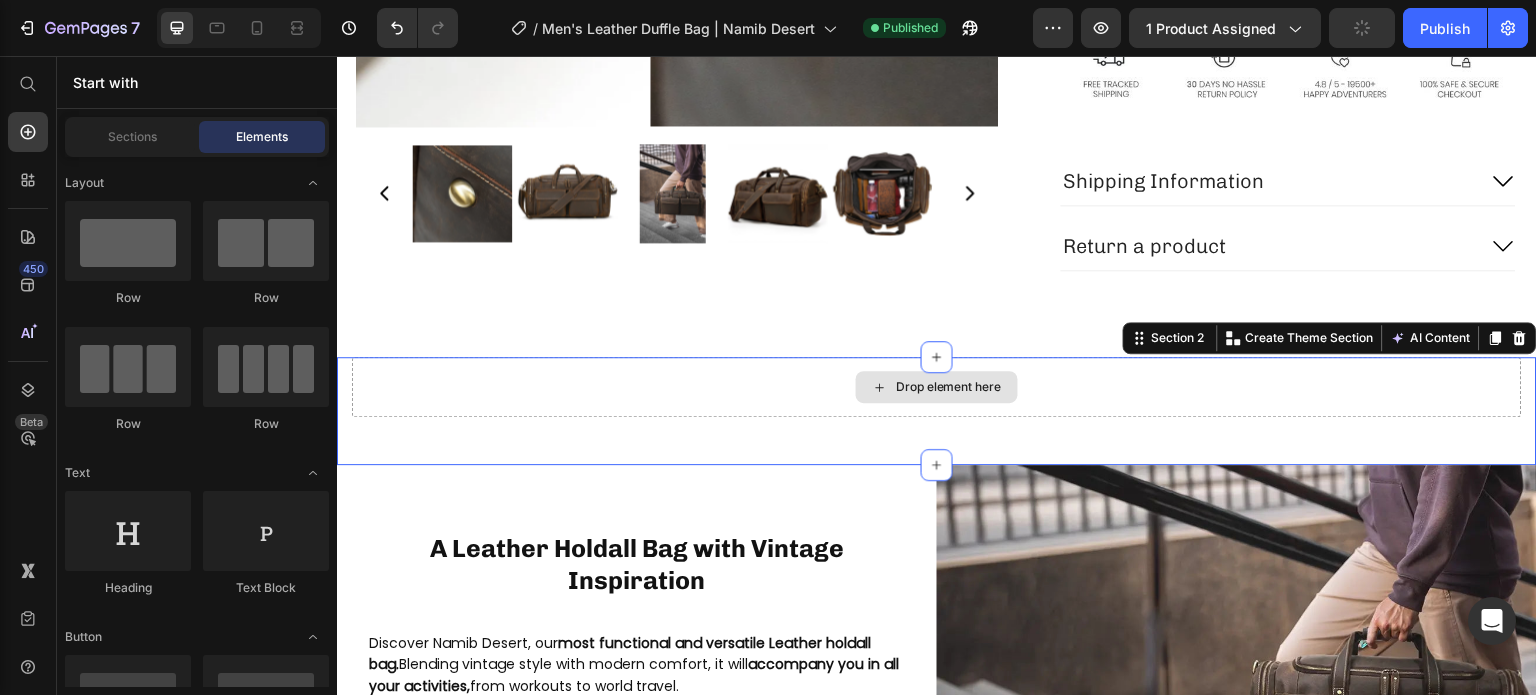 click on "Drop element here" at bounding box center [937, 387] 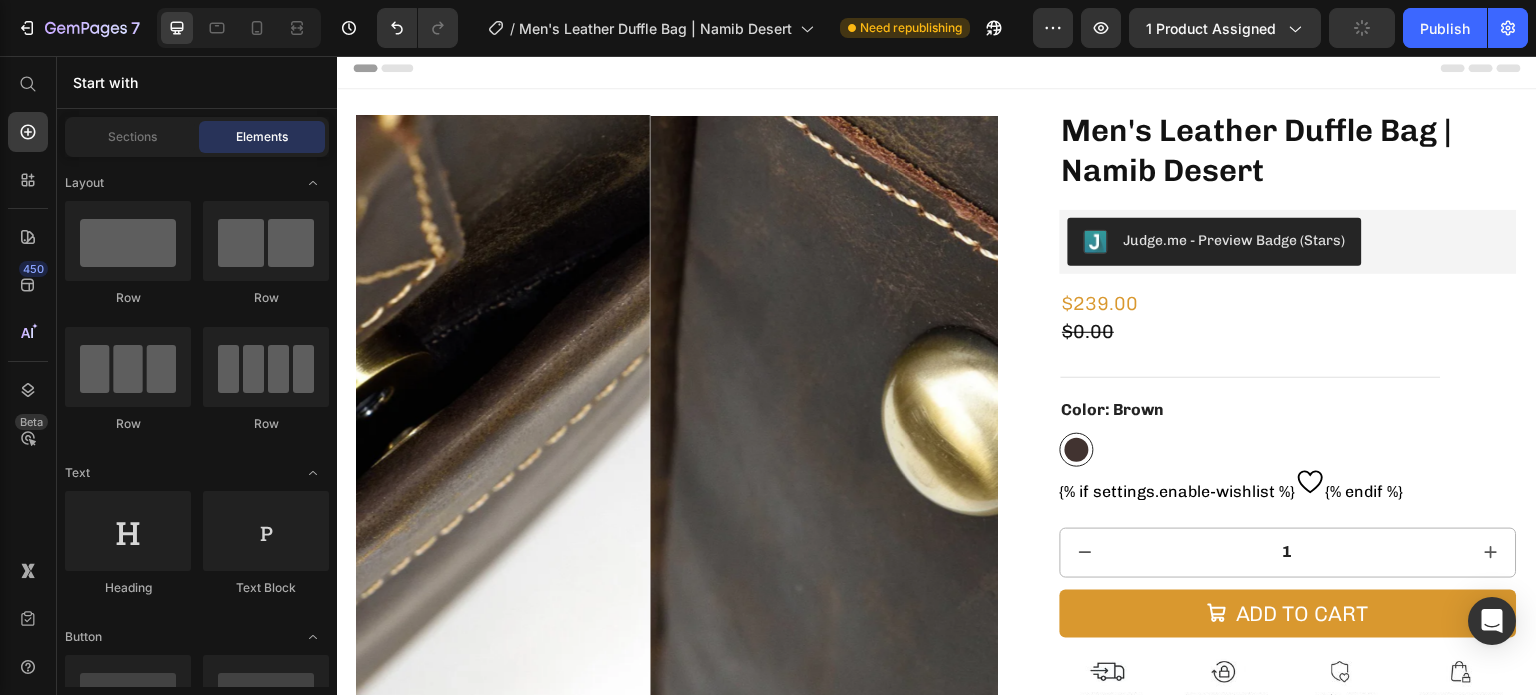scroll, scrollTop: 4, scrollLeft: 0, axis: vertical 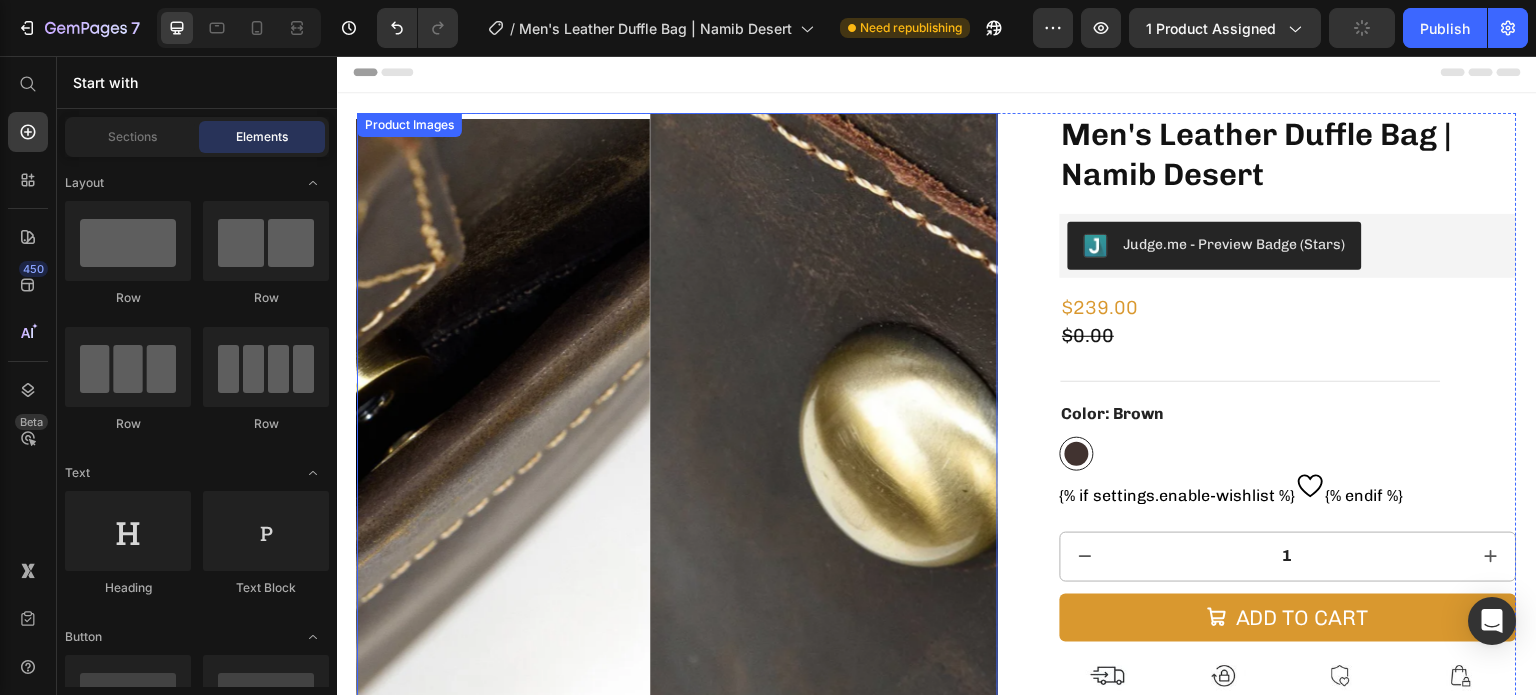 click at bounding box center [970, 433] 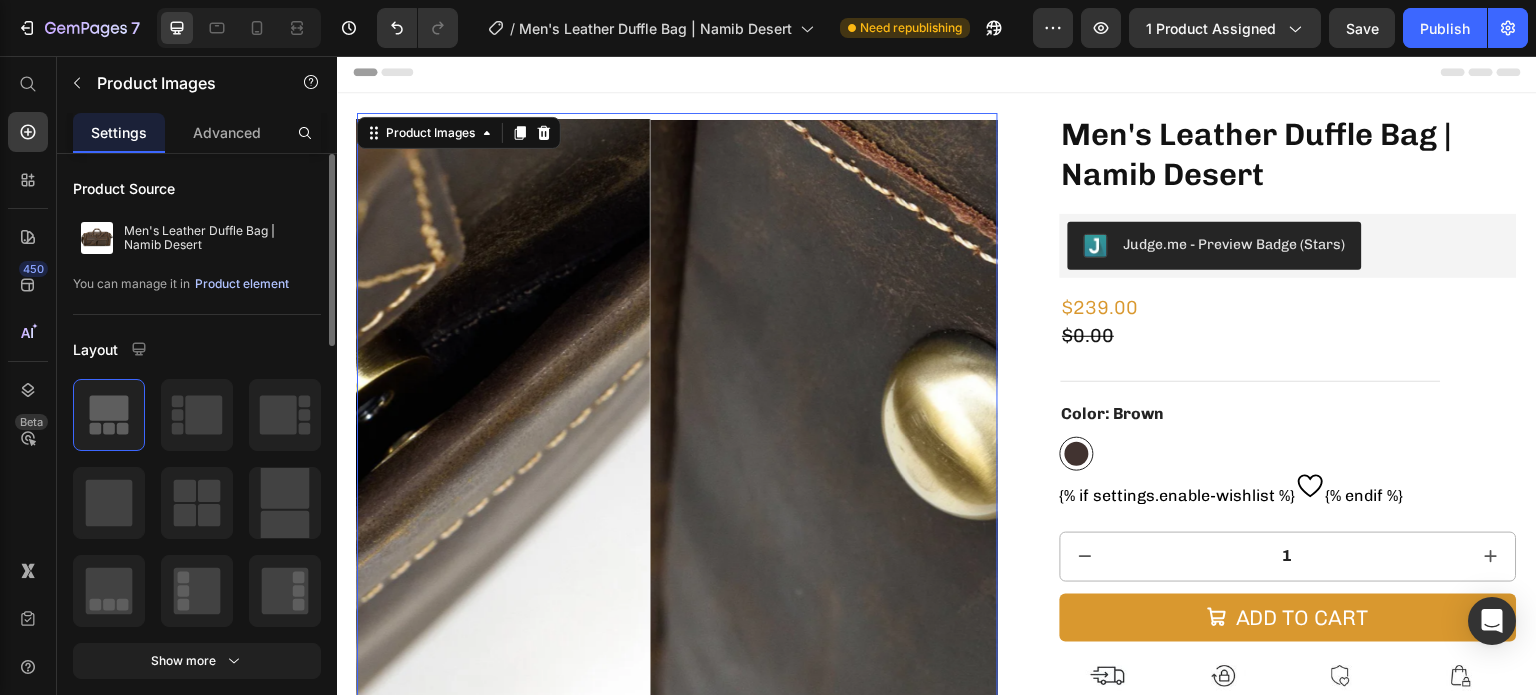 click on "Product element" at bounding box center [242, 284] 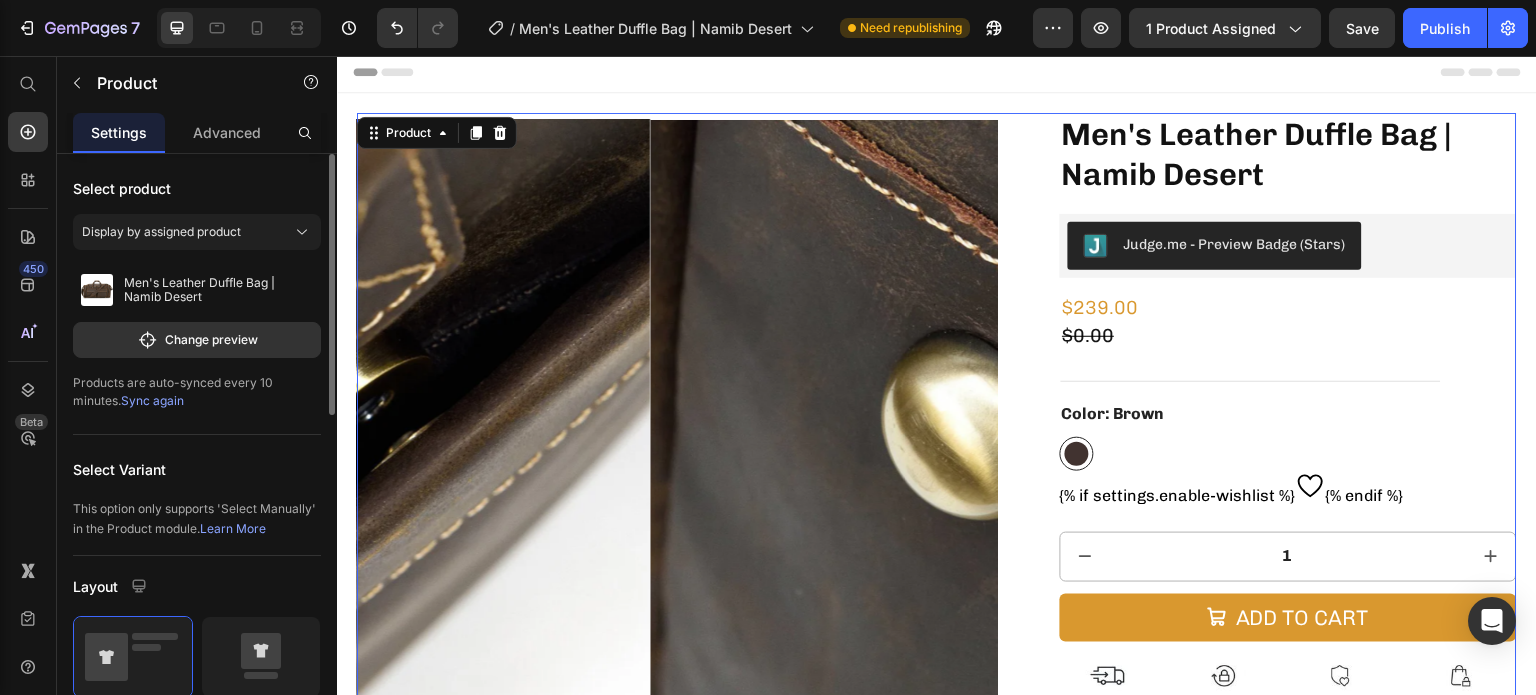 click on "Products are auto-synced every 10 minutes.  Sync again" at bounding box center (197, 392) 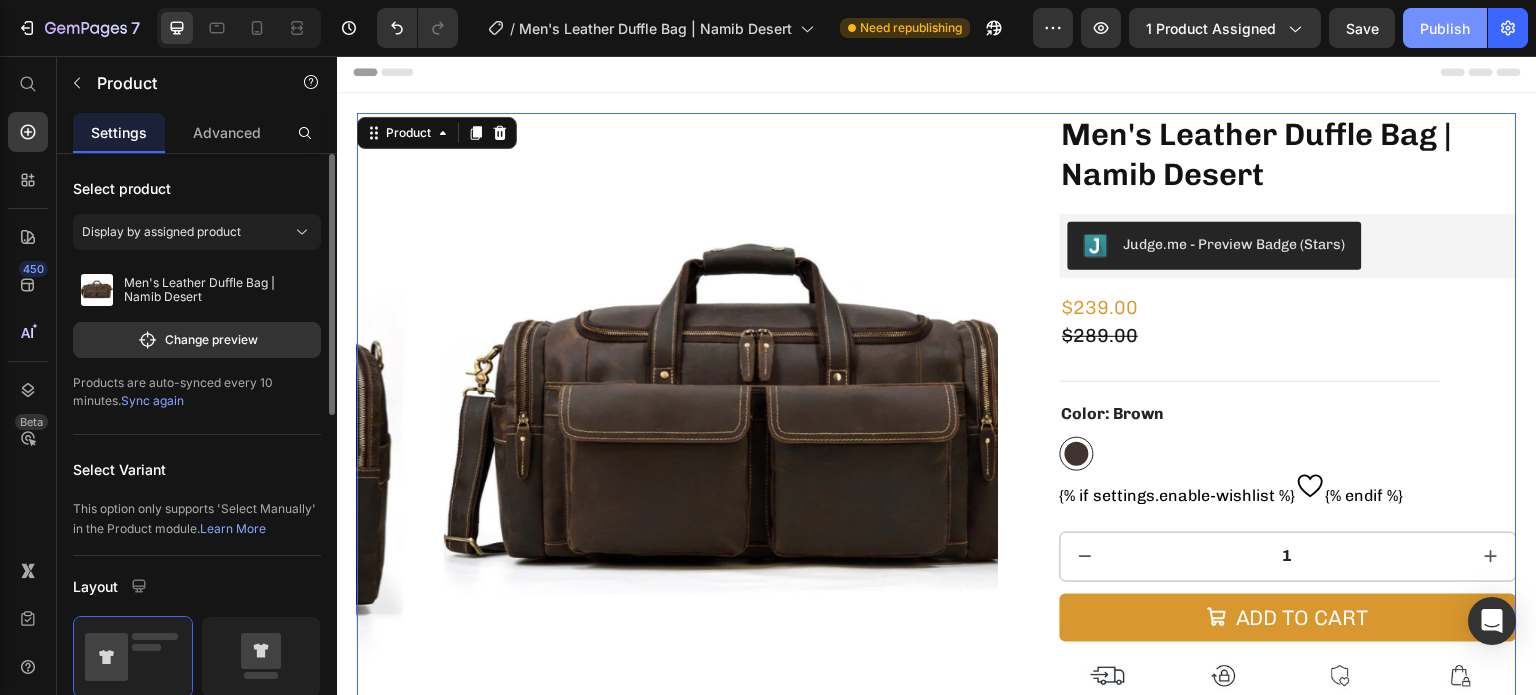 click on "Publish" at bounding box center [1445, 28] 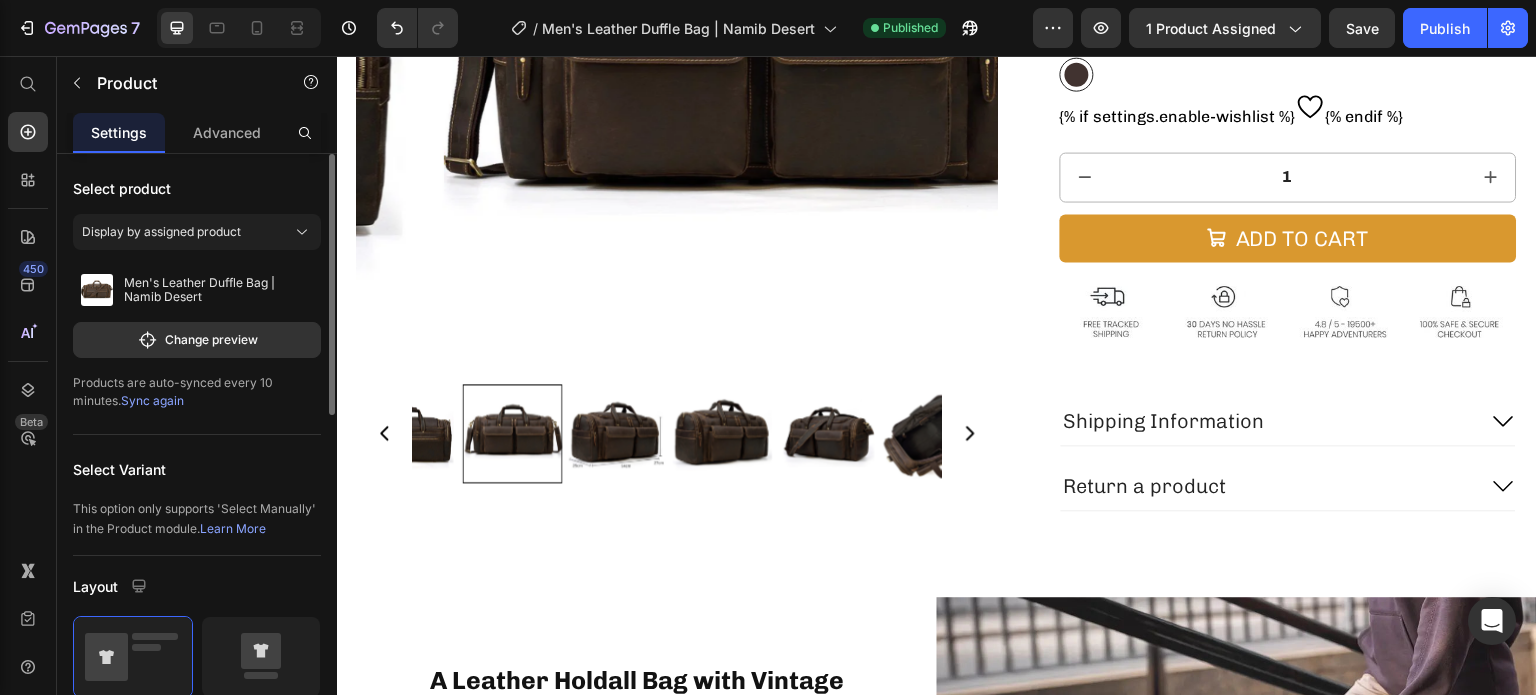 scroll, scrollTop: 323, scrollLeft: 0, axis: vertical 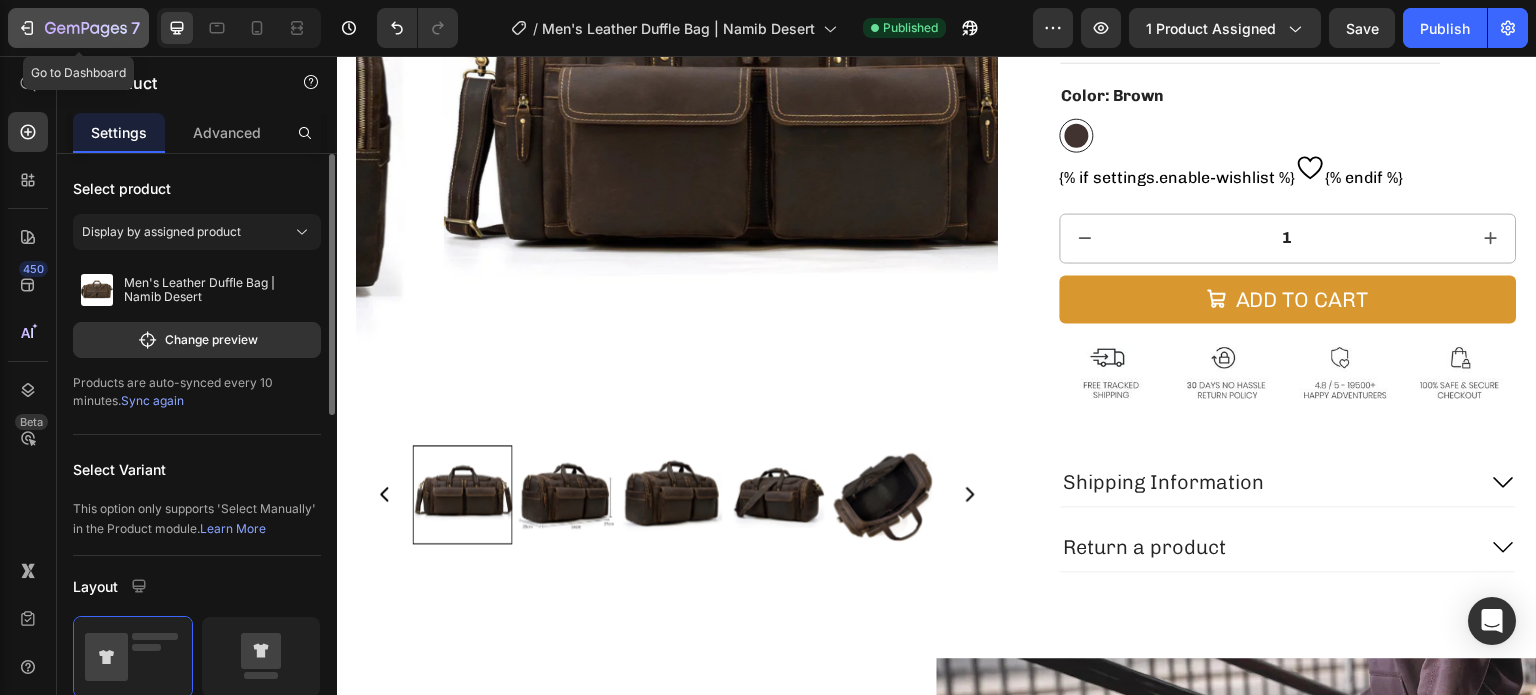 click 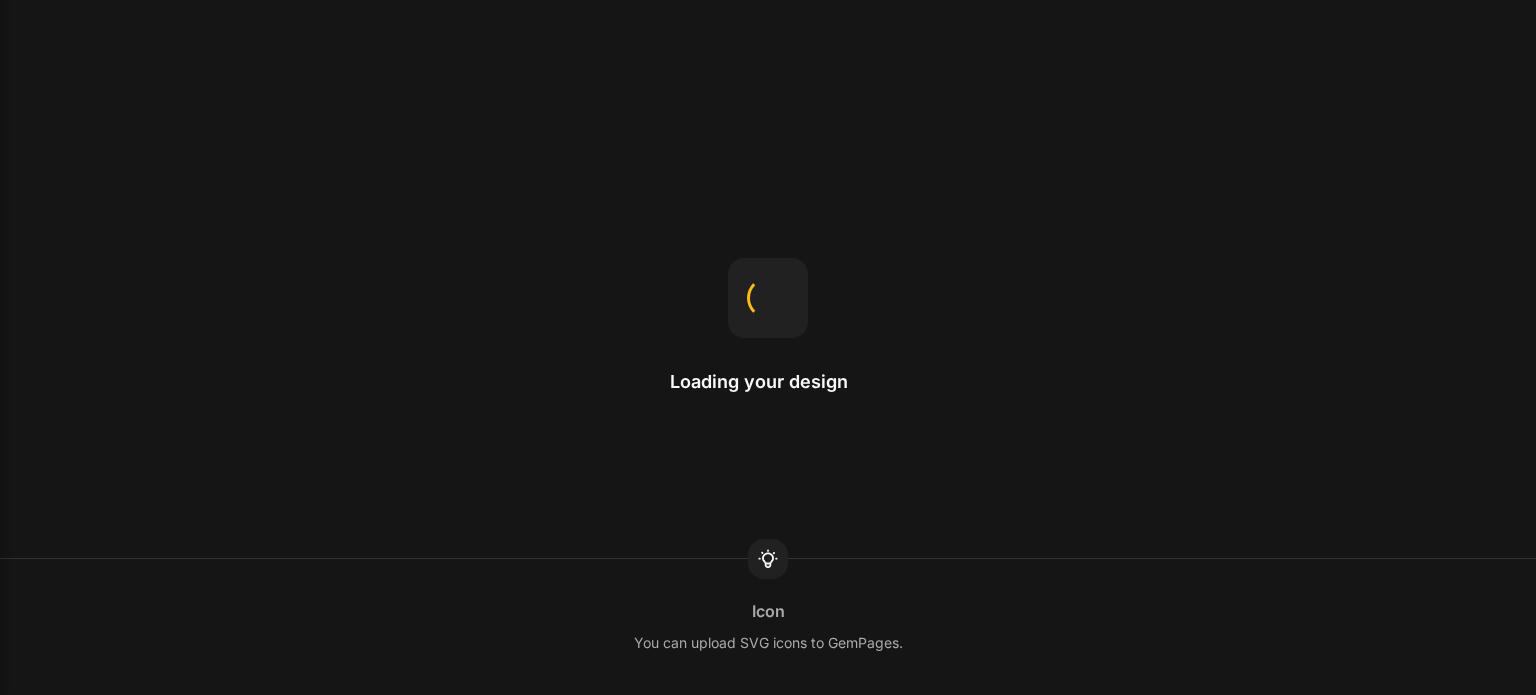 scroll, scrollTop: 0, scrollLeft: 0, axis: both 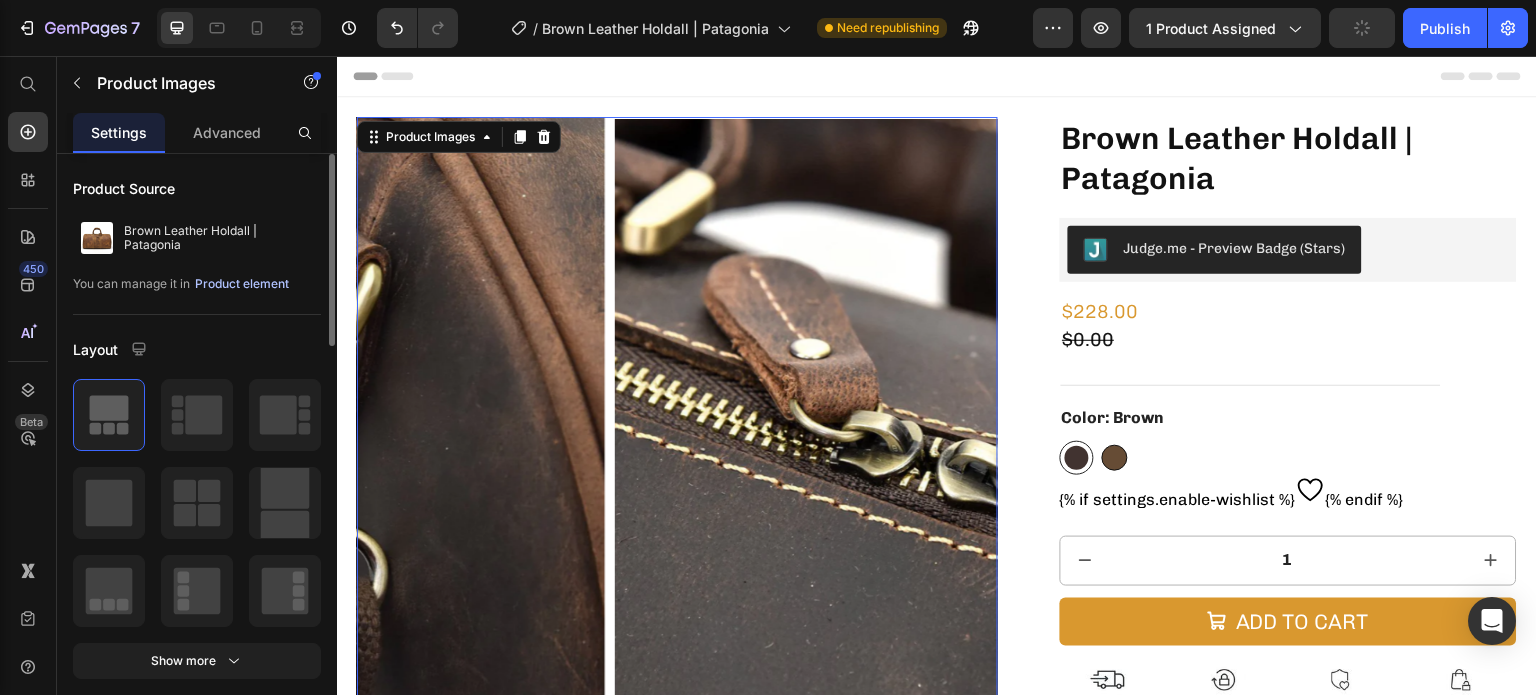 click on "Product element" at bounding box center (242, 284) 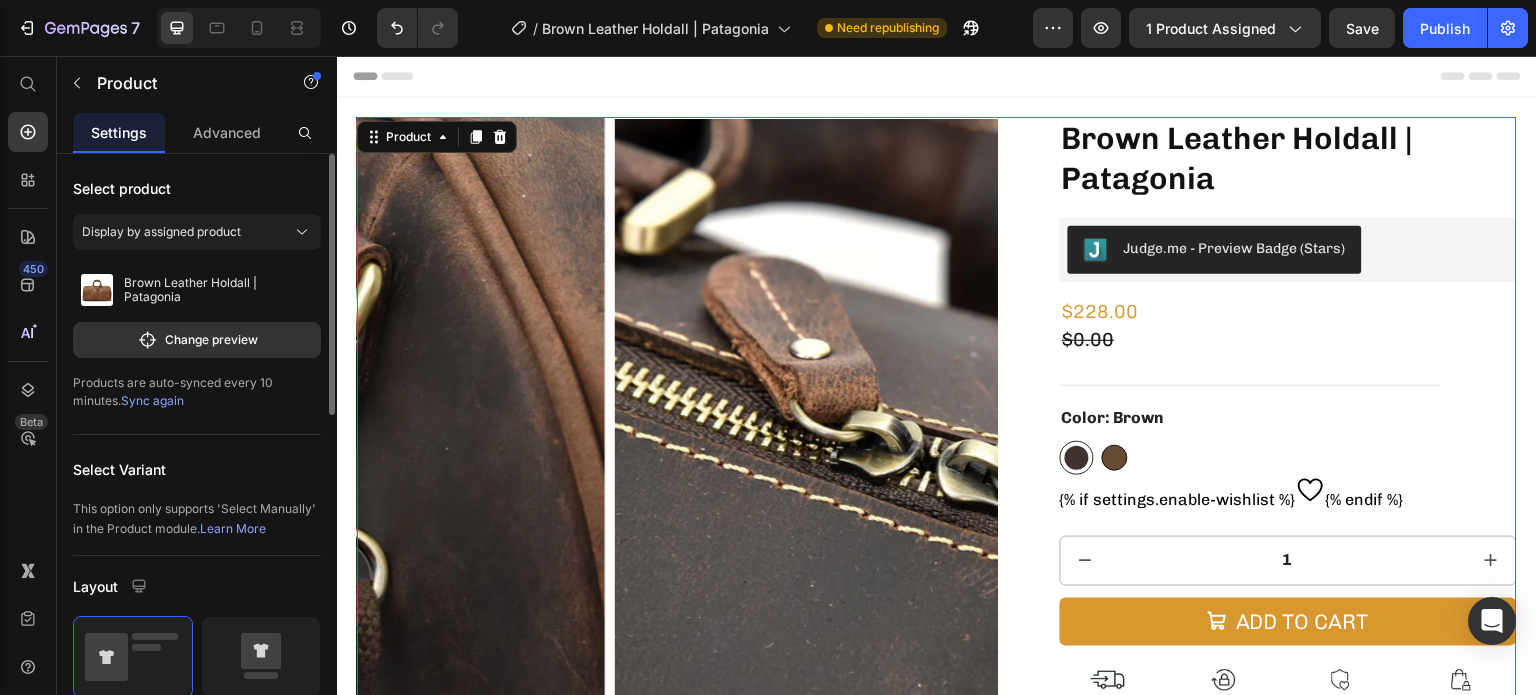 click on "Sync again" at bounding box center [152, 400] 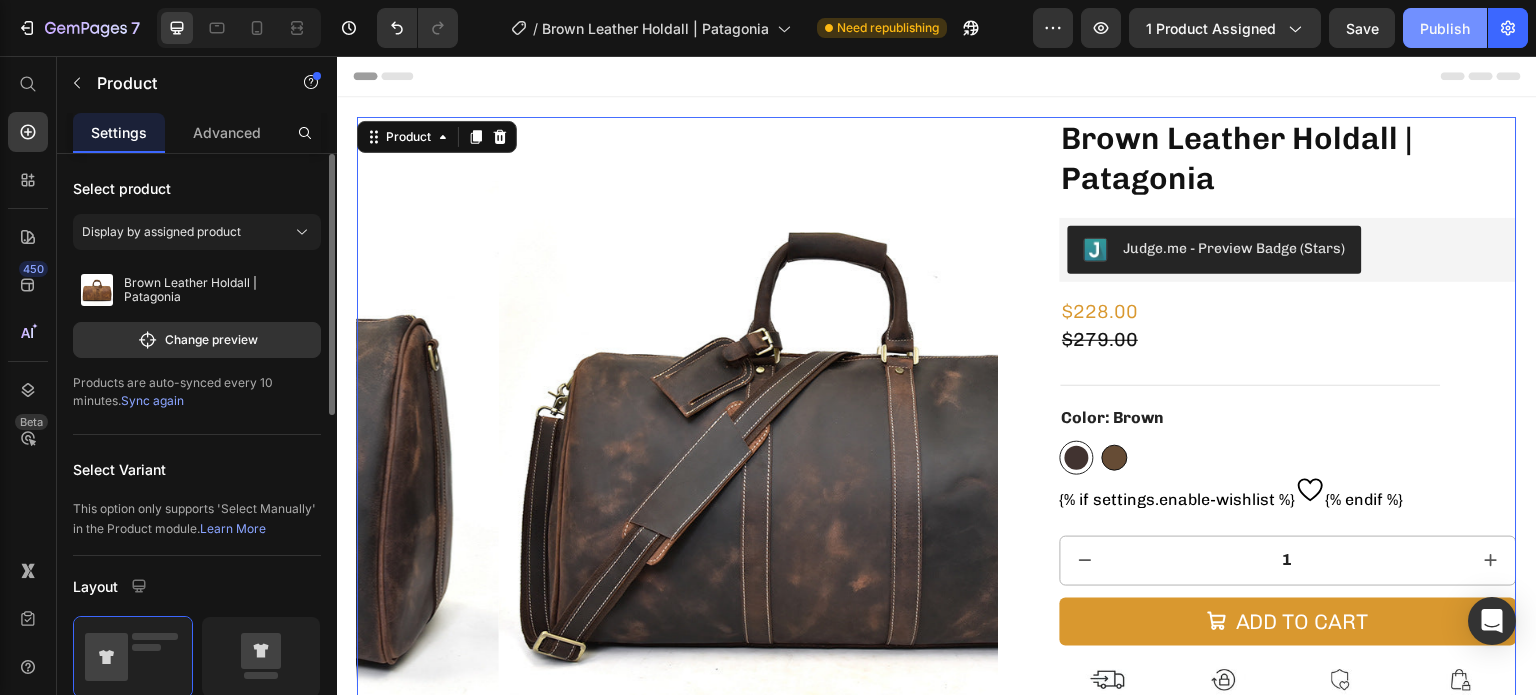 click on "Publish" at bounding box center [1445, 28] 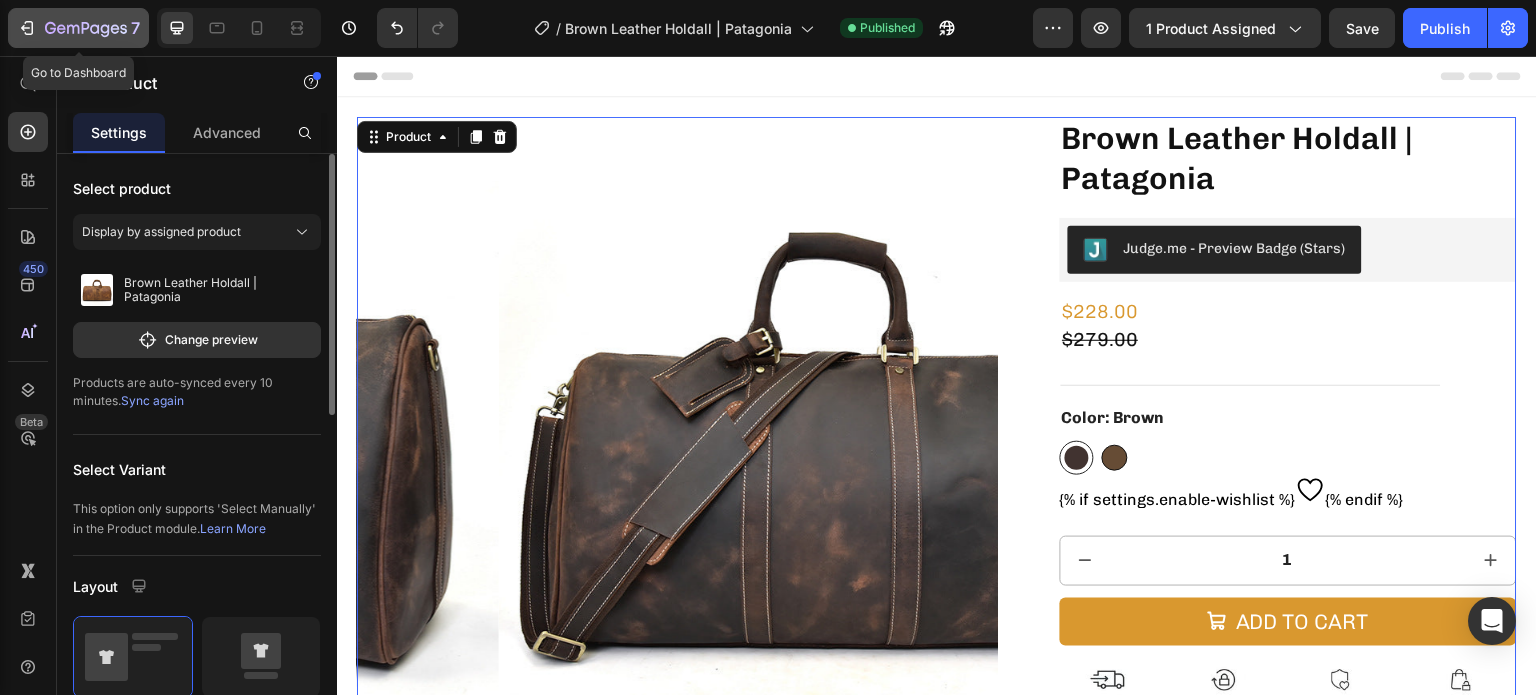 click 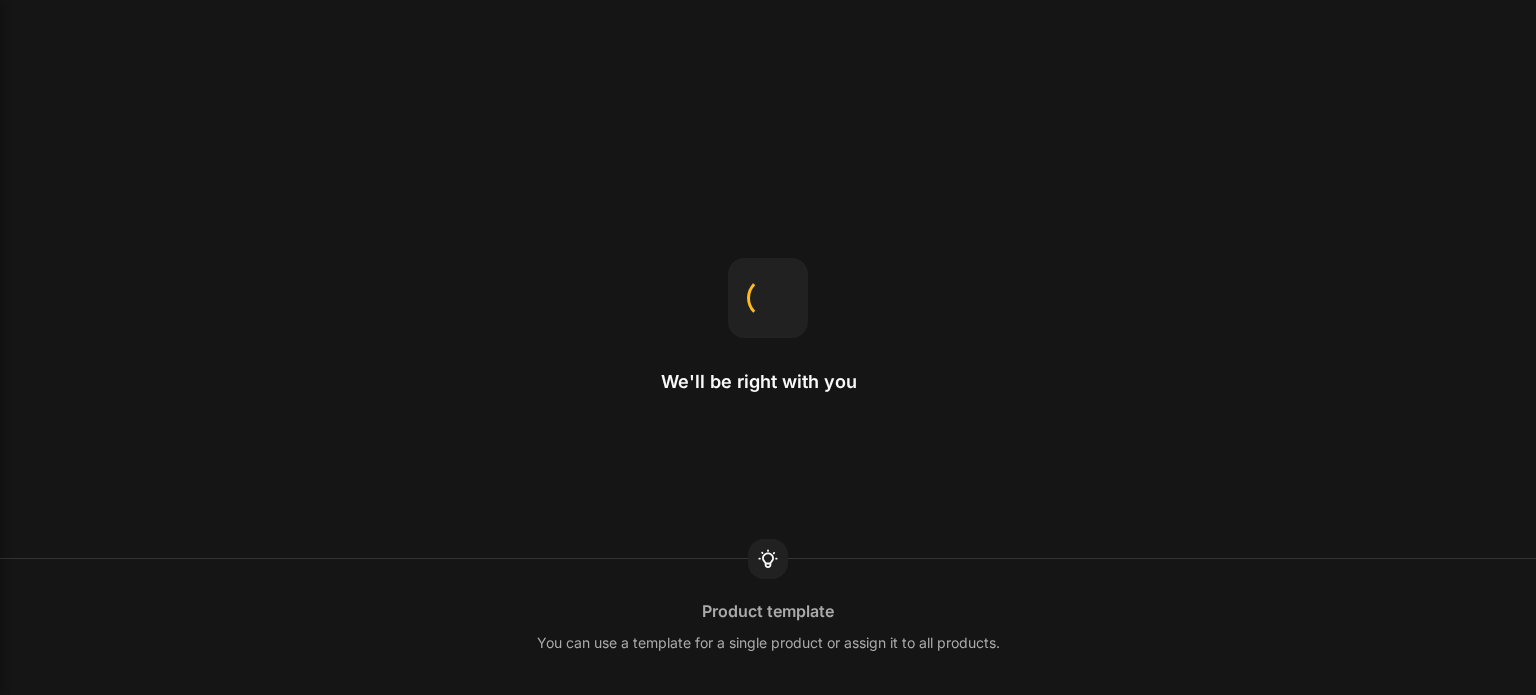scroll, scrollTop: 0, scrollLeft: 0, axis: both 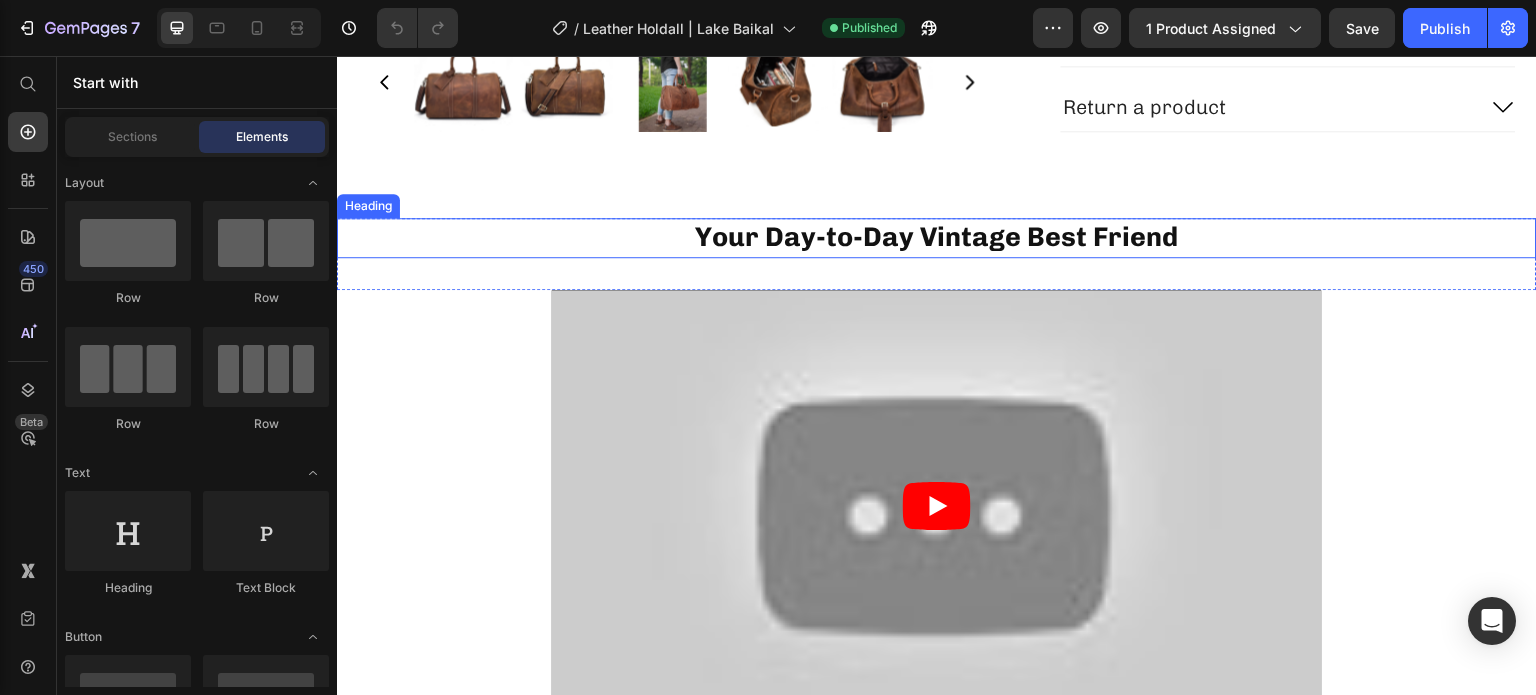 click on "Your Day-to-Day Vintage Best Friend" at bounding box center (937, 237) 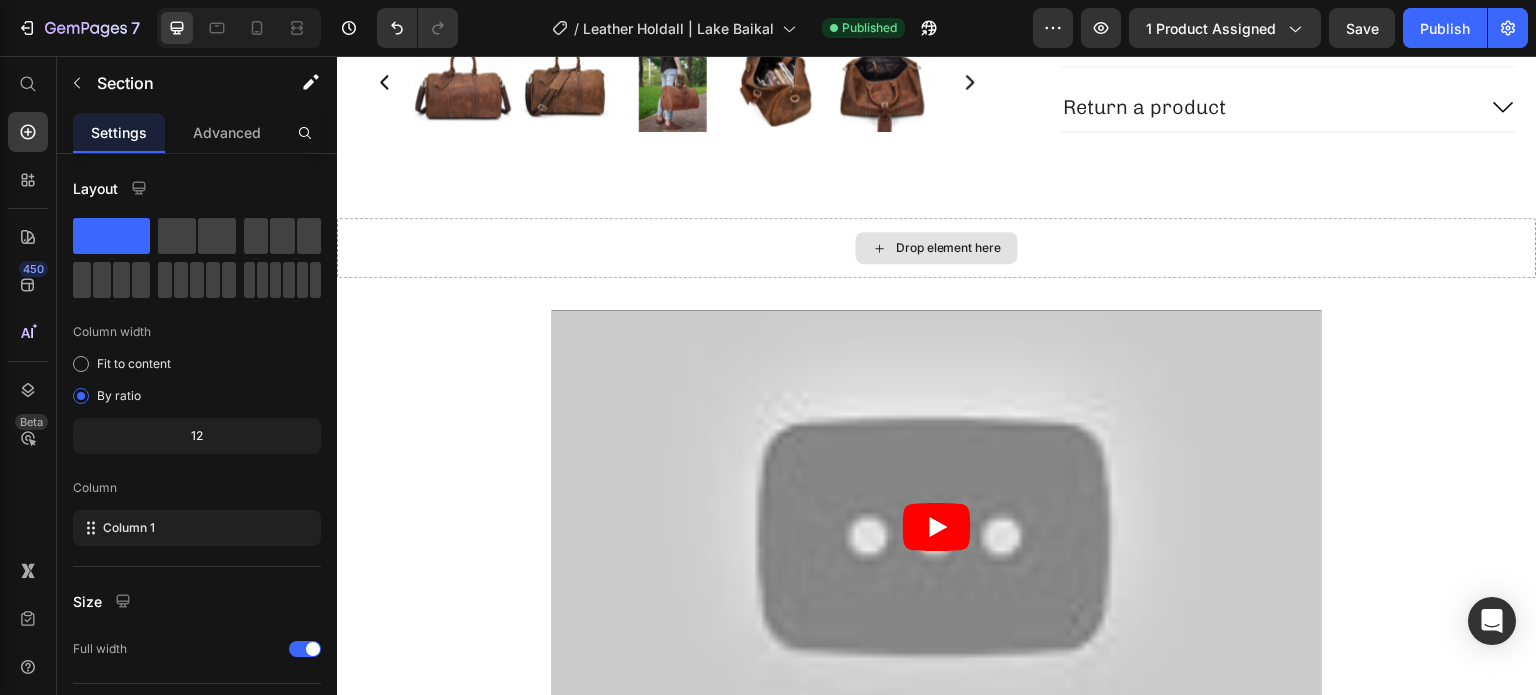click on "Drop element here" at bounding box center (937, 248) 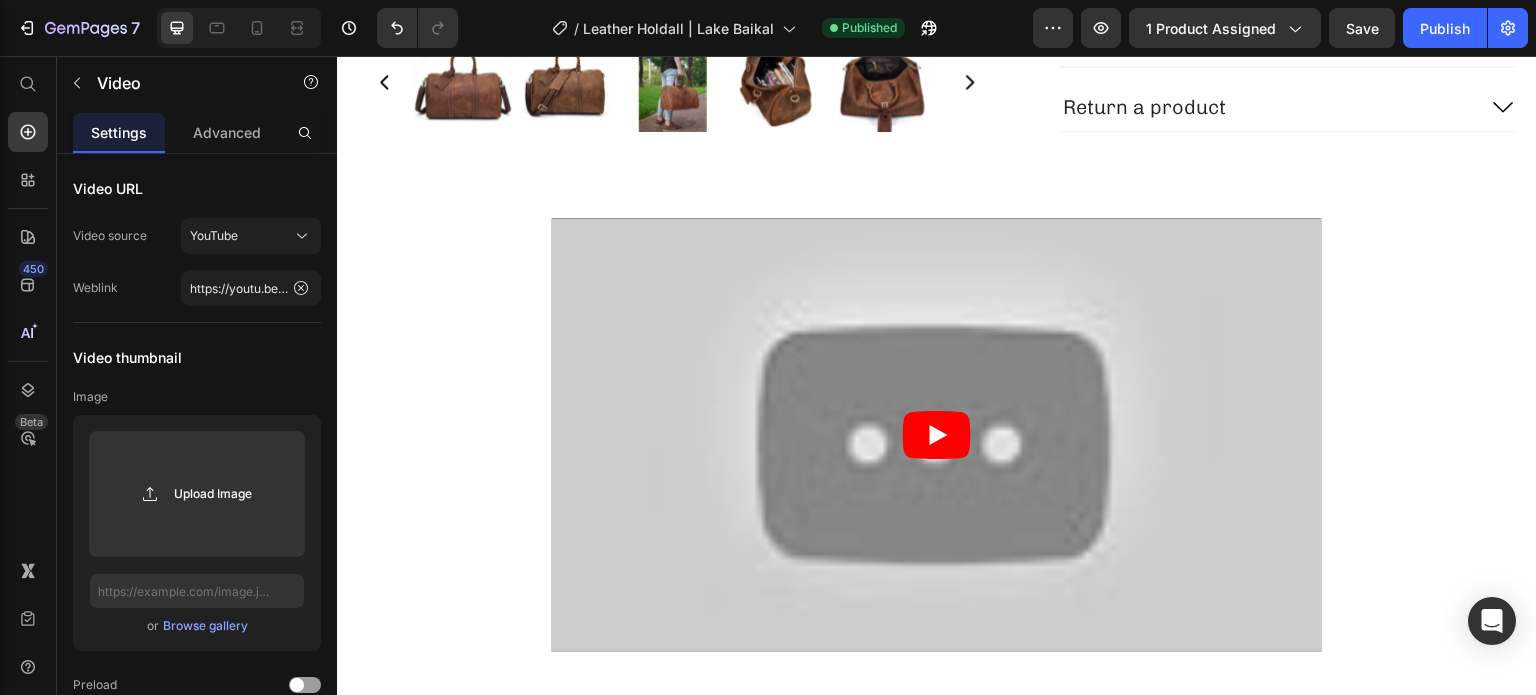 click at bounding box center [937, 434] 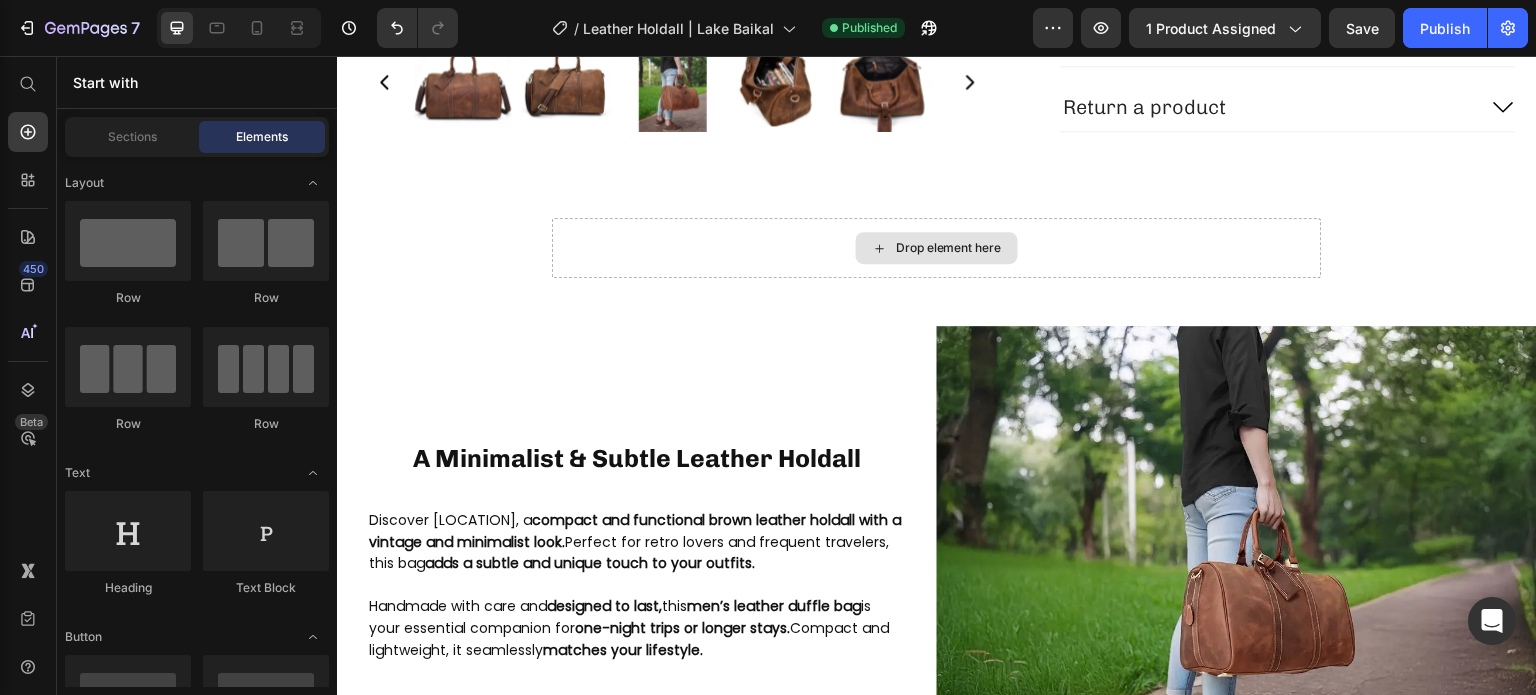 click on "Drop element here" at bounding box center [937, 248] 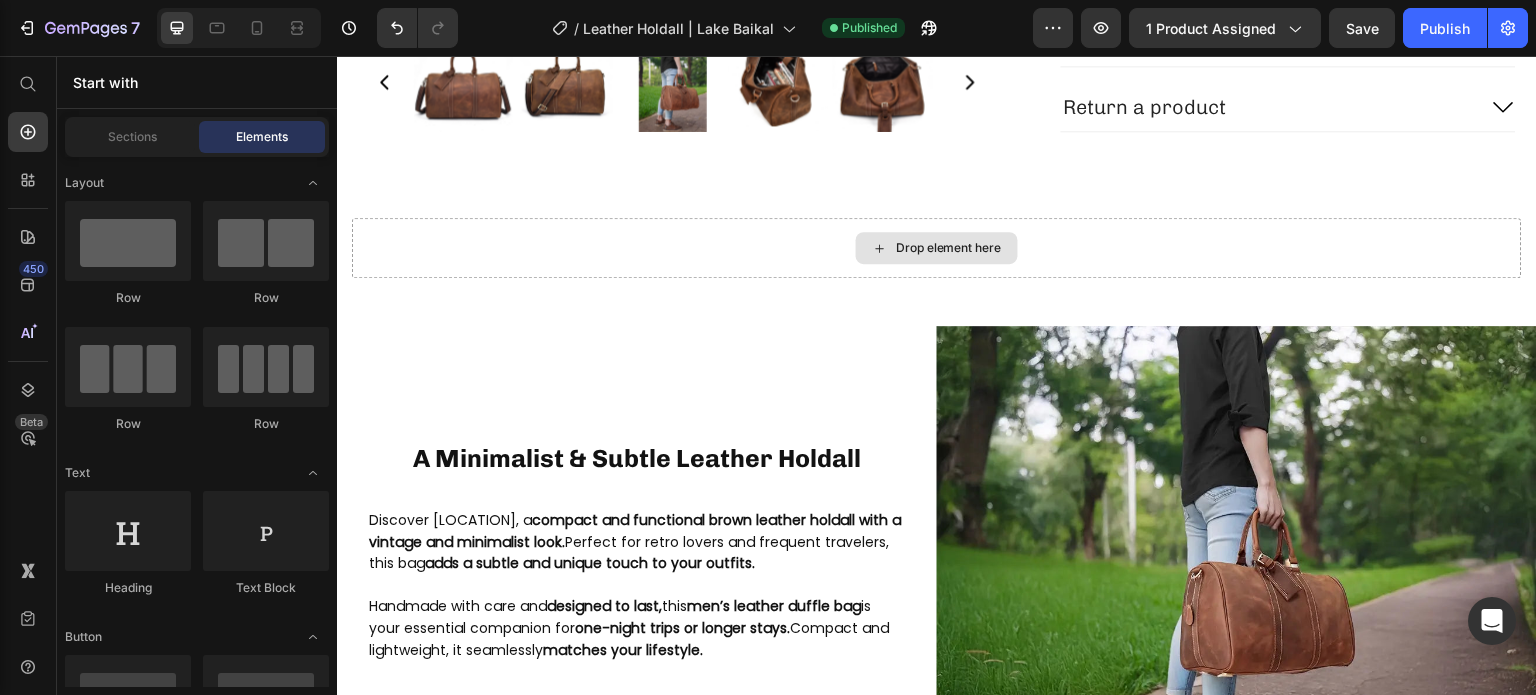 click on "Drop element here" at bounding box center [937, 248] 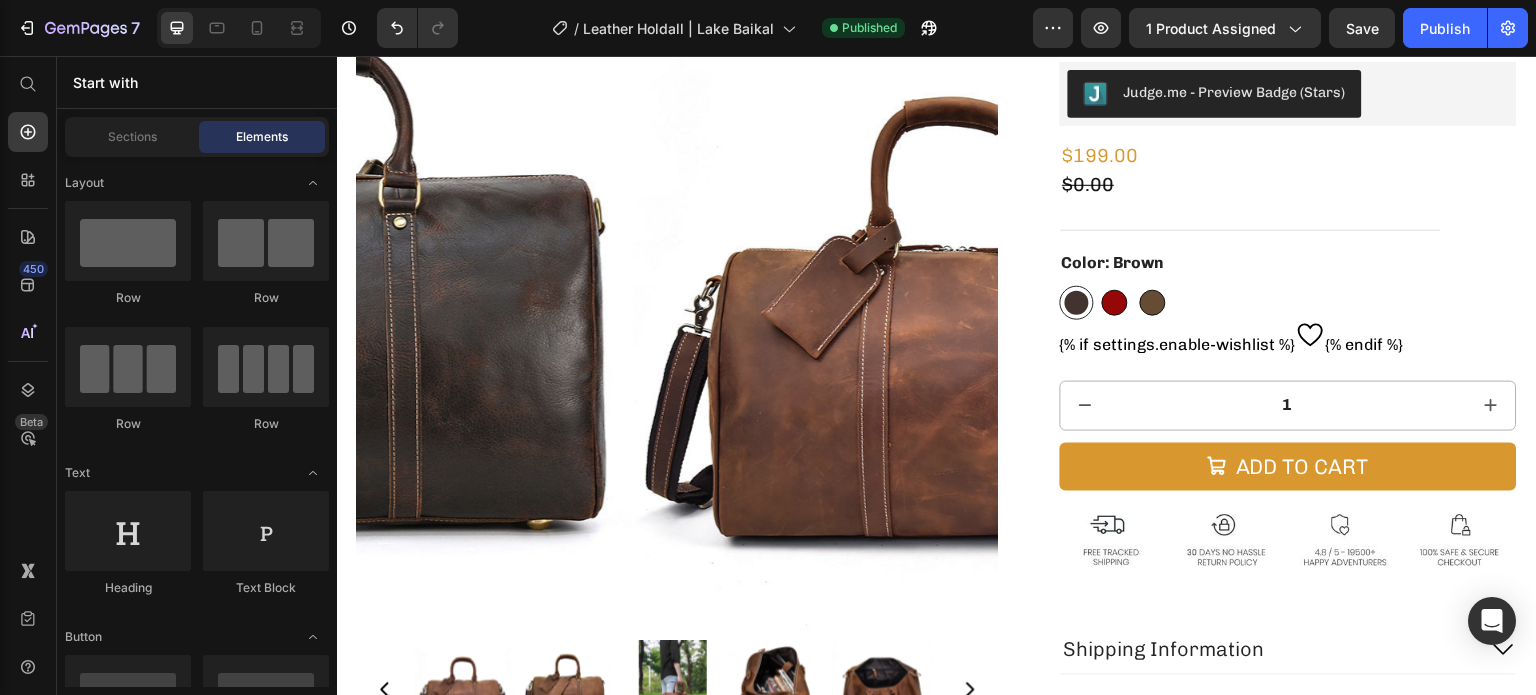 scroll, scrollTop: 124, scrollLeft: 0, axis: vertical 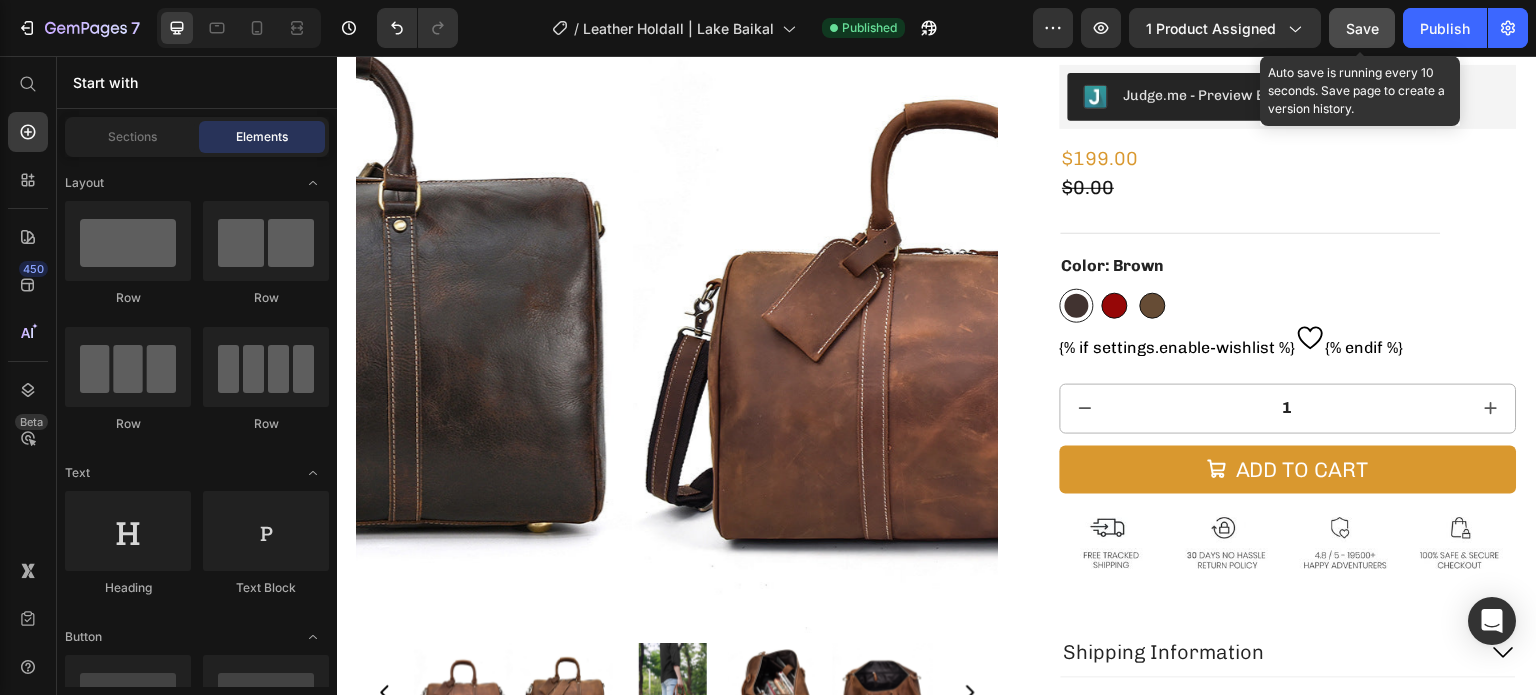 click on "Save" at bounding box center (1362, 28) 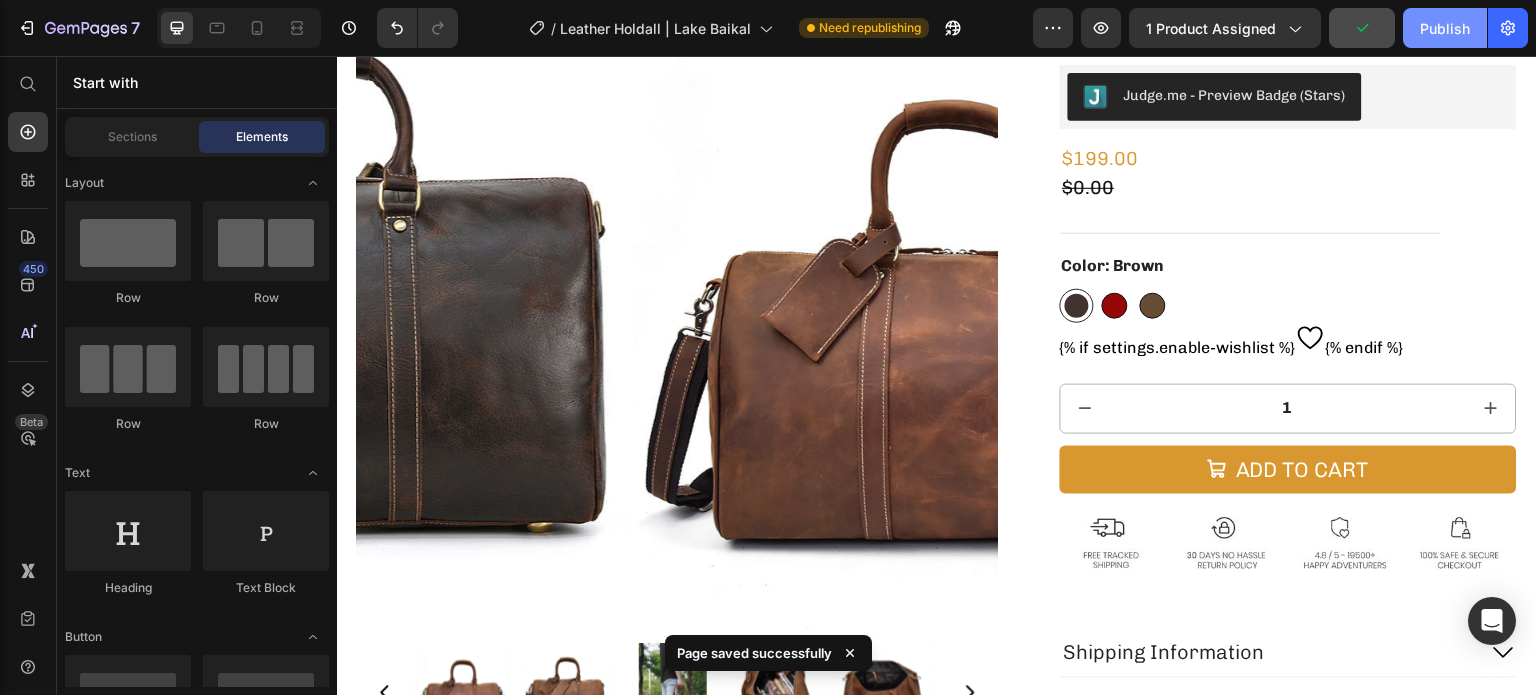 click on "Publish" at bounding box center (1445, 28) 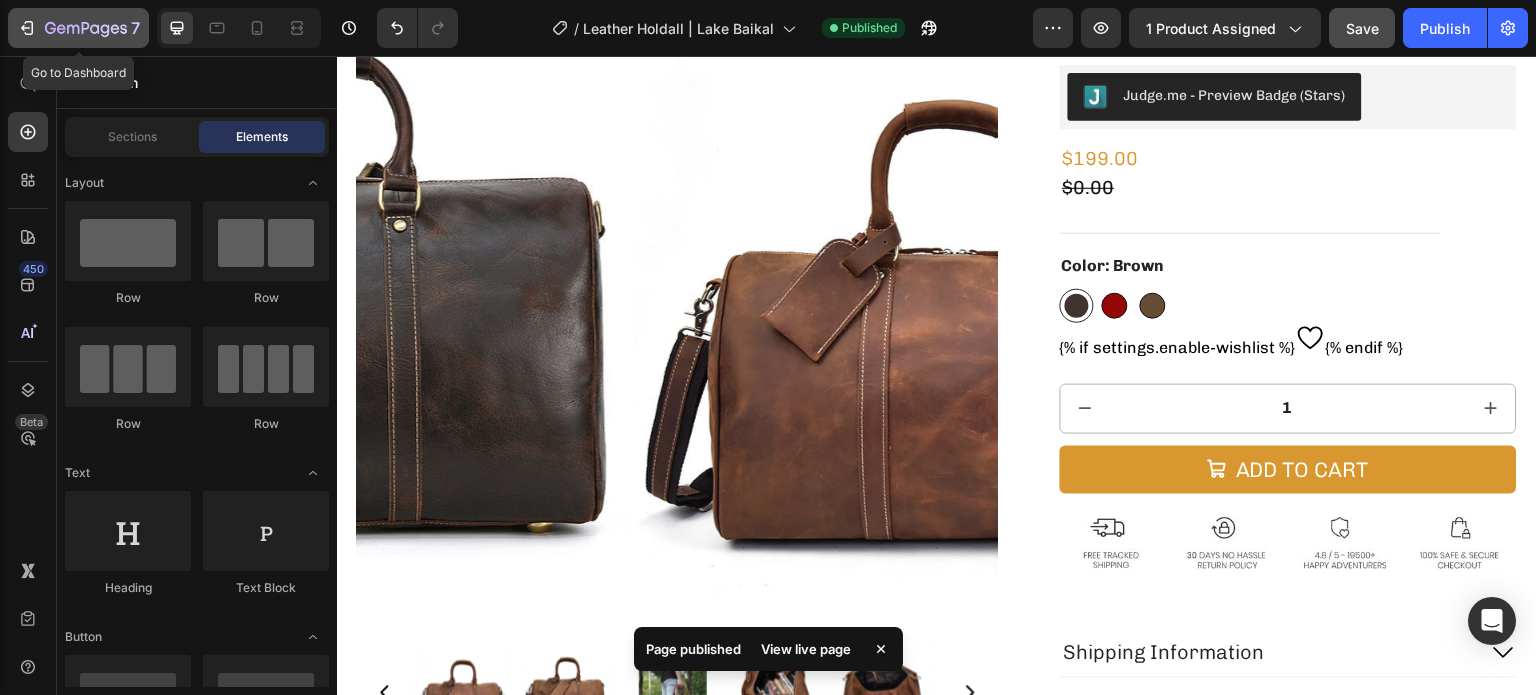 click on "7" 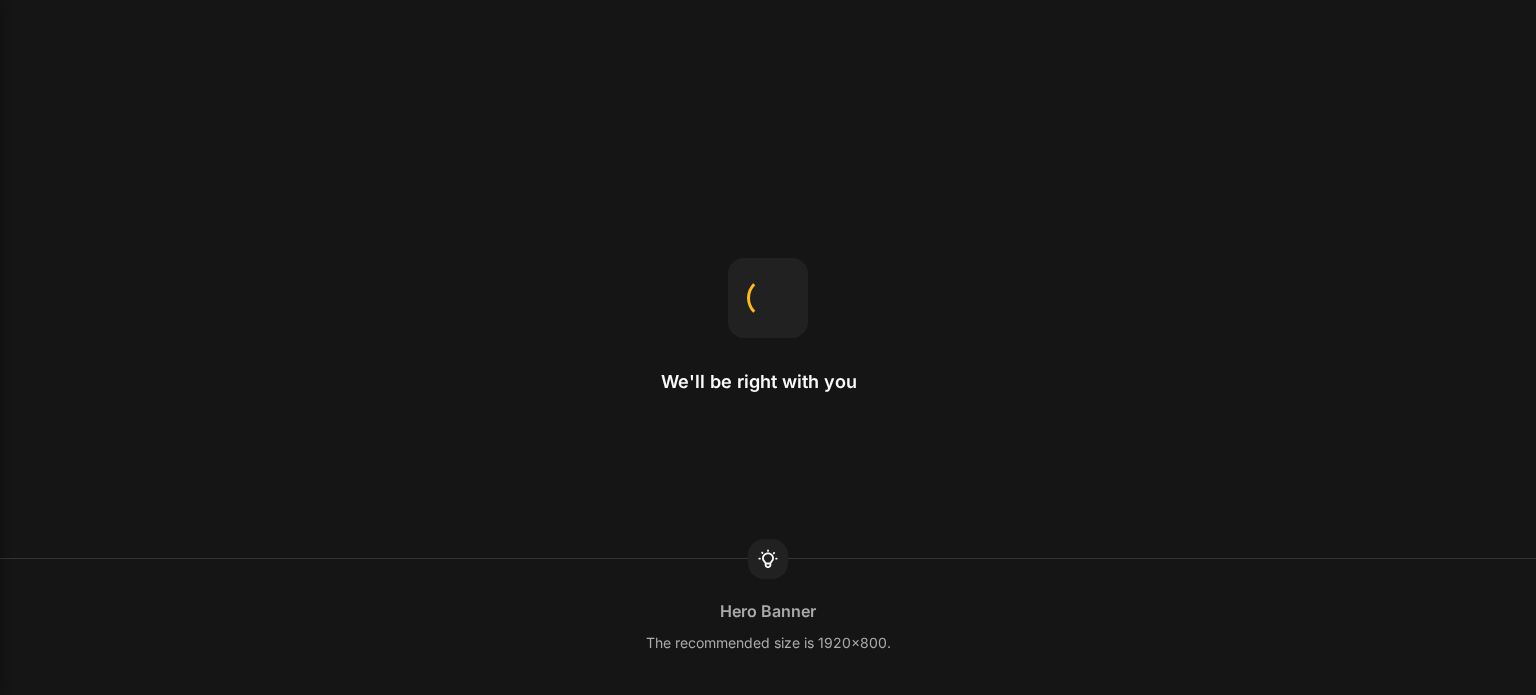 scroll, scrollTop: 0, scrollLeft: 0, axis: both 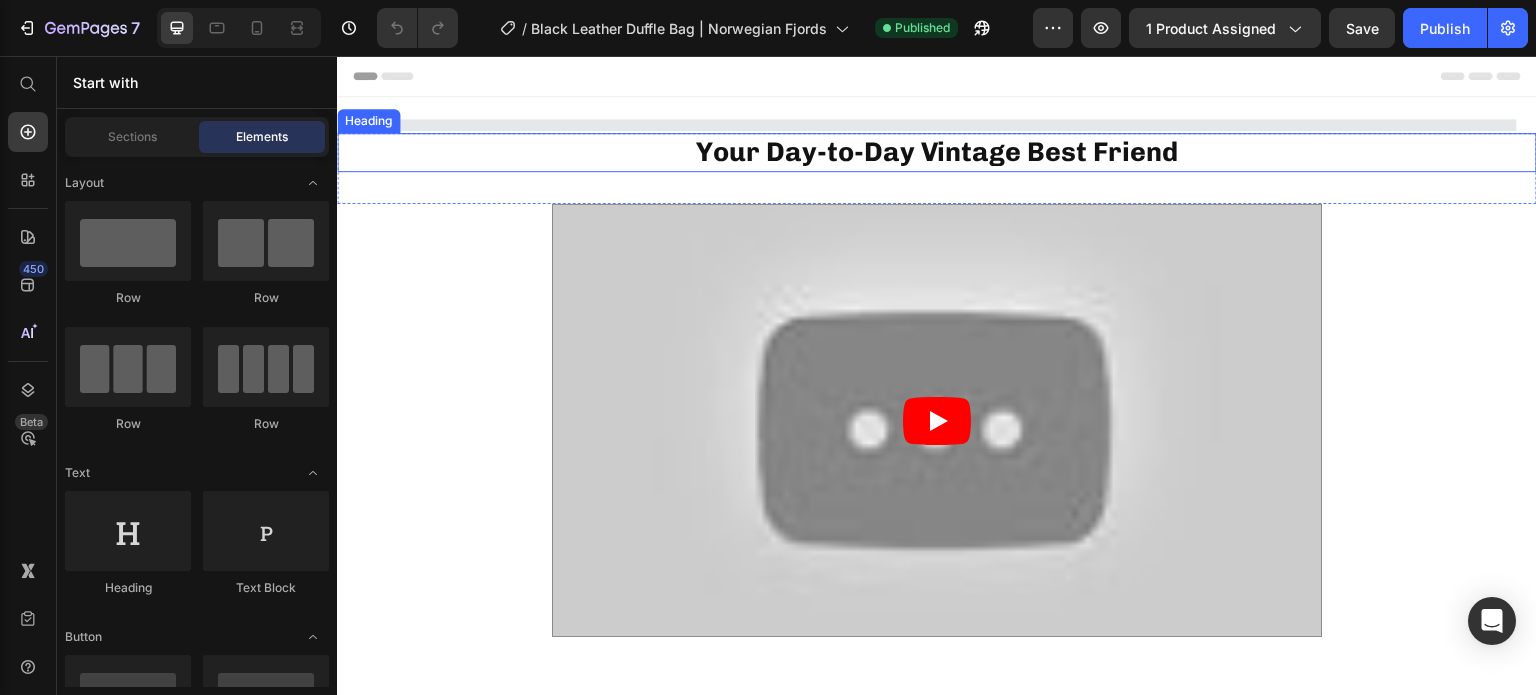 click on "Your Day-to-Day Vintage Best Friend" at bounding box center [937, 152] 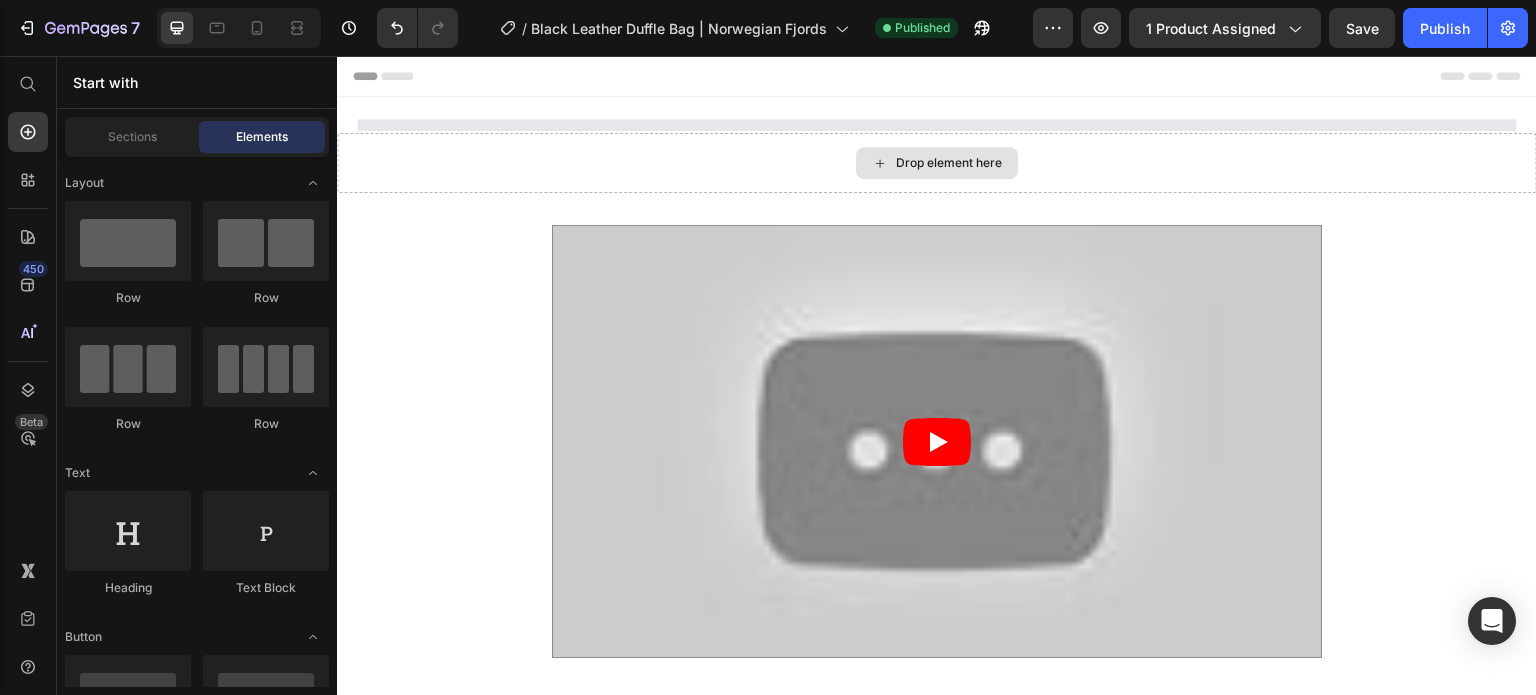 click on "Drop element here" at bounding box center [949, 163] 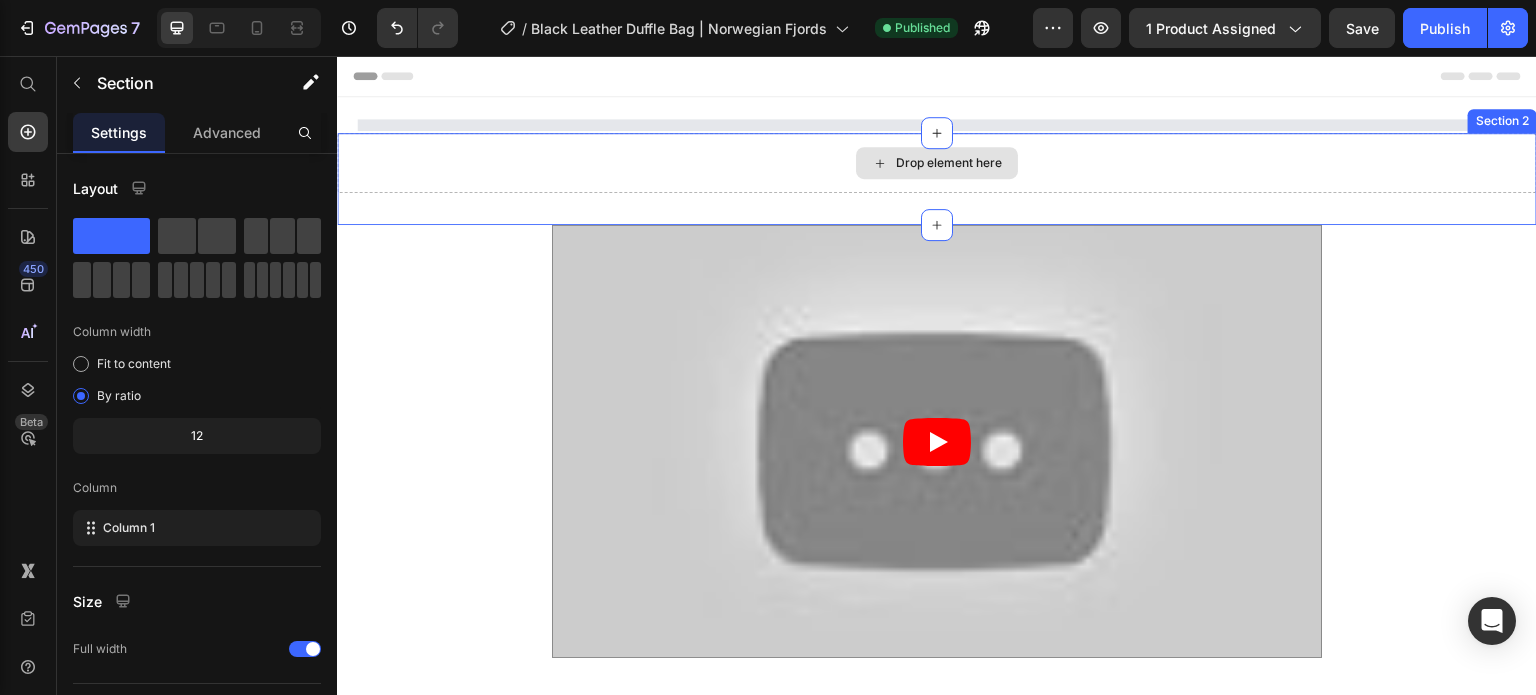 click on "Drop element here" at bounding box center (937, 163) 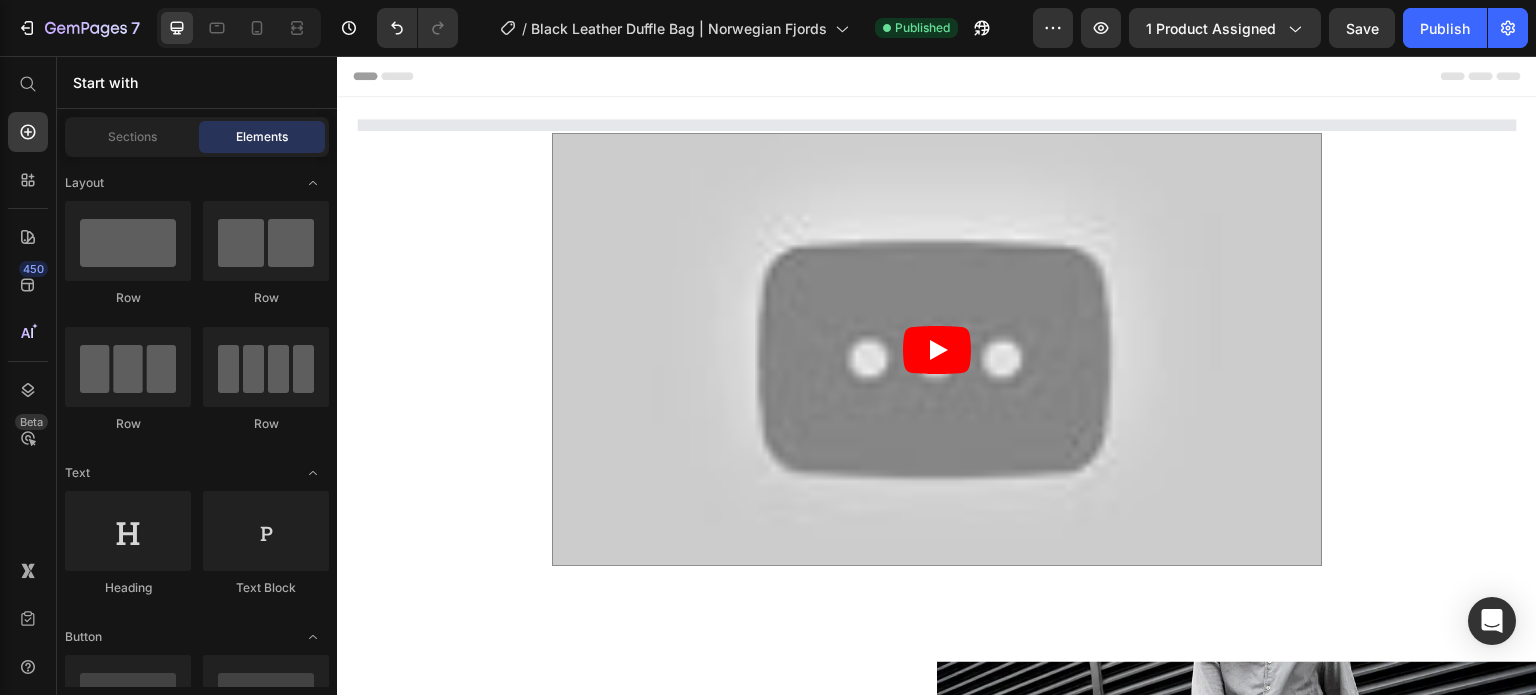 click at bounding box center (937, 349) 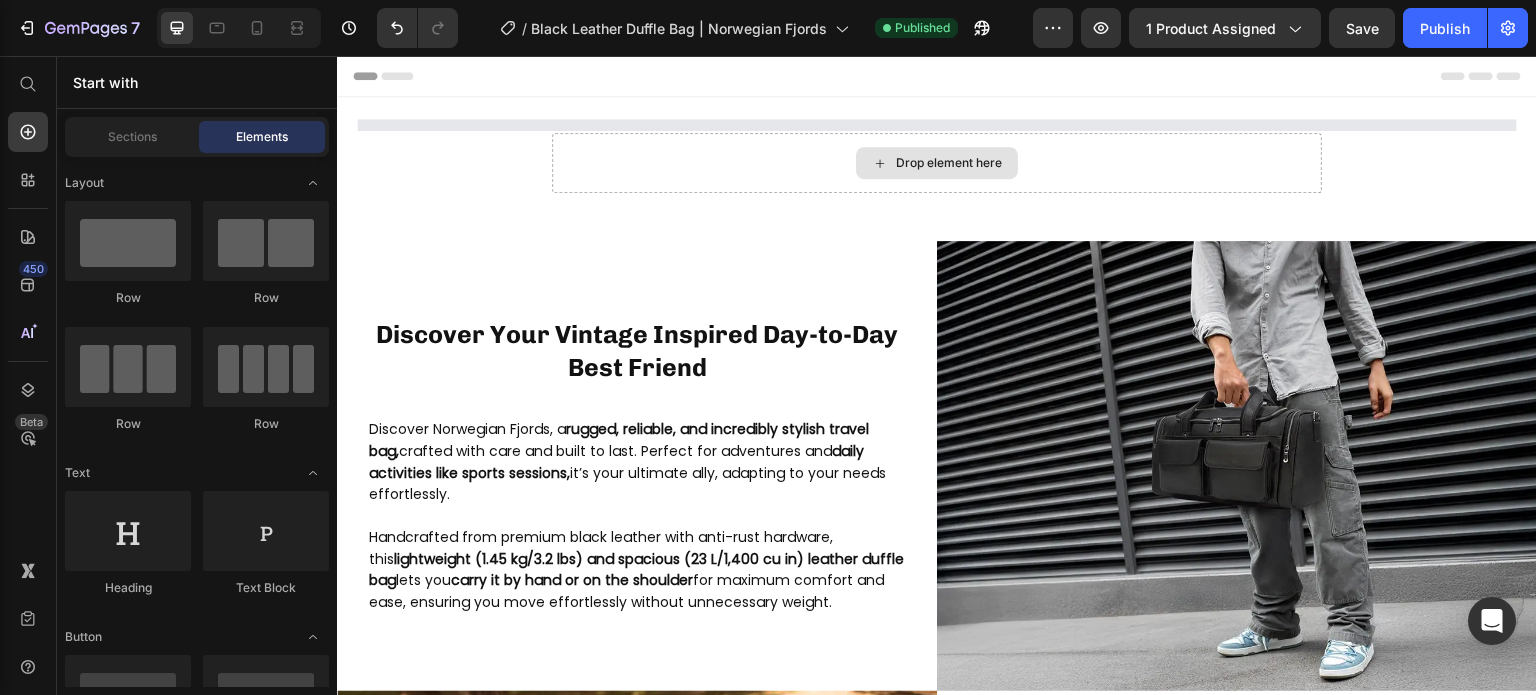 click on "Drop element here" at bounding box center [937, 163] 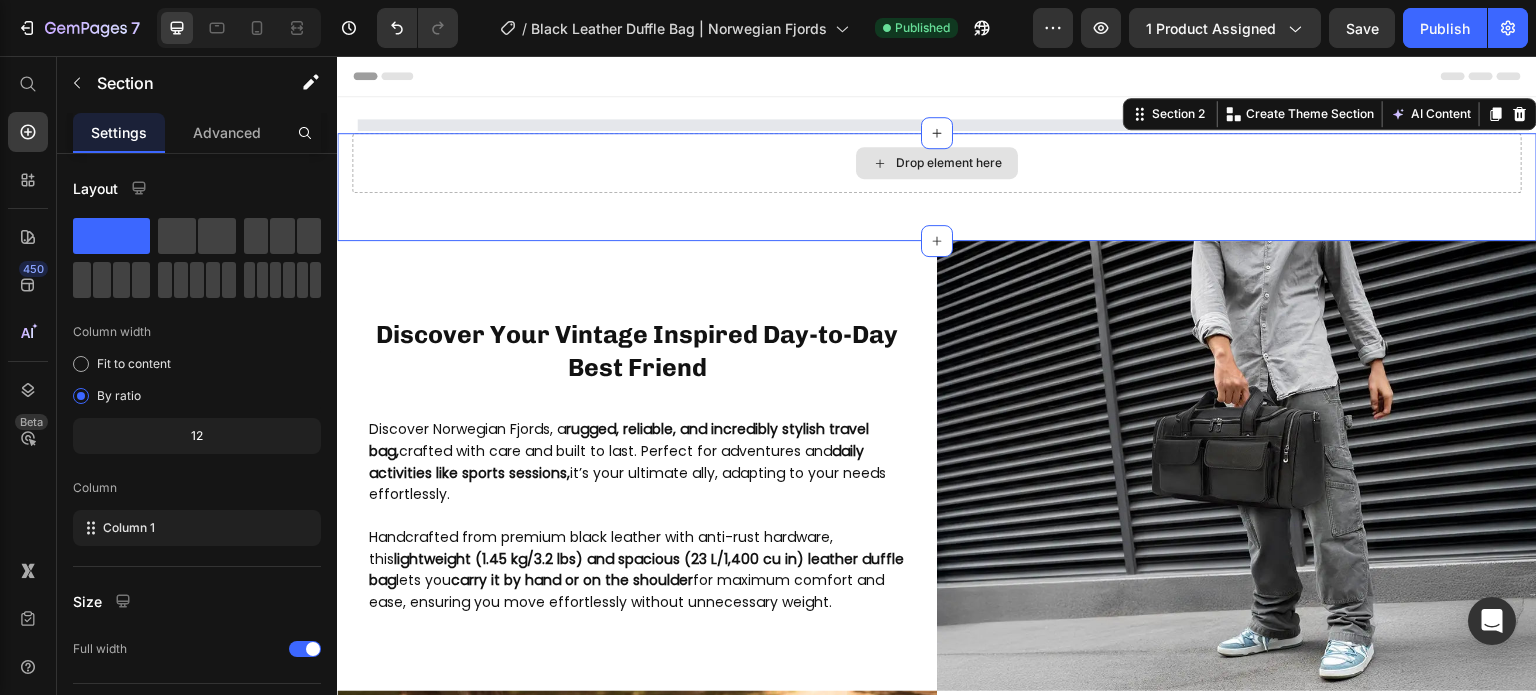 click on "Drop element here" at bounding box center [937, 163] 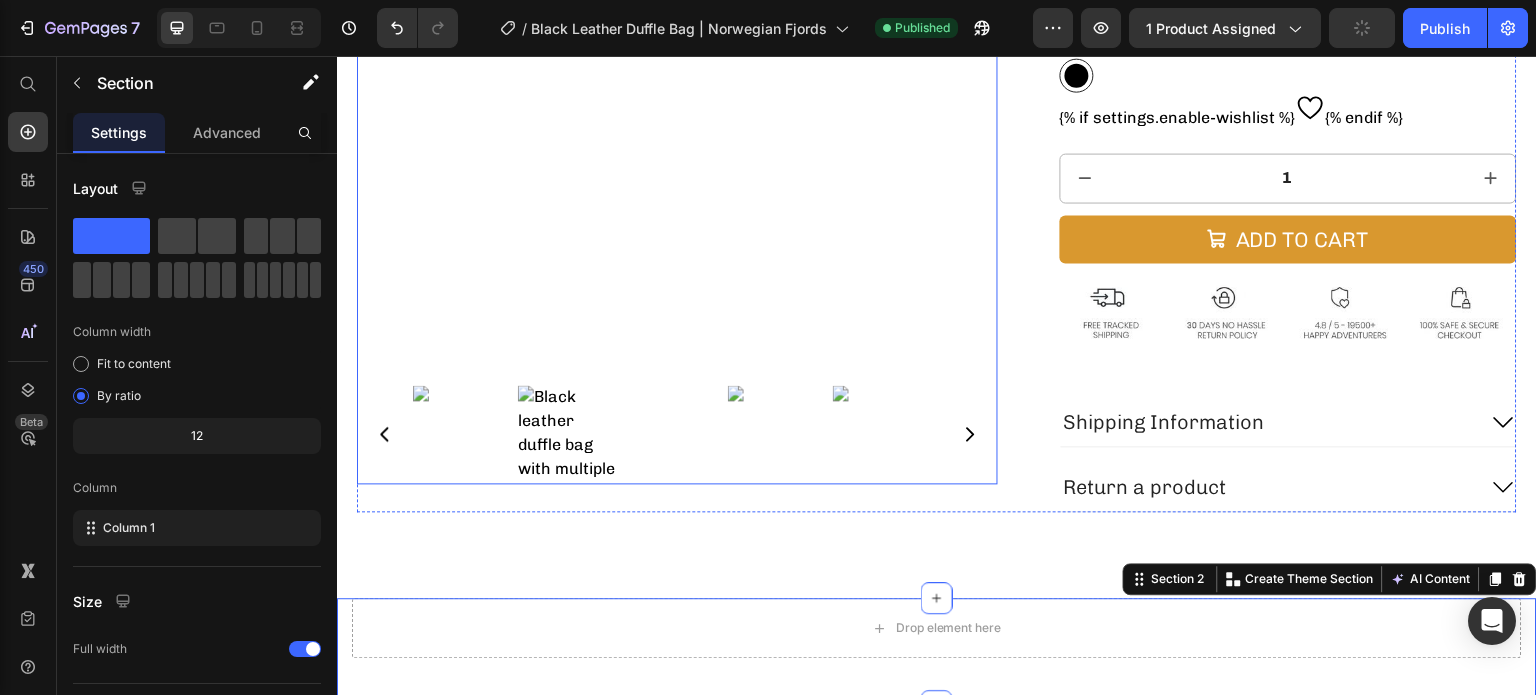 scroll, scrollTop: 571, scrollLeft: 0, axis: vertical 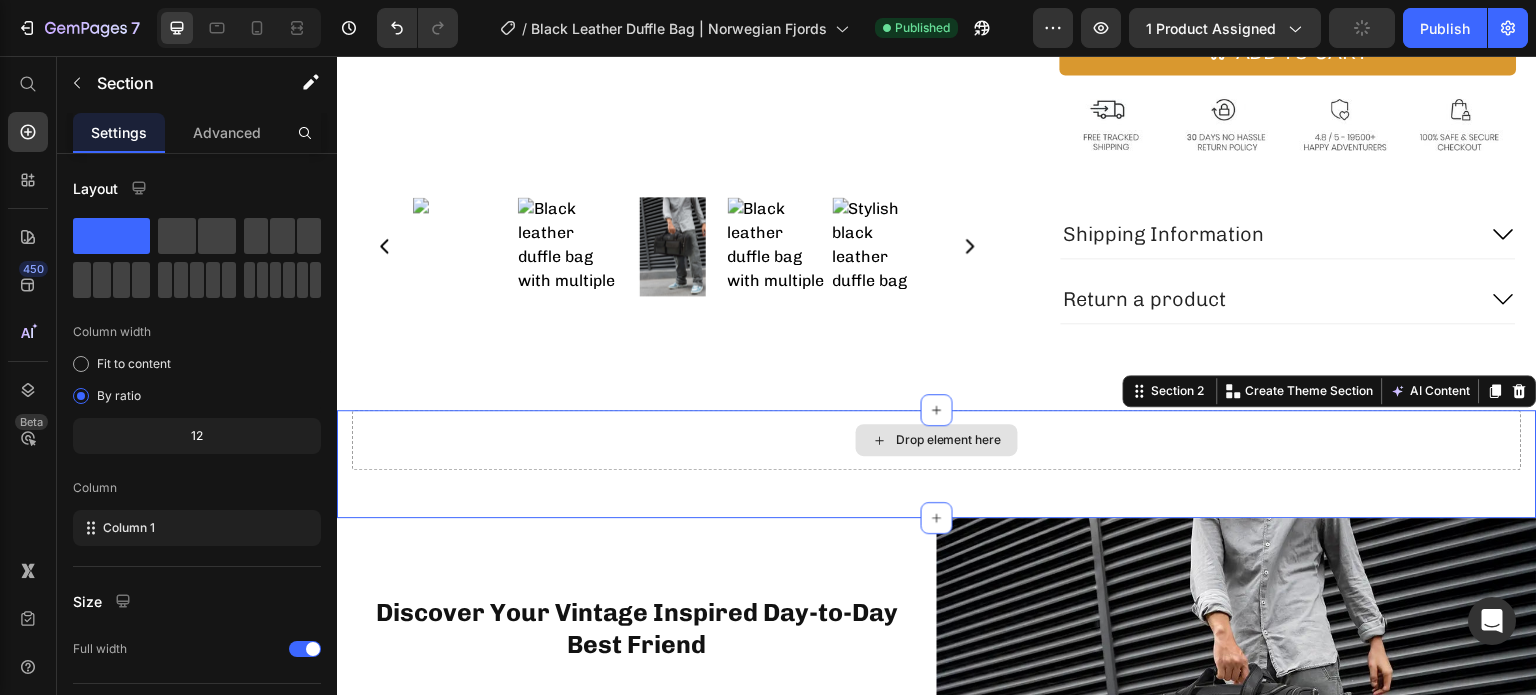 click on "Drop element here" at bounding box center [937, 440] 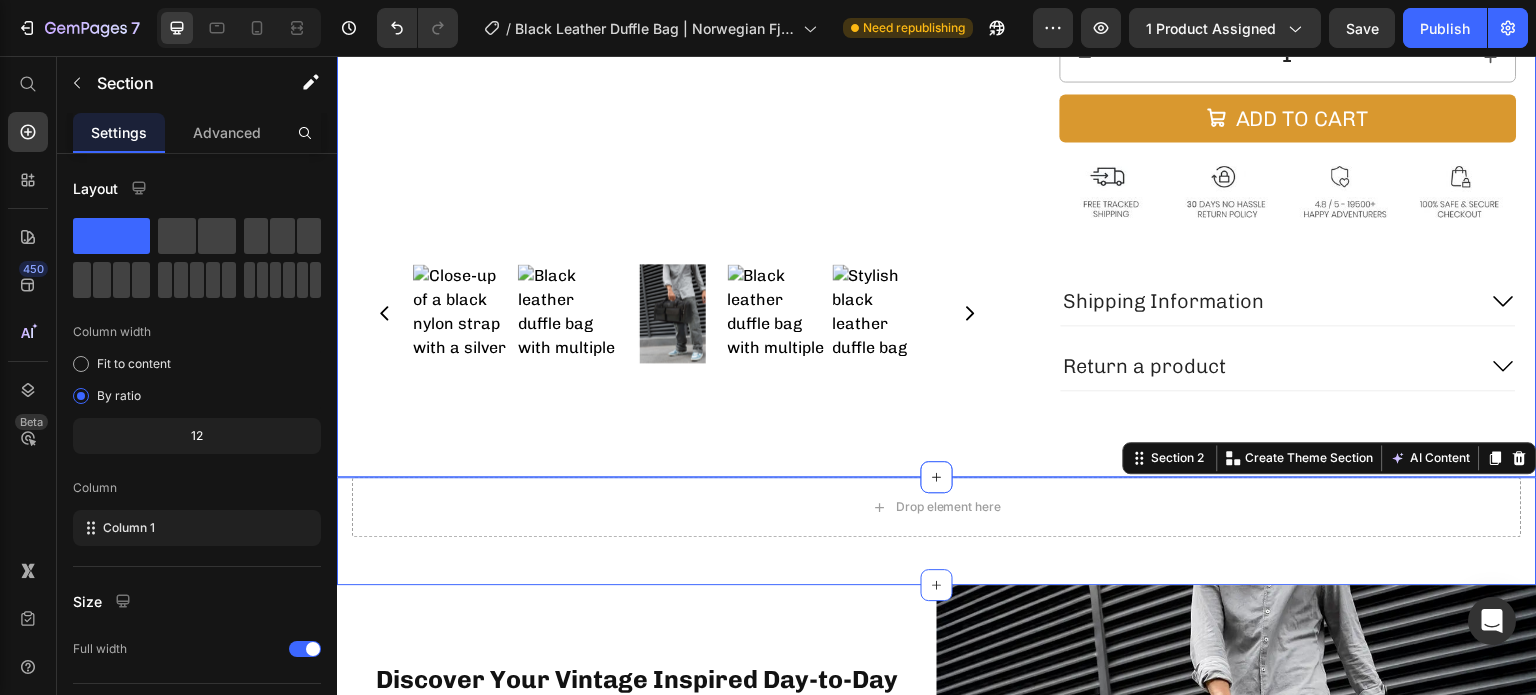 scroll, scrollTop: 500, scrollLeft: 0, axis: vertical 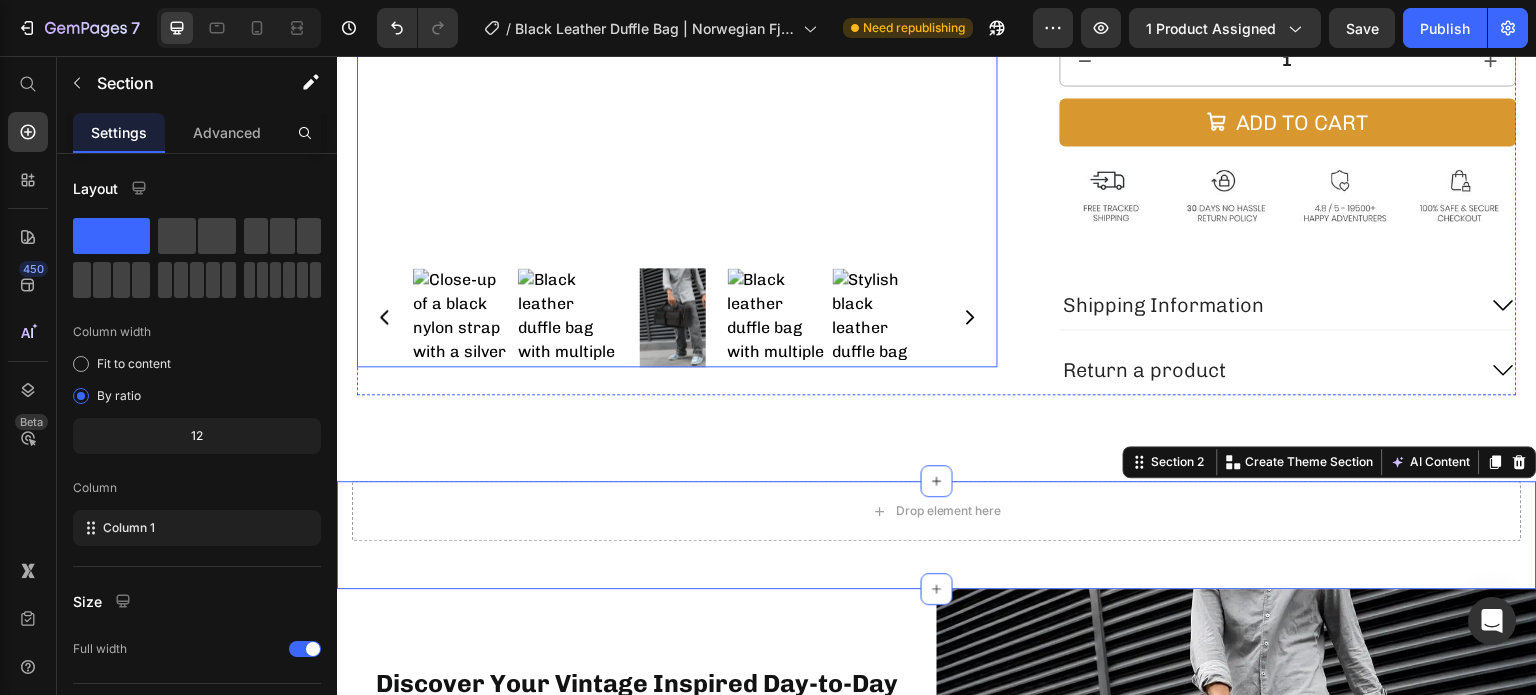 click at bounding box center [917, -63] 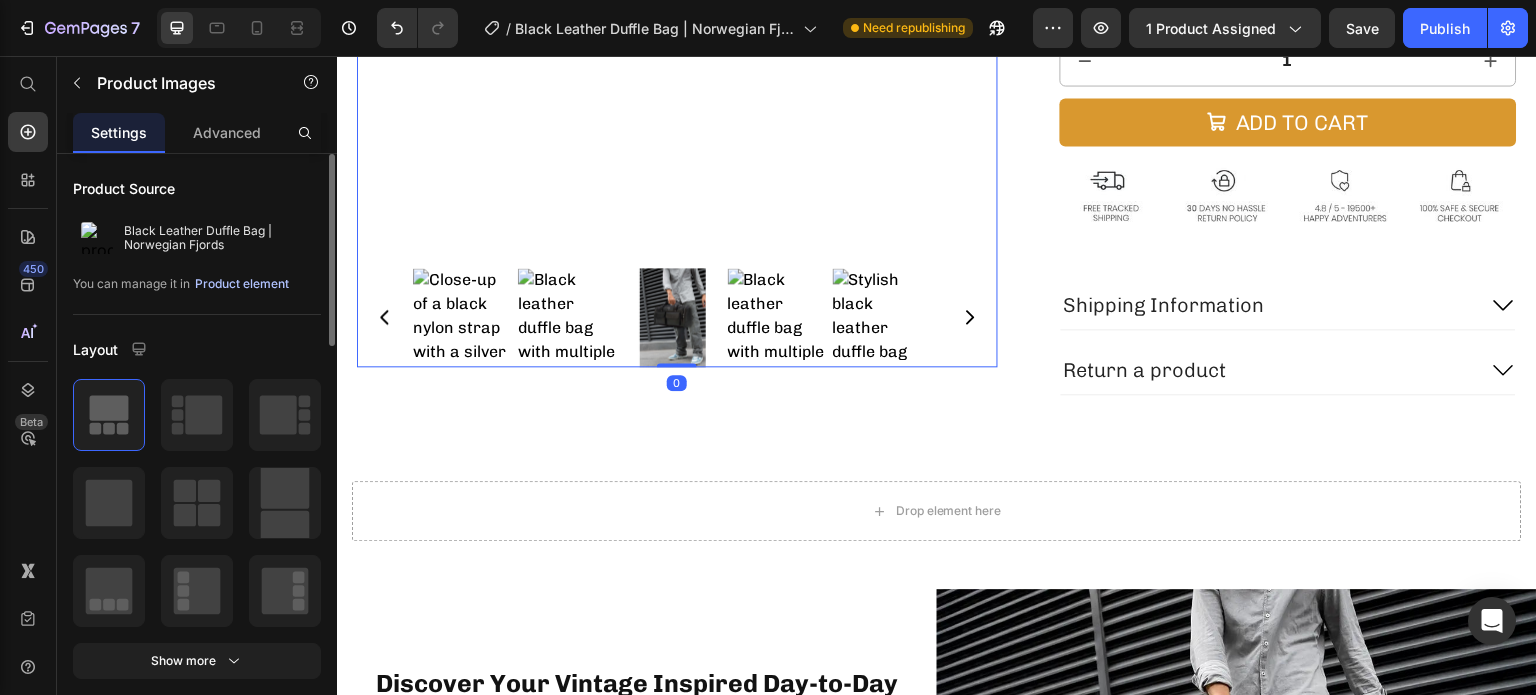click on "Product element" at bounding box center [242, 284] 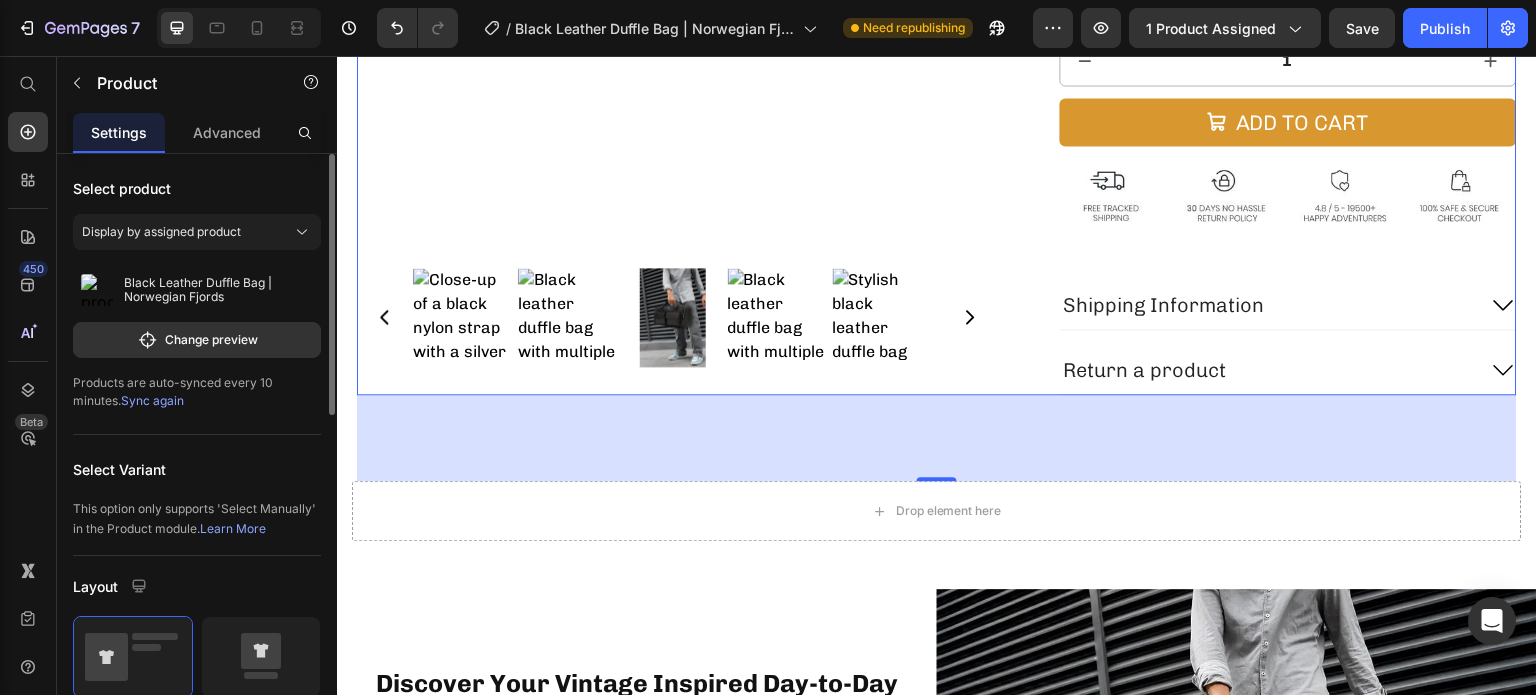 click on "Sync again" at bounding box center (152, 400) 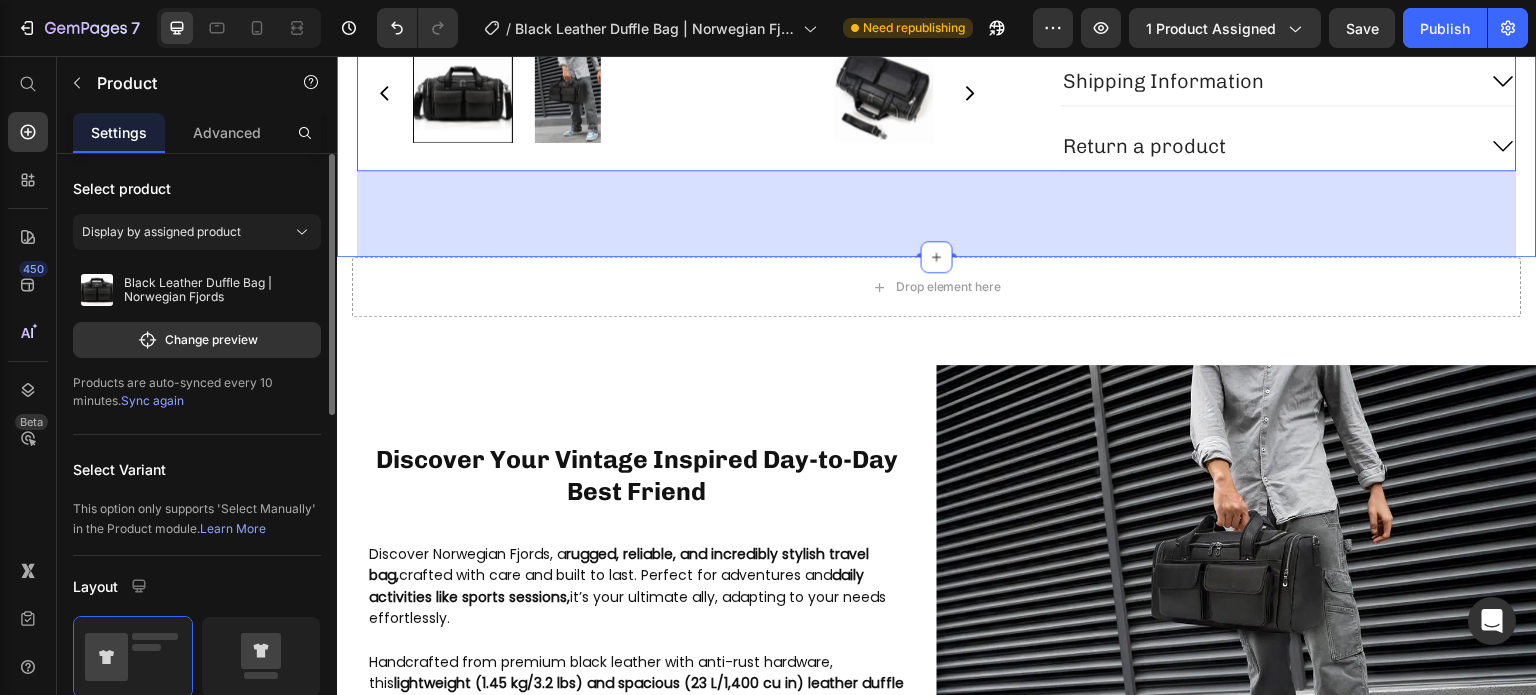 scroll, scrollTop: 726, scrollLeft: 0, axis: vertical 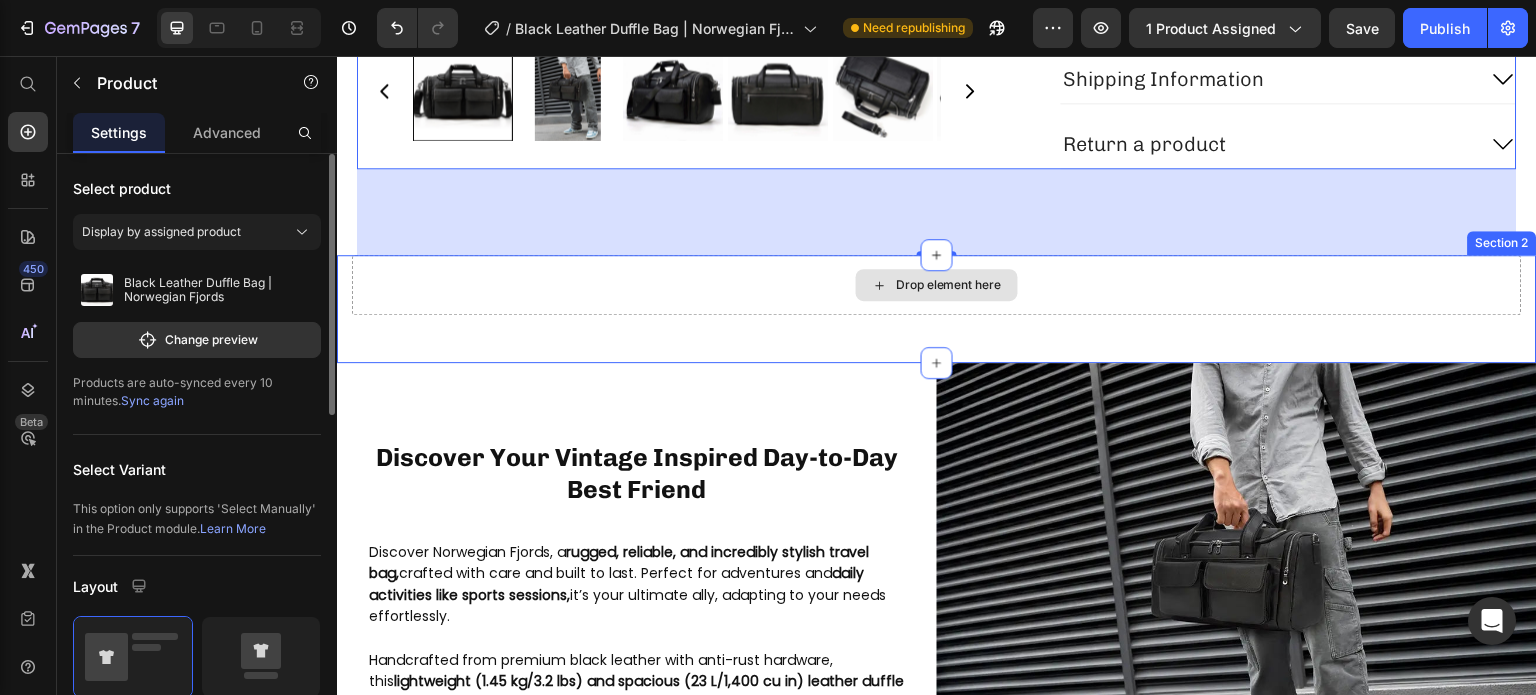 click on "Drop element here" at bounding box center (937, 285) 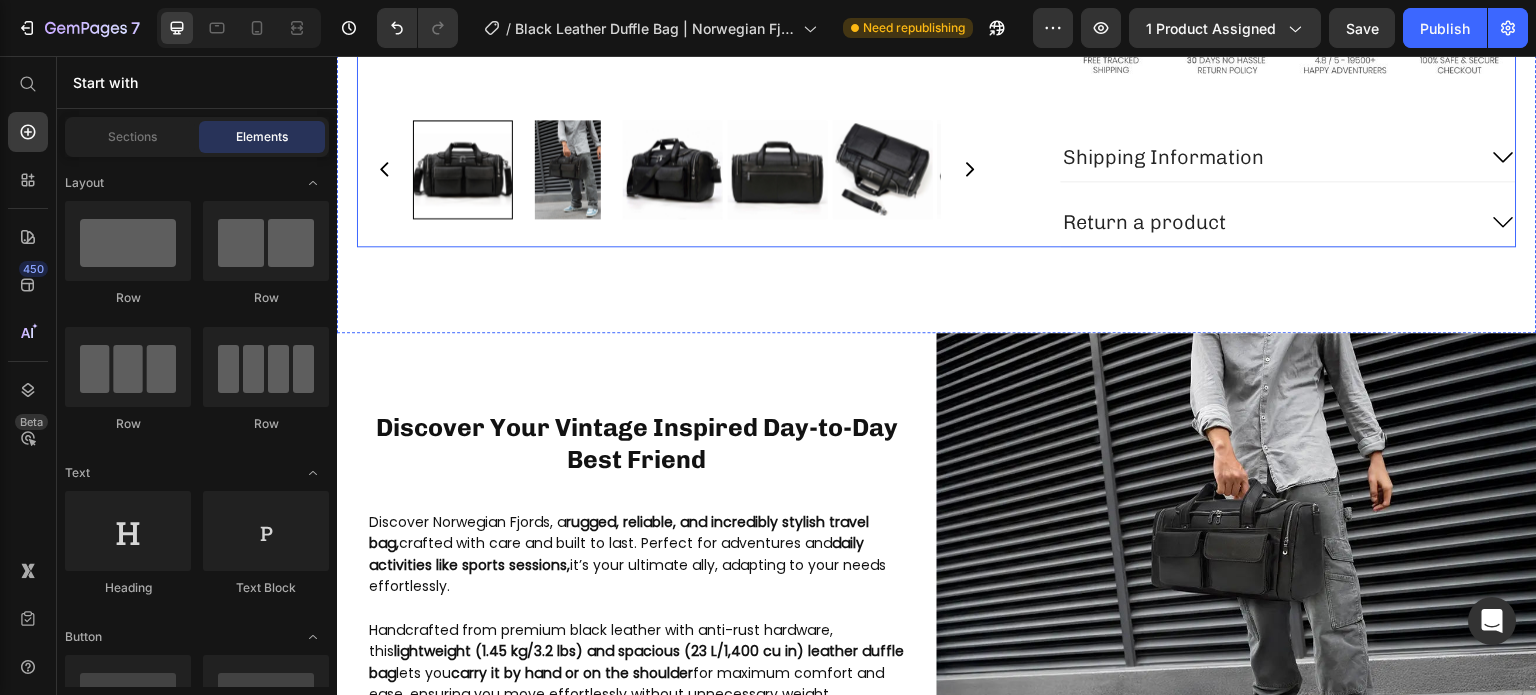 scroll, scrollTop: 644, scrollLeft: 0, axis: vertical 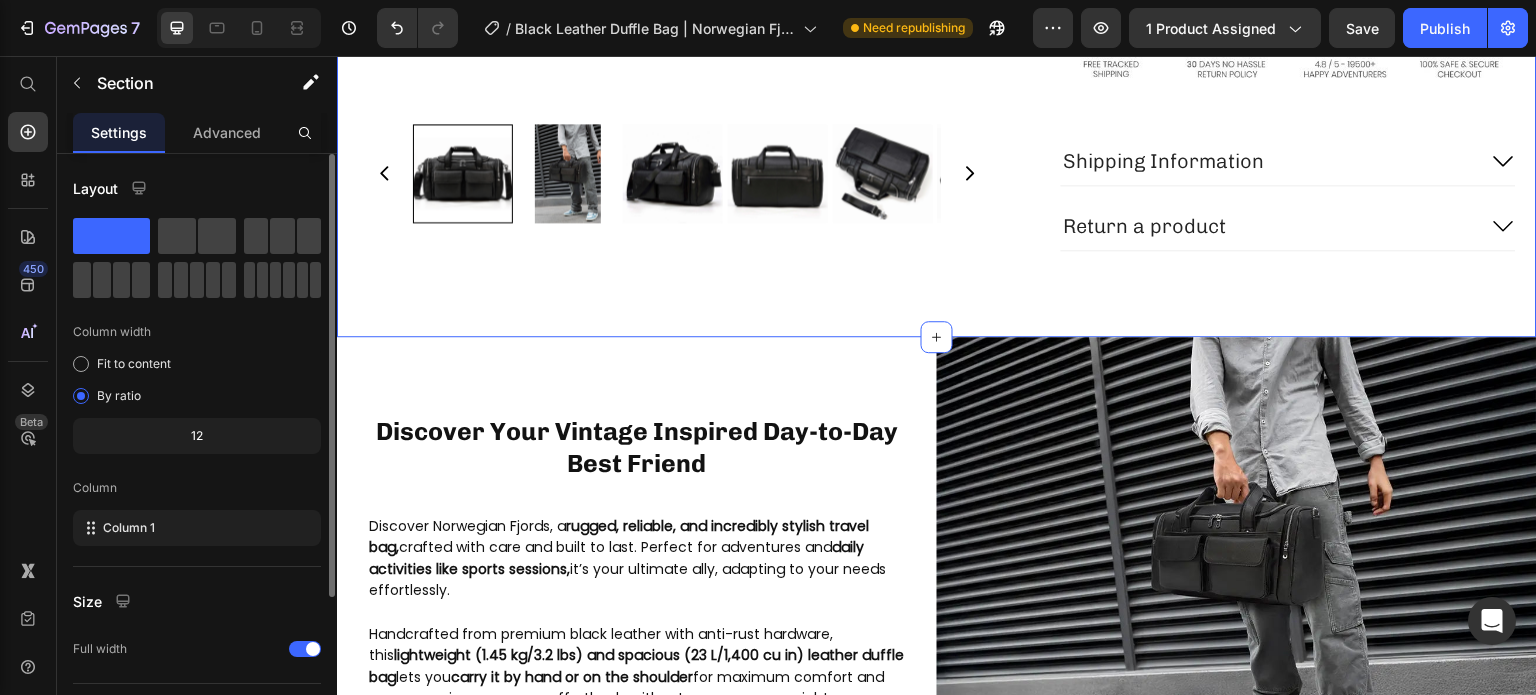 click on "Product Images Black Leather Duffle Bag | Norwegian Fjords Product Title Judge.me - Preview Badge (Stars) Judge.me $[PRICE] Product Price $[PRICE] Product Price Row Color: Black Black Black Product Variants & Swatches {% if settings.enable-wishlist %}
{% endif %} Custom Code 1 Product Quantity
Add to cart Add to Cart Image Row
Shipping Information
Return a product Accordion Row Product" at bounding box center (937, -95) 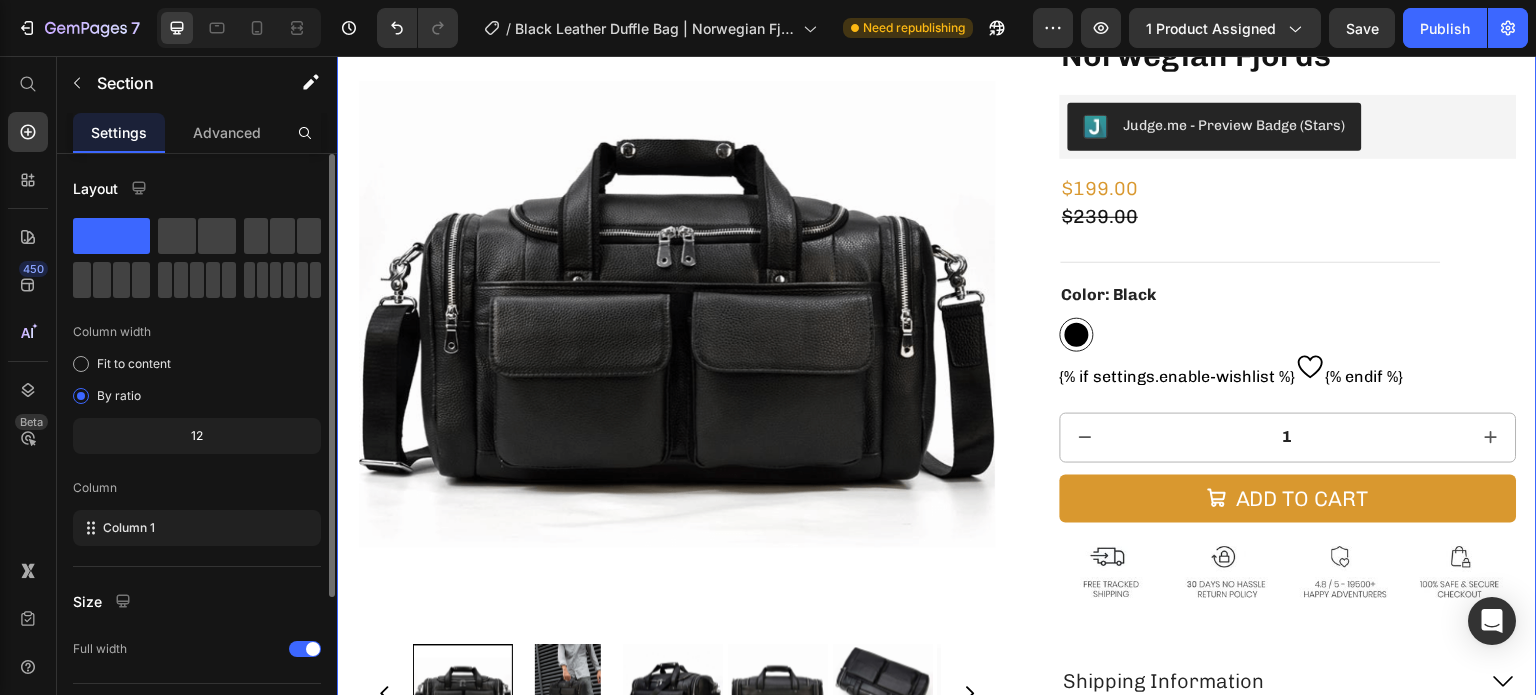 scroll, scrollTop: 0, scrollLeft: 0, axis: both 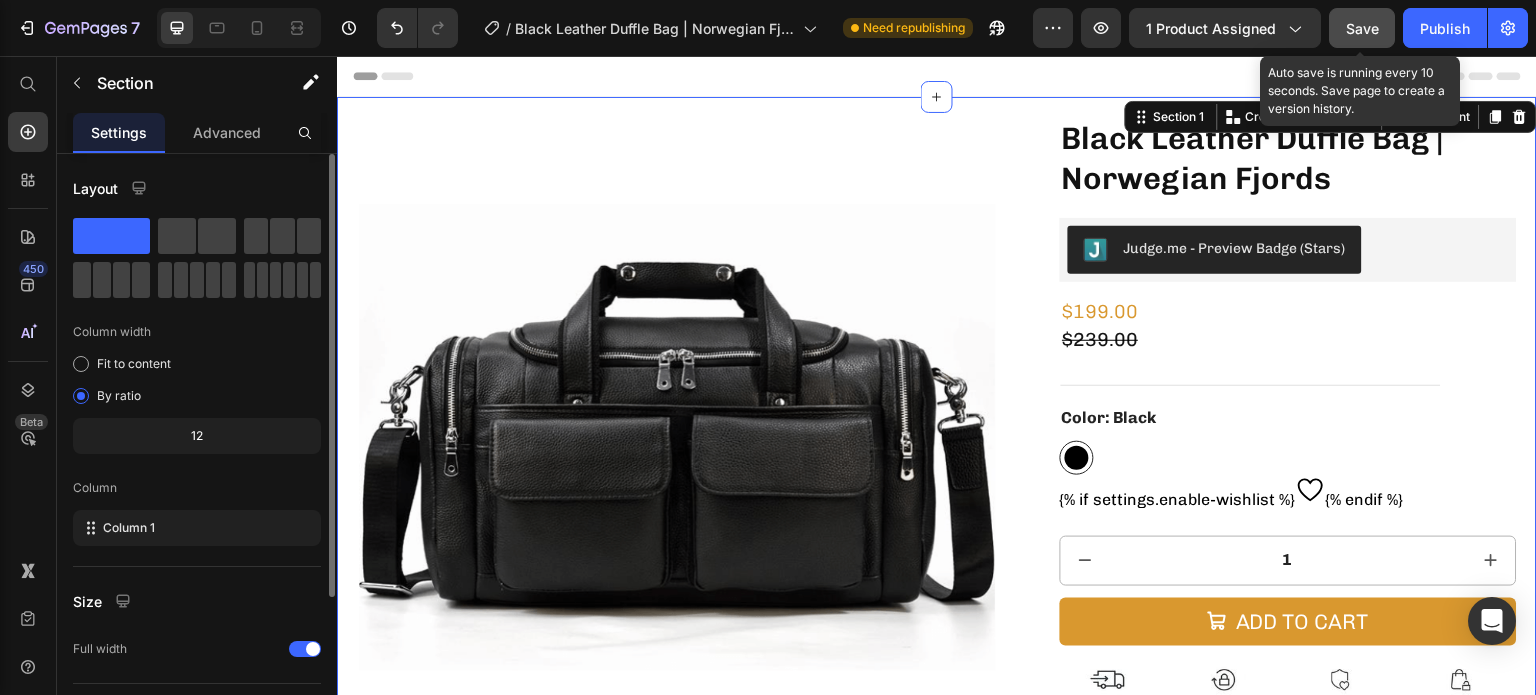 click on "Save" 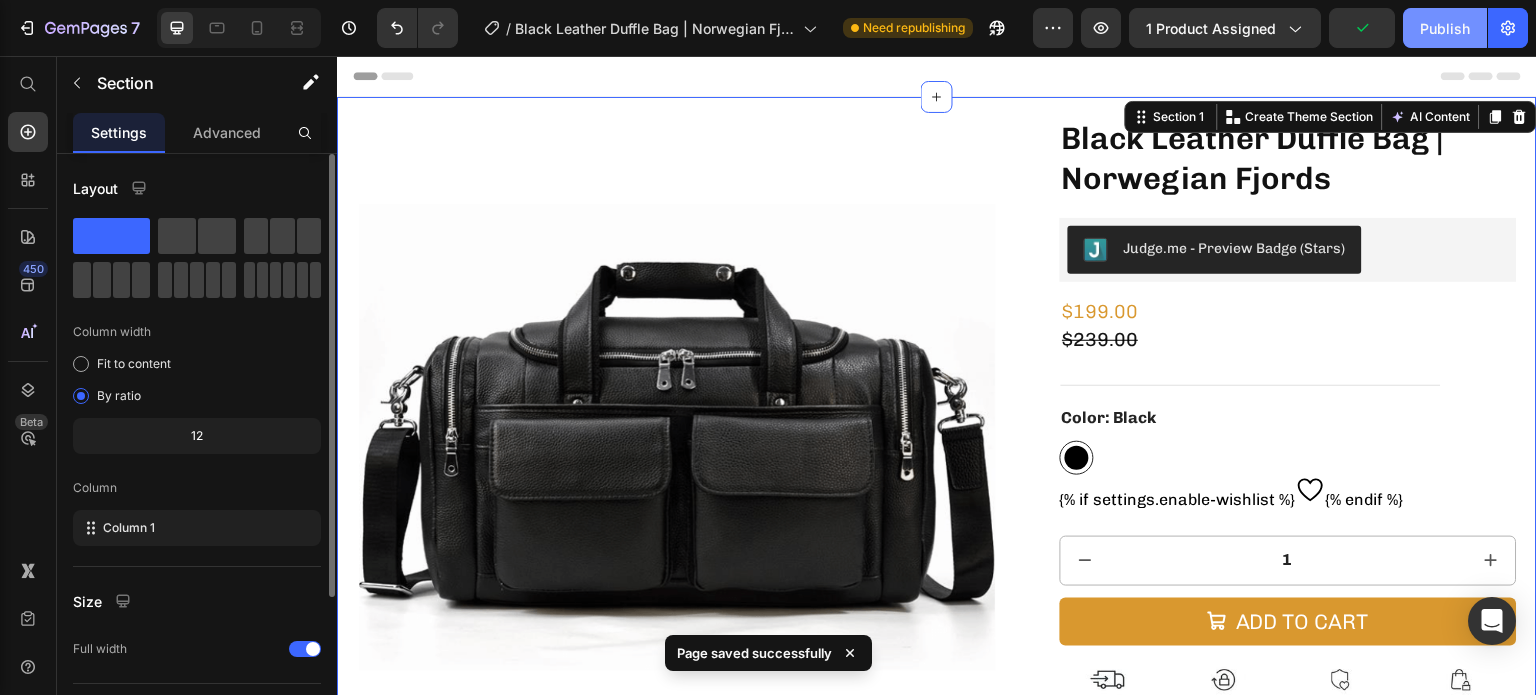 click on "Publish" at bounding box center [1445, 28] 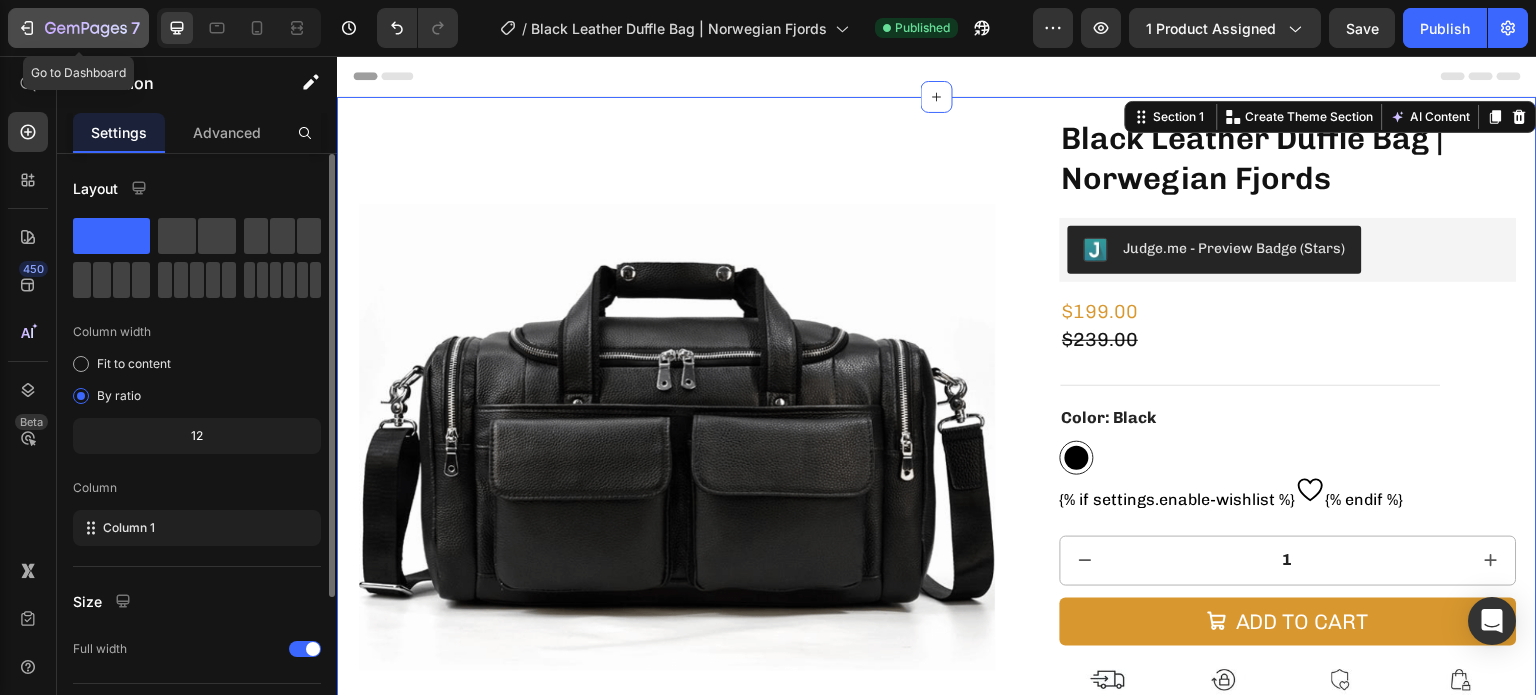 click 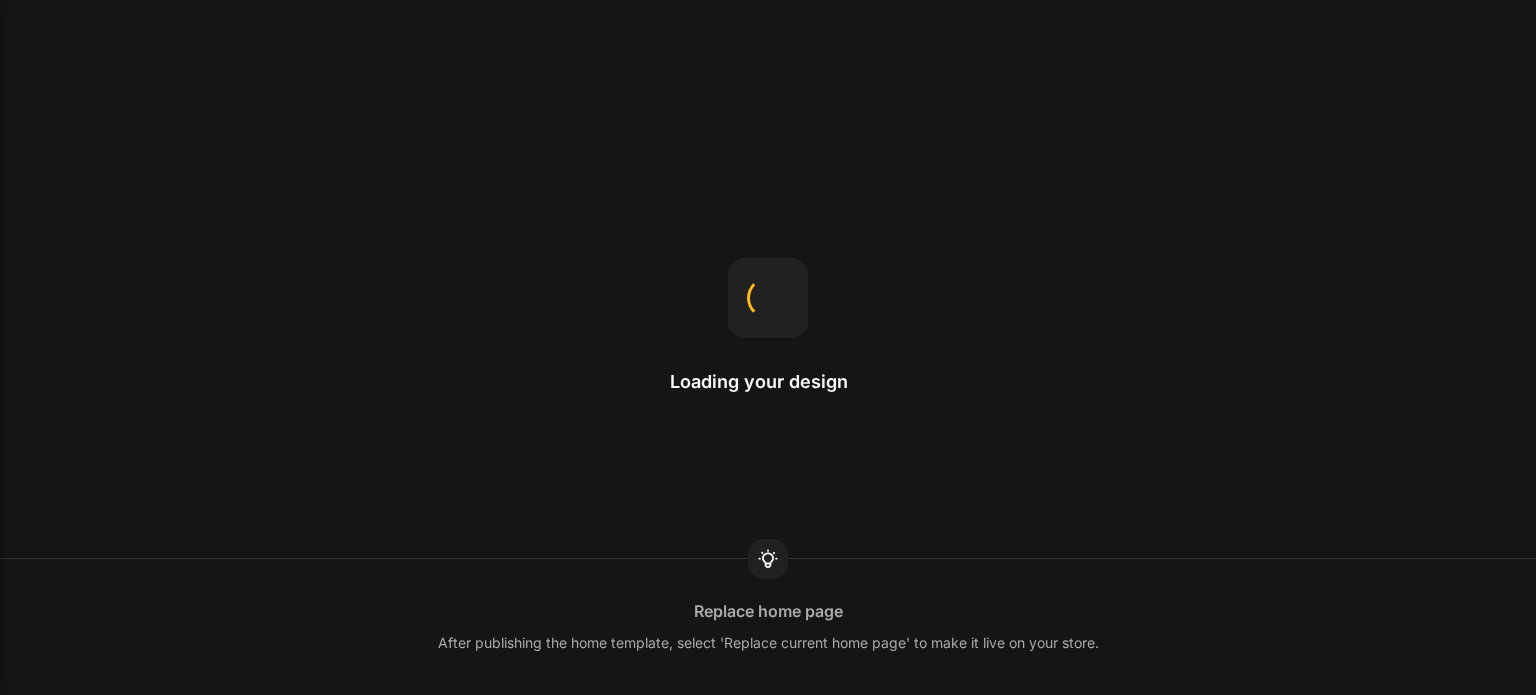scroll, scrollTop: 0, scrollLeft: 0, axis: both 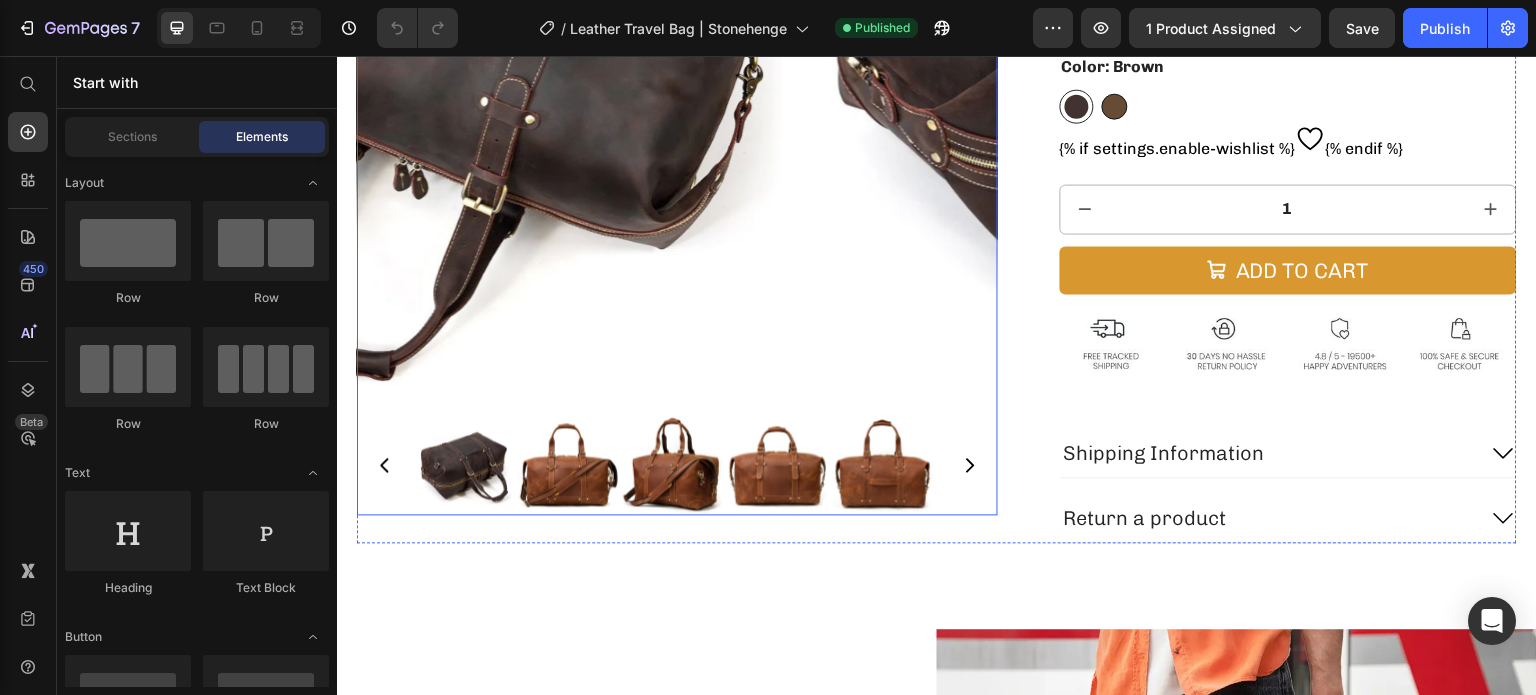 click at bounding box center (1103, 85) 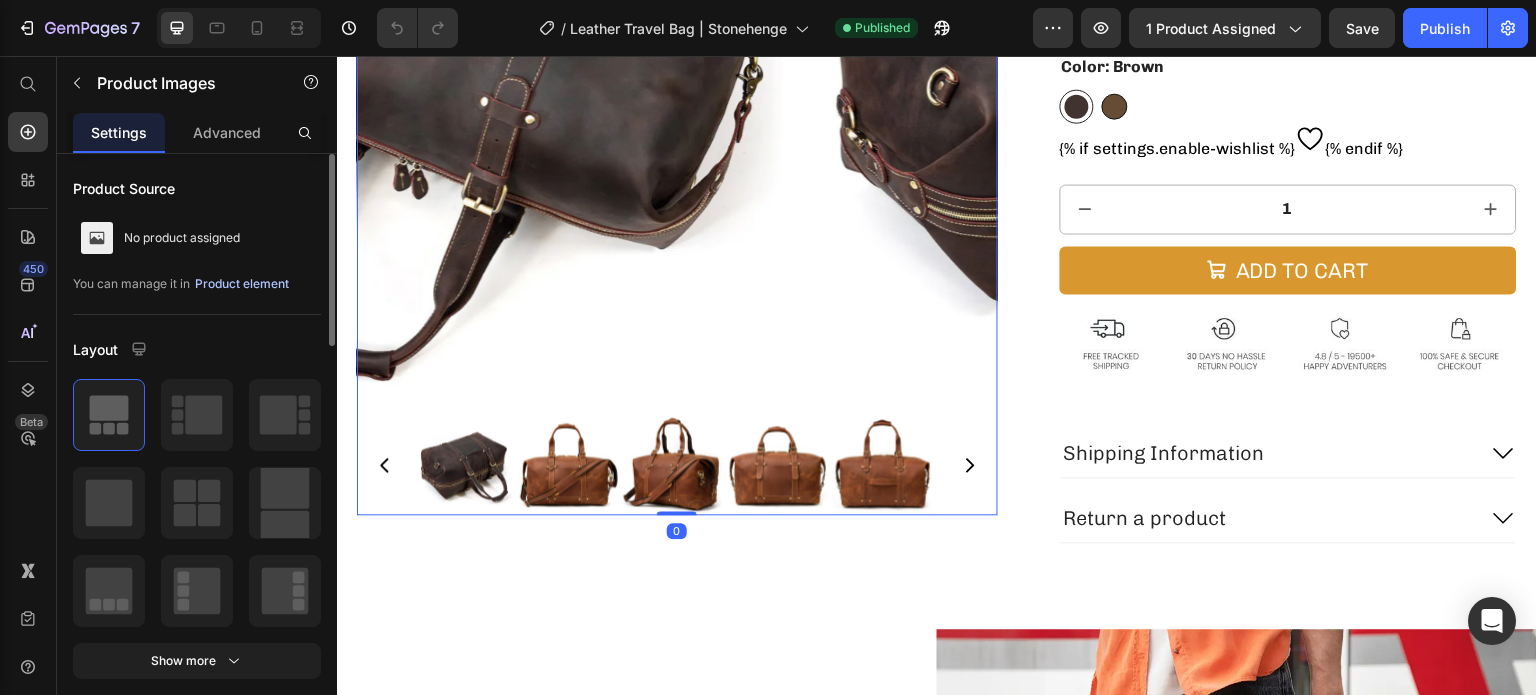 click on "Product element" at bounding box center (242, 284) 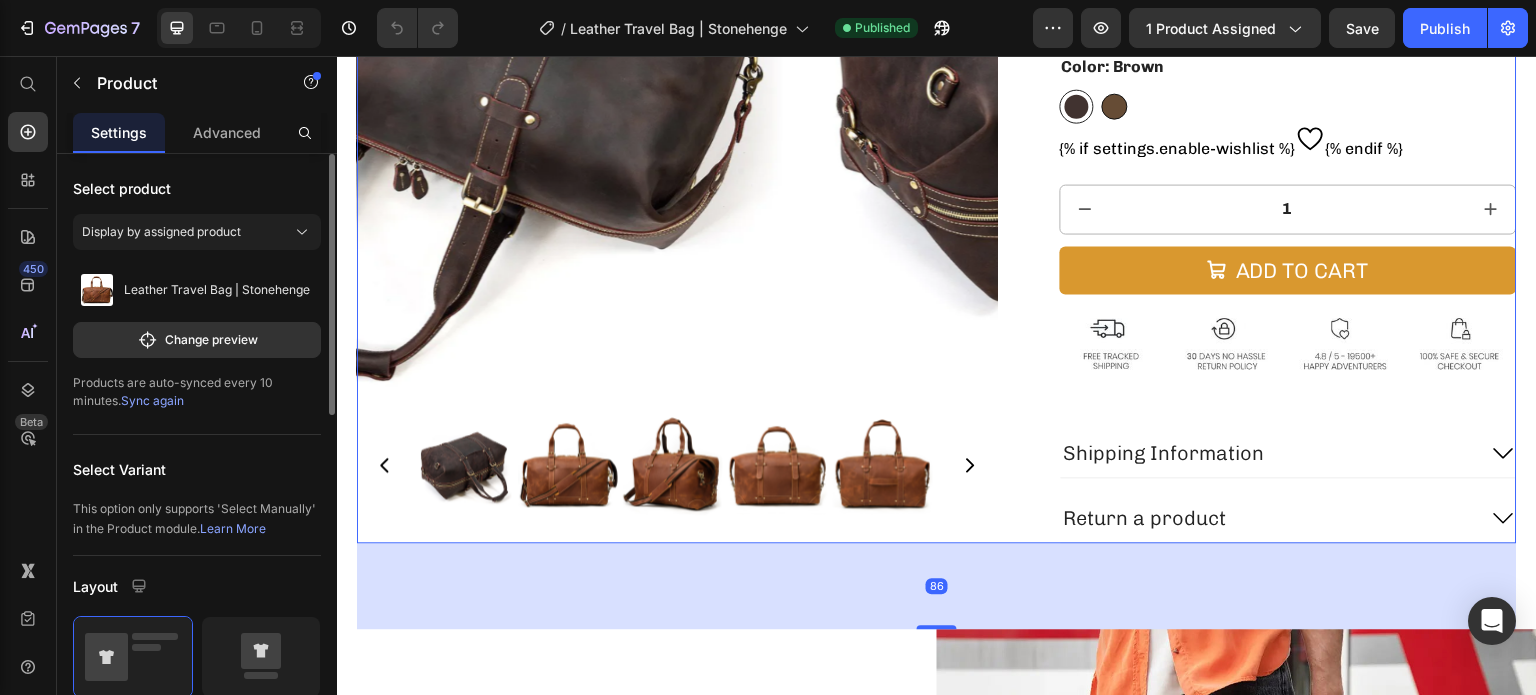 click on "Sync again" at bounding box center (152, 400) 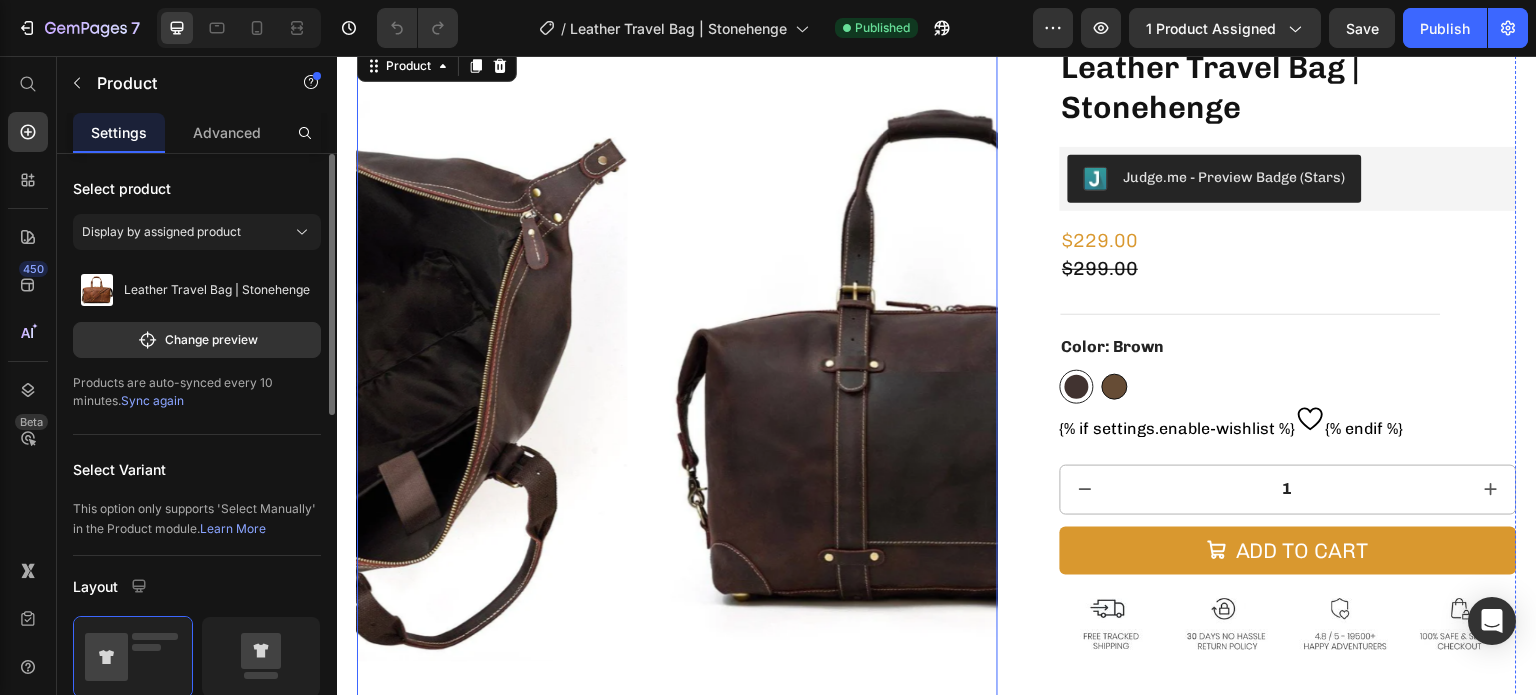 scroll, scrollTop: 14, scrollLeft: 0, axis: vertical 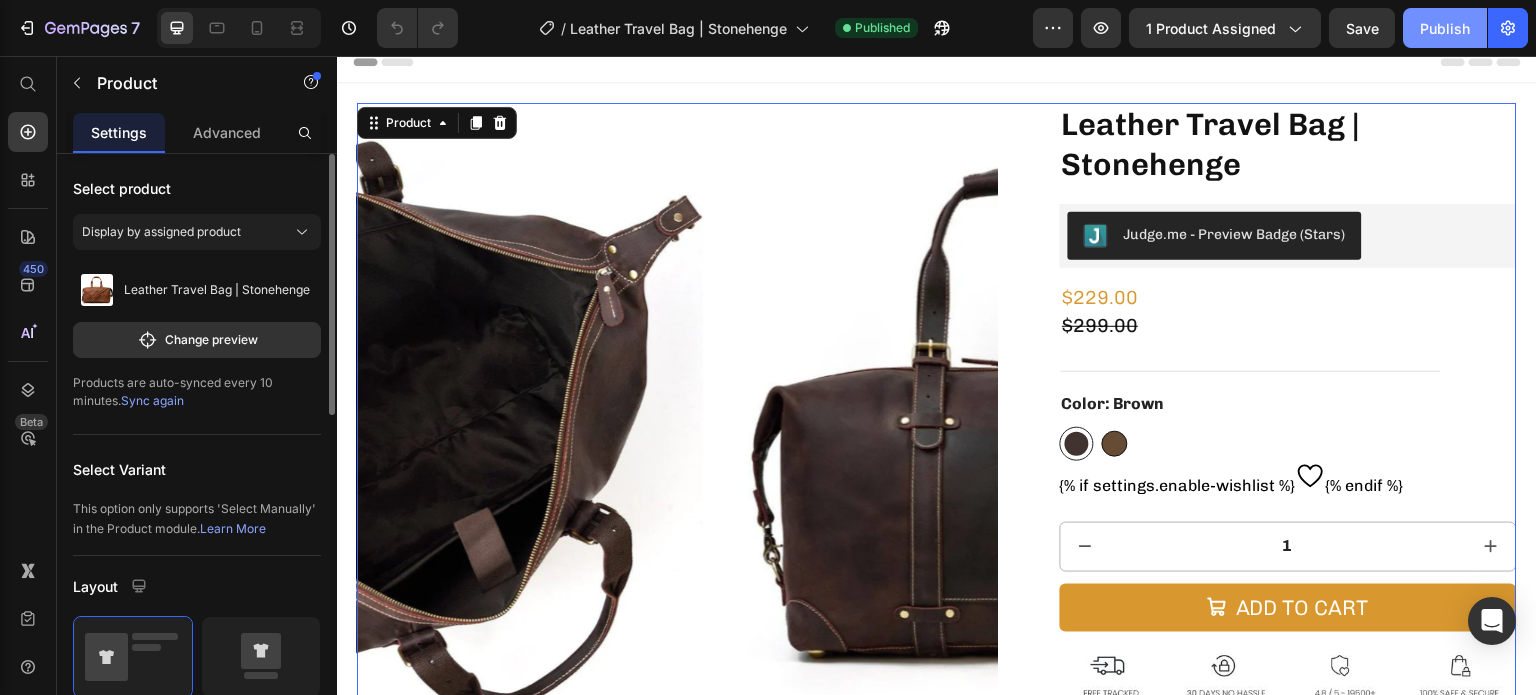 click on "Publish" 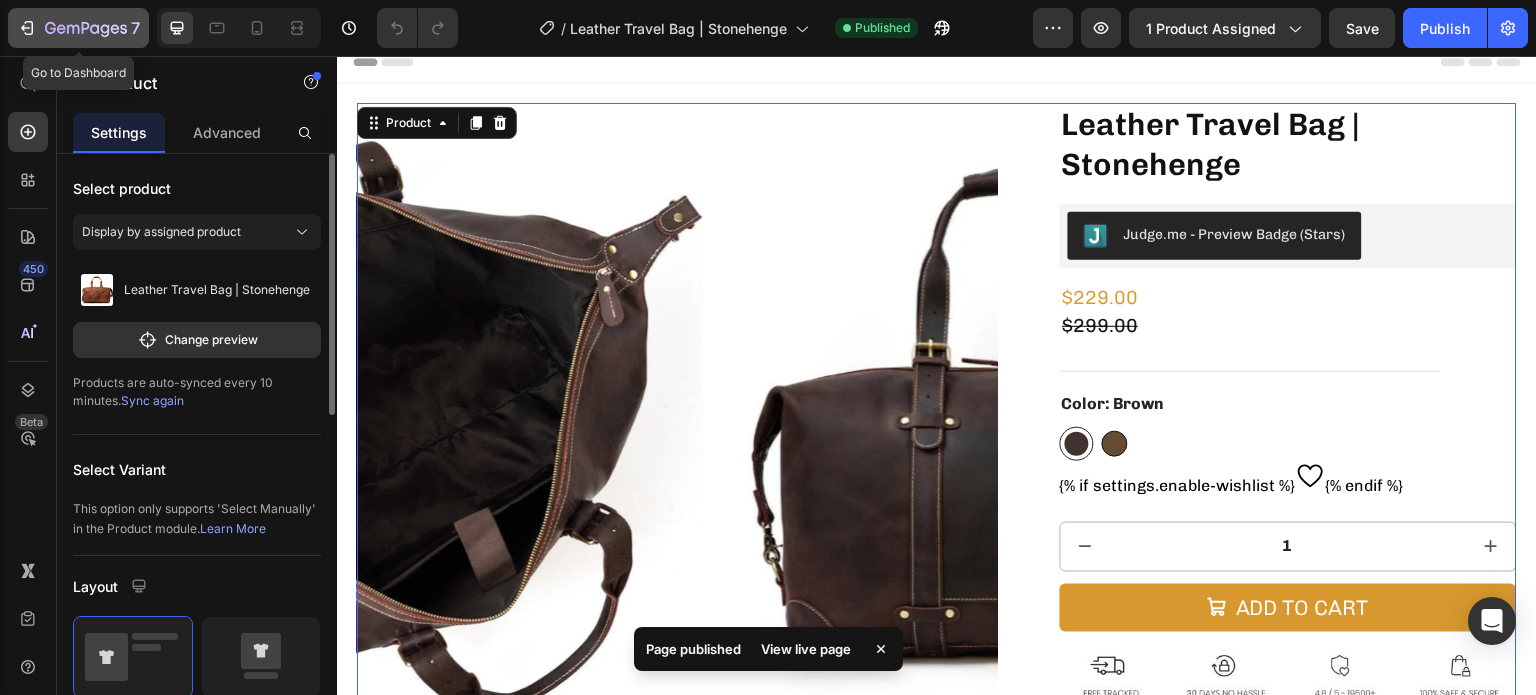 click 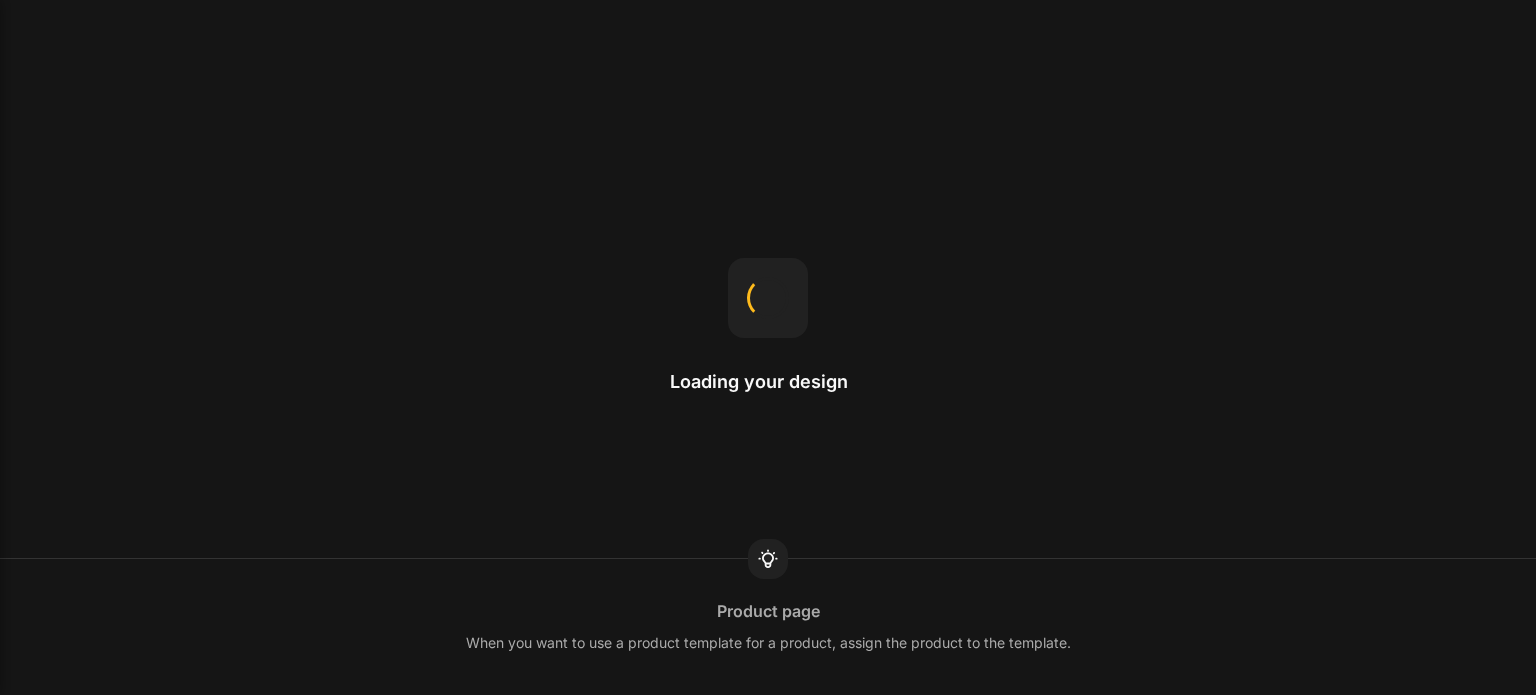 scroll, scrollTop: 0, scrollLeft: 0, axis: both 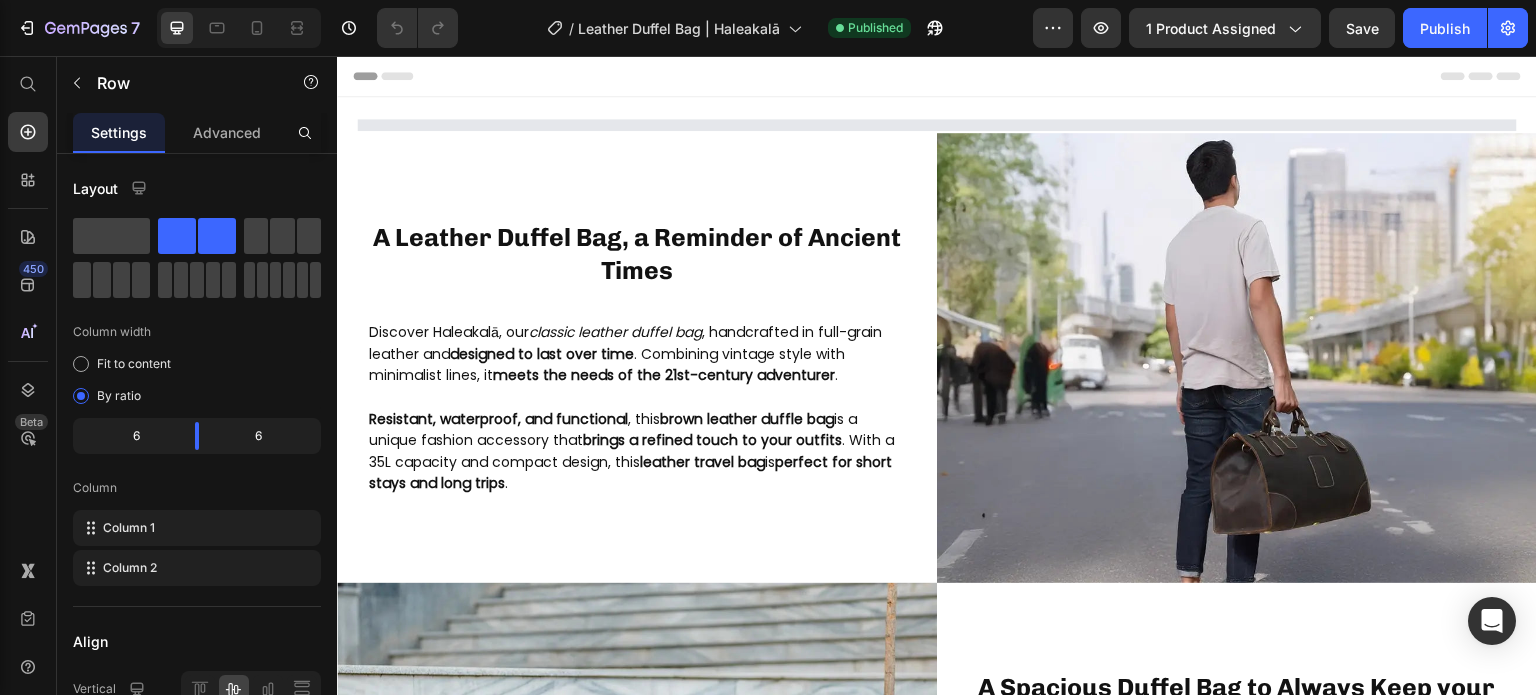 click on "A Leather Duffel Bag, a Reminder of Ancient Times Heading Discover Haleakalā, our  classic leather duffel bag , handcrafted in full-grain leather and  designed to last over time . Combining vintage style with minimalist lines, it  meets the needs of the 21st-century adventurer .   Resistant, waterproof, and functional , this  brown leather duffle bag  is a unique fashion accessory that  brings a refined touch to your outfits . With a 35L capacity and compact design, this  leather travel bag  is  perfect for short stays and long trips . Text Block" at bounding box center [637, 358] 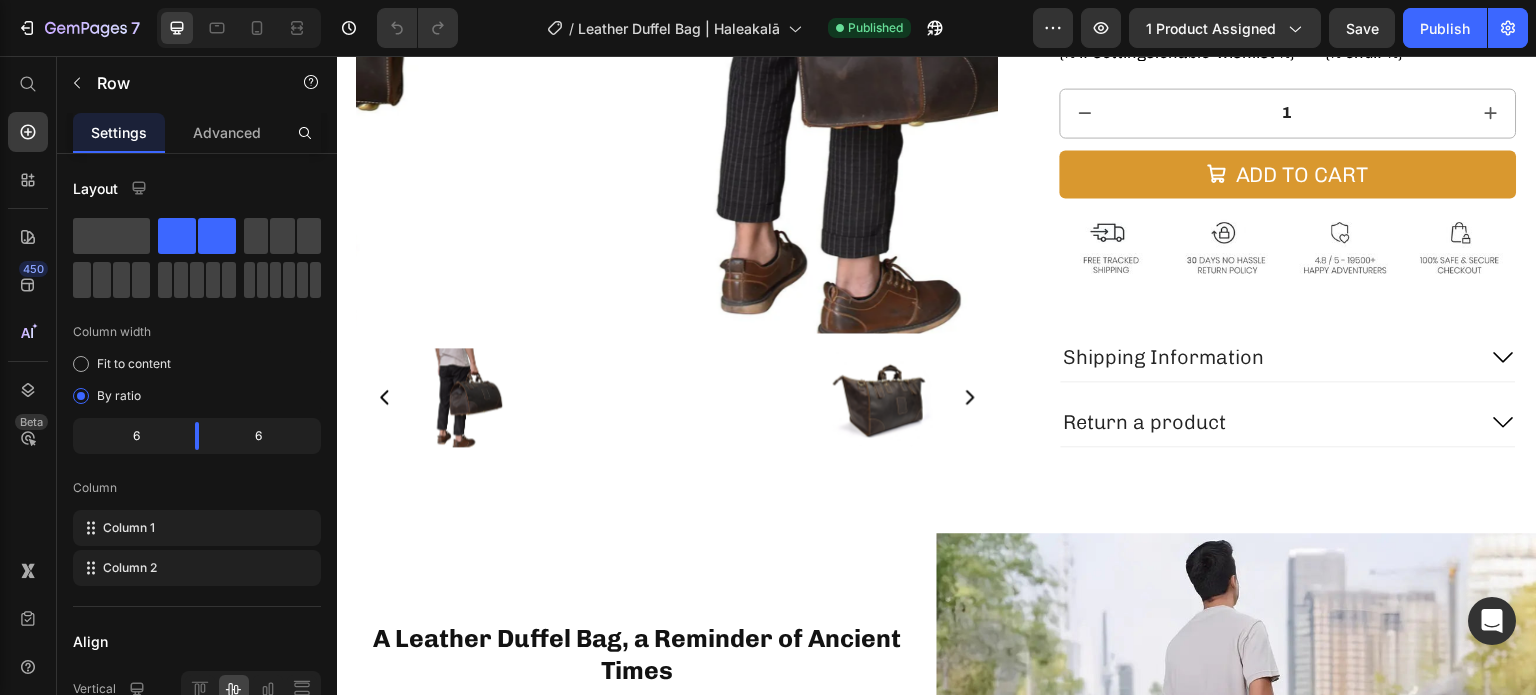 scroll, scrollTop: 408, scrollLeft: 0, axis: vertical 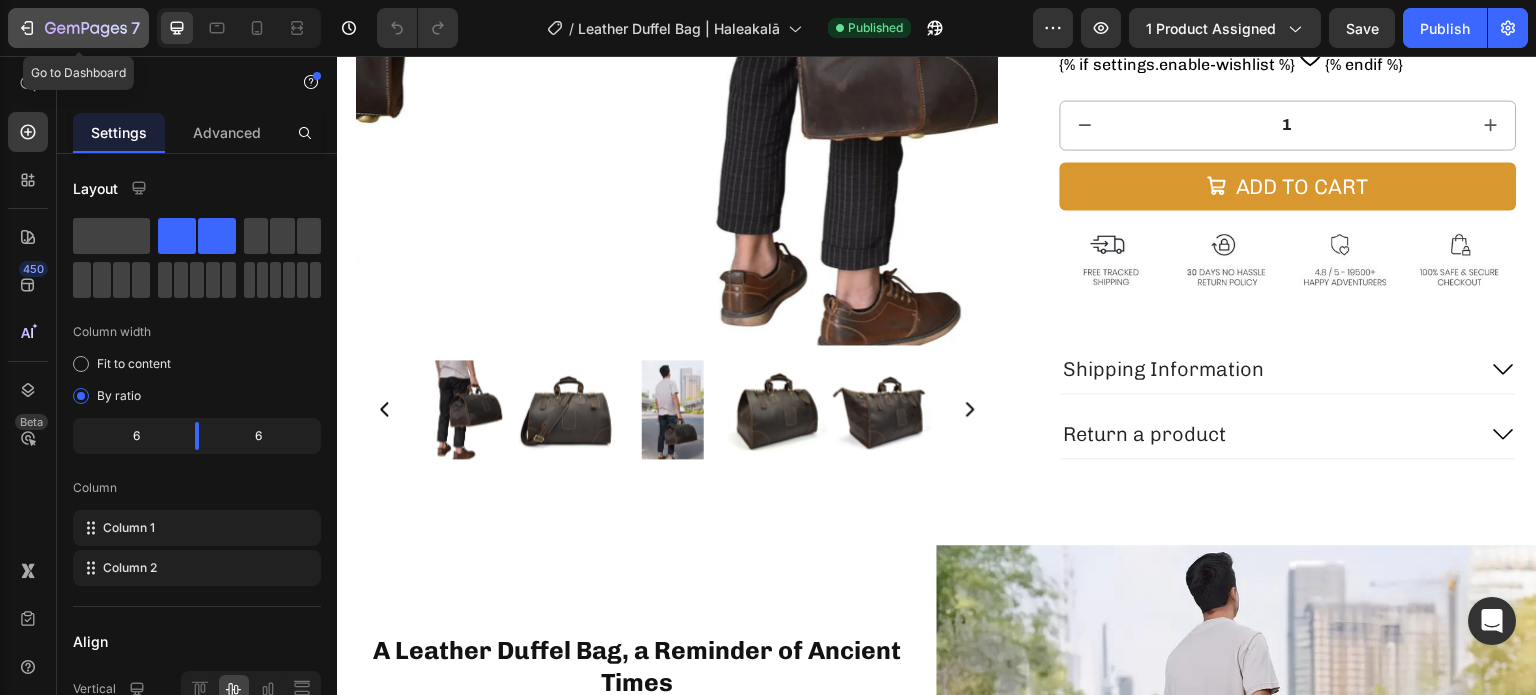 click 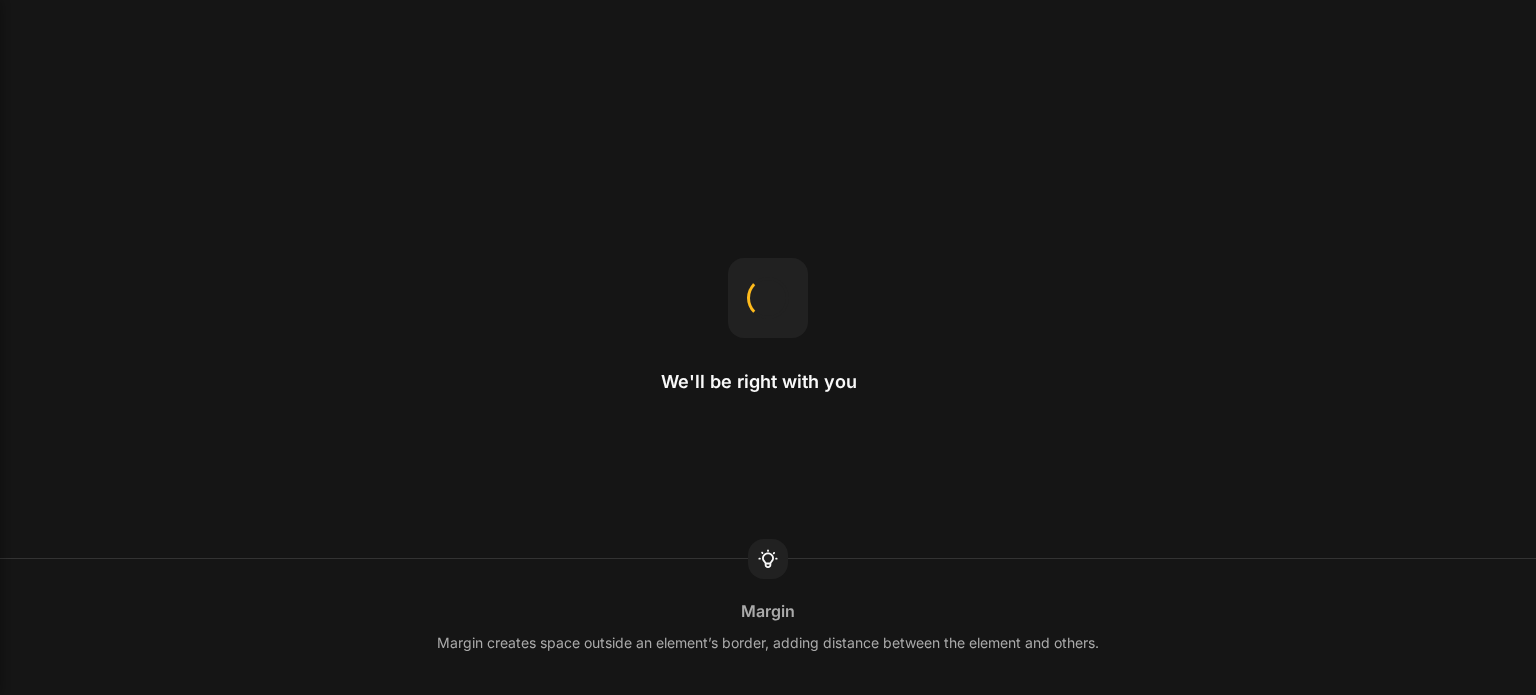 scroll, scrollTop: 0, scrollLeft: 0, axis: both 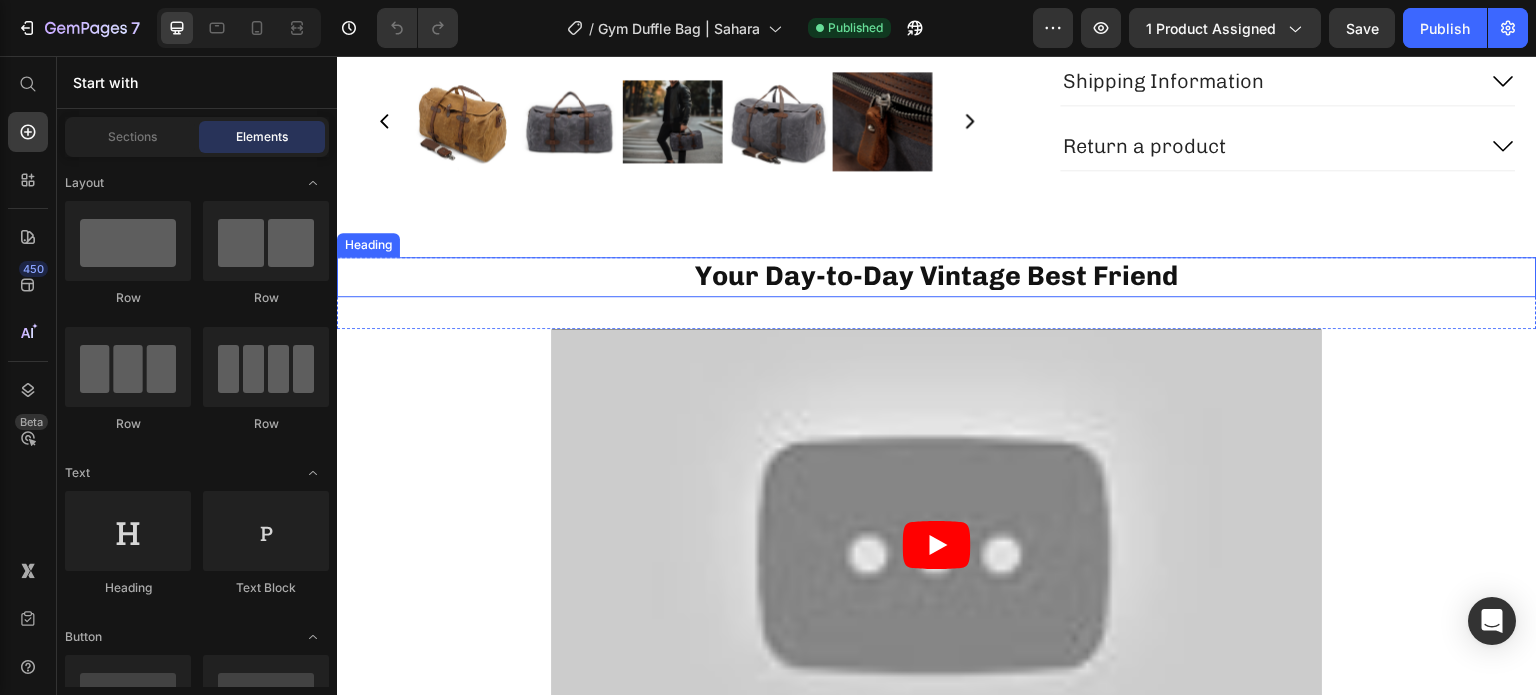 click on "Your Day-to-Day Vintage Best Friend" at bounding box center [937, 276] 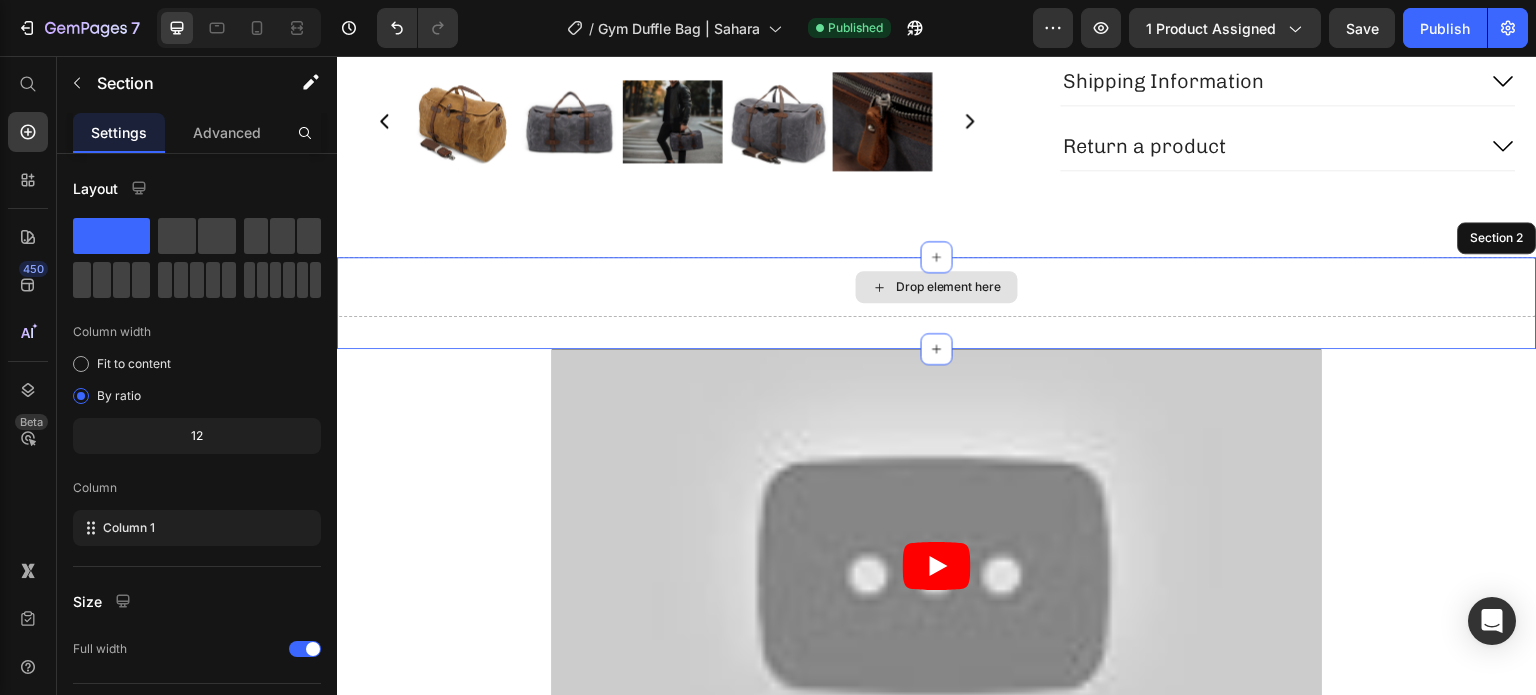 click on "Drop element here" at bounding box center [937, 287] 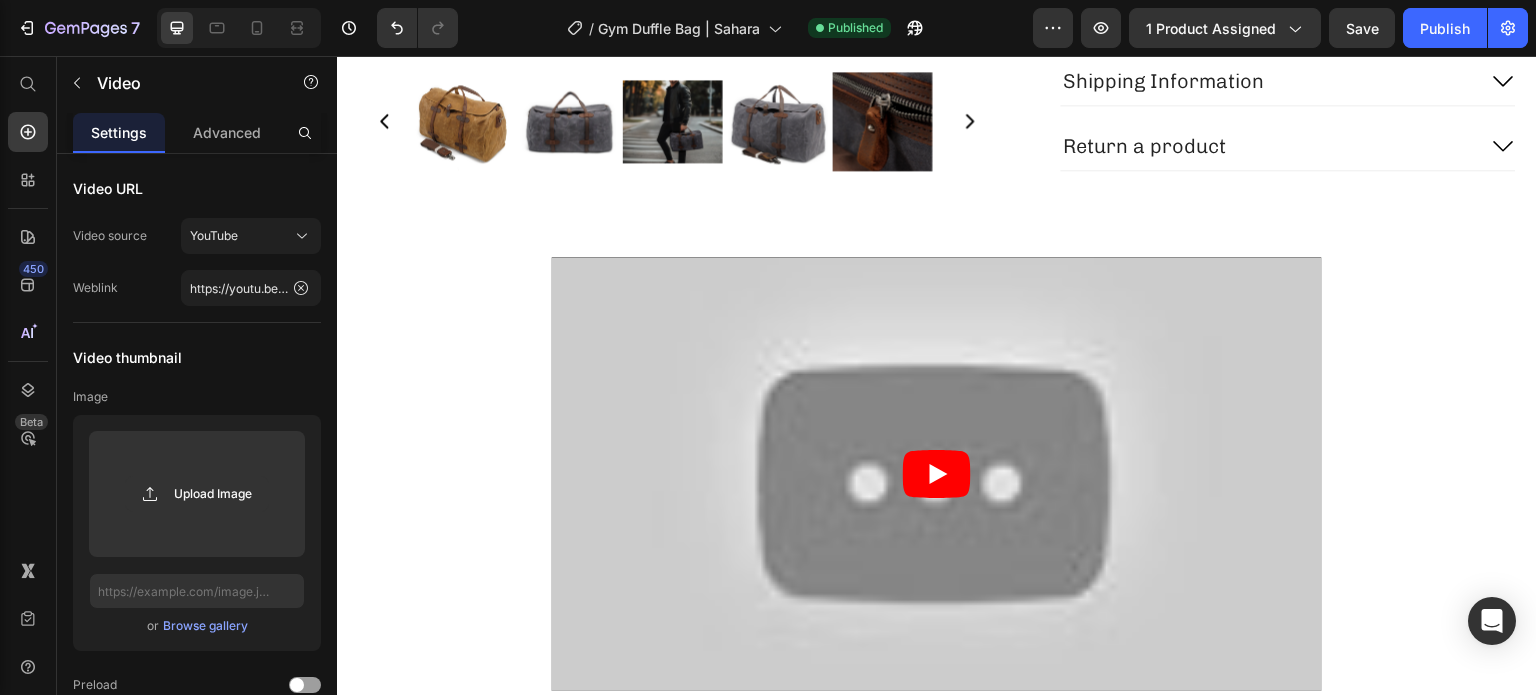 click at bounding box center (937, 473) 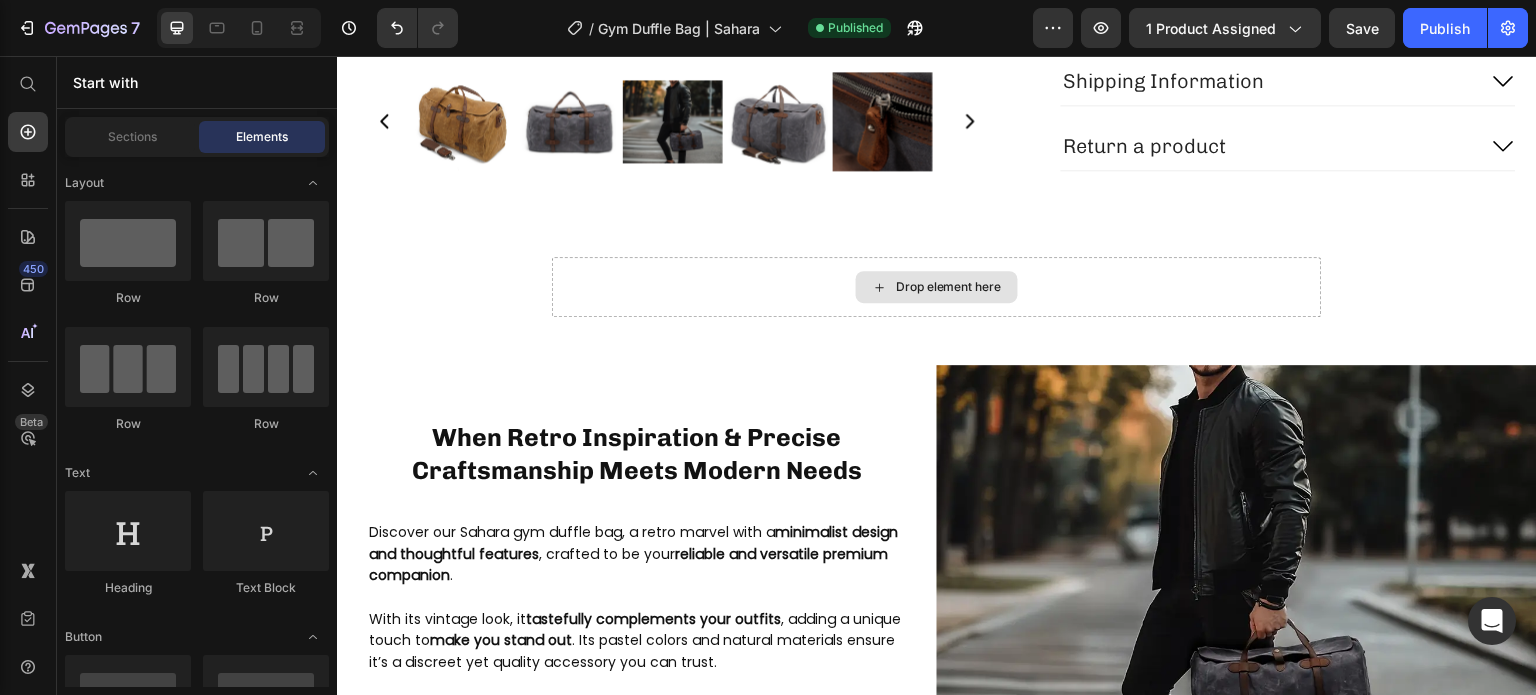 click on "Drop element here" at bounding box center [937, 287] 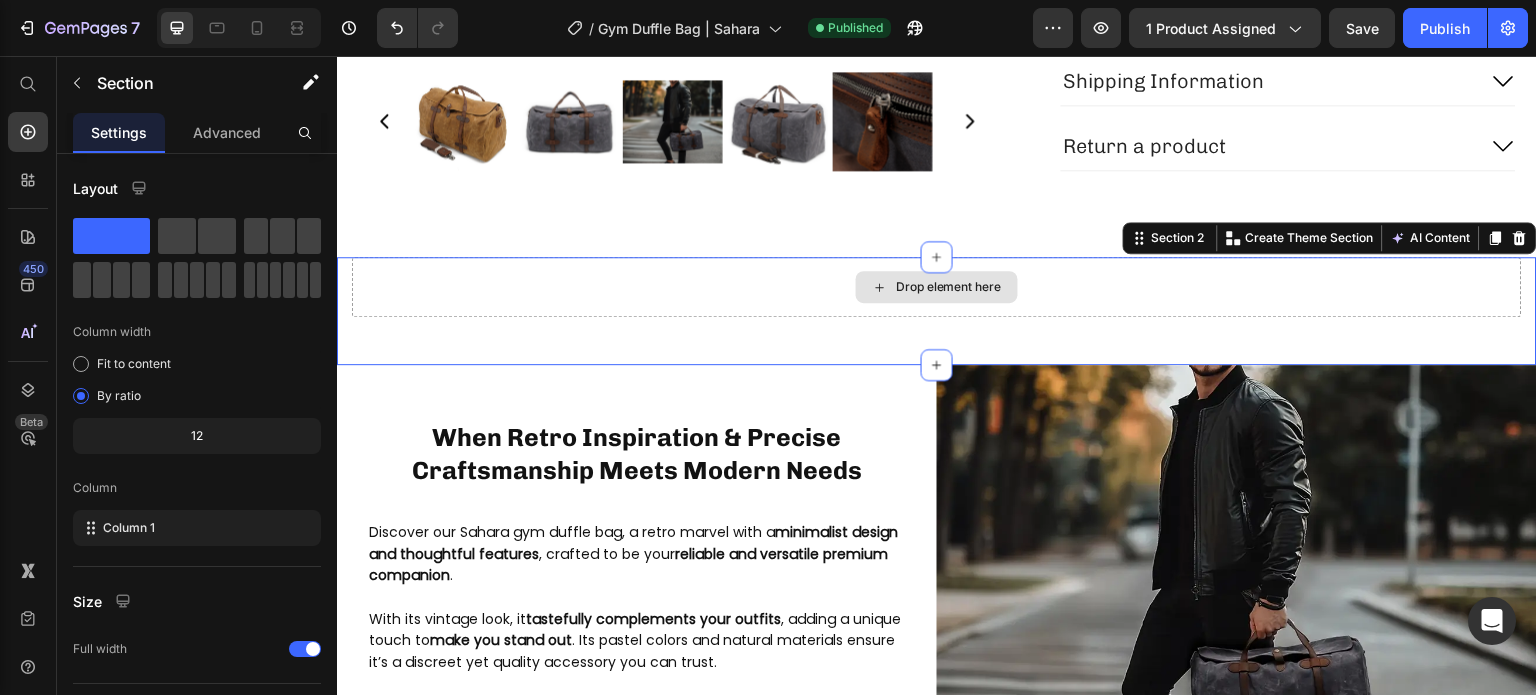 click on "Drop element here" at bounding box center (937, 287) 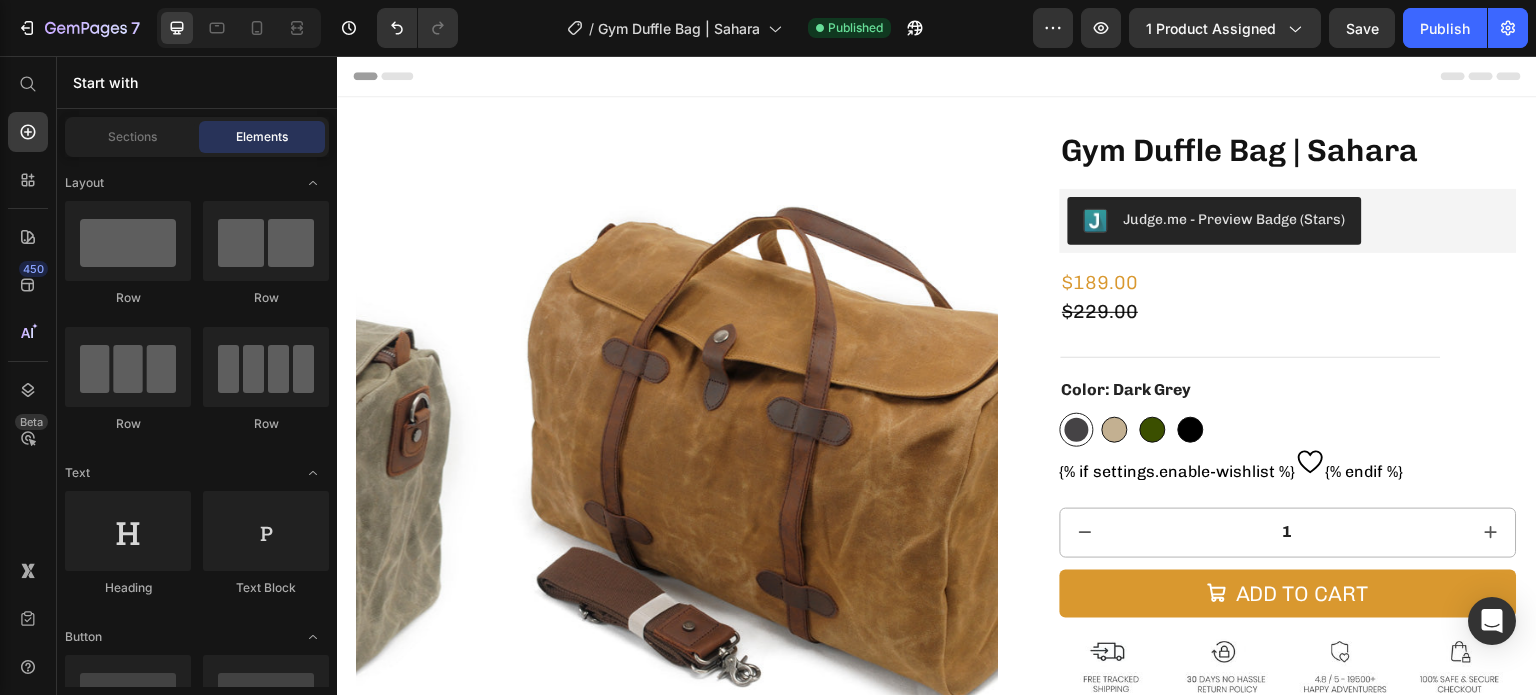 scroll, scrollTop: 0, scrollLeft: 0, axis: both 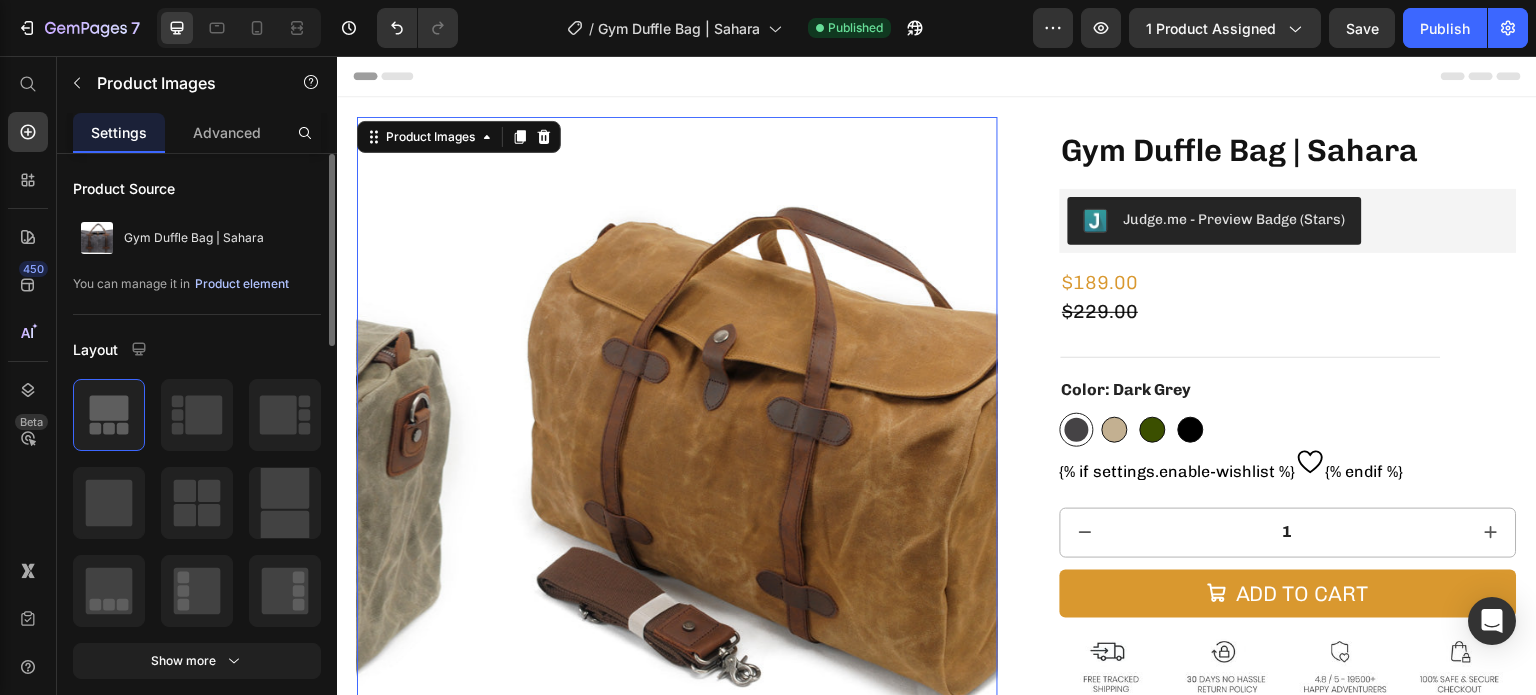 click on "Product element" at bounding box center [242, 284] 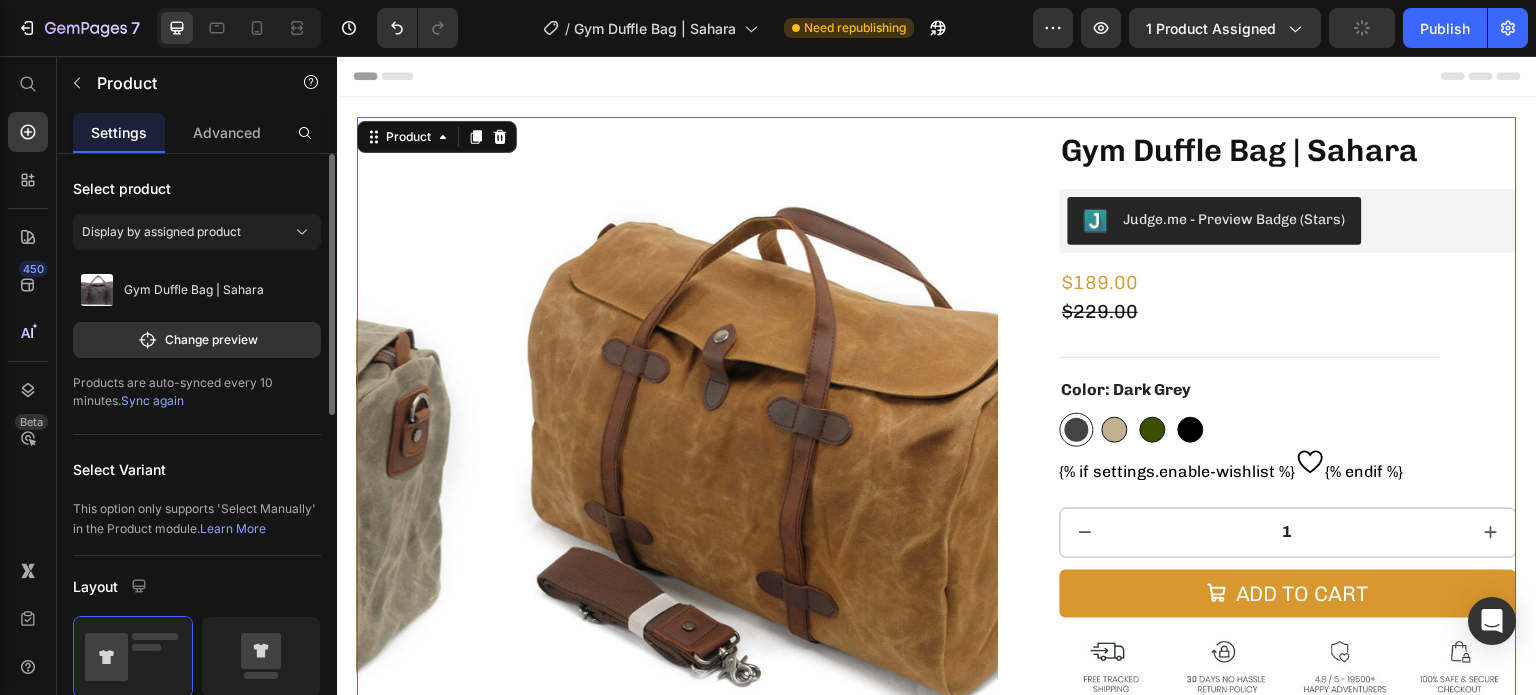 click on "Sync again" at bounding box center (152, 400) 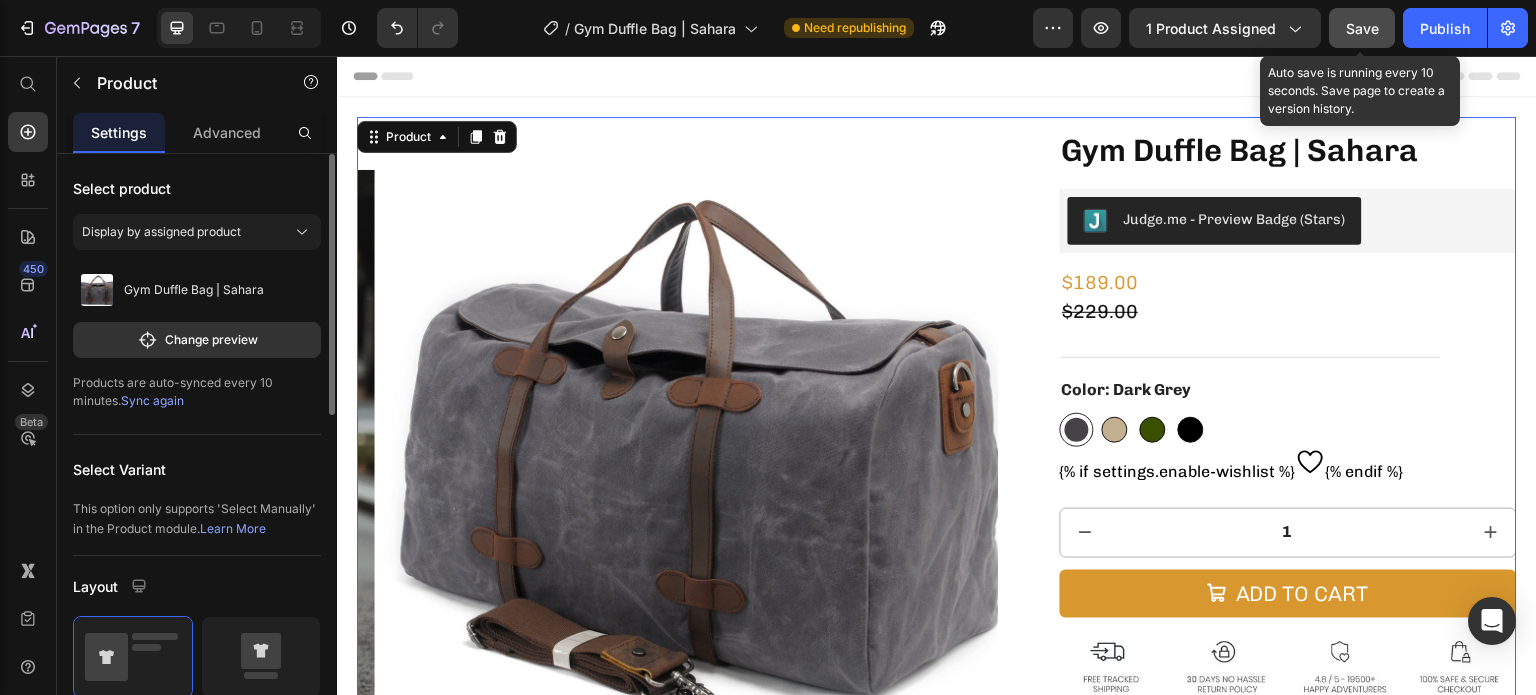 click on "Save" at bounding box center [1362, 28] 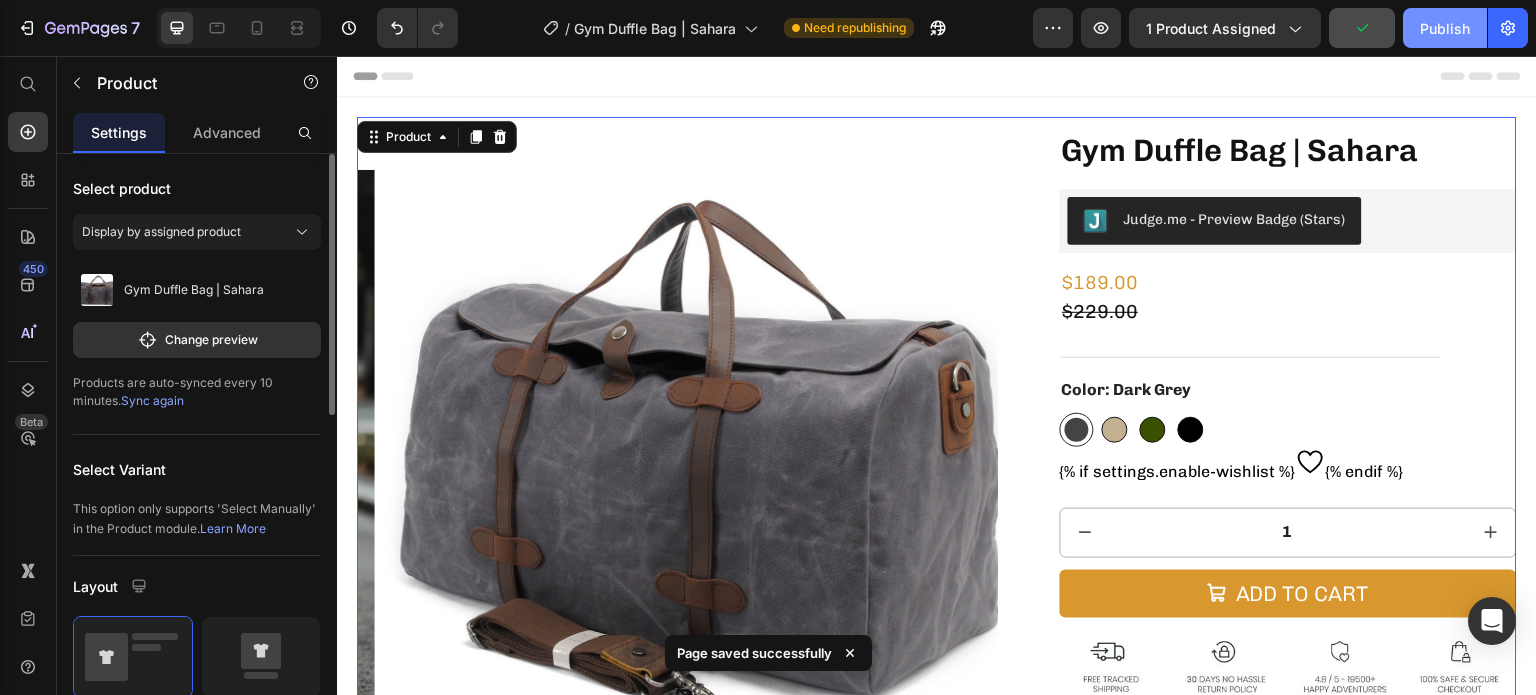 click on "Publish" at bounding box center [1445, 28] 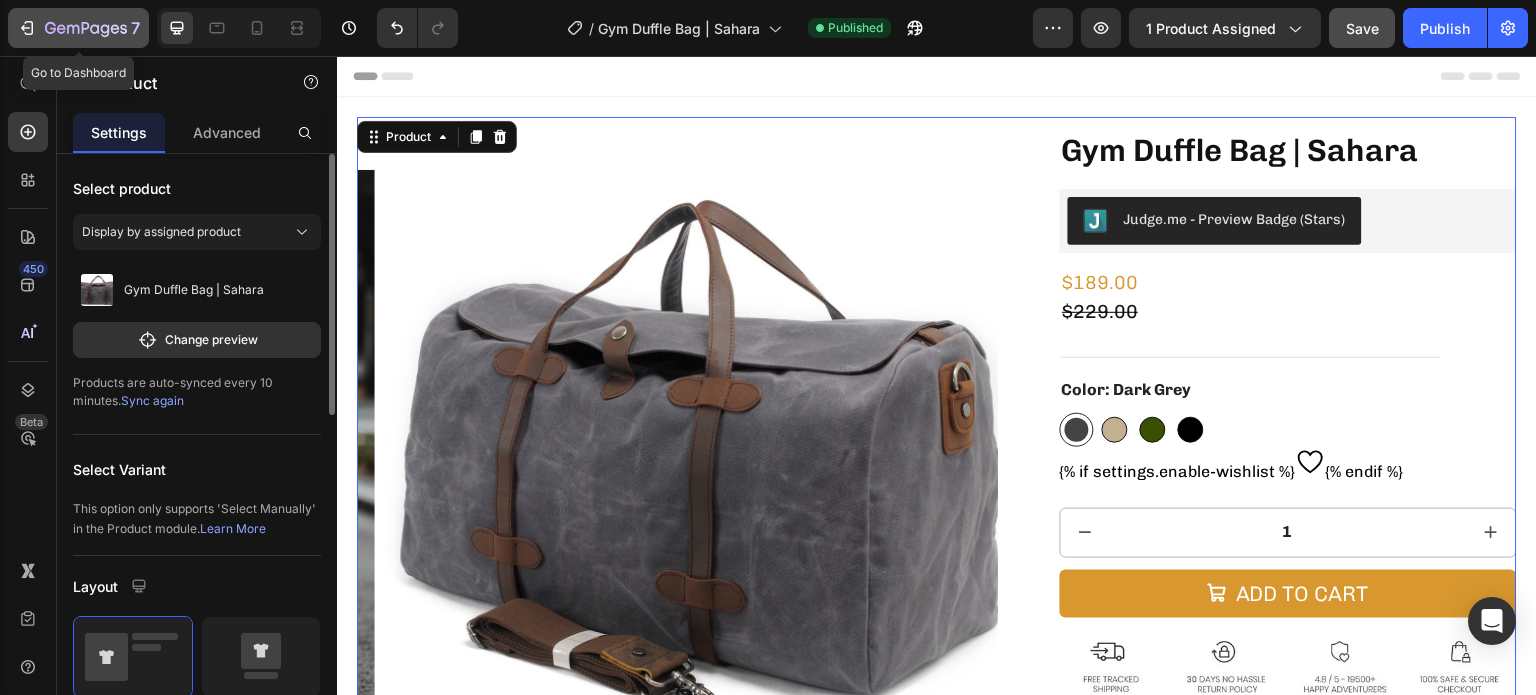 click 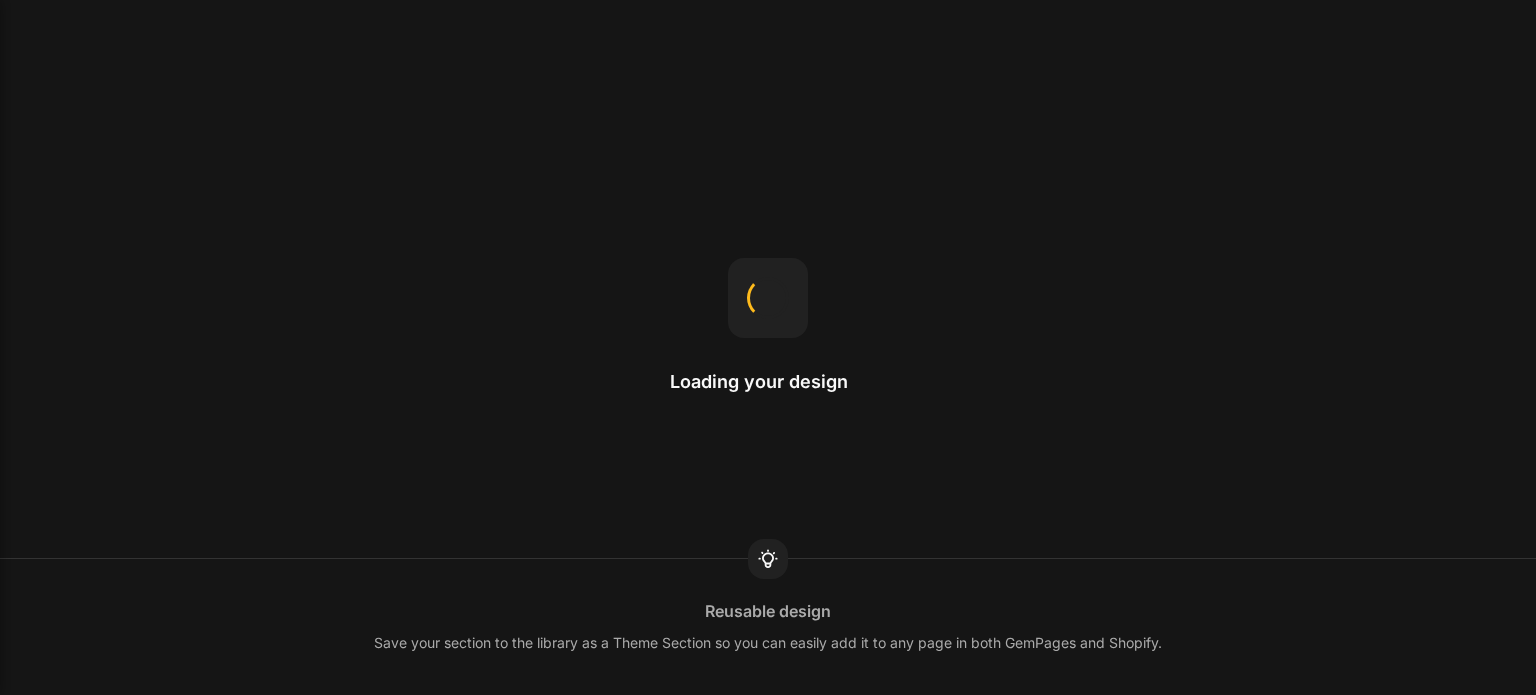 scroll, scrollTop: 0, scrollLeft: 0, axis: both 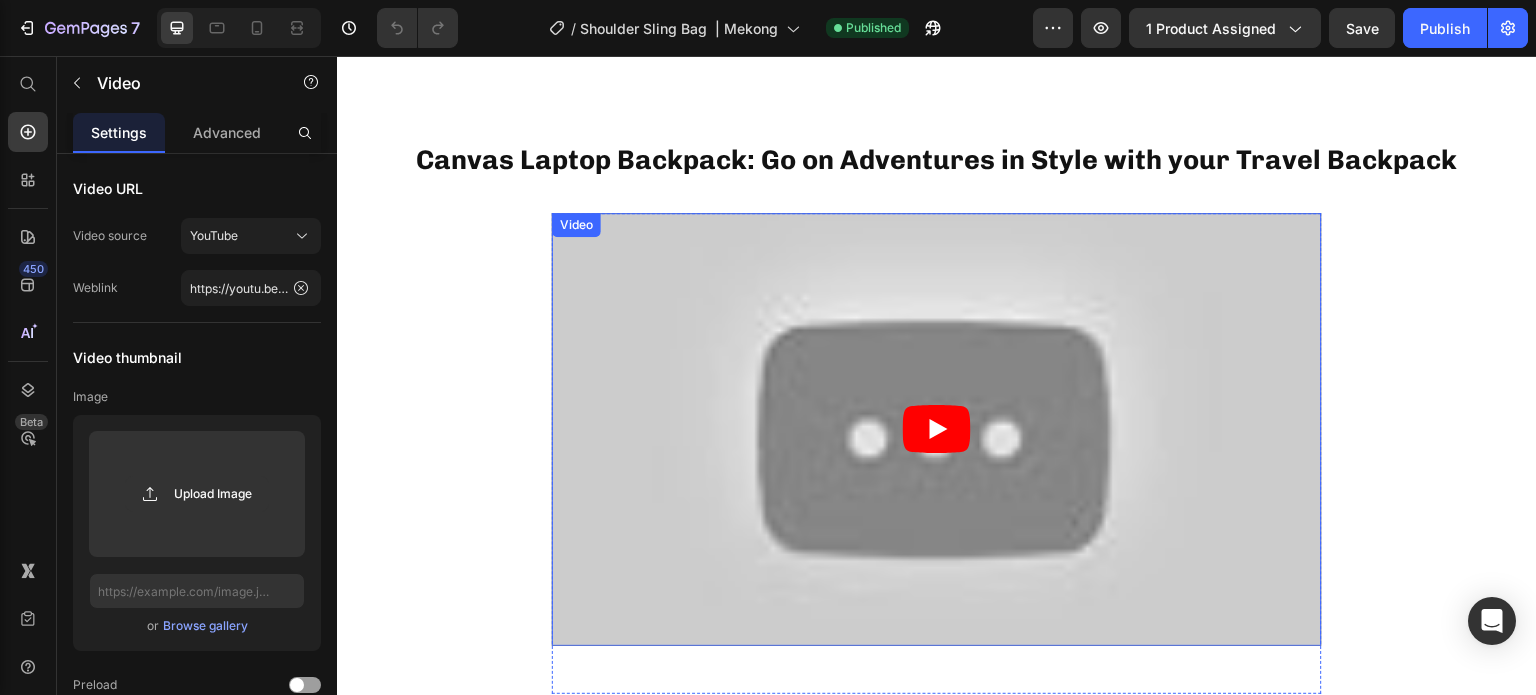 click at bounding box center [937, 429] 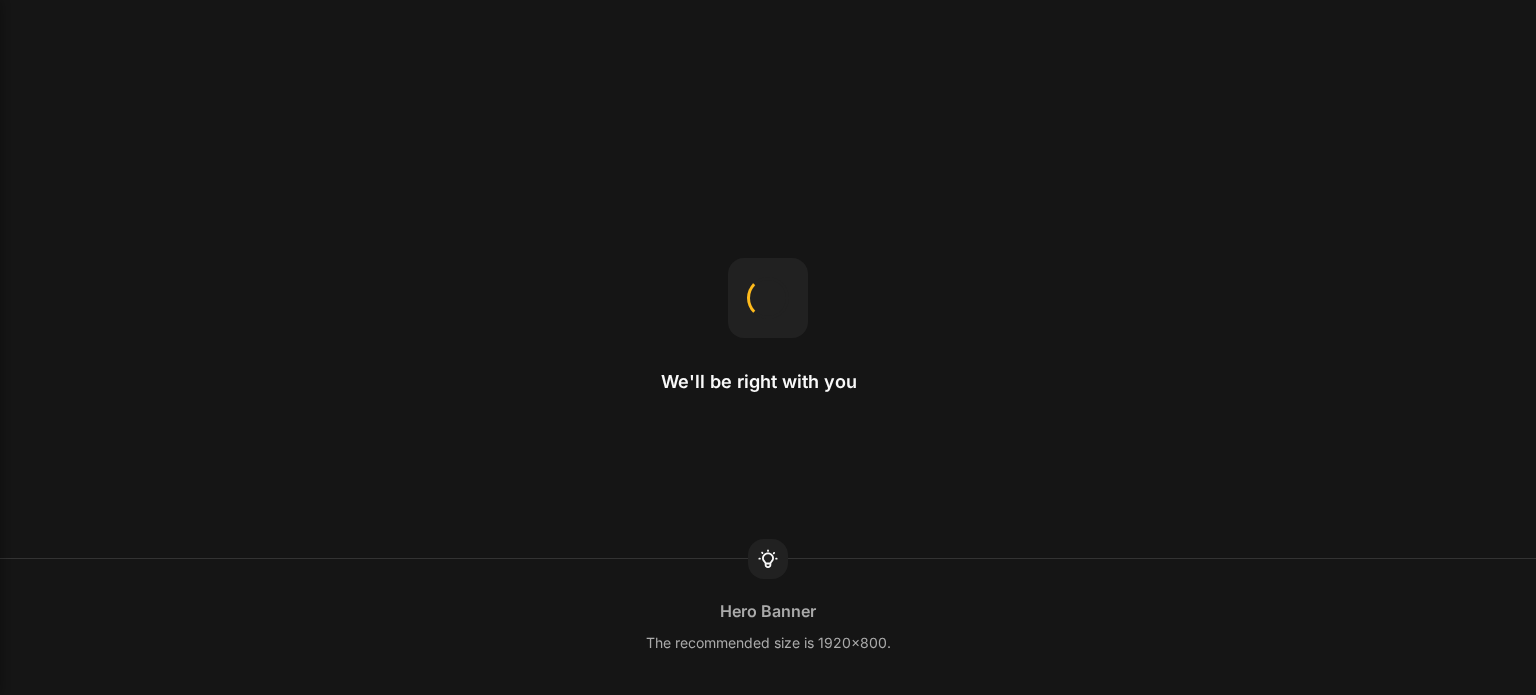 scroll, scrollTop: 0, scrollLeft: 0, axis: both 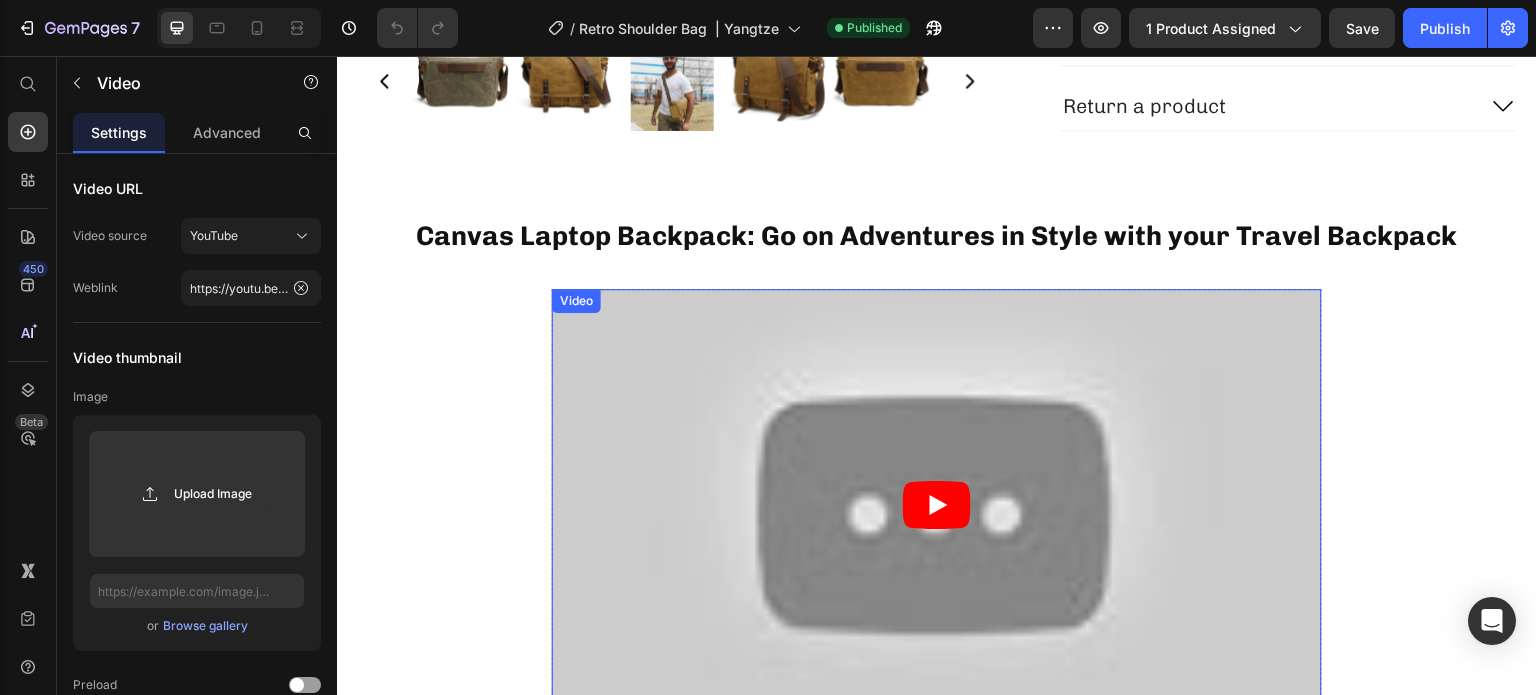 click at bounding box center (937, 505) 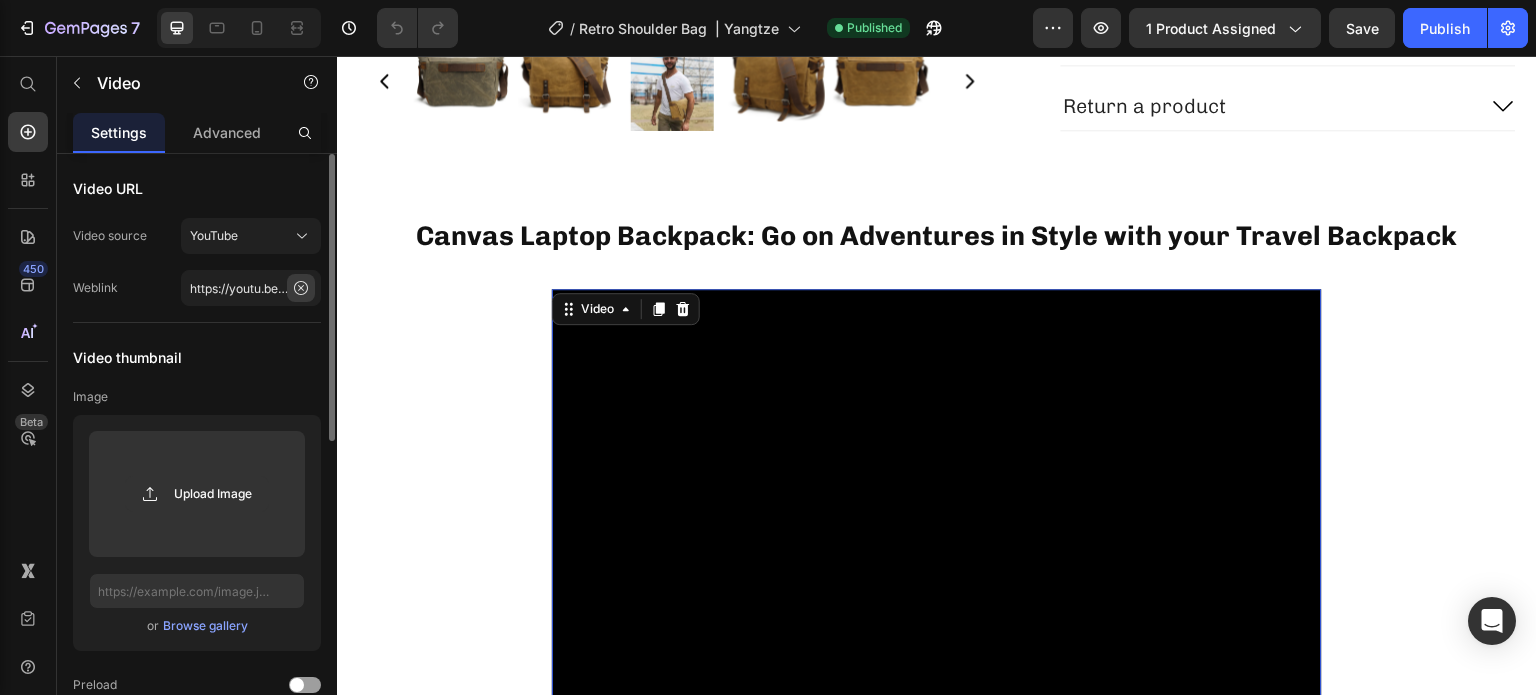click 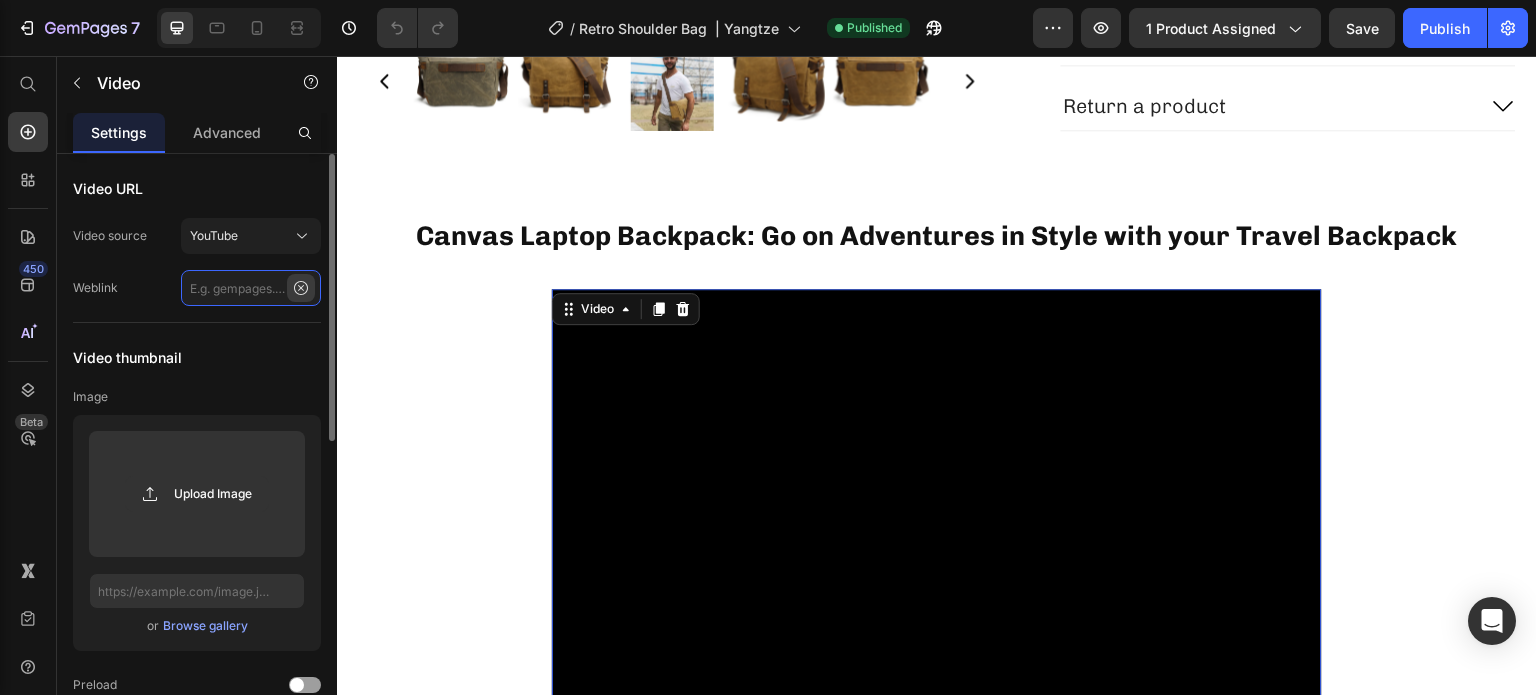 scroll, scrollTop: 0, scrollLeft: 0, axis: both 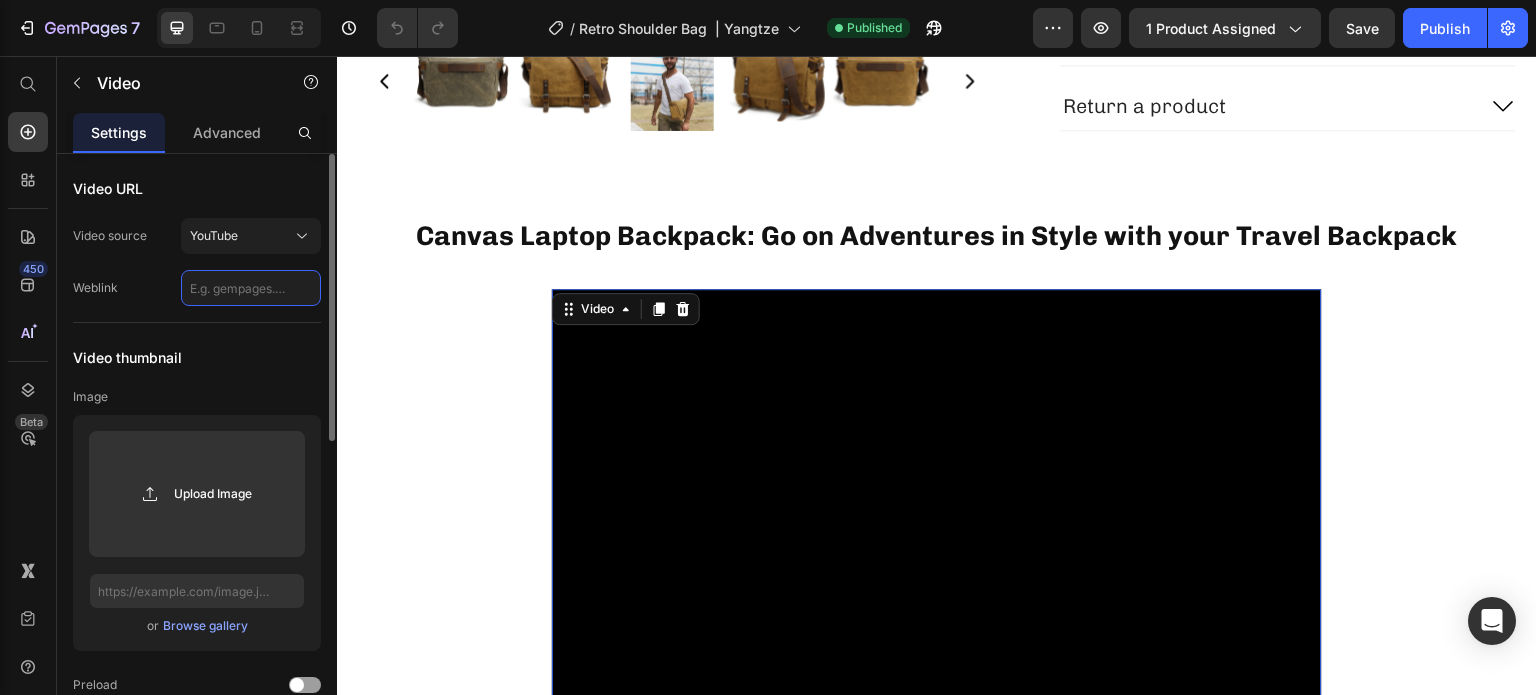 click 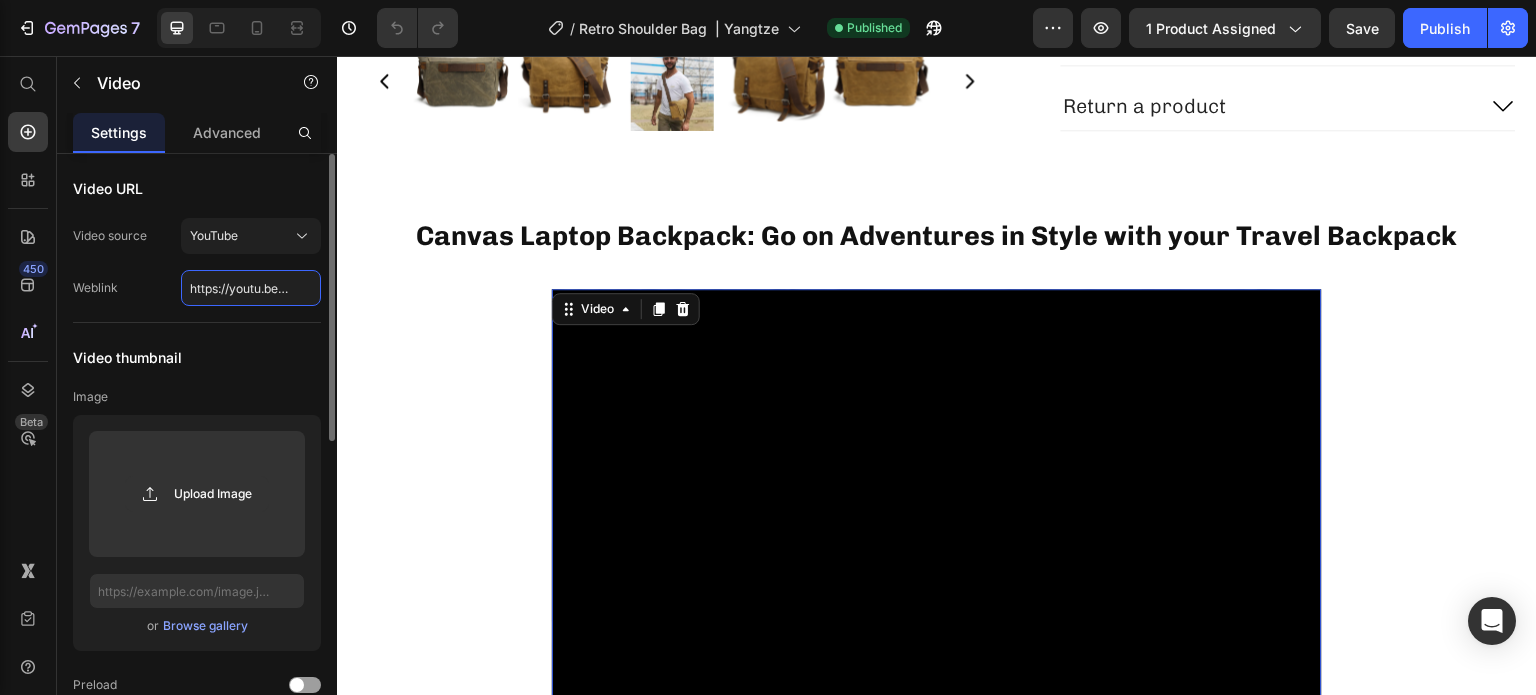 scroll, scrollTop: 0, scrollLeft: 86, axis: horizontal 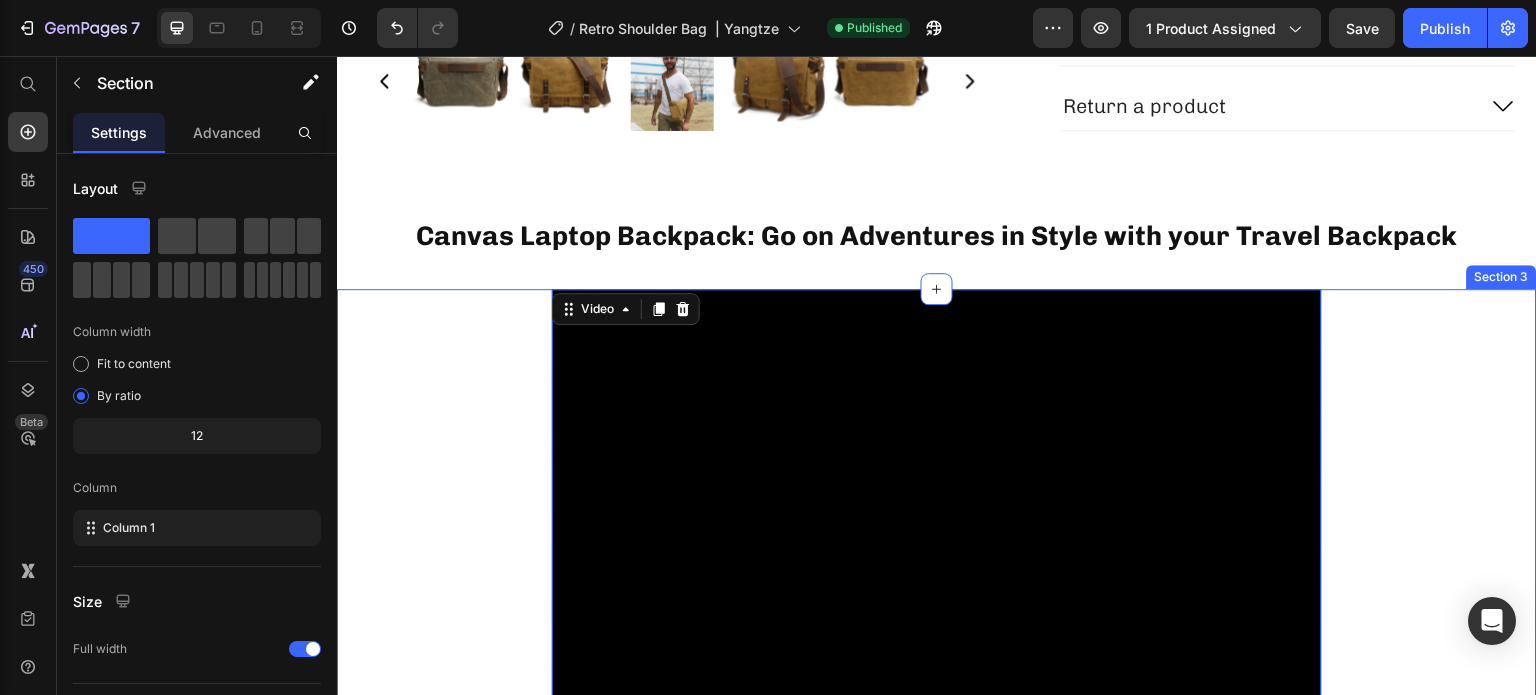 click on "Video   48 Row" at bounding box center (937, 529) 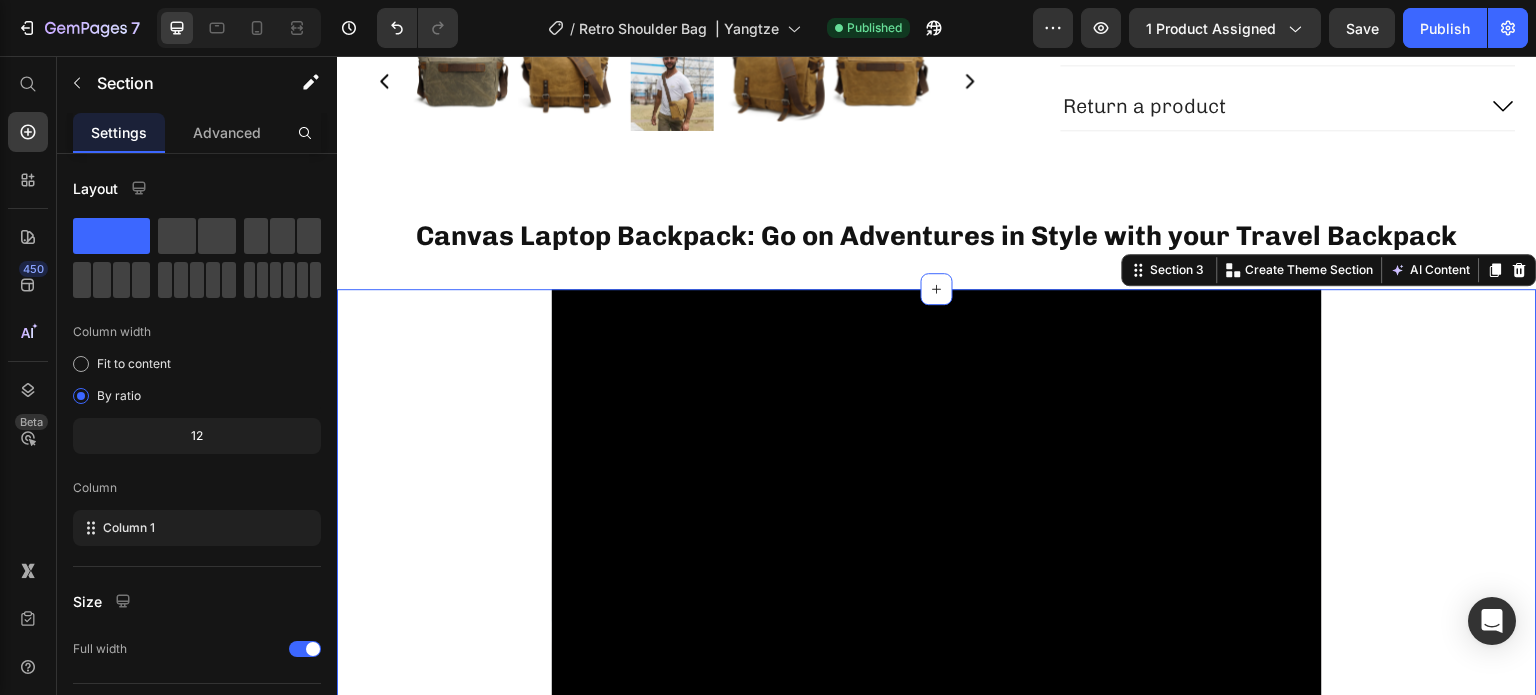 click on "Video Row" at bounding box center [937, 529] 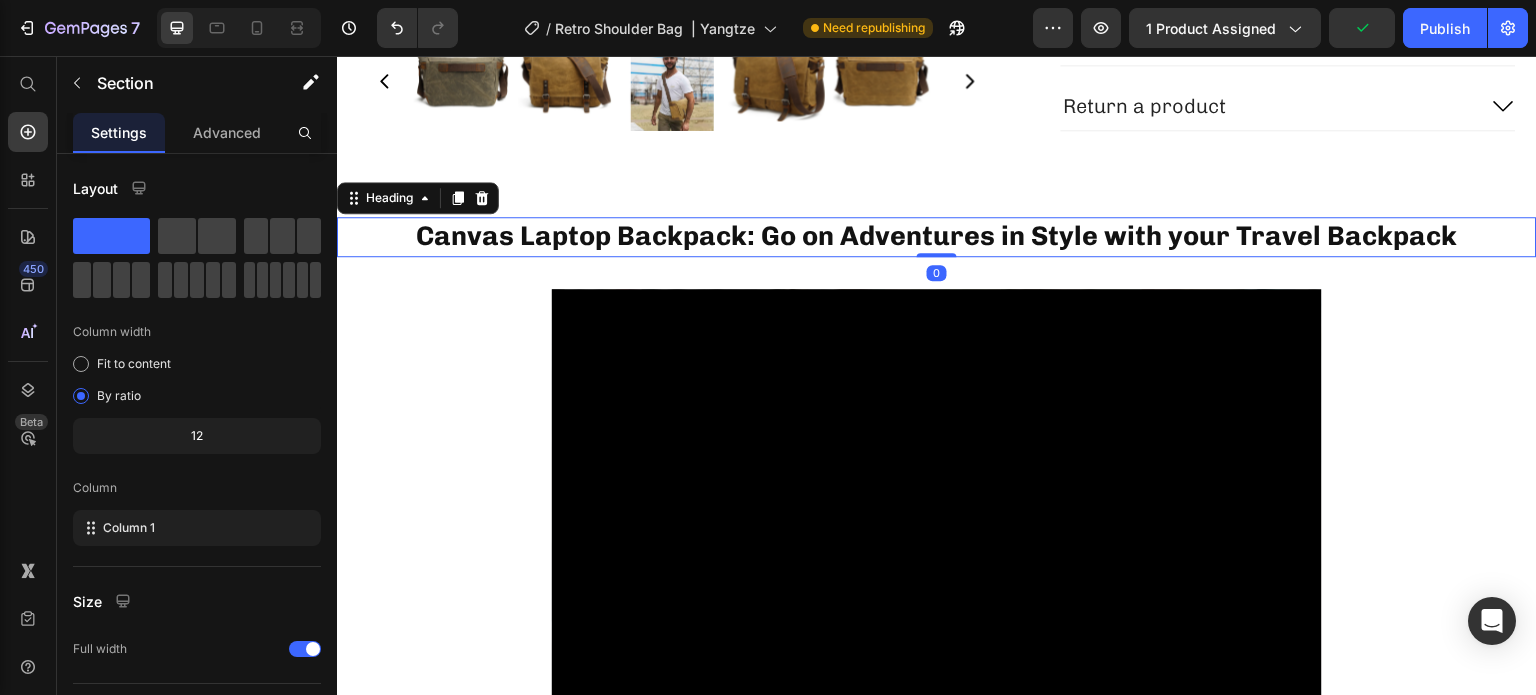 click on "Canvas Laptop Backpack: Go on Adventures in Style with your Travel Backpack" at bounding box center (937, 236) 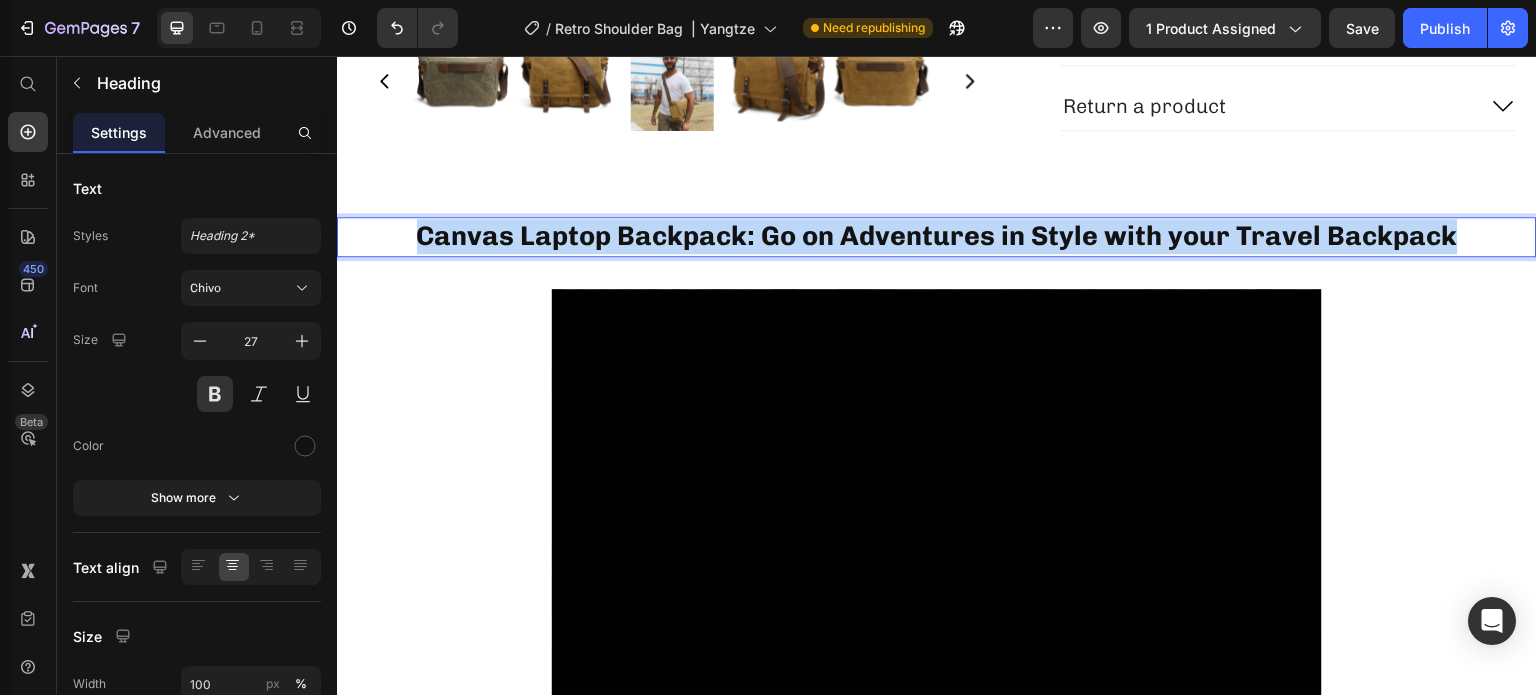 click on "Canvas Laptop Backpack: Go on Adventures in Style with your Travel Backpack" at bounding box center [937, 236] 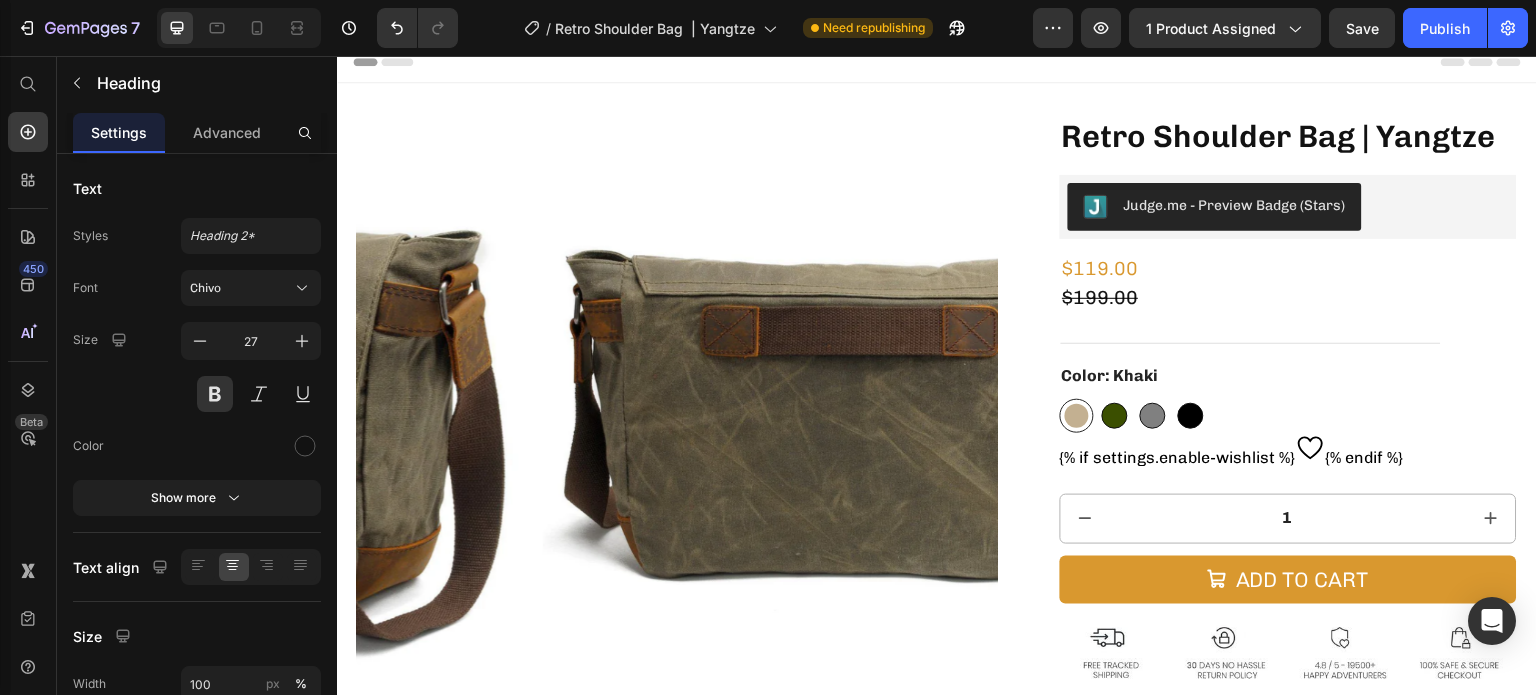 scroll, scrollTop: 11, scrollLeft: 0, axis: vertical 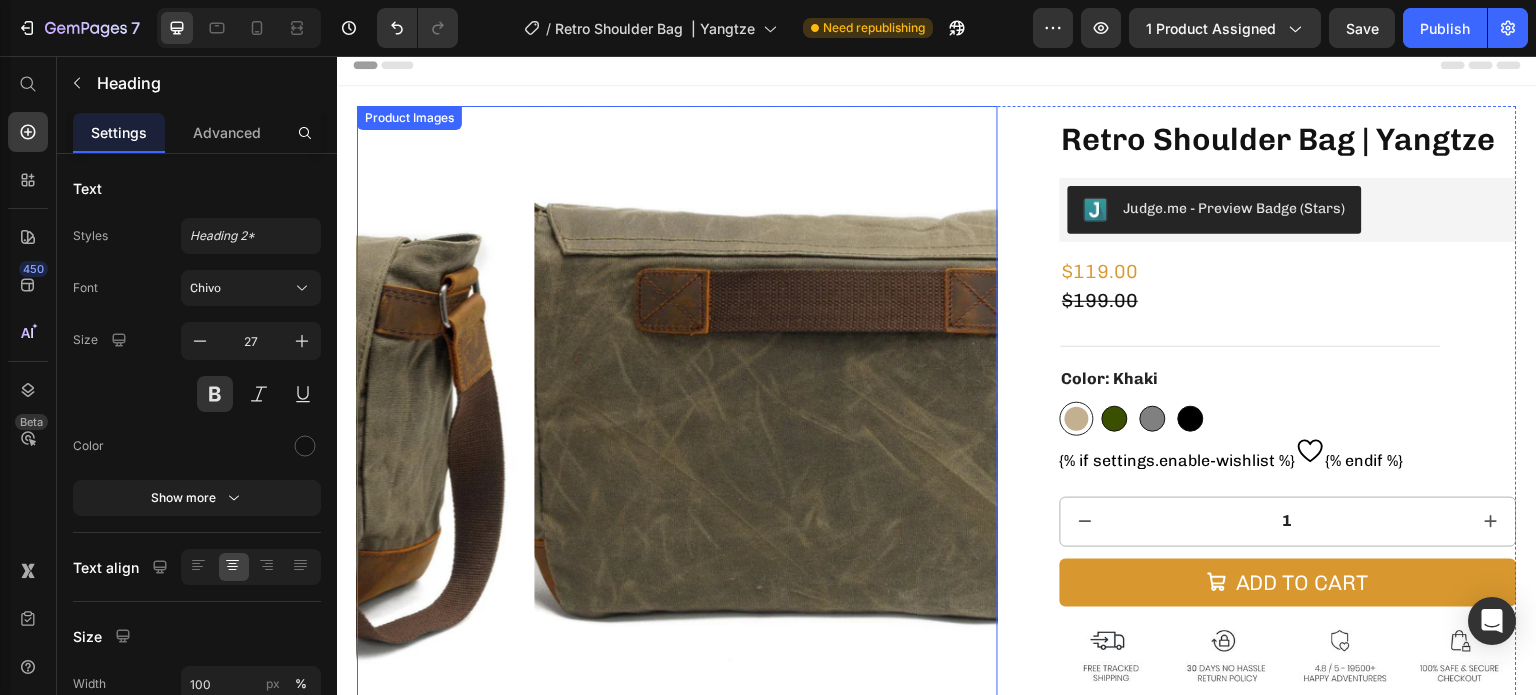 click at bounding box center (855, 426) 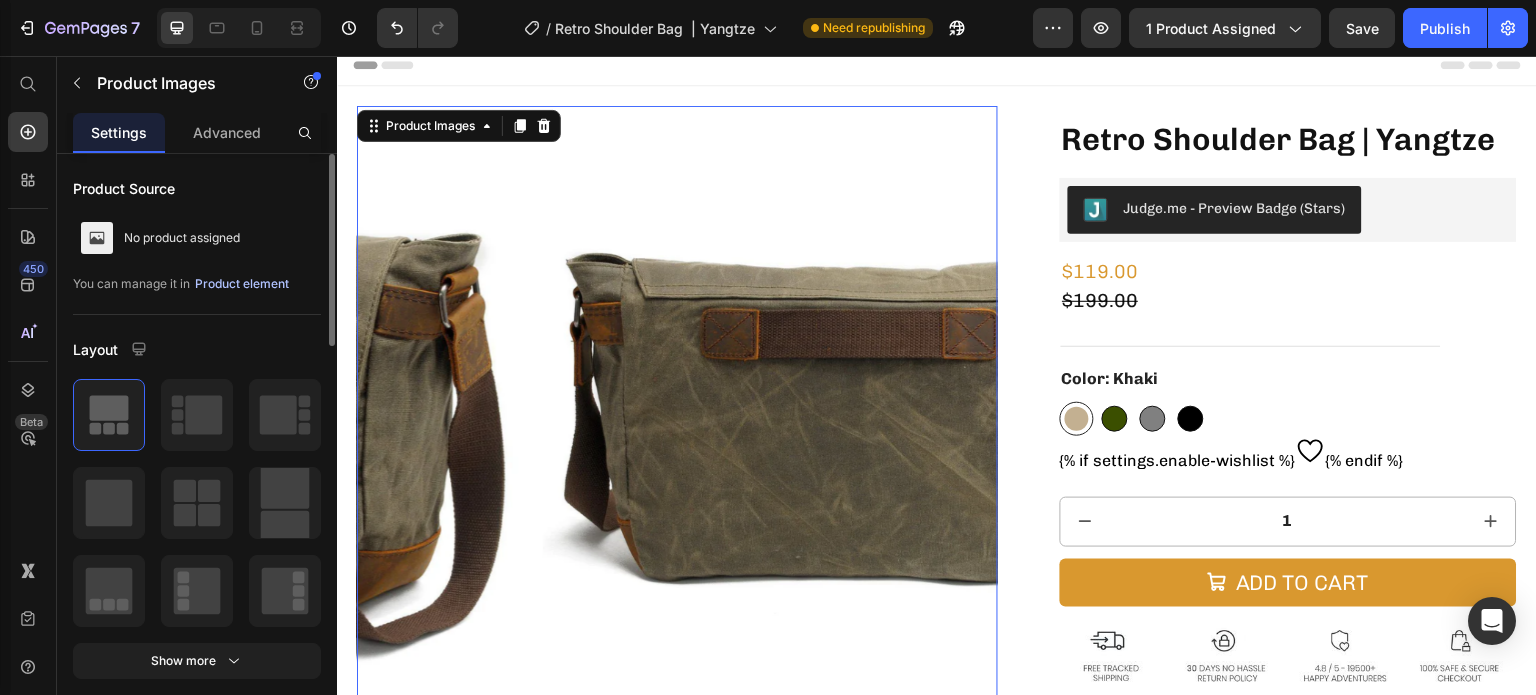 click on "Product element" at bounding box center [242, 284] 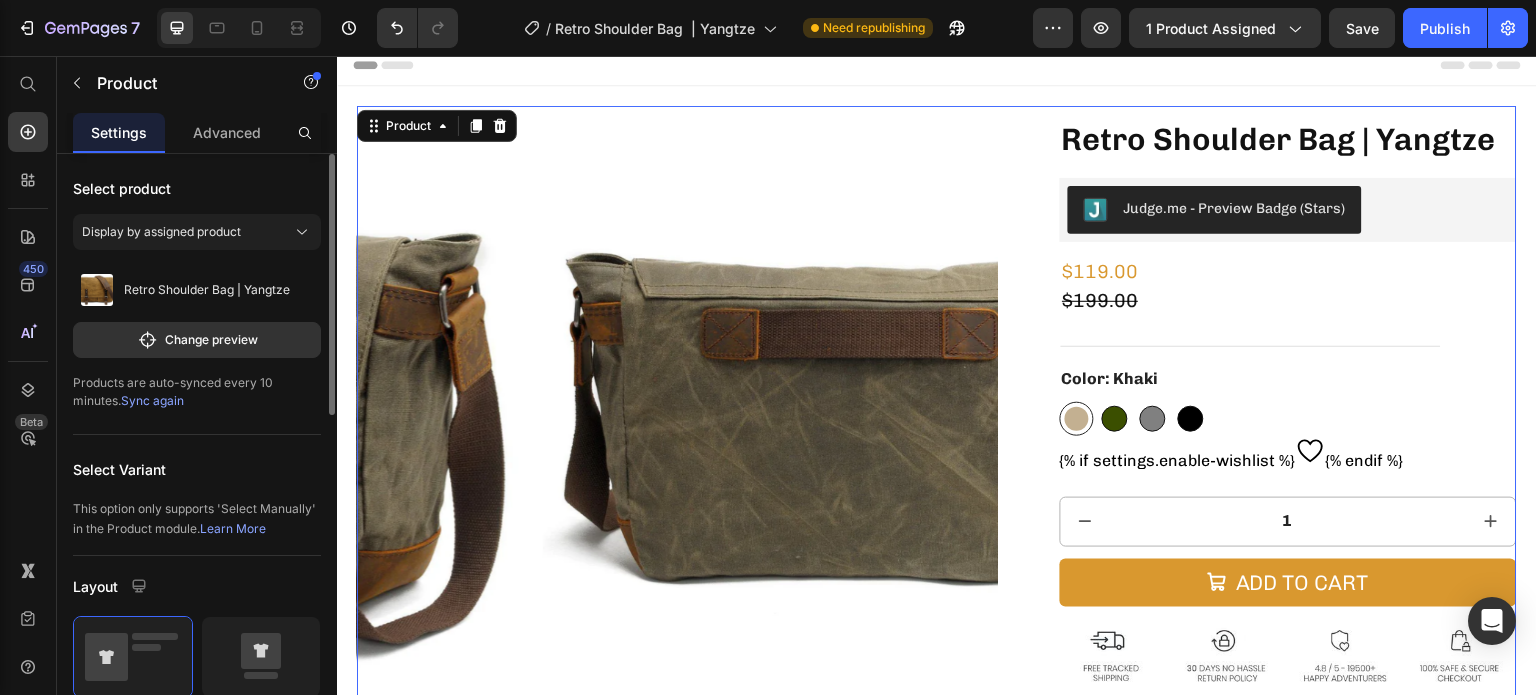 click on "Sync again" at bounding box center [152, 400] 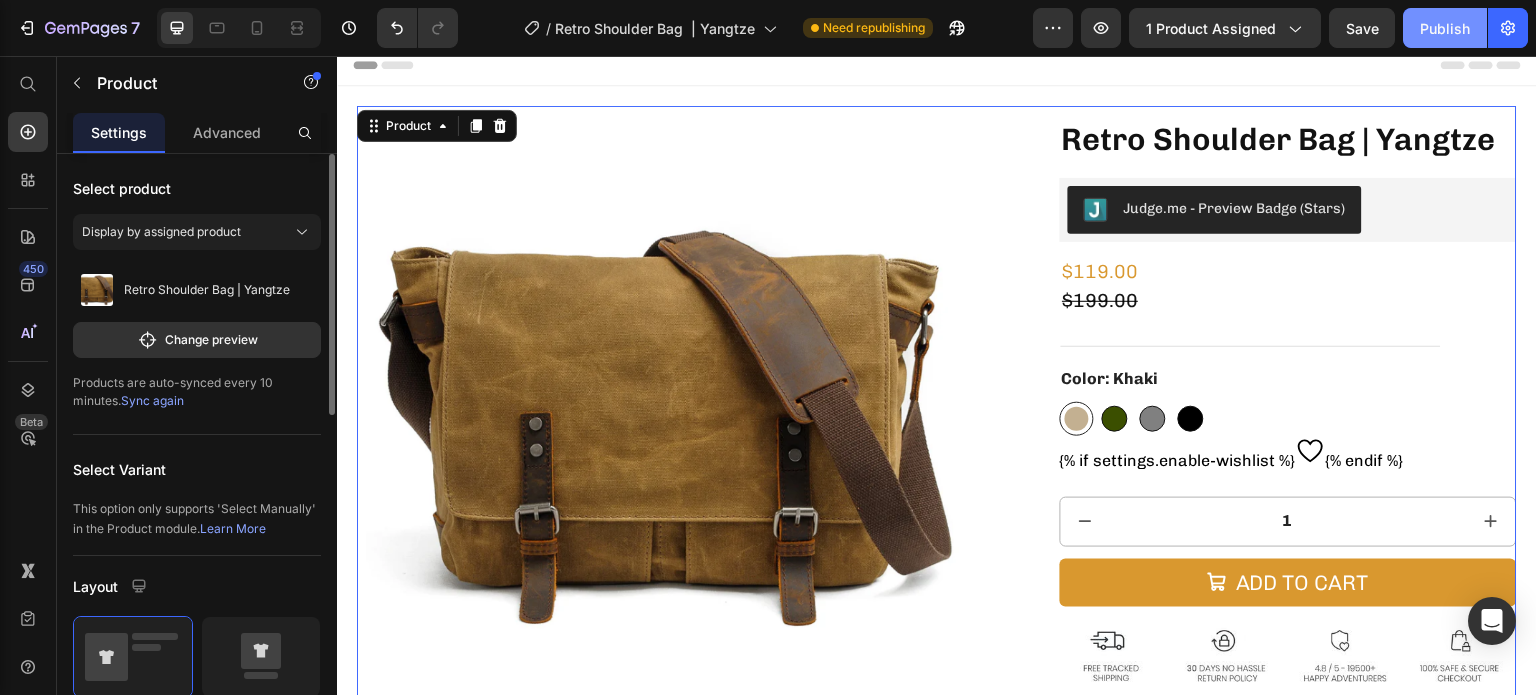 click on "Publish" 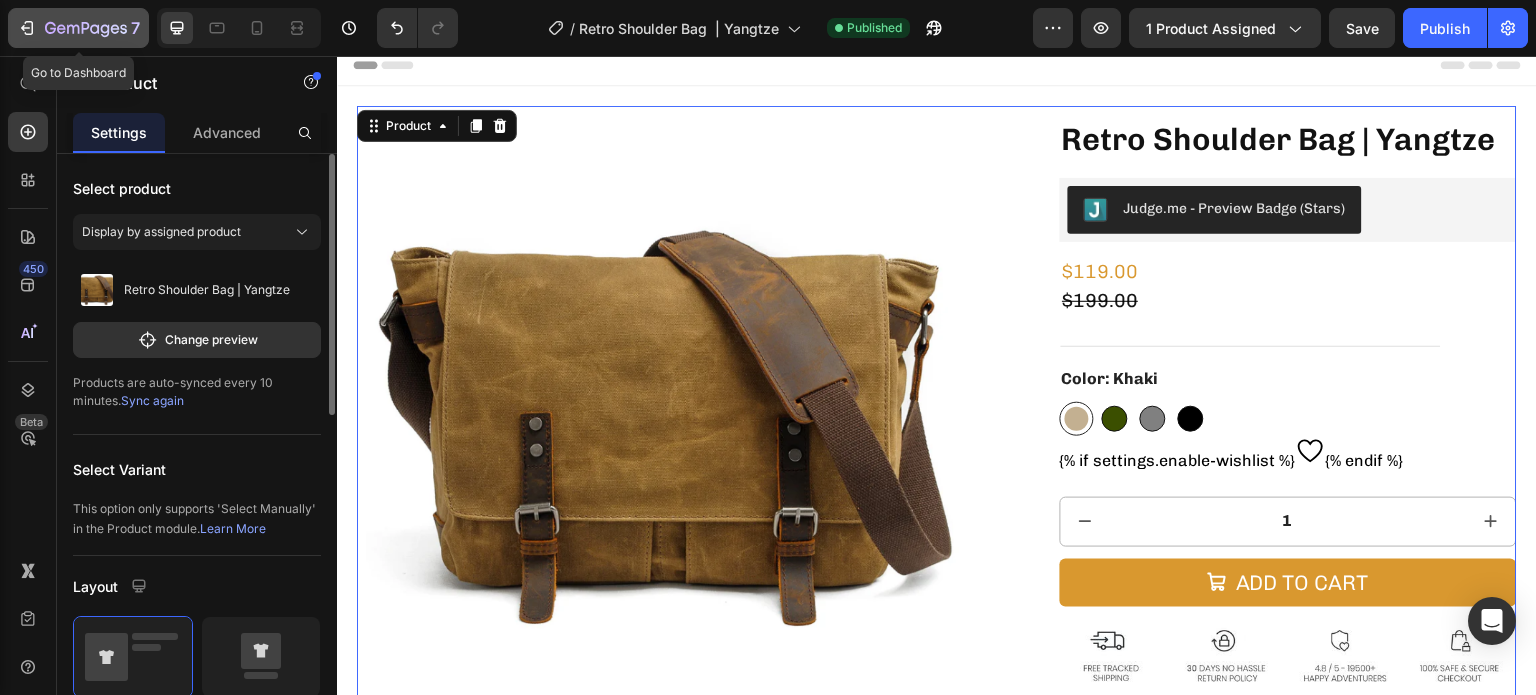 click on "7" 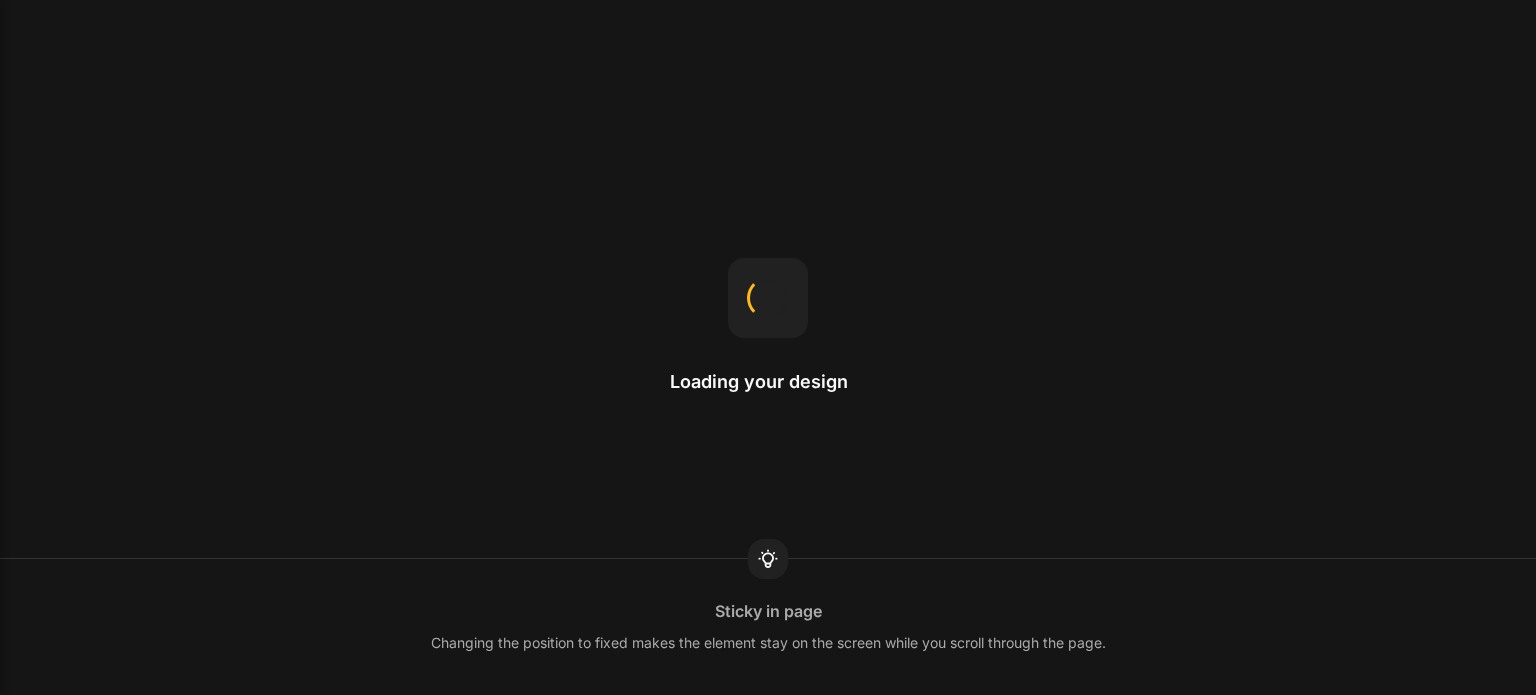 scroll, scrollTop: 0, scrollLeft: 0, axis: both 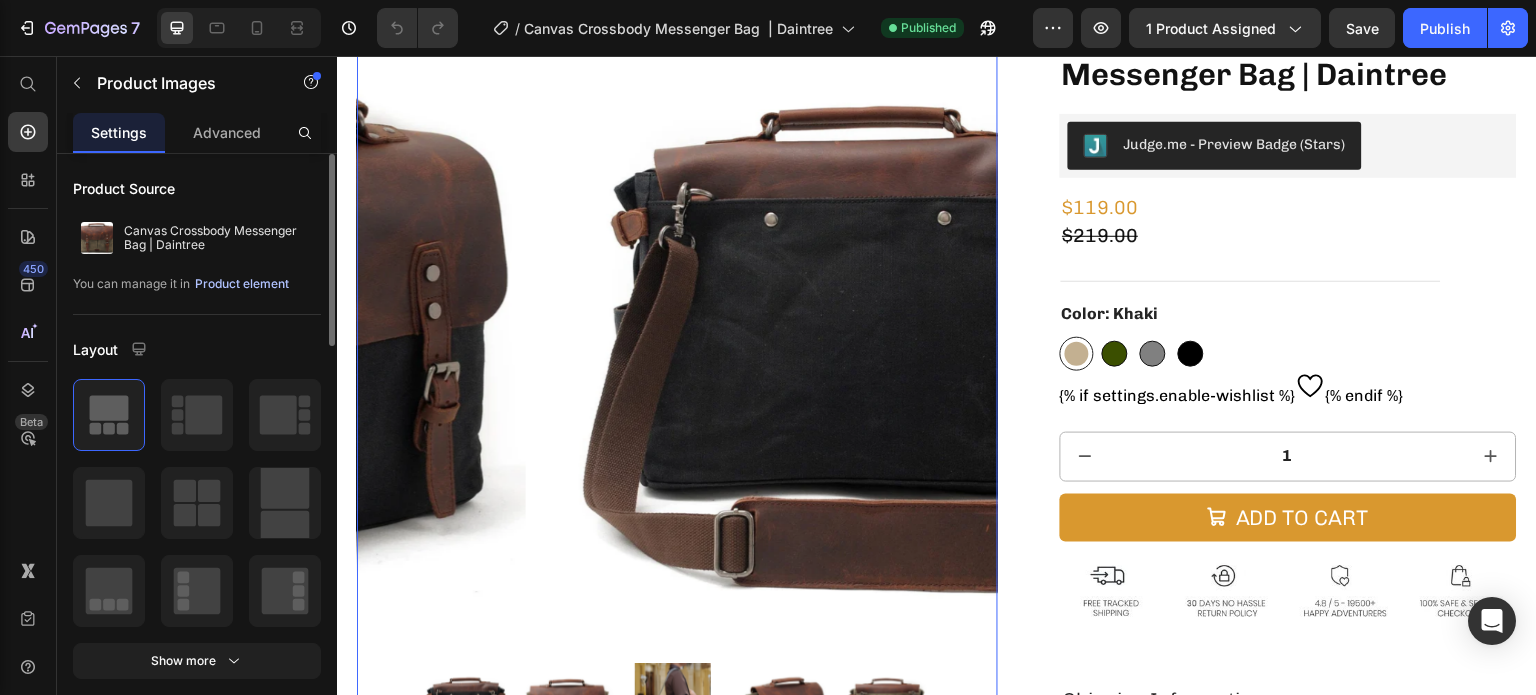 click on "Product element" at bounding box center (242, 284) 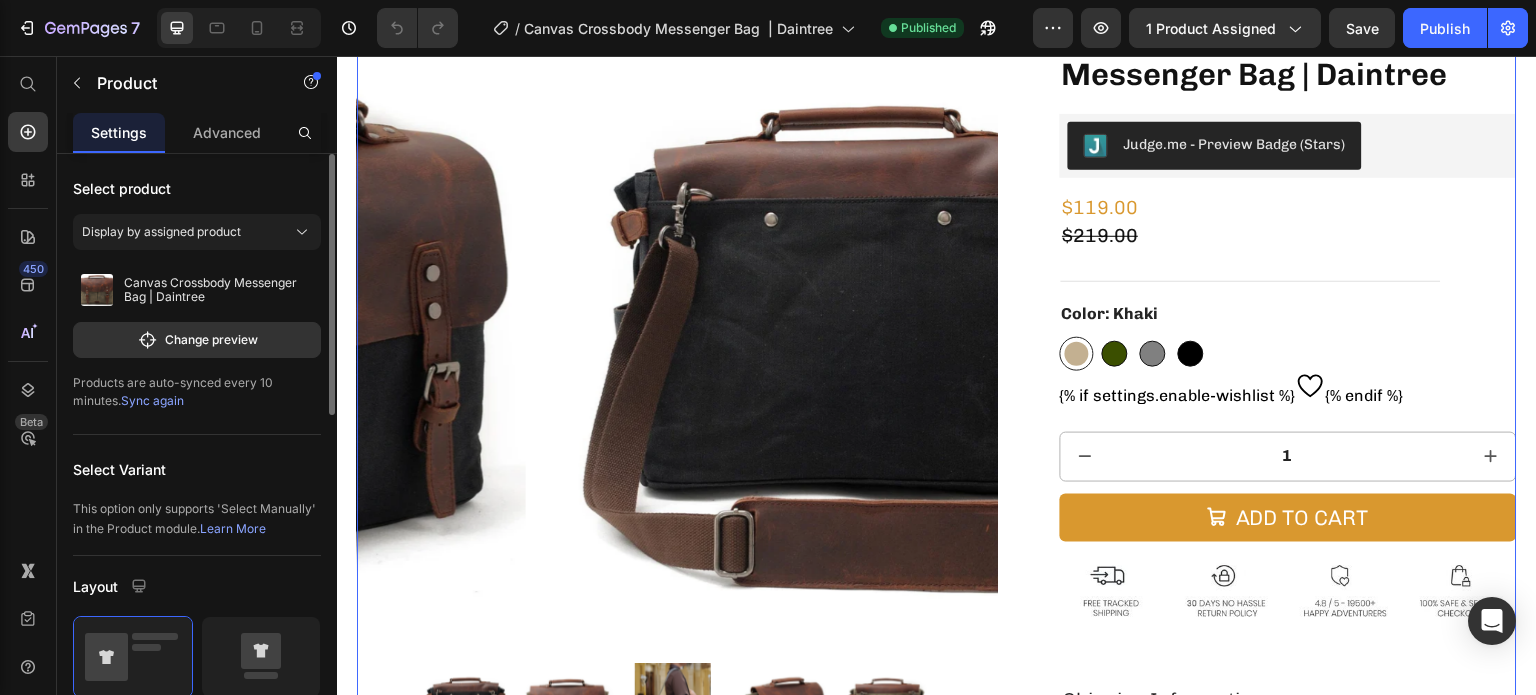 click on "Sync again" at bounding box center [152, 400] 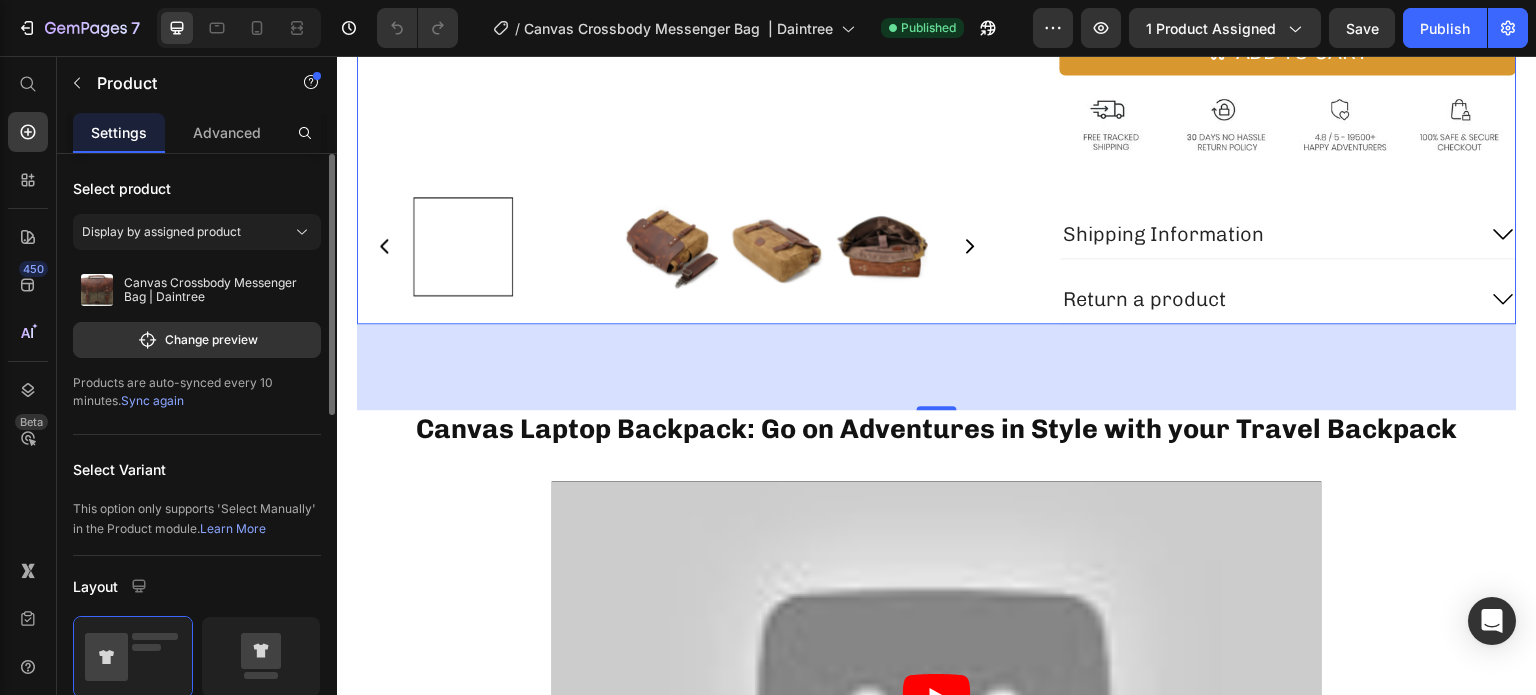 scroll, scrollTop: 855, scrollLeft: 0, axis: vertical 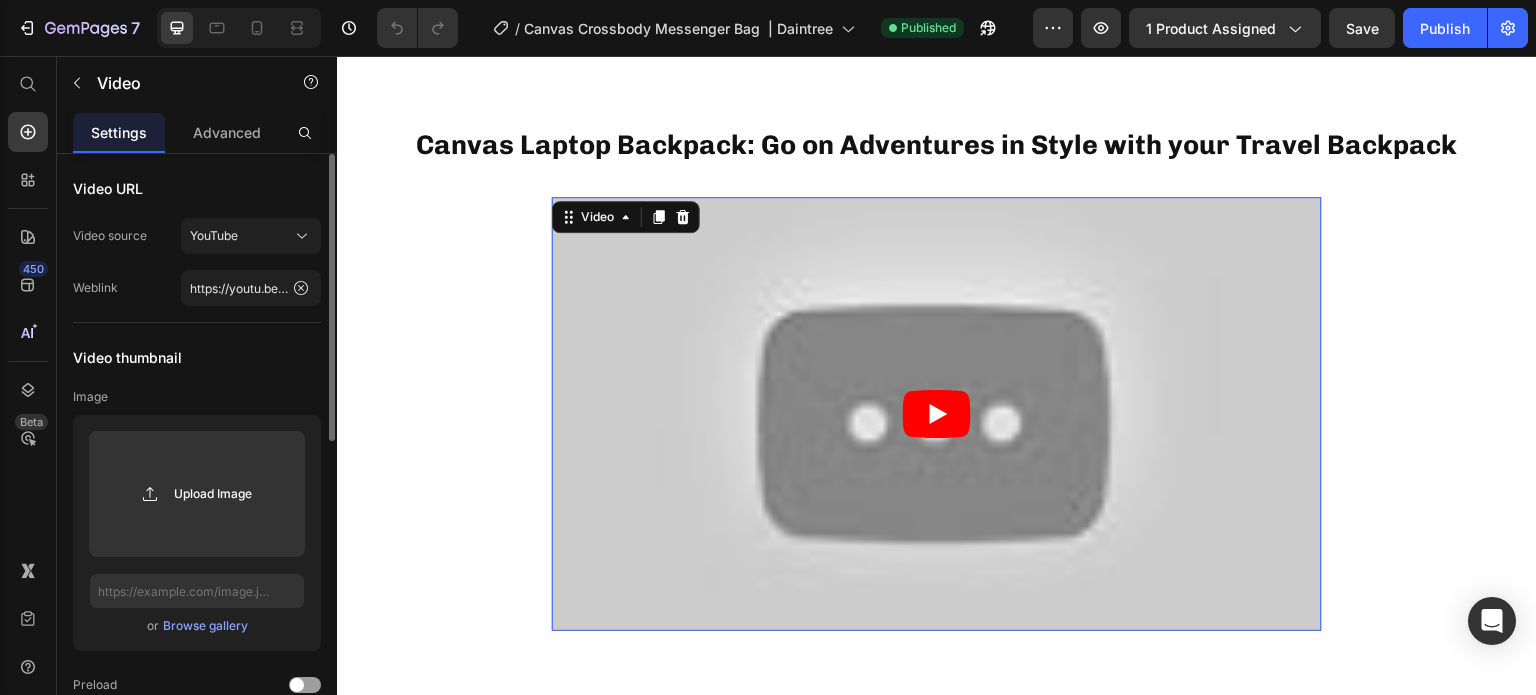 click at bounding box center [937, 413] 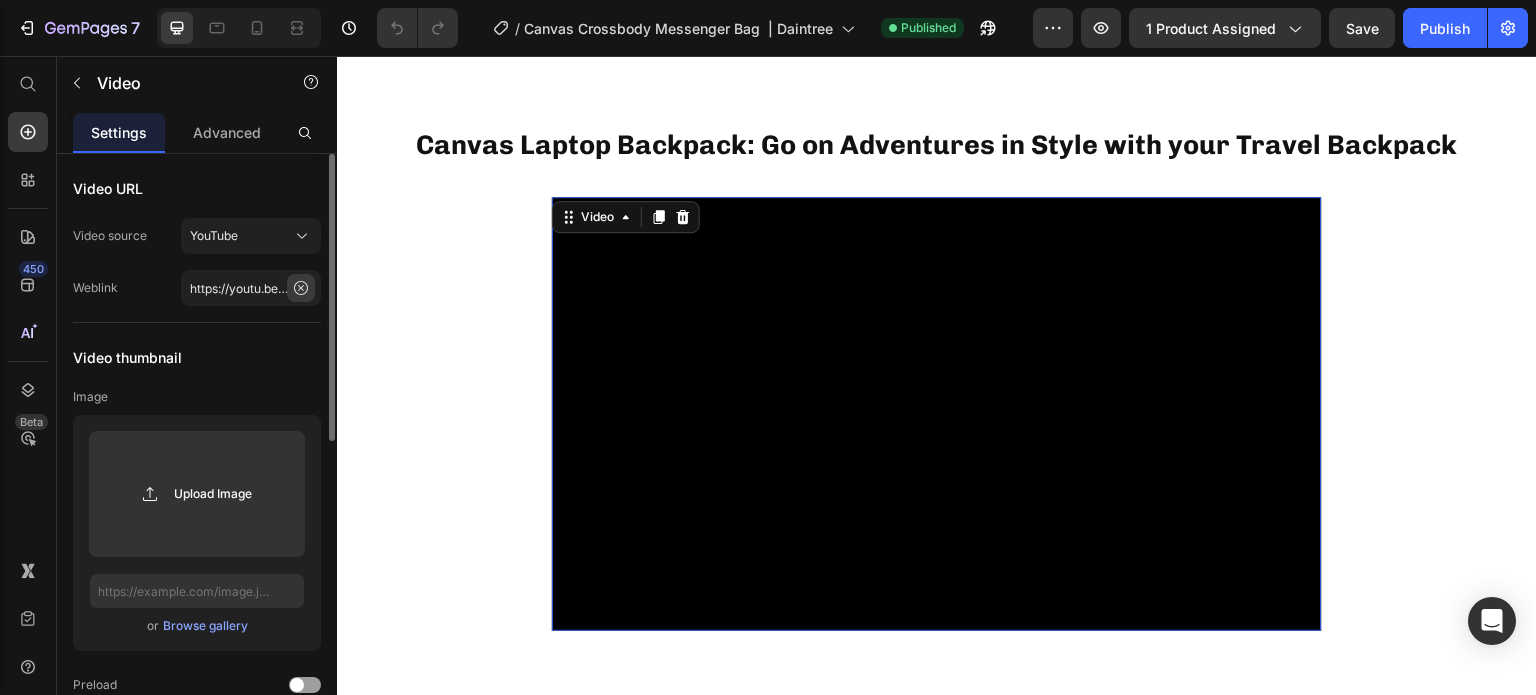 click 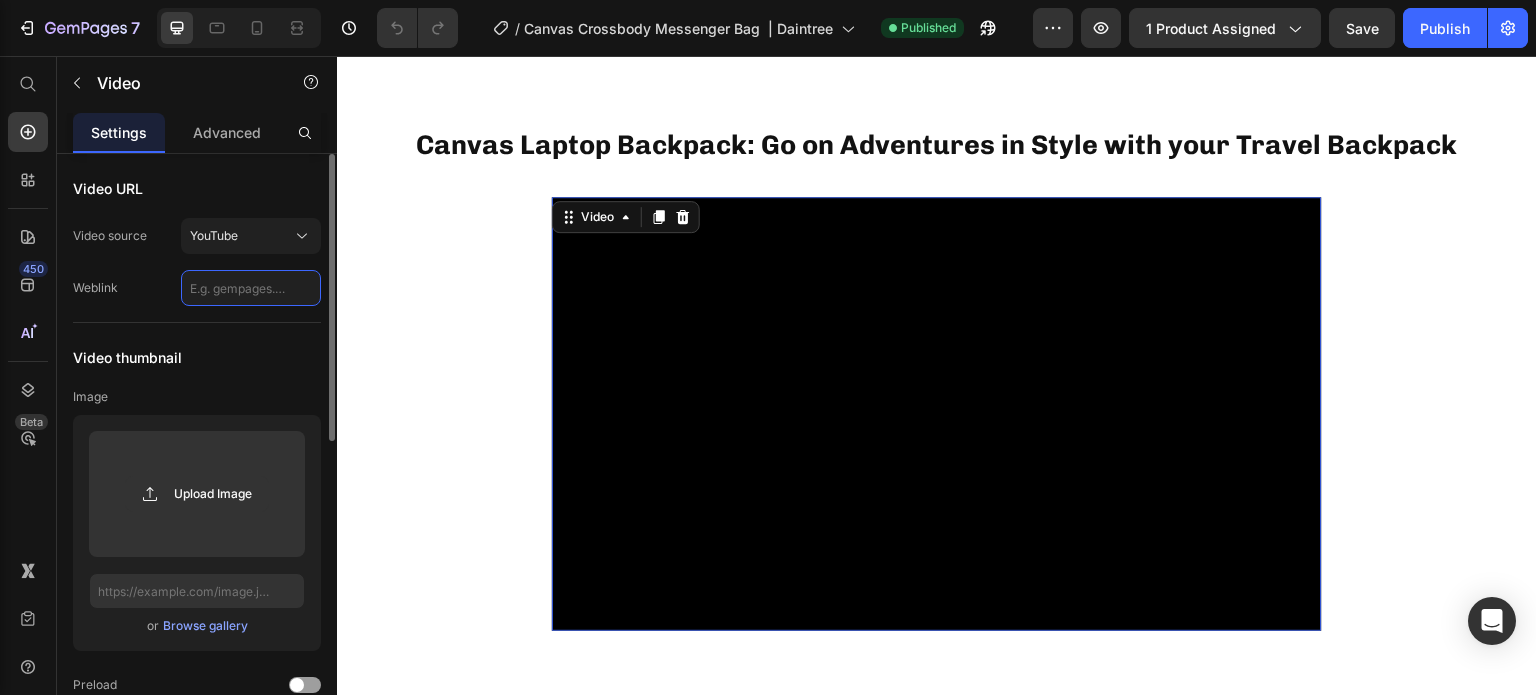 scroll, scrollTop: 0, scrollLeft: 0, axis: both 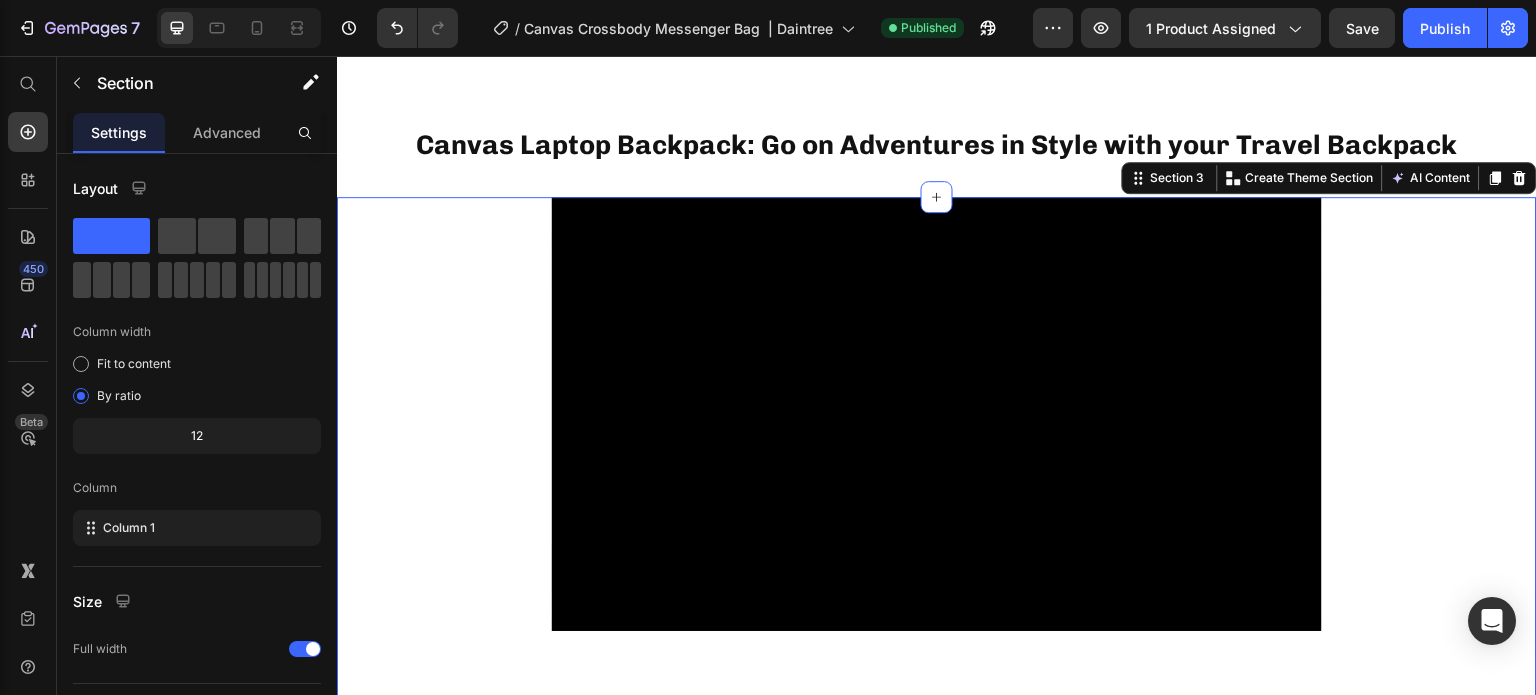 click on "Video Row" at bounding box center (937, 437) 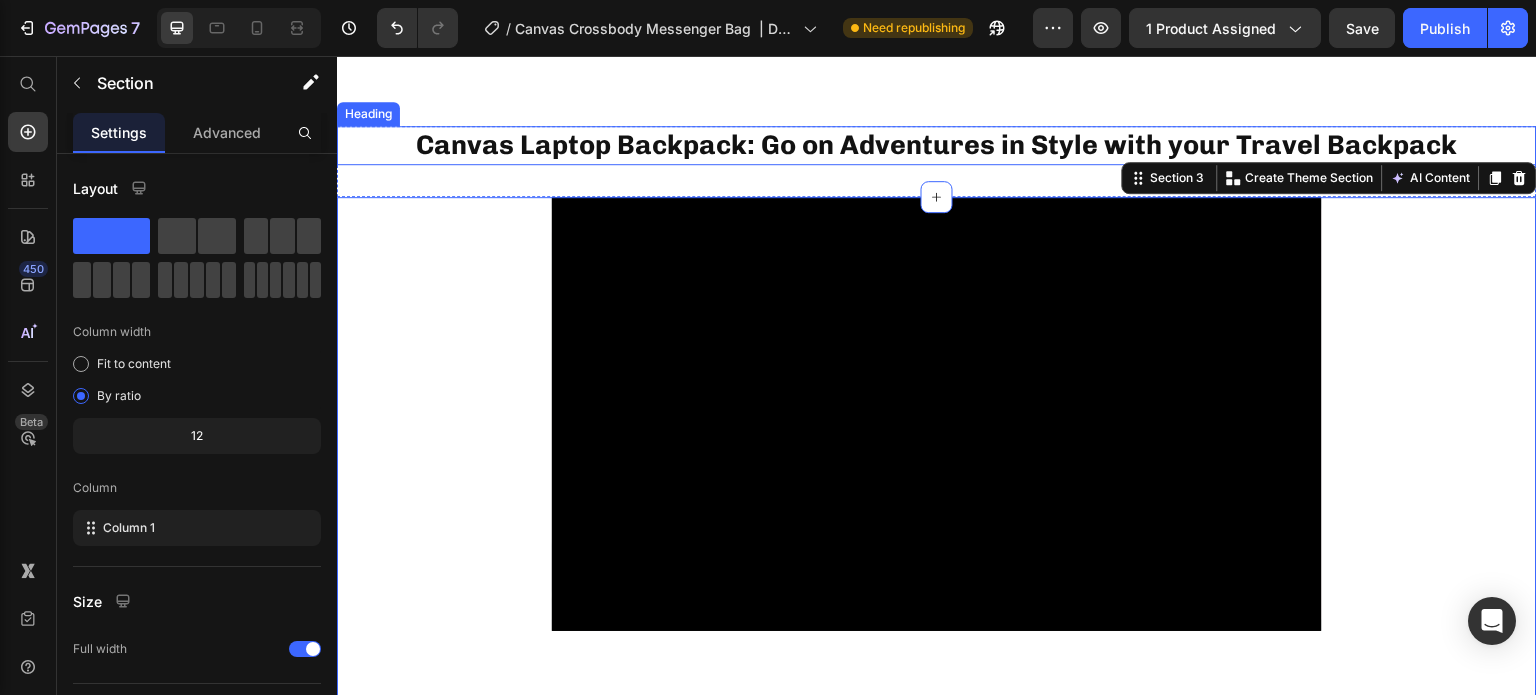 click on "Canvas Laptop Backpack: Go on Adventures in Style with your Travel Backpack" at bounding box center [937, 145] 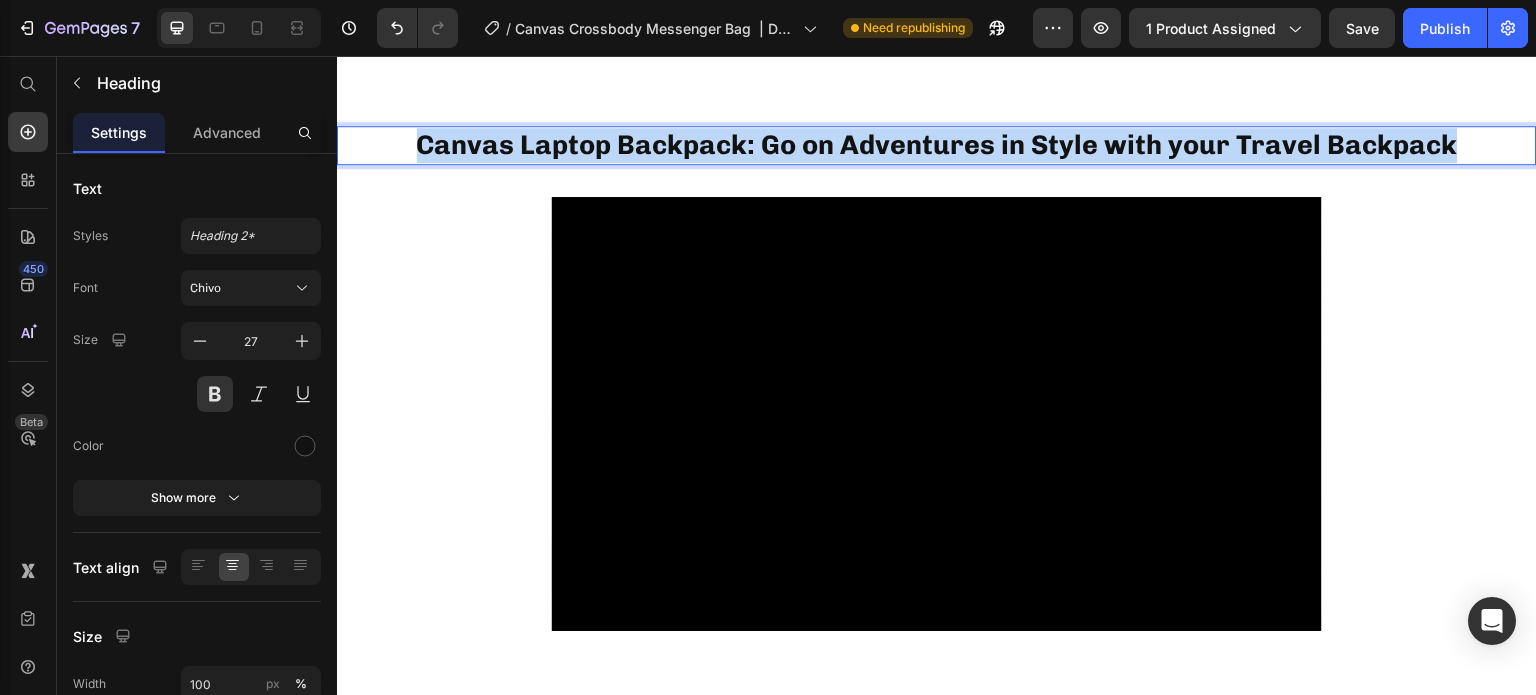click on "Canvas Laptop Backpack: Go on Adventures in Style with your Travel Backpack" at bounding box center [937, 145] 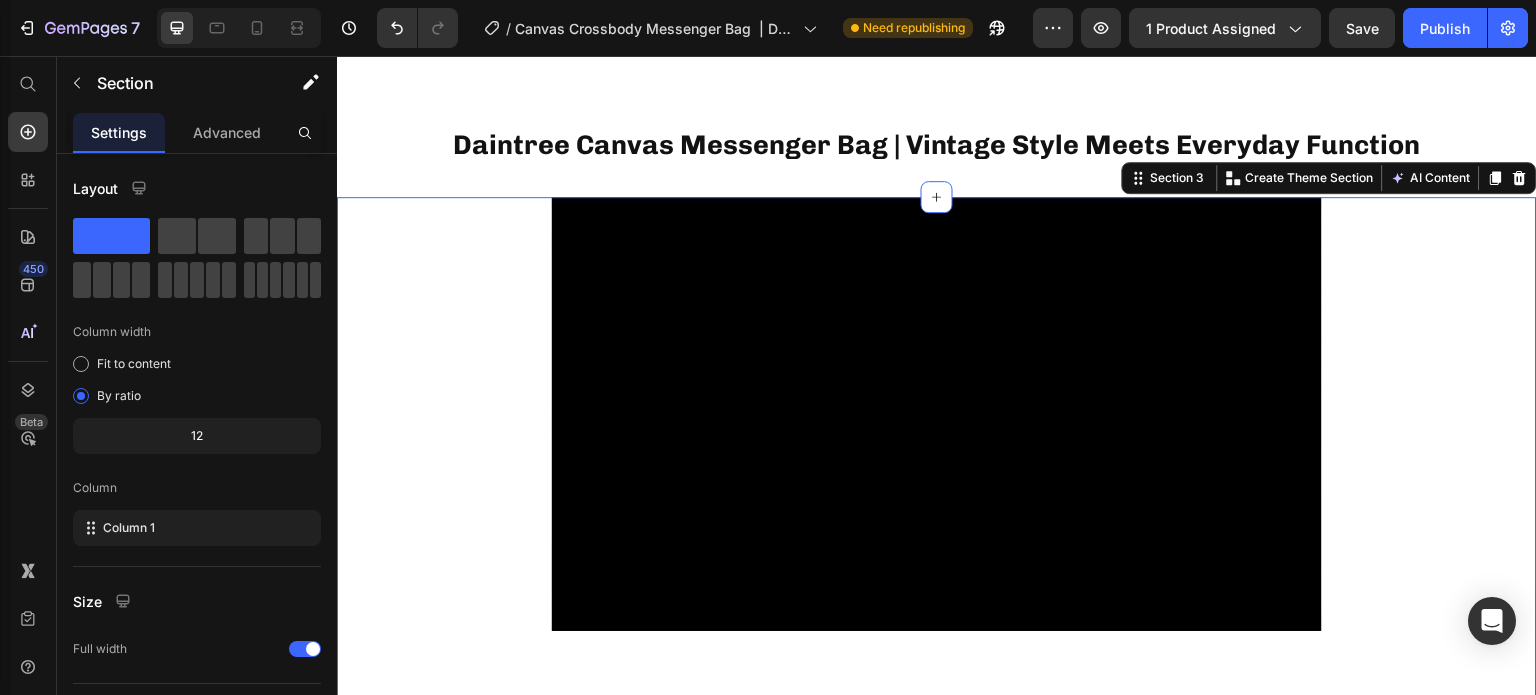 click on "Video Row" at bounding box center (937, 437) 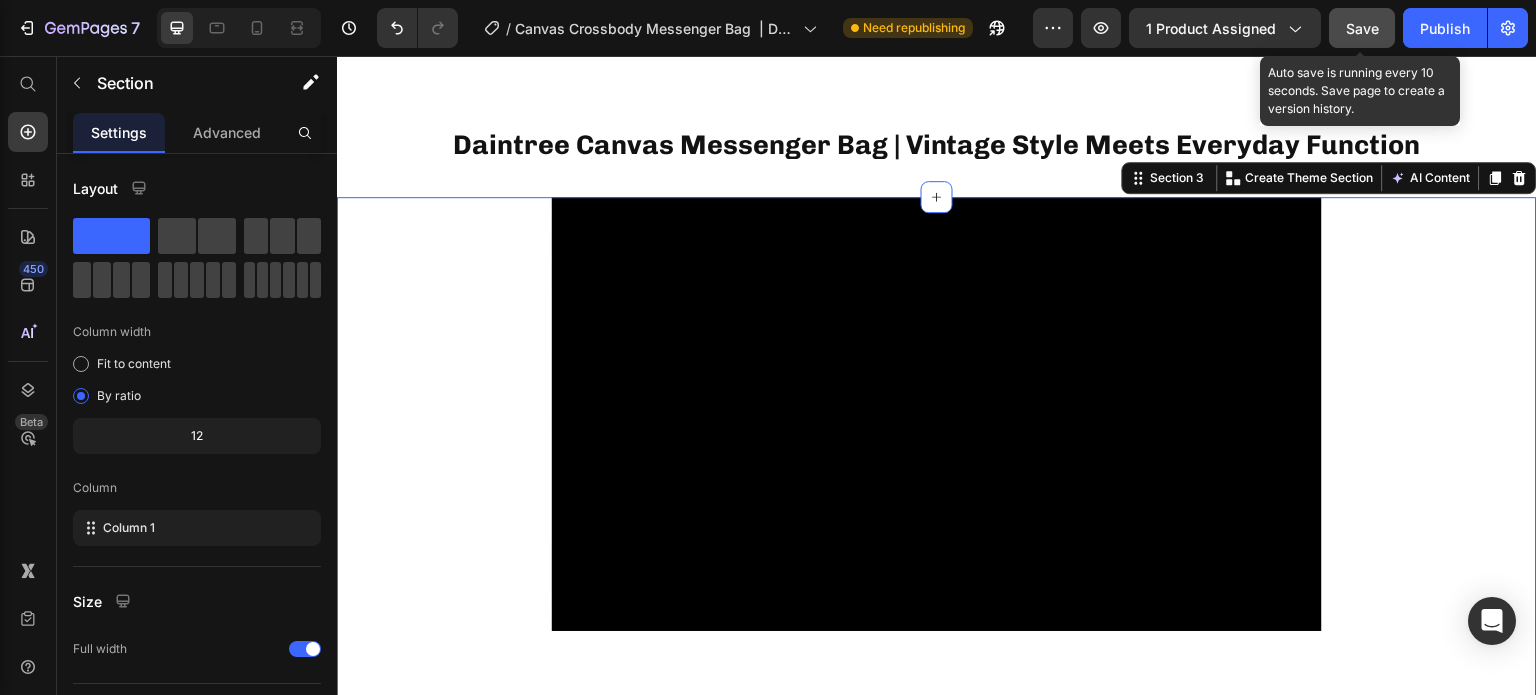 click on "Save" at bounding box center (1362, 28) 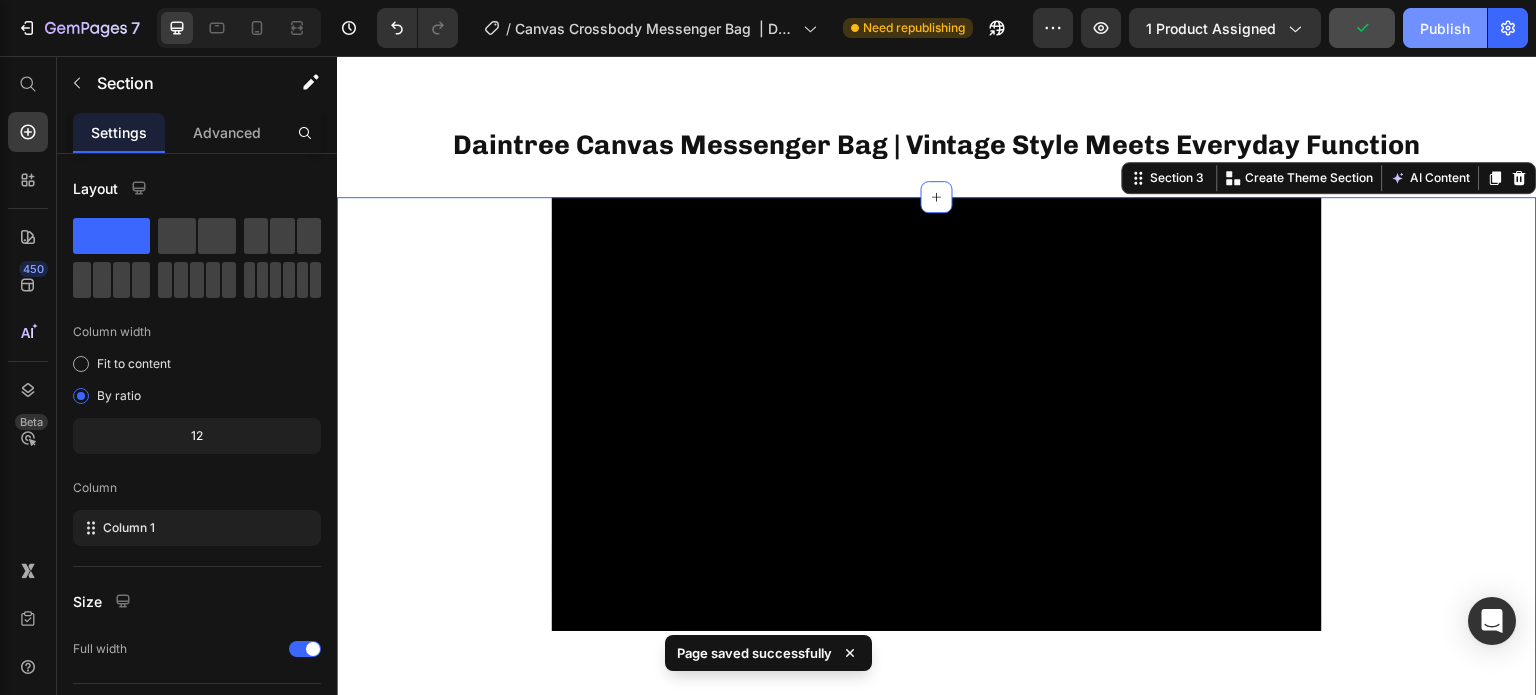 click on "Publish" at bounding box center [1445, 28] 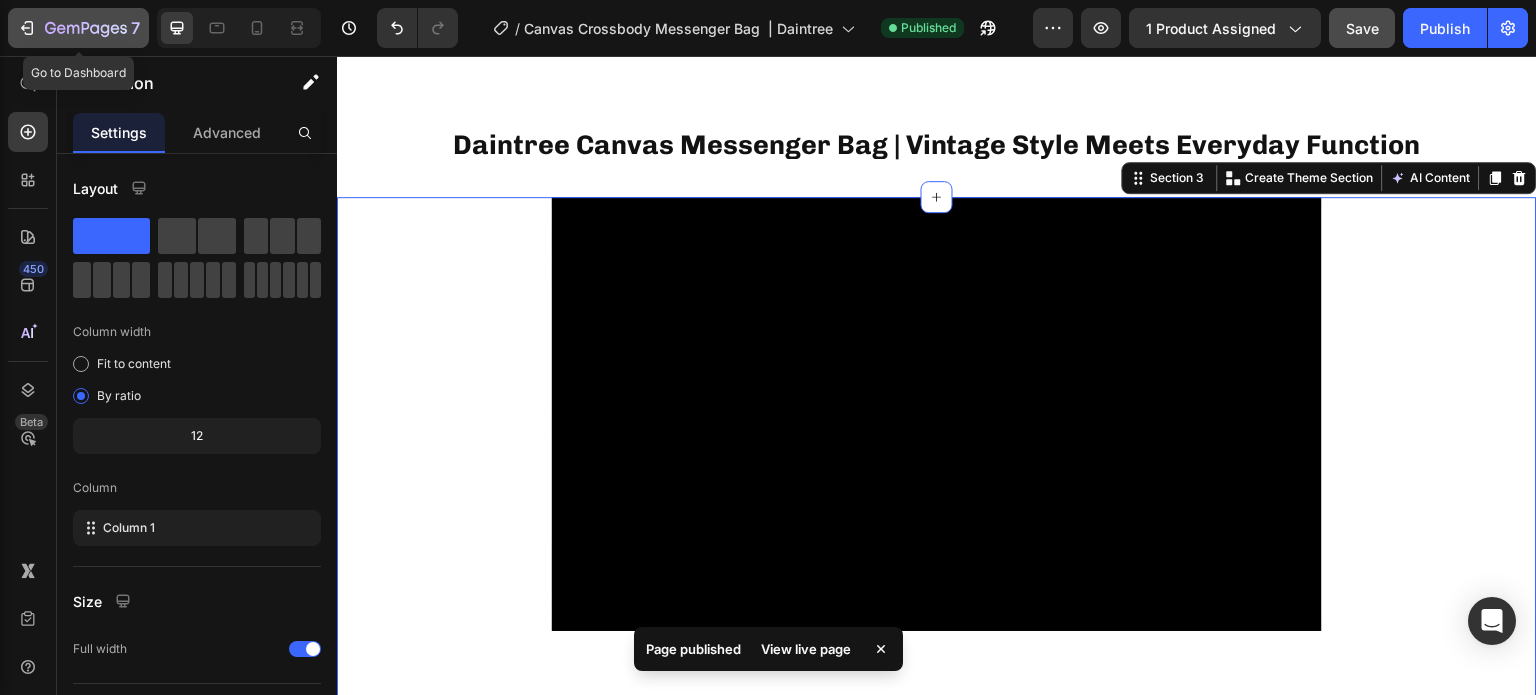 click 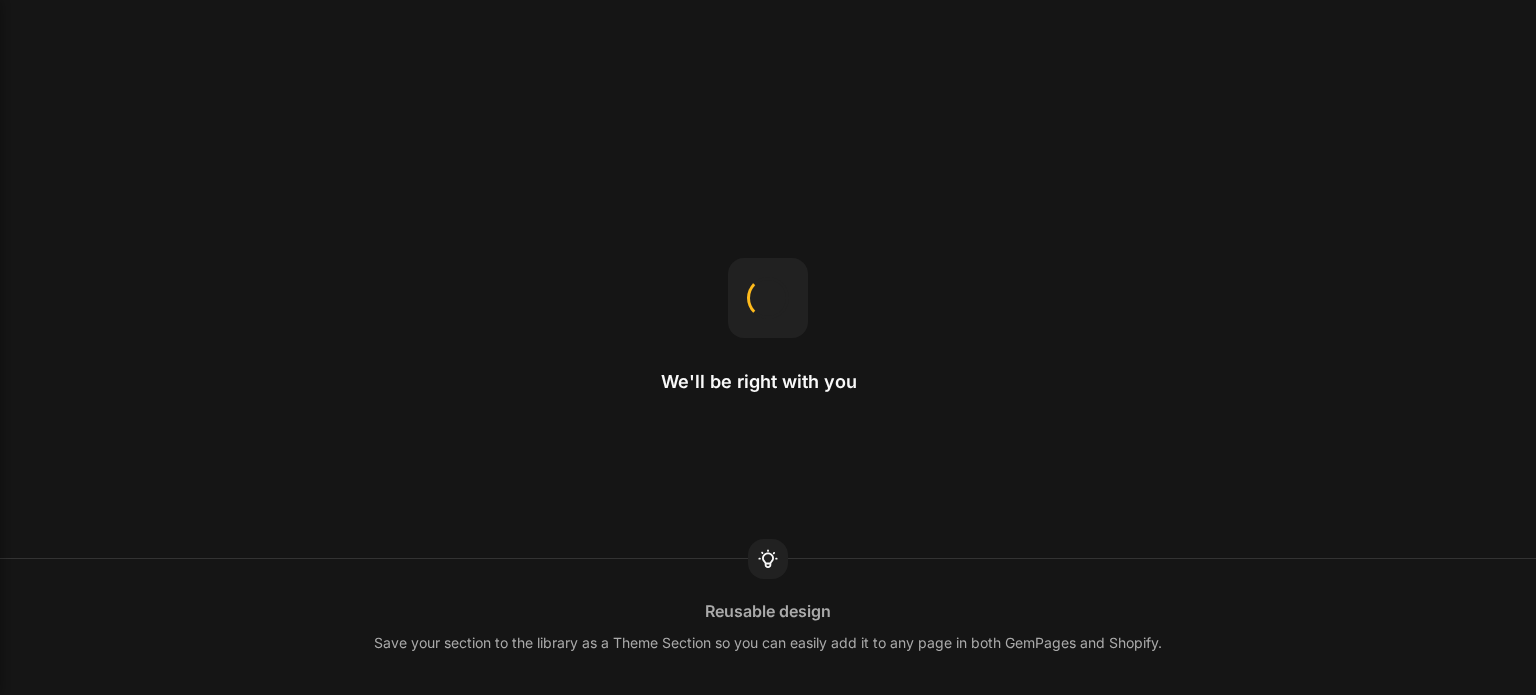 scroll, scrollTop: 0, scrollLeft: 0, axis: both 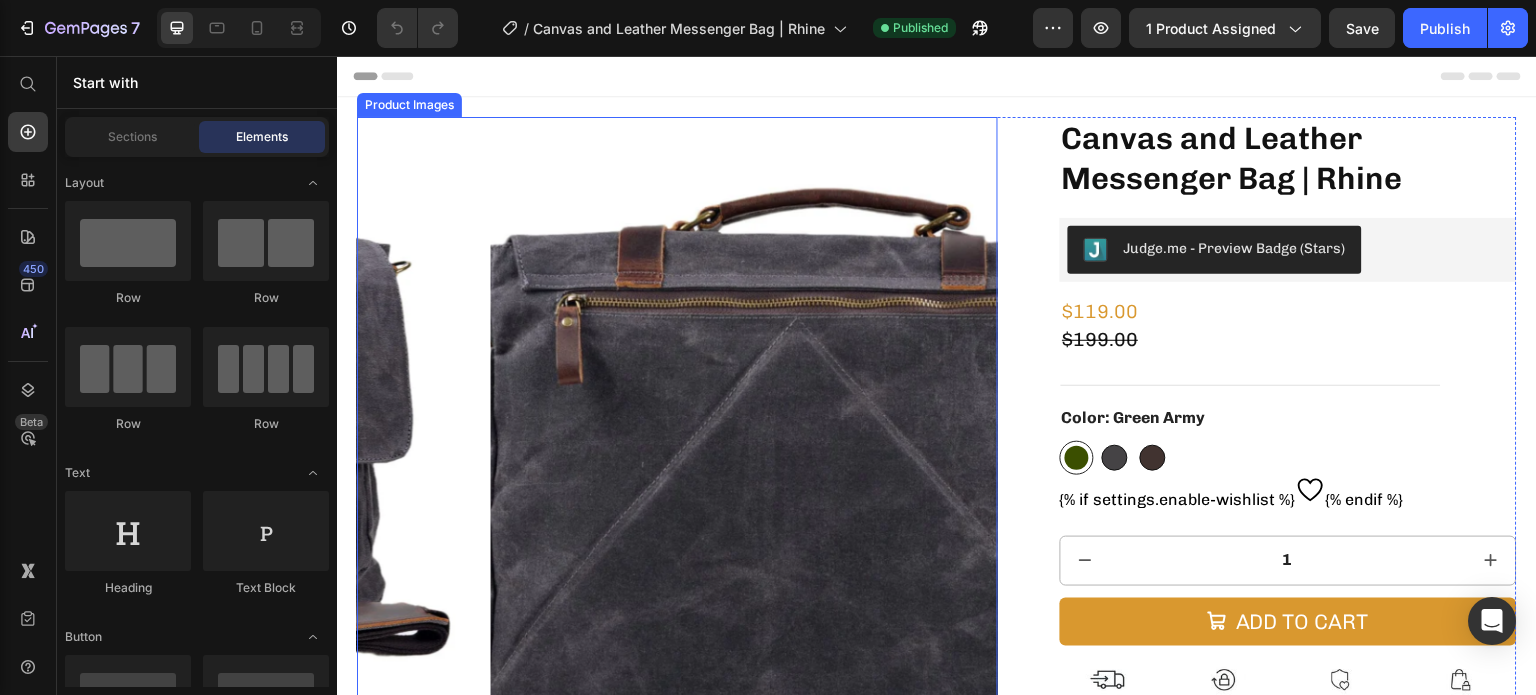 click at bounding box center [810, 437] 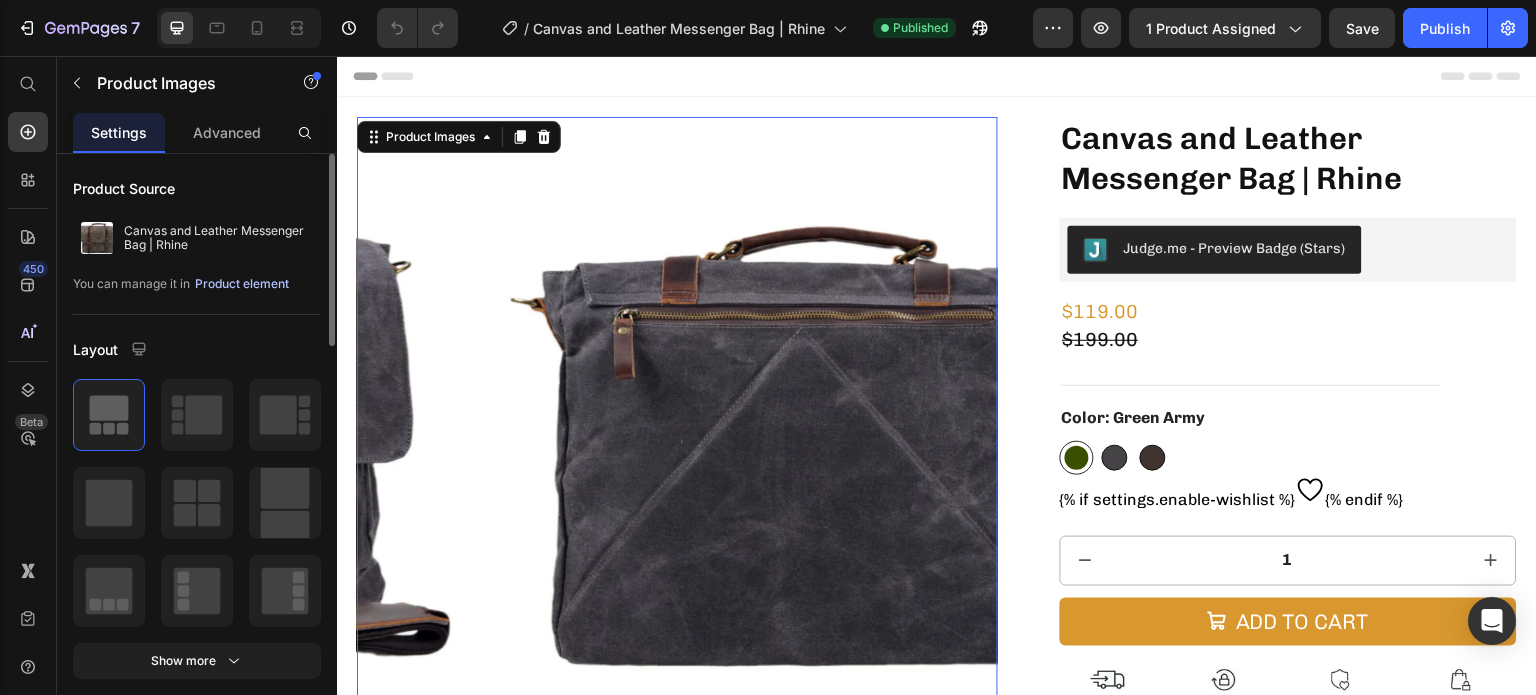 click on "Product element" at bounding box center (242, 284) 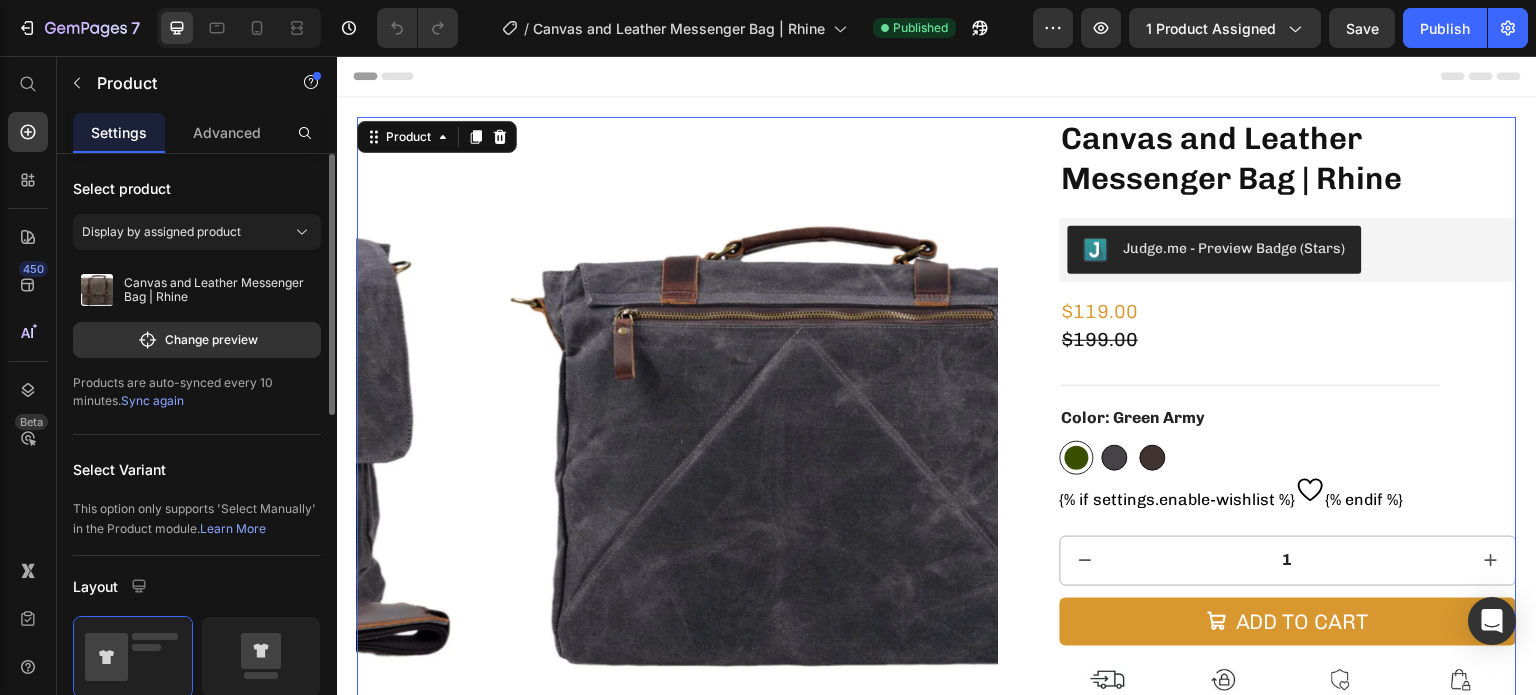 click on "Sync again" at bounding box center [152, 400] 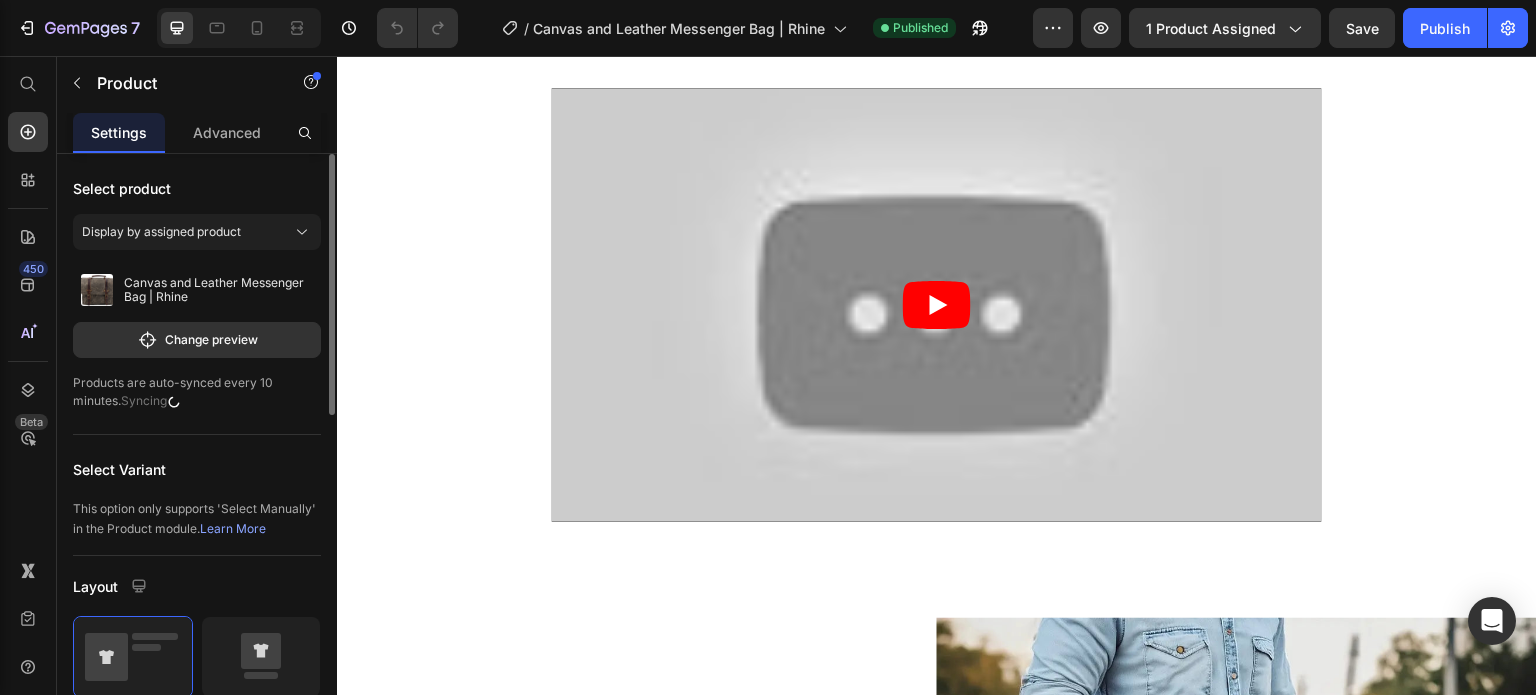scroll, scrollTop: 986, scrollLeft: 0, axis: vertical 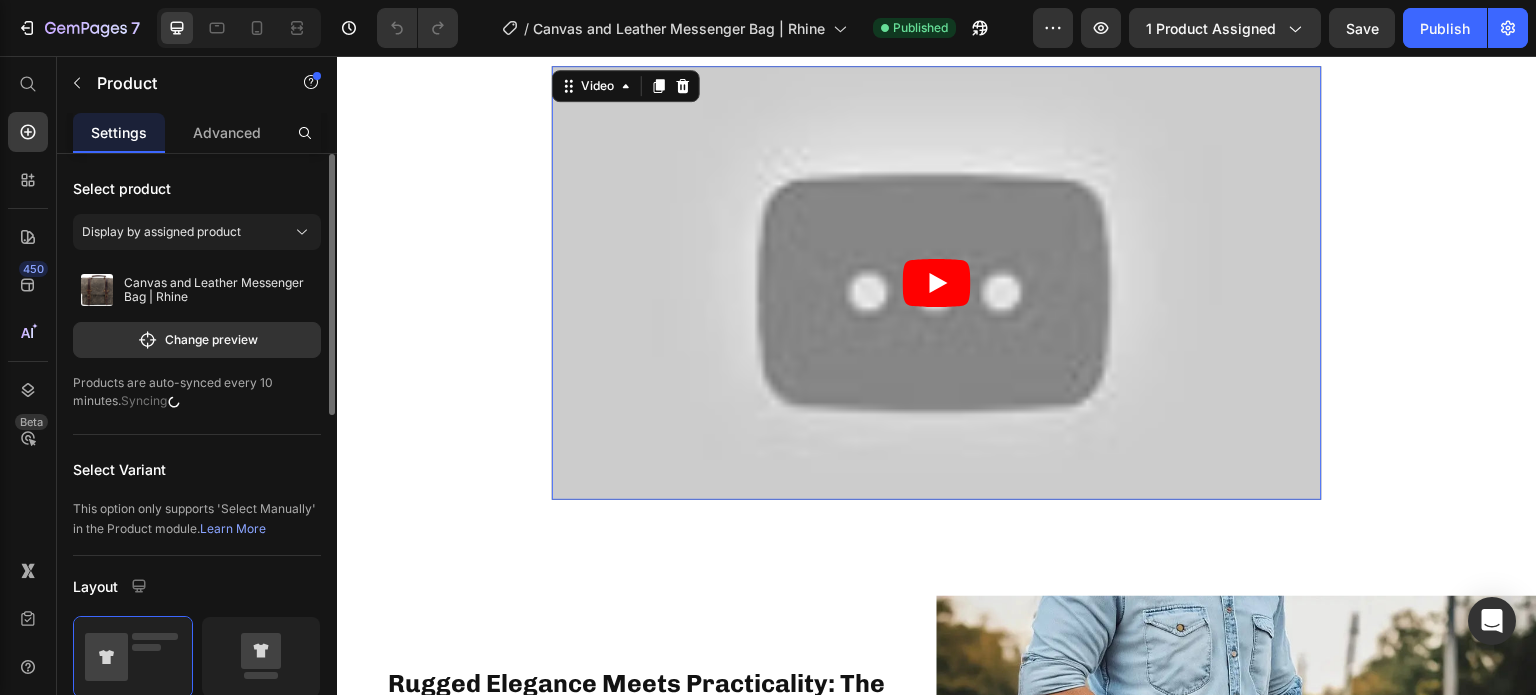 click at bounding box center [937, 282] 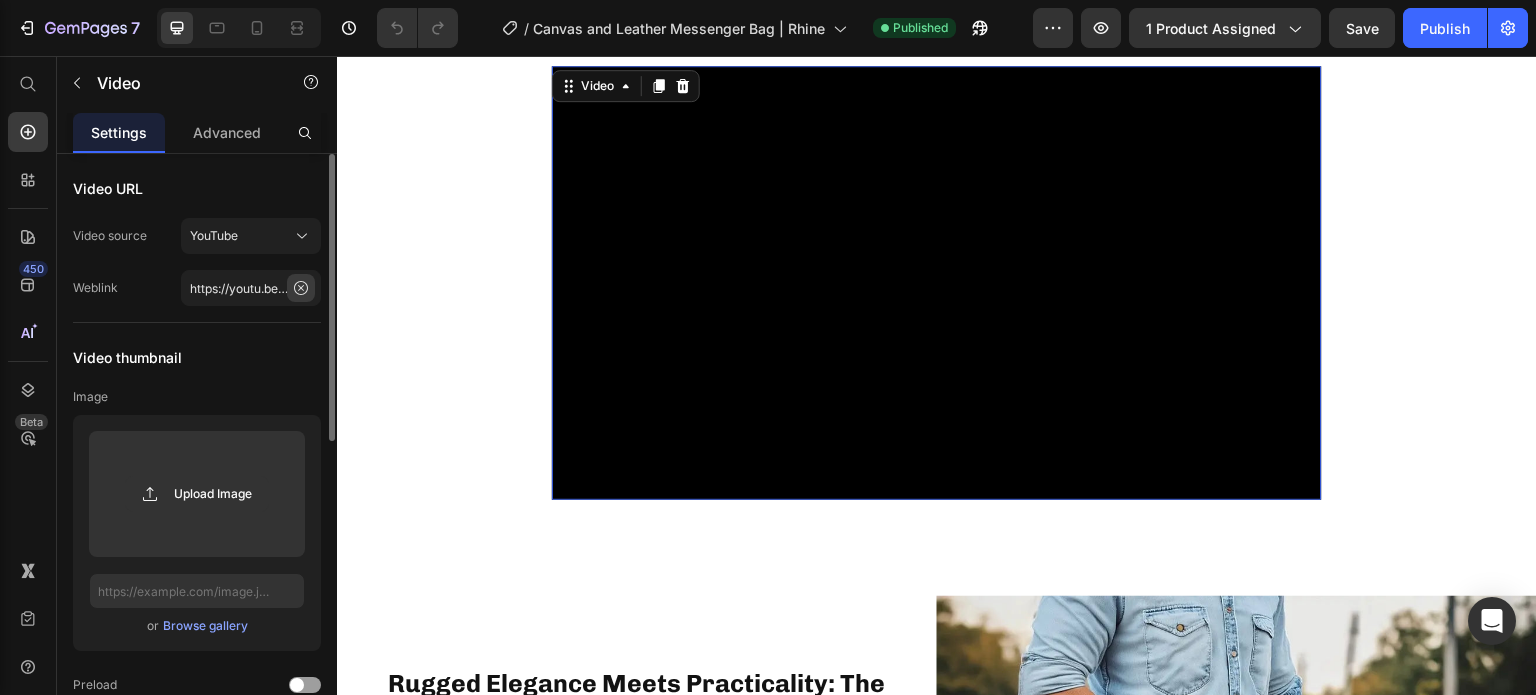 click 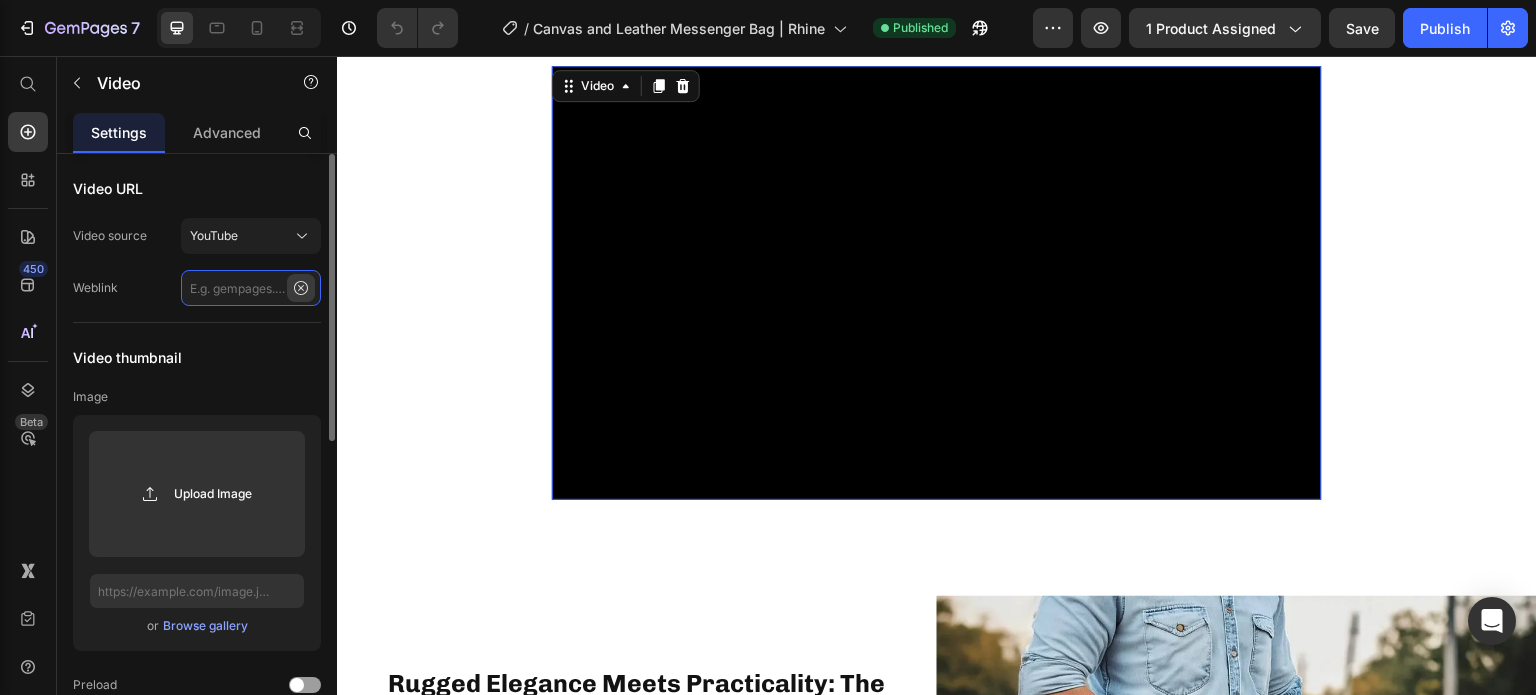 scroll, scrollTop: 0, scrollLeft: 0, axis: both 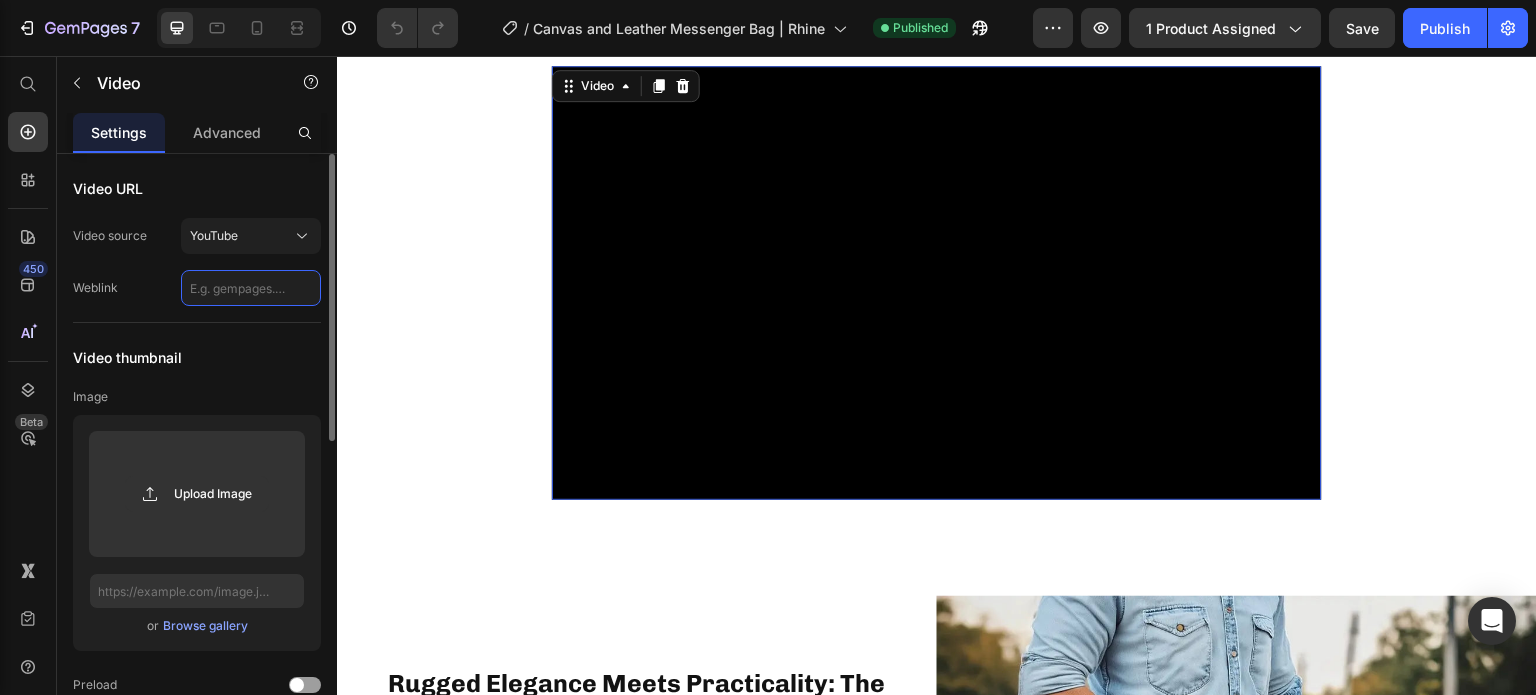 paste on "https://youtu.be/u_ACyLWf_mg" 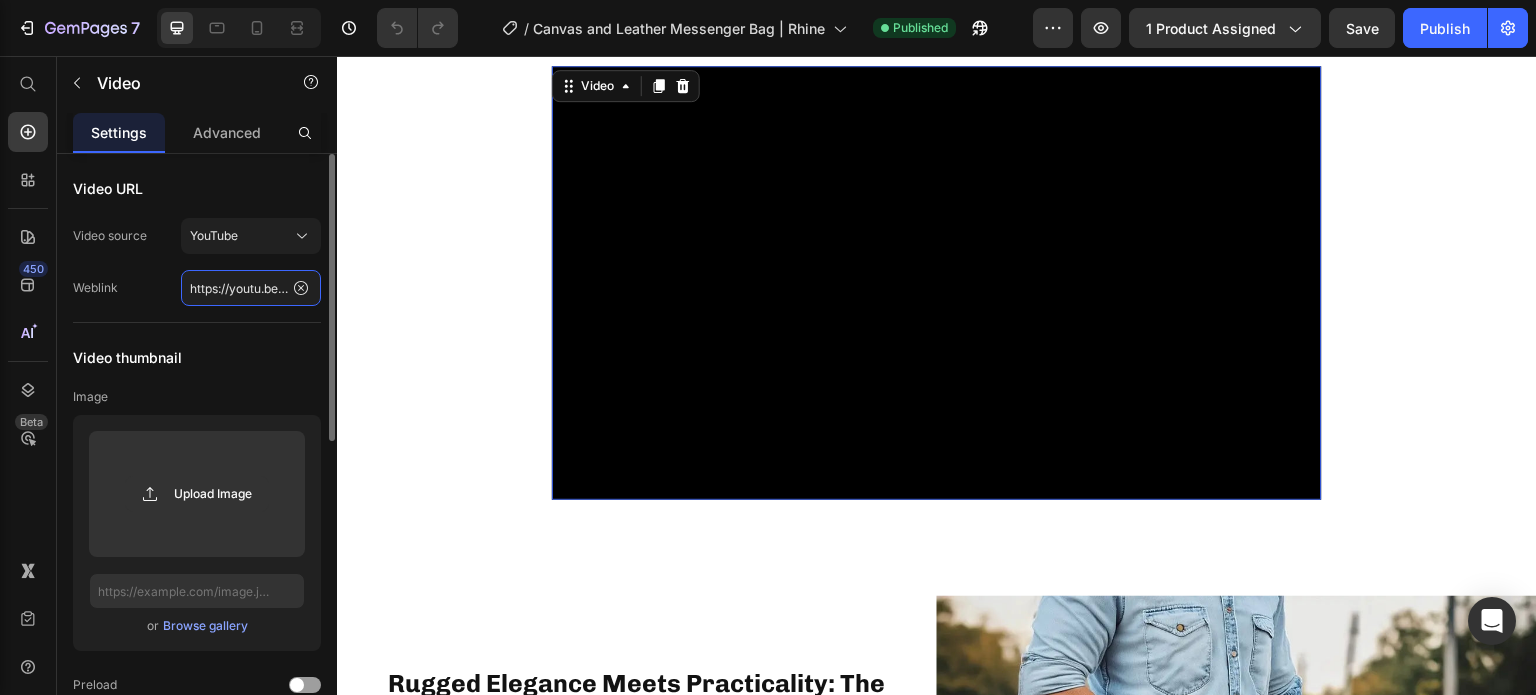 scroll, scrollTop: 0, scrollLeft: 78, axis: horizontal 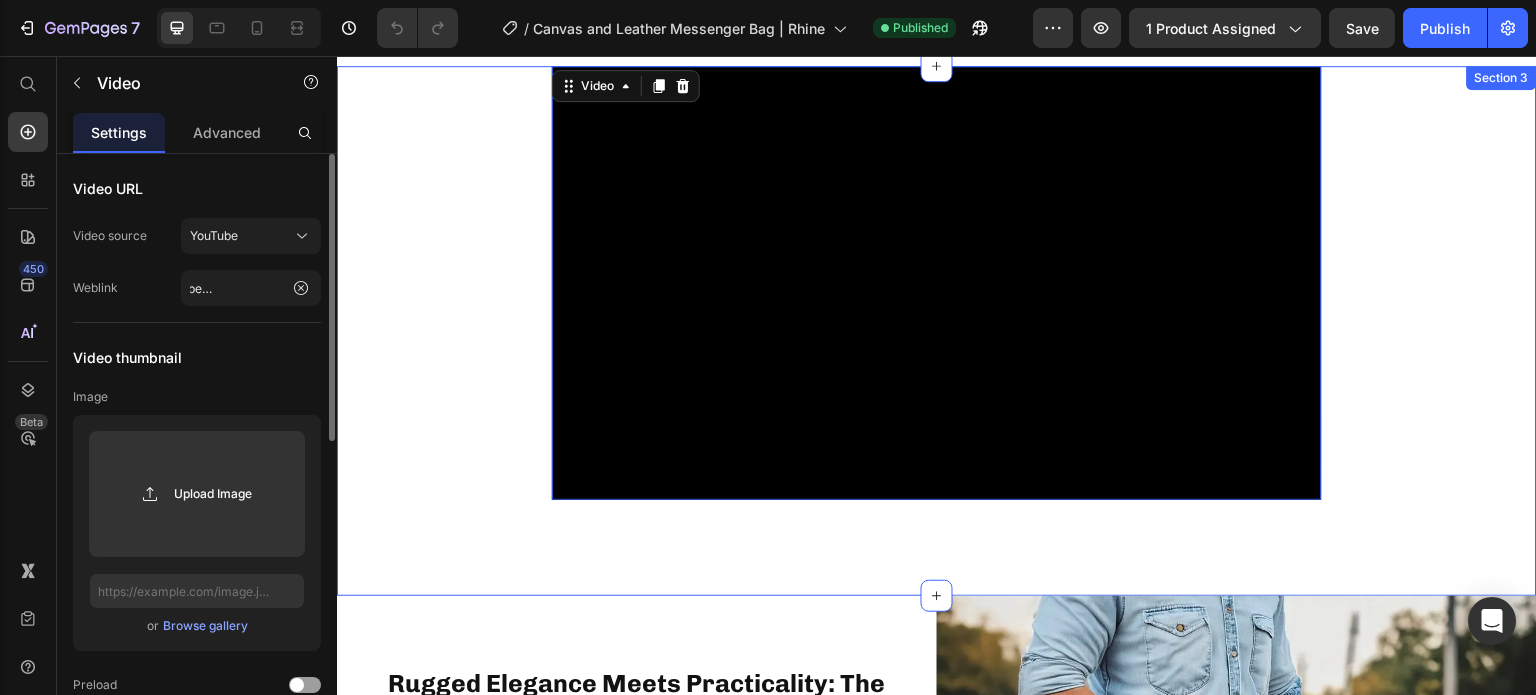 click on "Video   48 Row" at bounding box center (937, 306) 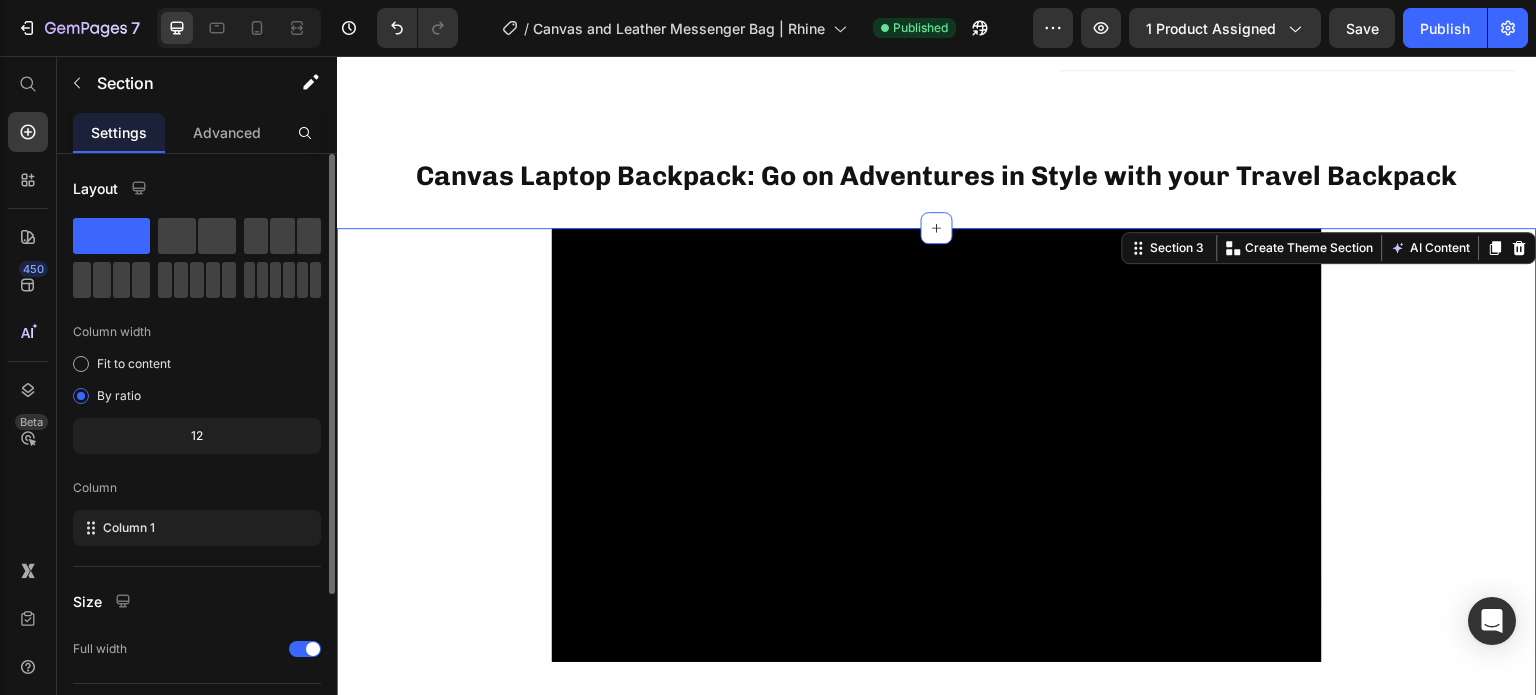 scroll, scrollTop: 824, scrollLeft: 0, axis: vertical 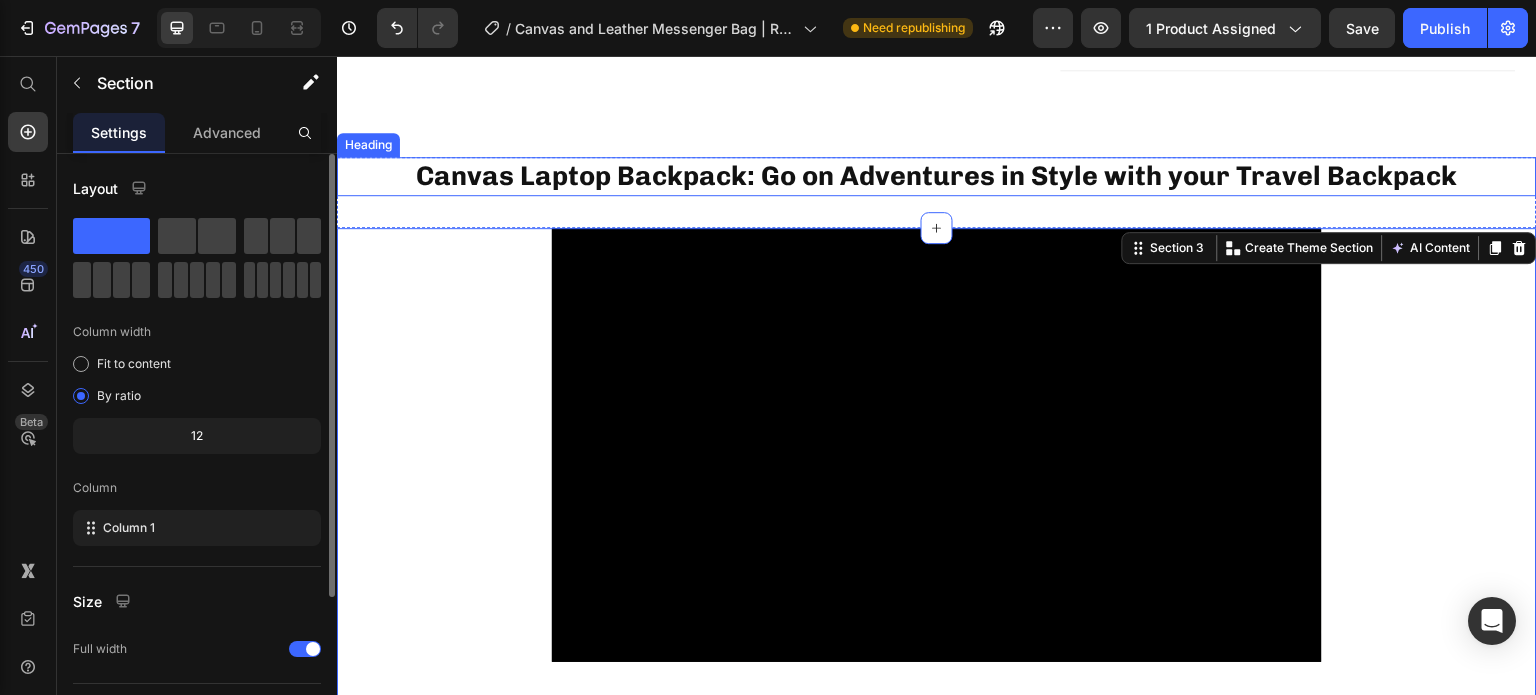 click on "Canvas Laptop Backpack: Go on Adventures in Style with your Travel Backpack" at bounding box center (937, 176) 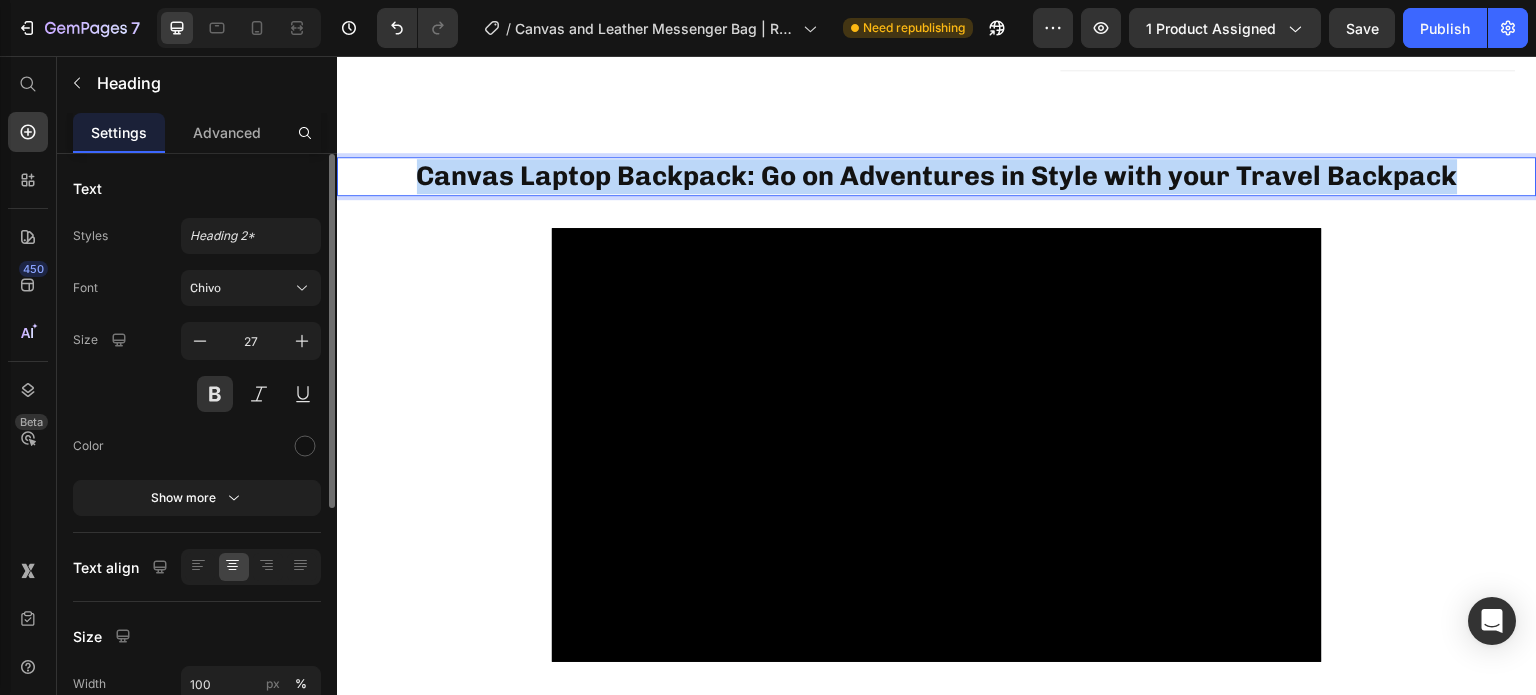 click on "Canvas Laptop Backpack: Go on Adventures in Style with your Travel Backpack" at bounding box center [937, 176] 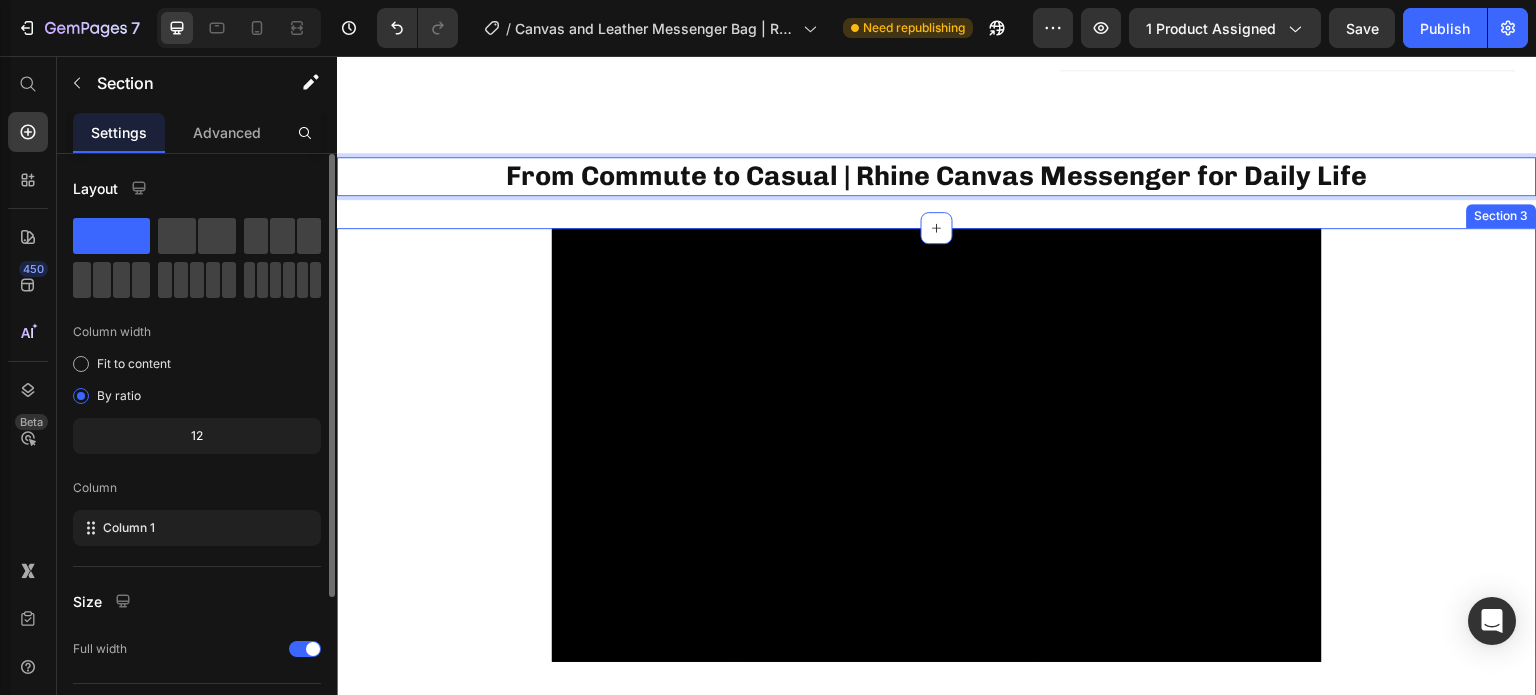 click on "Video Row" at bounding box center [937, 468] 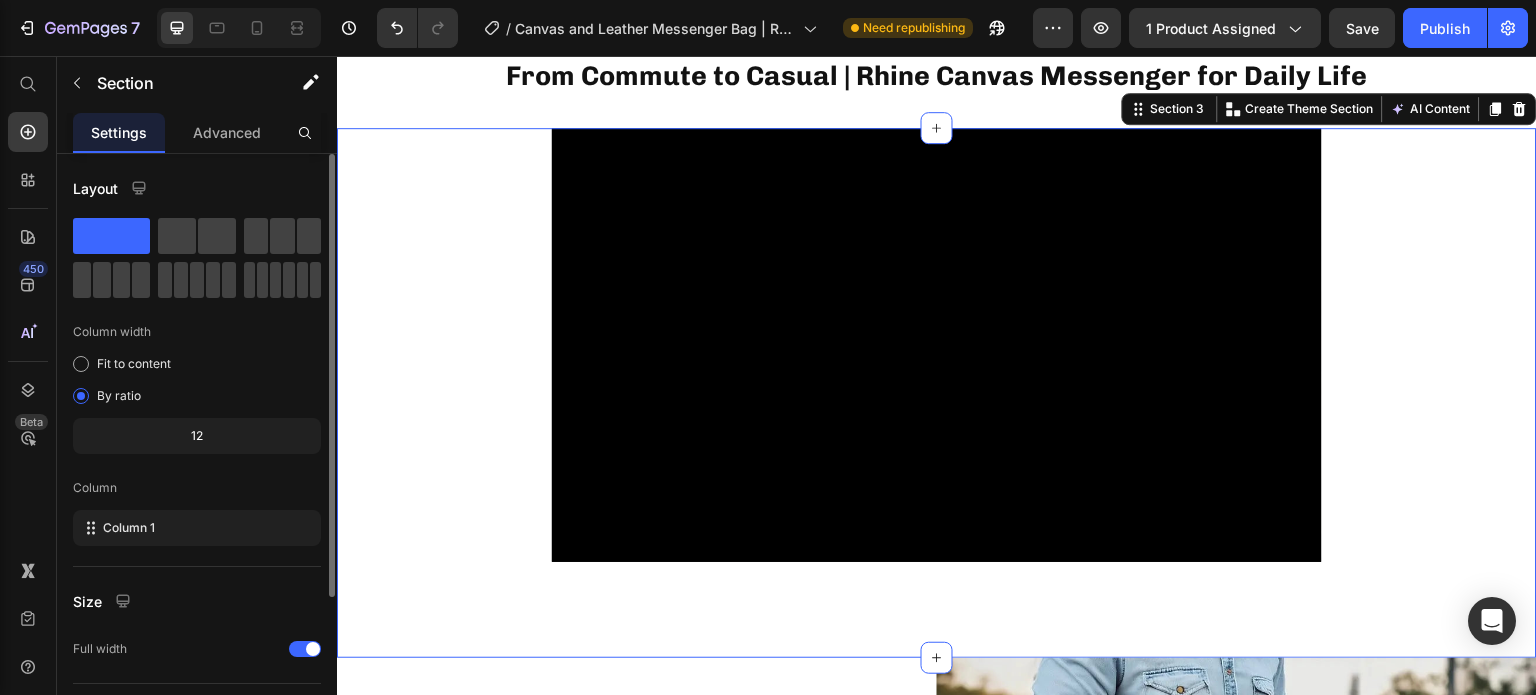 scroll, scrollTop: 927, scrollLeft: 0, axis: vertical 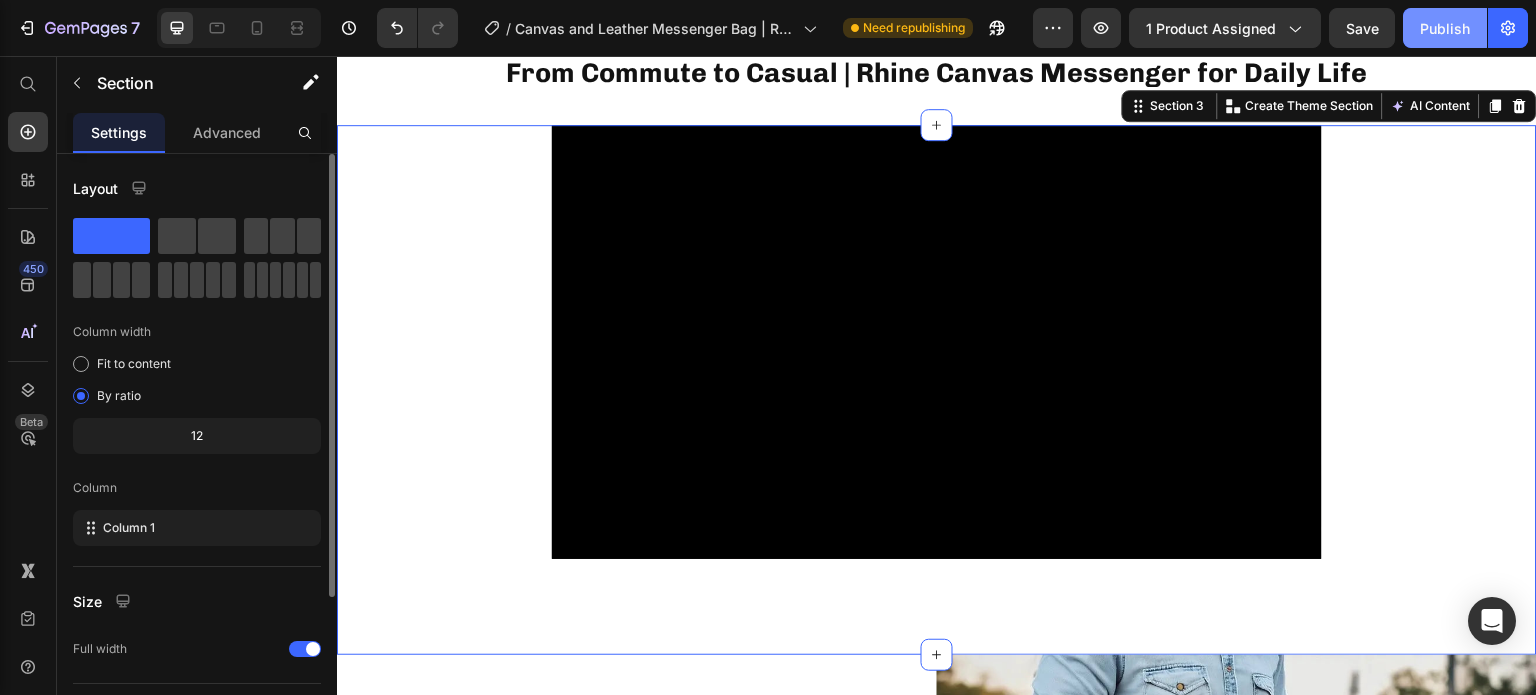 click on "Publish" 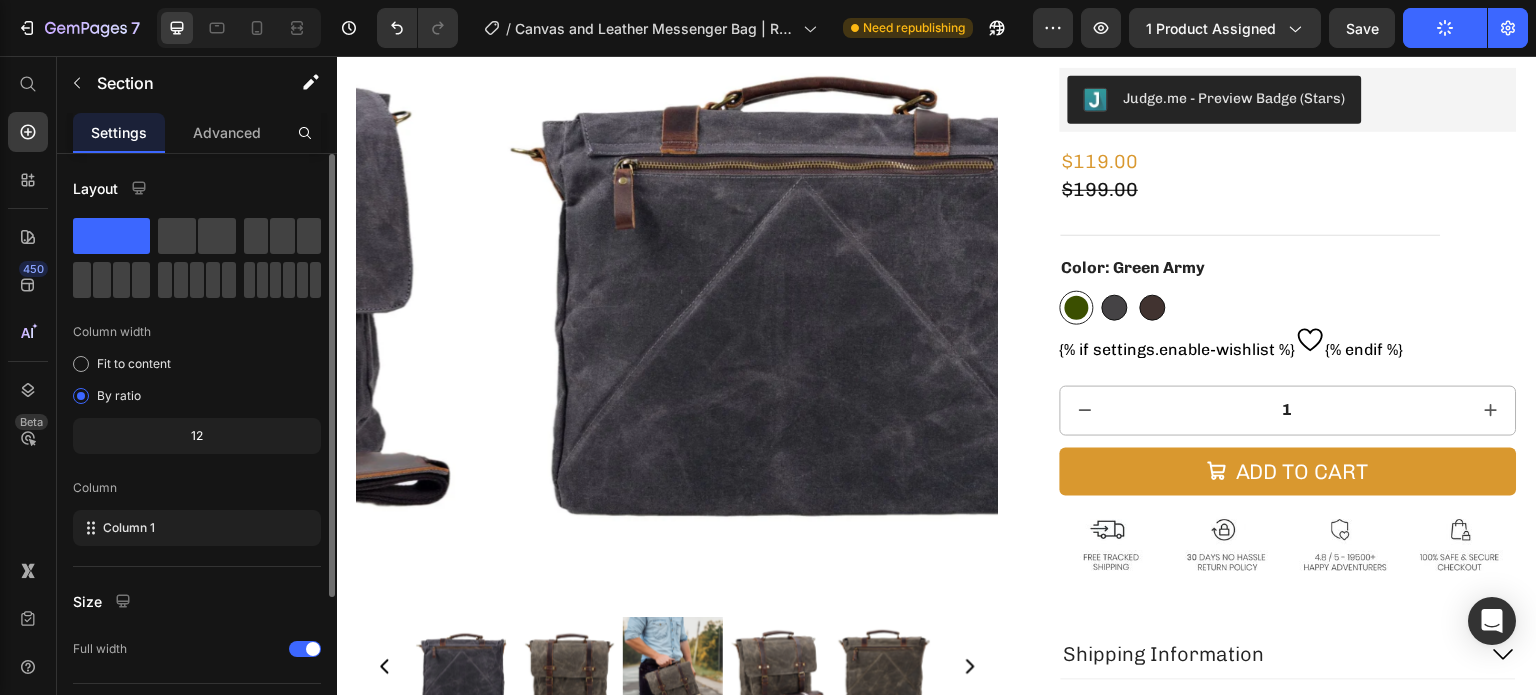 scroll, scrollTop: 86, scrollLeft: 0, axis: vertical 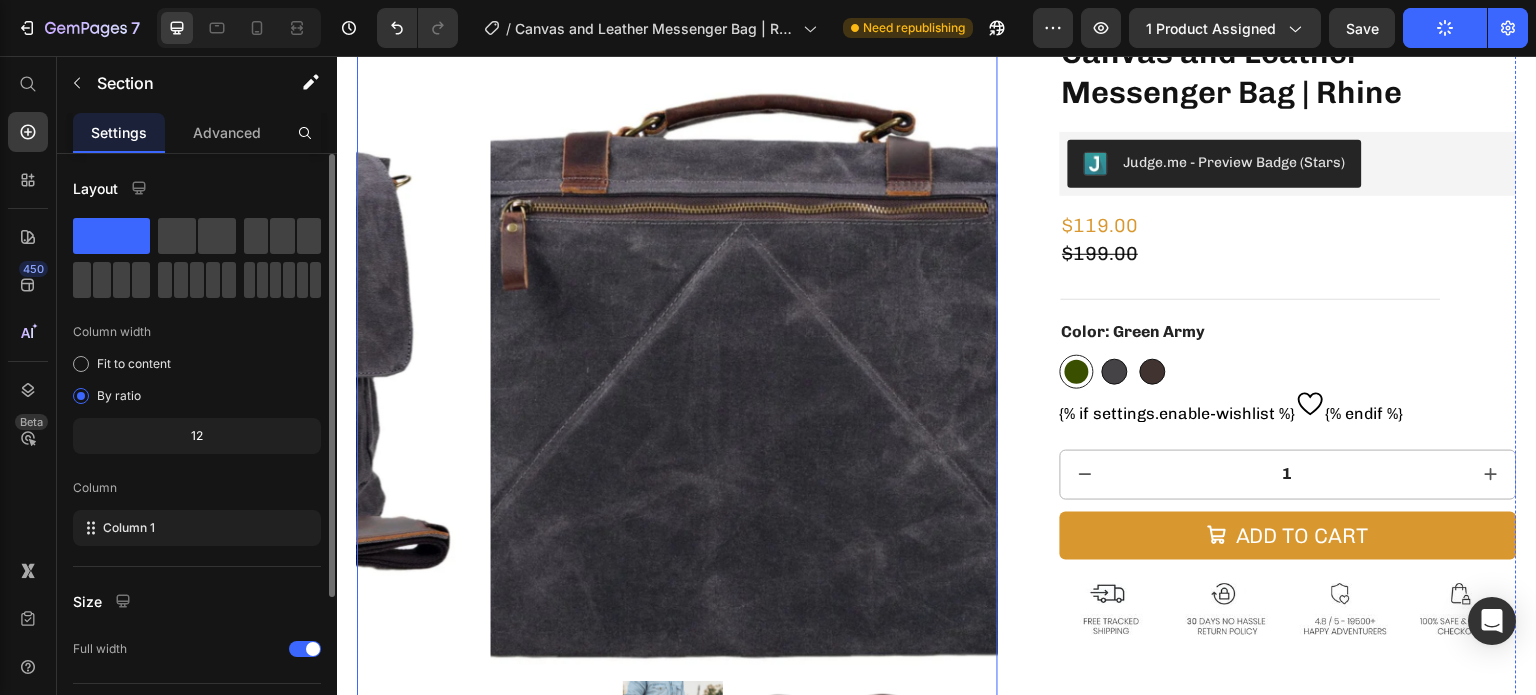 click at bounding box center (810, 351) 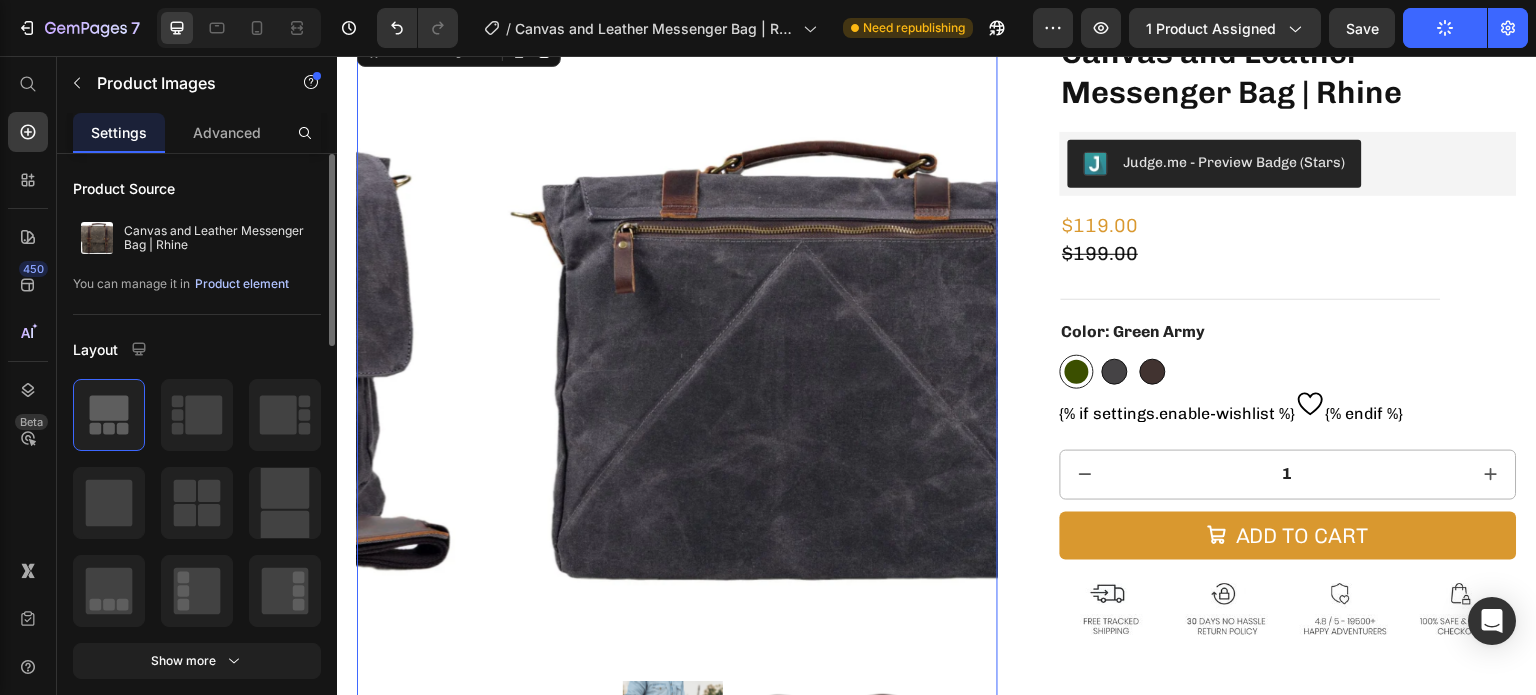 click on "Product element" at bounding box center (242, 284) 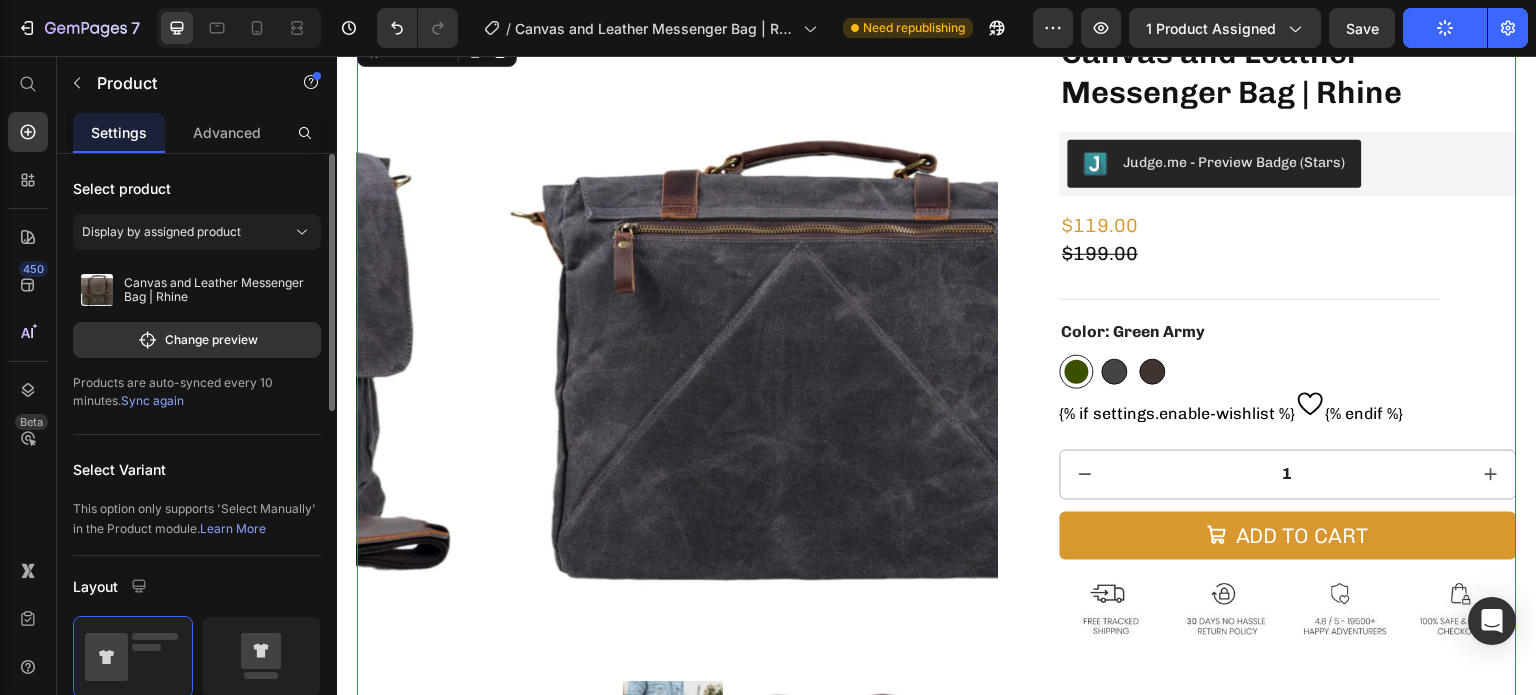 click on "Products are auto-synced every 10 minutes.  Sync again" at bounding box center (197, 392) 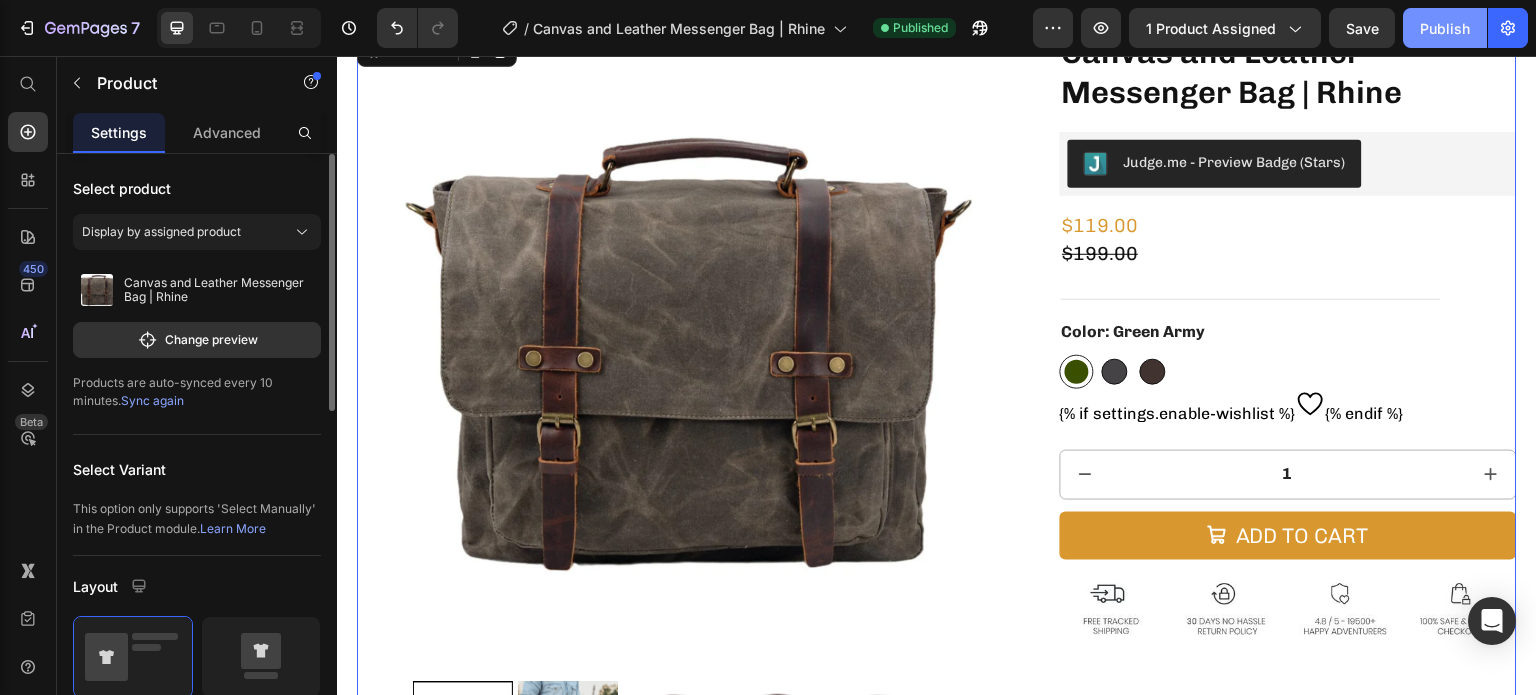 click on "Publish" at bounding box center [1445, 28] 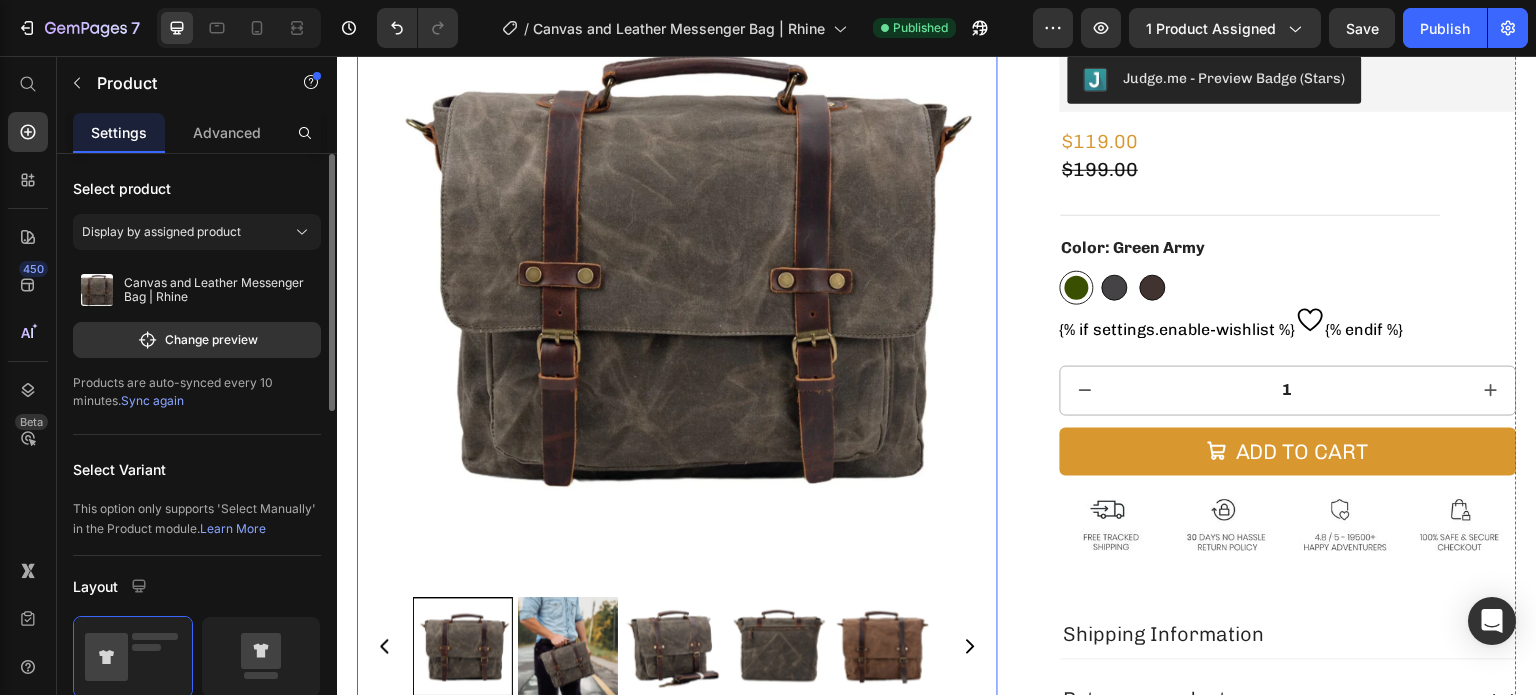 scroll, scrollTop: 164, scrollLeft: 0, axis: vertical 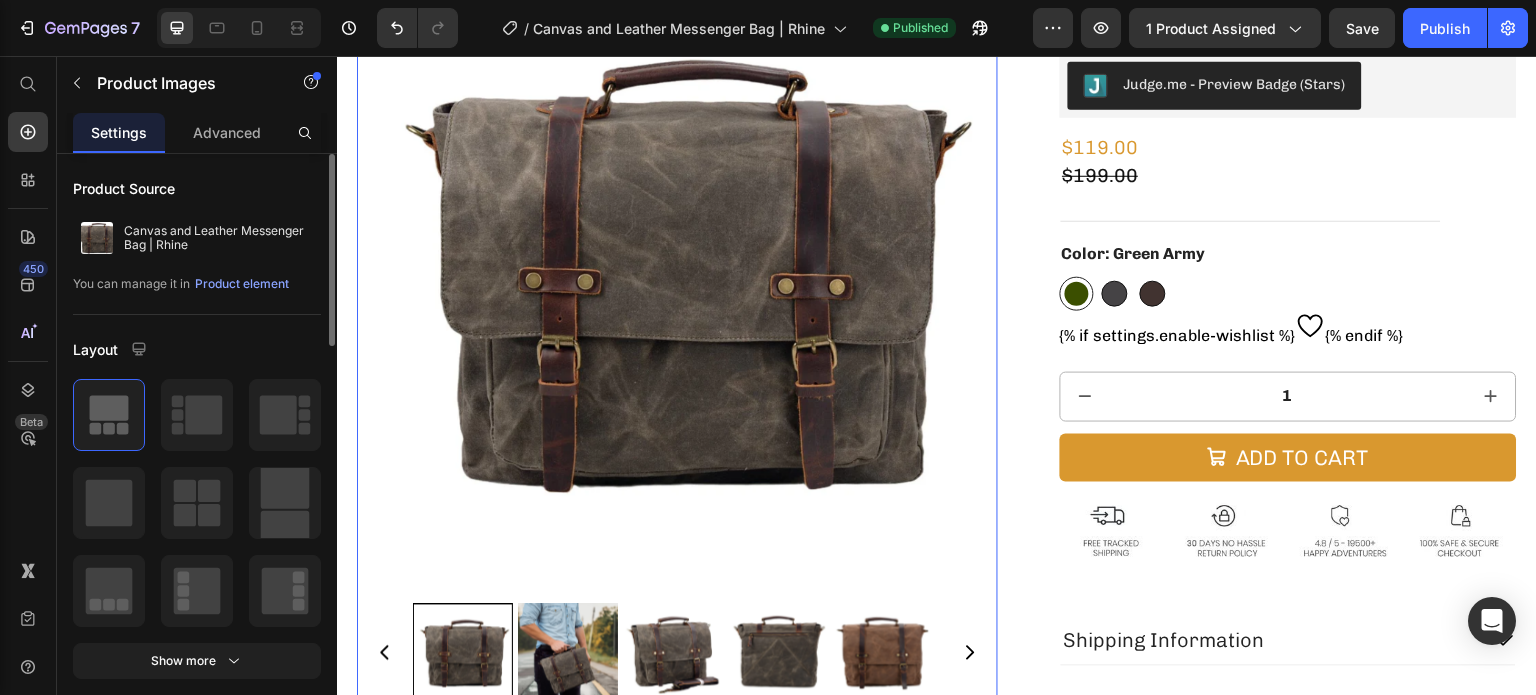 click at bounding box center (673, 654) 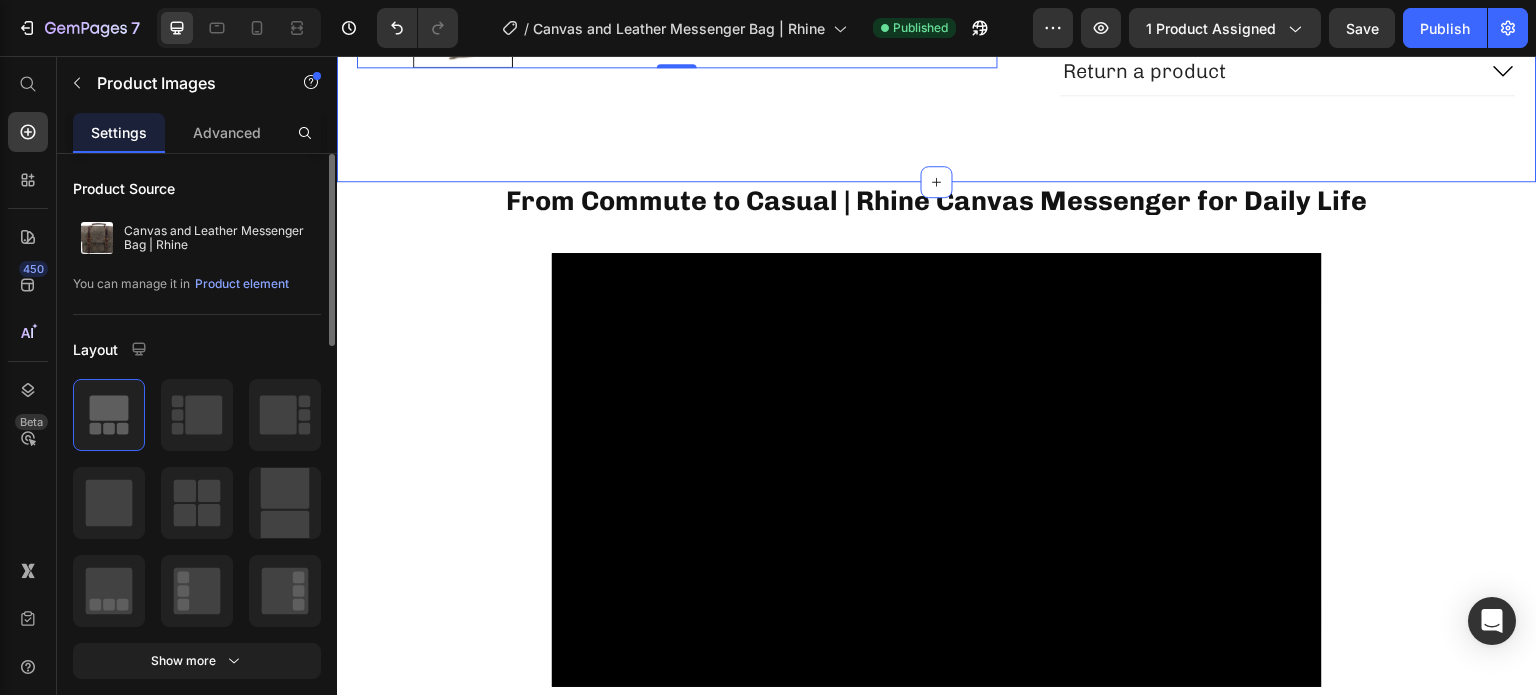 scroll, scrollTop: 798, scrollLeft: 0, axis: vertical 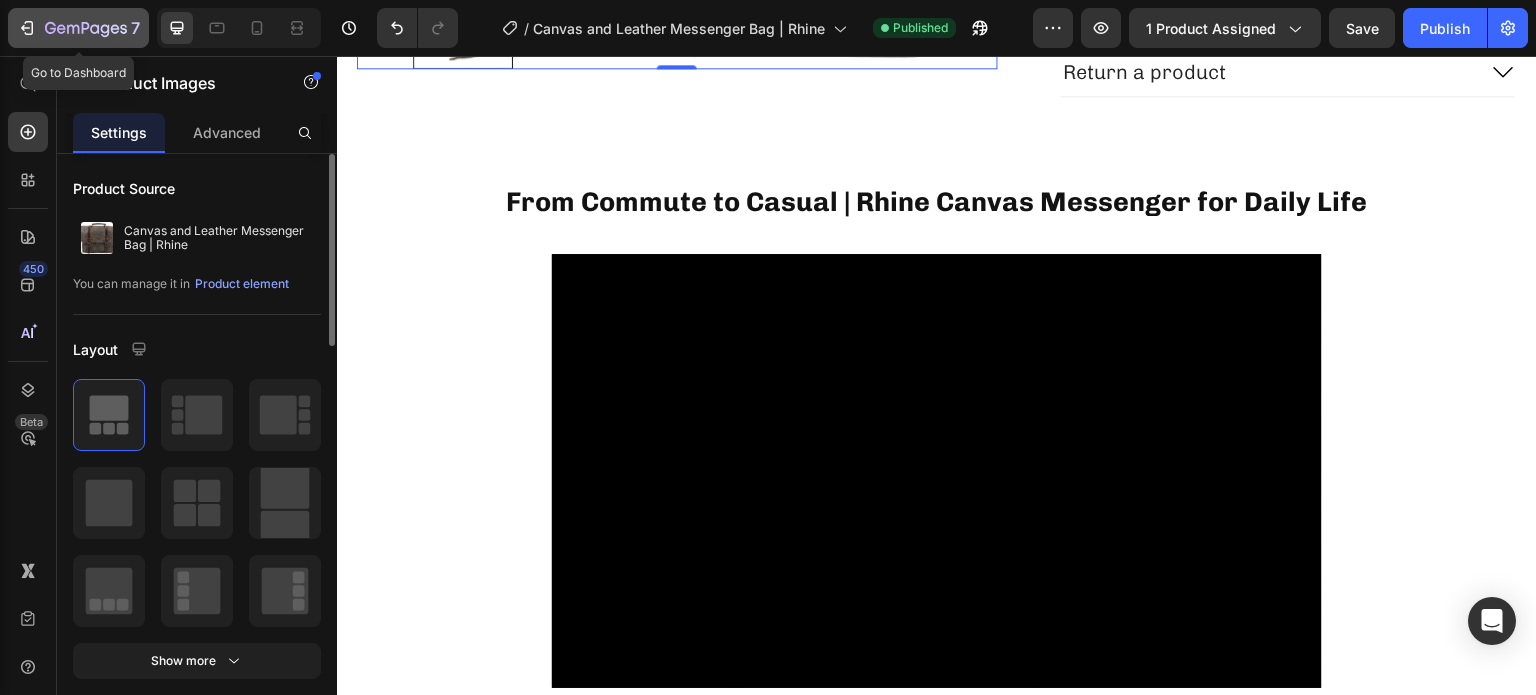 click on "7" 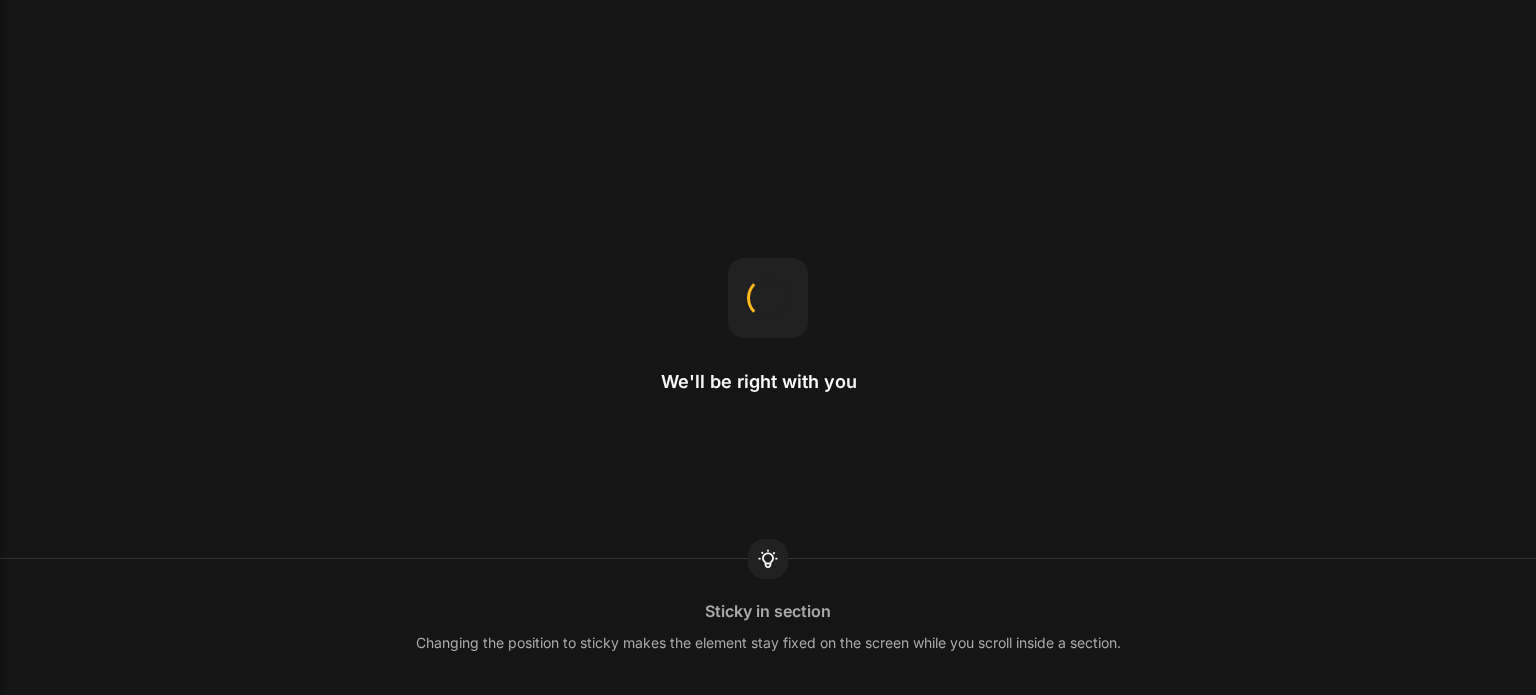 scroll, scrollTop: 0, scrollLeft: 0, axis: both 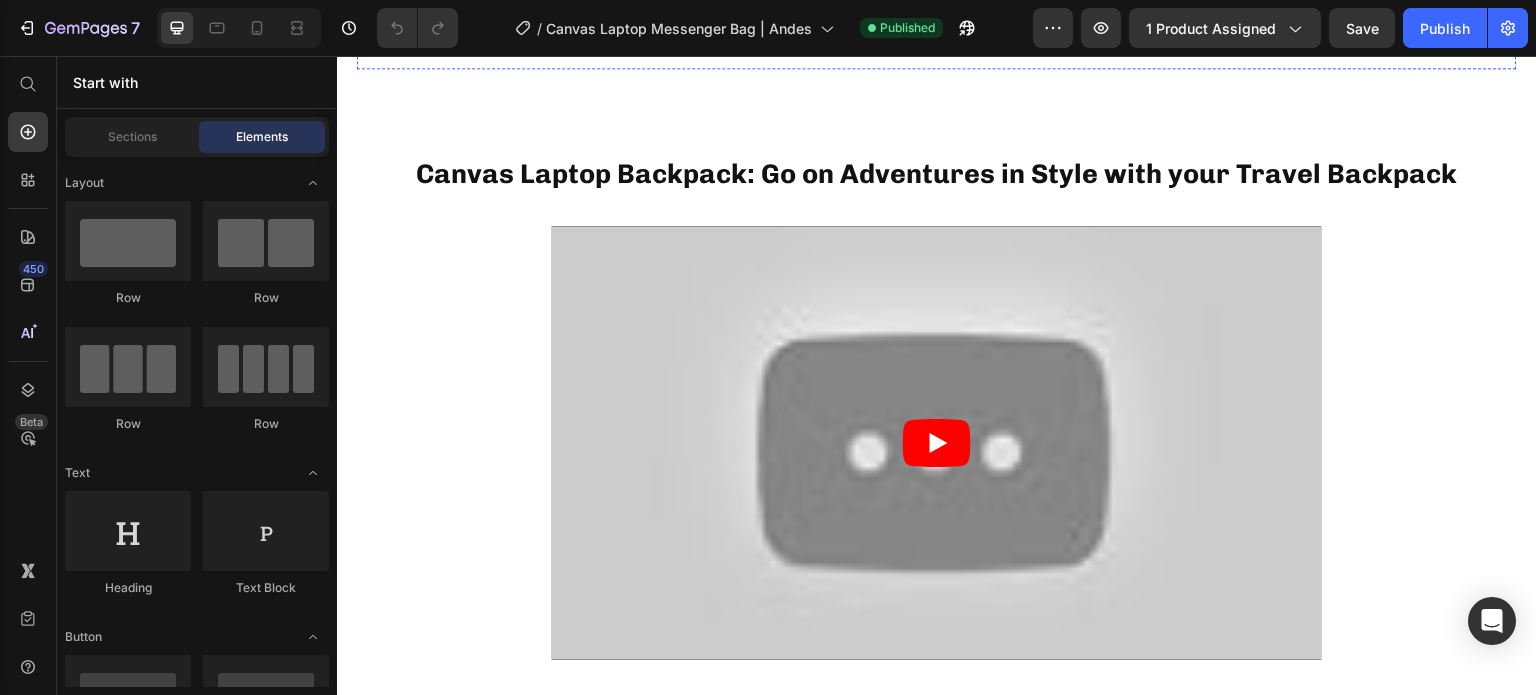 click at bounding box center [937, 442] 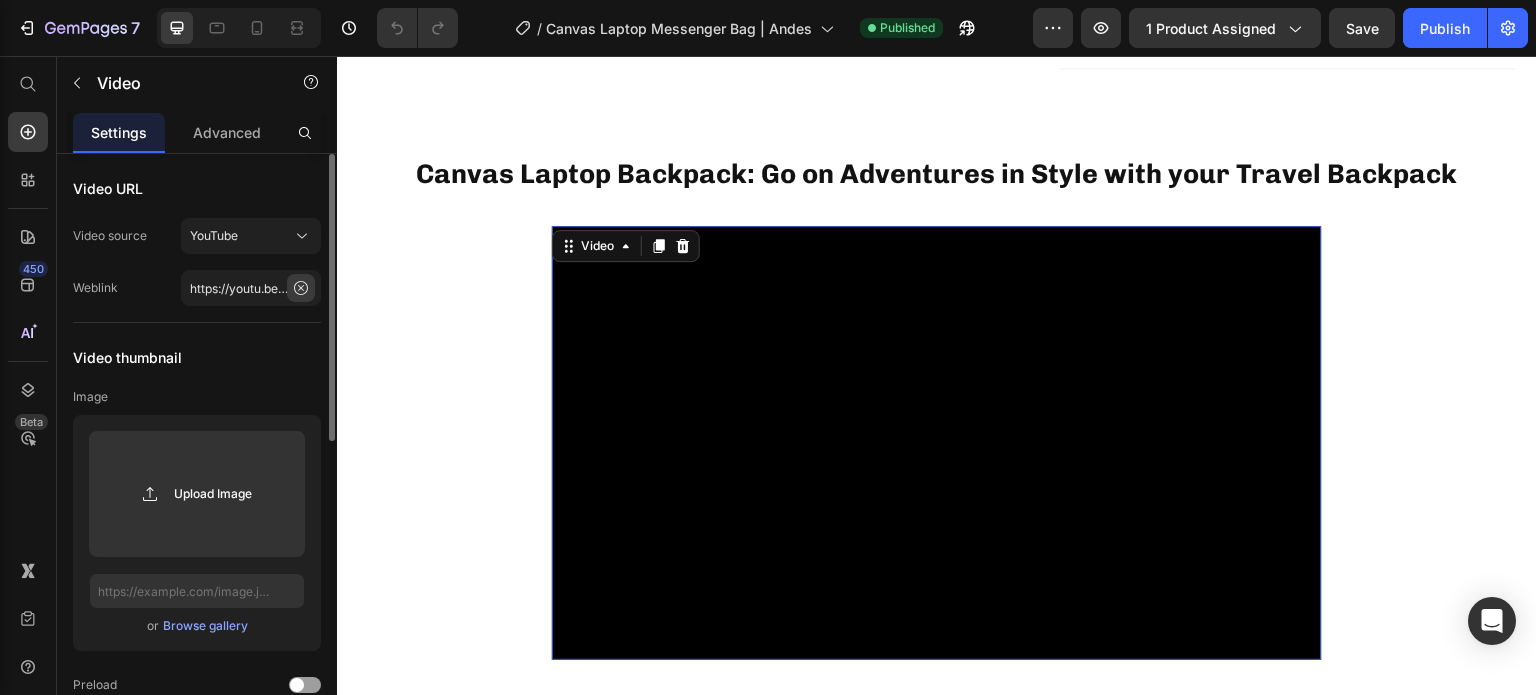 click 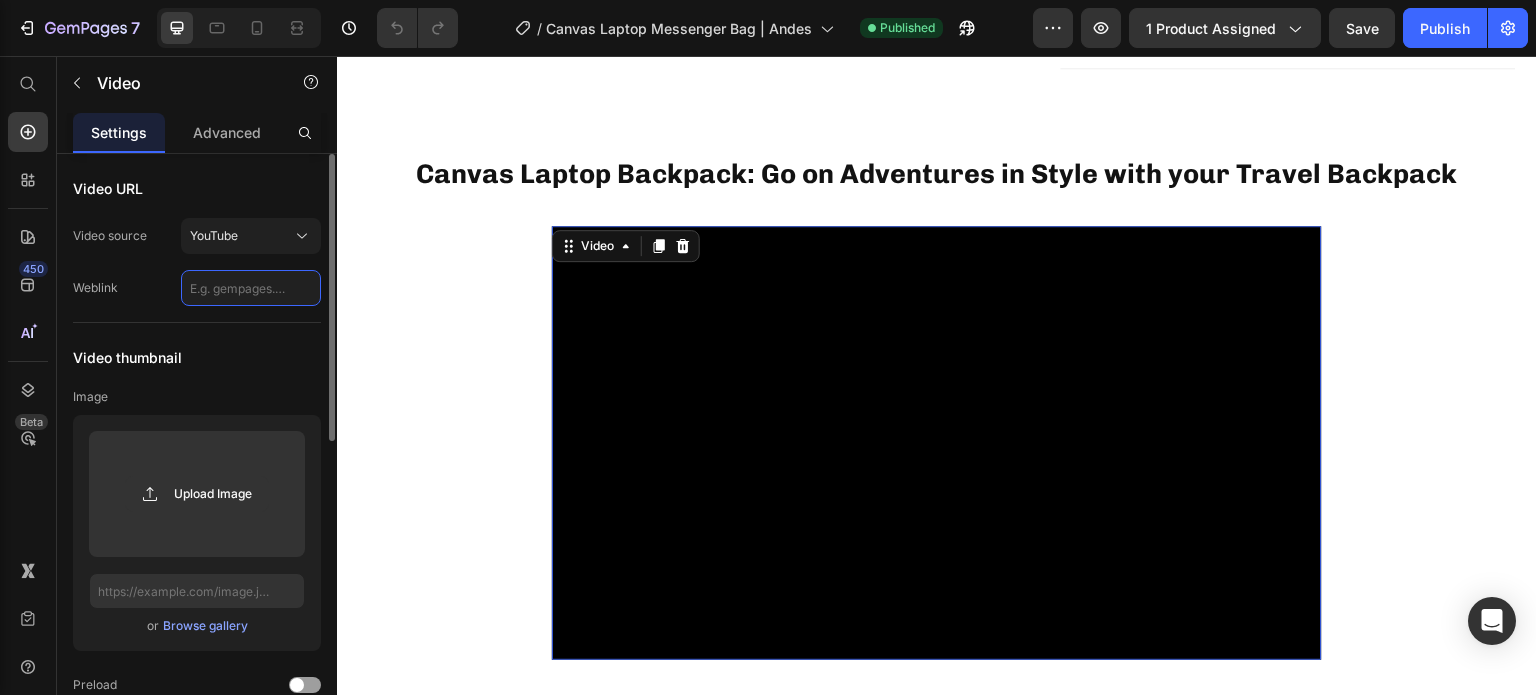 scroll, scrollTop: 0, scrollLeft: 0, axis: both 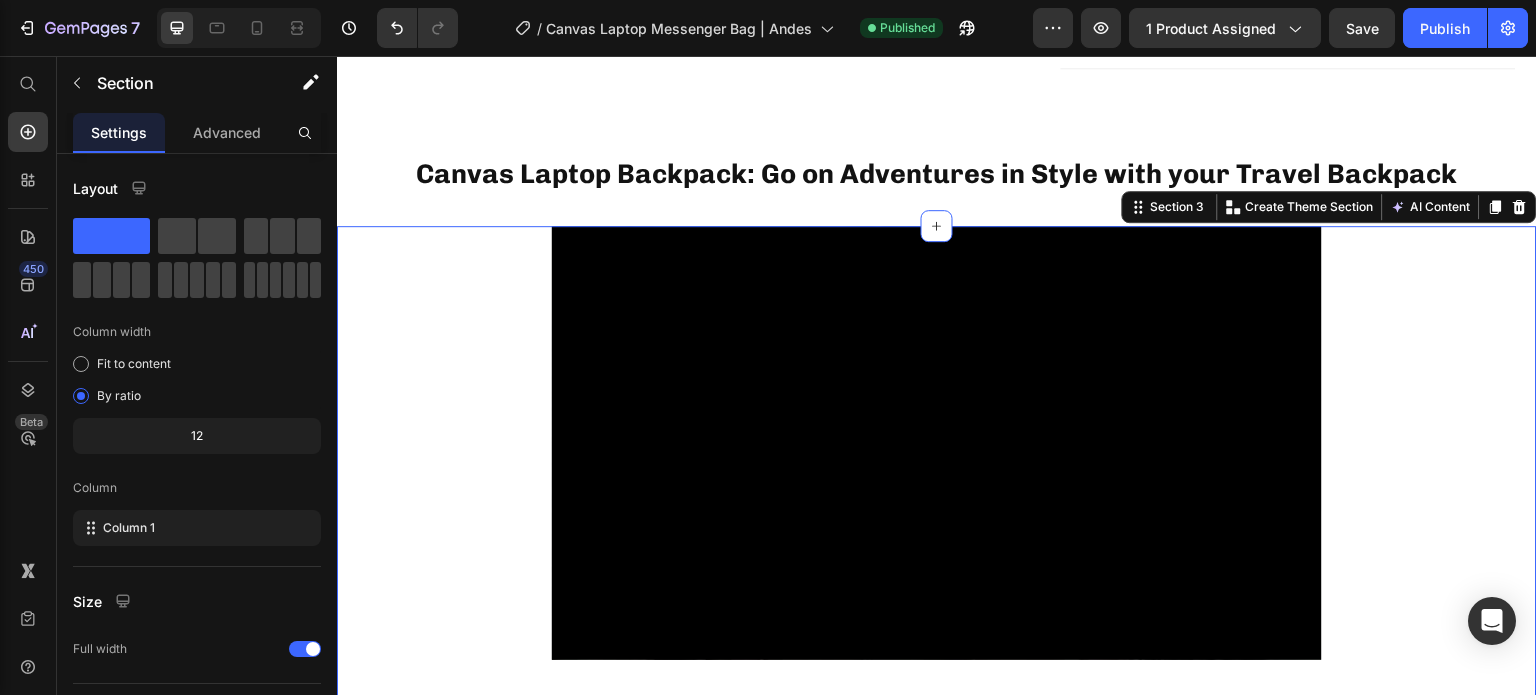 click on "Video Row" at bounding box center [937, 466] 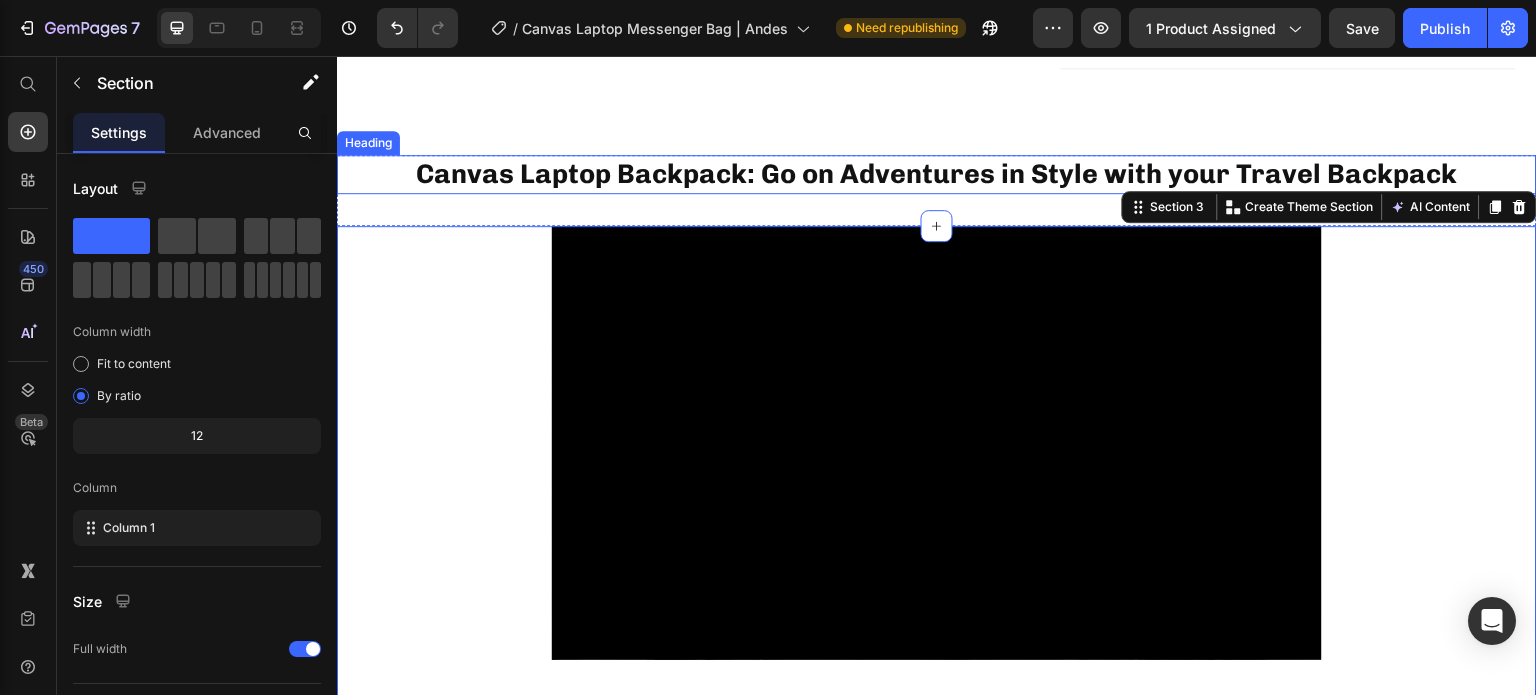 click on "Canvas Laptop Backpack: Go on Adventures in Style with your Travel Backpack" at bounding box center (937, 174) 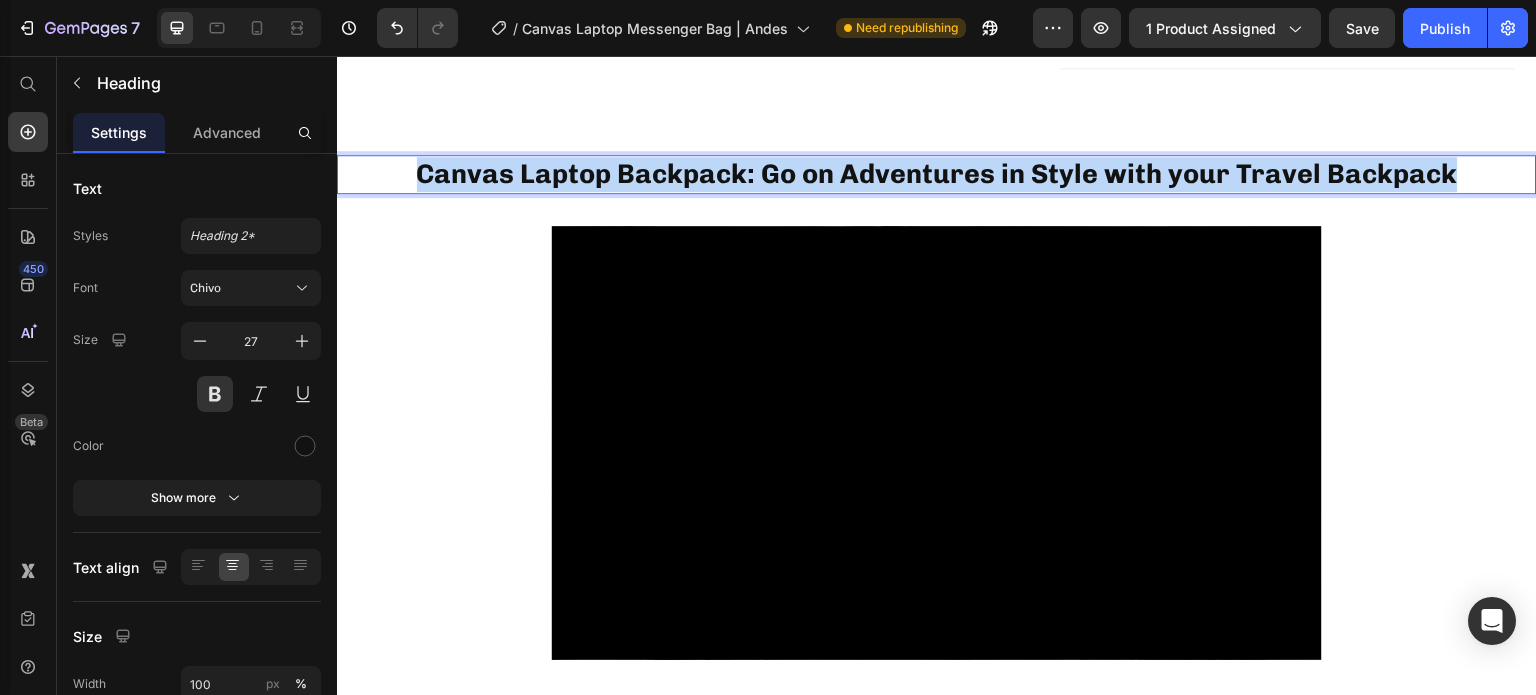 click on "Canvas Laptop Backpack: Go on Adventures in Style with your Travel Backpack" at bounding box center [937, 174] 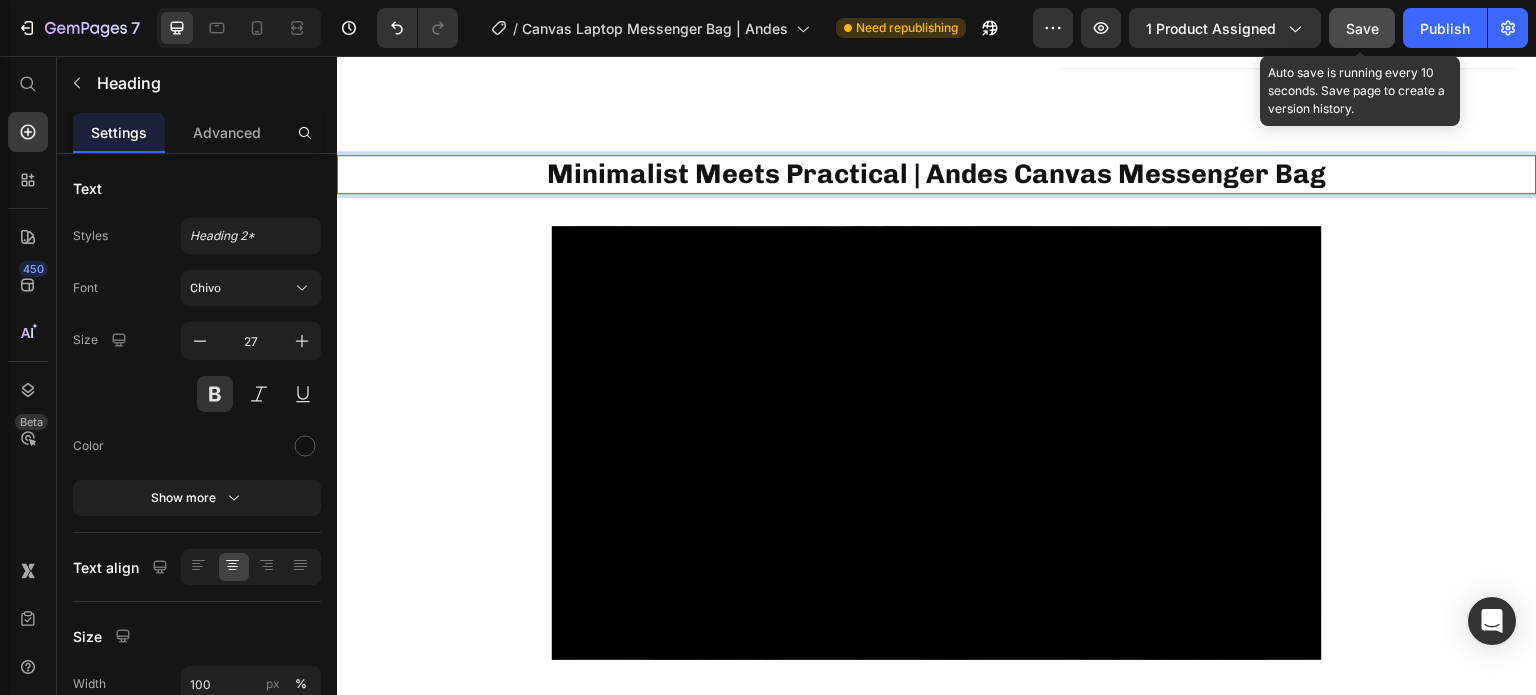 click on "Save" at bounding box center [1362, 28] 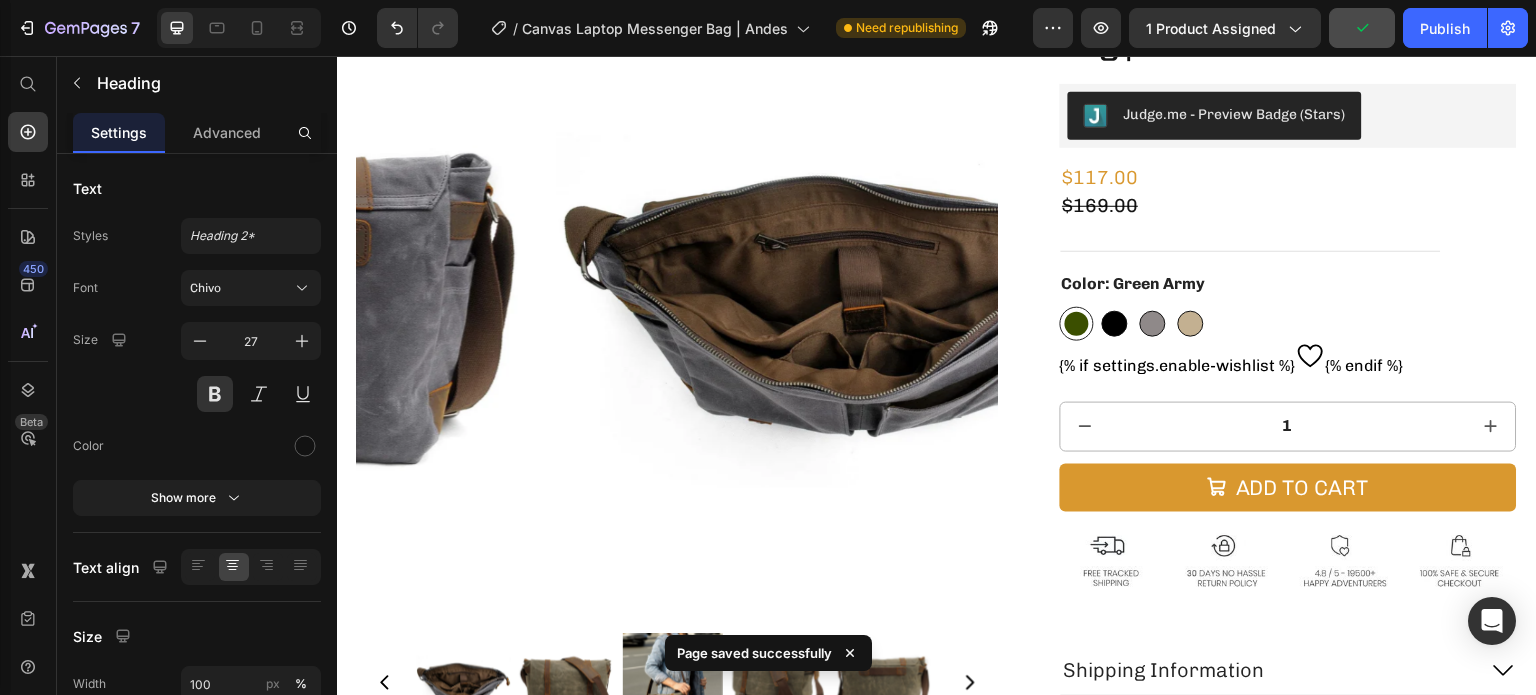 scroll, scrollTop: 128, scrollLeft: 0, axis: vertical 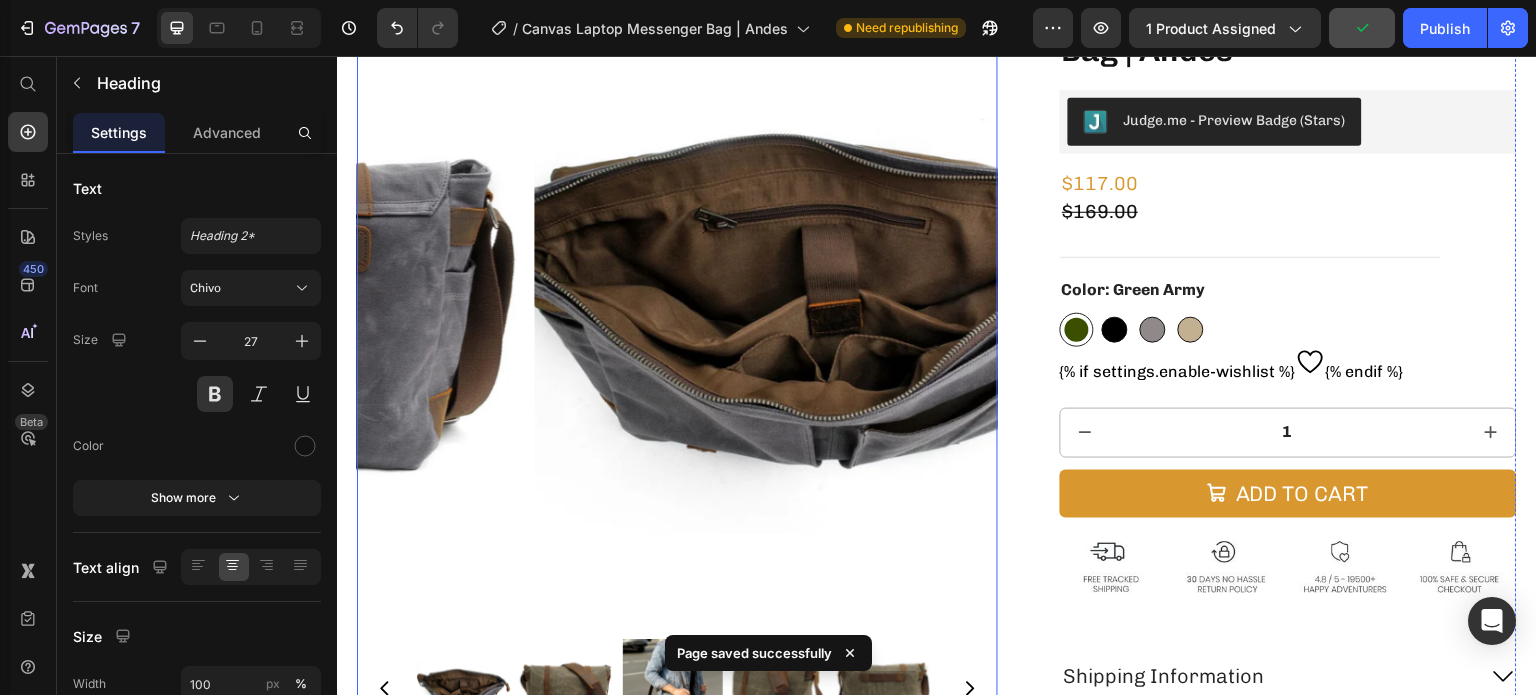 click at bounding box center (855, 309) 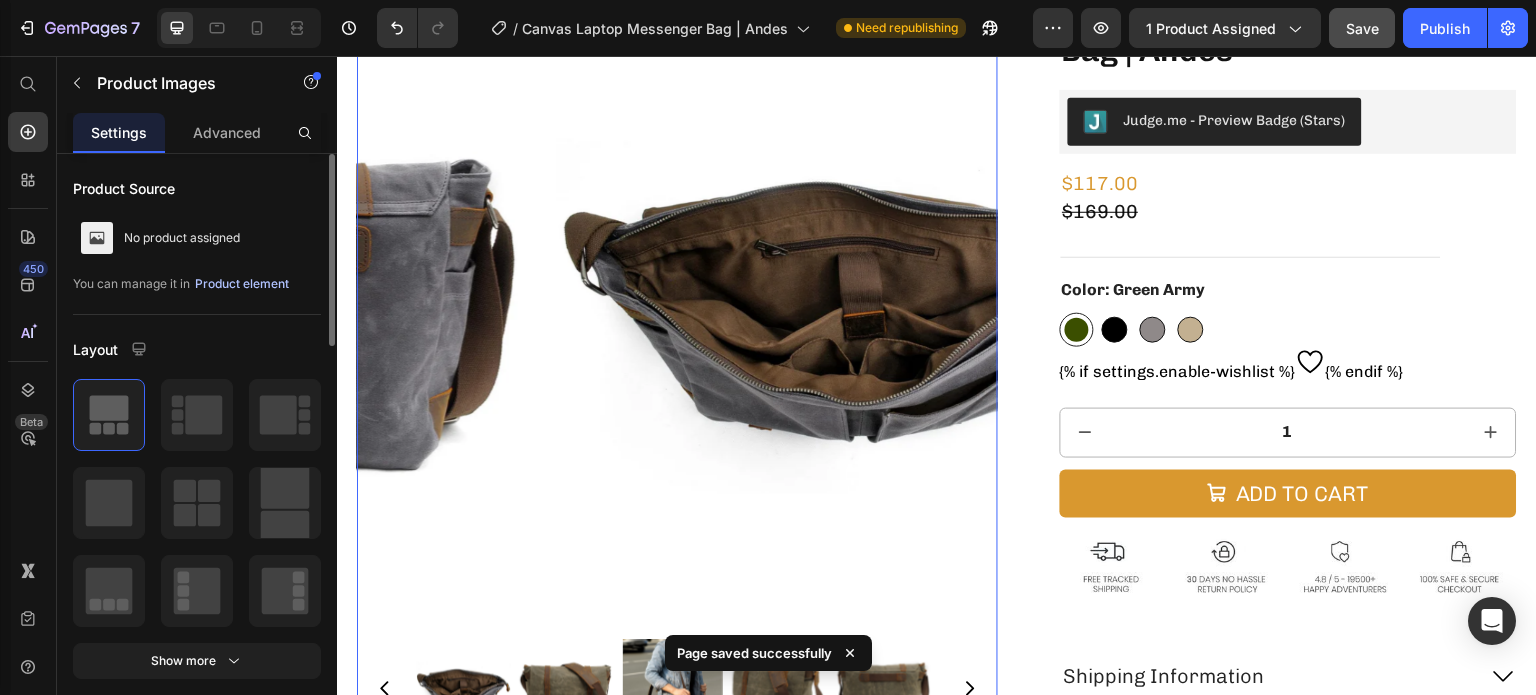 click on "Product element" at bounding box center [242, 284] 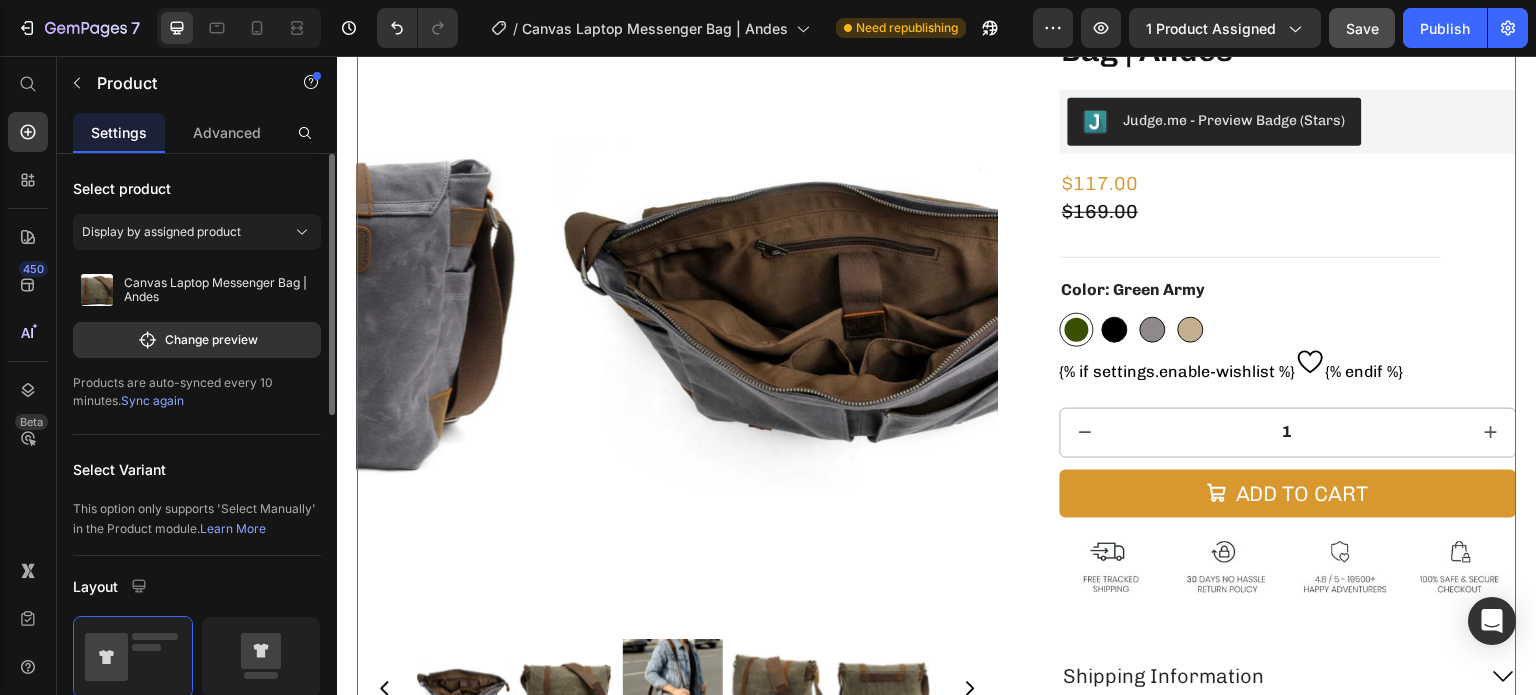 click on "Sync again" at bounding box center [152, 400] 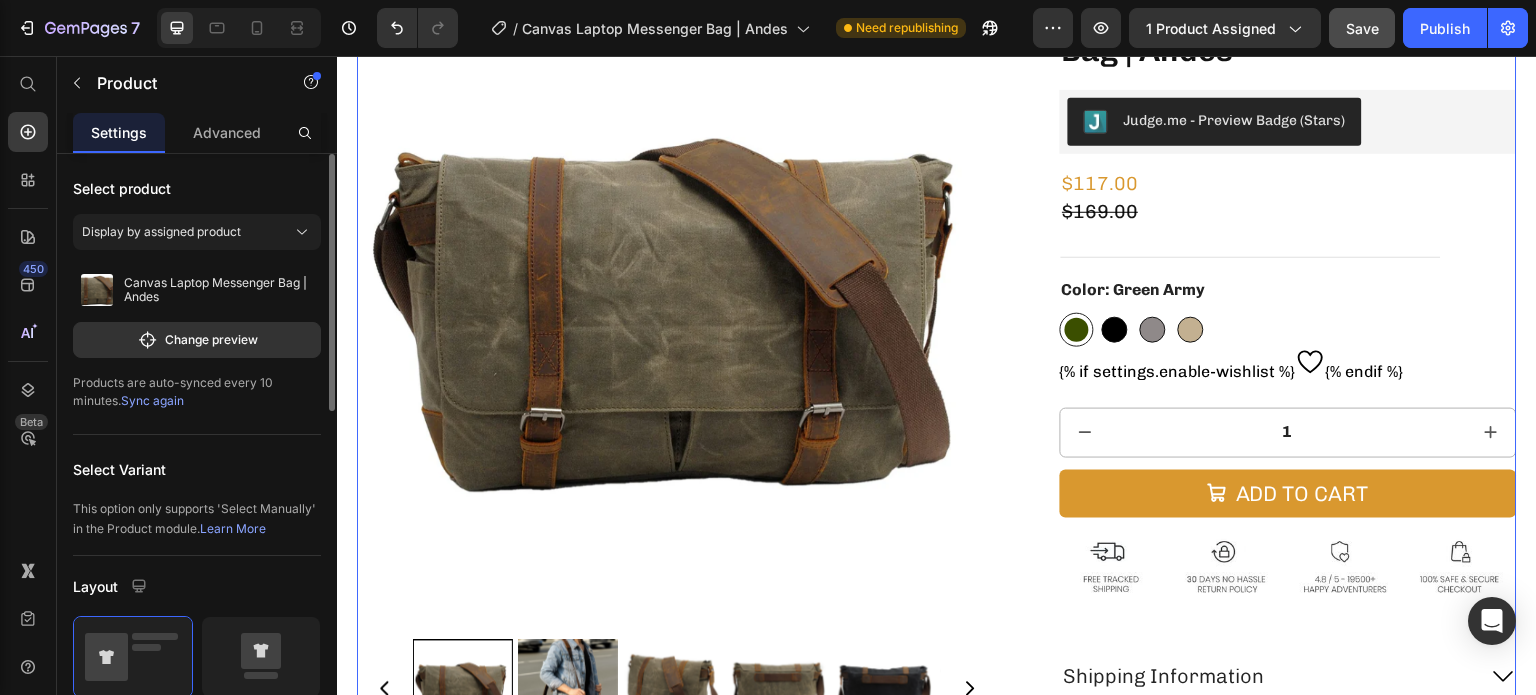 click on "Product Images Canvas Laptop Messenger Bag | Andes Product Title Judge.me - Preview Badge (Stars) Judge.me $117.00 Product Price $169.00 Product Price Row Color: Green Army Green Army Green Army Black Black Light Grey Light Grey Khaki Khaki Product Variants & Swatches {% if settings.enable-wishlist %}
{% endif %} Custom Code 1 Product Quantity
Add to cart Add to Cart Image Row
Shipping Information
Return a product Accordion Row Product   86" at bounding box center [937, 378] 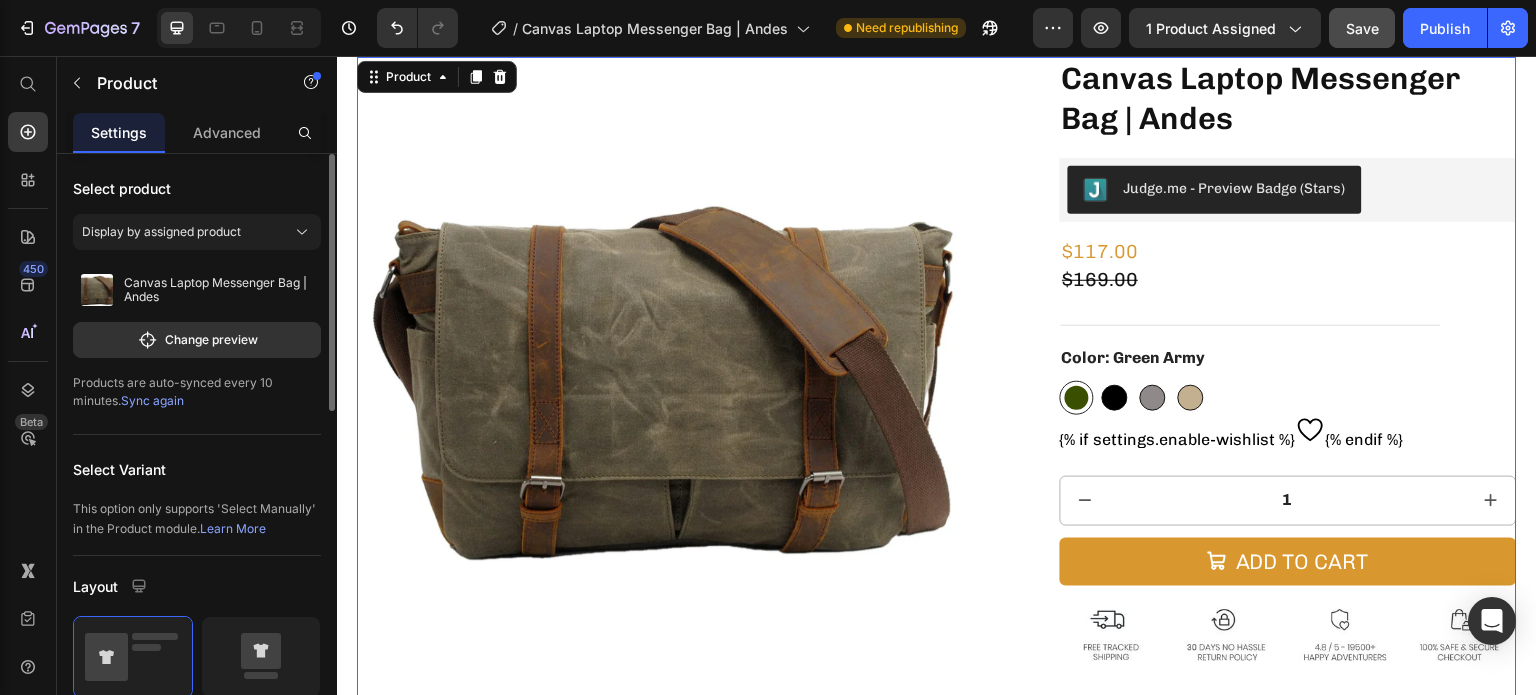 scroll, scrollTop: 0, scrollLeft: 0, axis: both 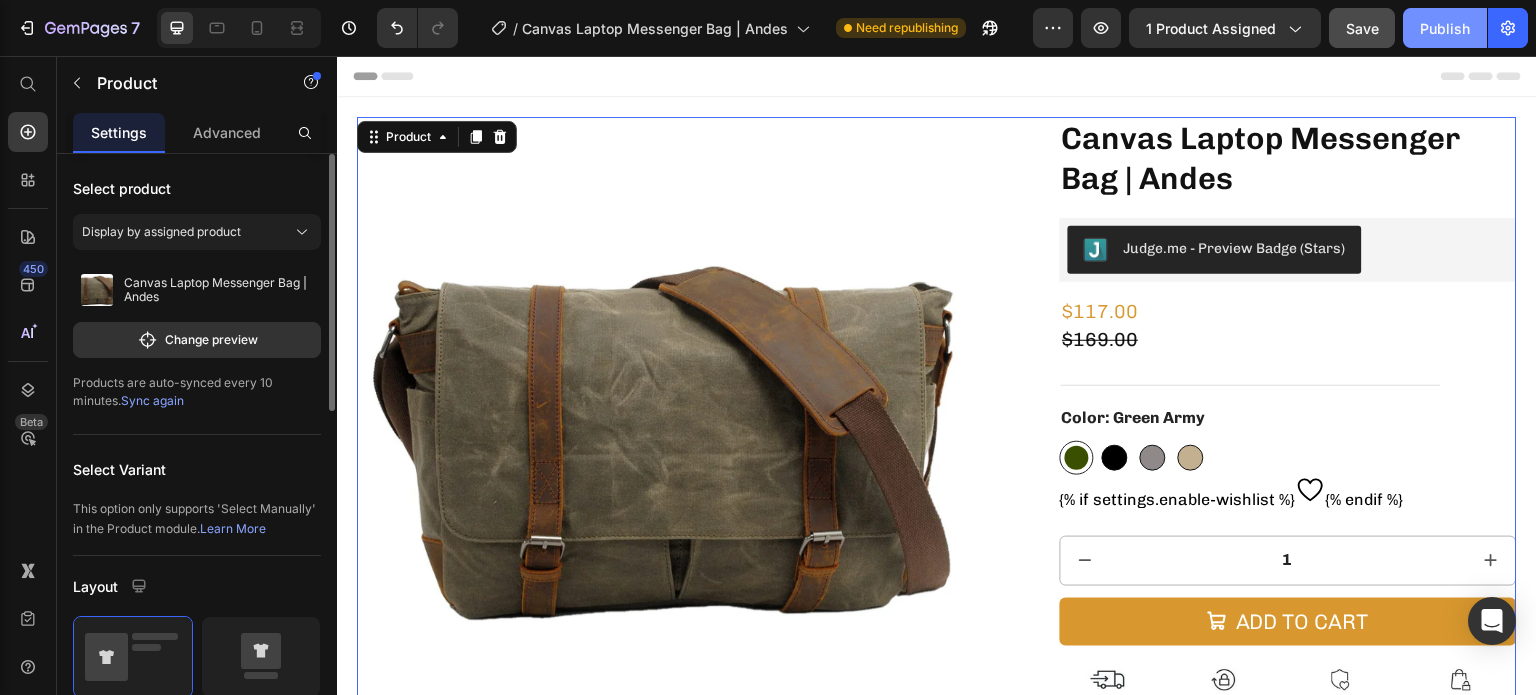 click on "Publish" at bounding box center [1445, 28] 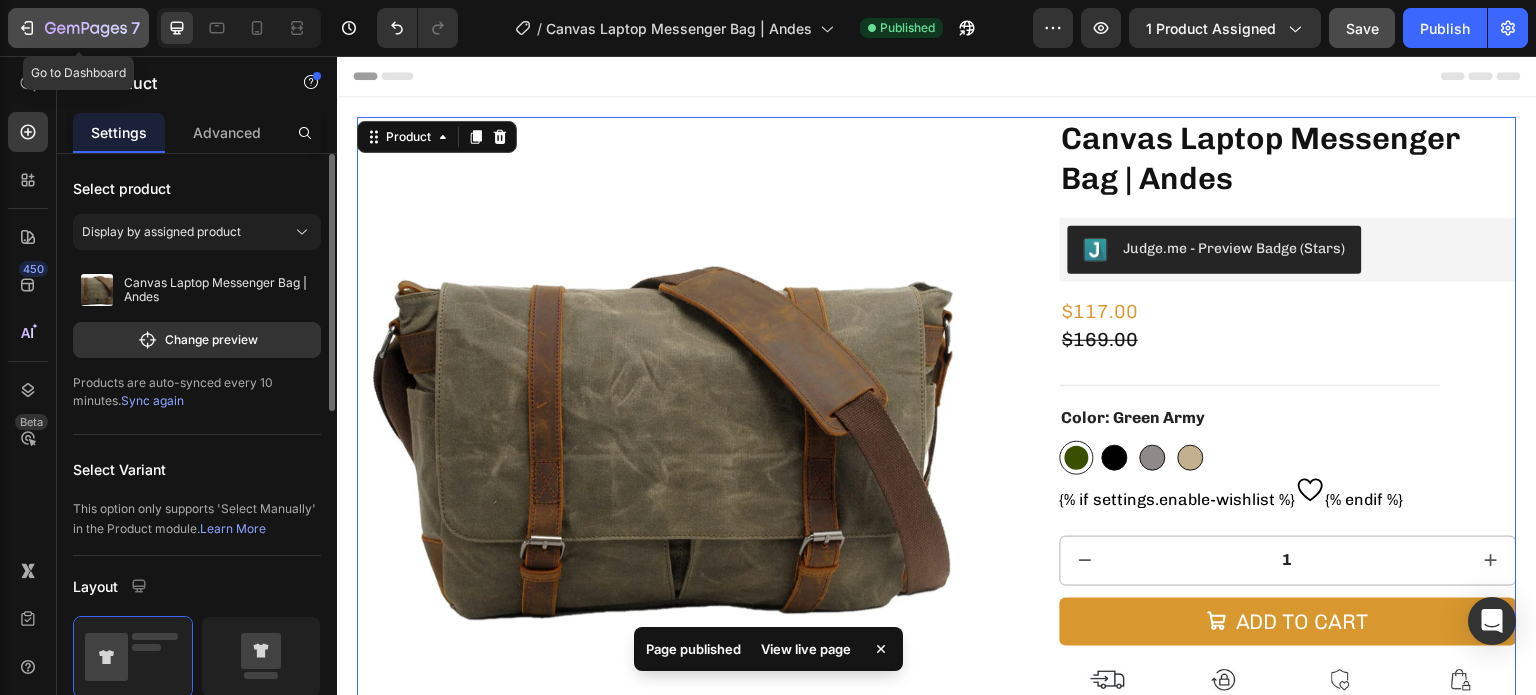 click 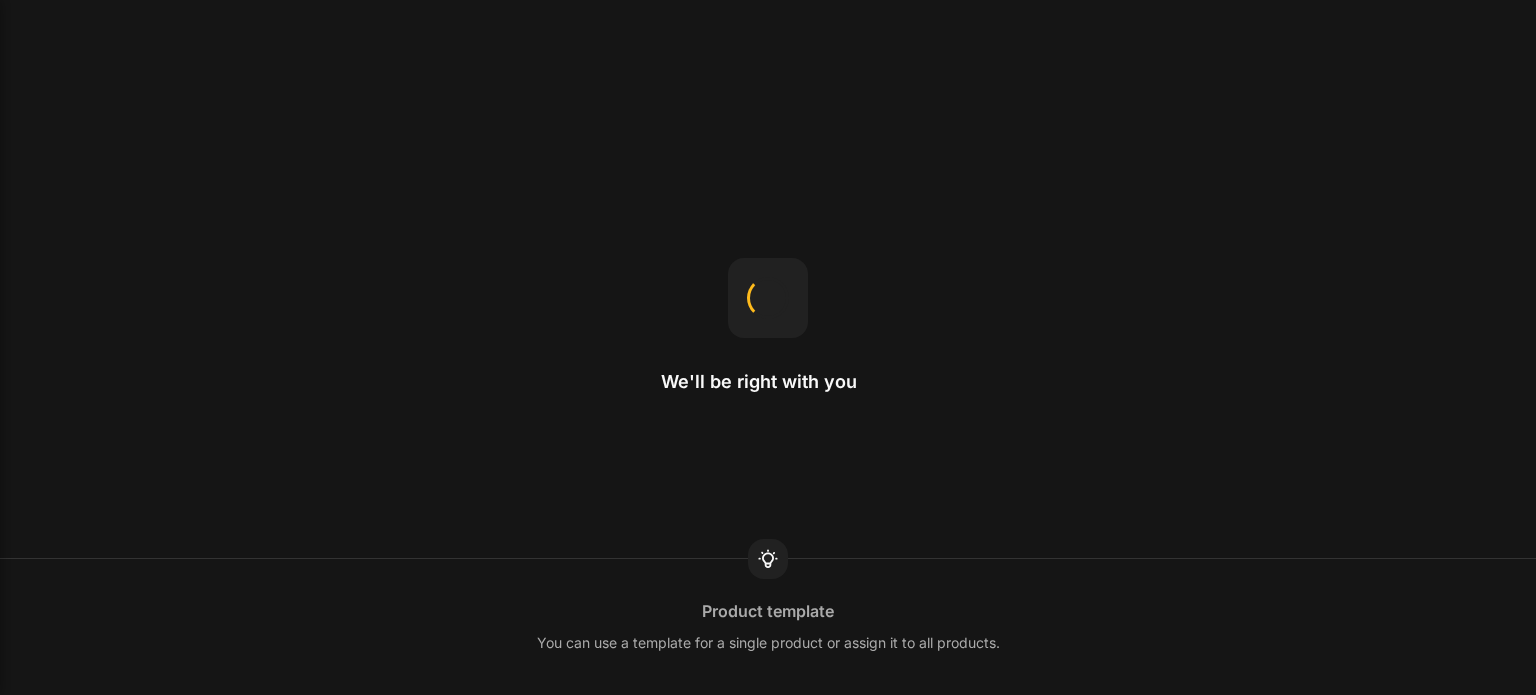 scroll, scrollTop: 0, scrollLeft: 0, axis: both 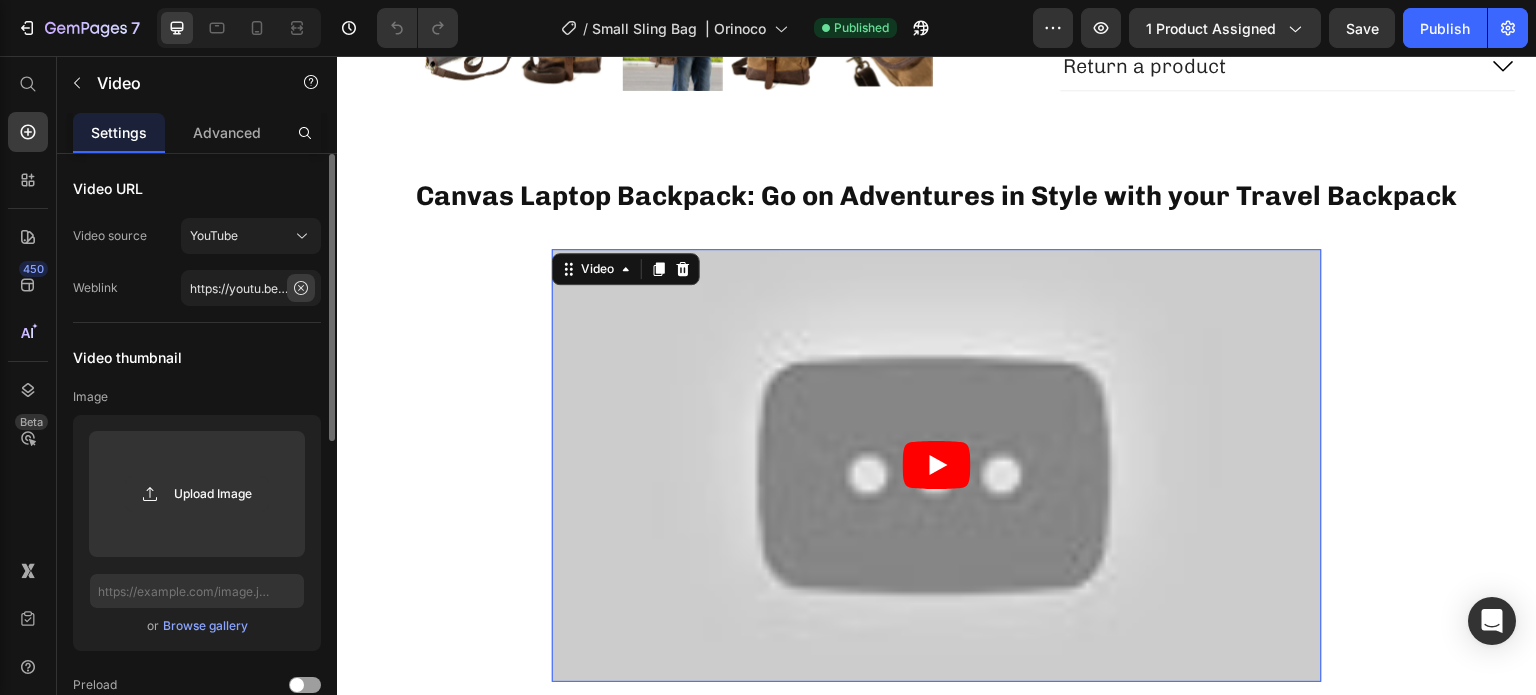 click 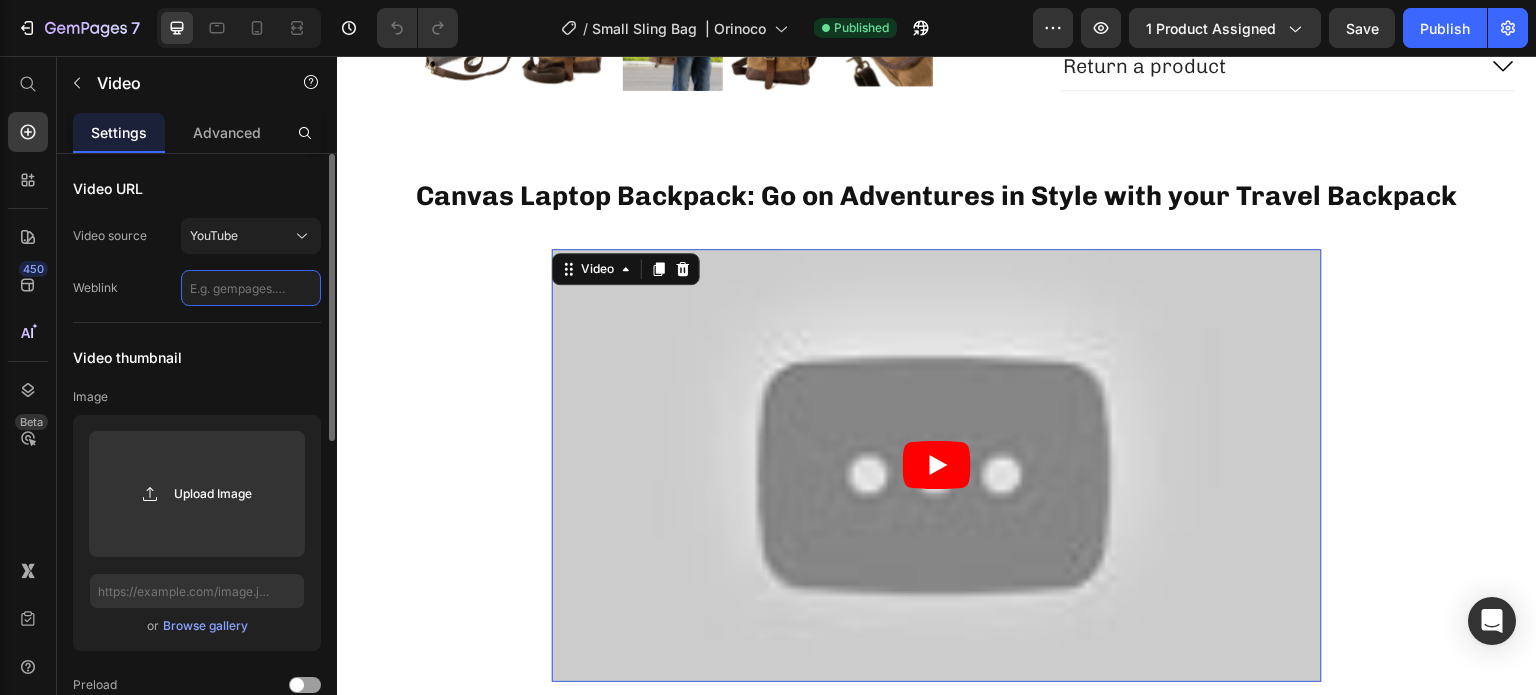 scroll, scrollTop: 0, scrollLeft: 0, axis: both 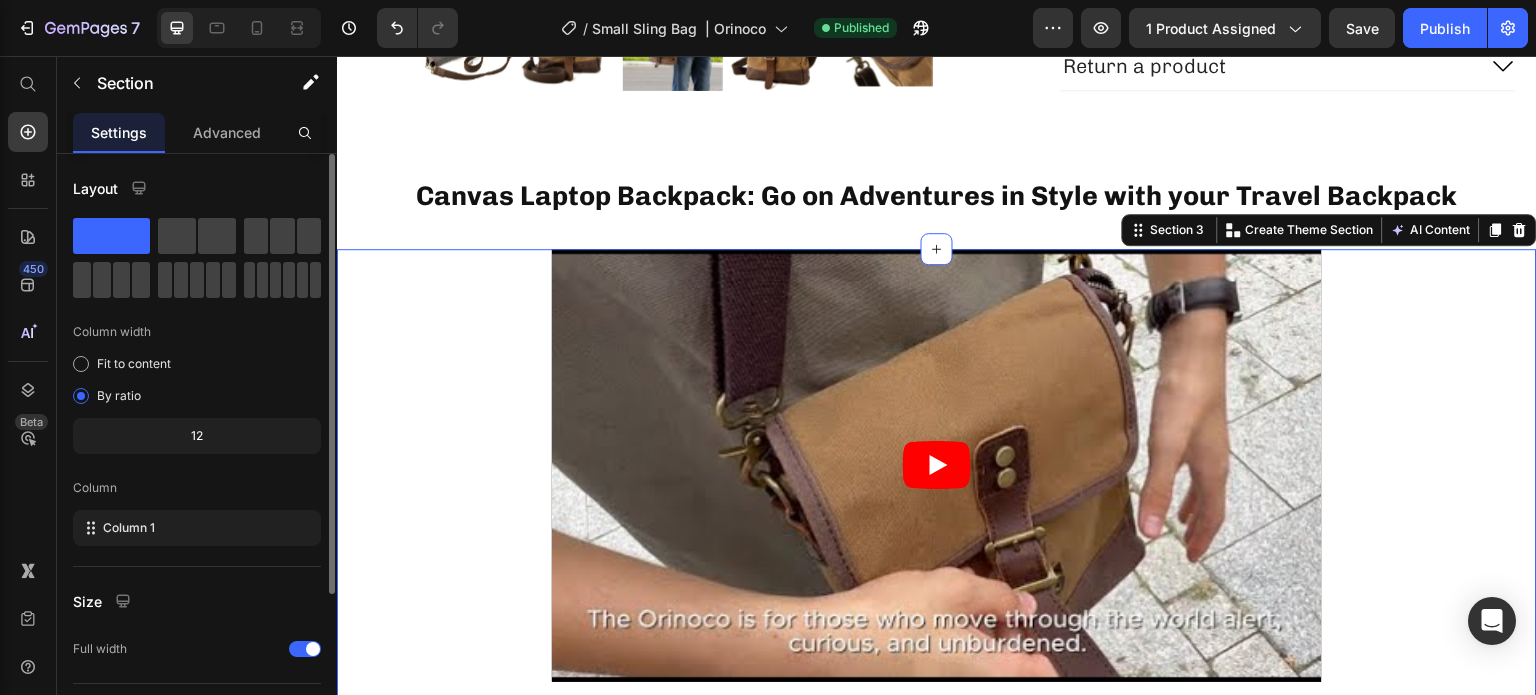 click on "Video Row" at bounding box center [937, 489] 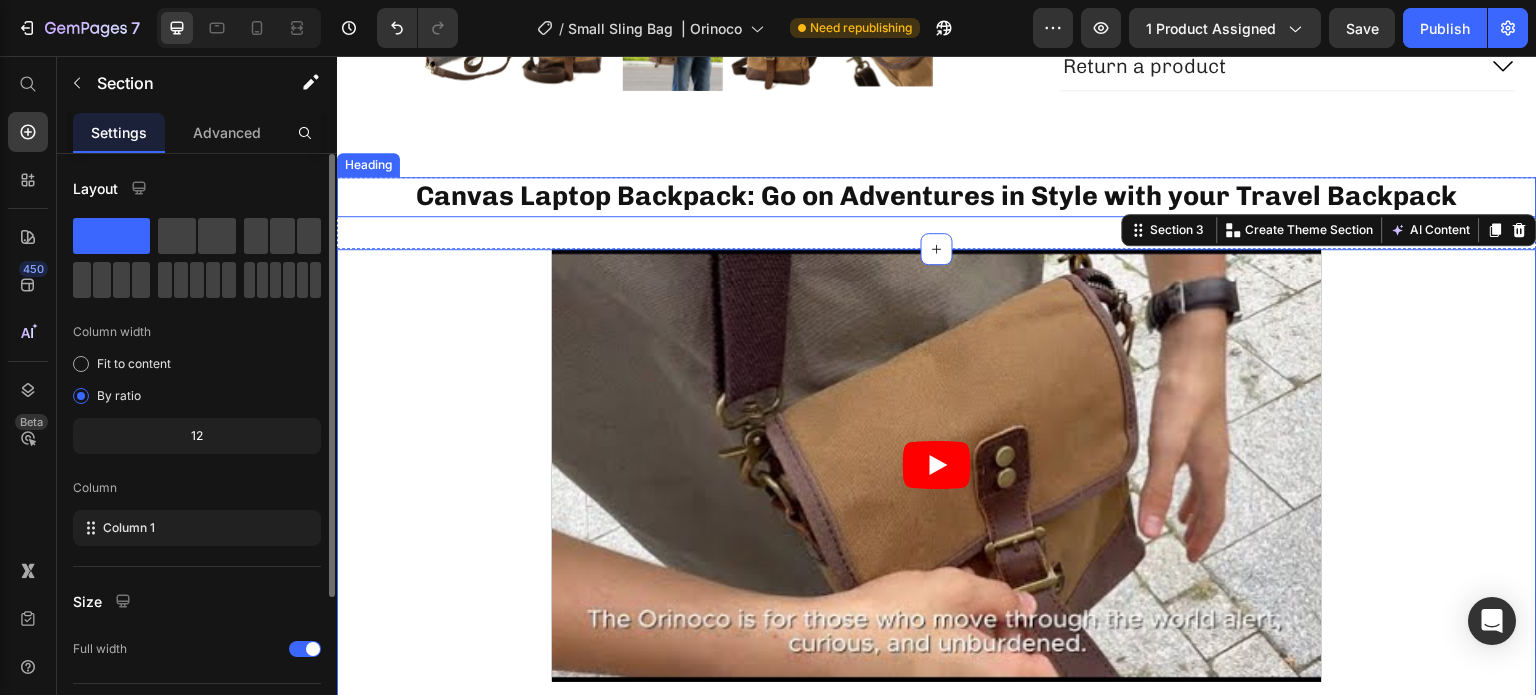 click on "Canvas Laptop Backpack: Go on Adventures in Style with your Travel Backpack" at bounding box center [937, 196] 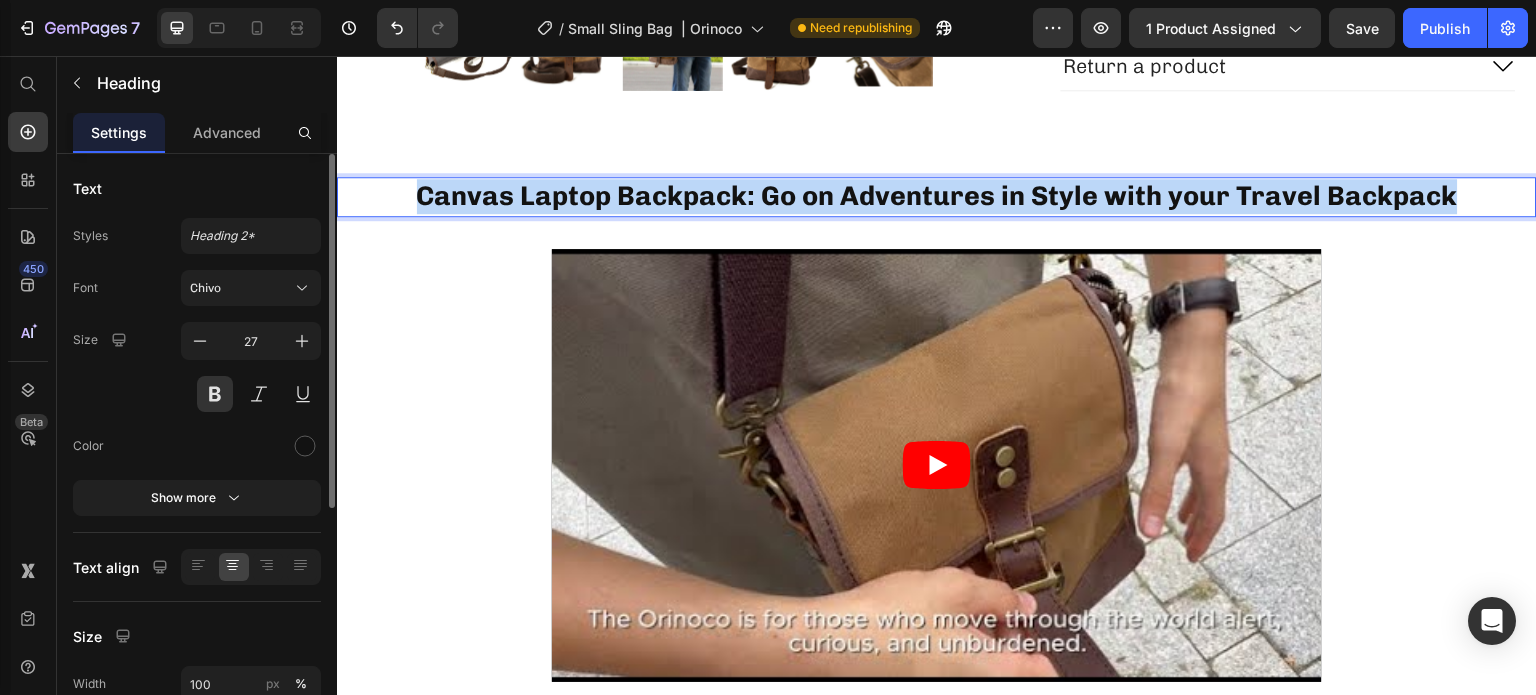 click on "Canvas Laptop Backpack: Go on Adventures in Style with your Travel Backpack" at bounding box center [937, 196] 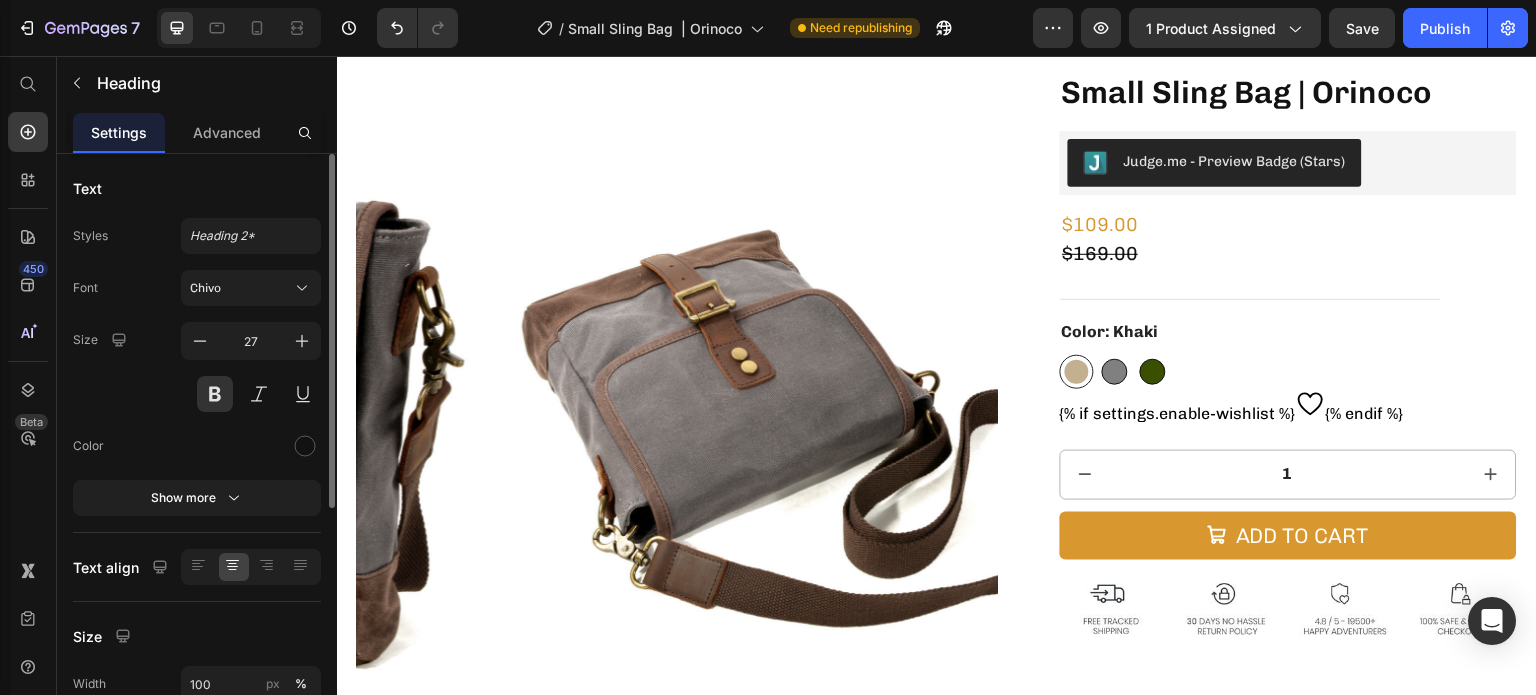scroll, scrollTop: 0, scrollLeft: 0, axis: both 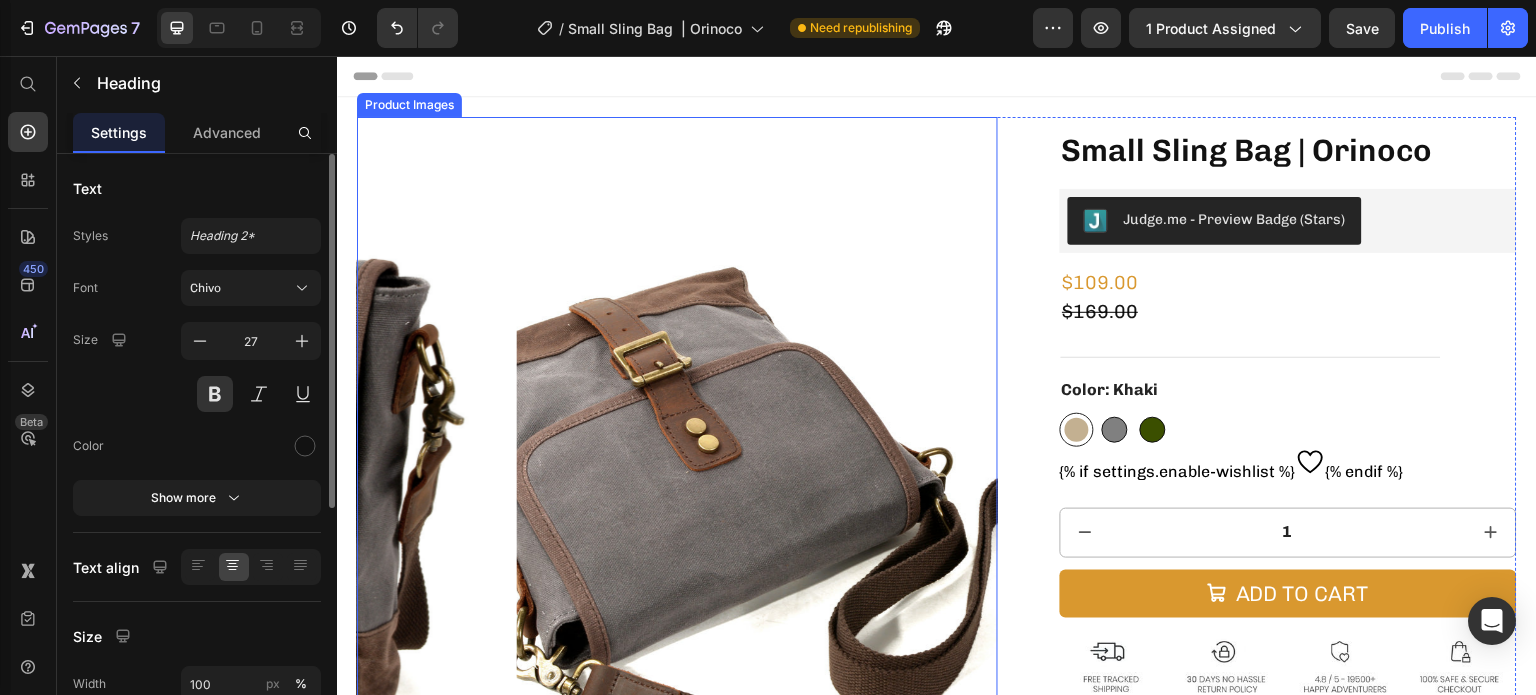 click at bounding box center [837, 437] 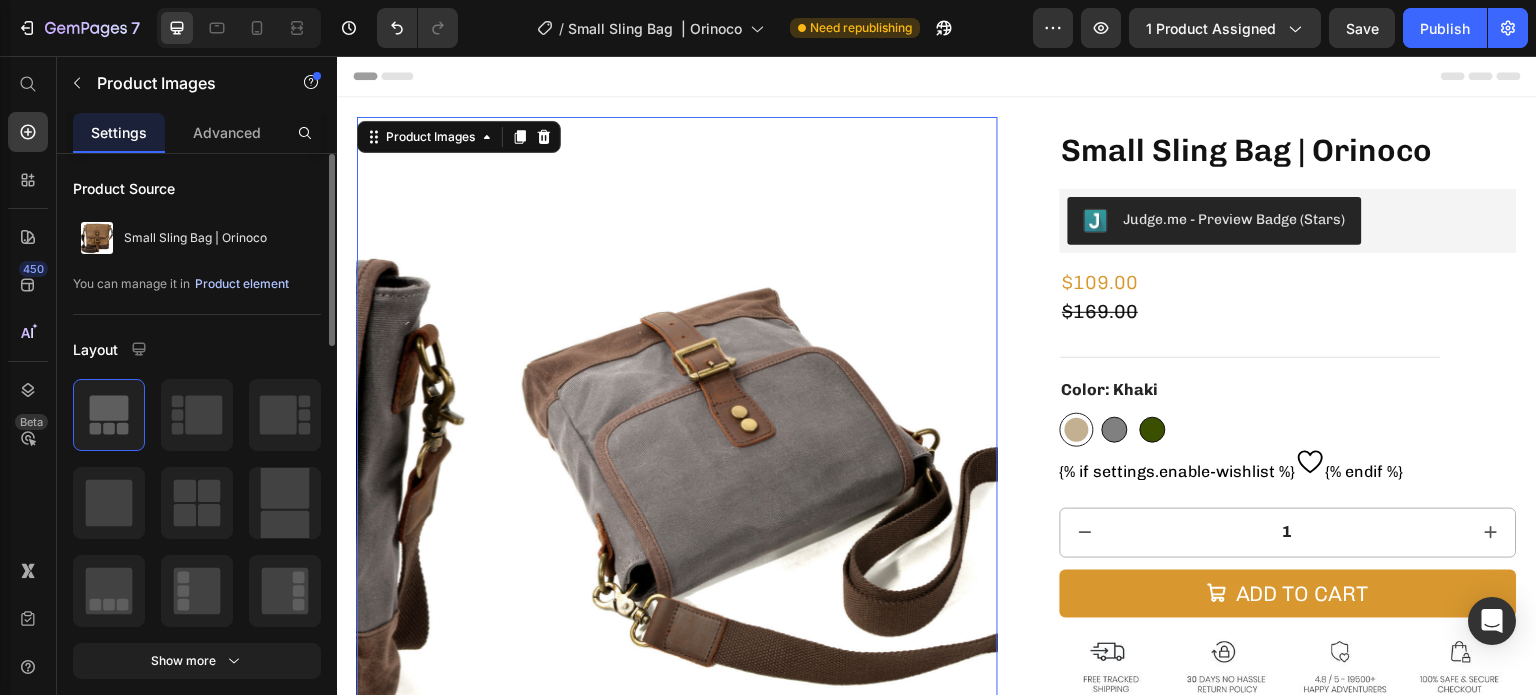 click on "Product element" at bounding box center (242, 284) 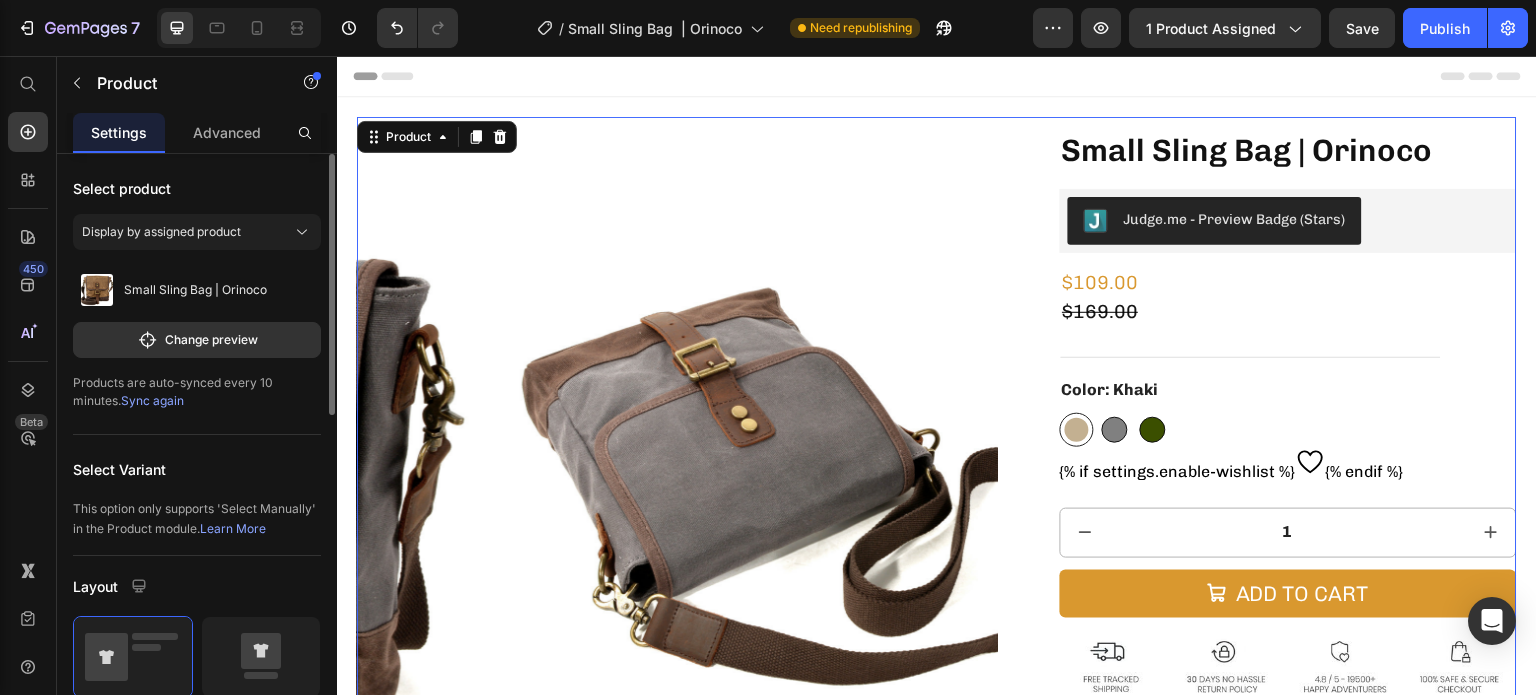 click on "Sync again" at bounding box center (152, 400) 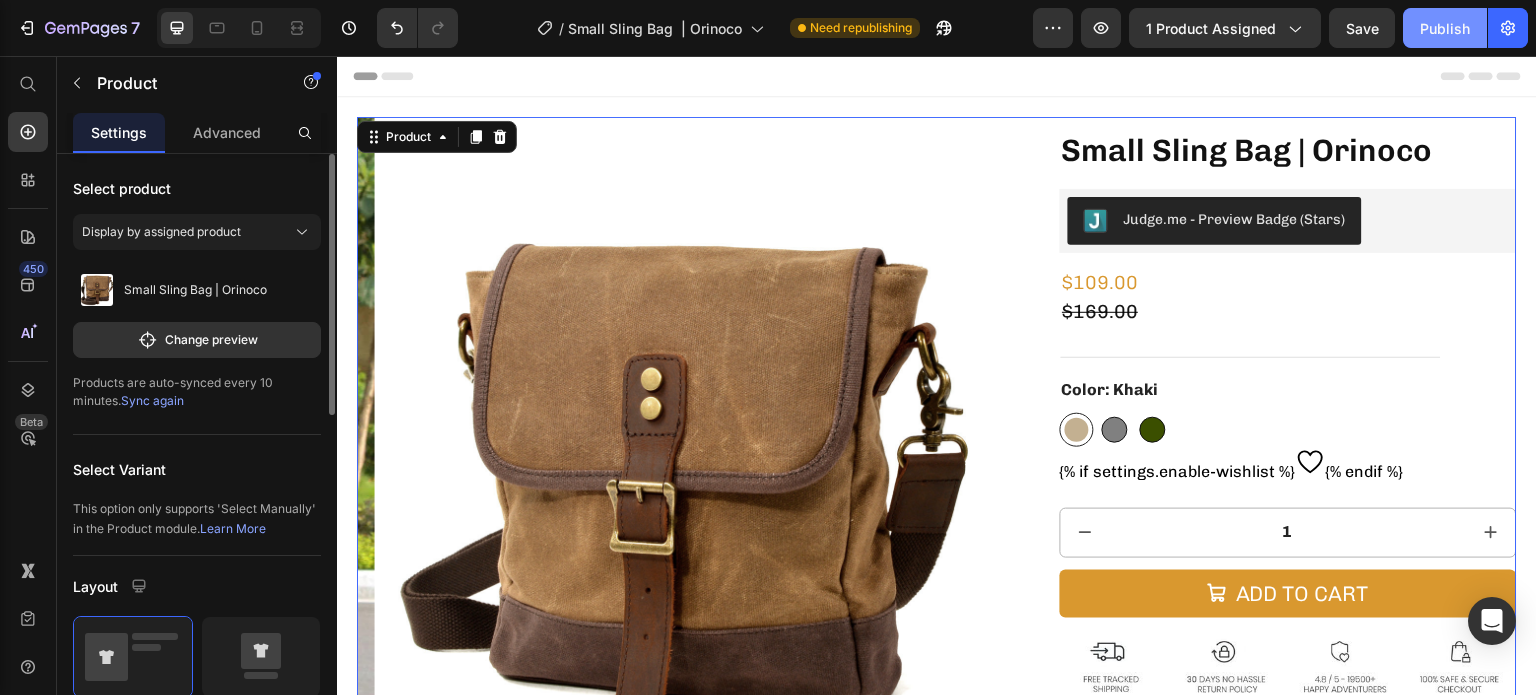 click on "Publish" at bounding box center [1445, 28] 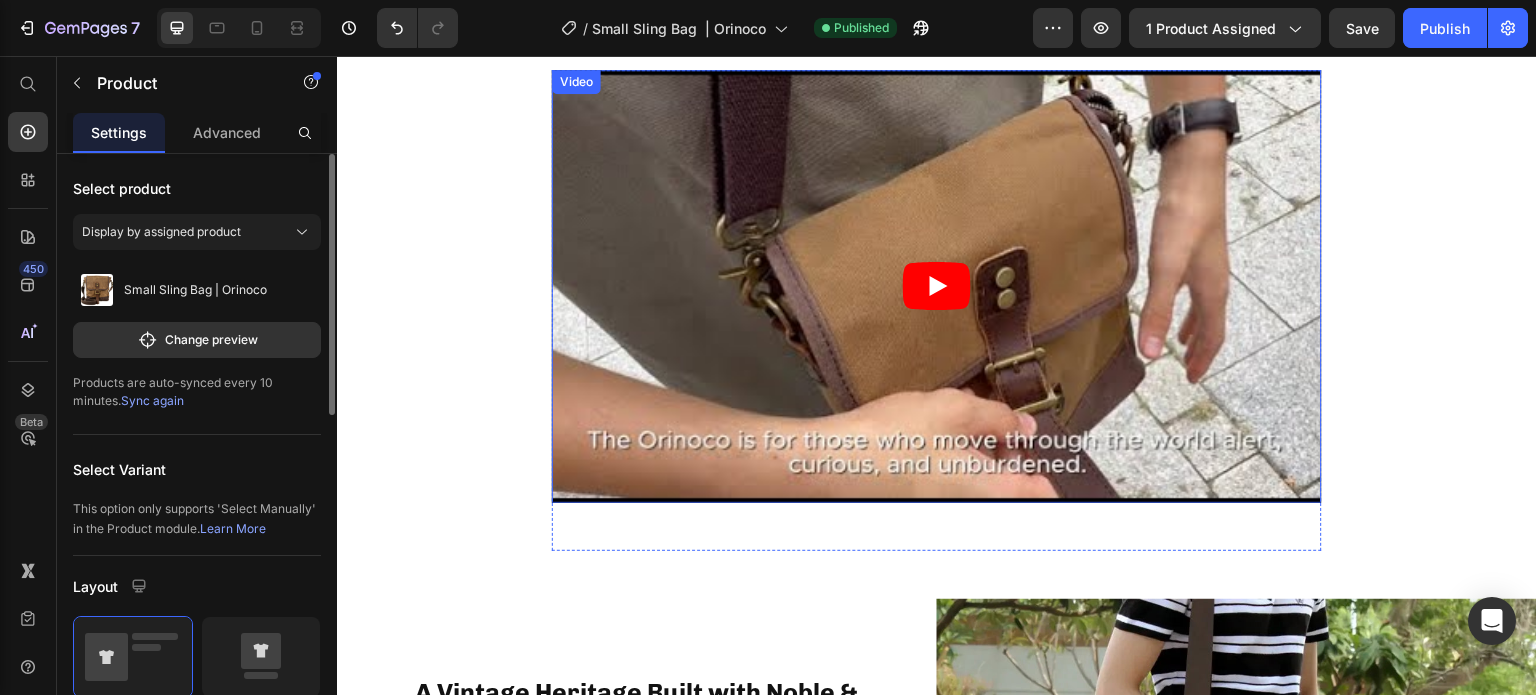 scroll, scrollTop: 956, scrollLeft: 0, axis: vertical 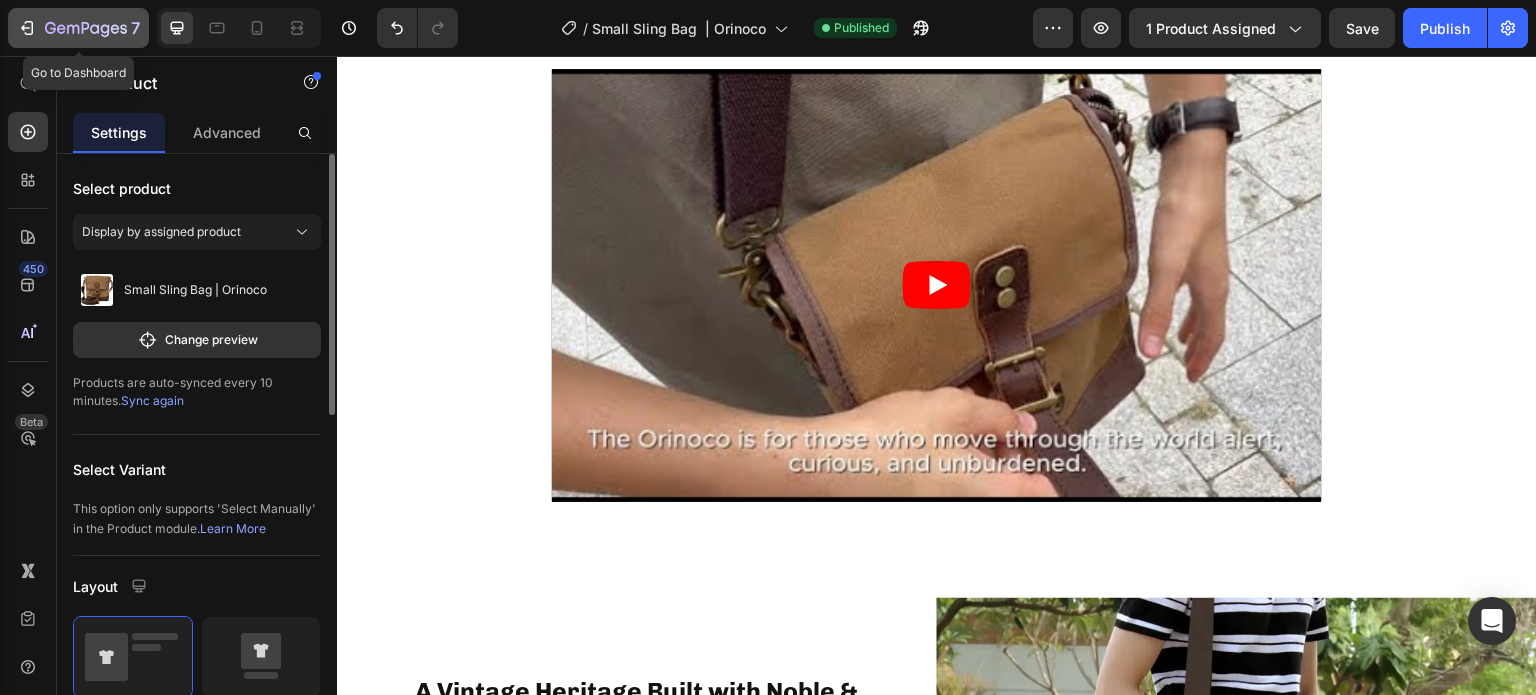 click 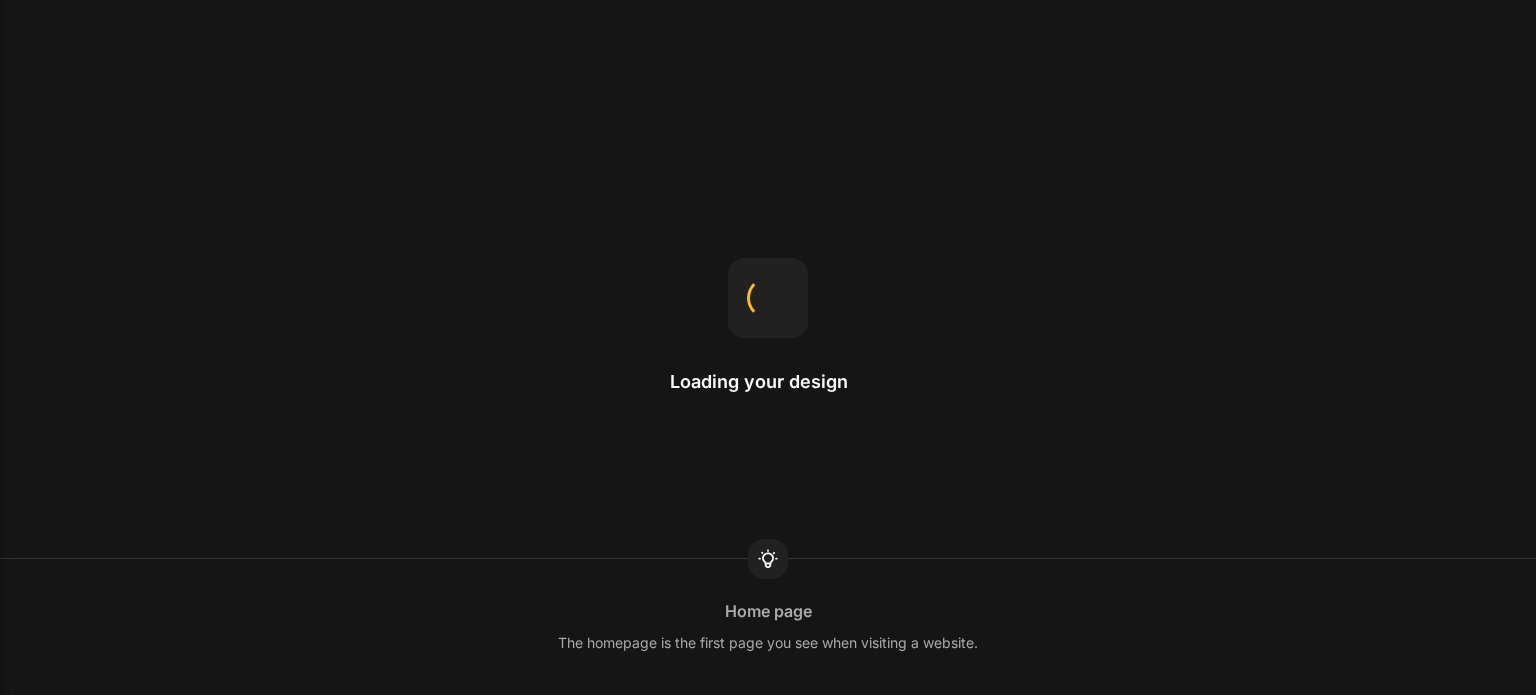 scroll, scrollTop: 0, scrollLeft: 0, axis: both 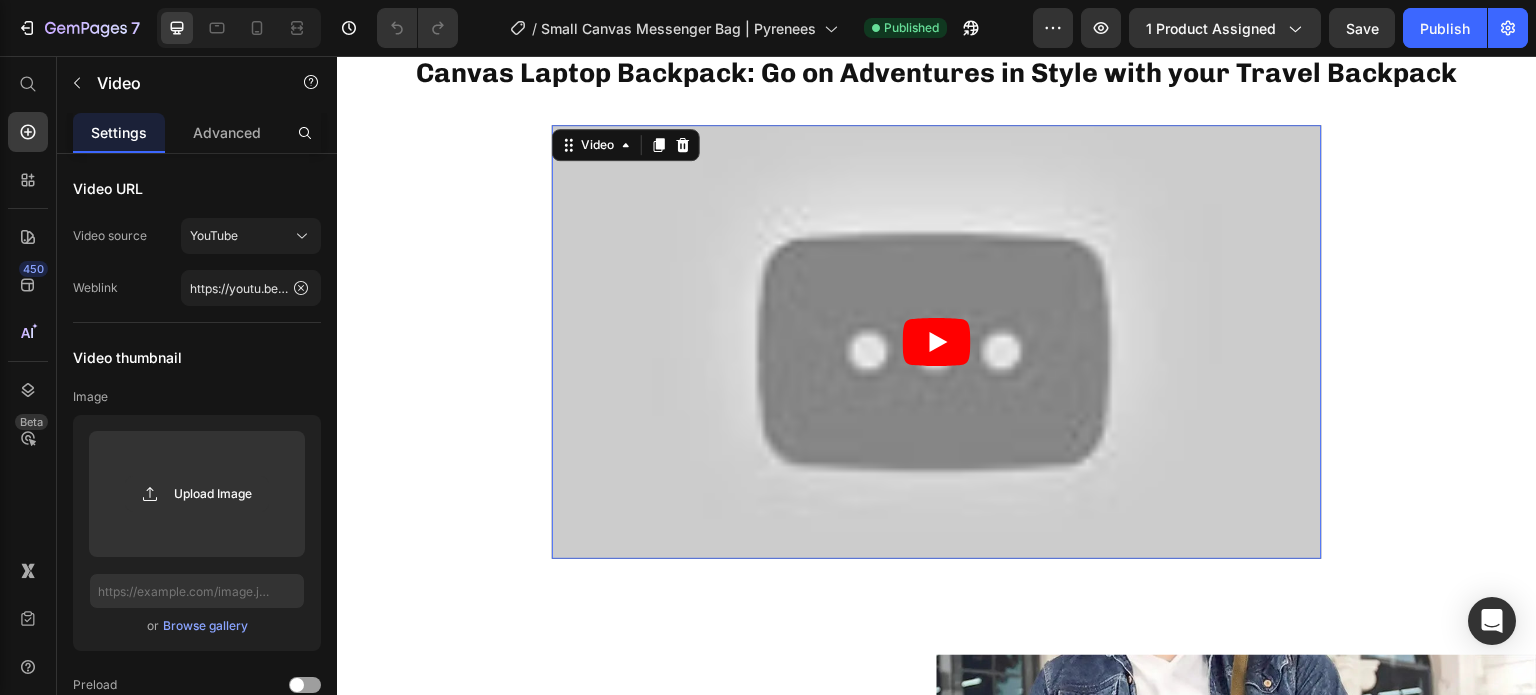 click at bounding box center (937, 341) 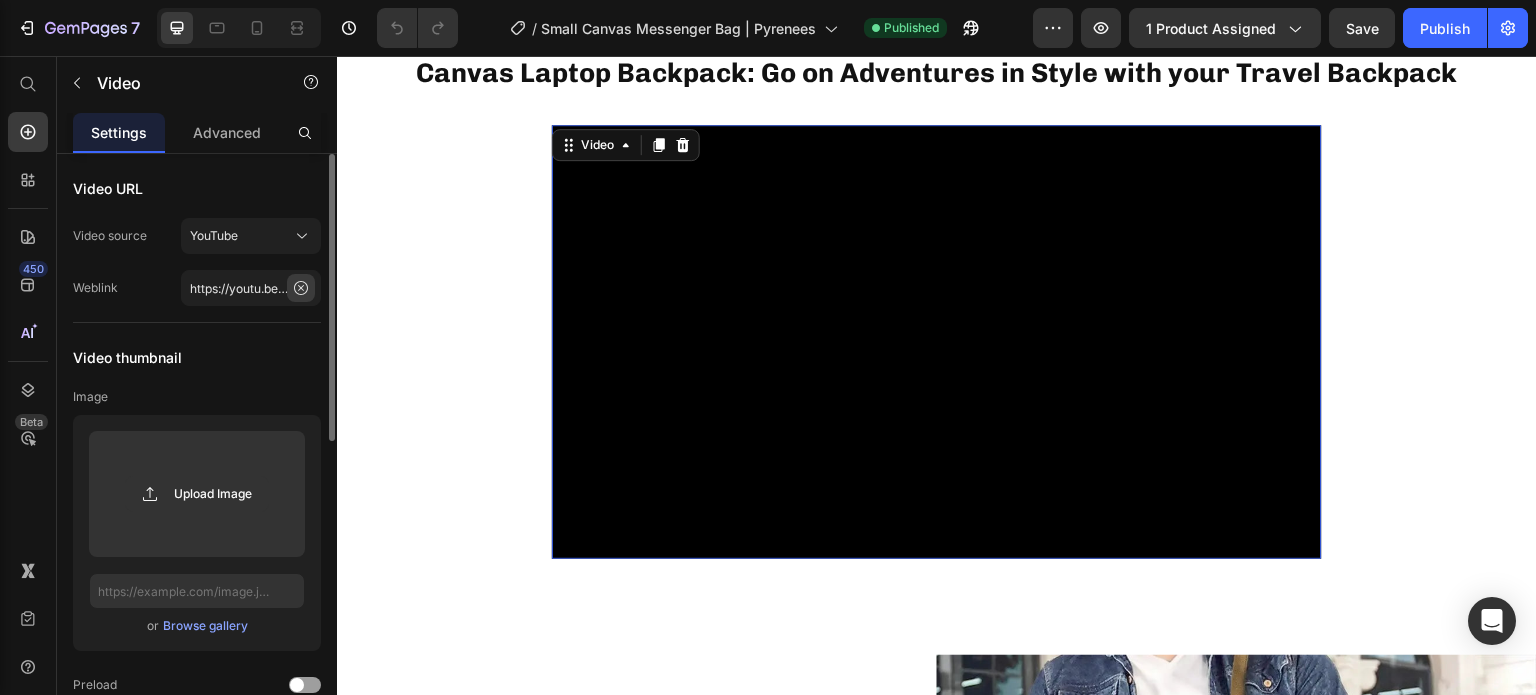 click 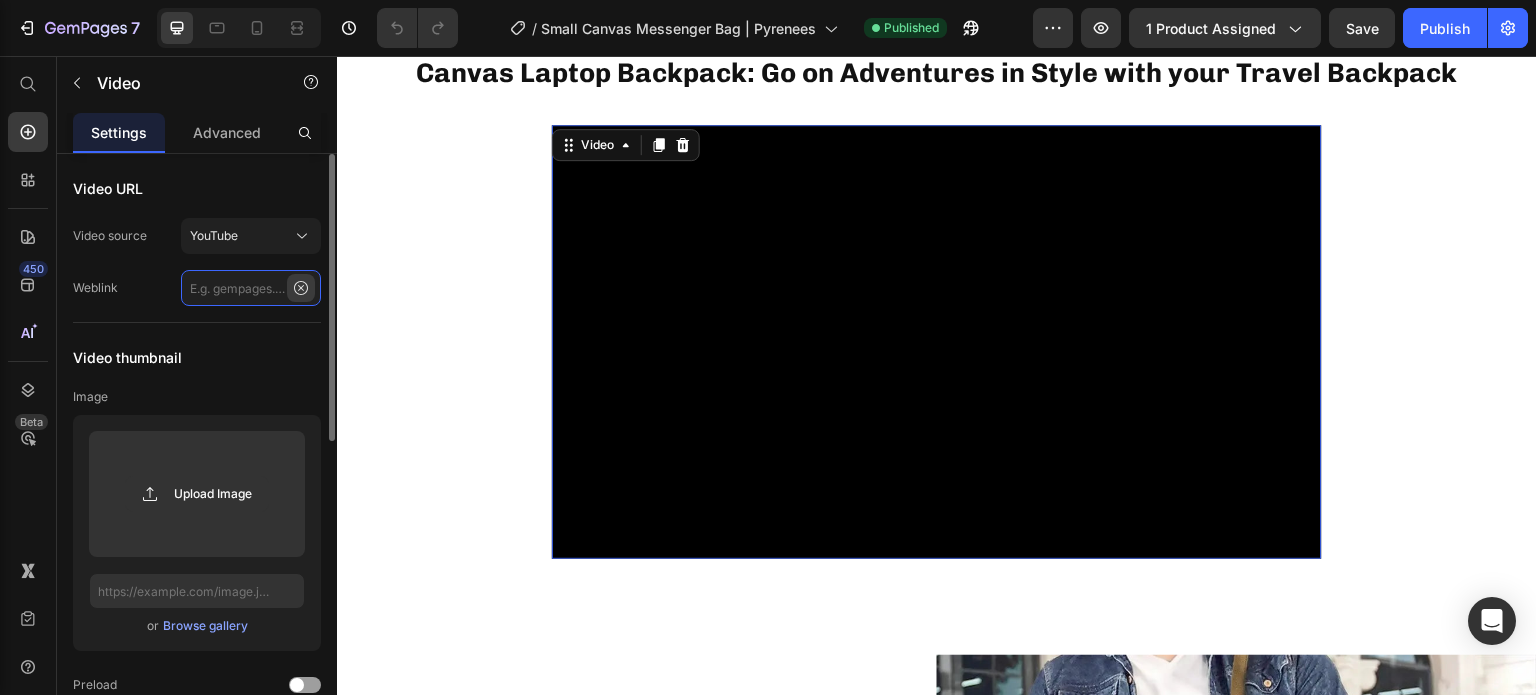 scroll, scrollTop: 0, scrollLeft: 0, axis: both 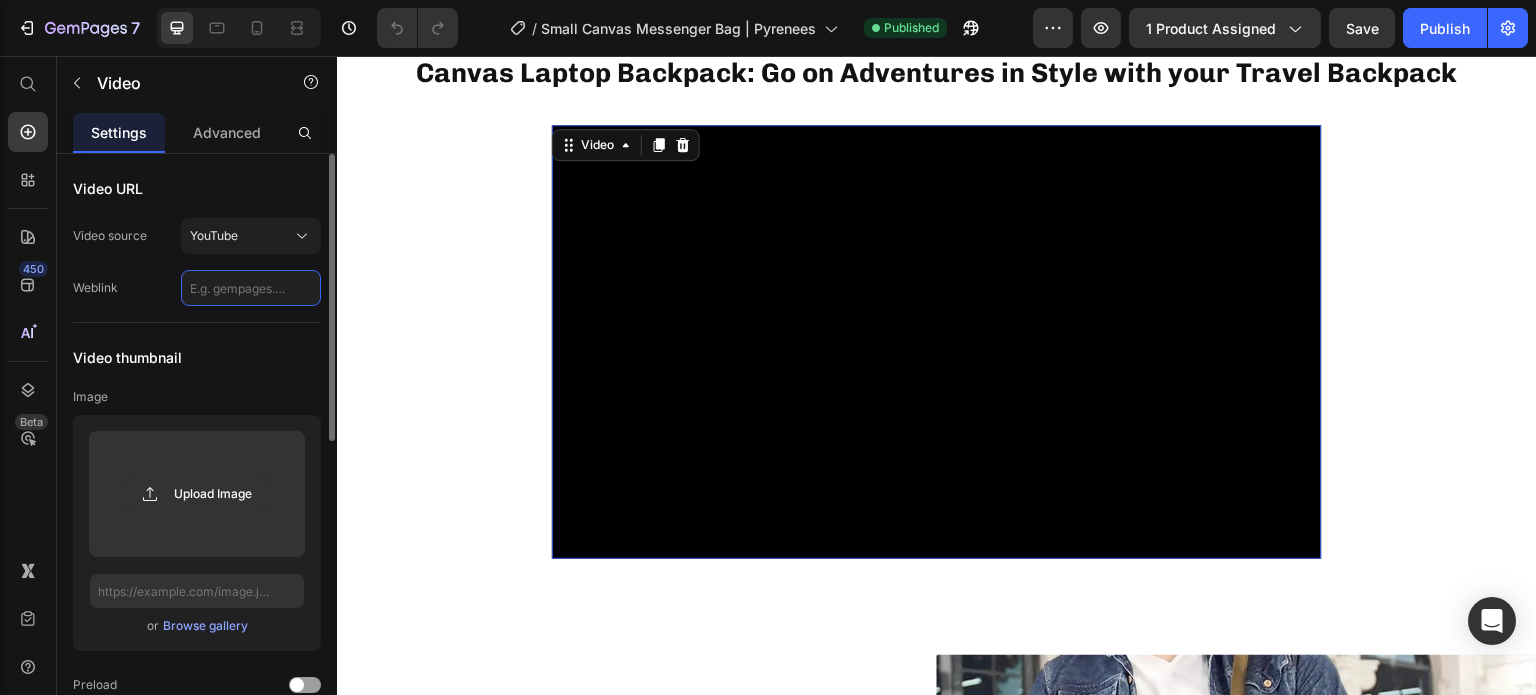 paste on "https://youtu.be/nK_mrhy-Zd4" 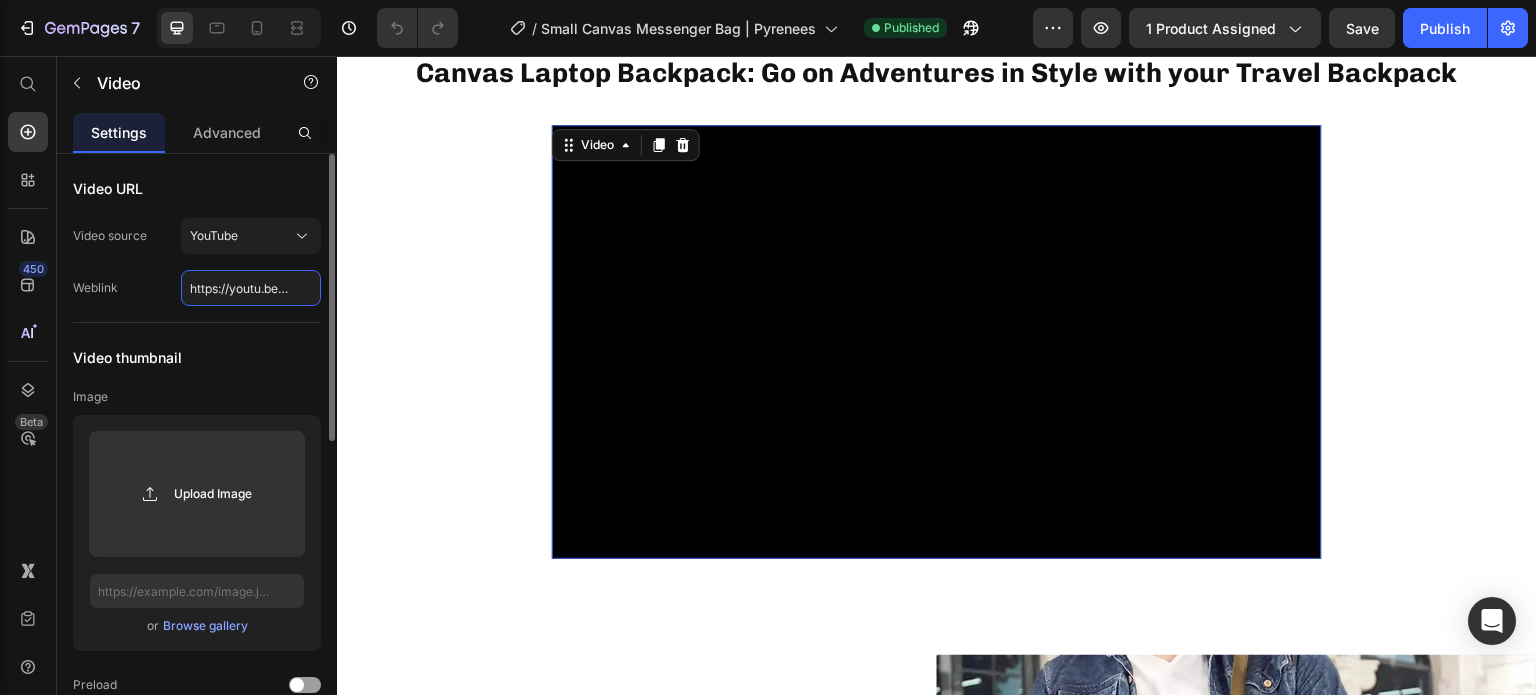 scroll, scrollTop: 0, scrollLeft: 73, axis: horizontal 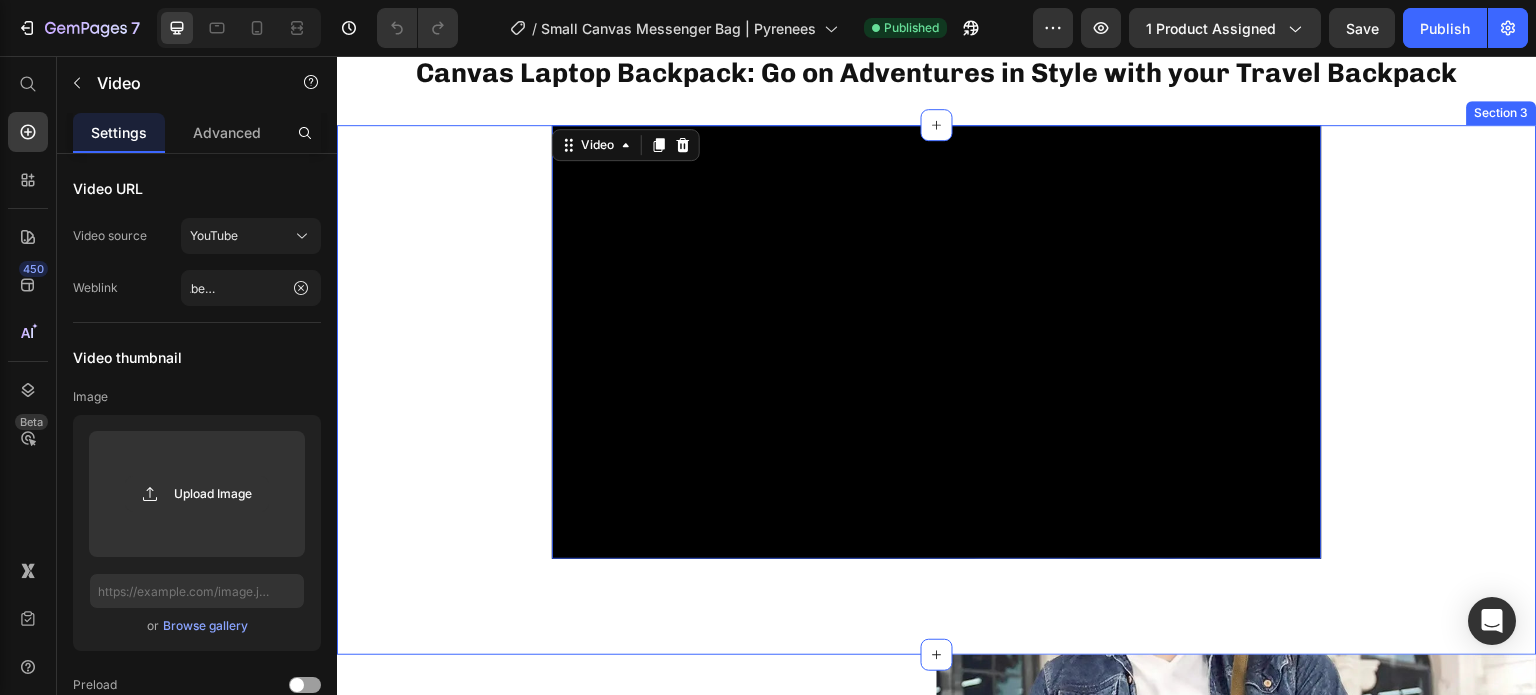 click on "Video   48 Row" at bounding box center (937, 365) 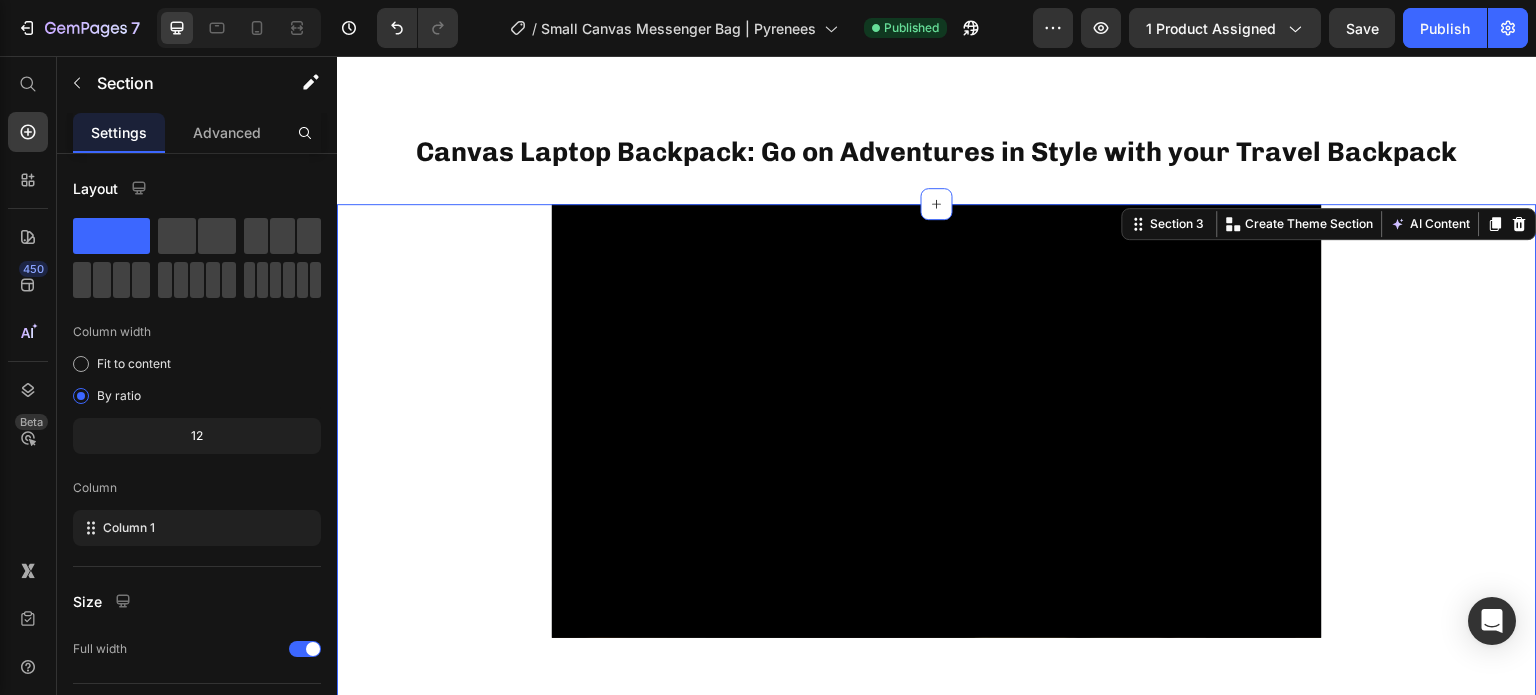 scroll, scrollTop: 850, scrollLeft: 0, axis: vertical 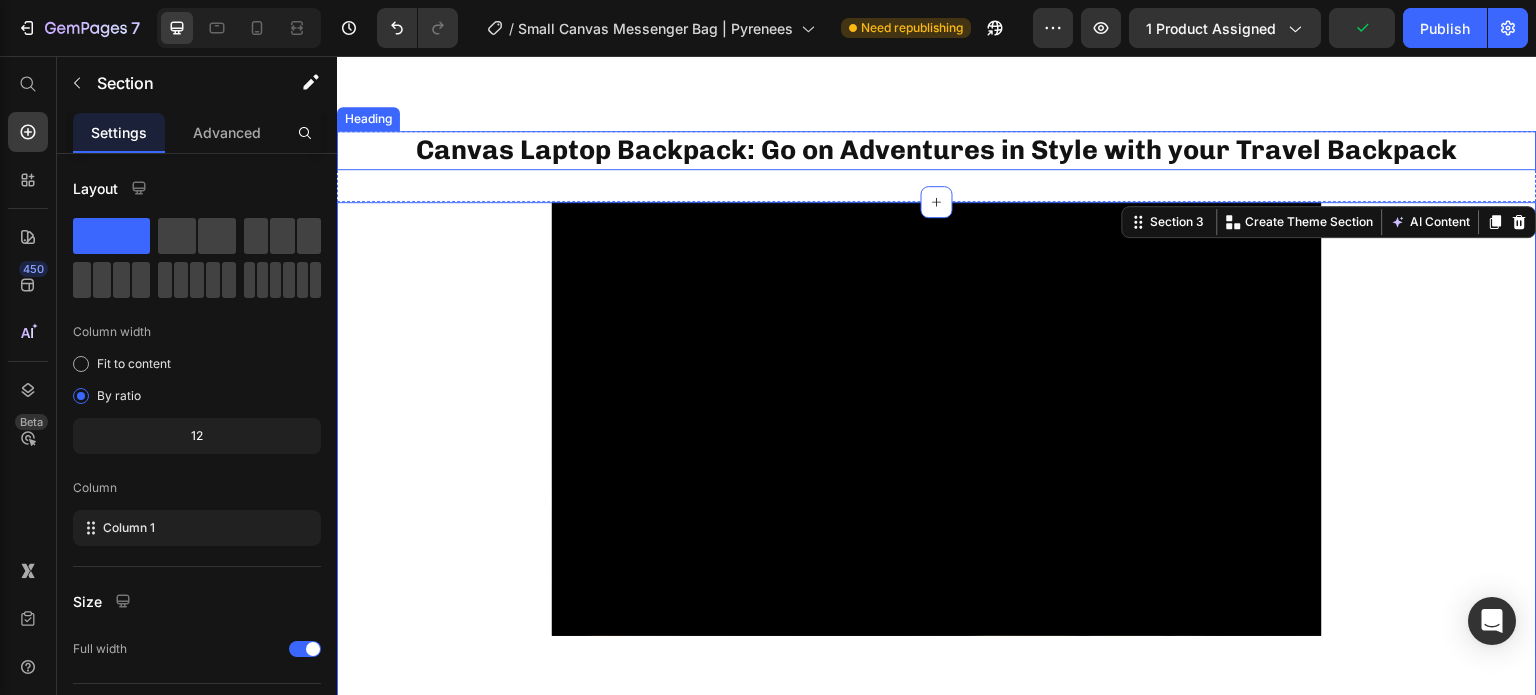 click on "Canvas Laptop Backpack: Go on Adventures in Style with your Travel Backpack" at bounding box center [937, 150] 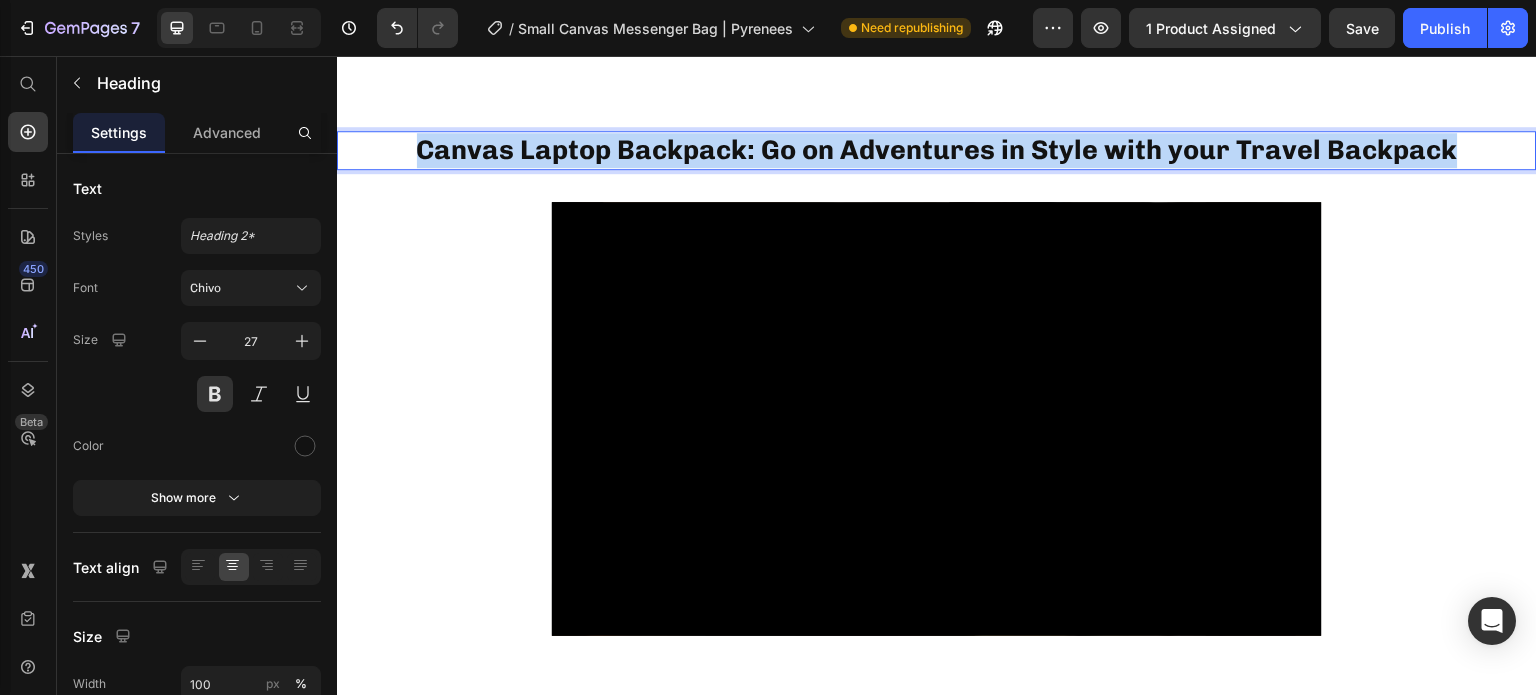 click on "Canvas Laptop Backpack: Go on Adventures in Style with your Travel Backpack" at bounding box center [937, 150] 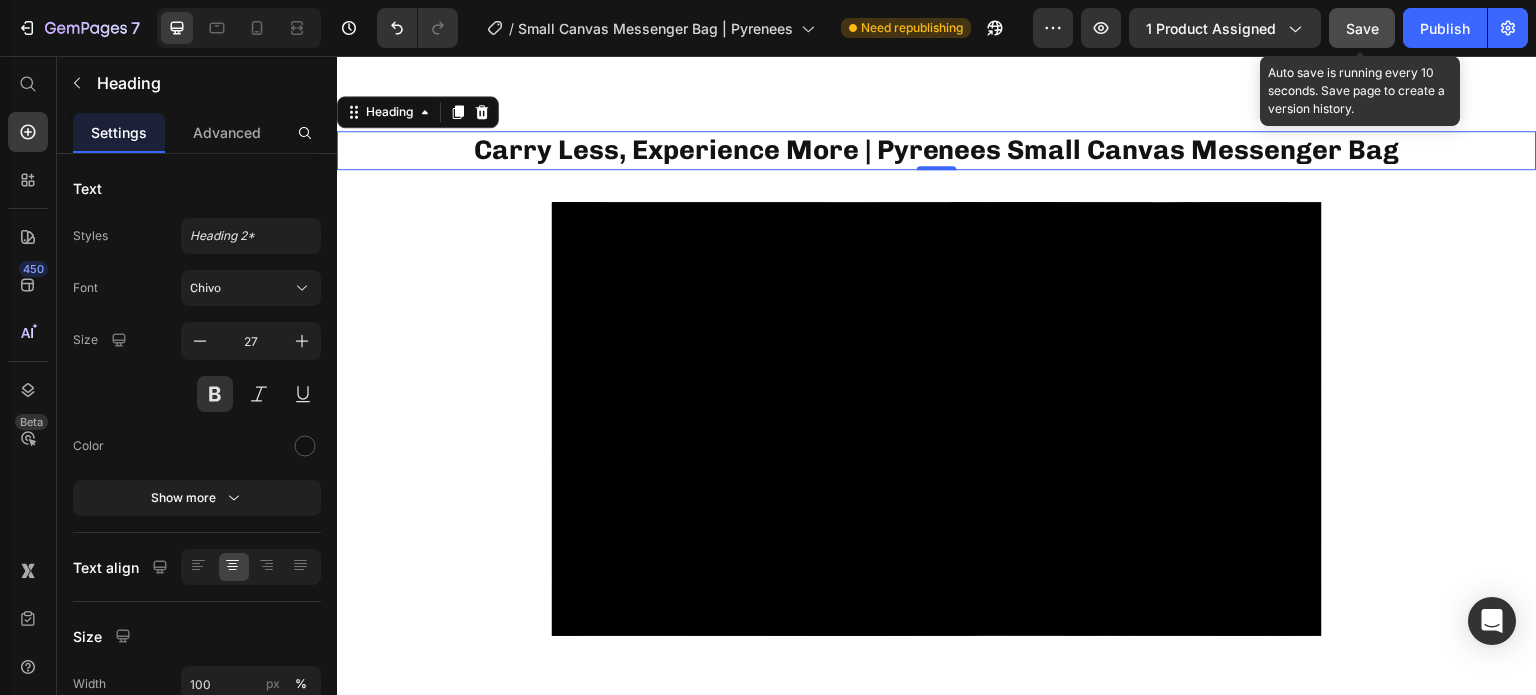 click on "Save" 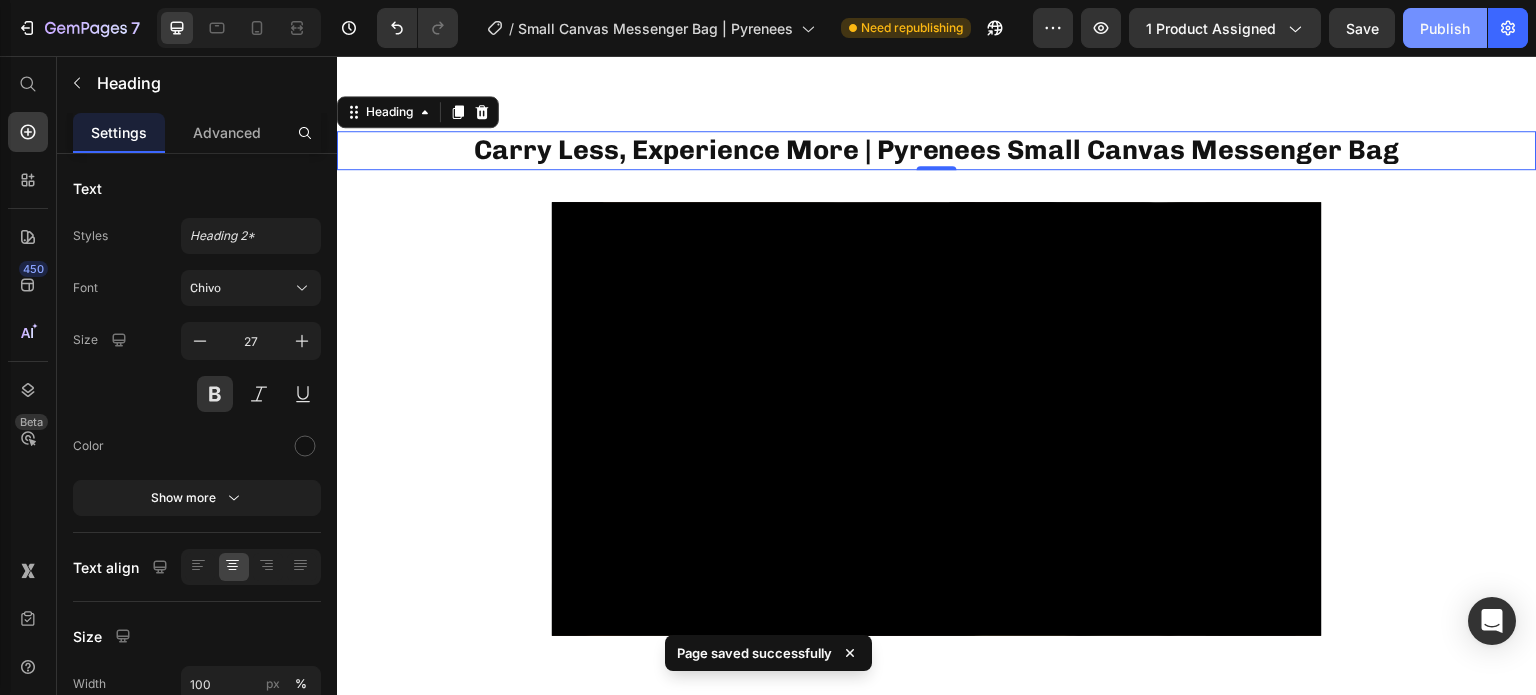 click on "Publish" at bounding box center (1445, 28) 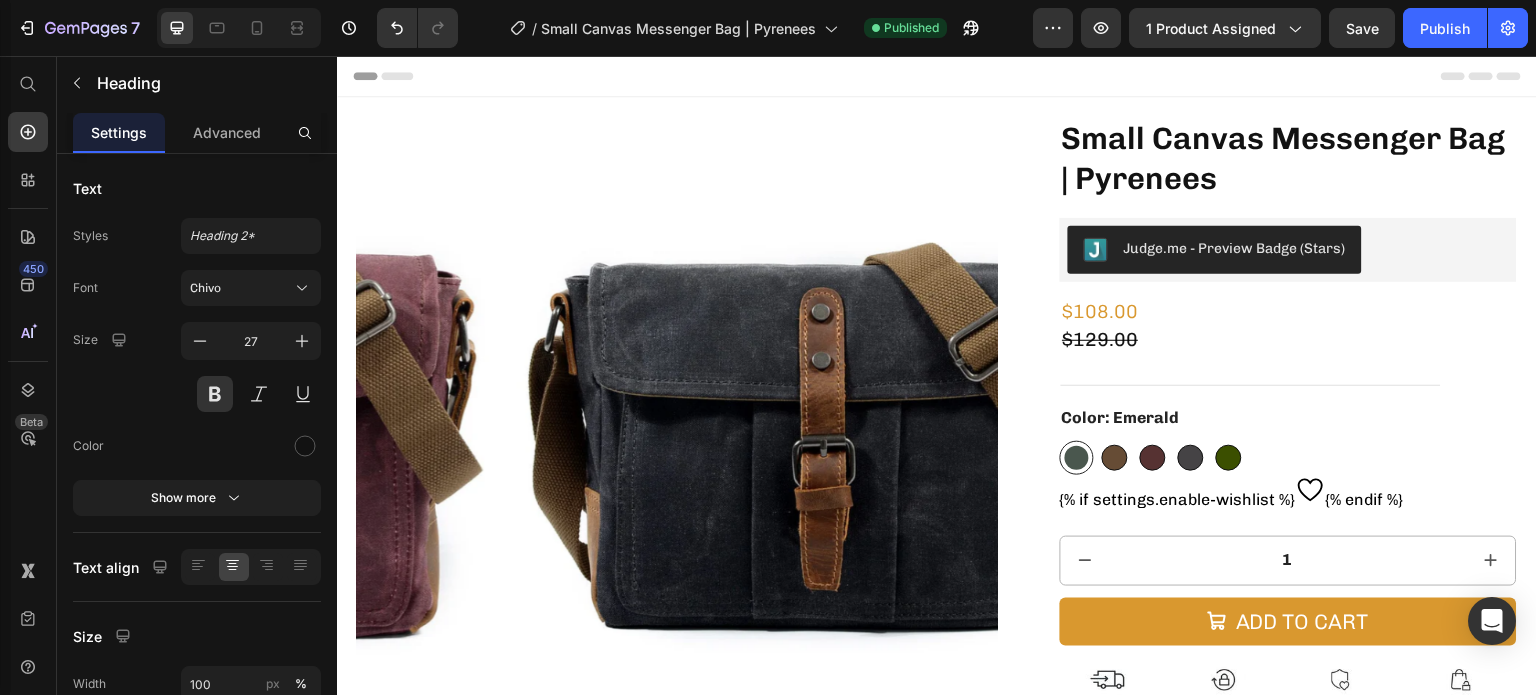 scroll, scrollTop: 4, scrollLeft: 0, axis: vertical 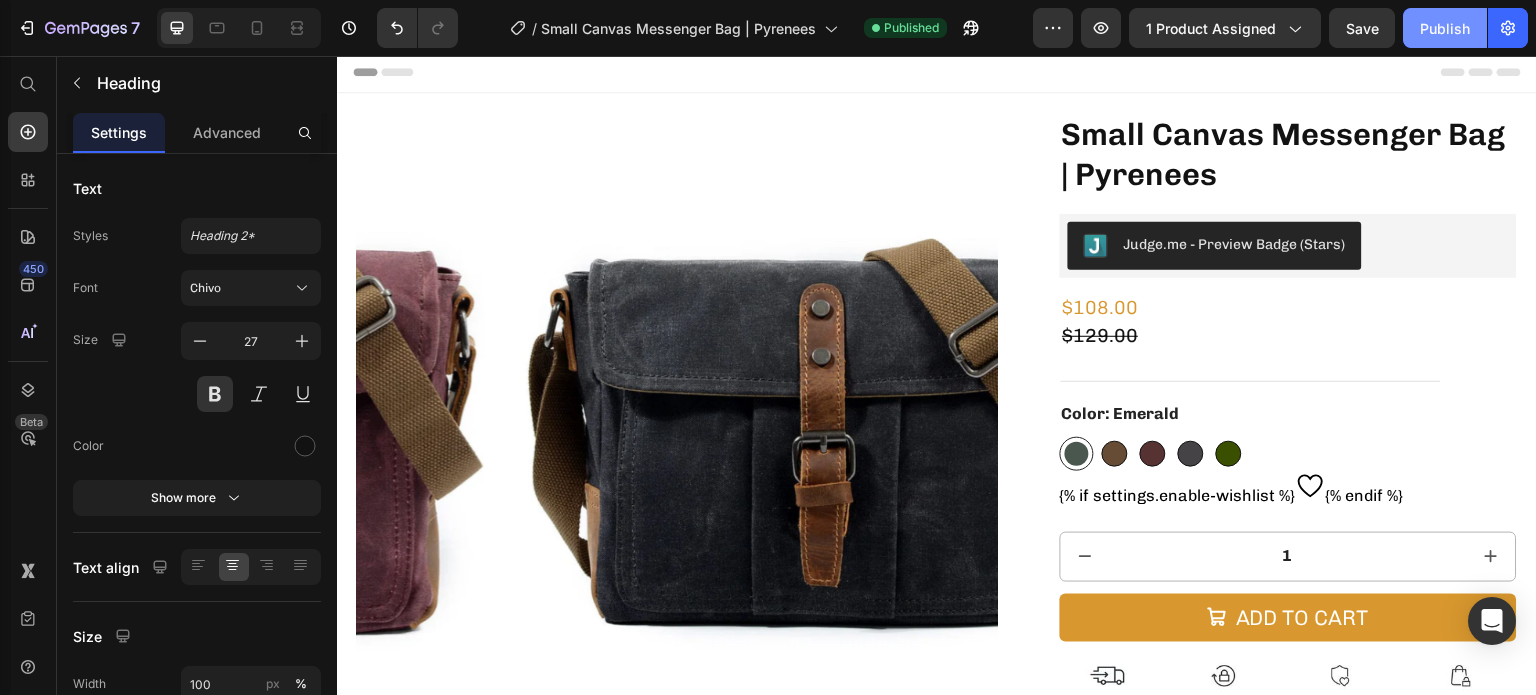 click on "Publish" at bounding box center (1445, 28) 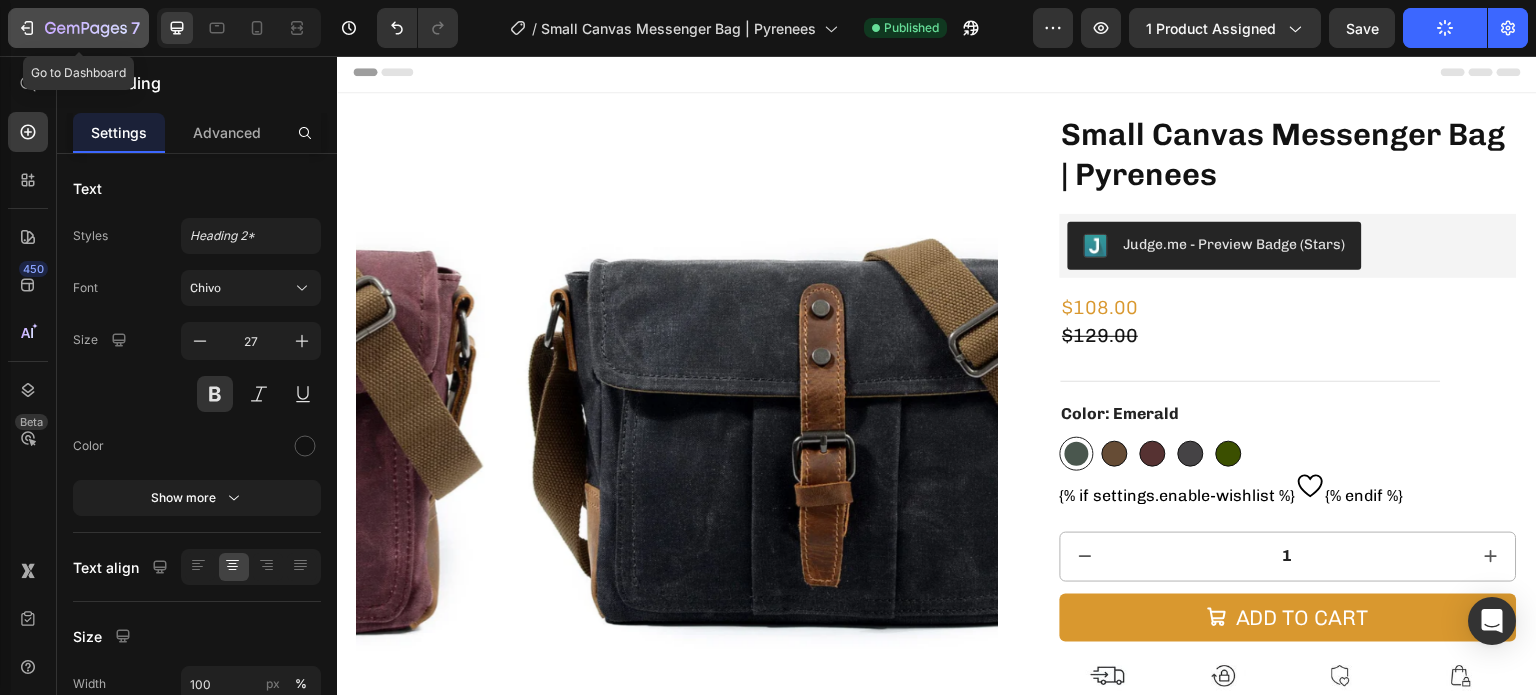 click 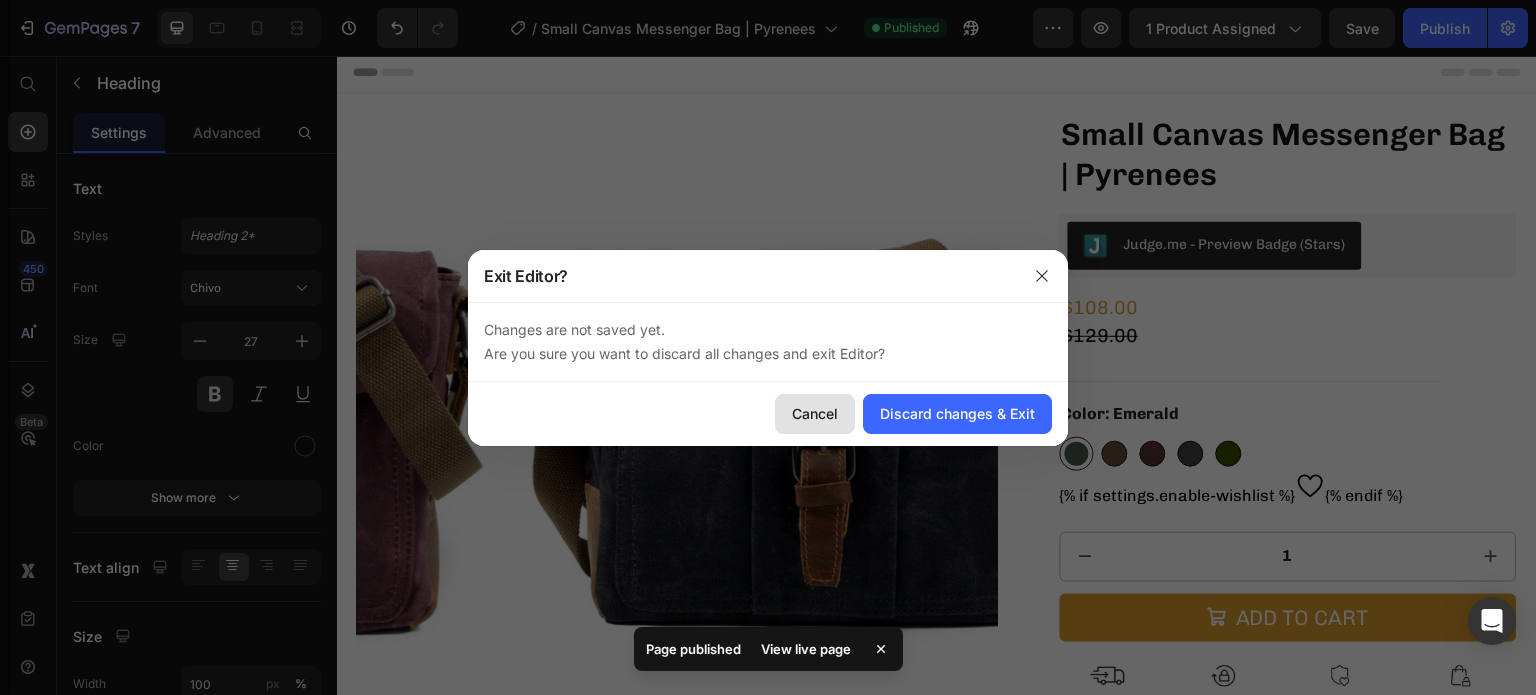 click on "Cancel" at bounding box center [815, 413] 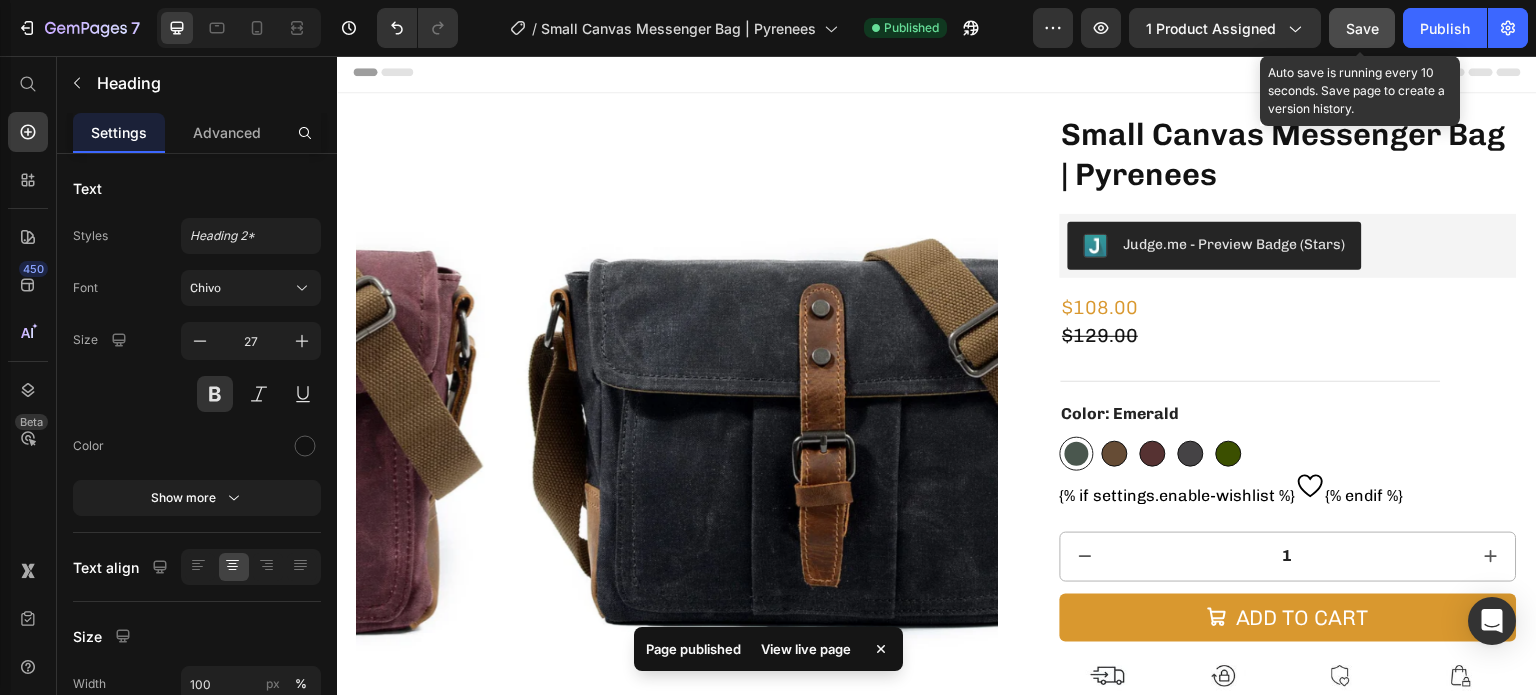click on "Save" 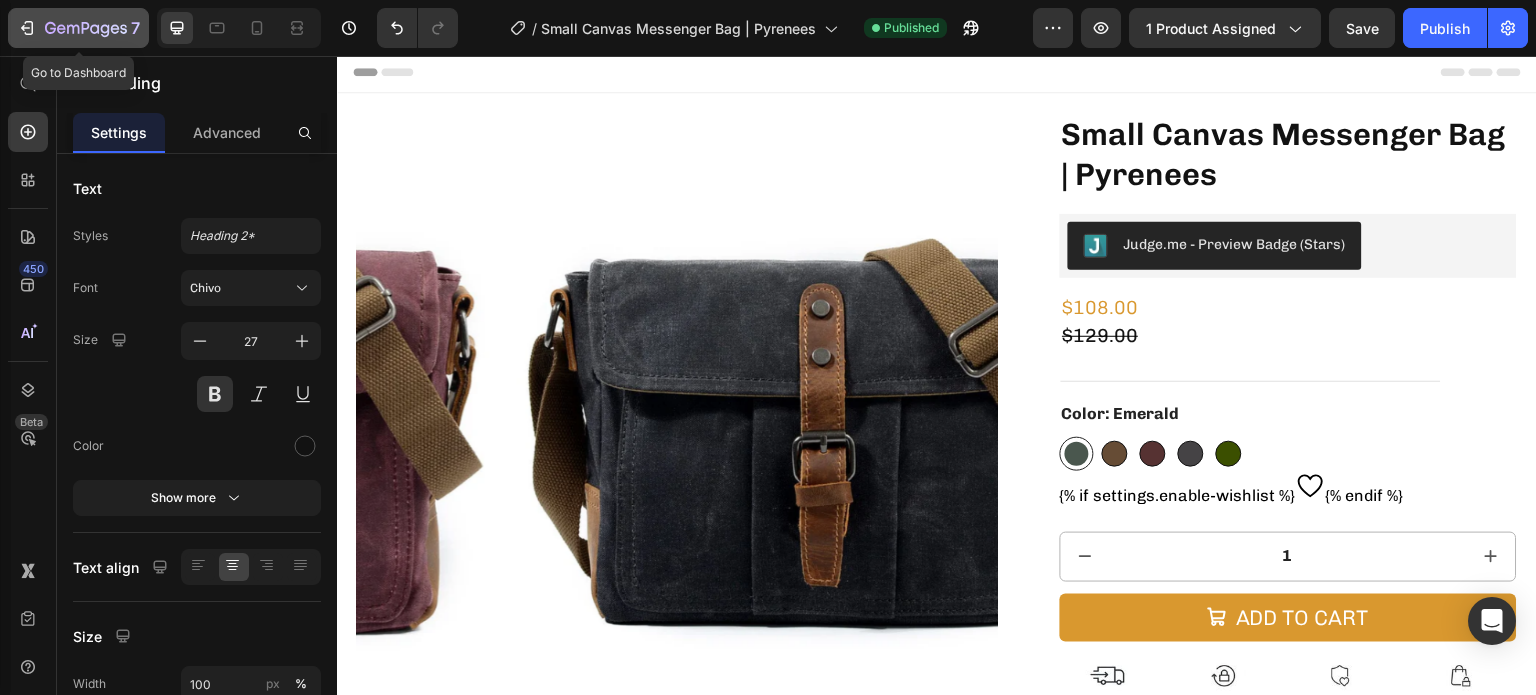 click on "7" 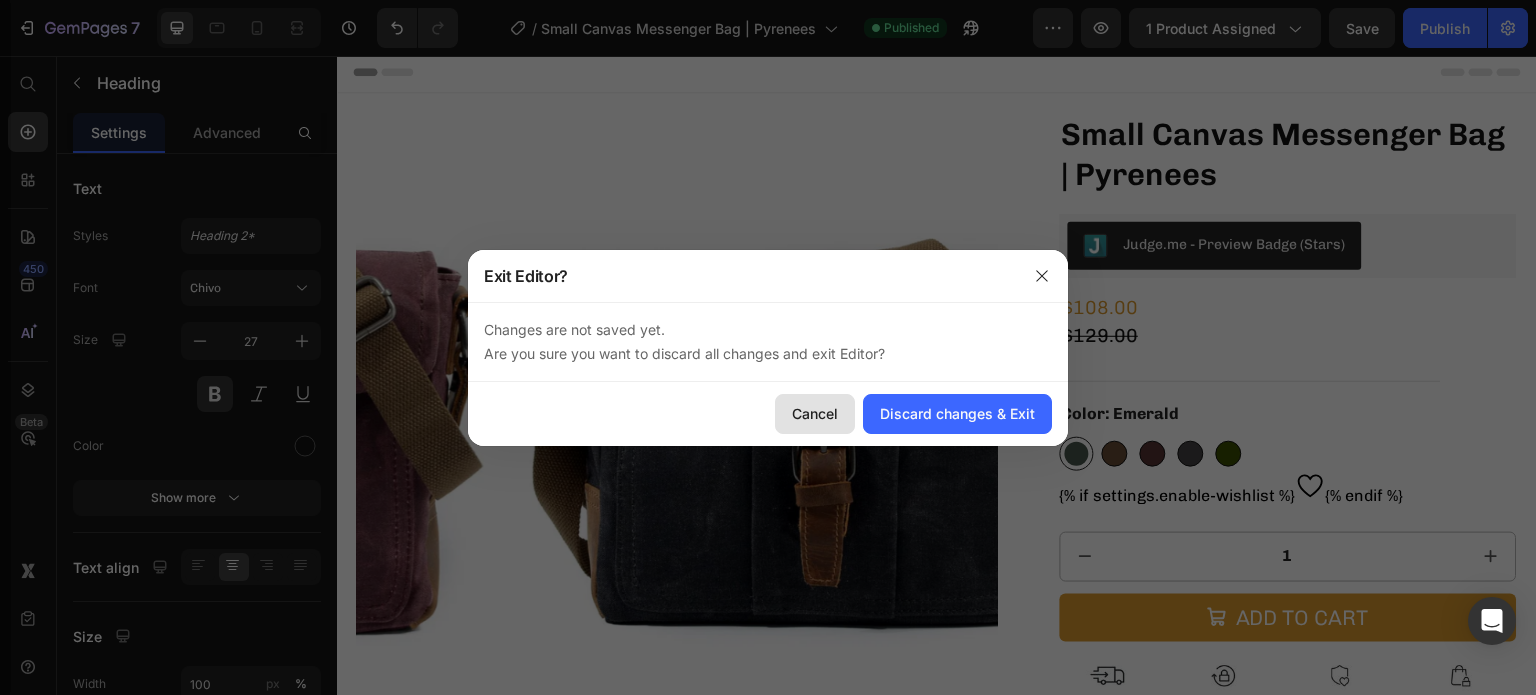 click on "Cancel" at bounding box center [815, 413] 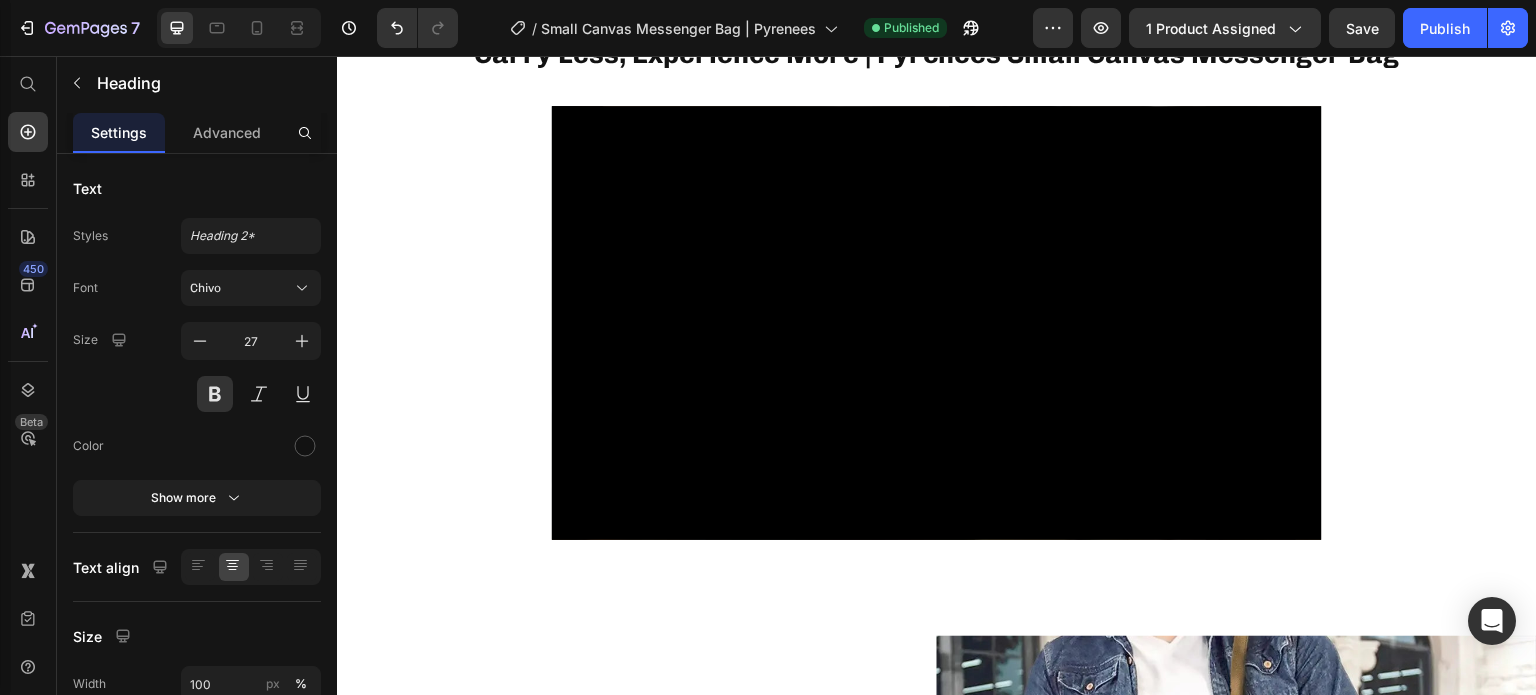 scroll, scrollTop: 944, scrollLeft: 0, axis: vertical 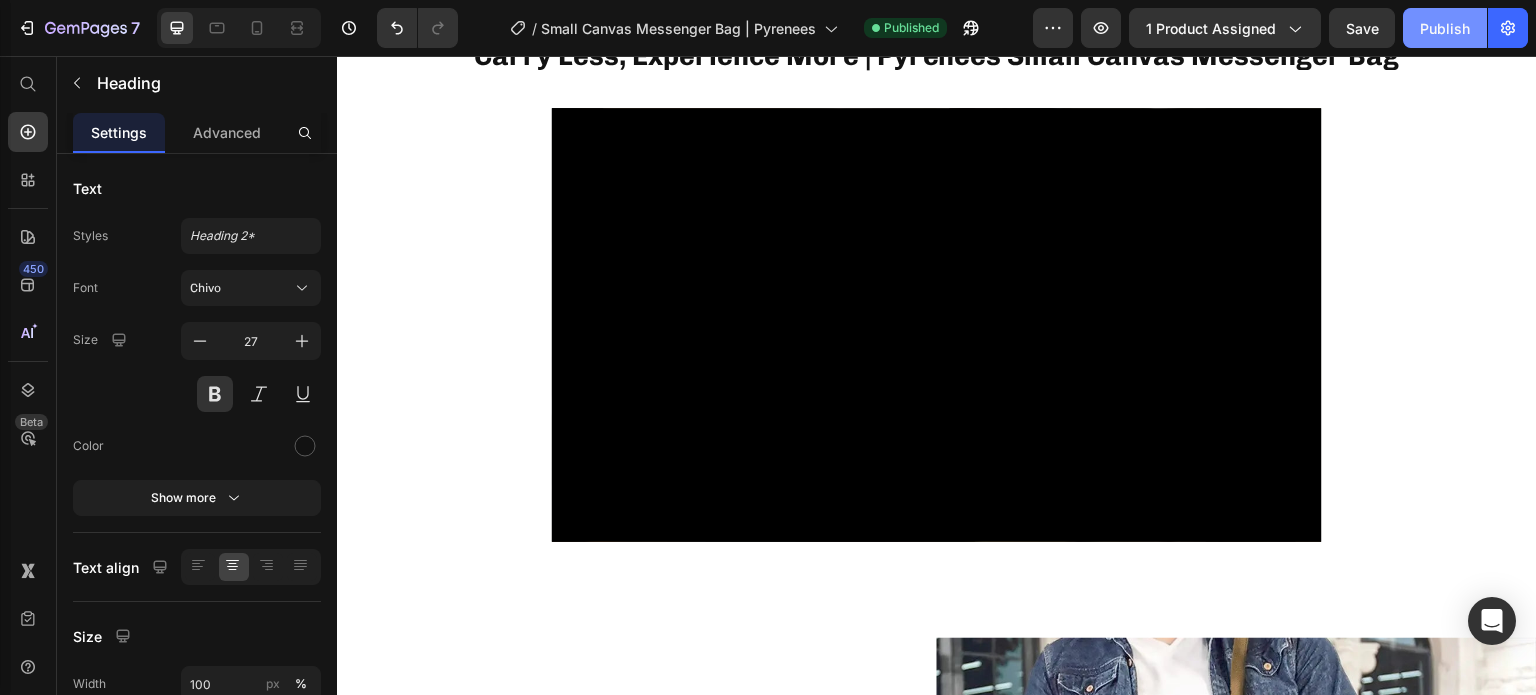 click on "Publish" at bounding box center (1445, 28) 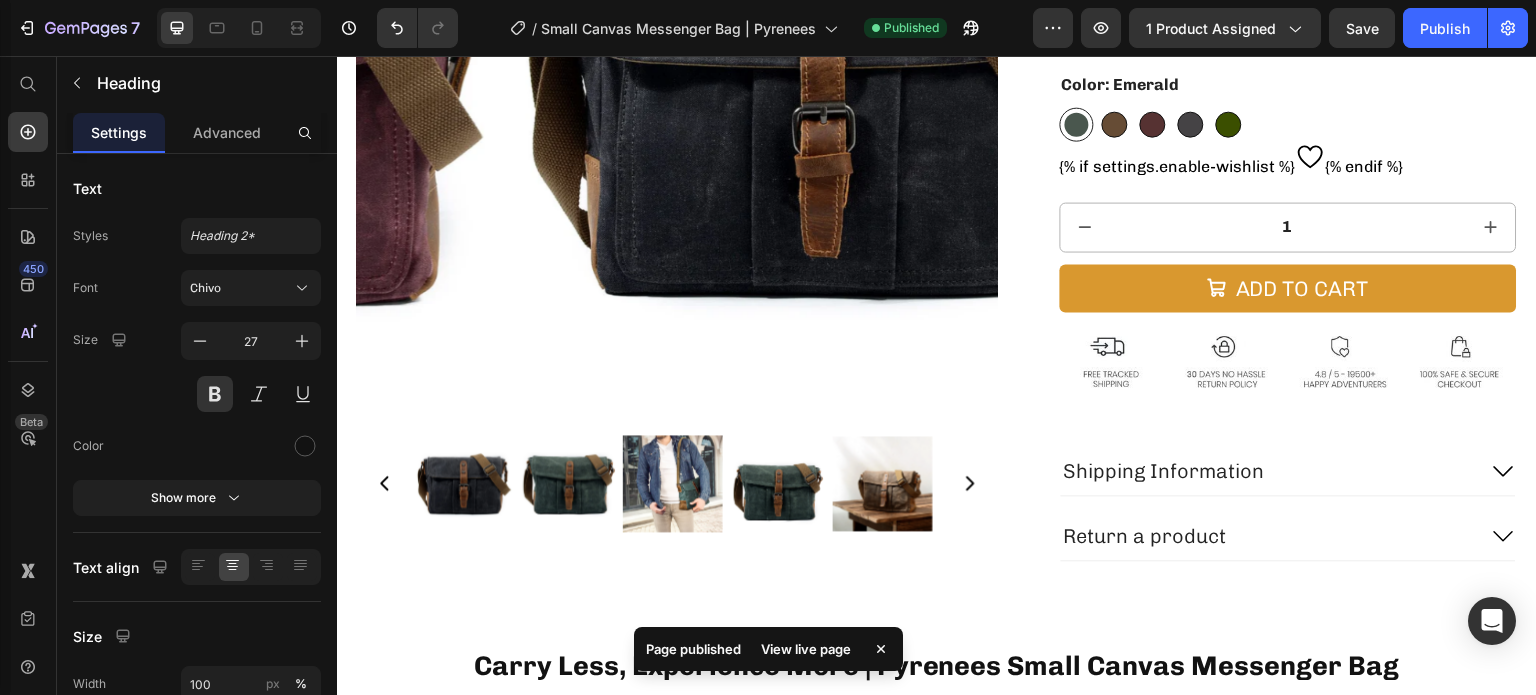 scroll, scrollTop: 0, scrollLeft: 0, axis: both 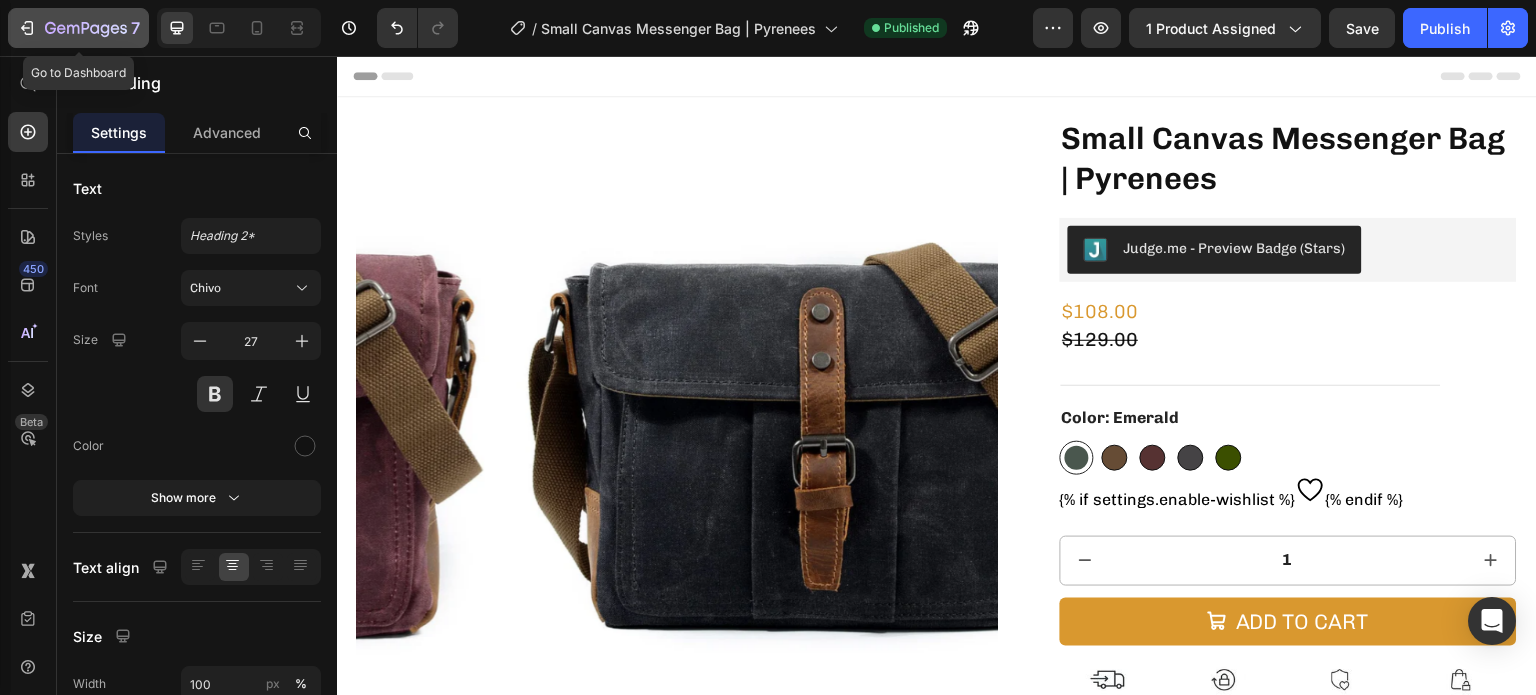 click 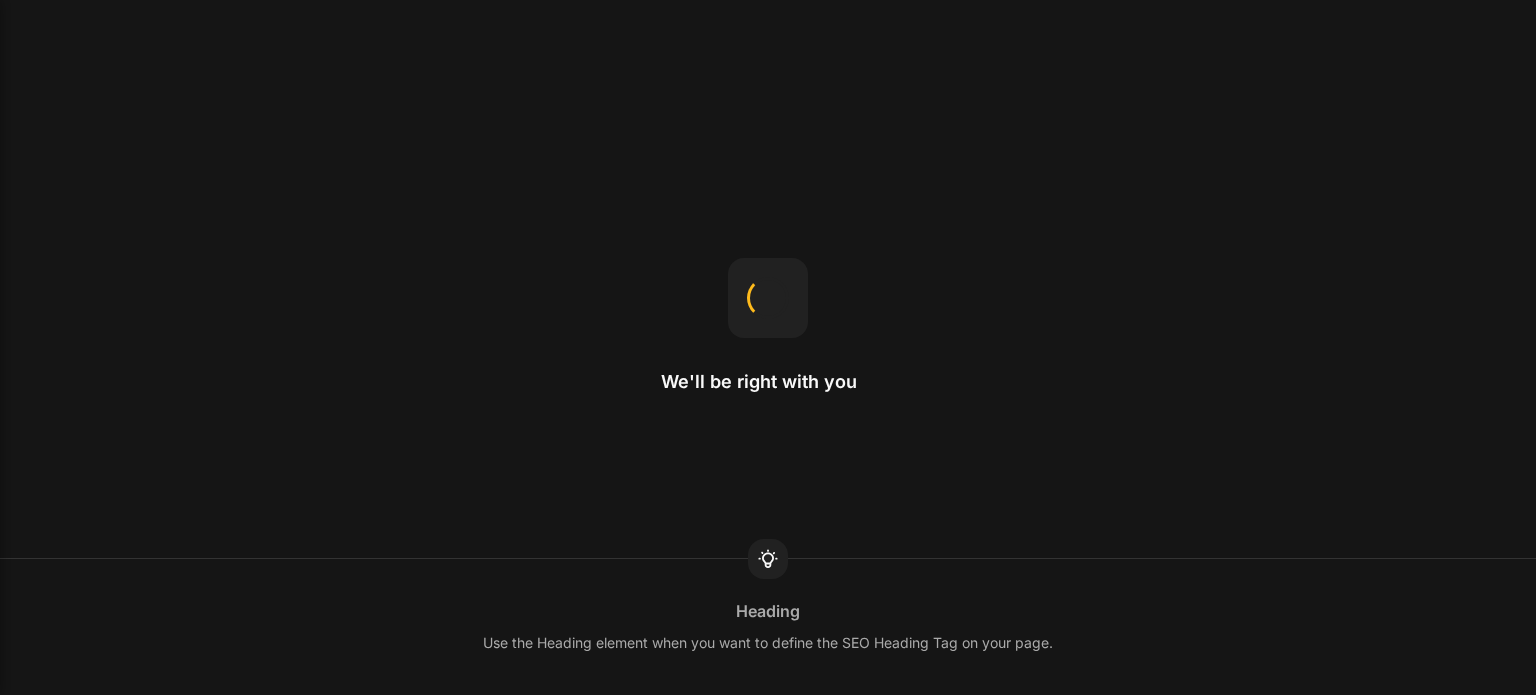 scroll, scrollTop: 0, scrollLeft: 0, axis: both 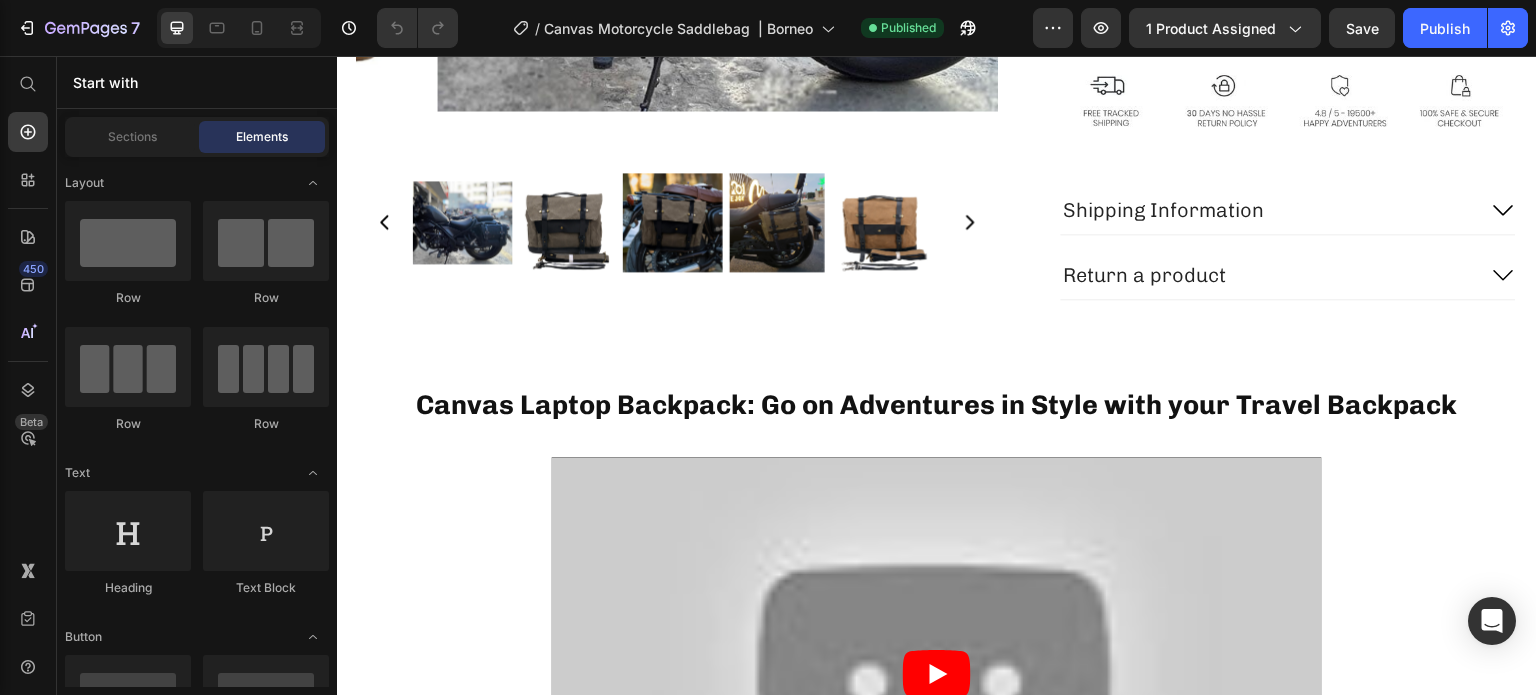 click at bounding box center (937, 673) 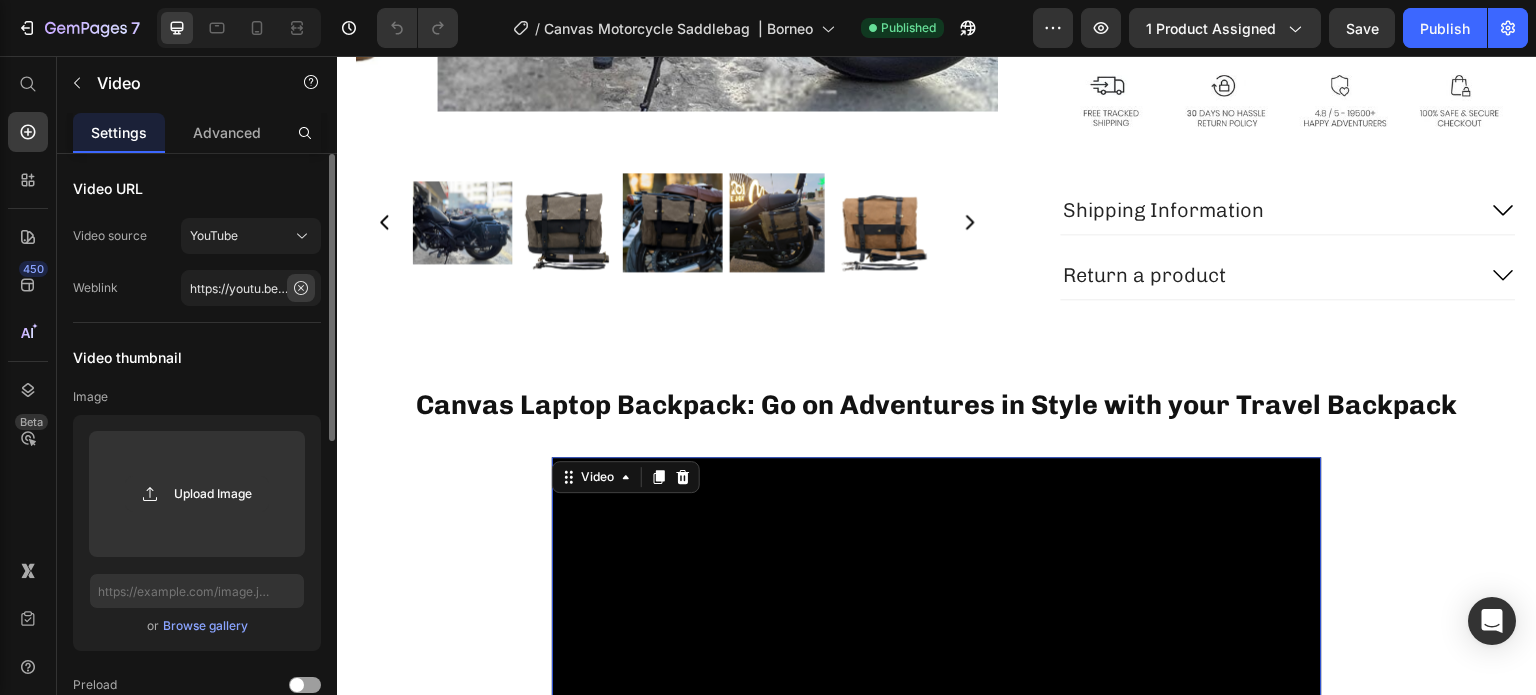 click 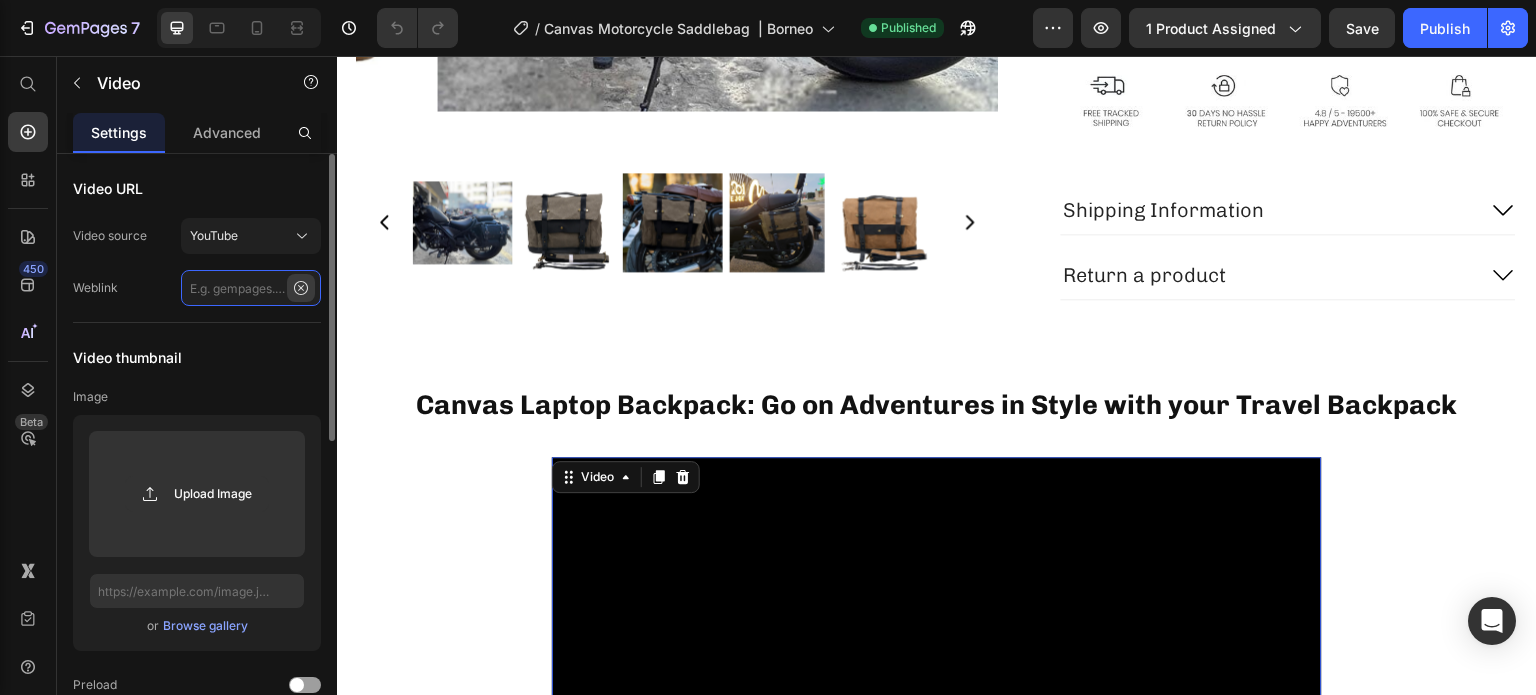 scroll, scrollTop: 0, scrollLeft: 0, axis: both 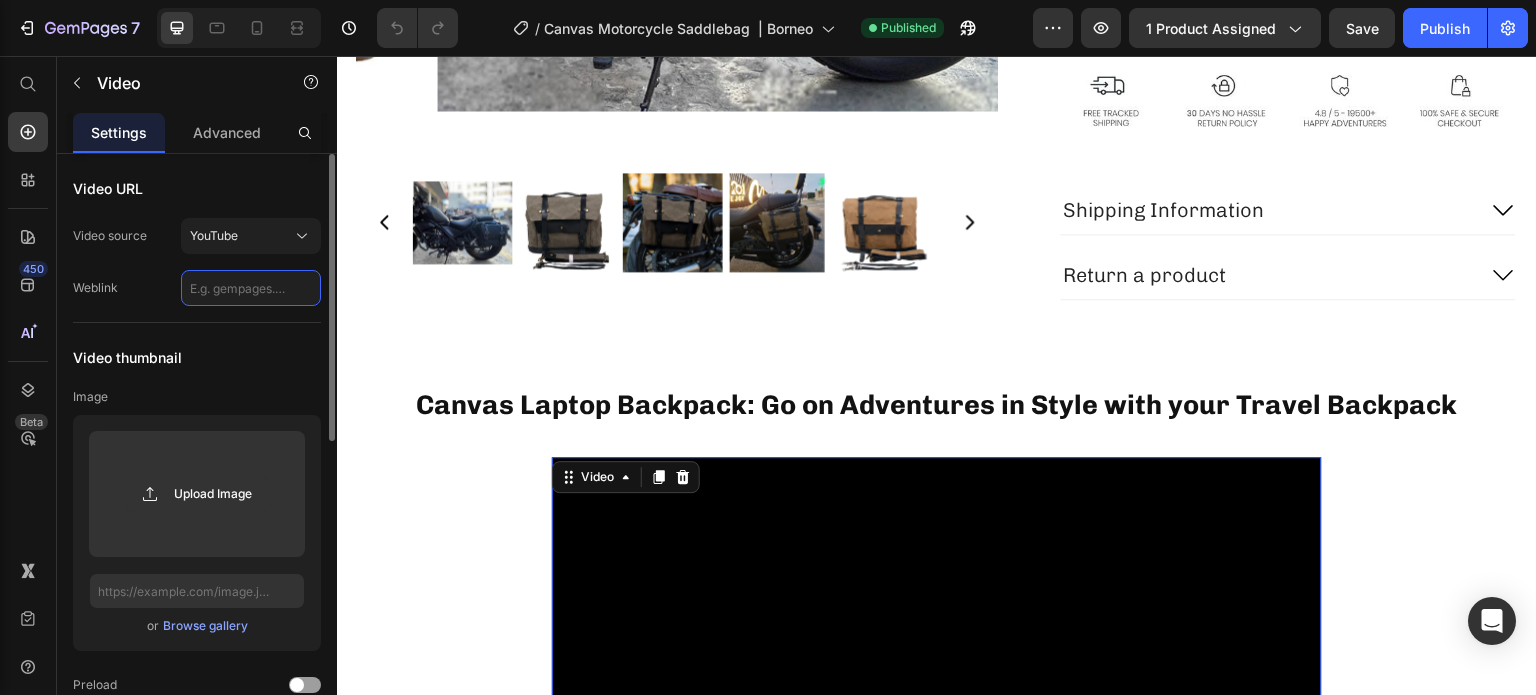 paste on "https://youtu.be/Kibn_t3_Hyo" 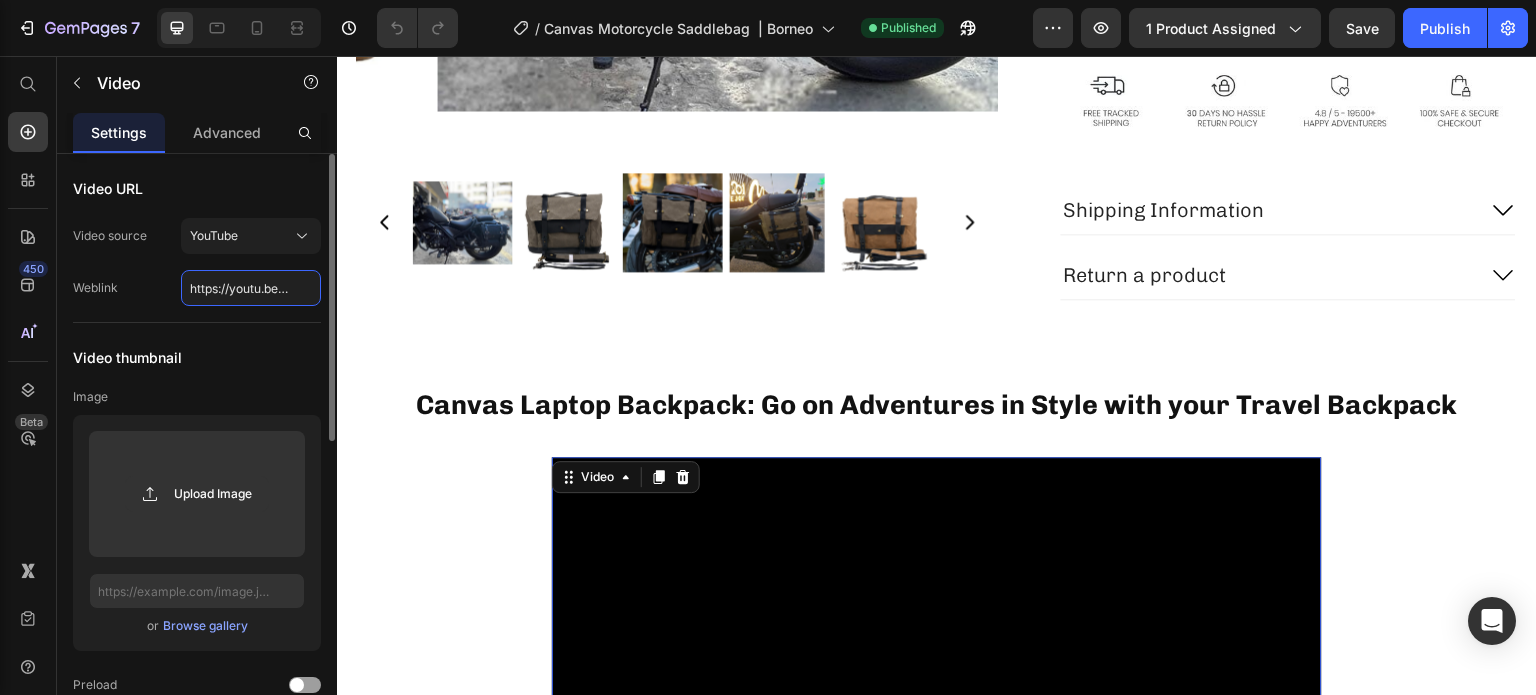 scroll, scrollTop: 0, scrollLeft: 67, axis: horizontal 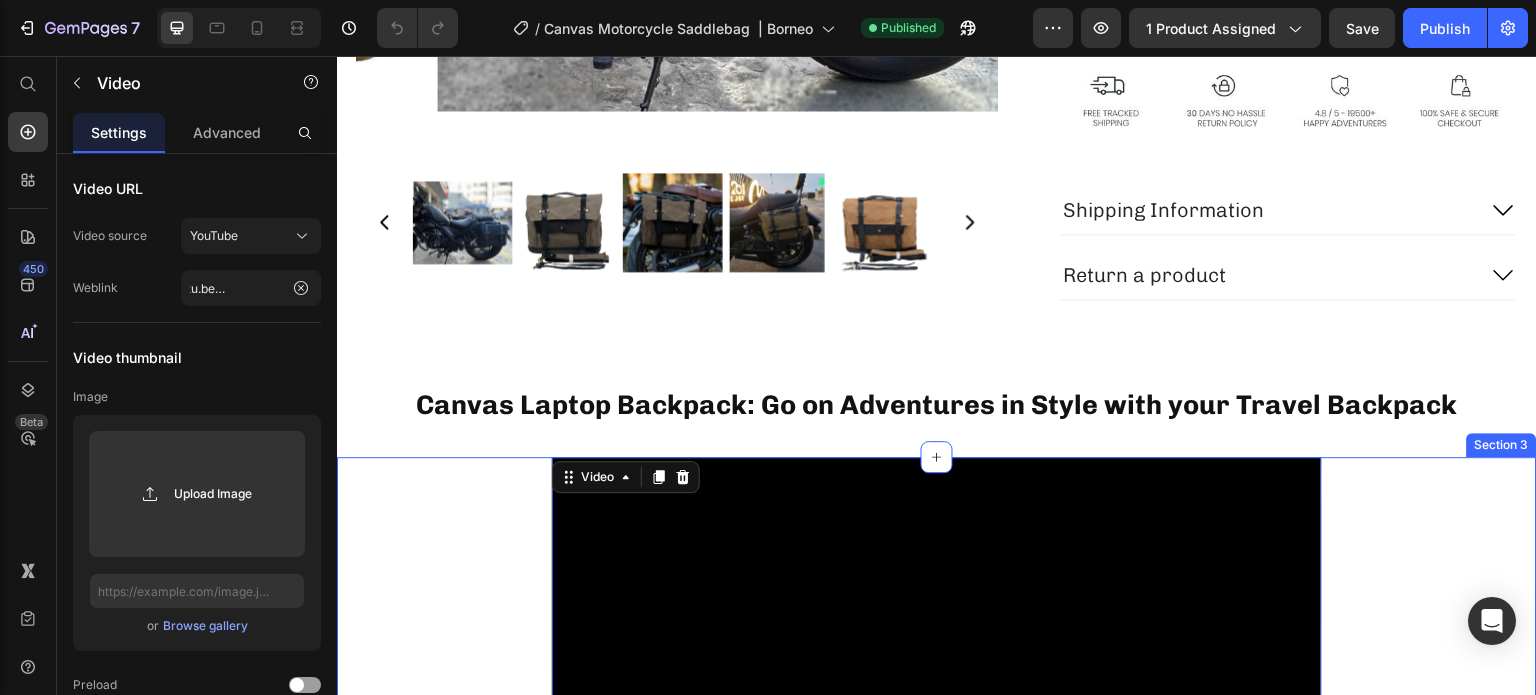 click on "Video   48 Row" at bounding box center [937, 697] 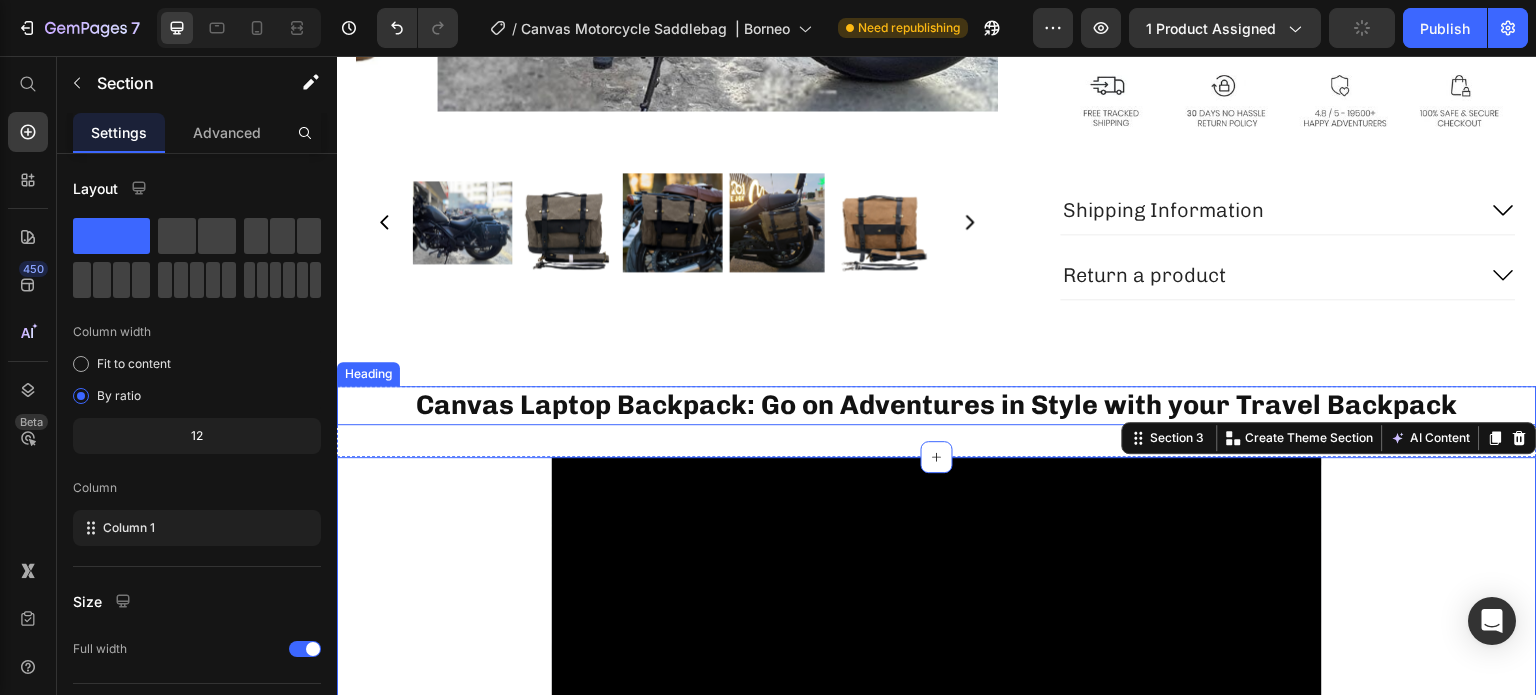 click on "Canvas Laptop Backpack: Go on Adventures in Style with your Travel Backpack" at bounding box center [937, 405] 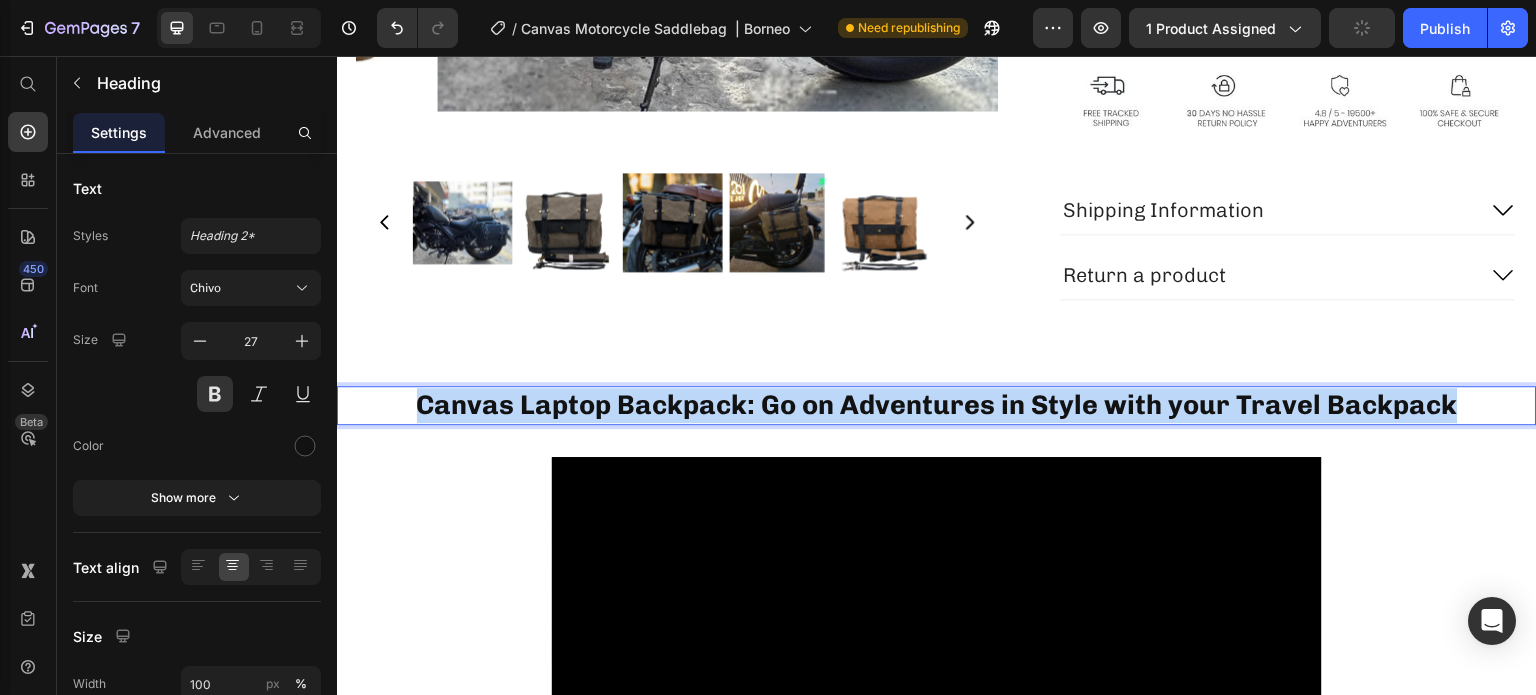 click on "Canvas Laptop Backpack: Go on Adventures in Style with your Travel Backpack" at bounding box center (937, 405) 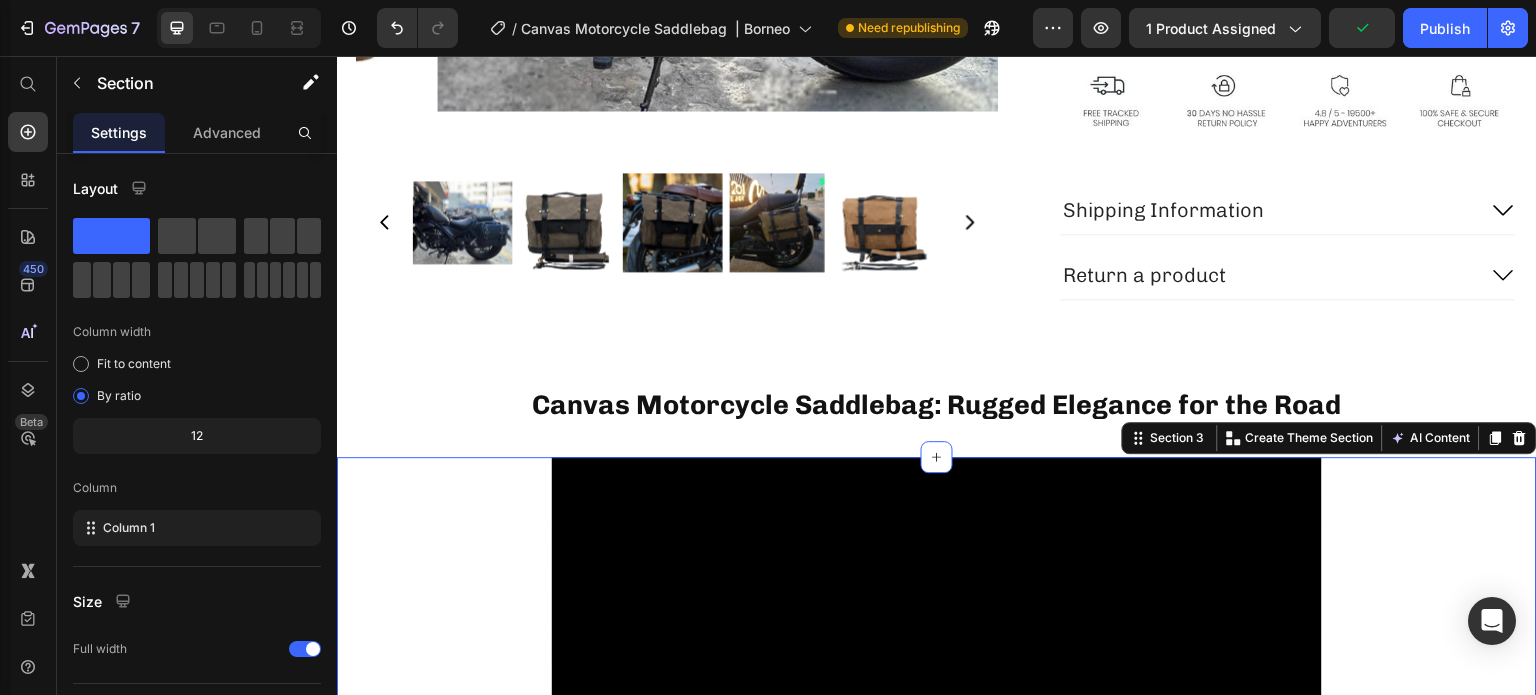click on "Video Row" at bounding box center (937, 697) 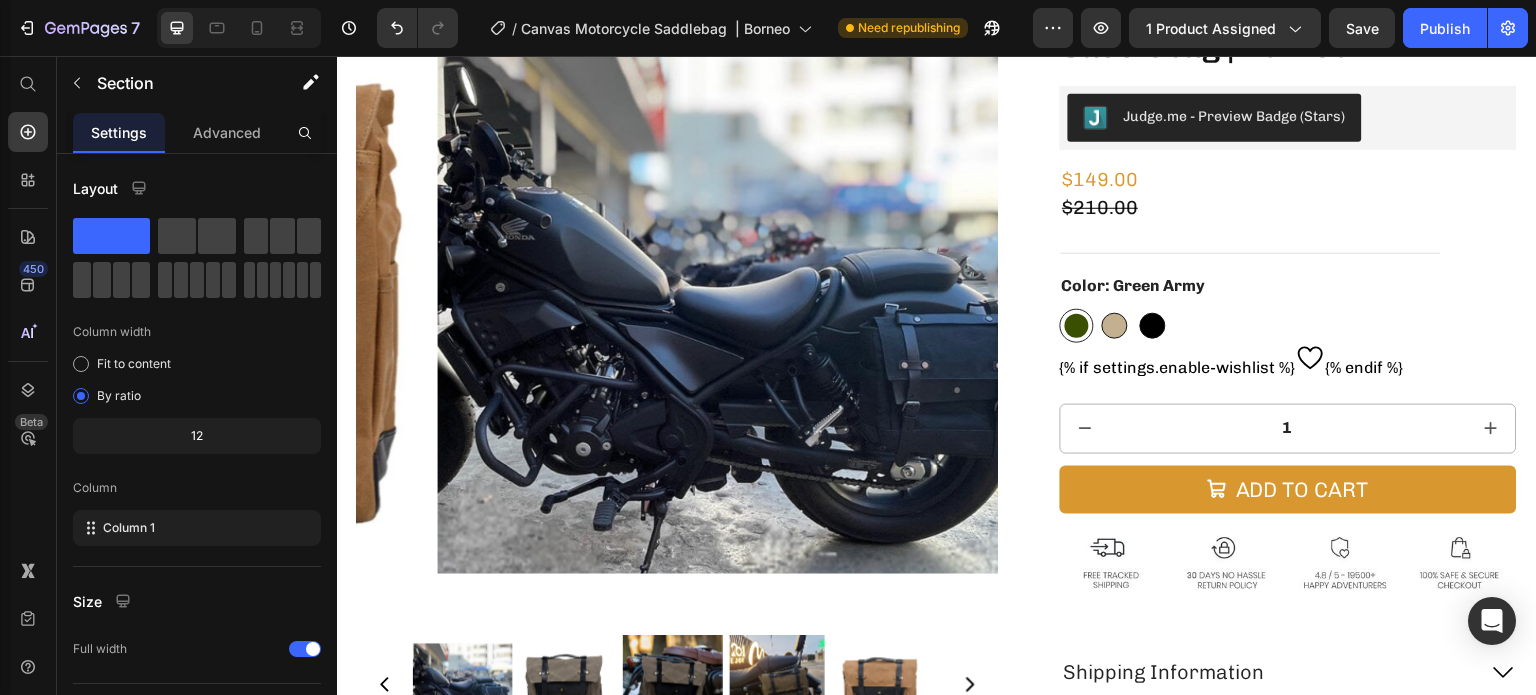 scroll, scrollTop: 0, scrollLeft: 0, axis: both 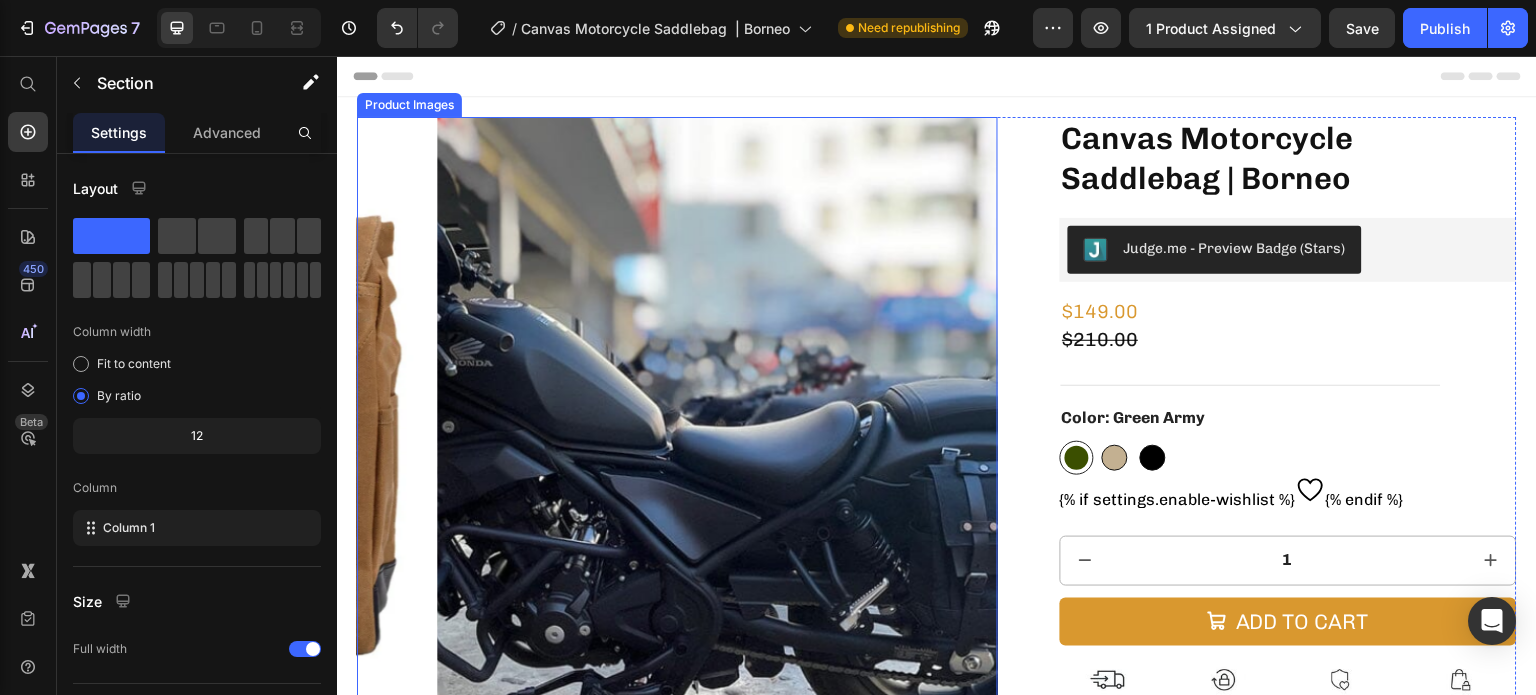 click at bounding box center (757, 437) 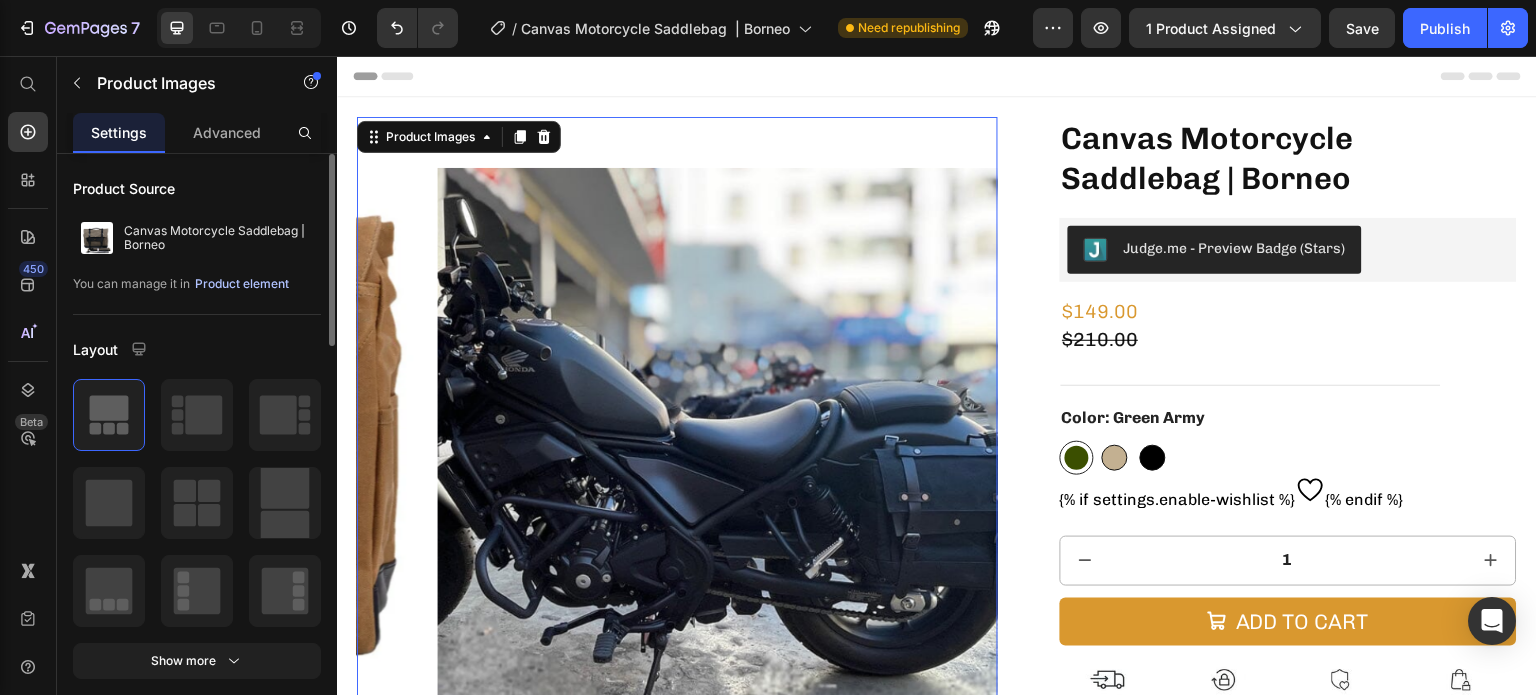 click on "Product element" at bounding box center [242, 284] 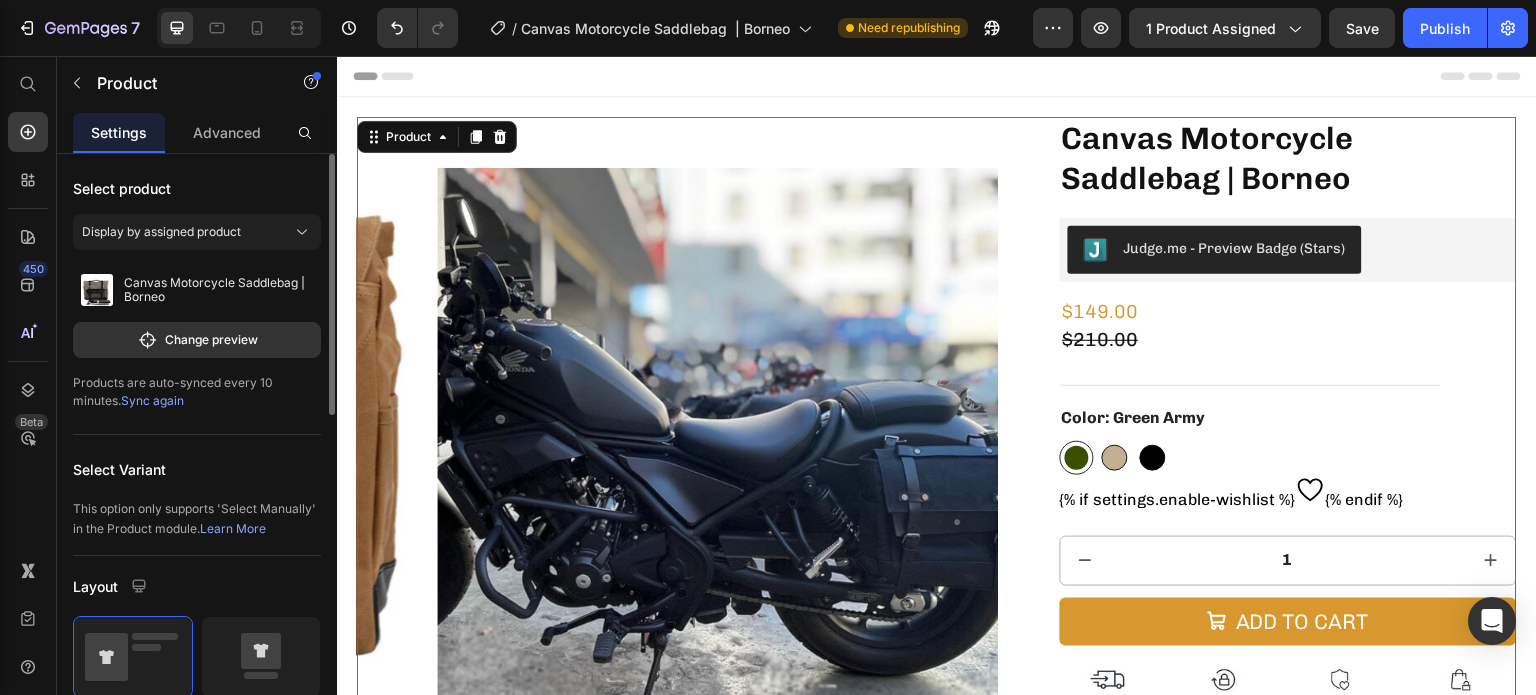 click on "Sync again" at bounding box center [152, 400] 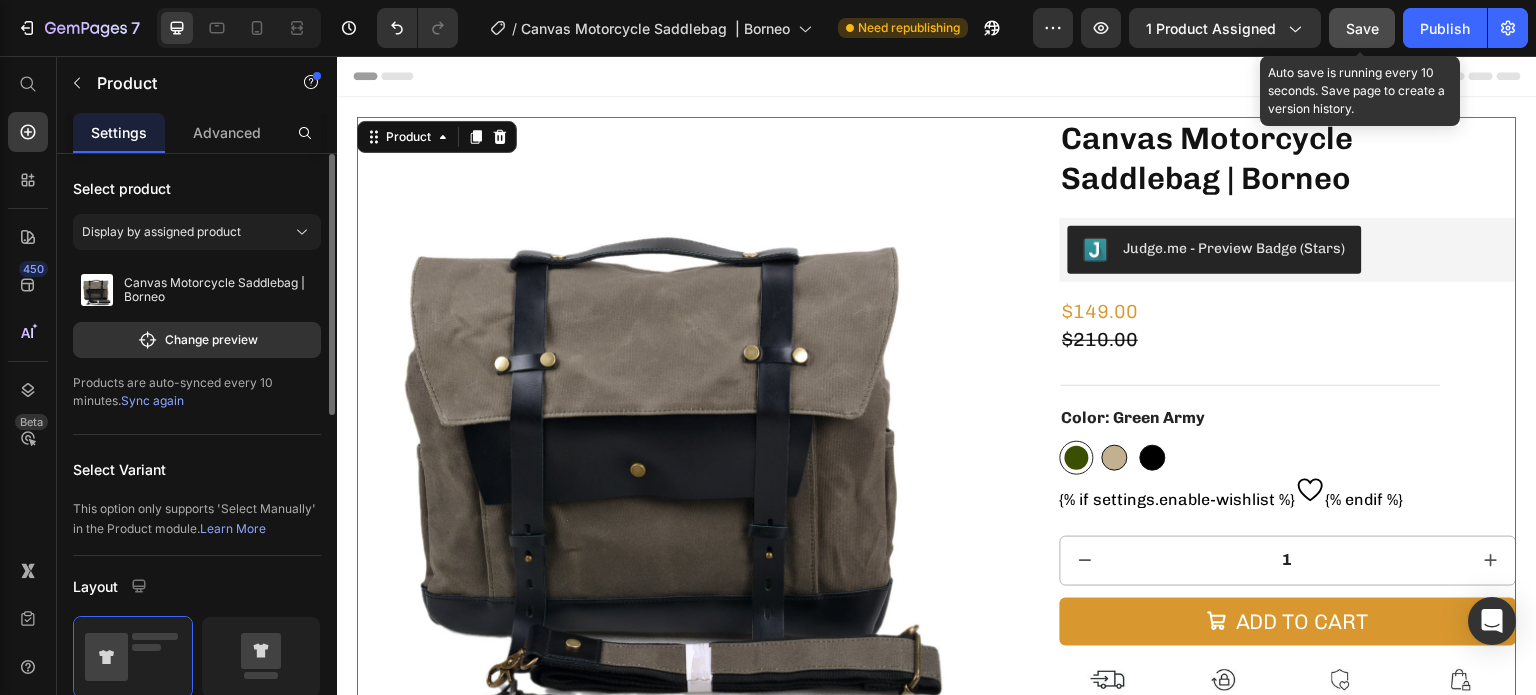 click on "Save" at bounding box center [1362, 28] 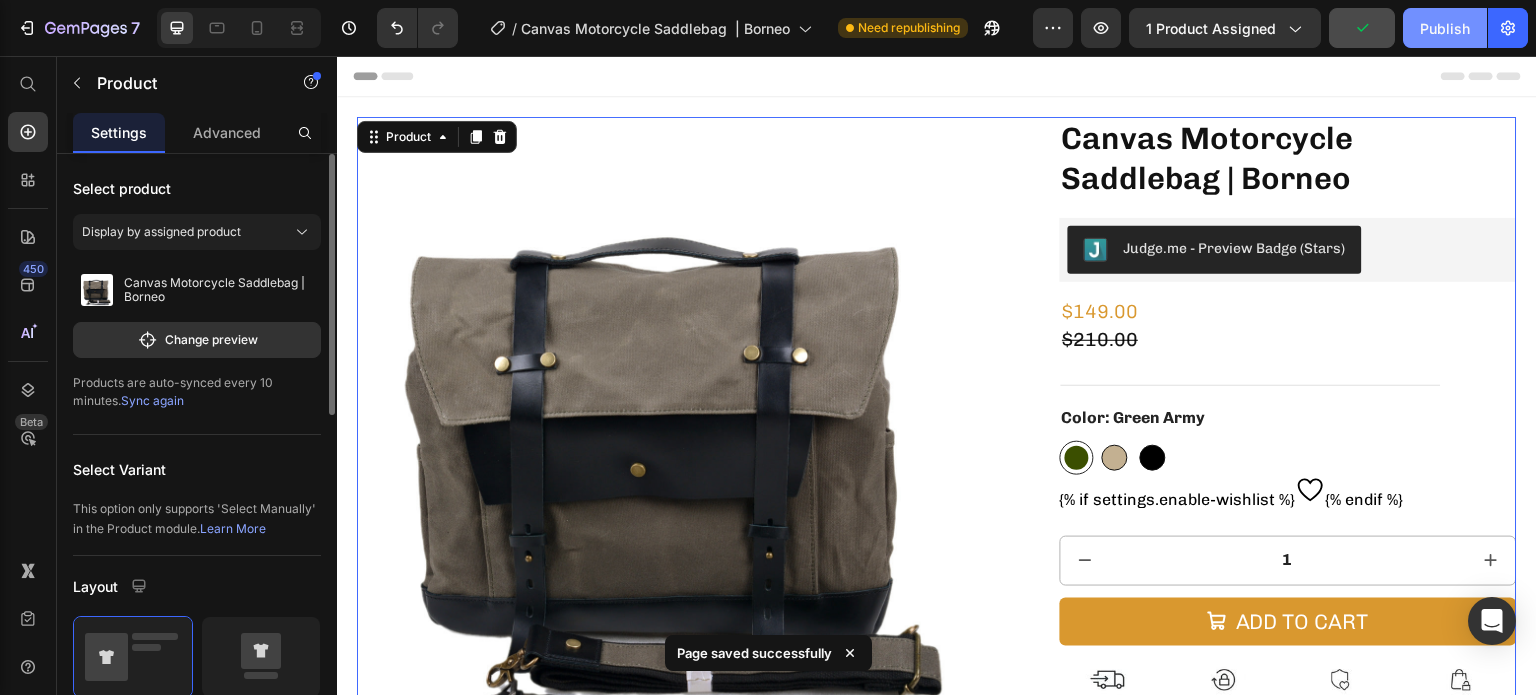 click on "Publish" at bounding box center [1445, 28] 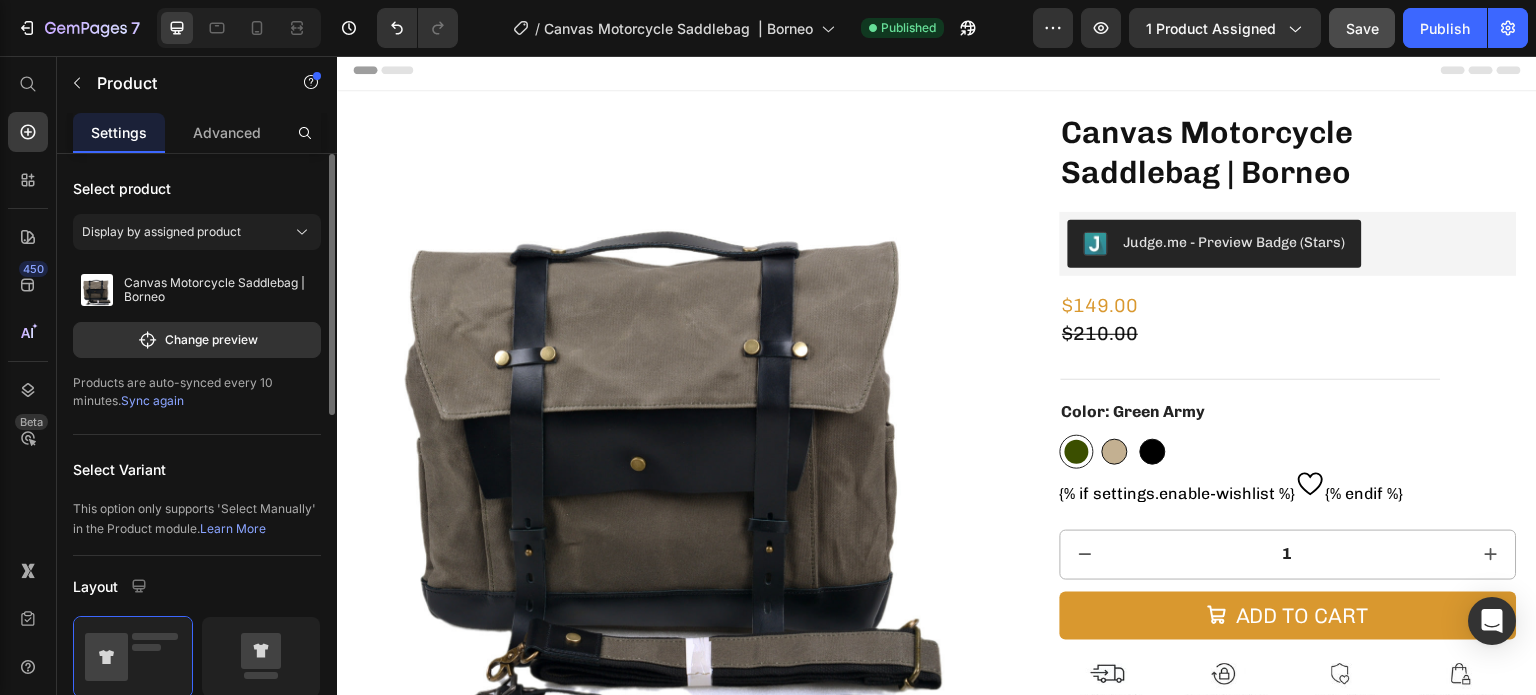 scroll, scrollTop: 4, scrollLeft: 0, axis: vertical 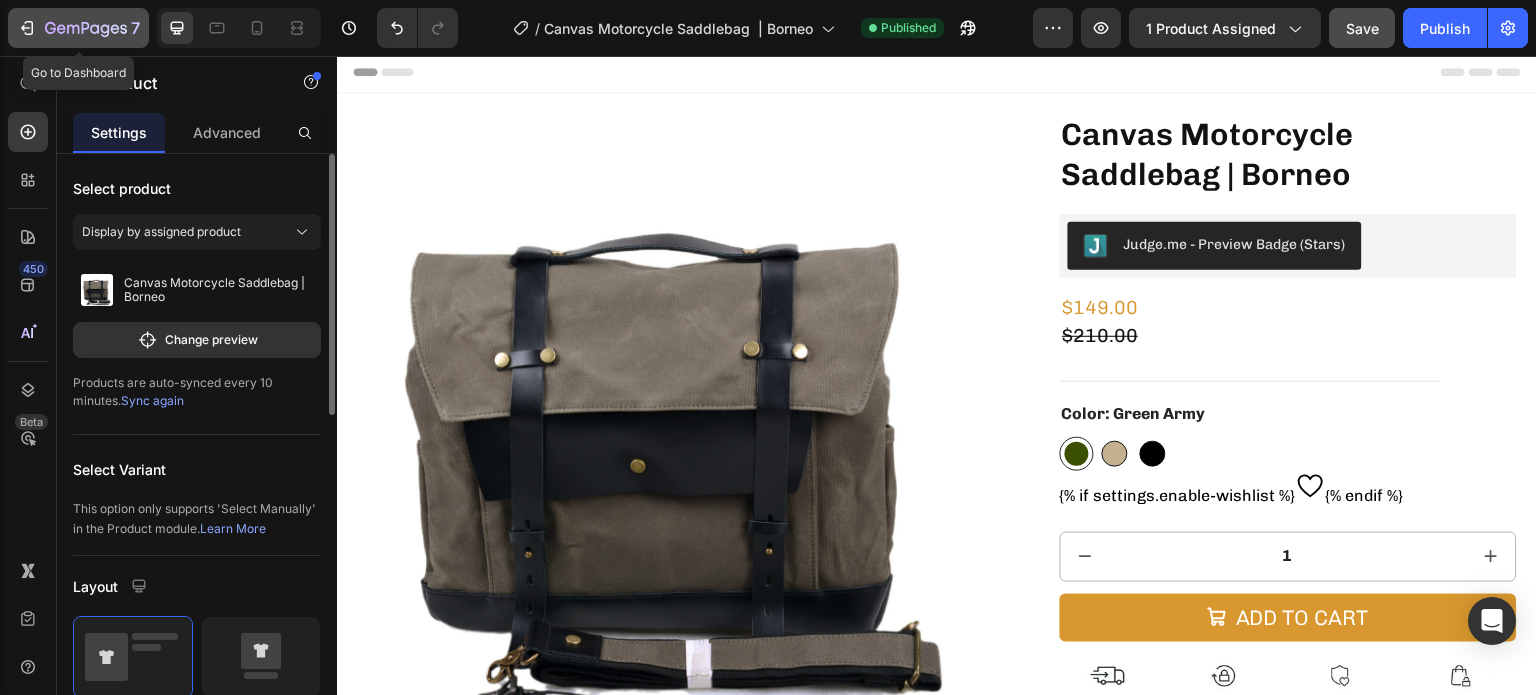 click 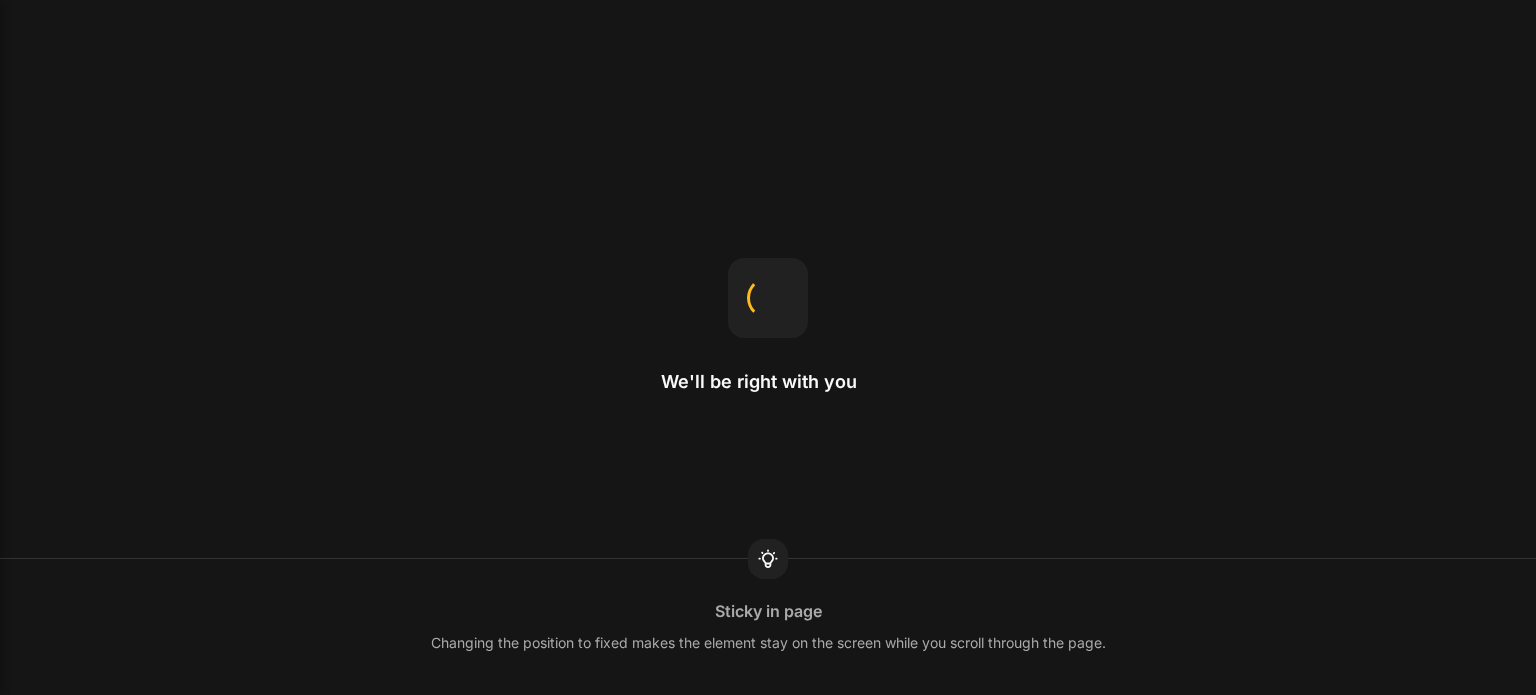 scroll, scrollTop: 0, scrollLeft: 0, axis: both 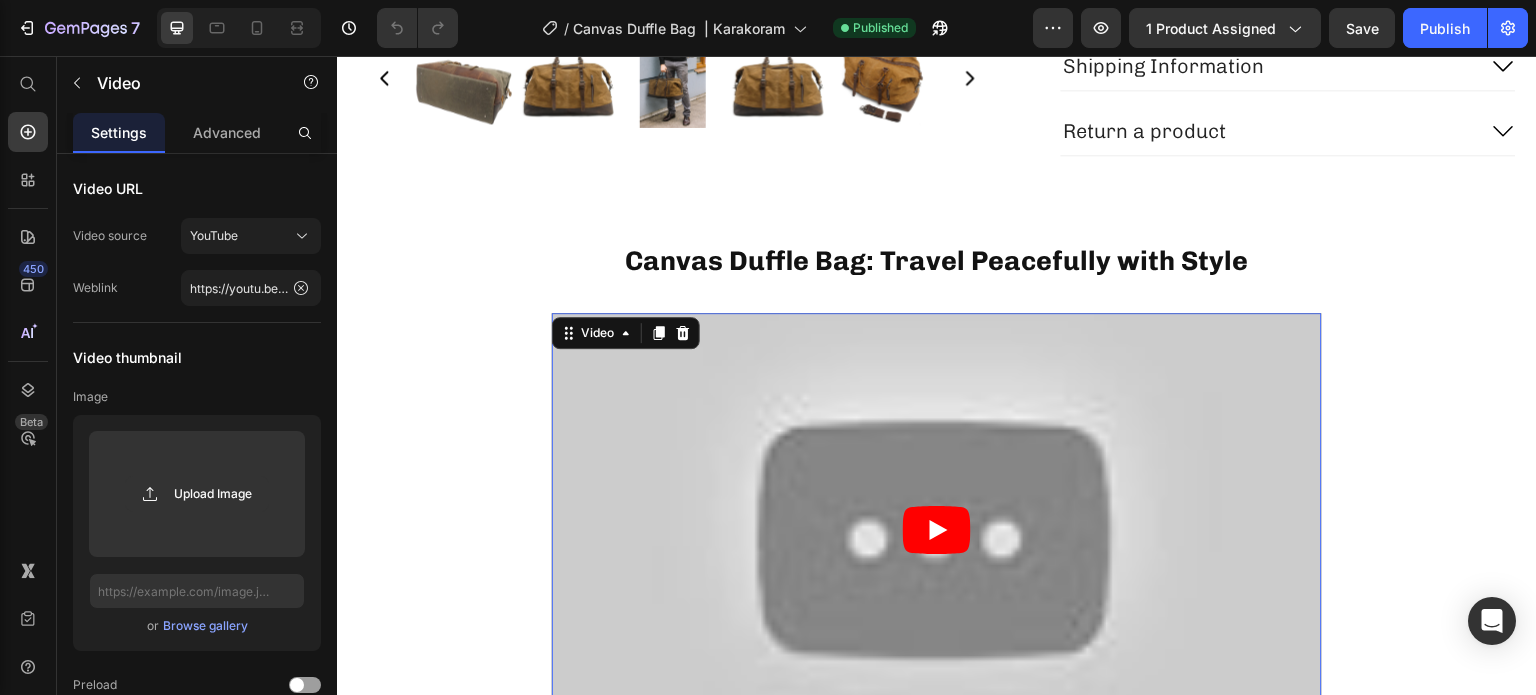 click at bounding box center [937, 529] 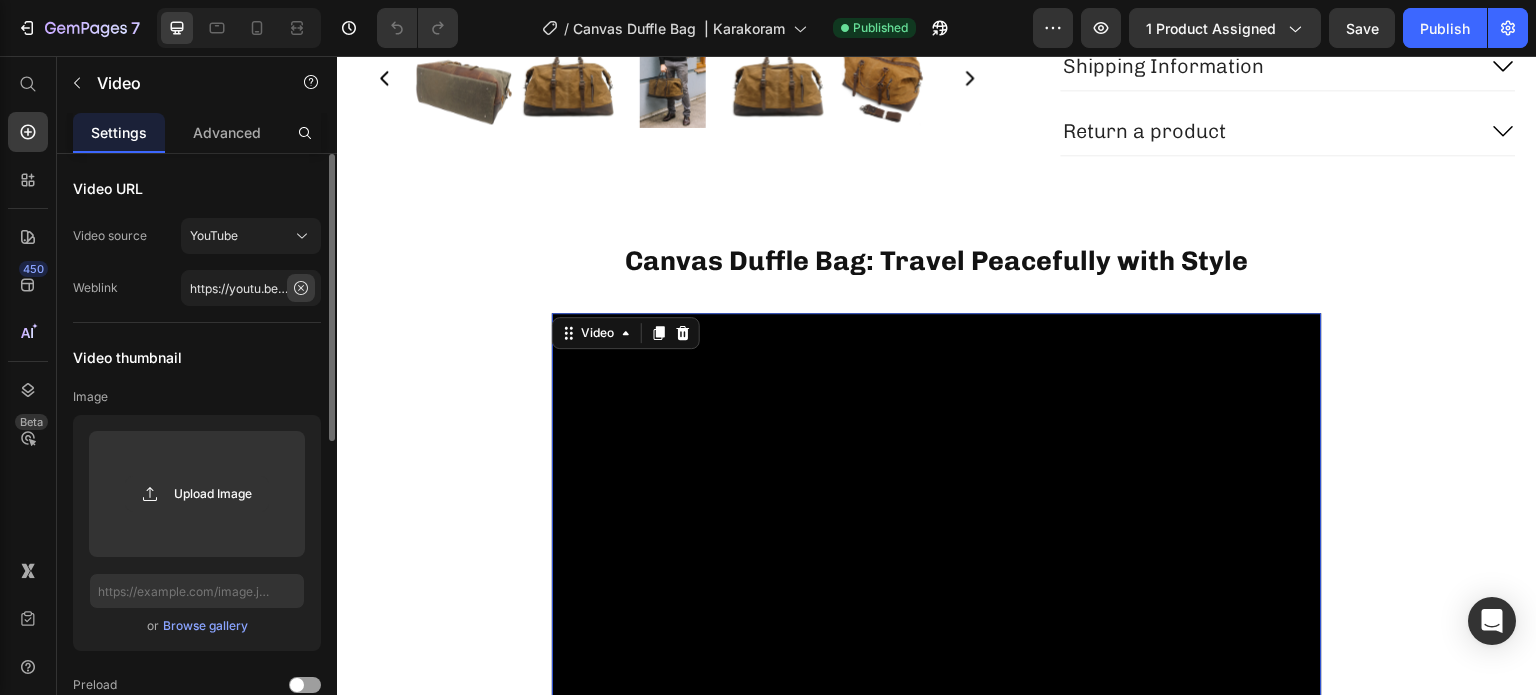click 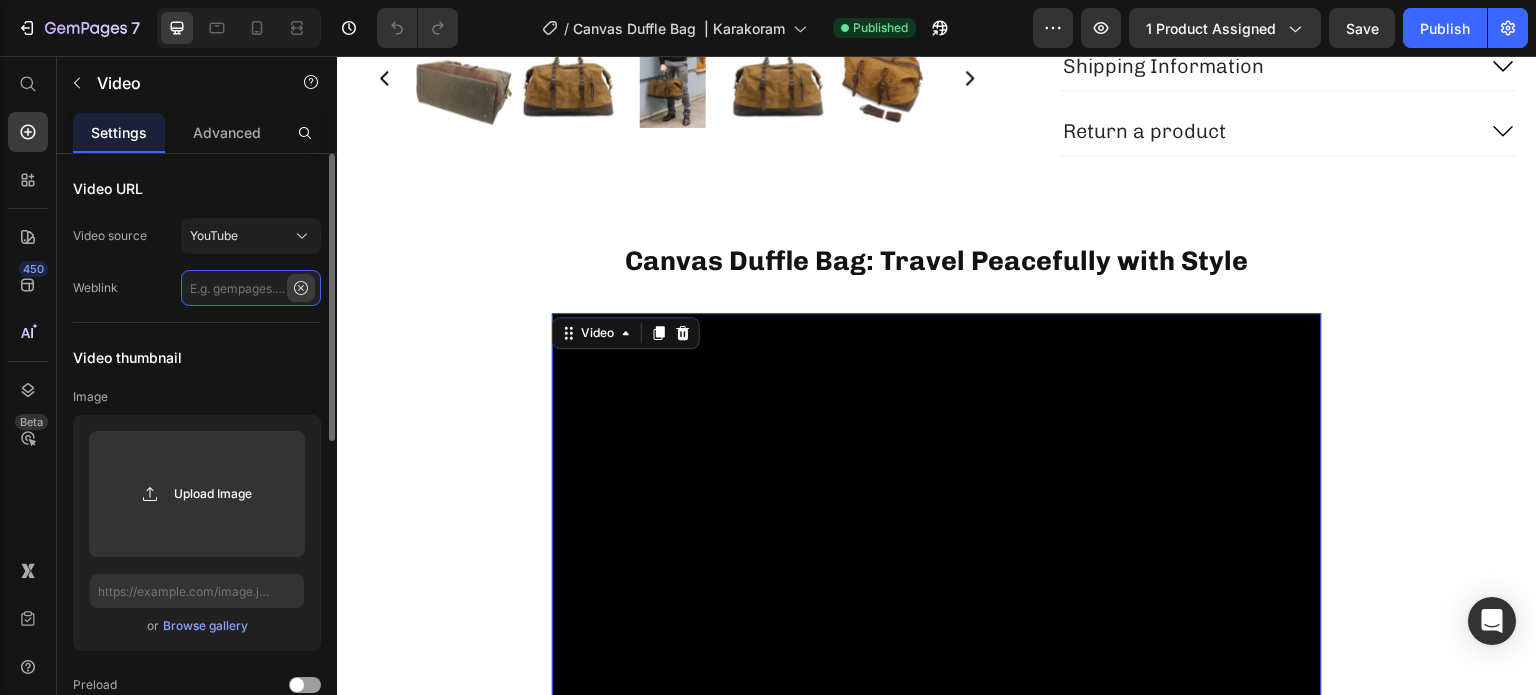 scroll, scrollTop: 0, scrollLeft: 0, axis: both 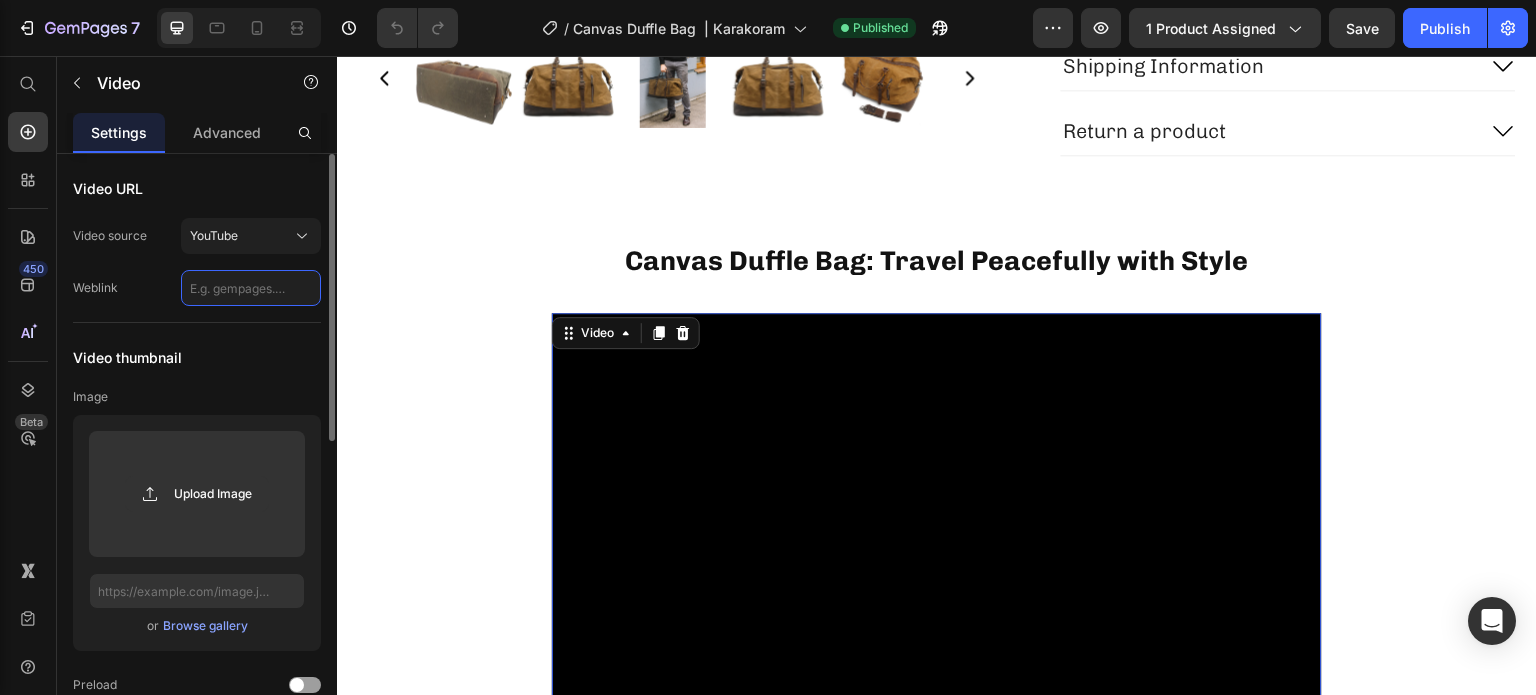 click 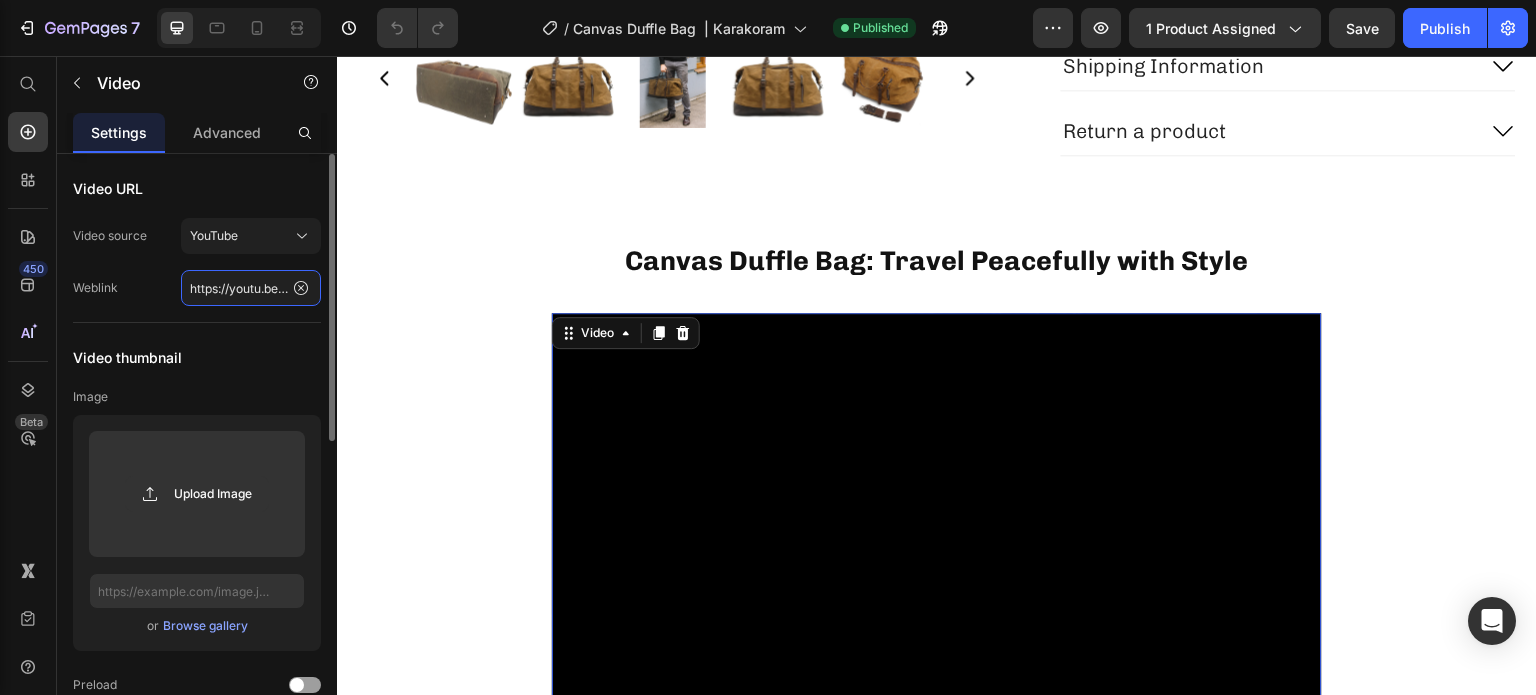 scroll, scrollTop: 0, scrollLeft: 72, axis: horizontal 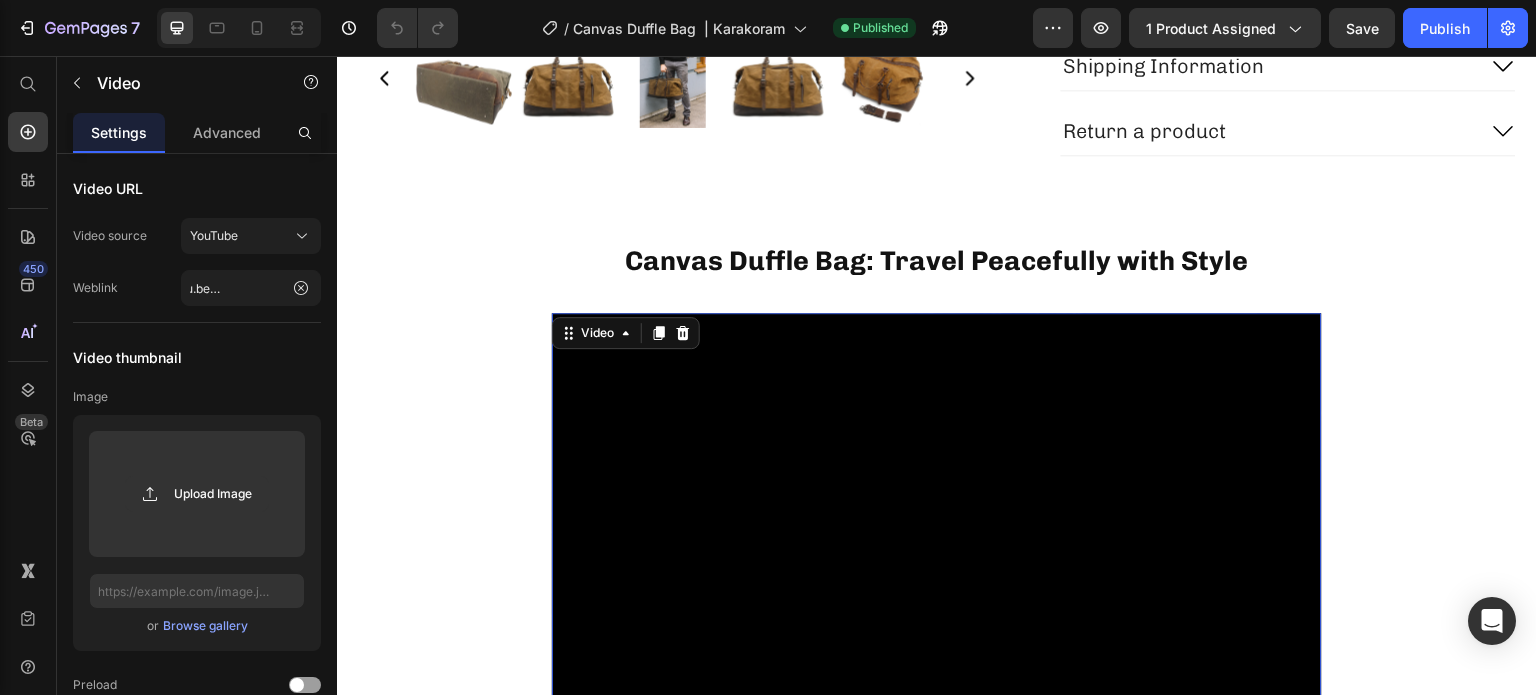 click on "Canvas Duffle Bag: Travel Peacefully with Style Heading Section 2" at bounding box center [937, 277] 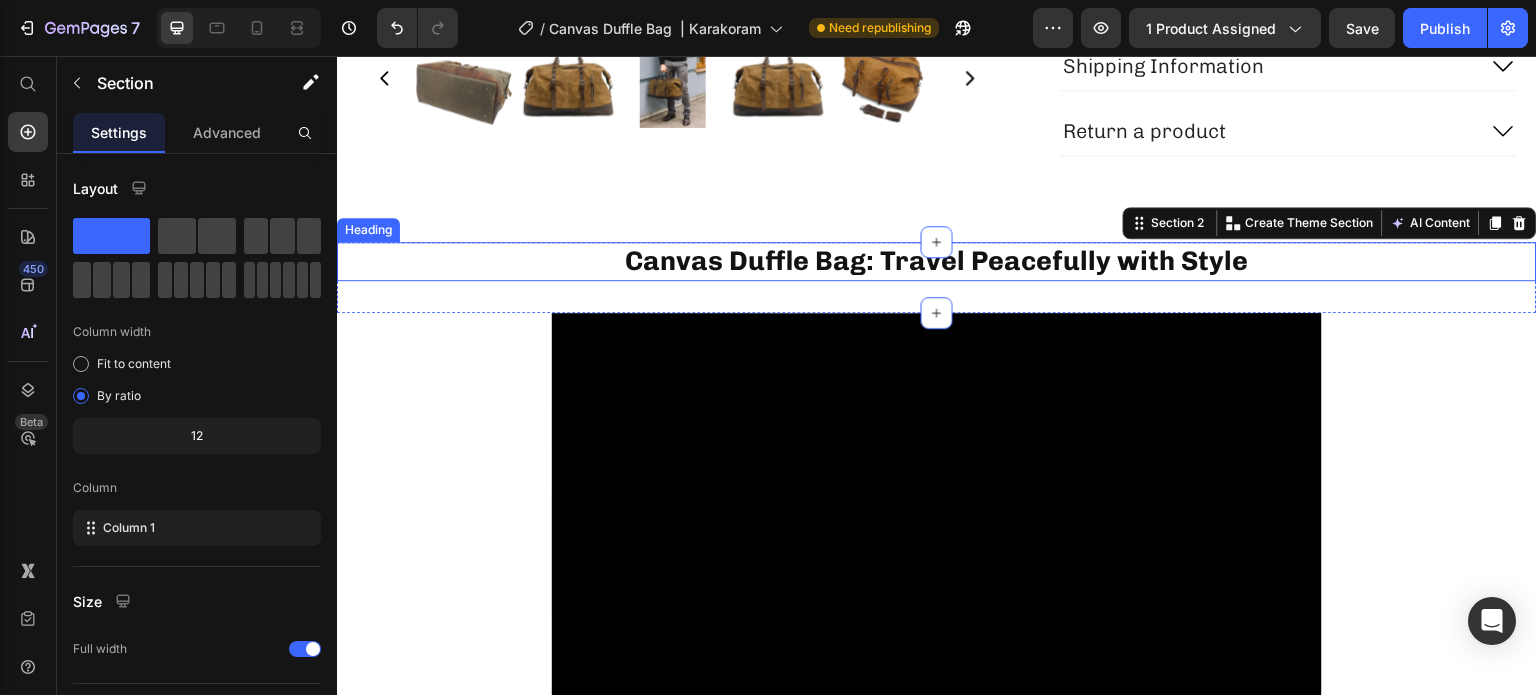click on "Canvas Duffle Bag: Travel Peacefully with Style" at bounding box center [937, 261] 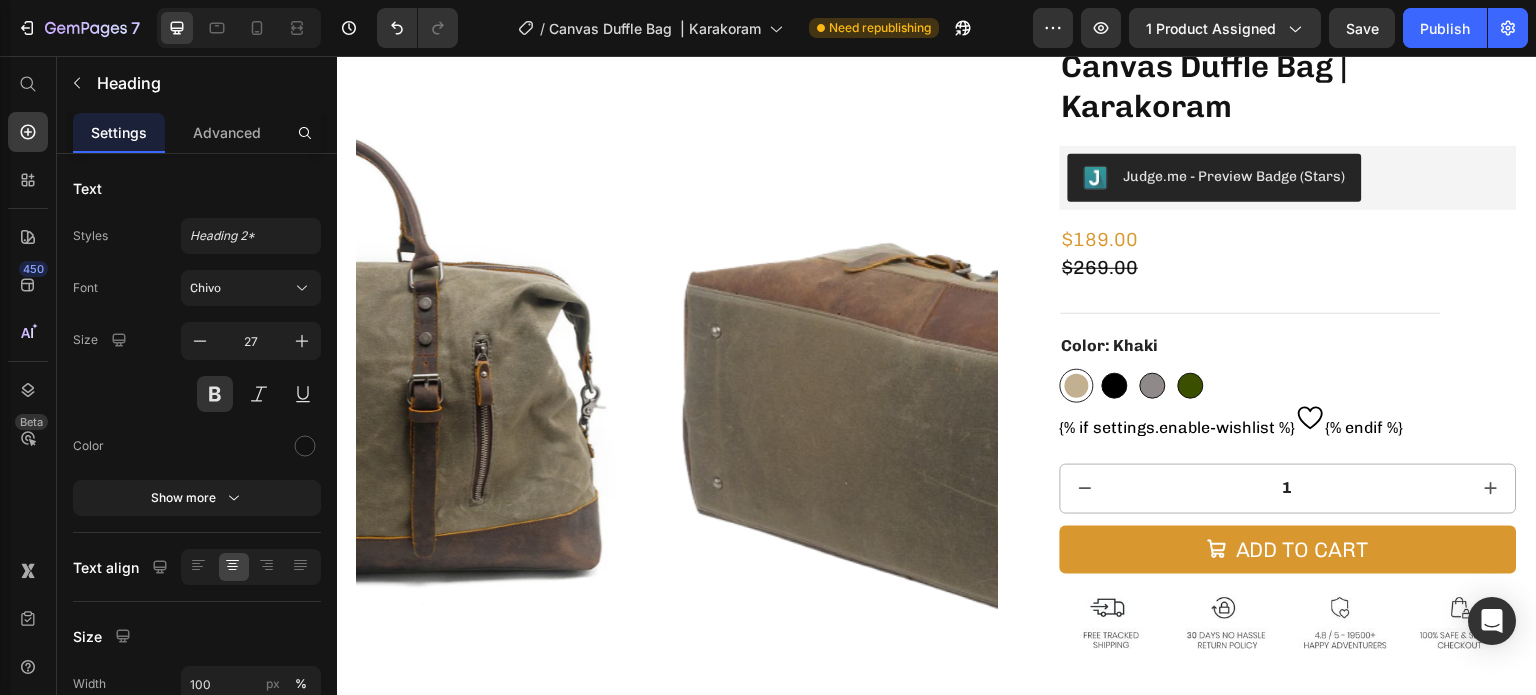 scroll, scrollTop: 71, scrollLeft: 0, axis: vertical 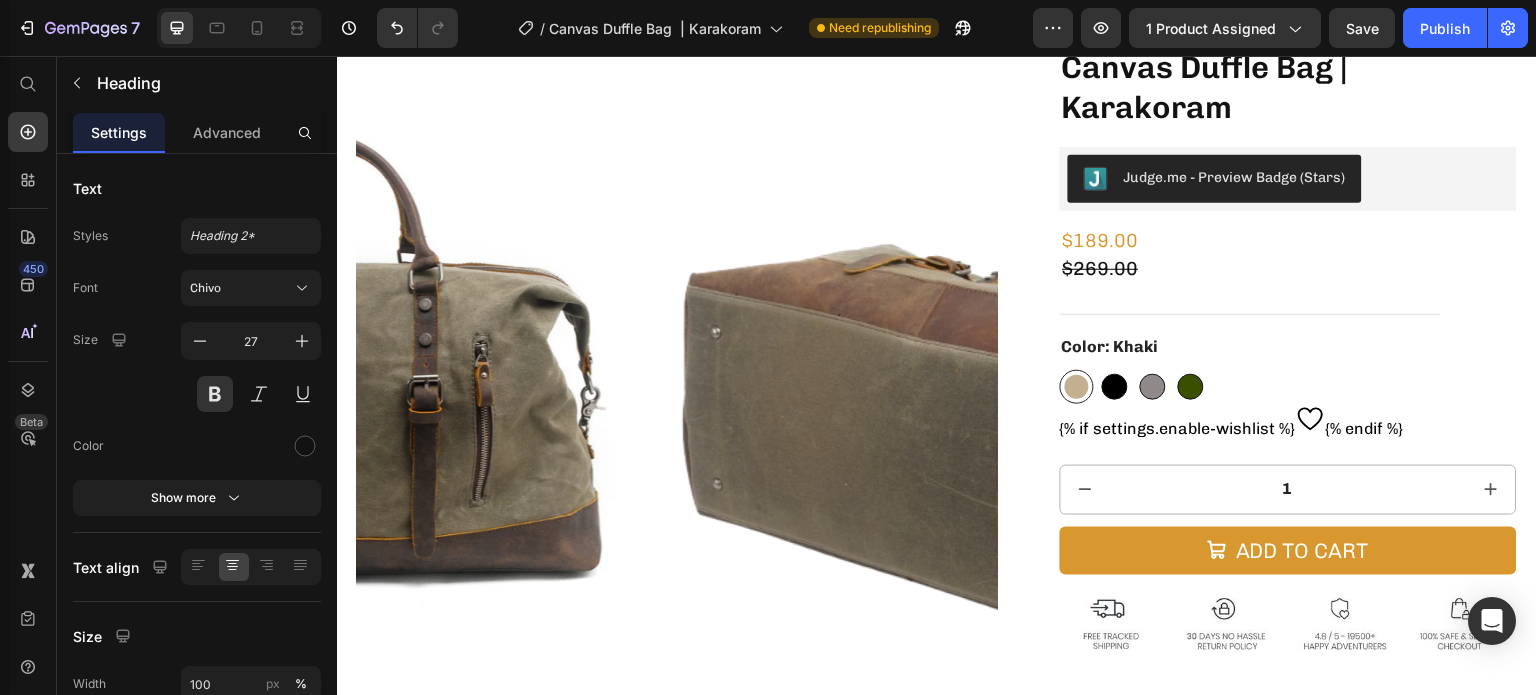 click at bounding box center (979, 366) 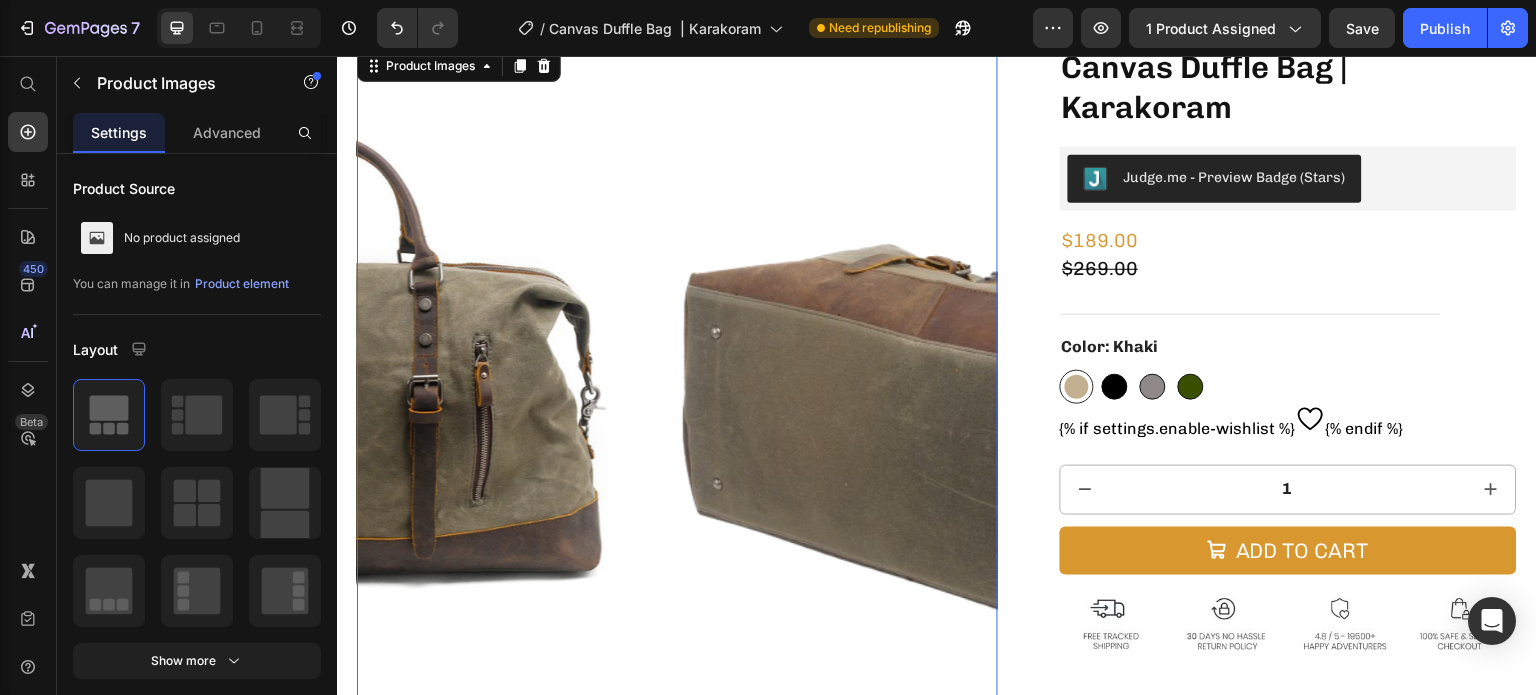 click at bounding box center (979, 366) 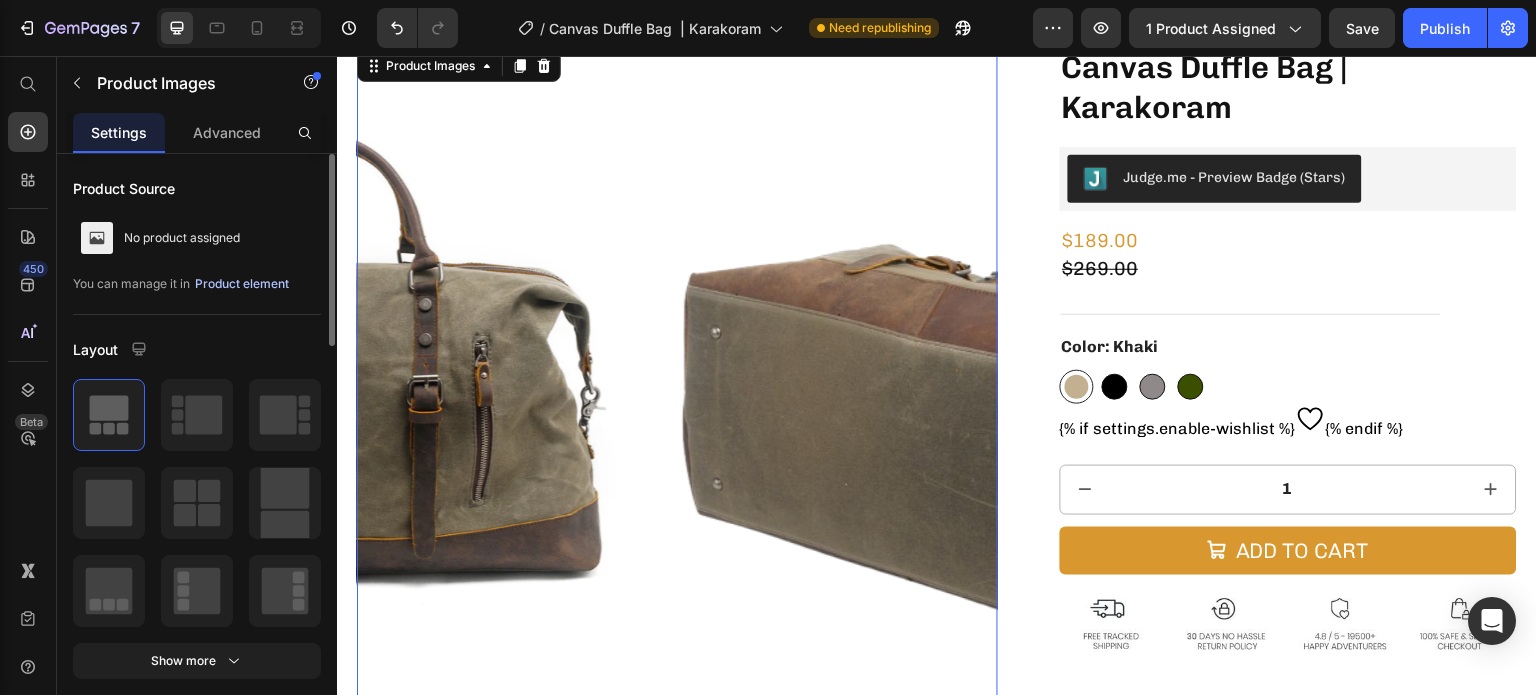 click on "Product element" at bounding box center [242, 284] 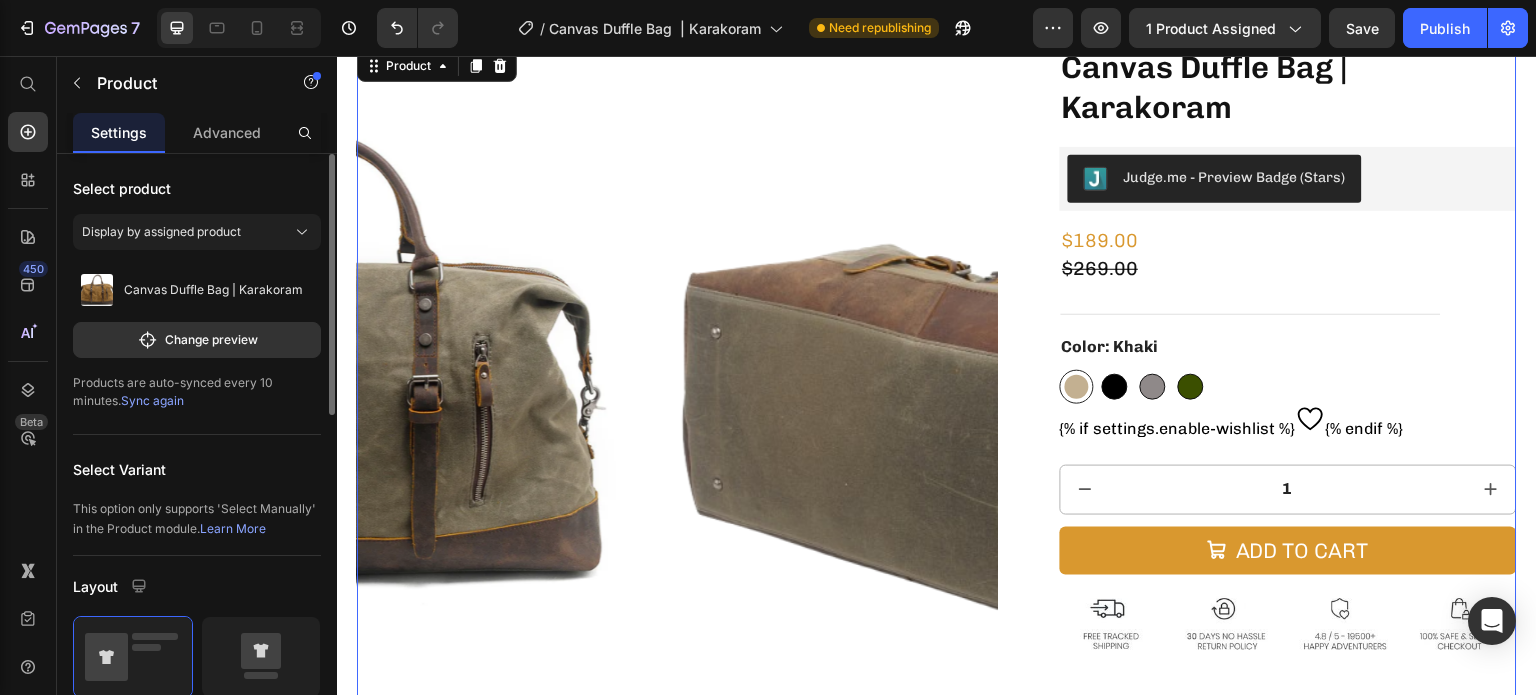 click on "Products are auto-synced every 10 minutes.  Sync again" at bounding box center (197, 392) 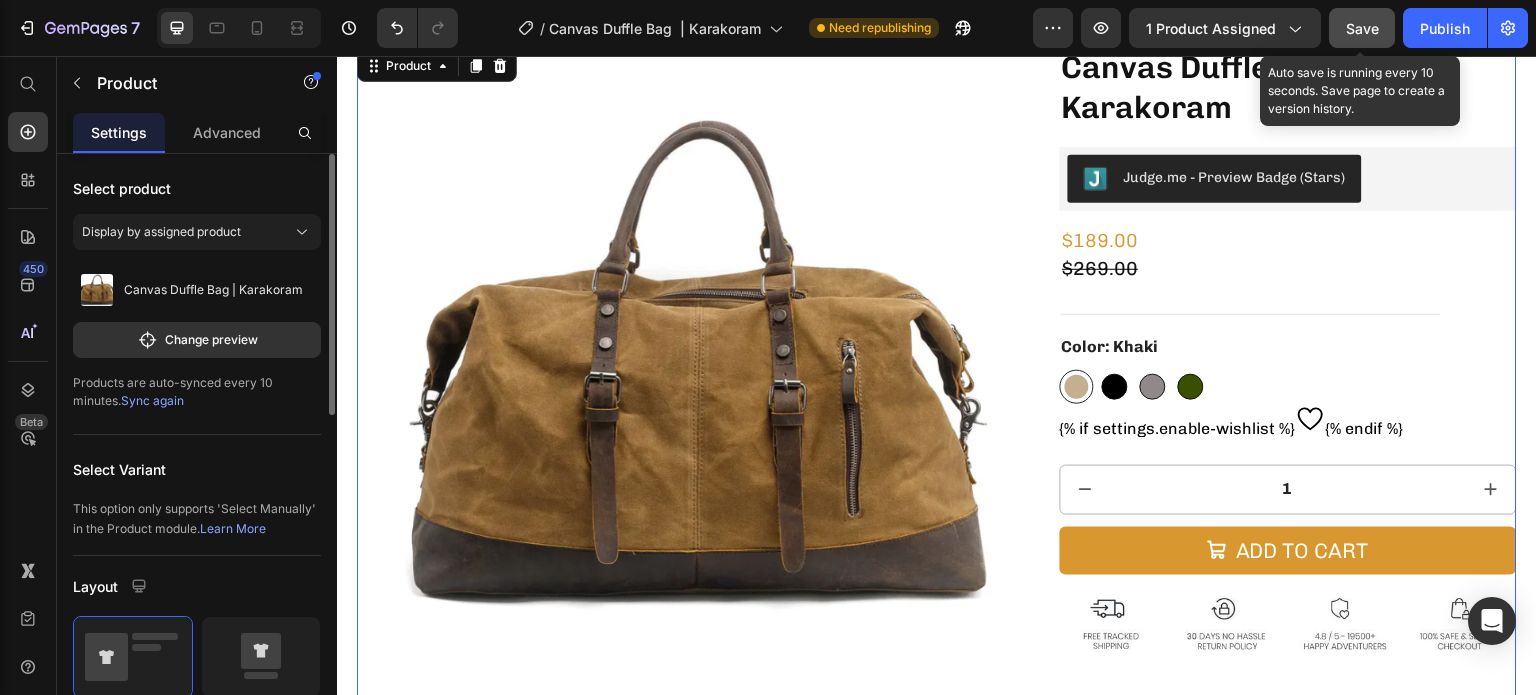 click on "Save" 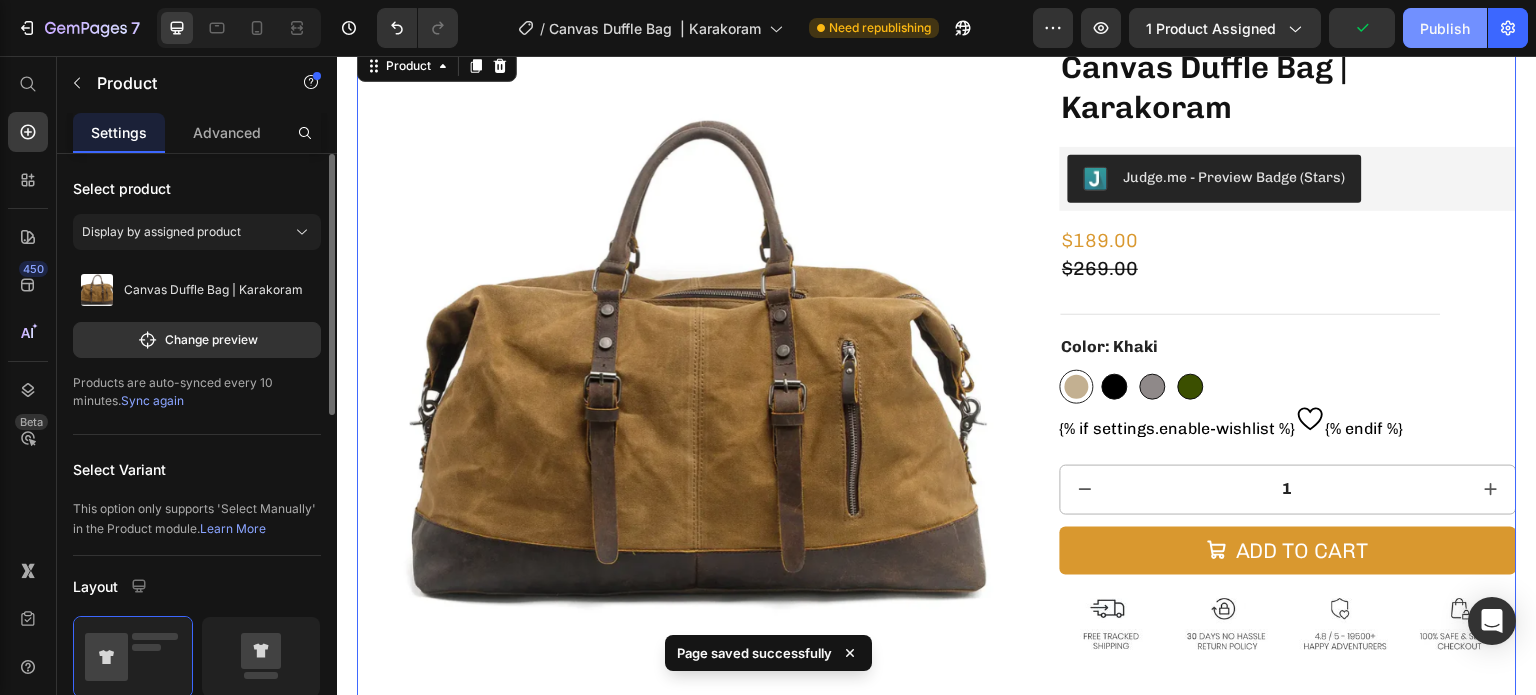 click on "Publish" 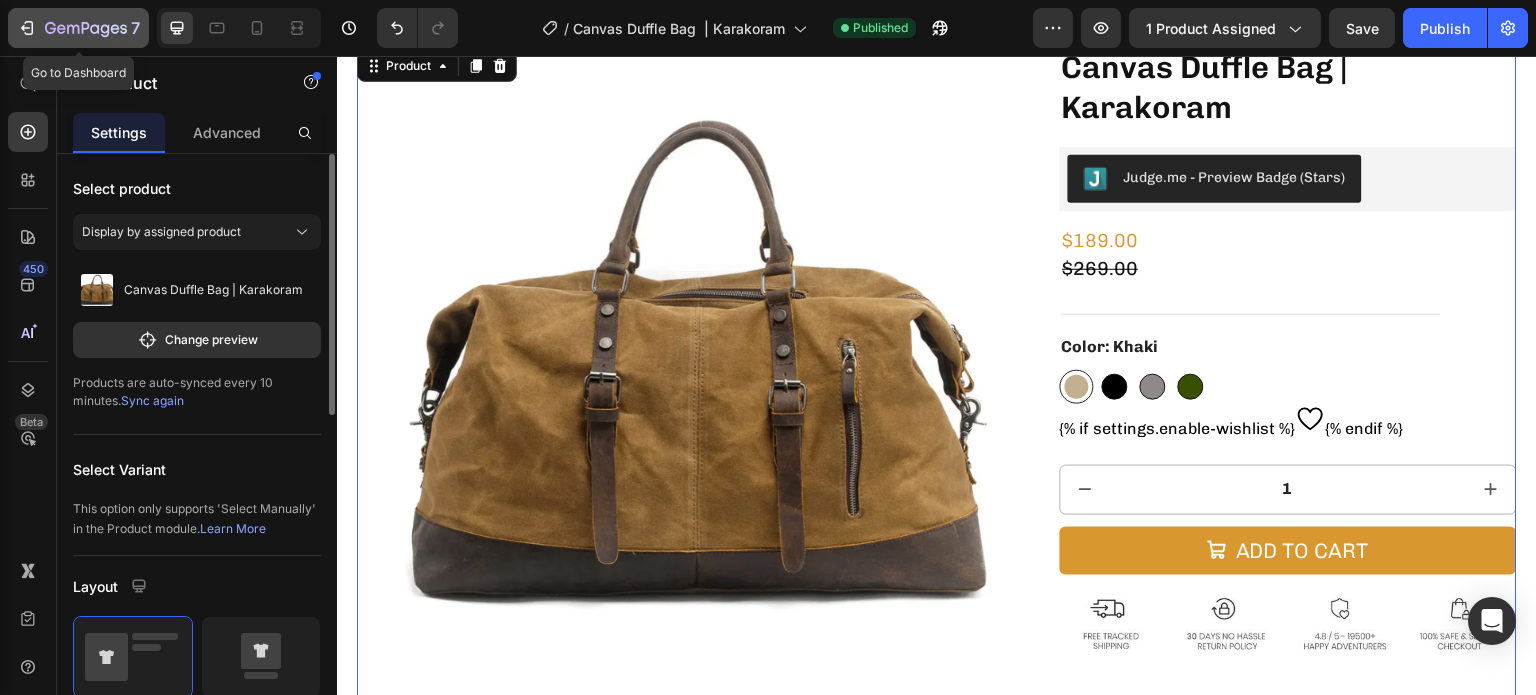 click on "7" 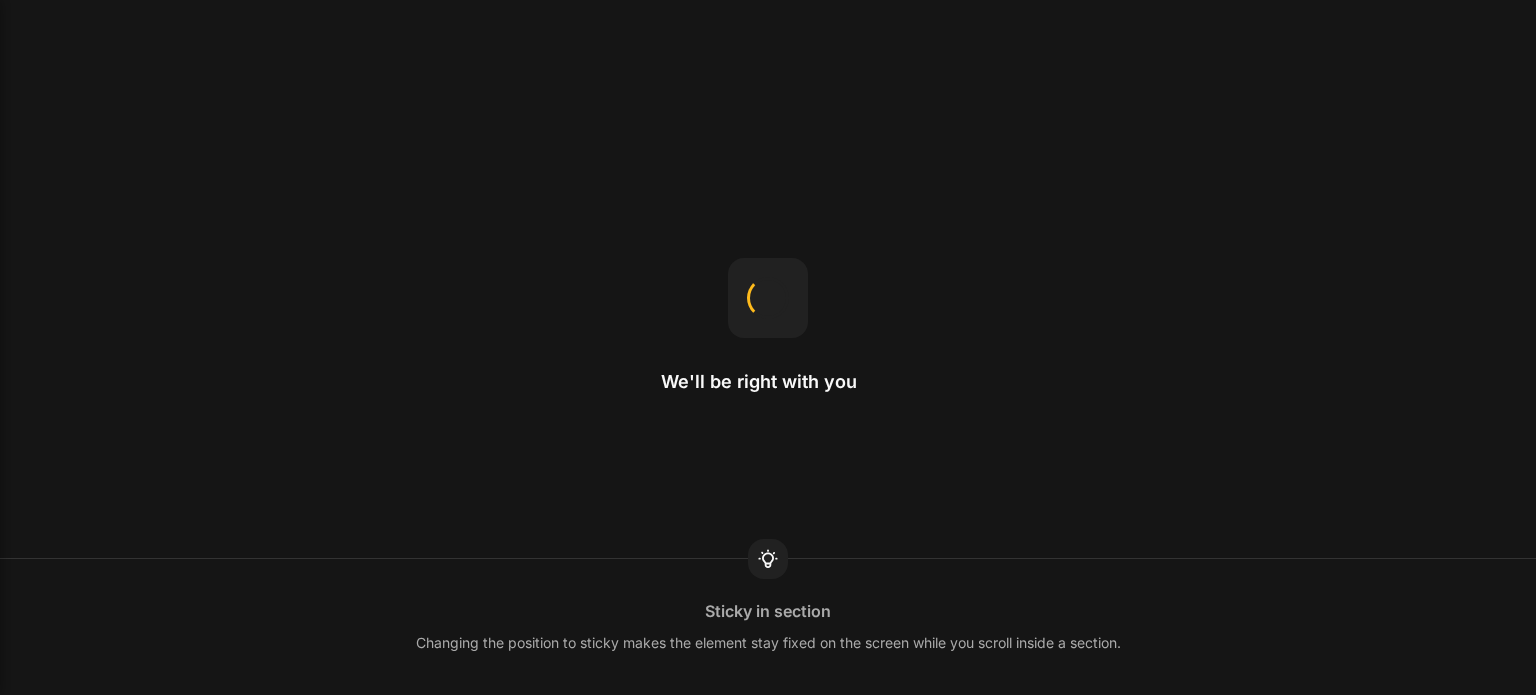 scroll, scrollTop: 0, scrollLeft: 0, axis: both 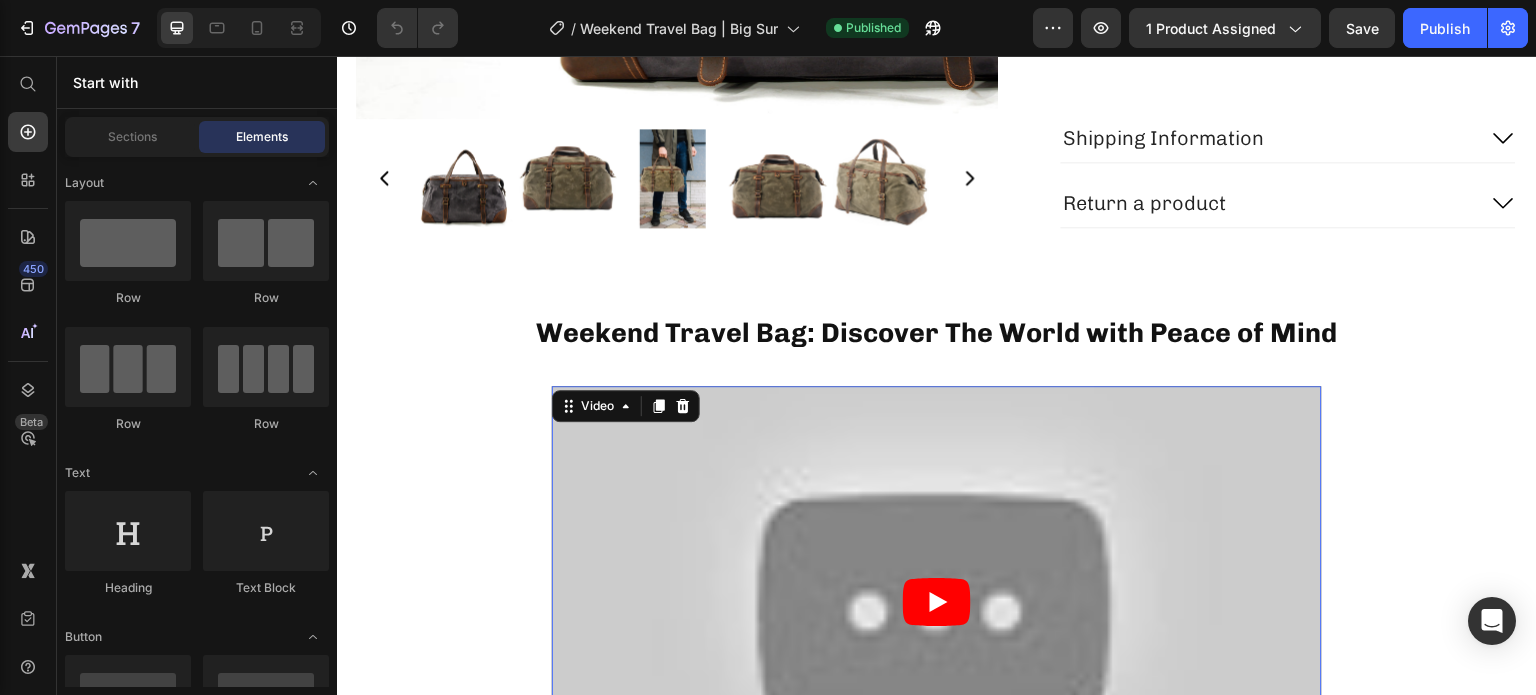 click at bounding box center (937, 602) 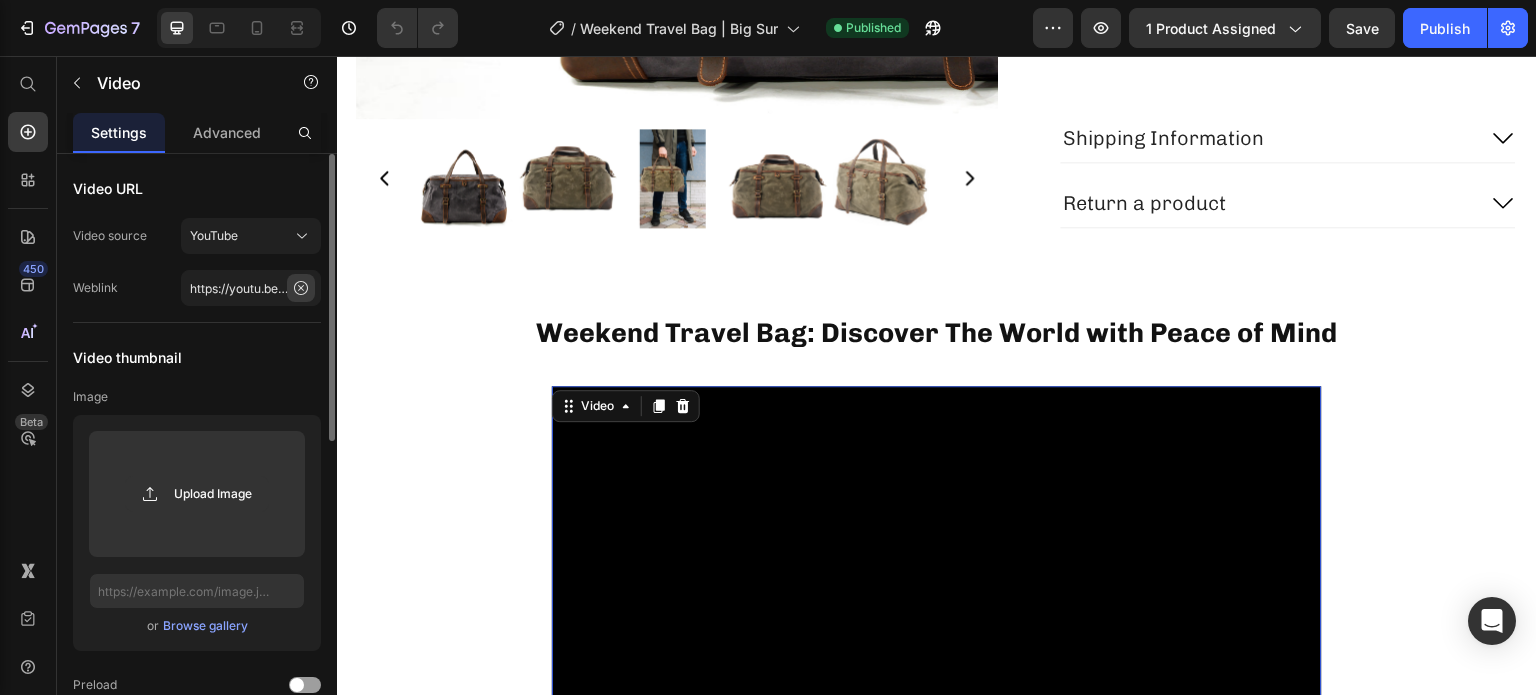 click 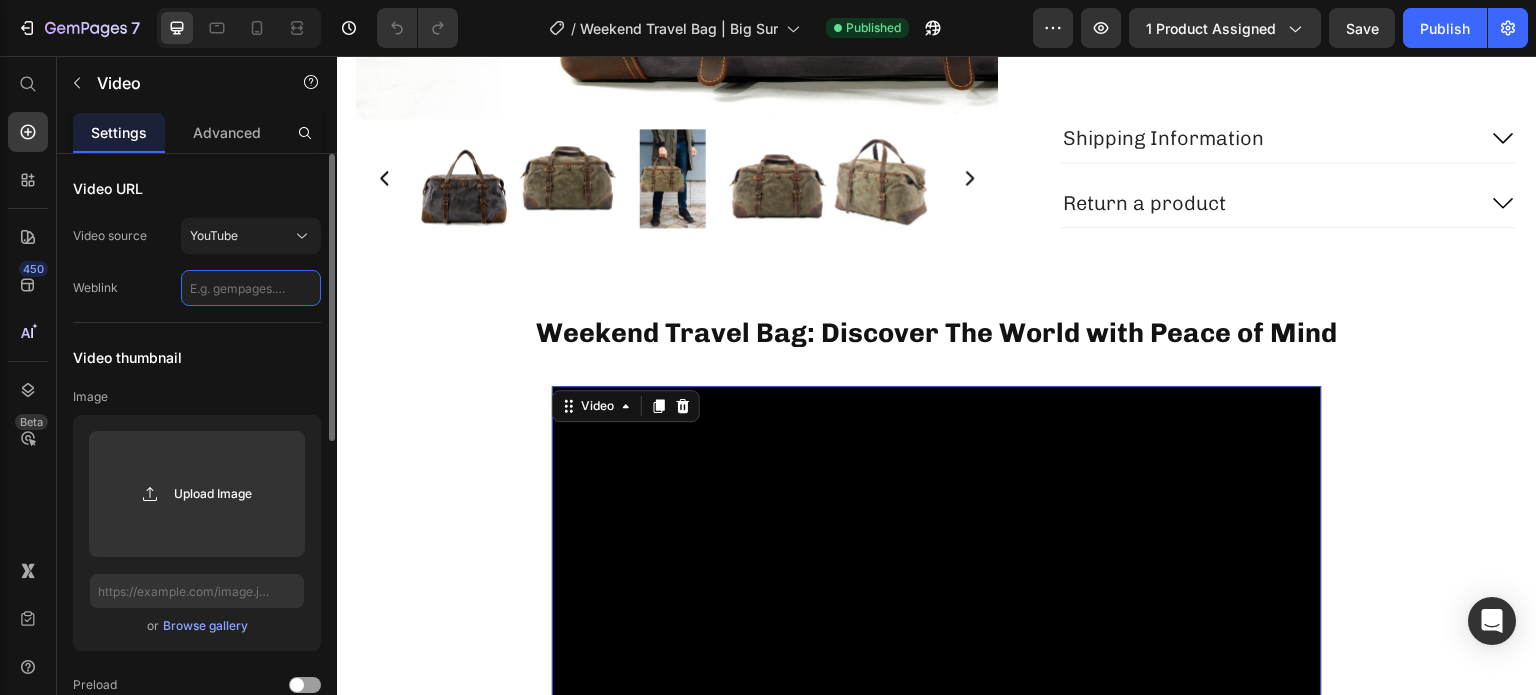 scroll, scrollTop: 0, scrollLeft: 0, axis: both 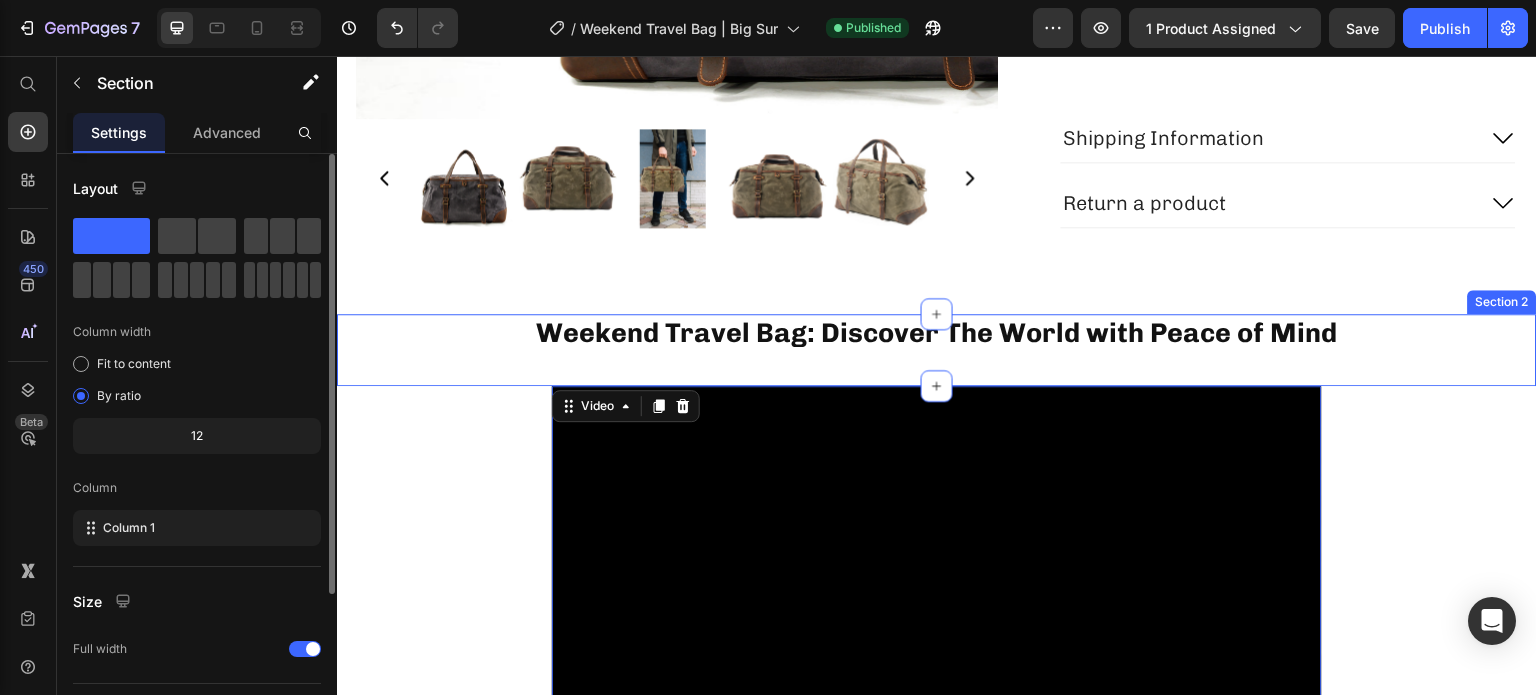 click on "Weekend Travel Bag: Discover The World with Peace of Mind Heading Section 2" at bounding box center [937, 349] 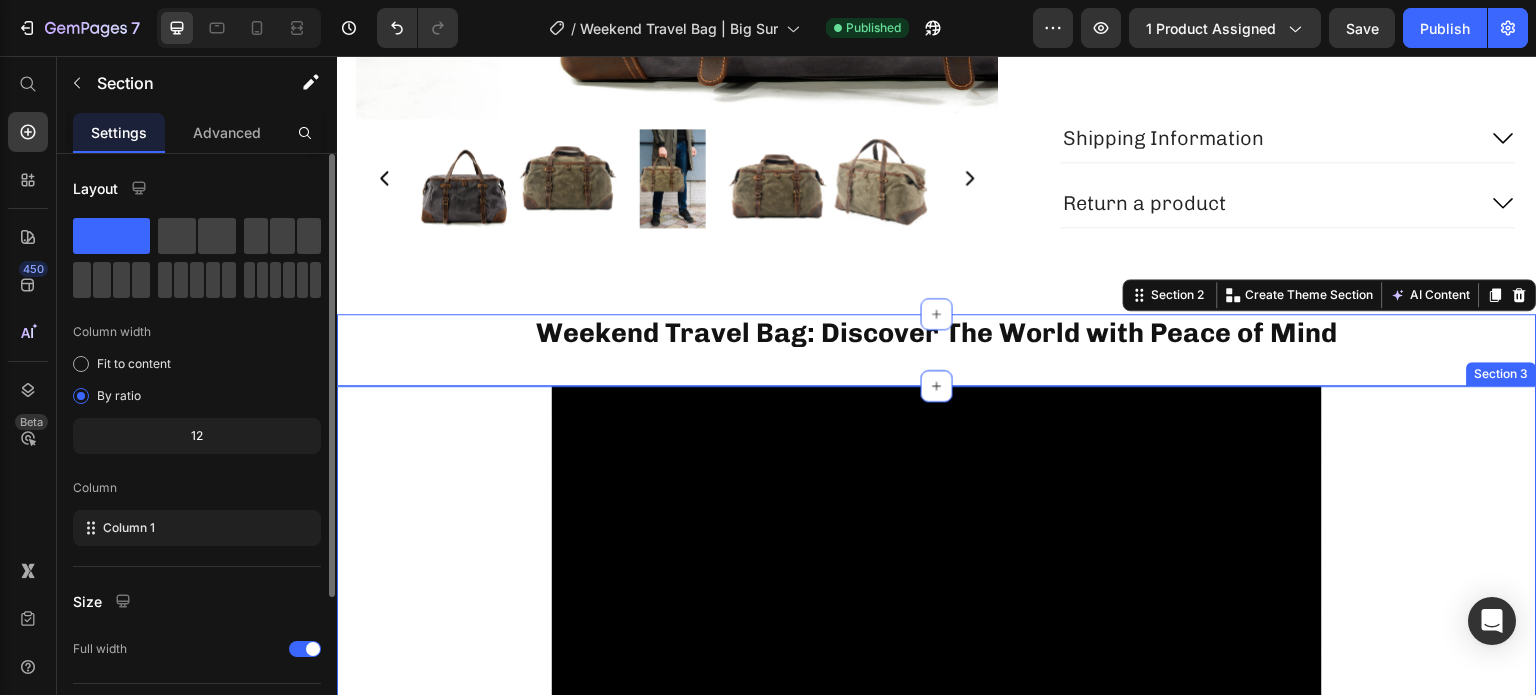click on "Video Row" at bounding box center [937, 626] 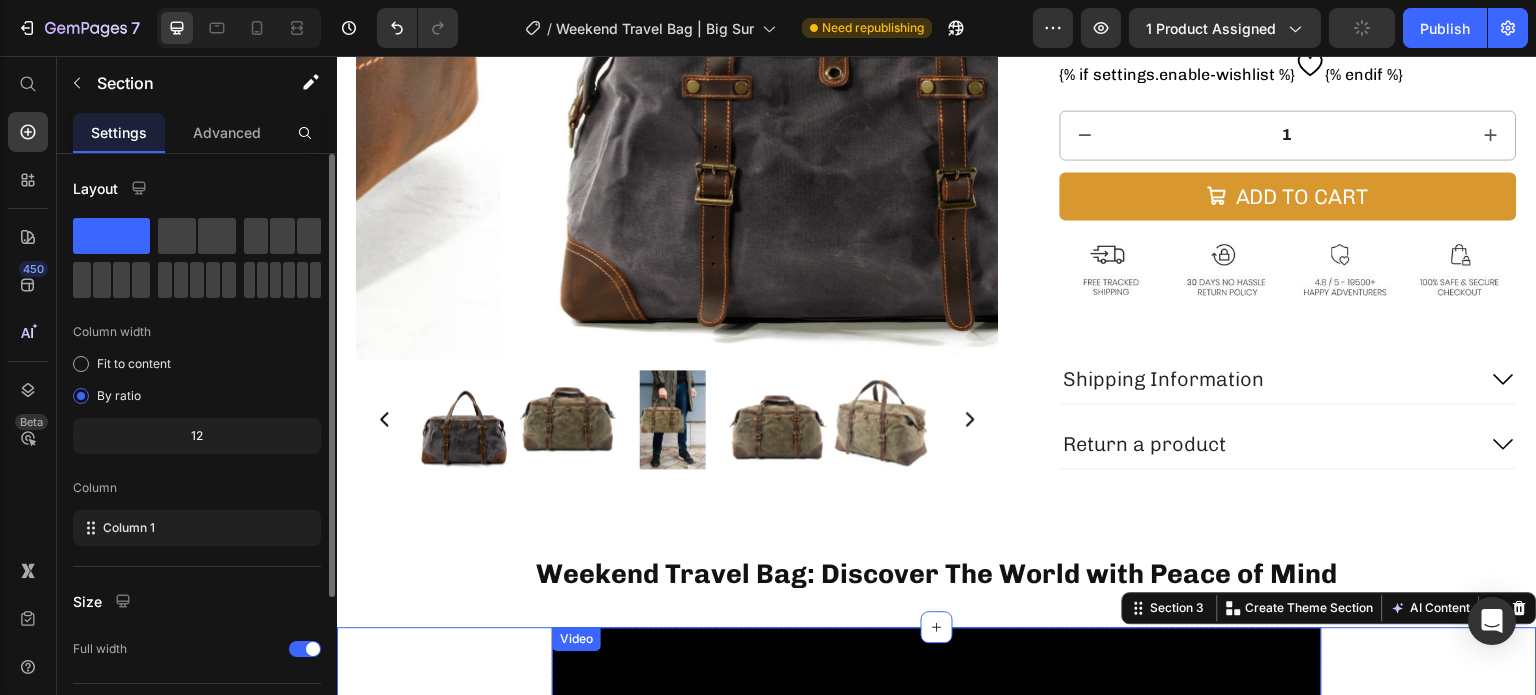 scroll, scrollTop: 390, scrollLeft: 0, axis: vertical 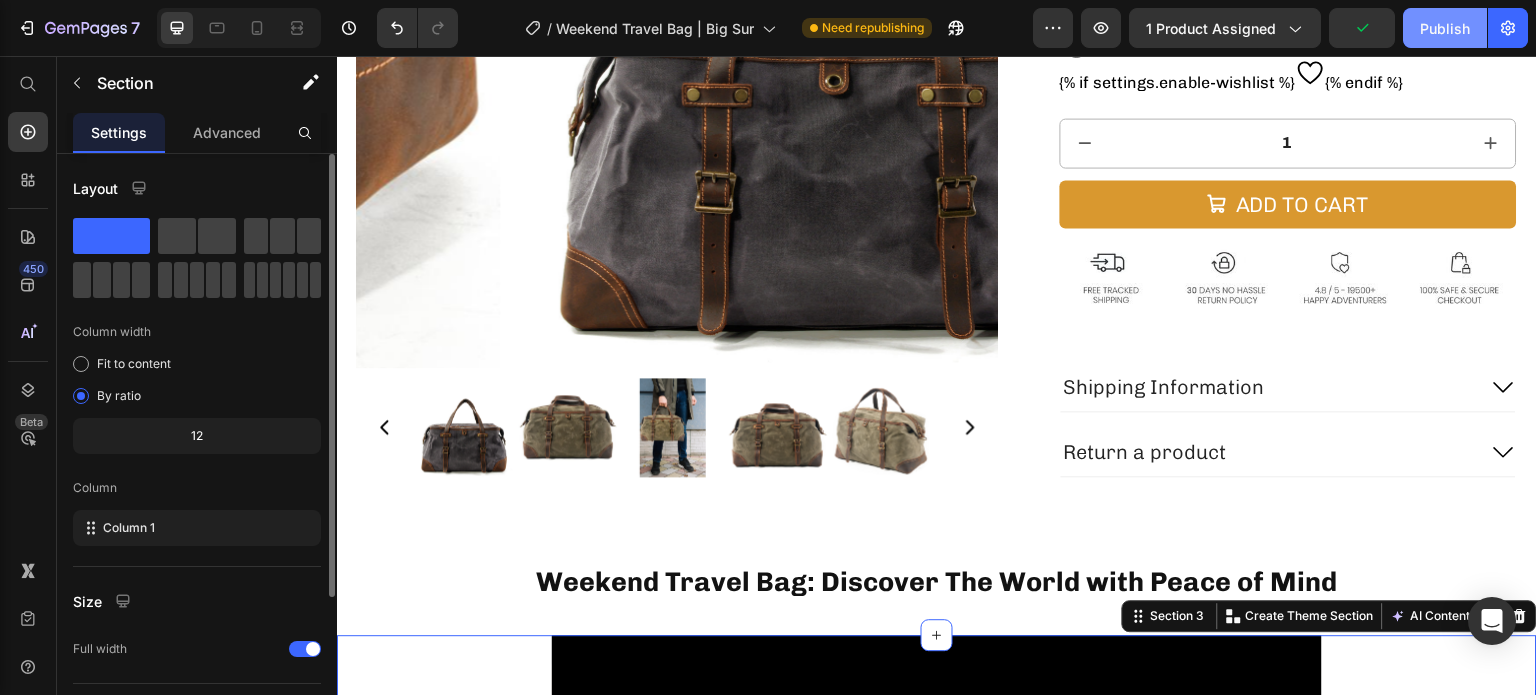 click on "Publish" at bounding box center [1445, 28] 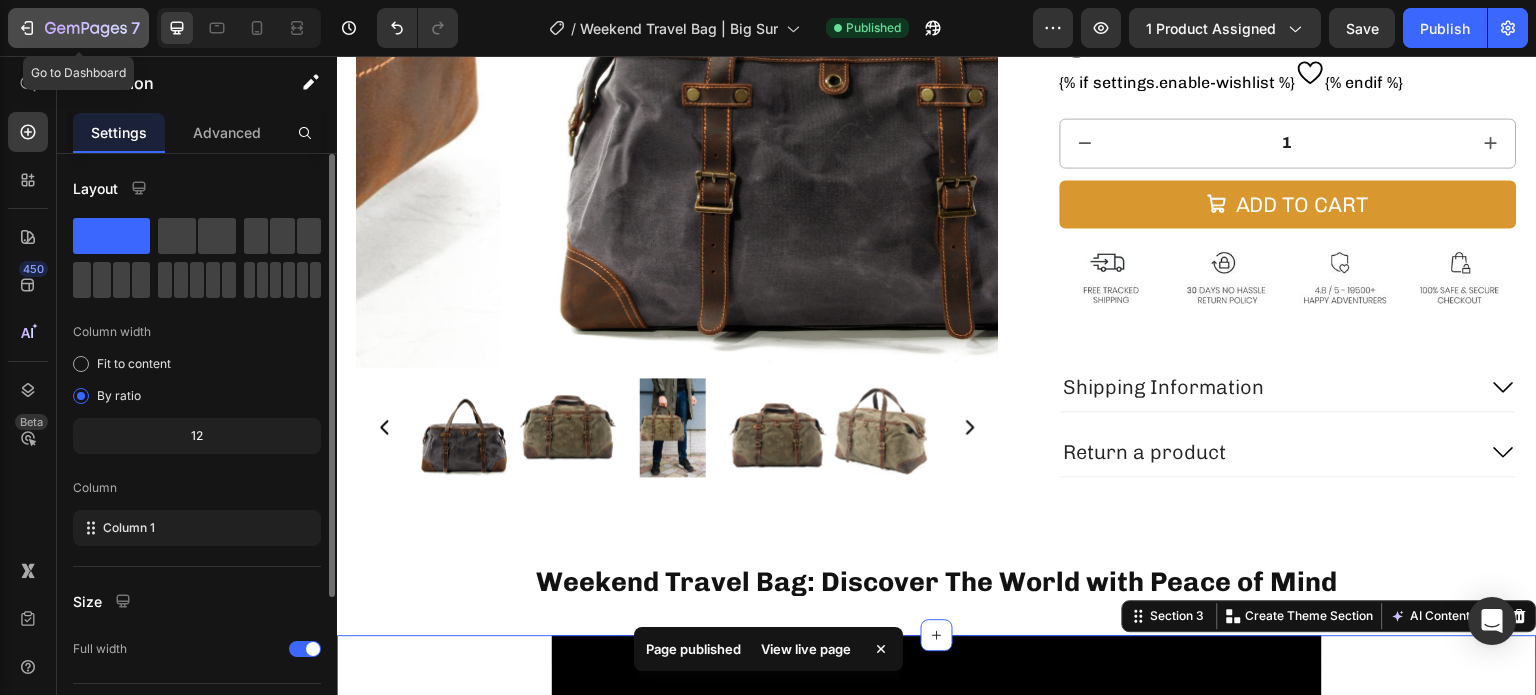click on "7" 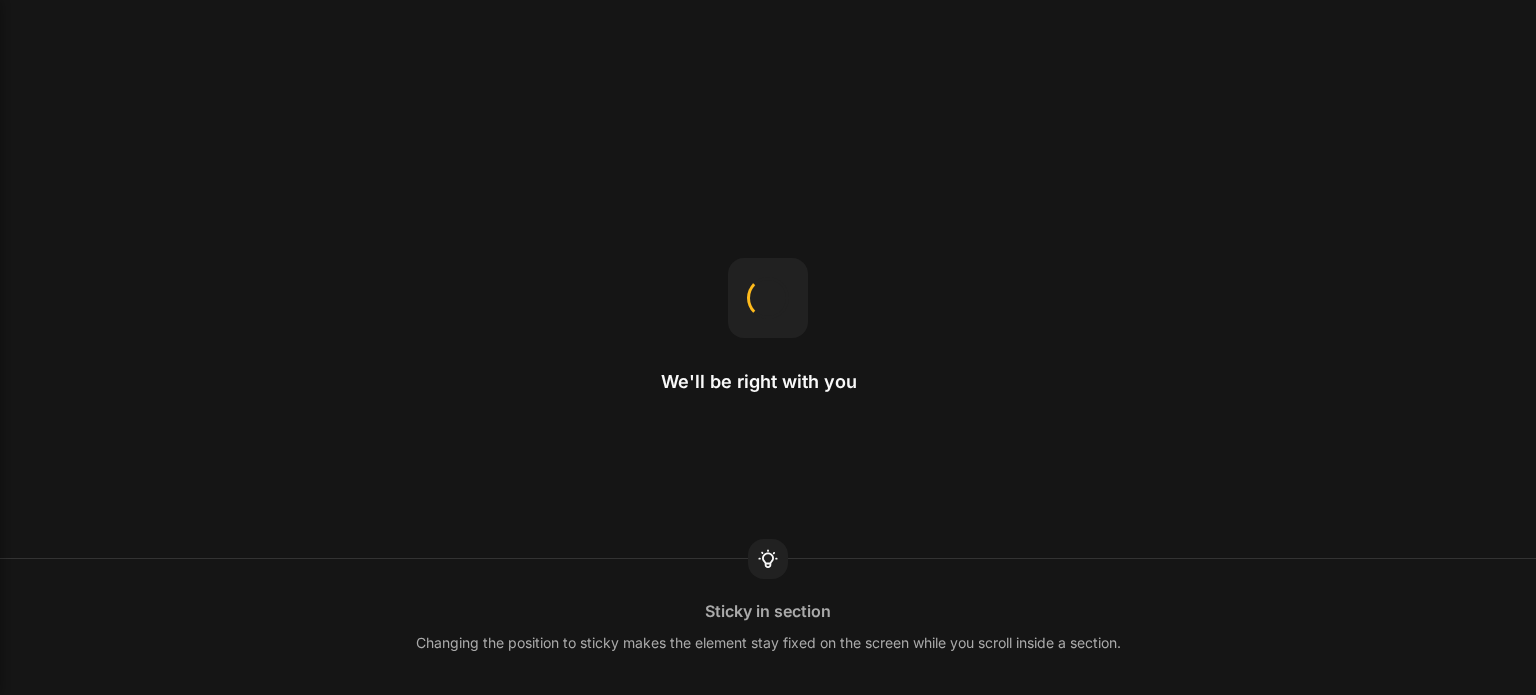 scroll, scrollTop: 0, scrollLeft: 0, axis: both 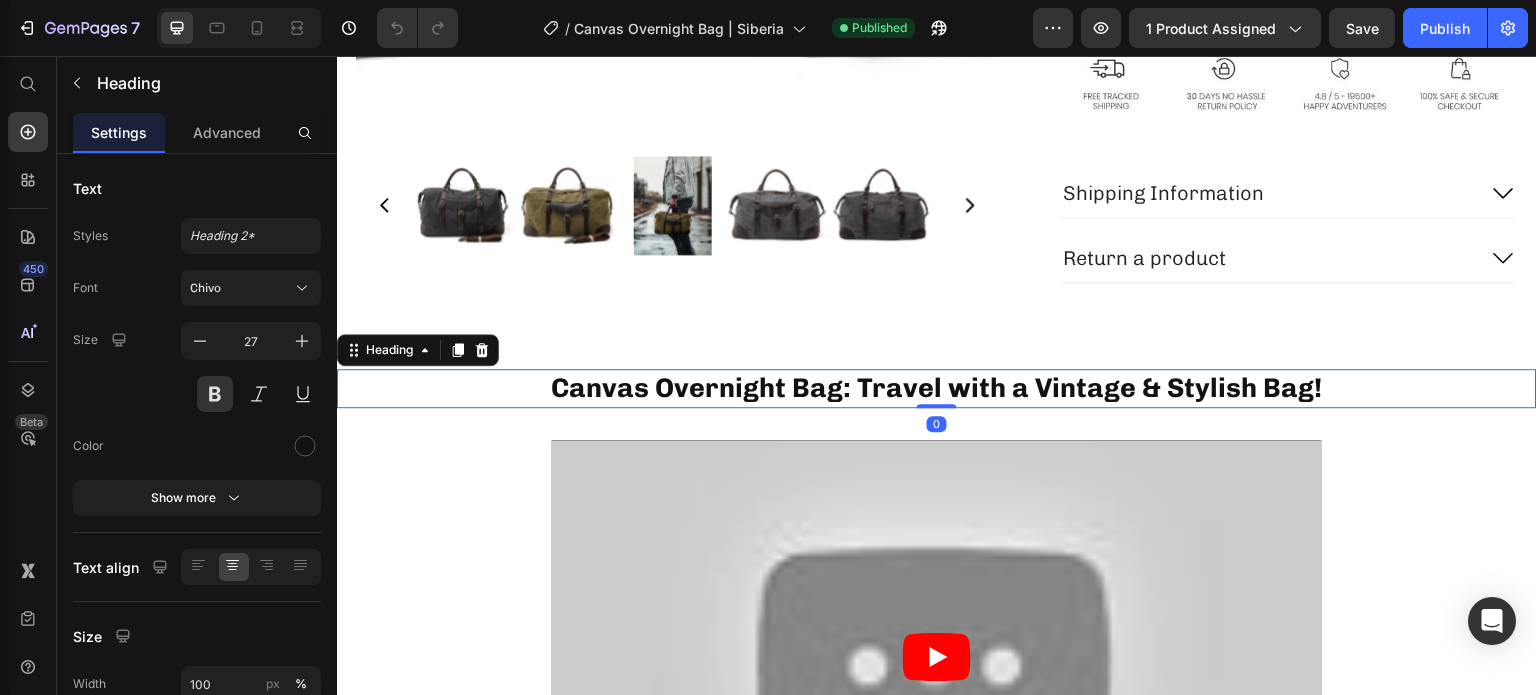 click on "Canvas Overnight Bag: Travel with a Vintage & Stylish Bag!" at bounding box center [937, 388] 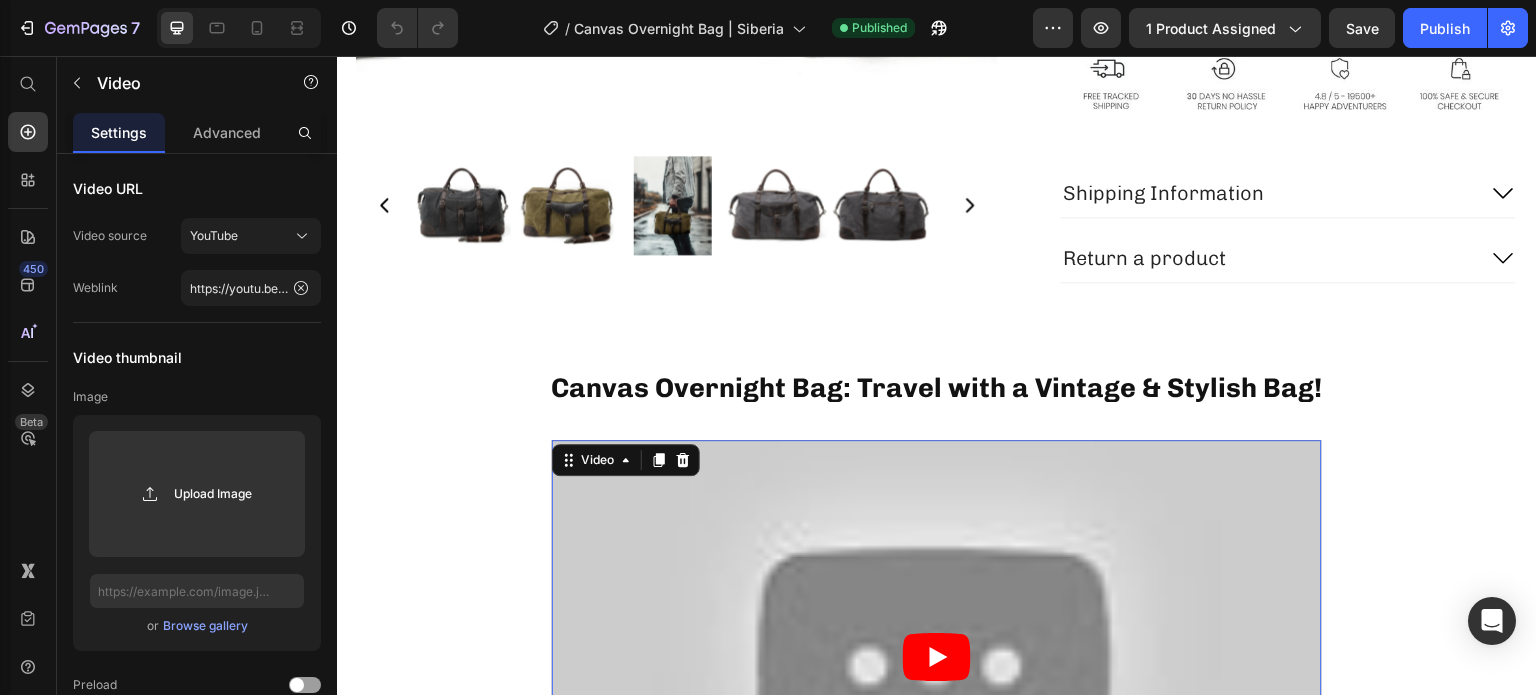 click at bounding box center (937, 656) 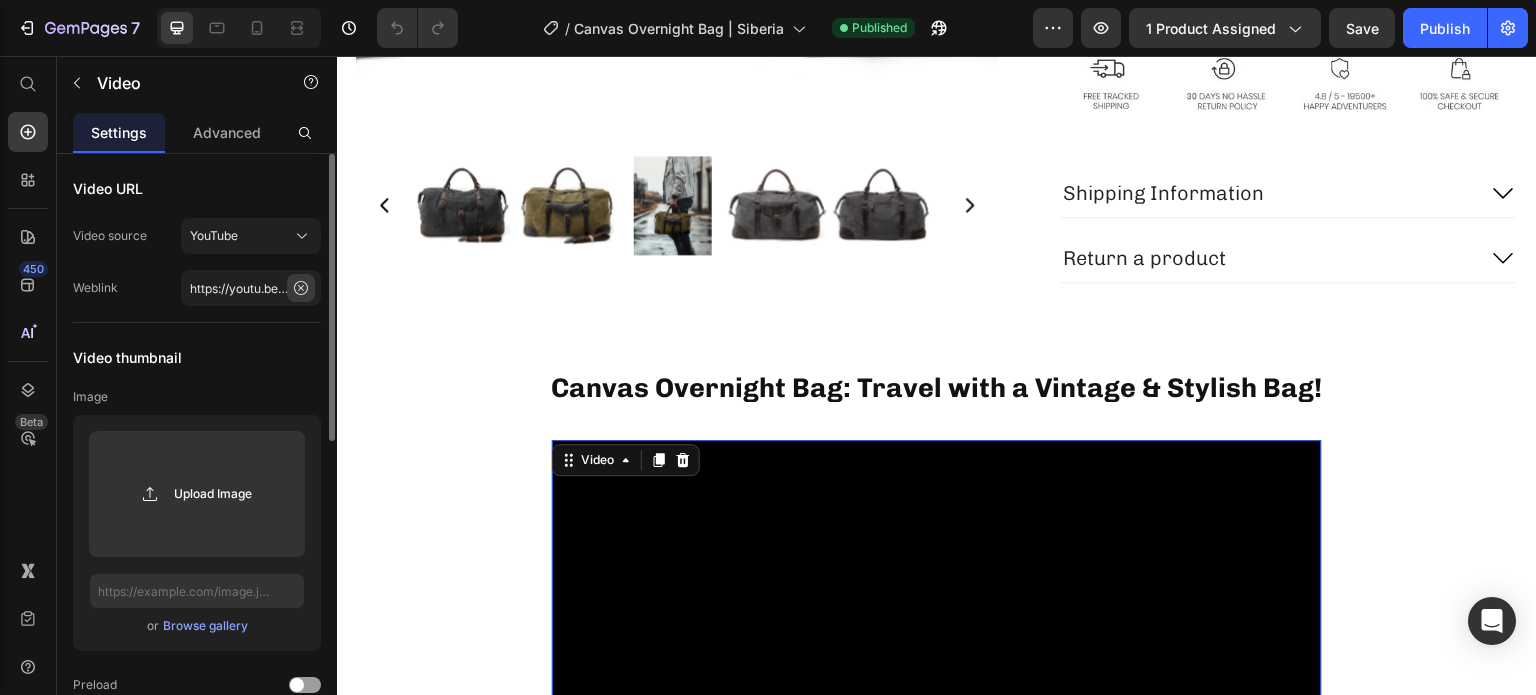 click 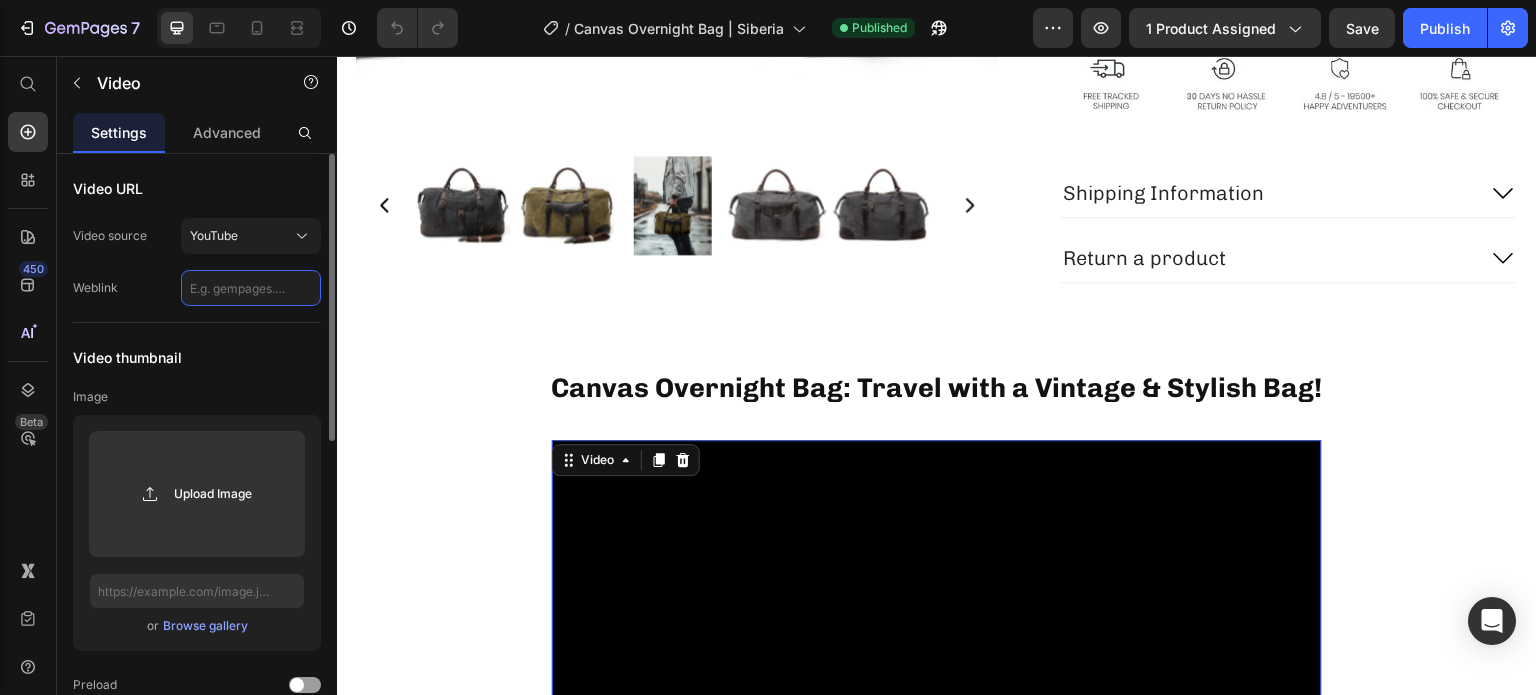 scroll, scrollTop: 0, scrollLeft: 0, axis: both 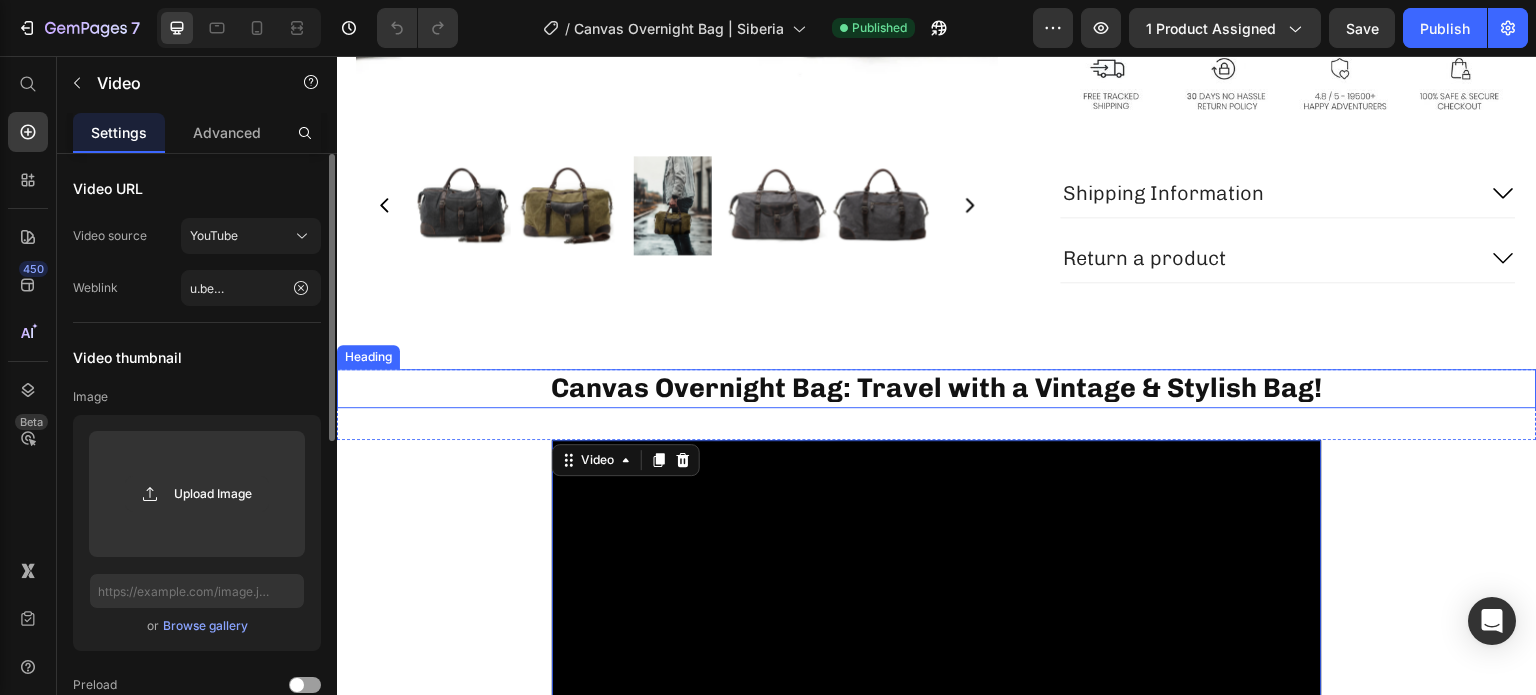 click on "Canvas Overnight Bag: Travel with a Vintage & Stylish Bag!" at bounding box center (937, 388) 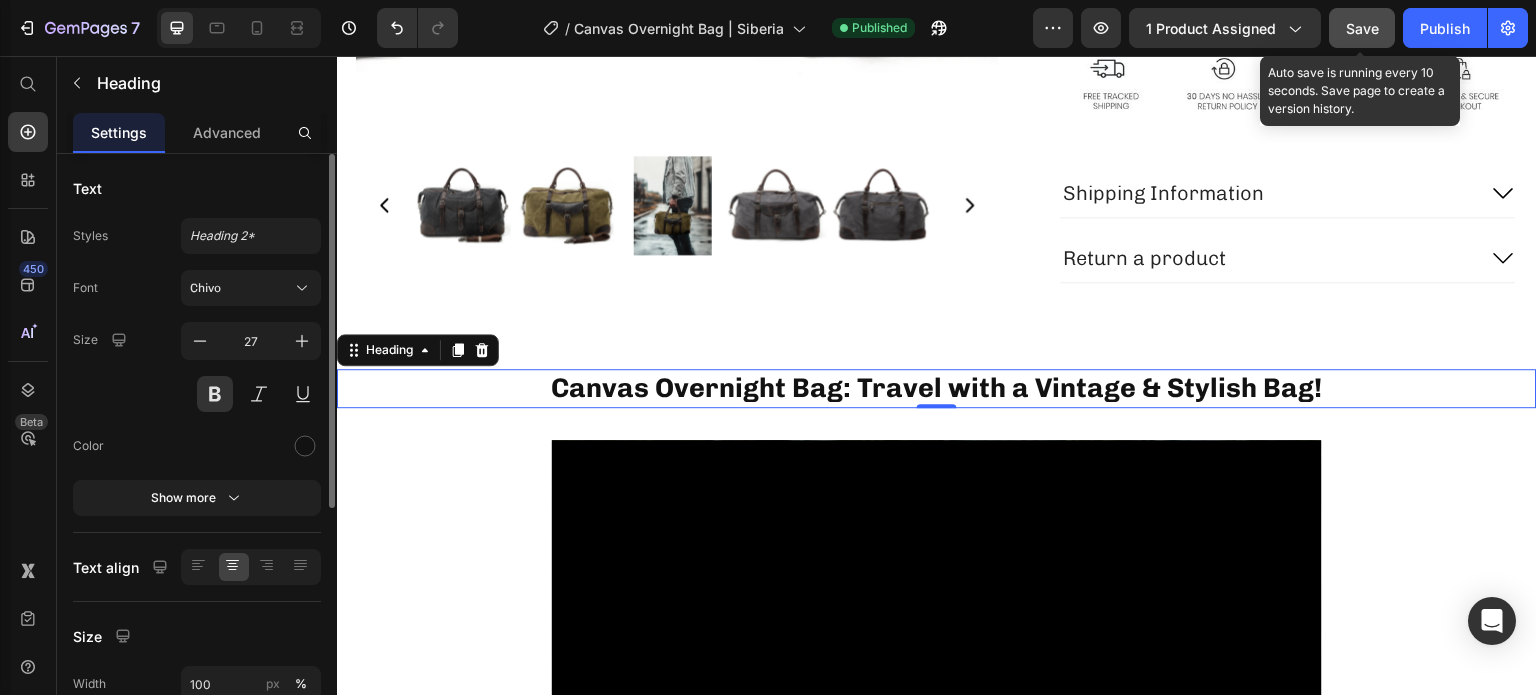 click on "Save" 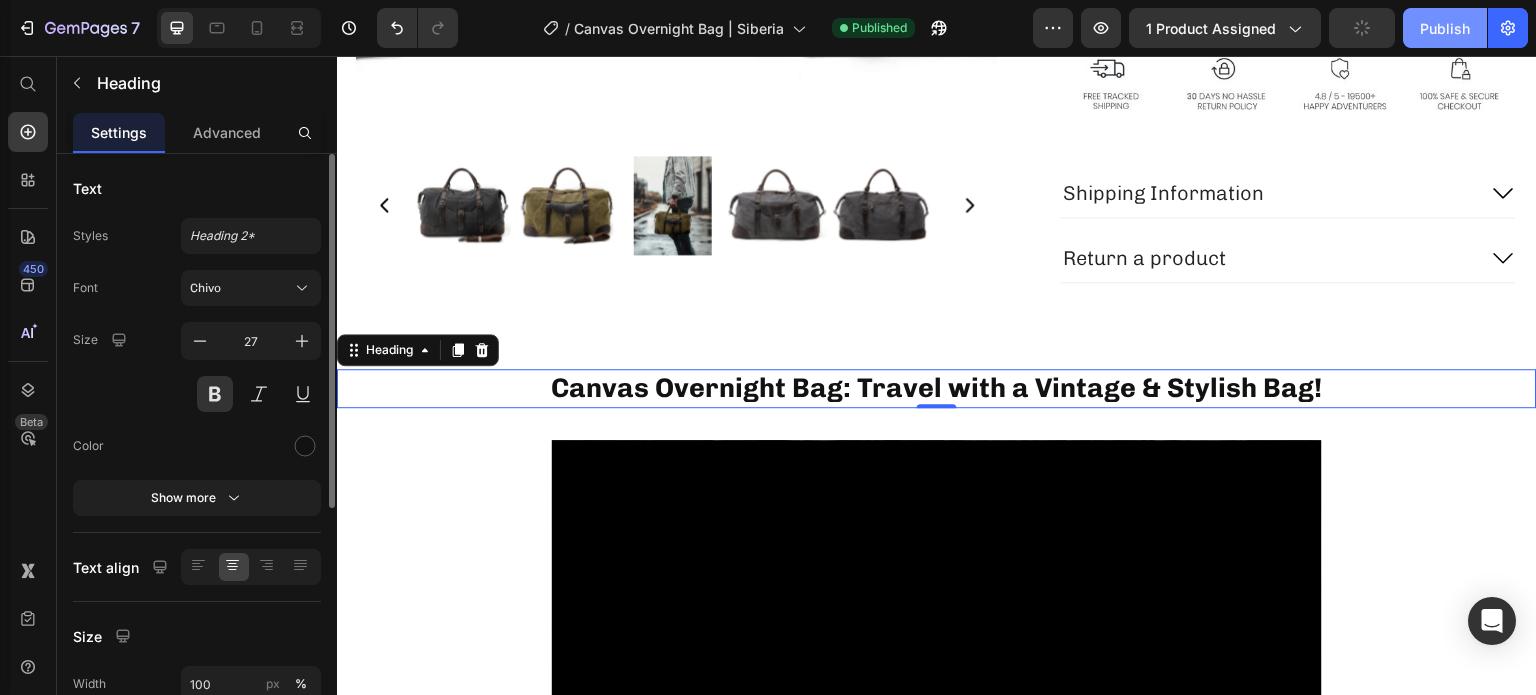 click on "Publish" at bounding box center [1445, 28] 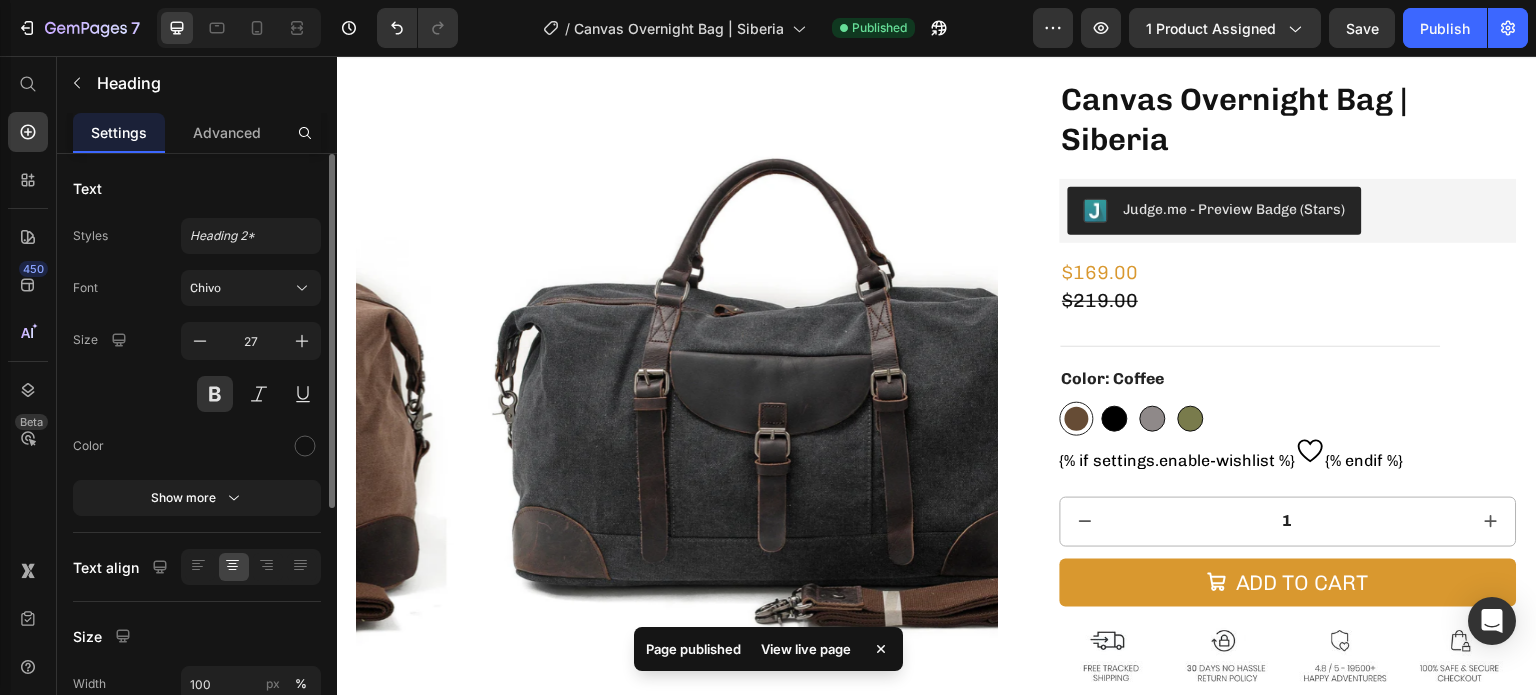 scroll, scrollTop: 31, scrollLeft: 0, axis: vertical 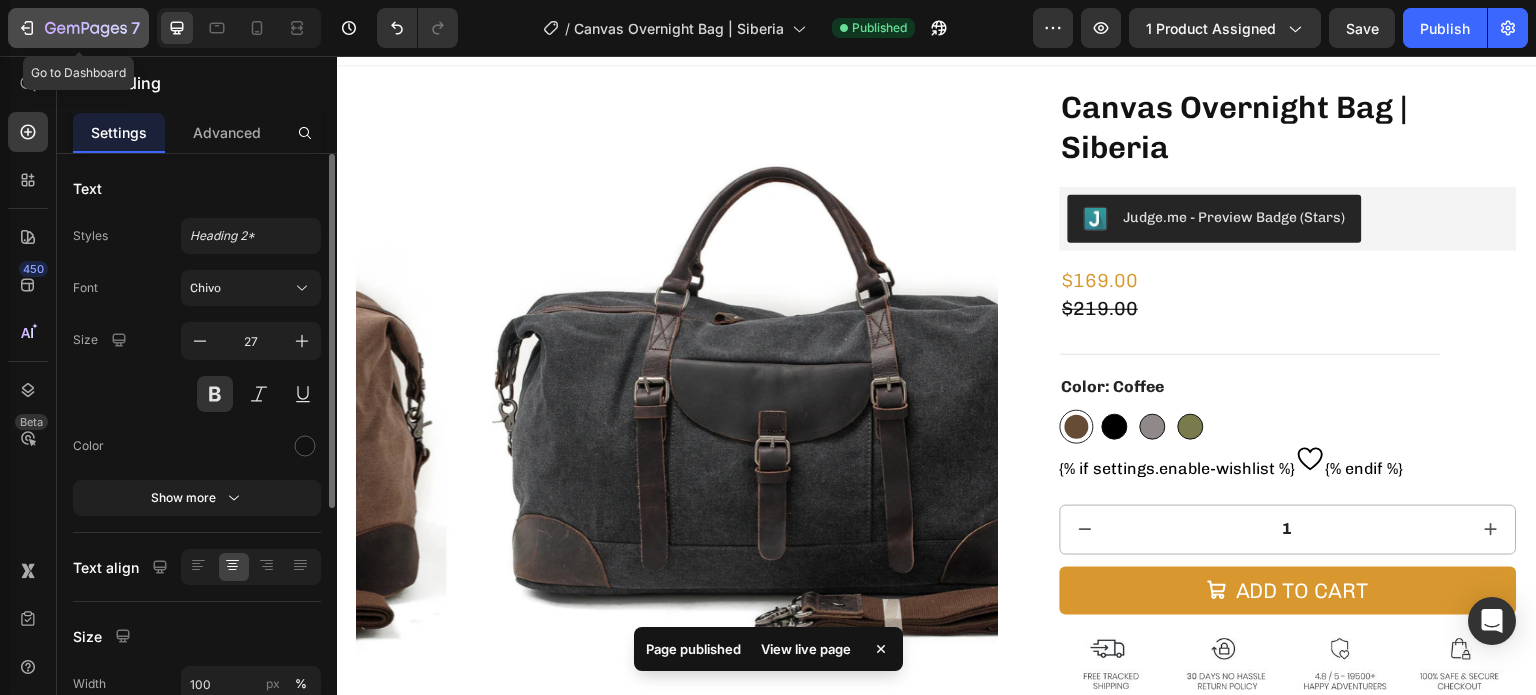 click on "7" 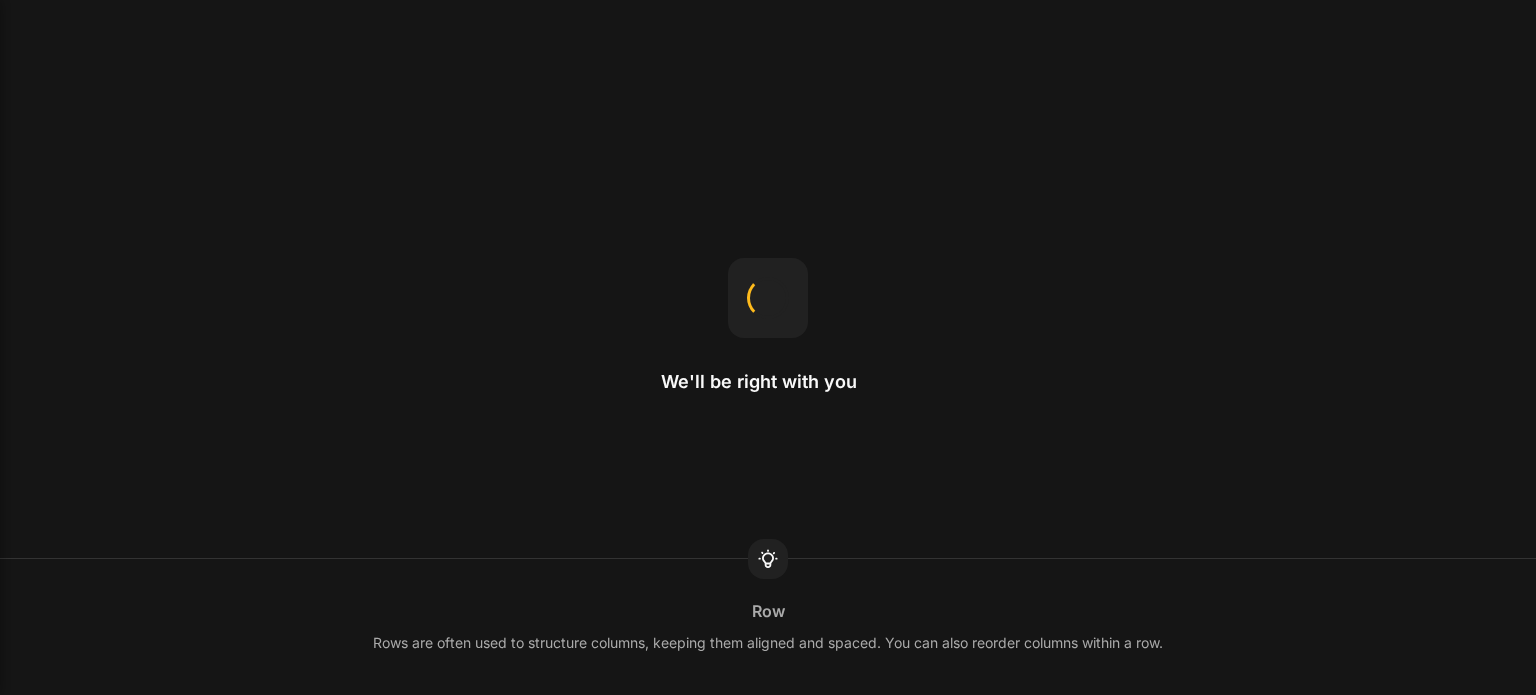 scroll, scrollTop: 0, scrollLeft: 0, axis: both 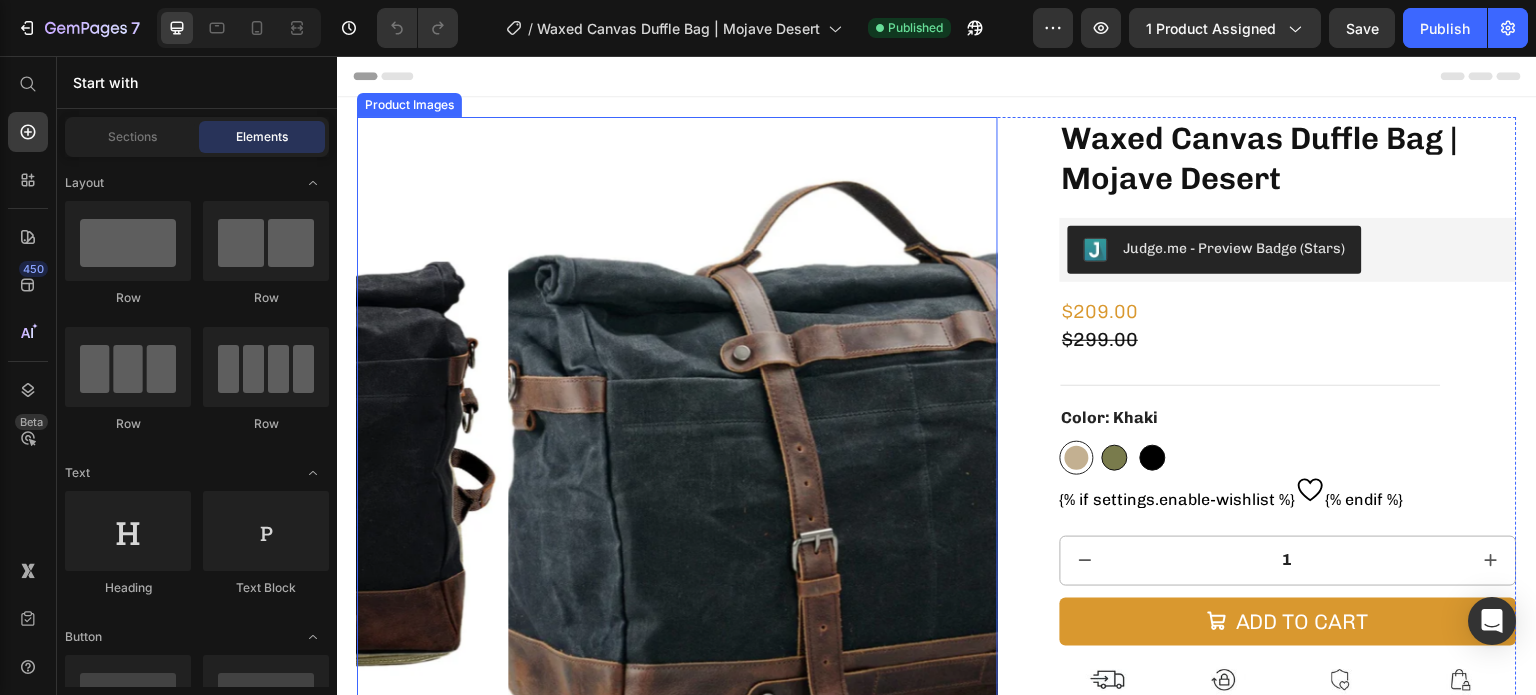 click at bounding box center [828, 437] 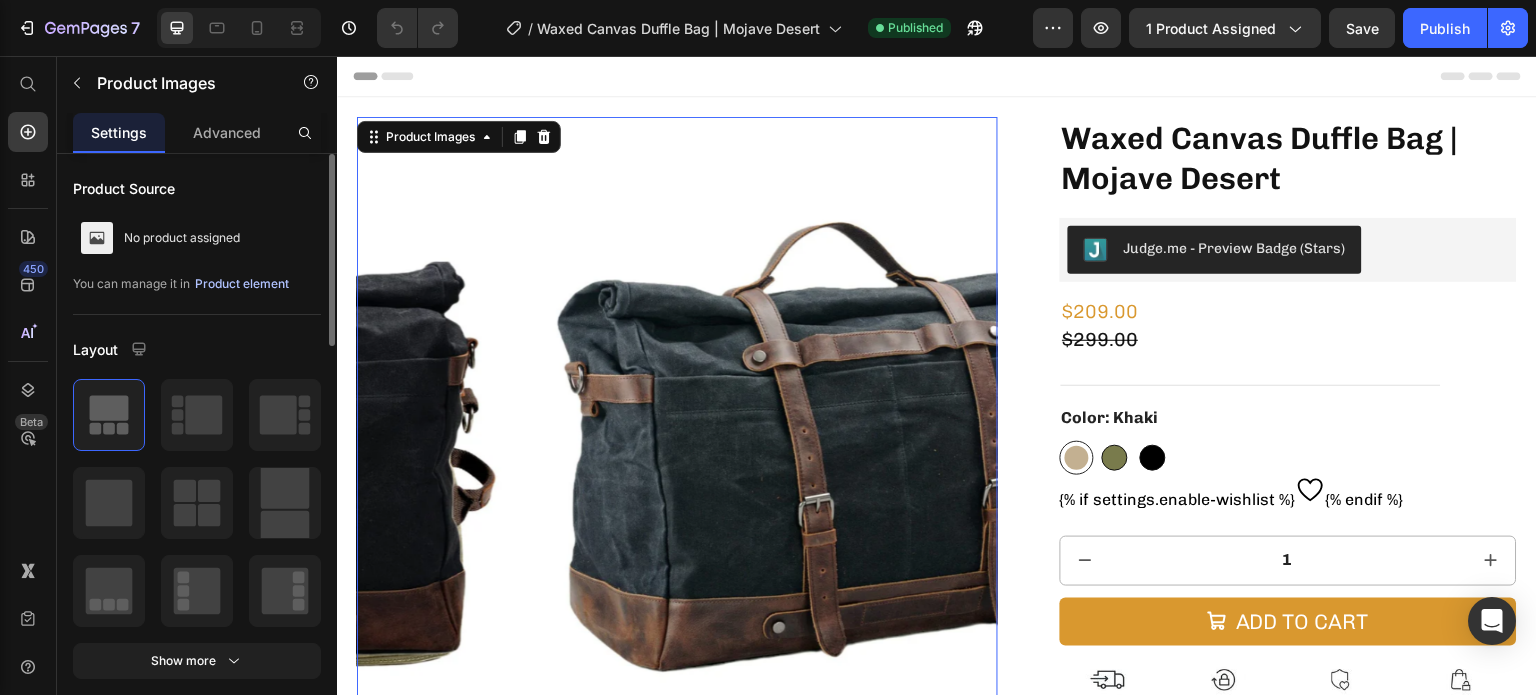 click on "Product element" at bounding box center [242, 284] 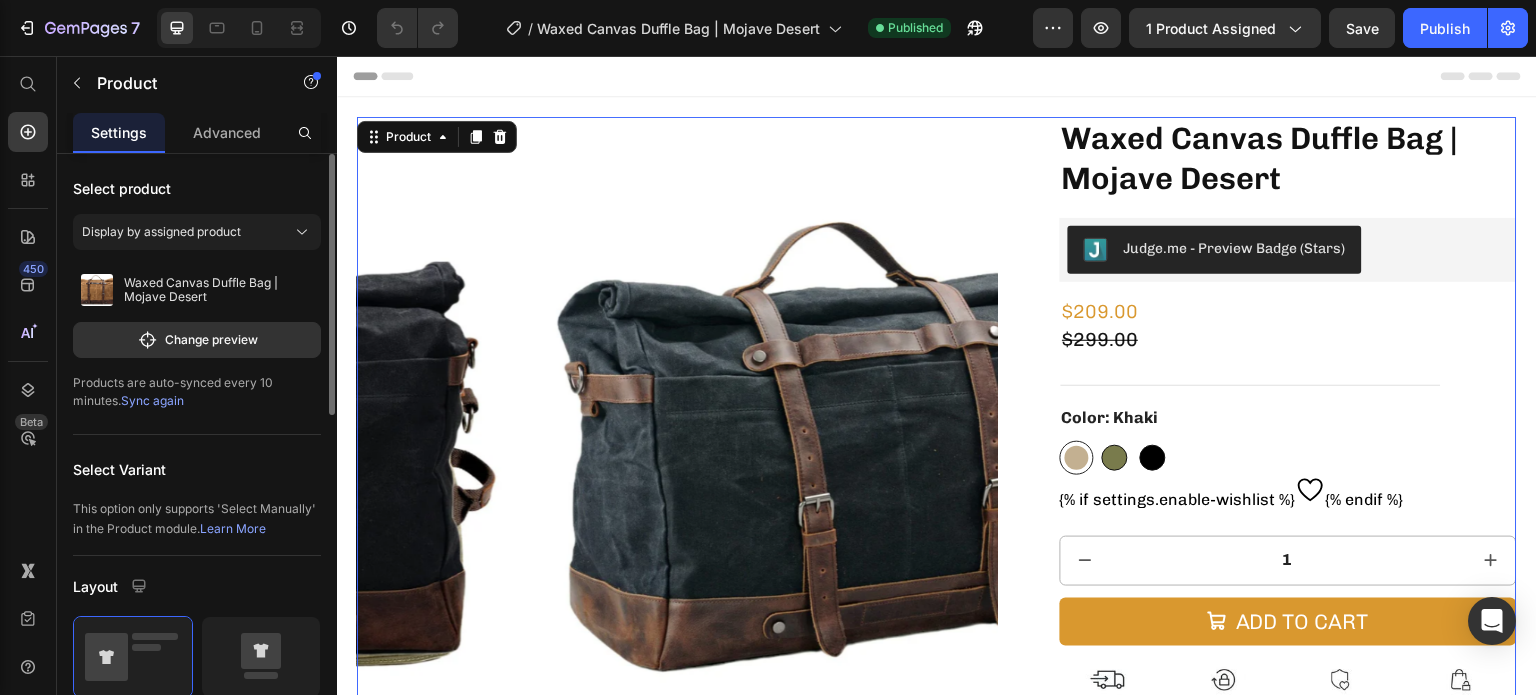 click on "Sync again" at bounding box center (152, 400) 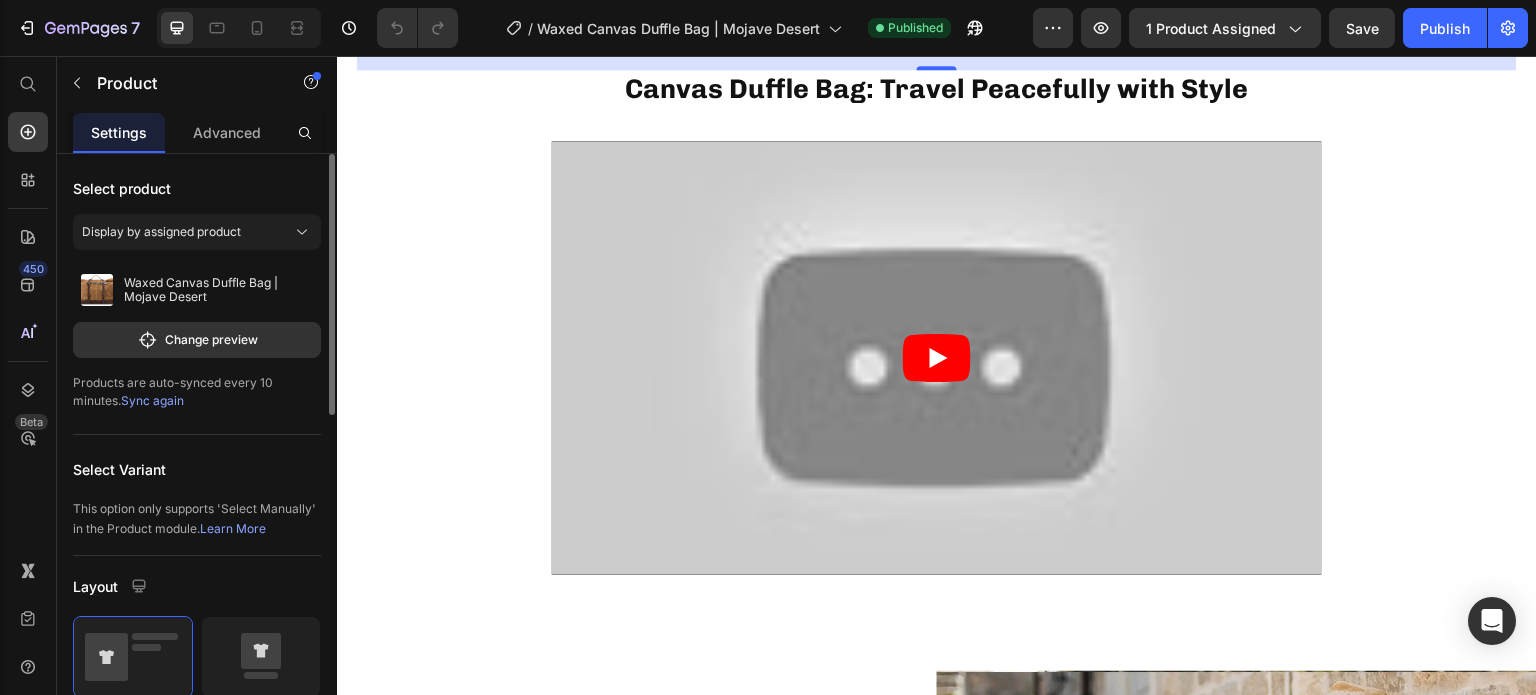 scroll, scrollTop: 912, scrollLeft: 0, axis: vertical 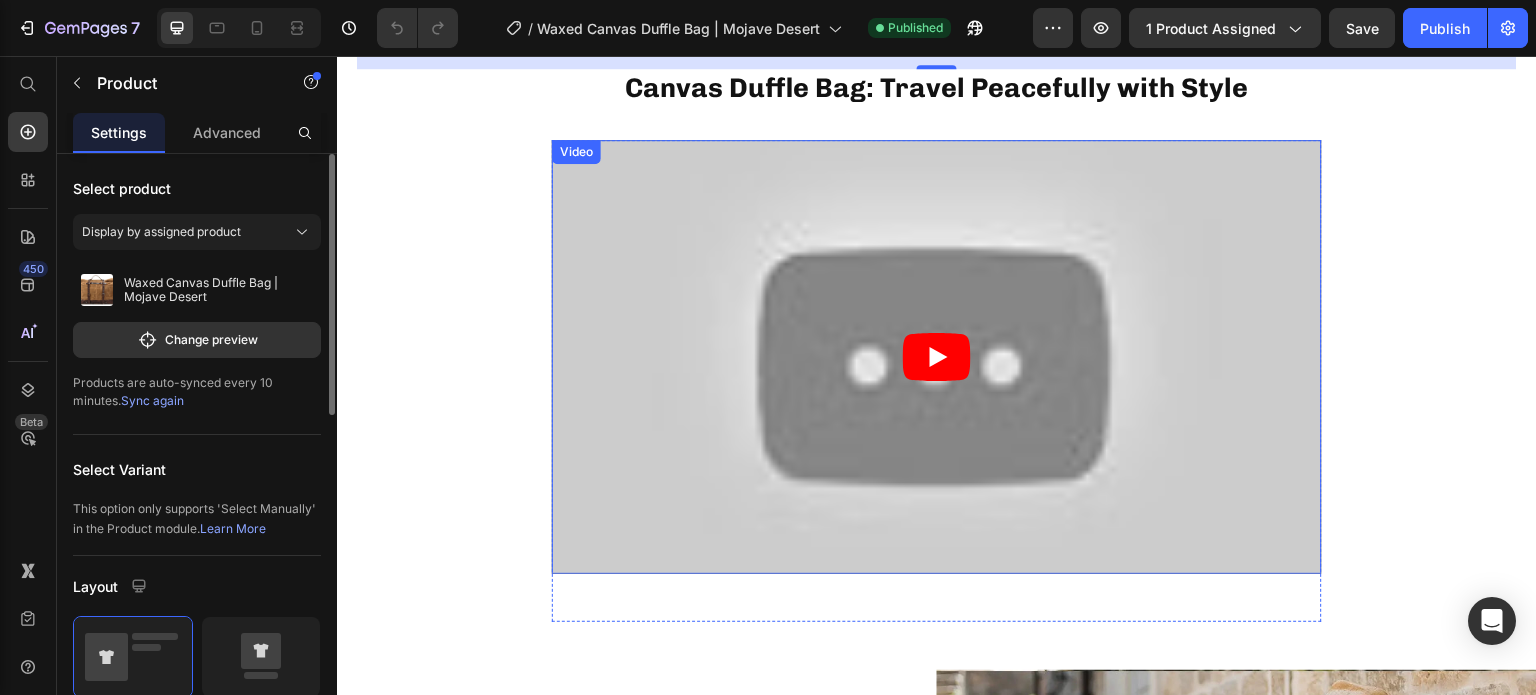 click at bounding box center [937, 356] 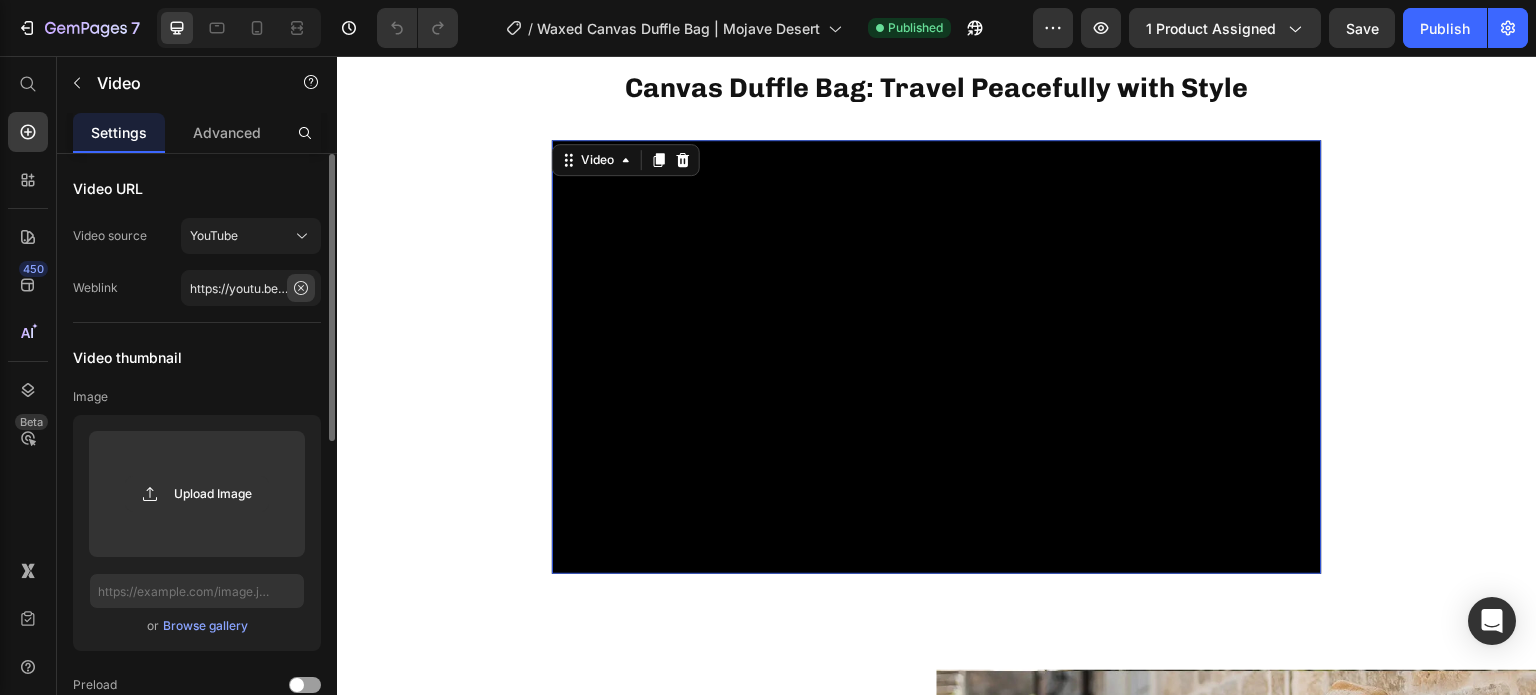 click 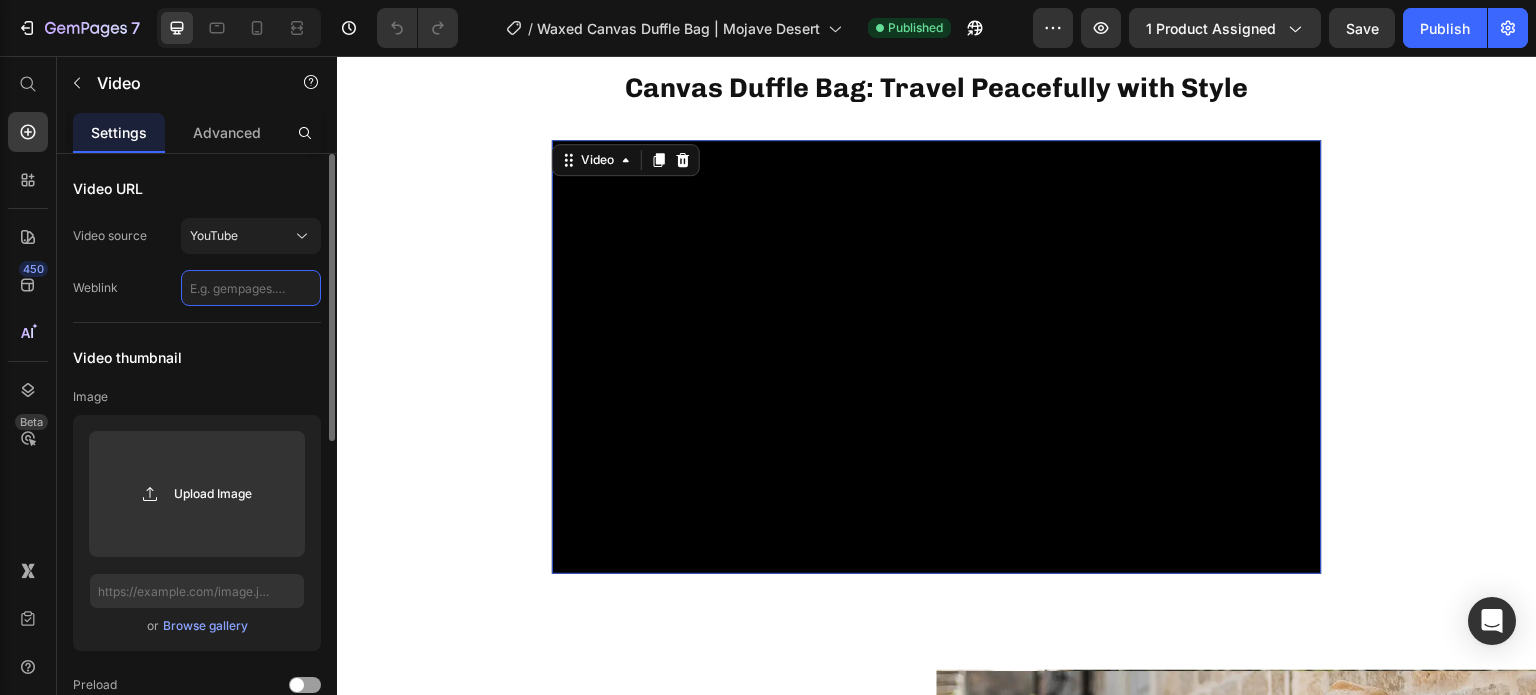 scroll, scrollTop: 0, scrollLeft: 0, axis: both 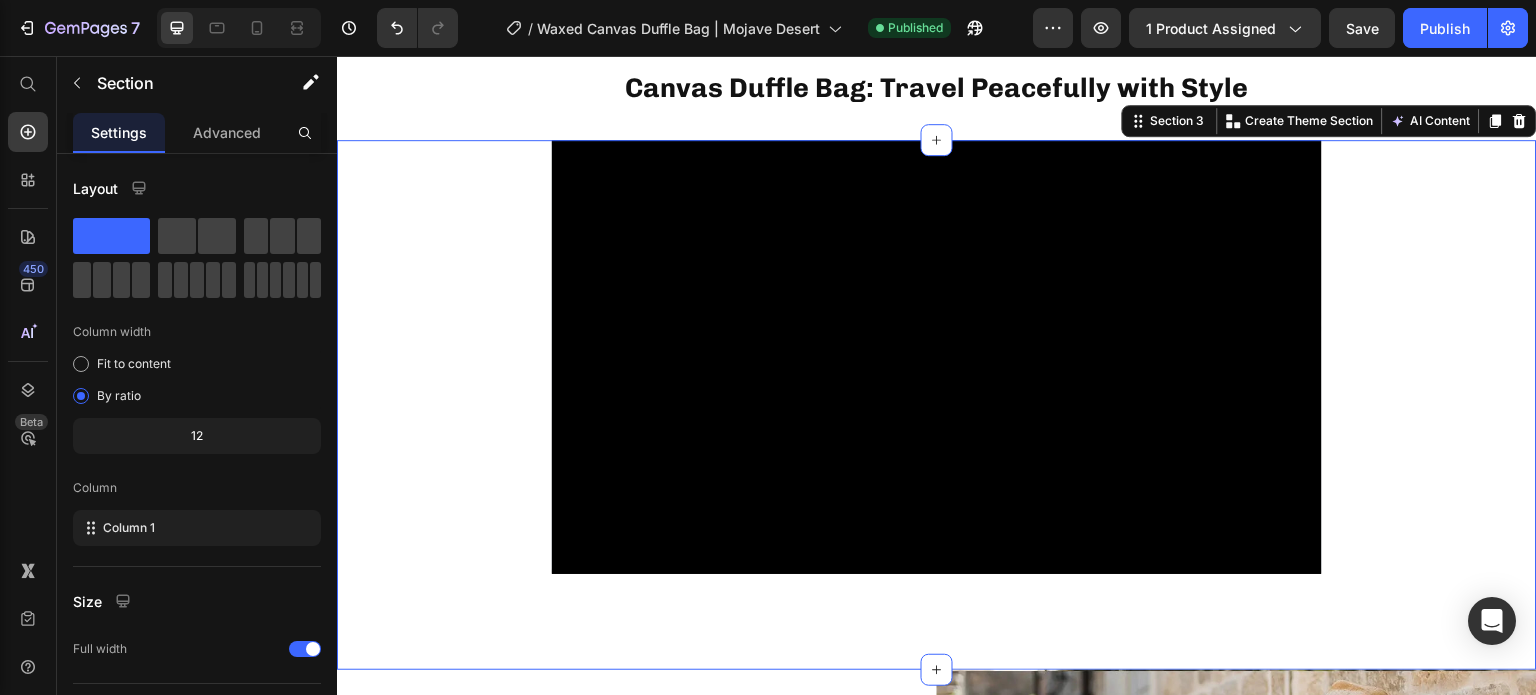 click on "Video Row" at bounding box center (937, 380) 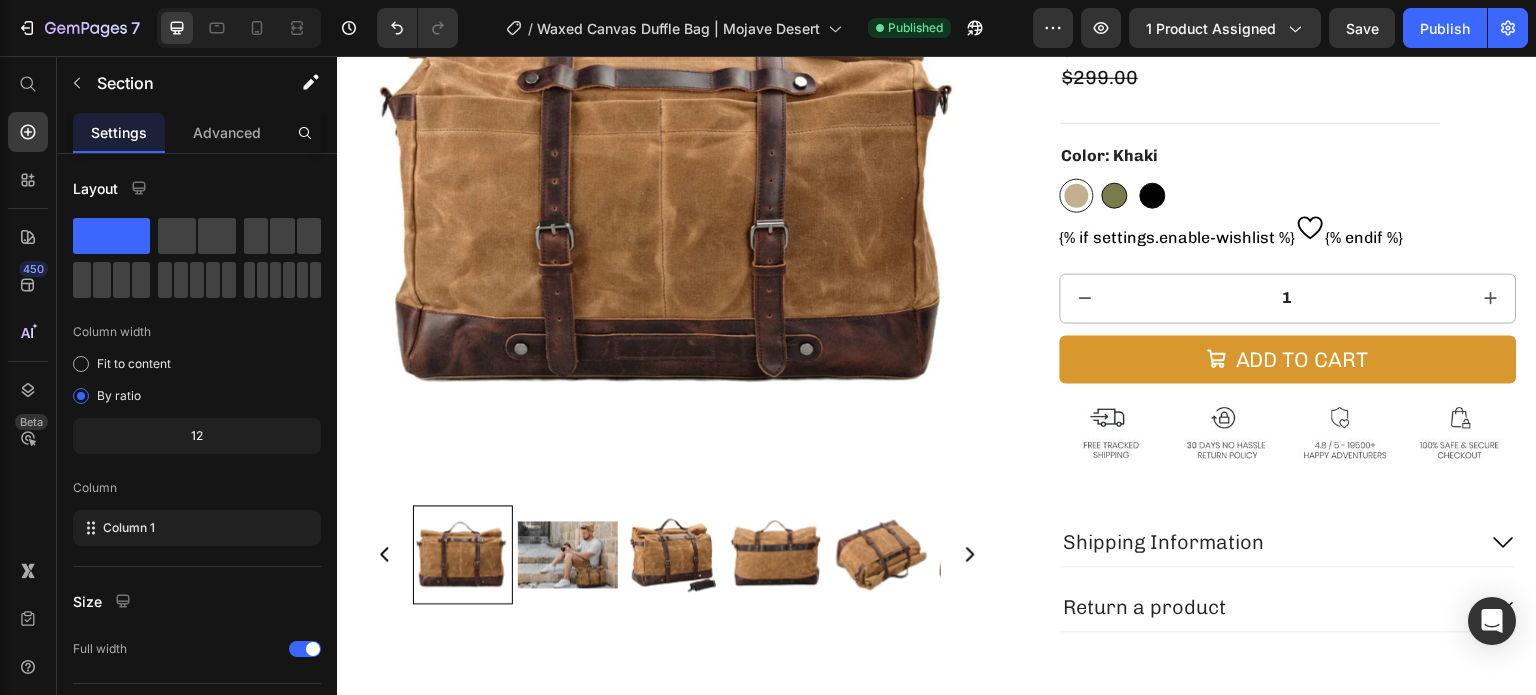 scroll, scrollTop: 0, scrollLeft: 0, axis: both 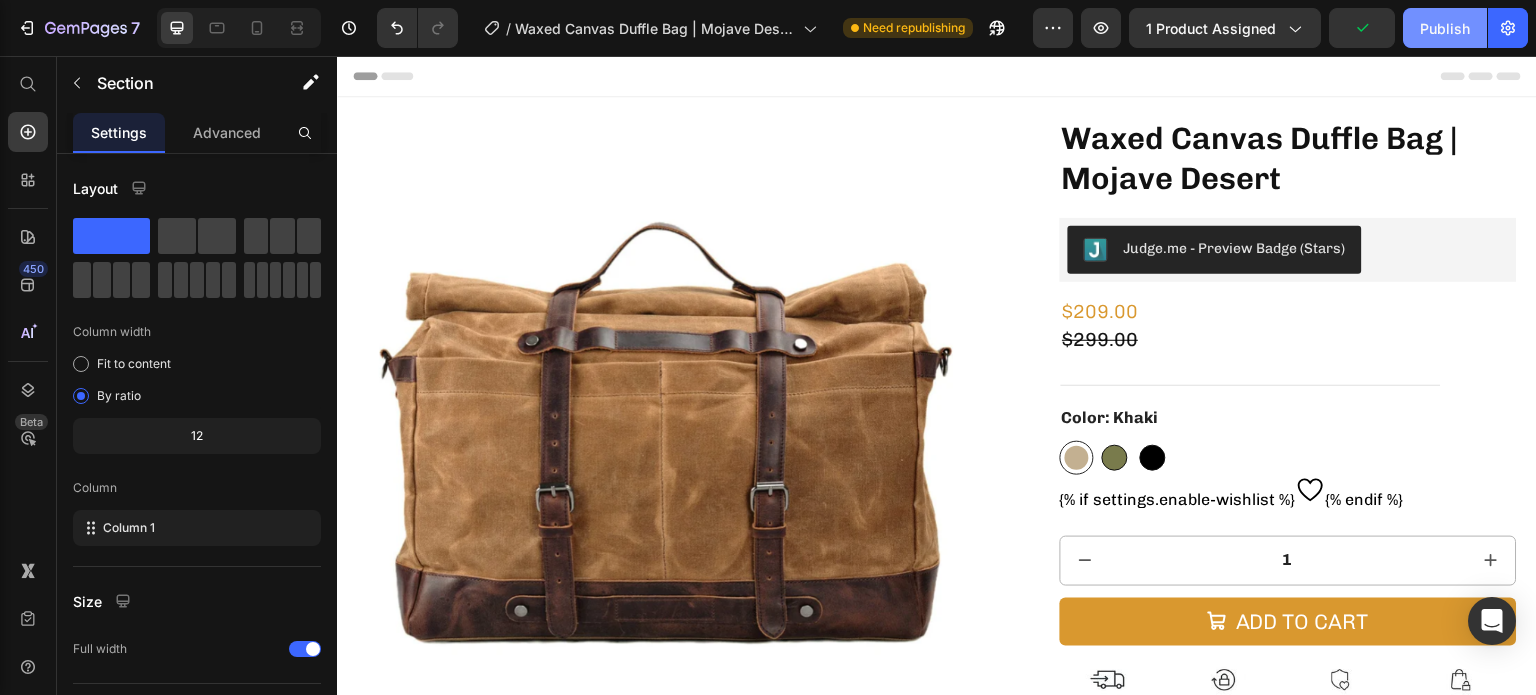 click on "Publish" 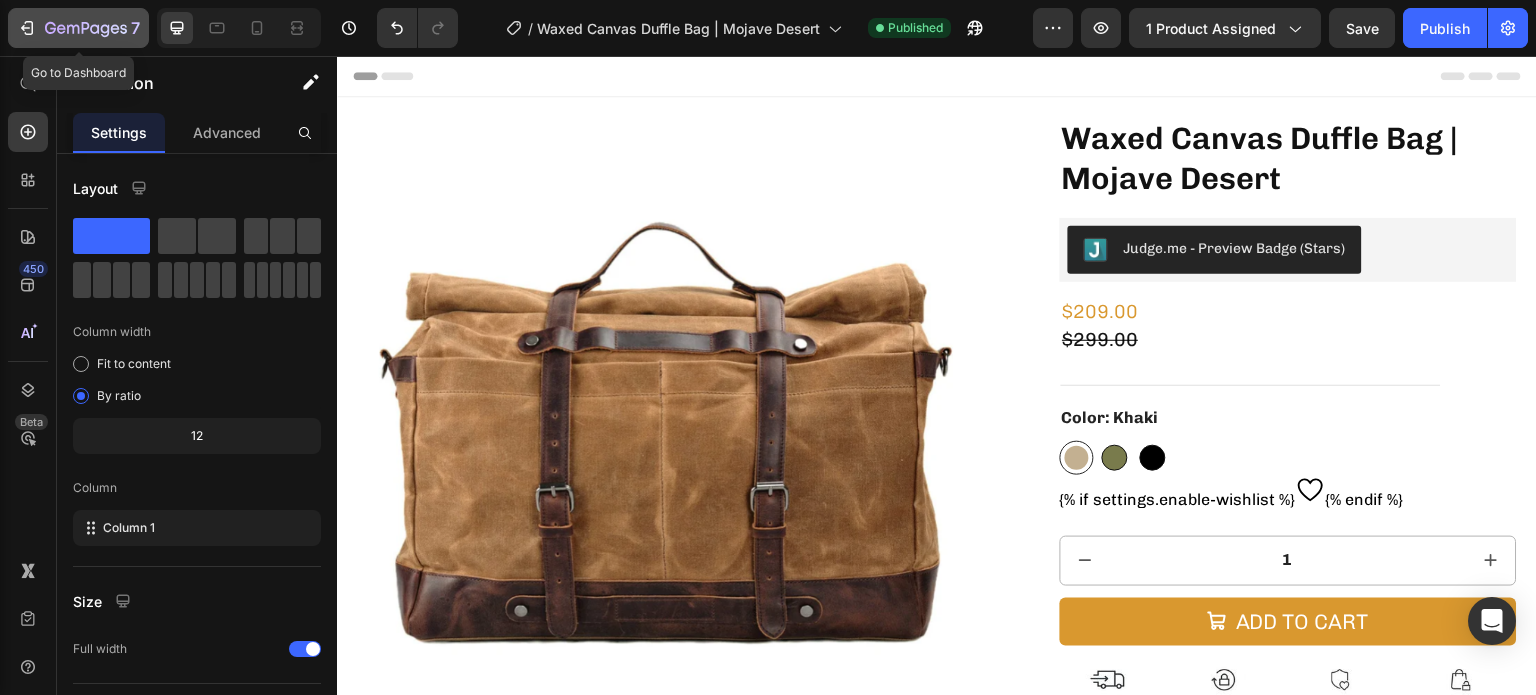 click on "7" at bounding box center [78, 28] 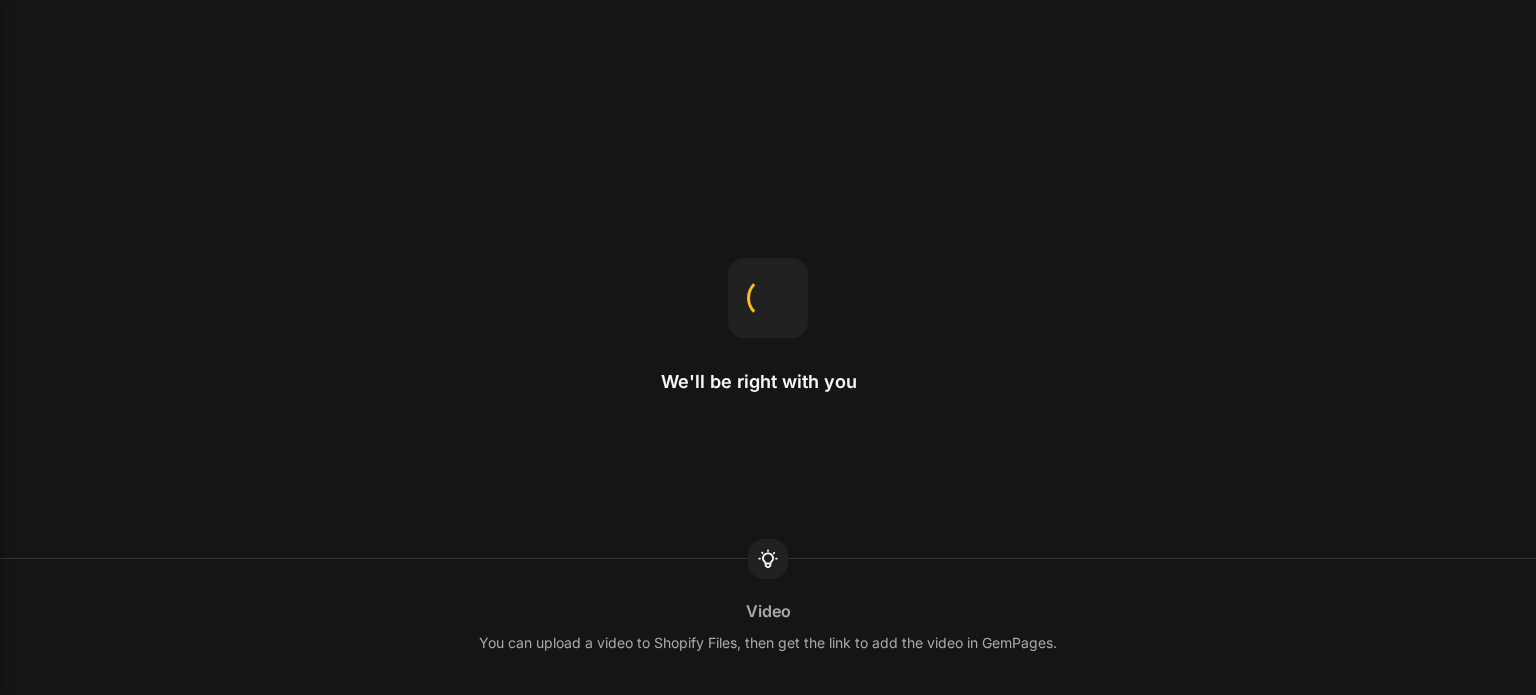 scroll, scrollTop: 0, scrollLeft: 0, axis: both 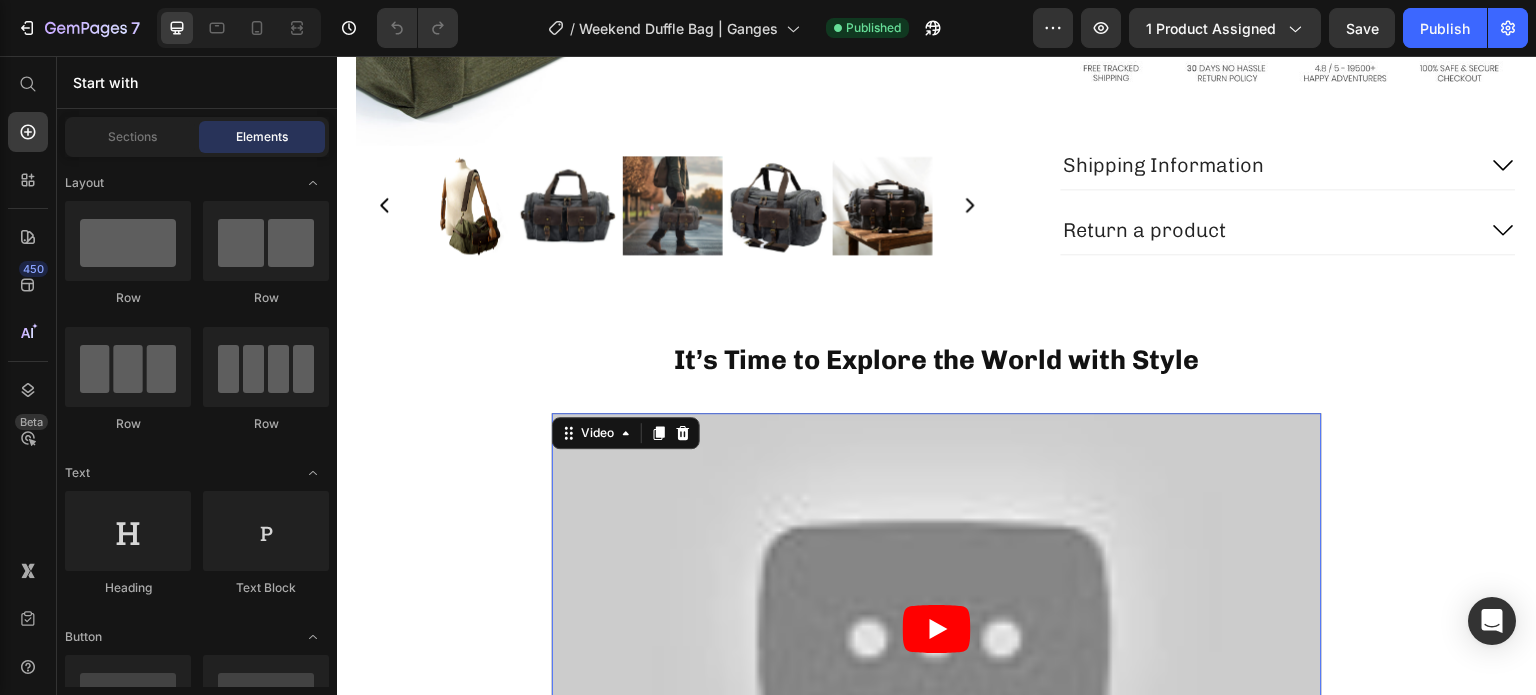 click at bounding box center [937, 629] 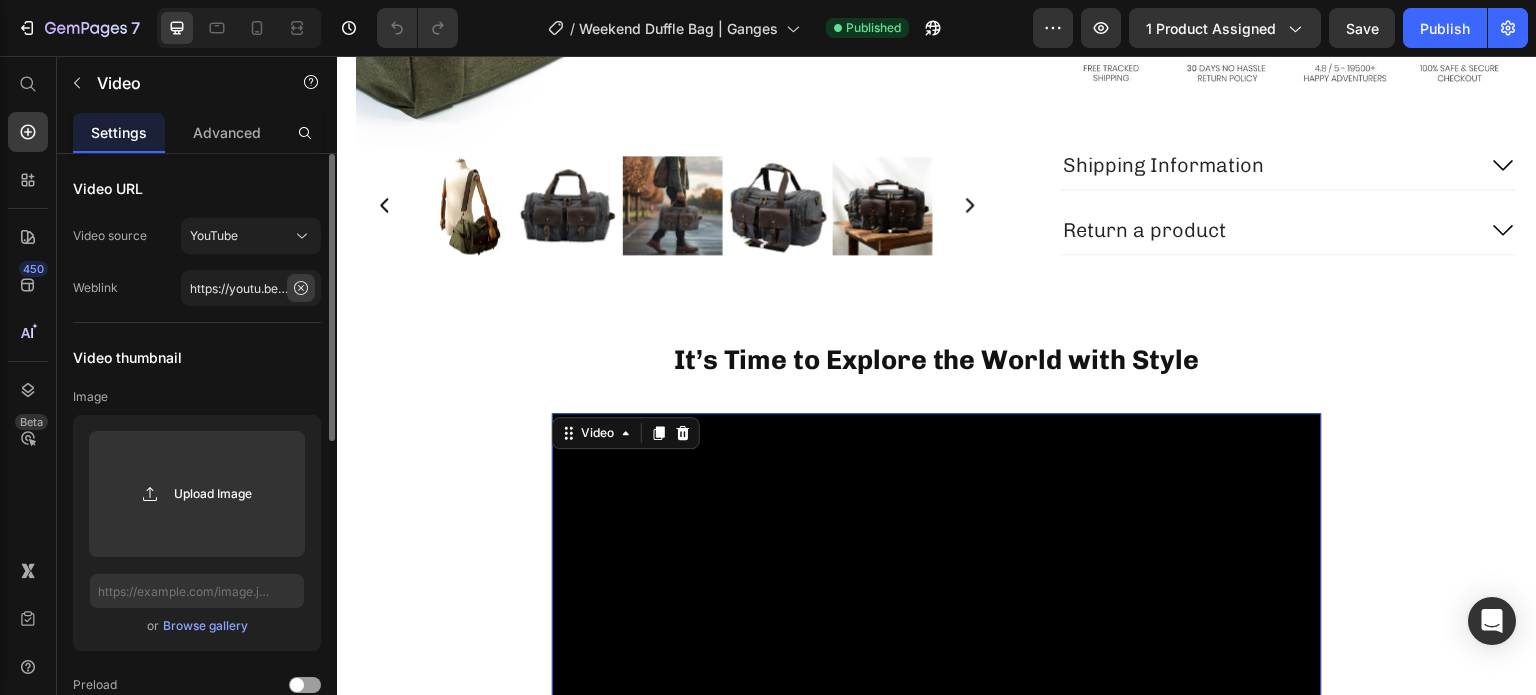 click 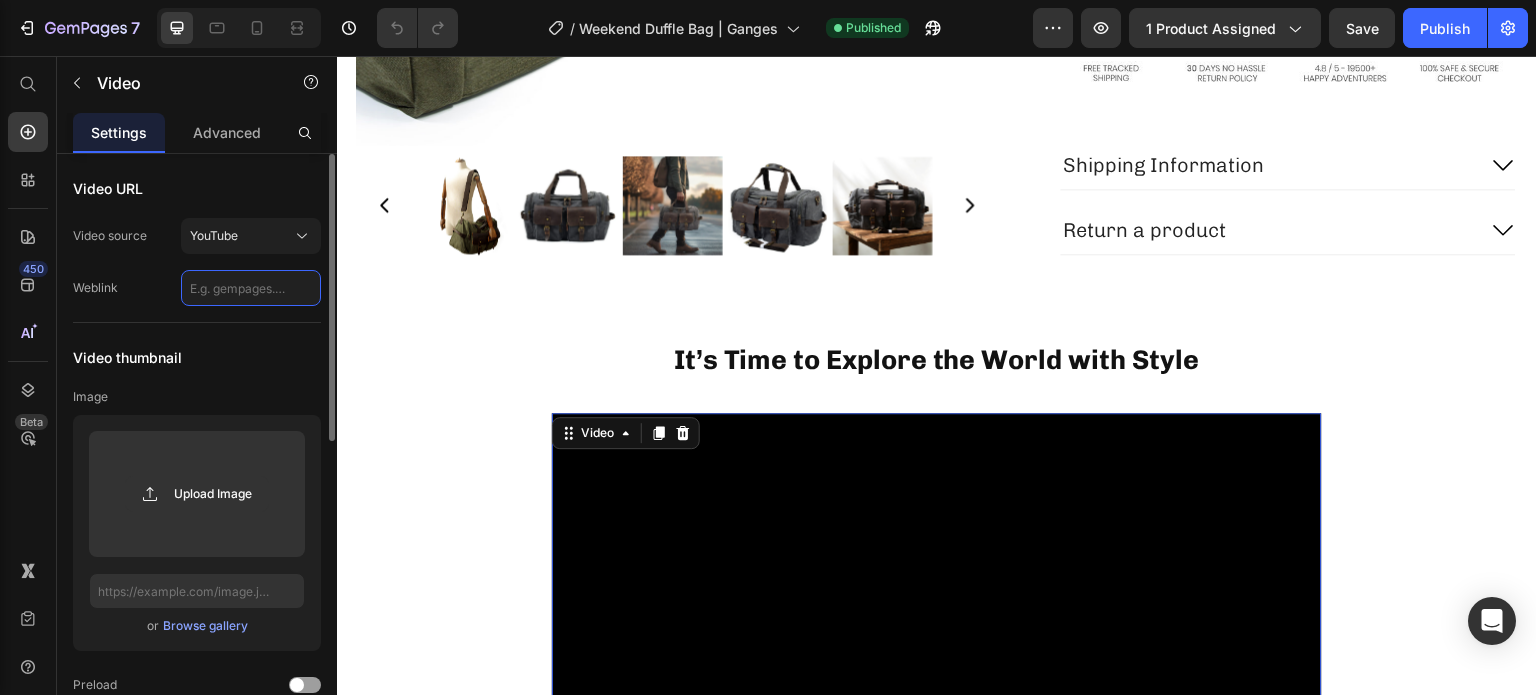 scroll, scrollTop: 0, scrollLeft: 0, axis: both 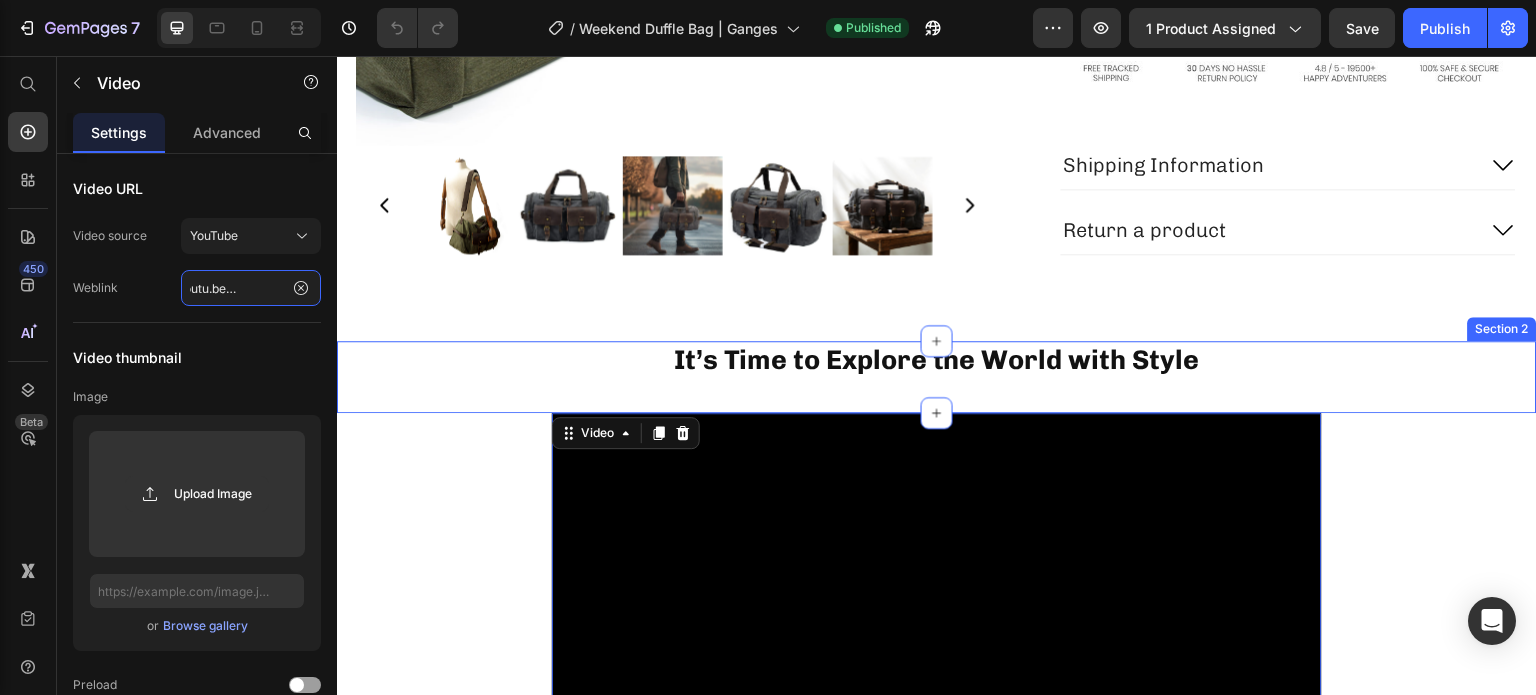 drag, startPoint x: 608, startPoint y: 361, endPoint x: 472, endPoint y: 405, distance: 142.94055 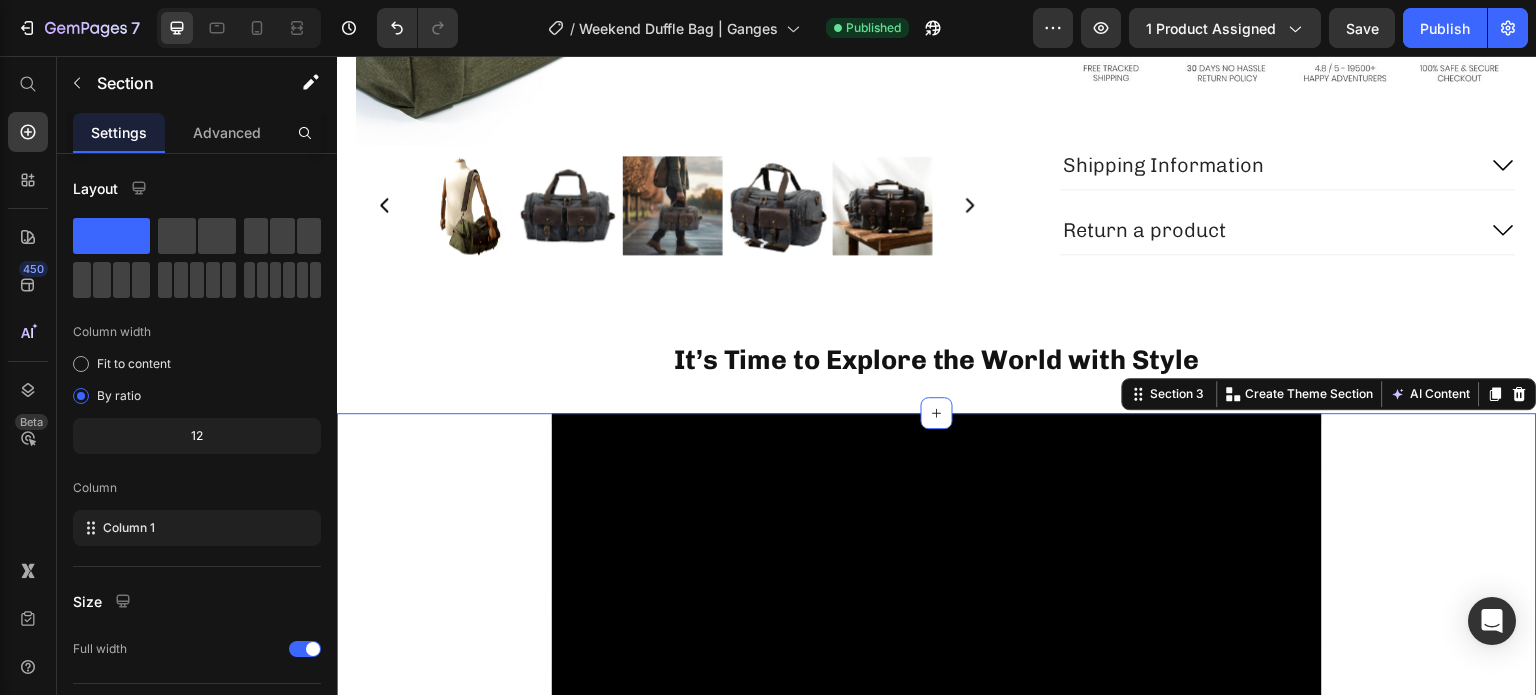 click on "Video Row" at bounding box center (937, 653) 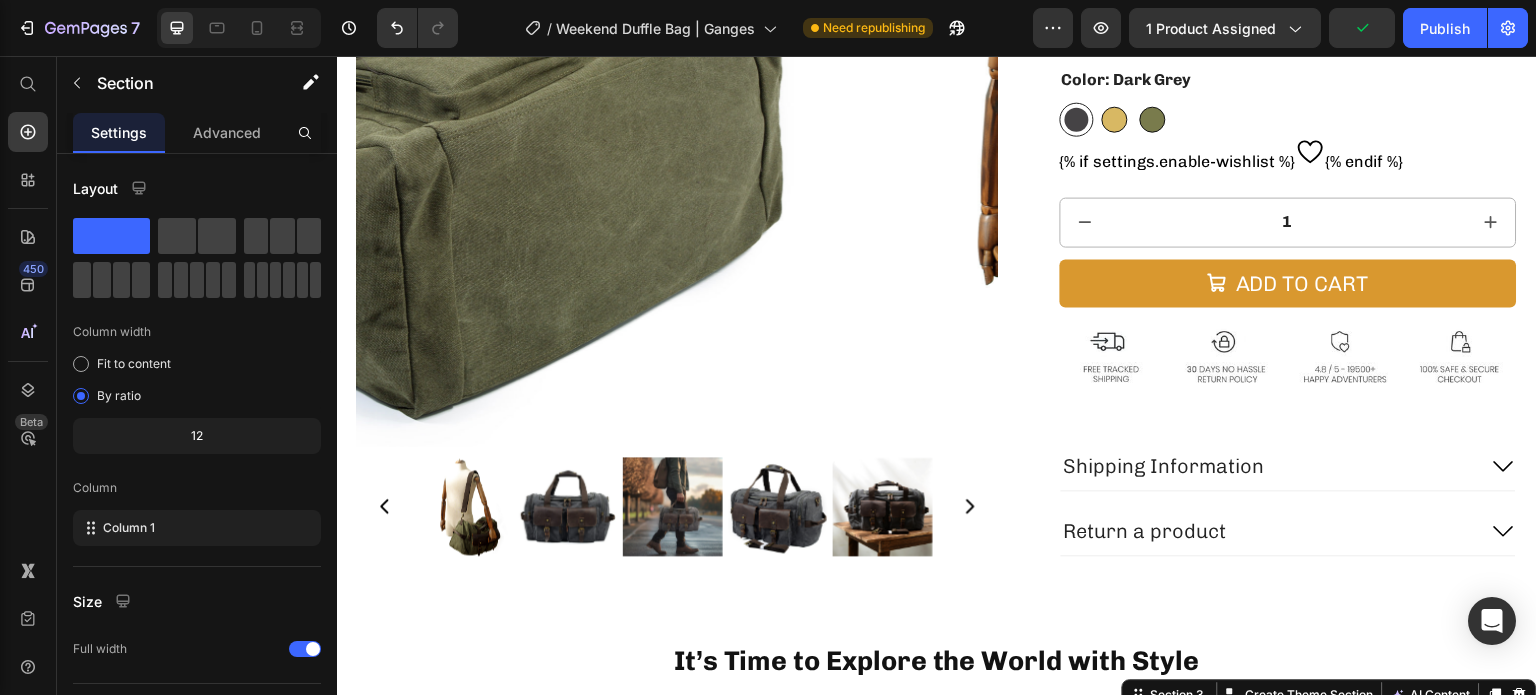 scroll, scrollTop: 312, scrollLeft: 0, axis: vertical 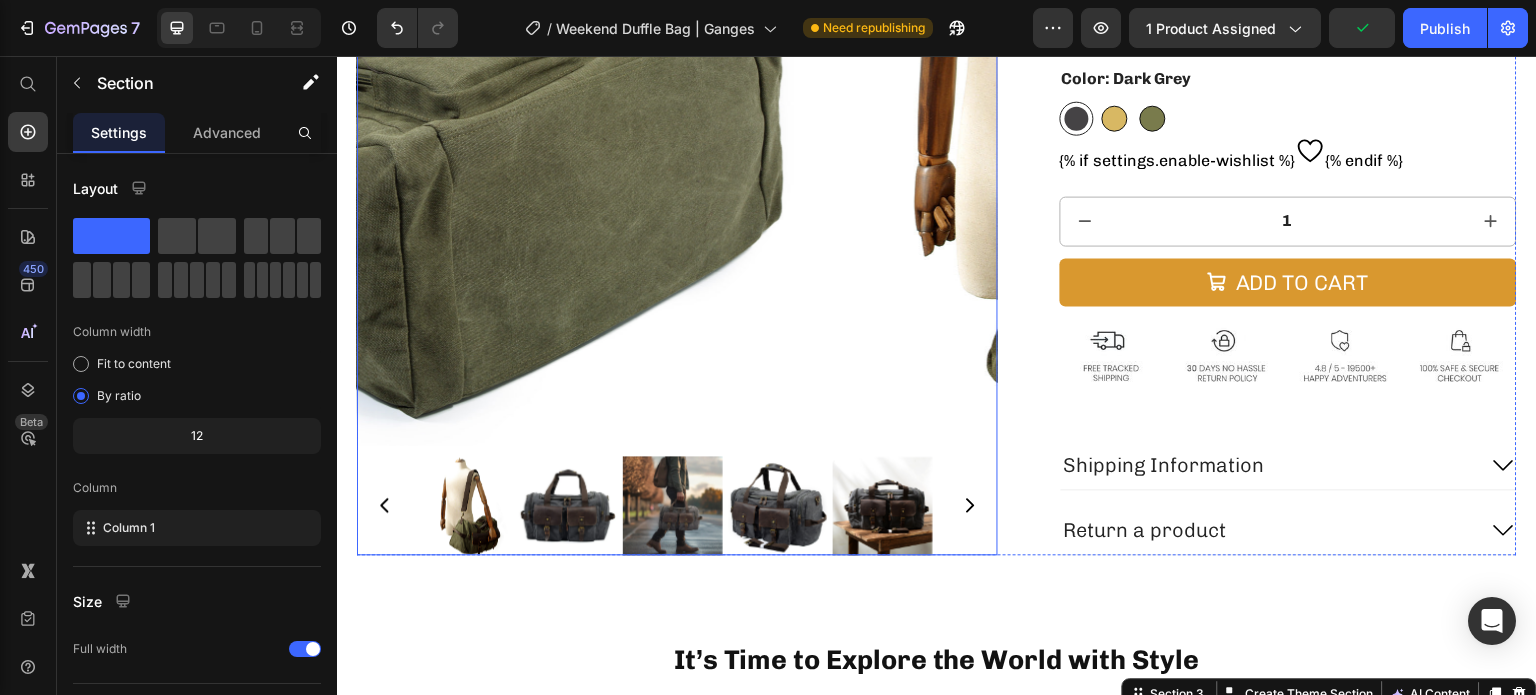 click at bounding box center (1121, 125) 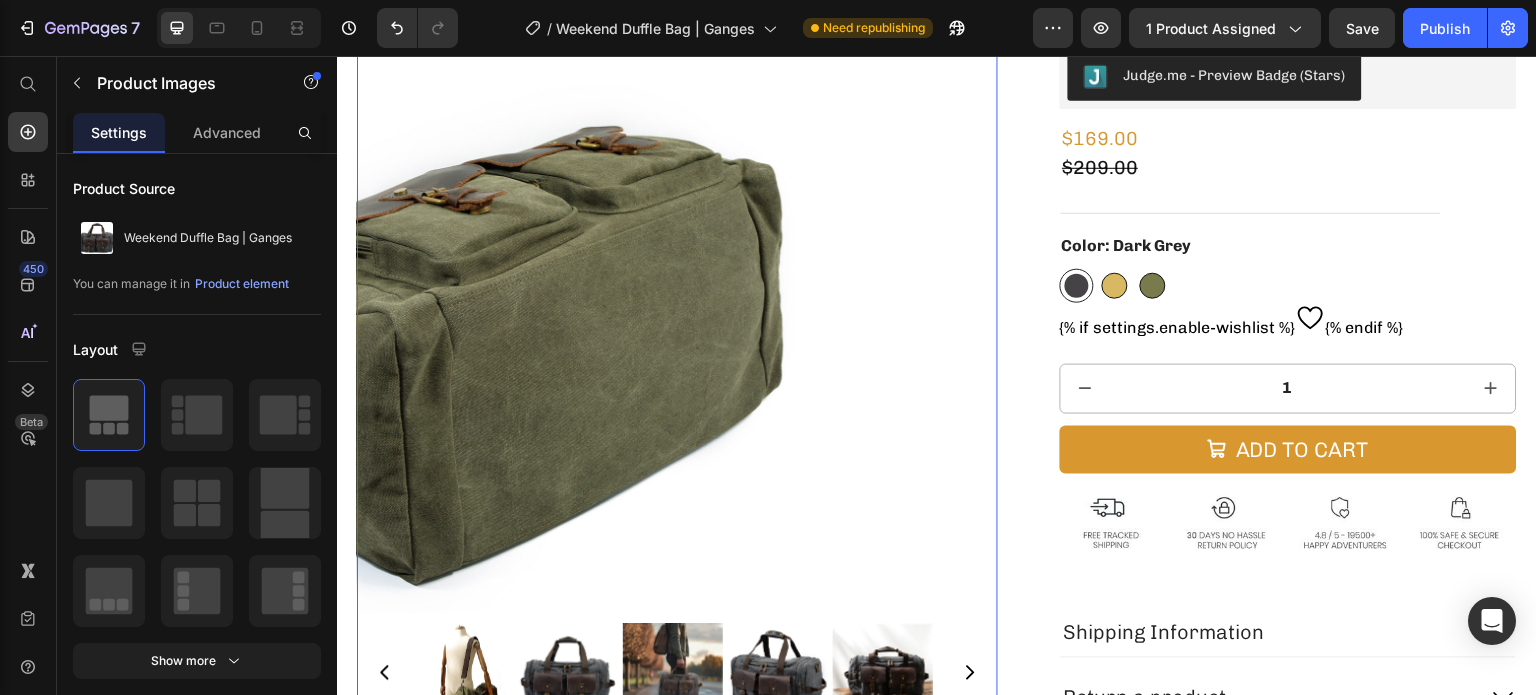 scroll, scrollTop: 143, scrollLeft: 0, axis: vertical 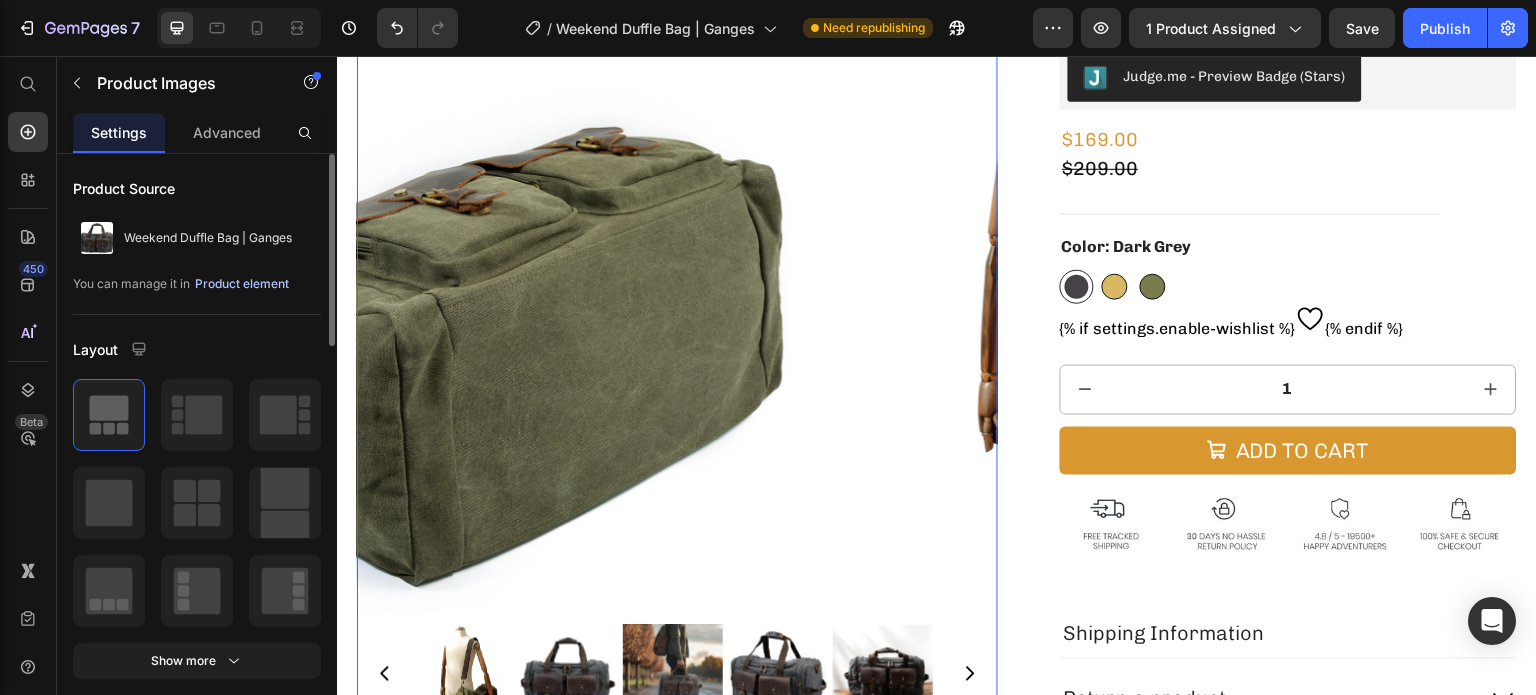 click on "Product element" at bounding box center (242, 284) 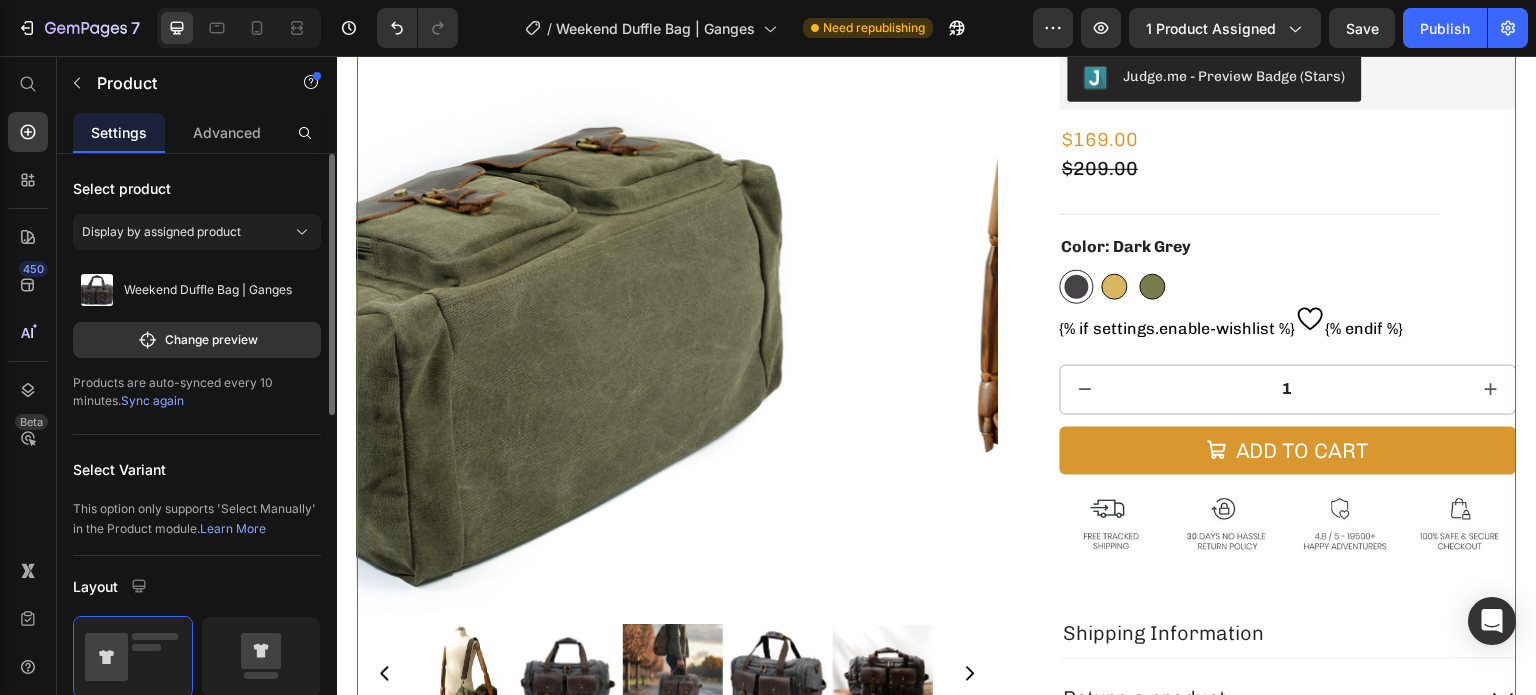 click on "Sync again" at bounding box center [152, 400] 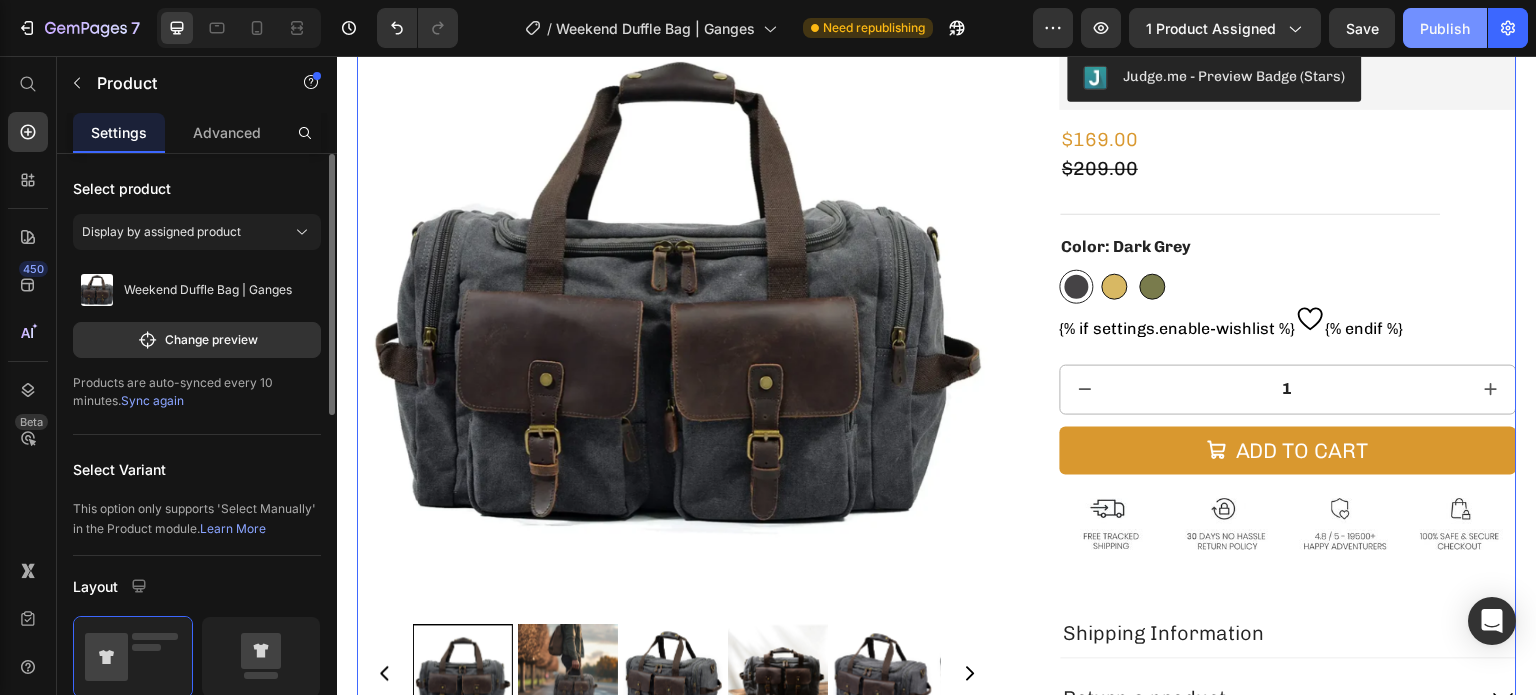 click on "Publish" 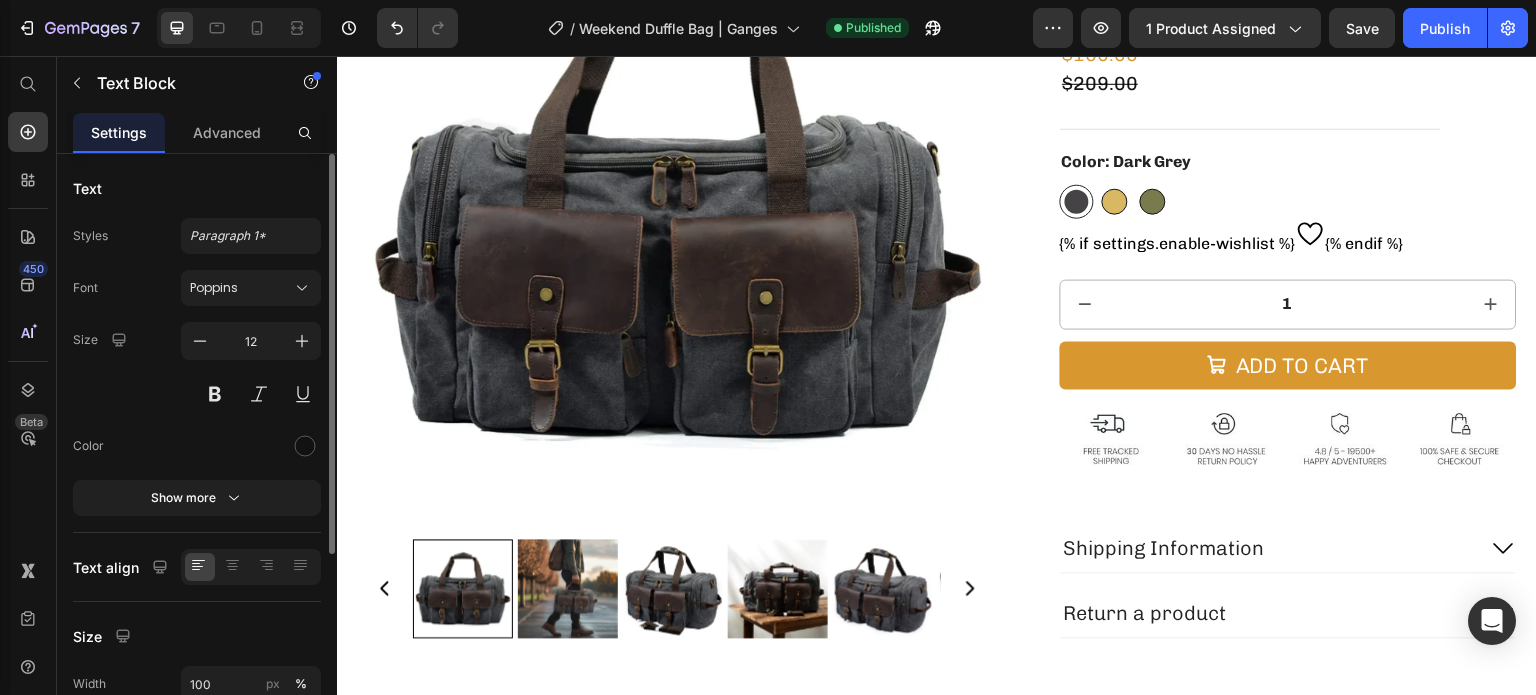 scroll, scrollTop: 0, scrollLeft: 0, axis: both 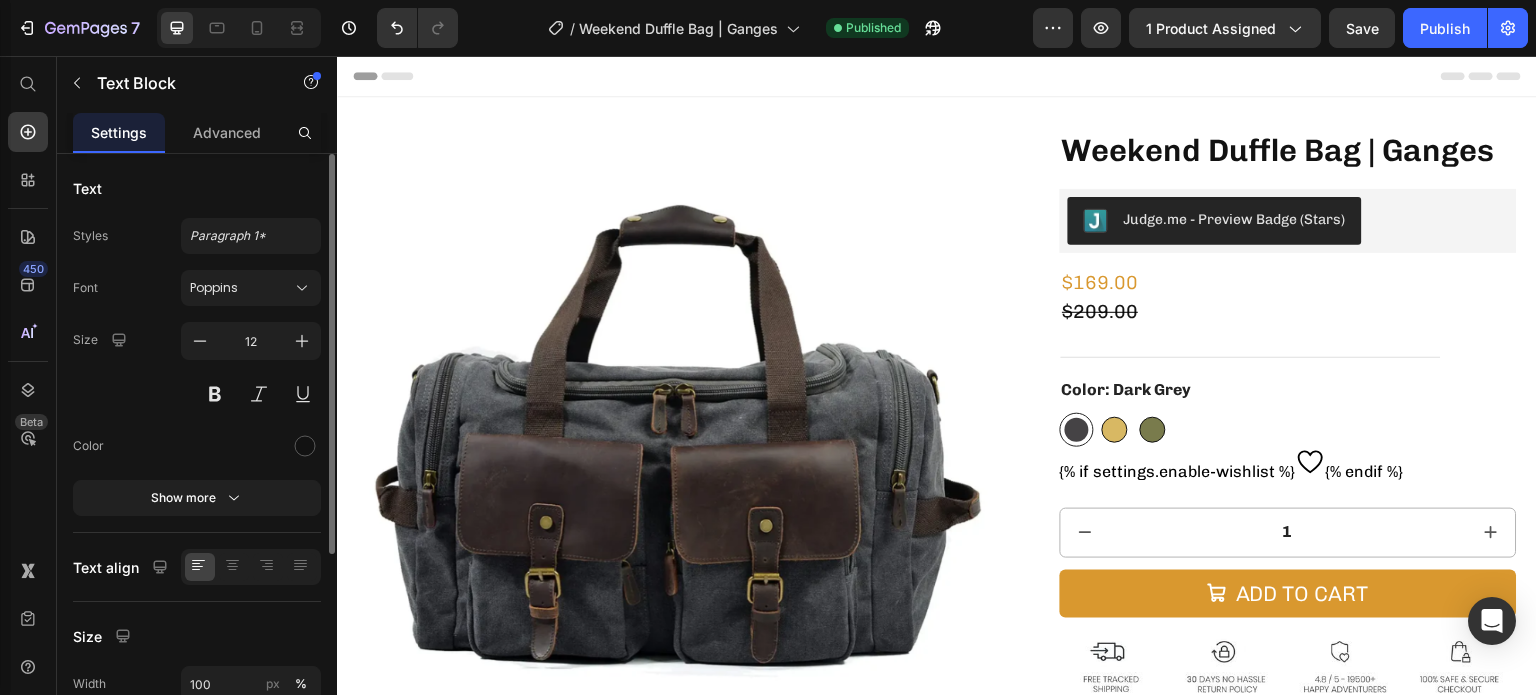 click at bounding box center (677, 437) 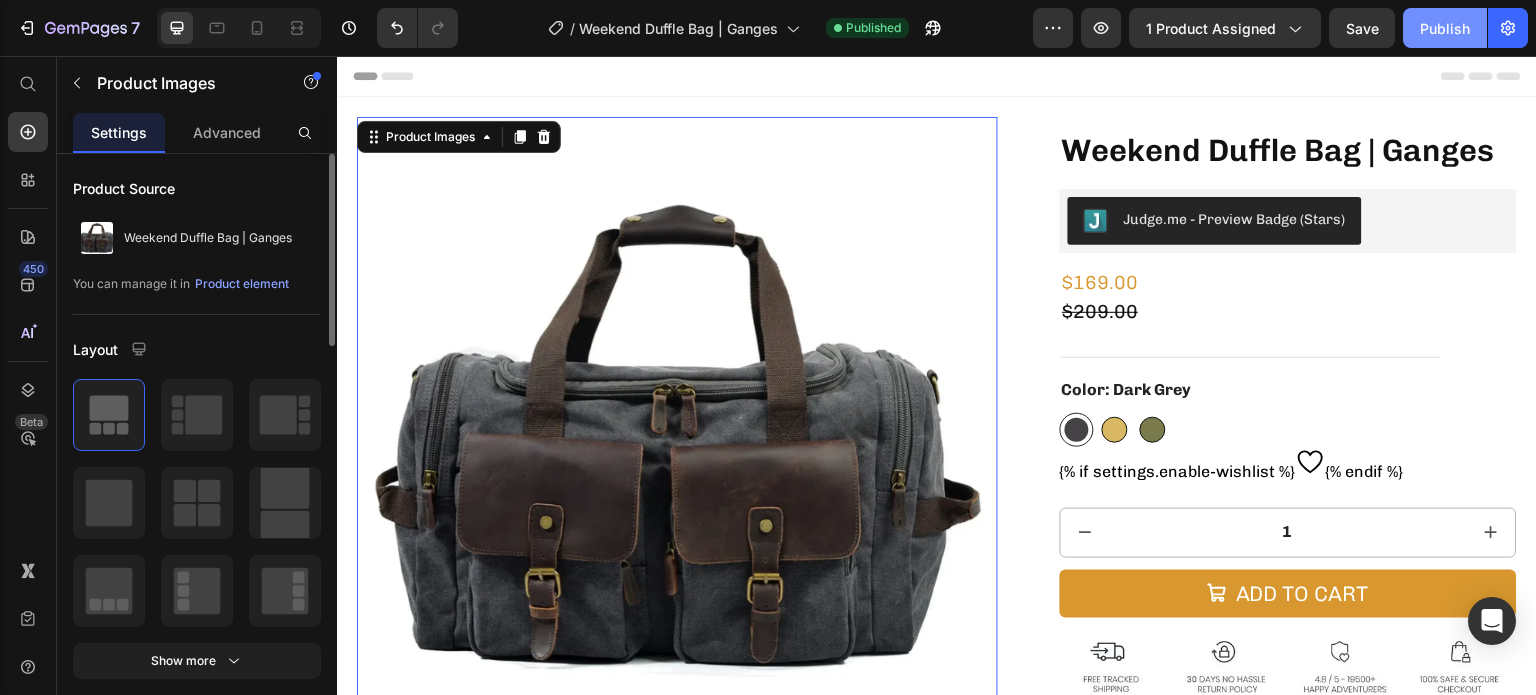 click on "Publish" 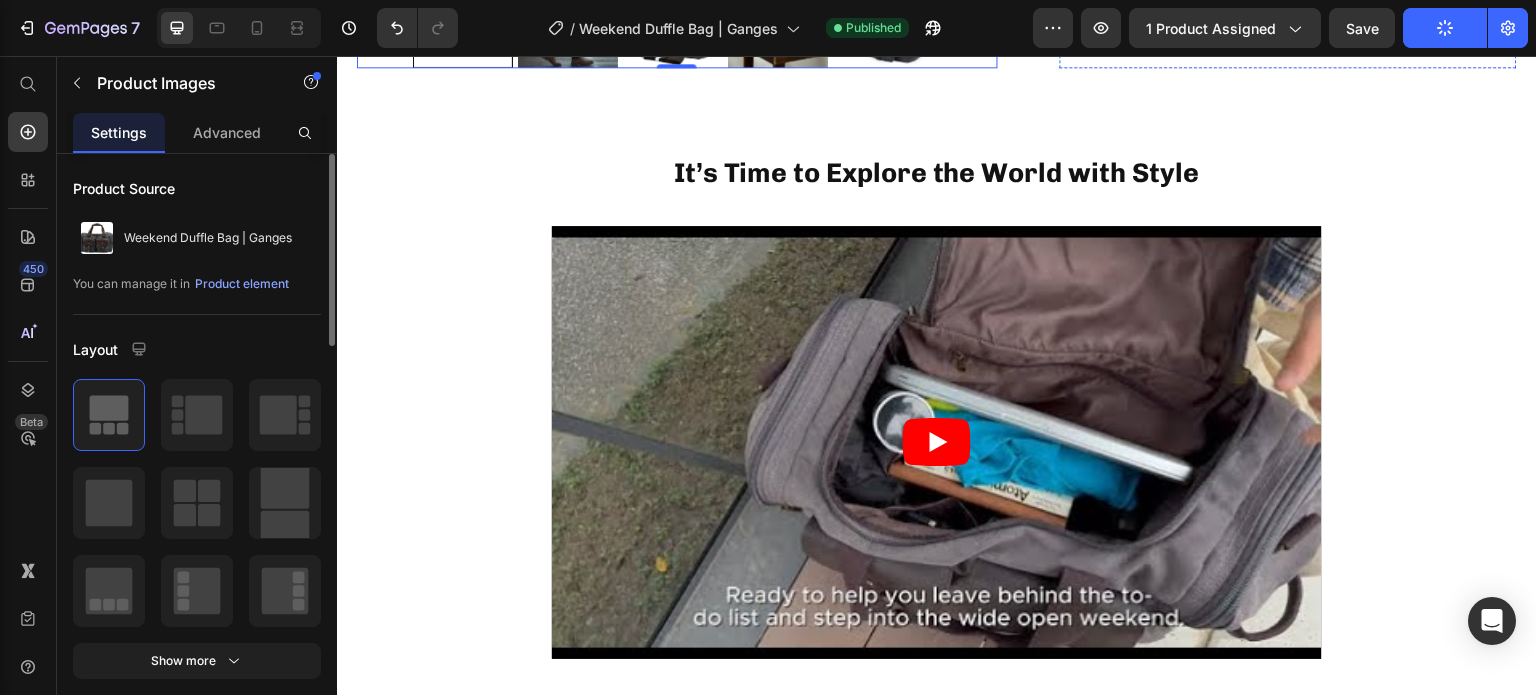 scroll, scrollTop: 800, scrollLeft: 0, axis: vertical 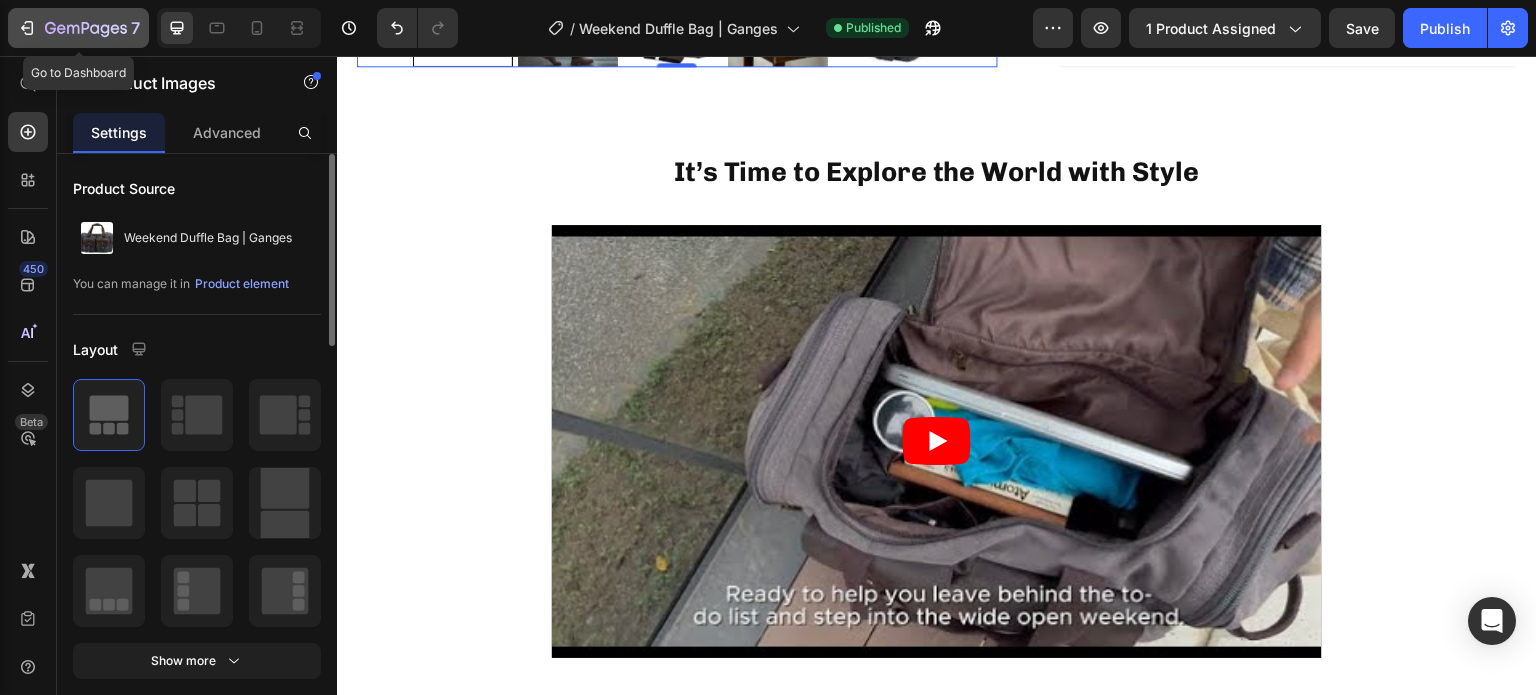 click 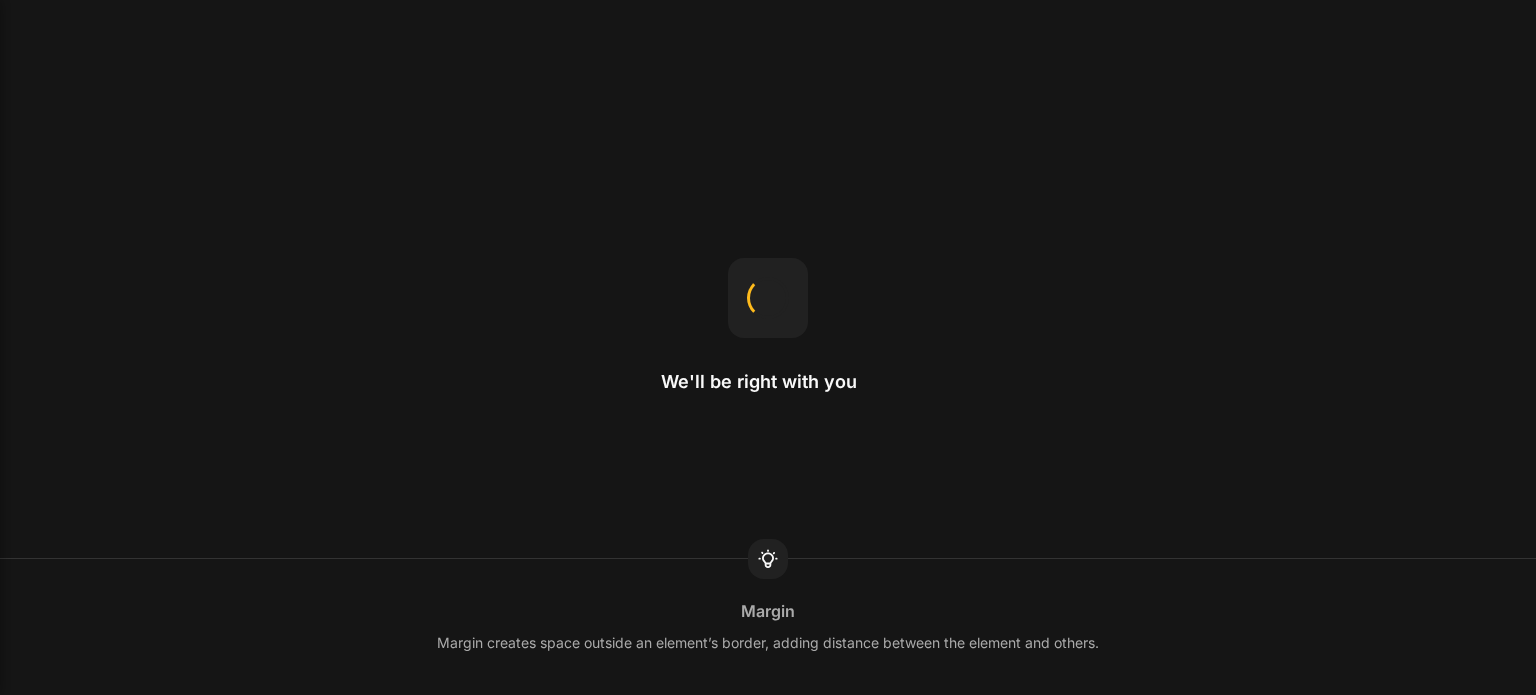scroll, scrollTop: 0, scrollLeft: 0, axis: both 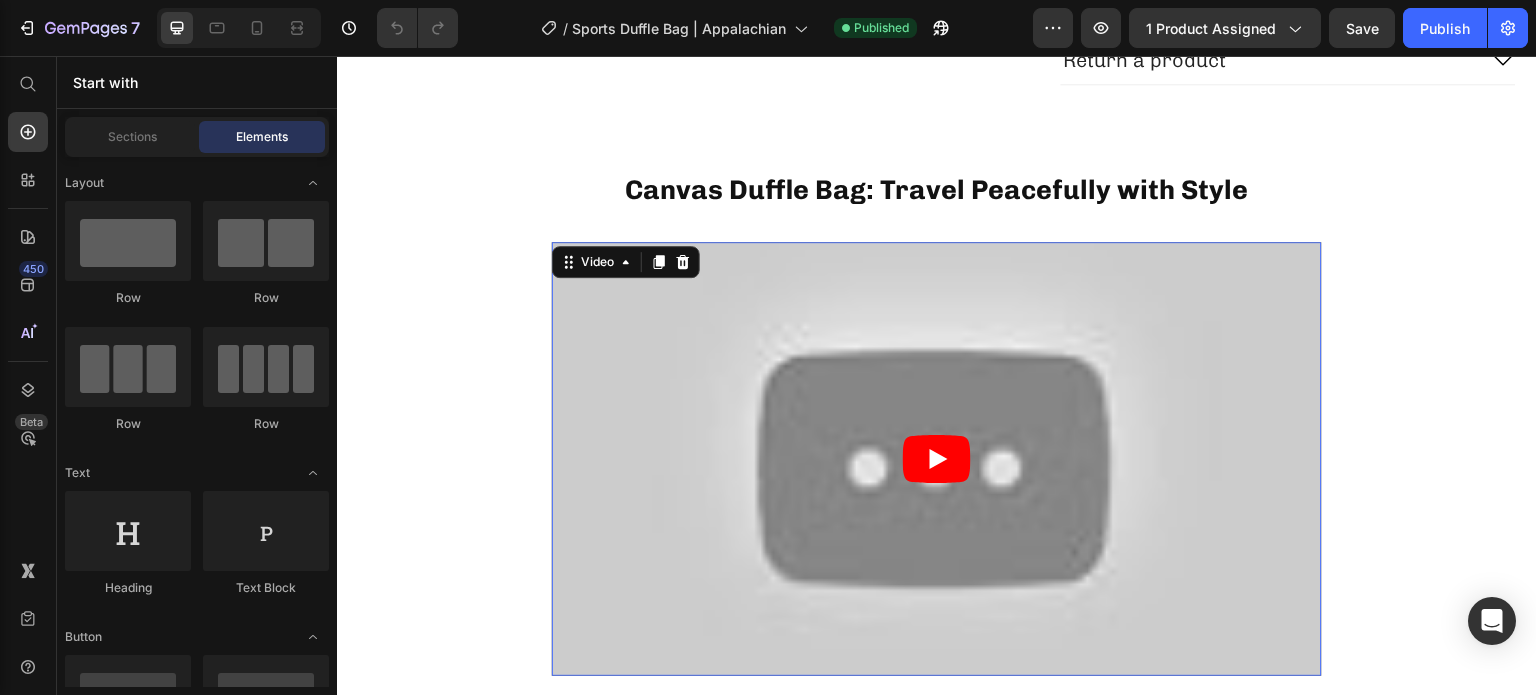 click at bounding box center (937, 458) 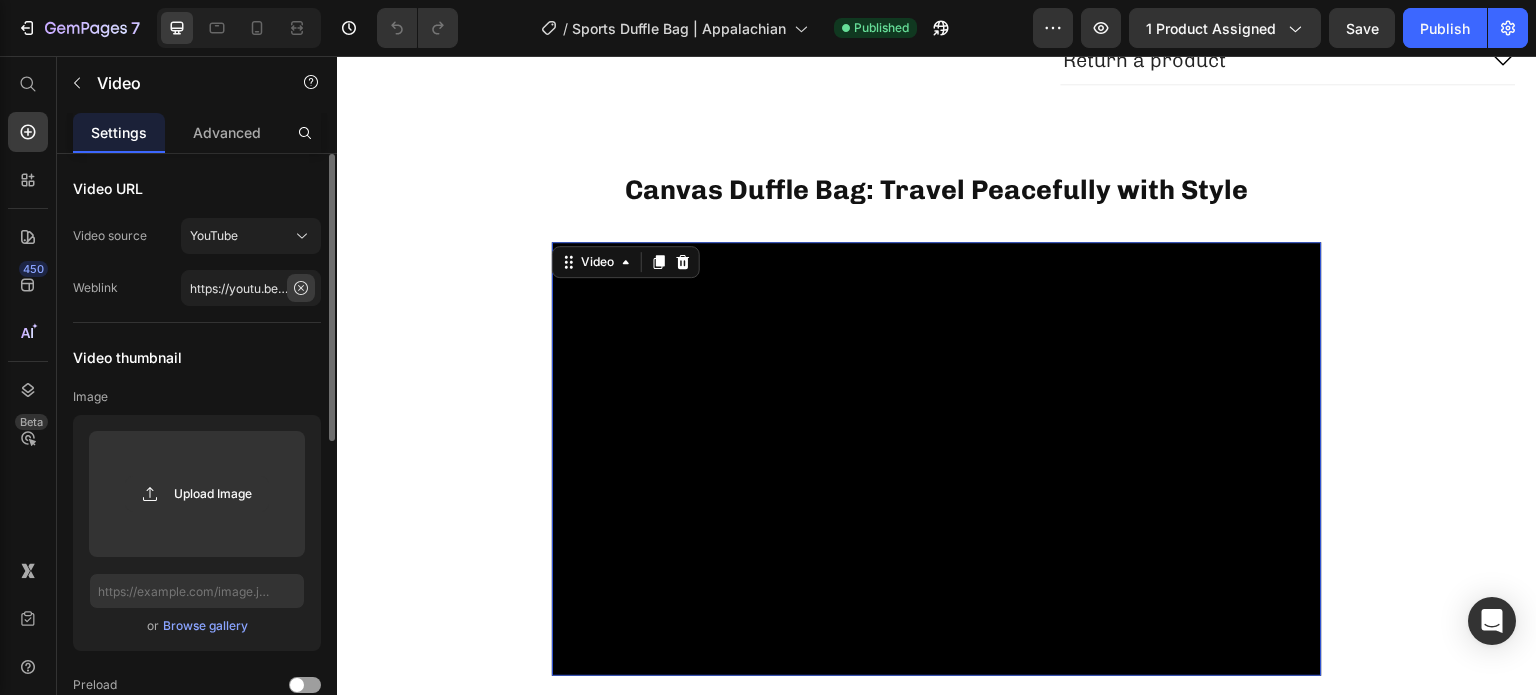 click 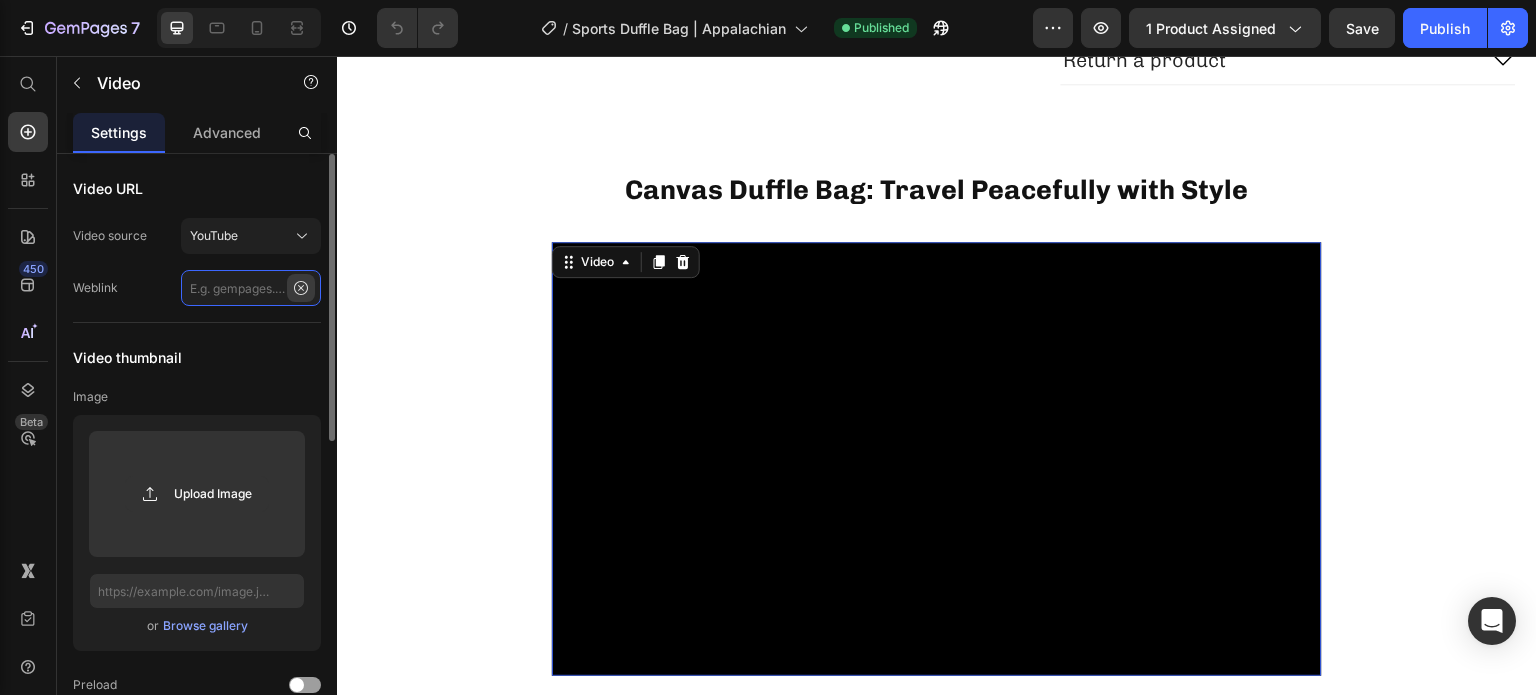 scroll, scrollTop: 0, scrollLeft: 0, axis: both 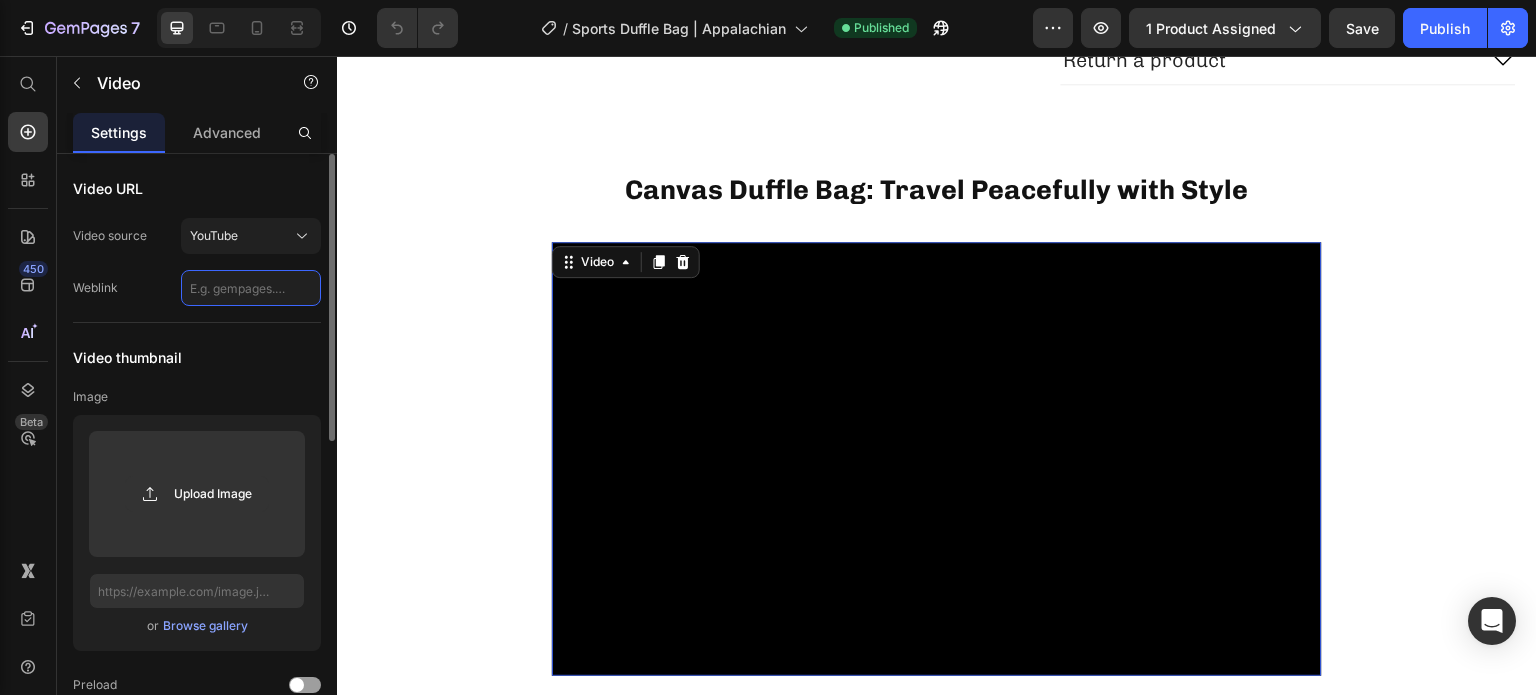 click 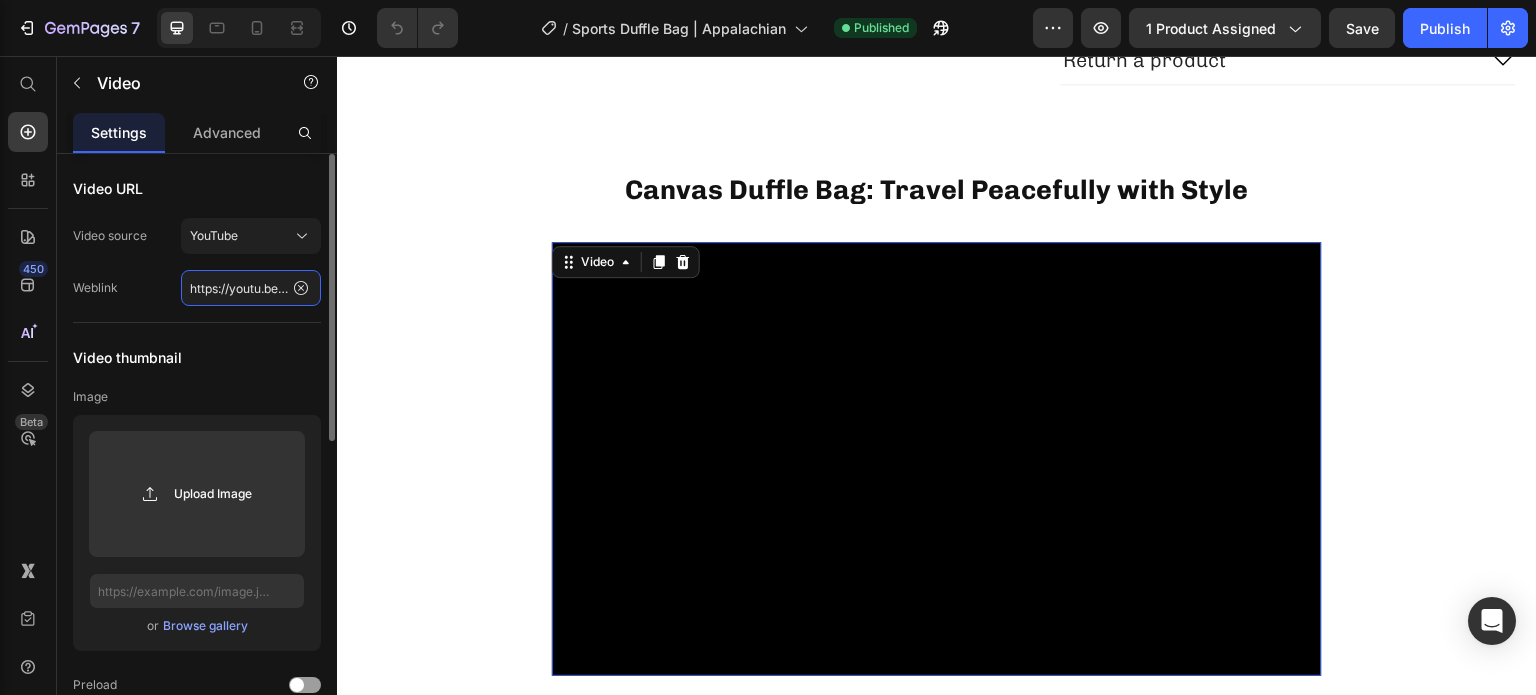 scroll, scrollTop: 0, scrollLeft: 71, axis: horizontal 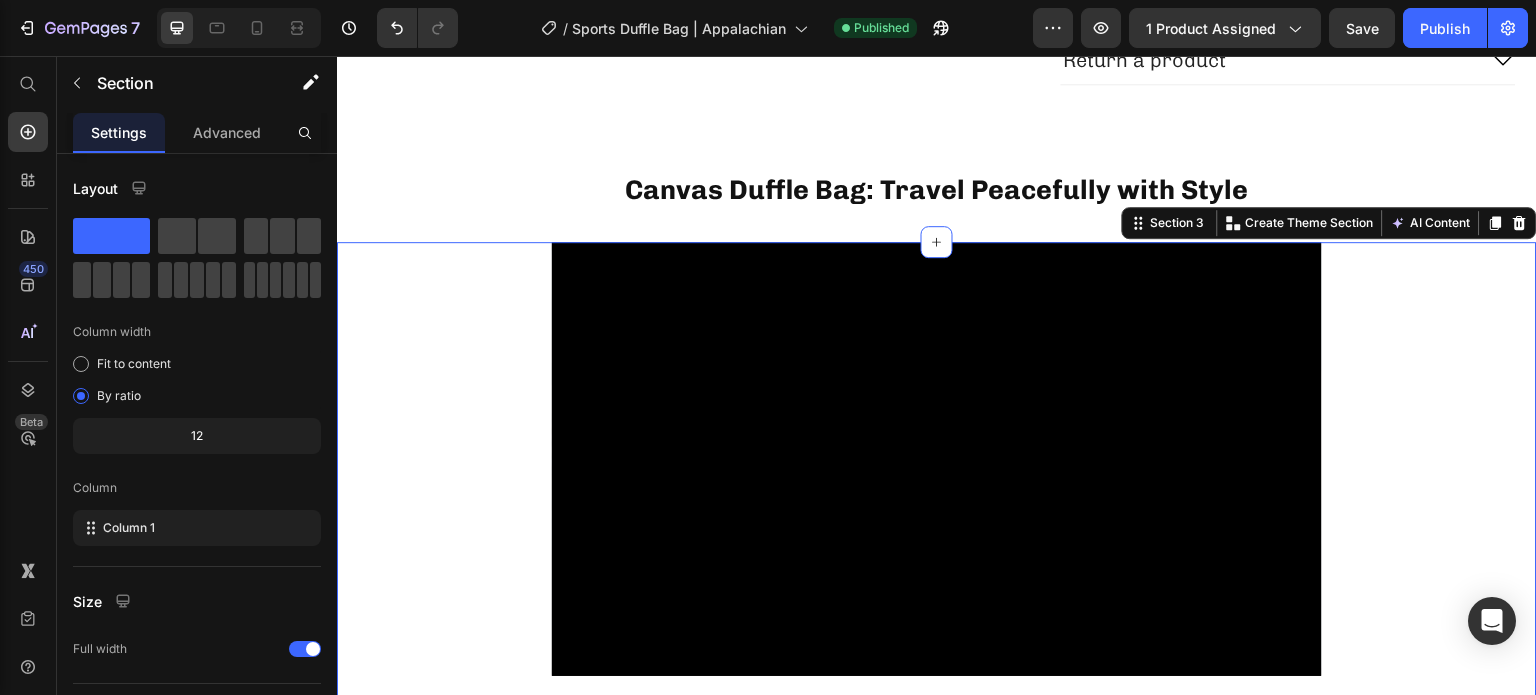 click on "Video Row" at bounding box center [937, 482] 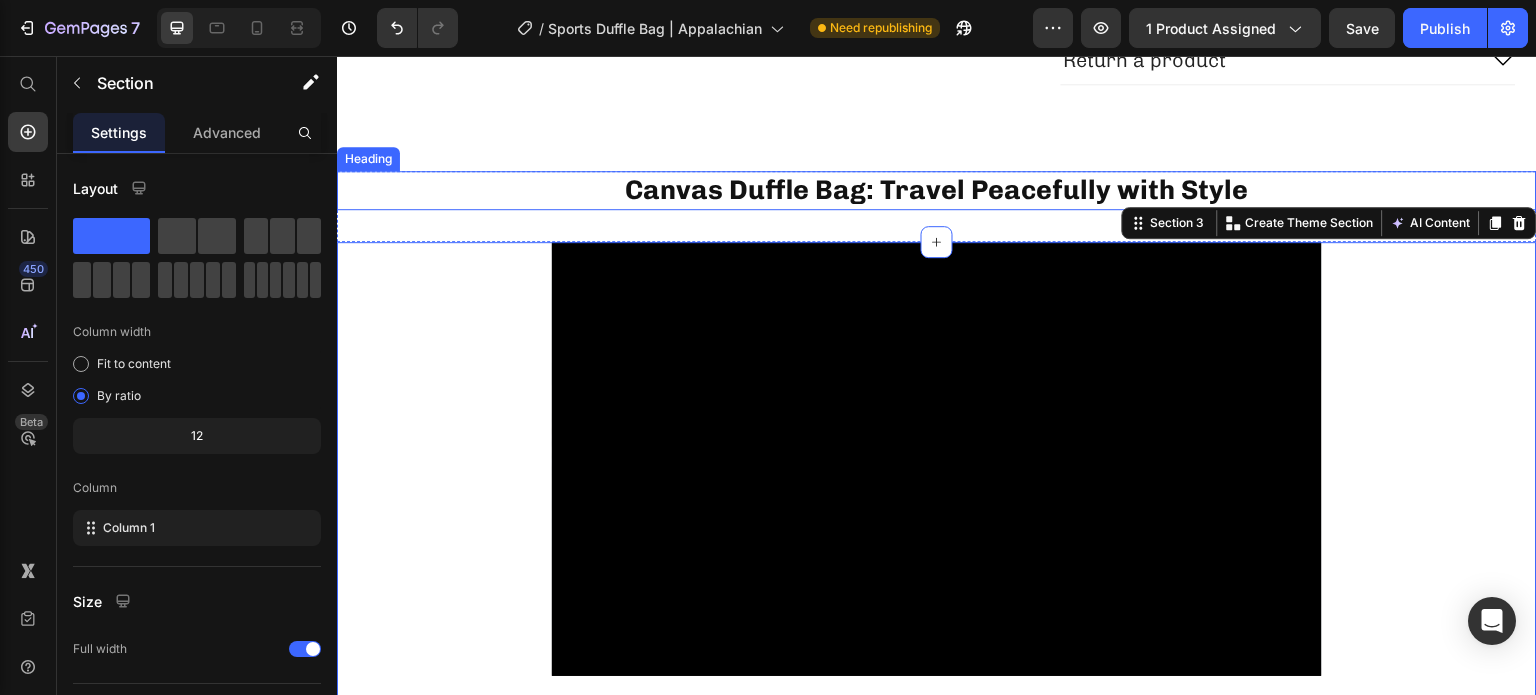 click on "Canvas Duffle Bag: Travel Peacefully with Style" at bounding box center (937, 190) 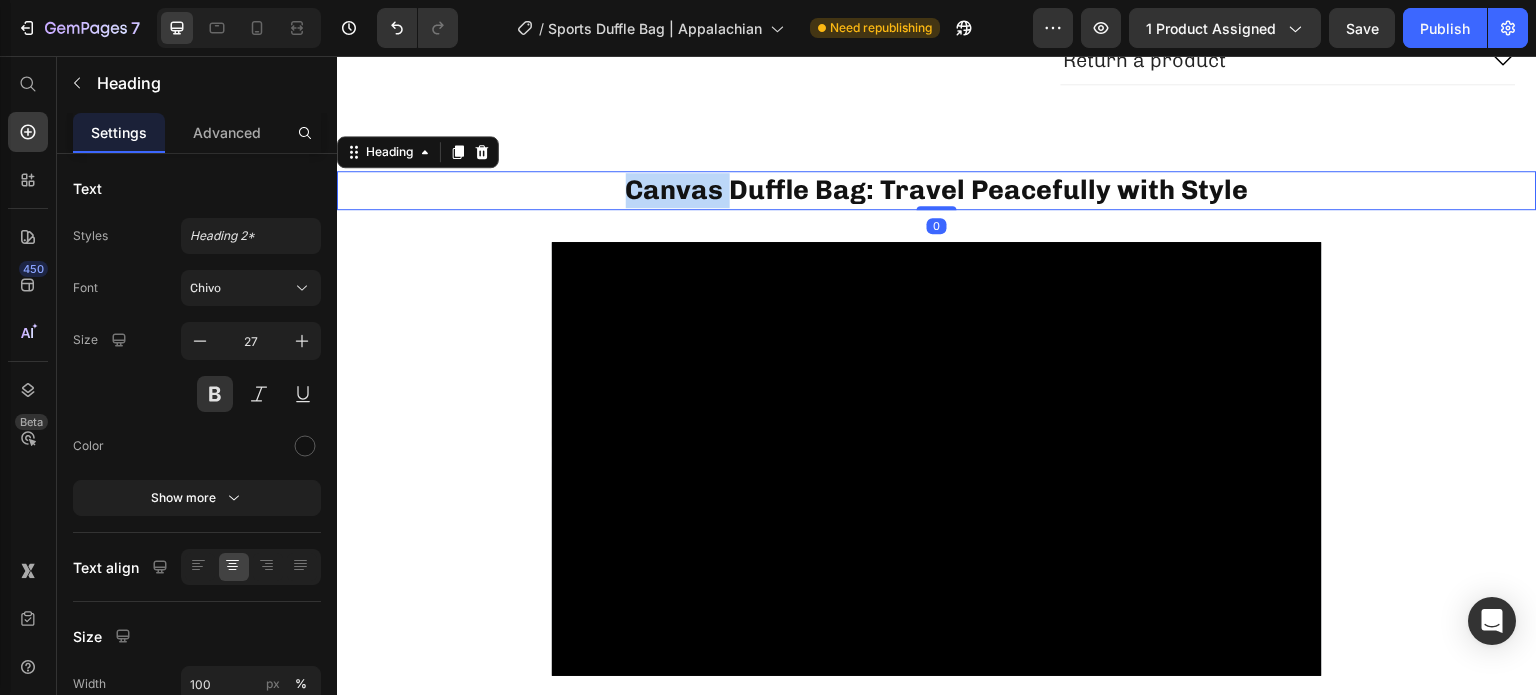 click on "Canvas Duffle Bag: Travel Peacefully with Style" at bounding box center (937, 190) 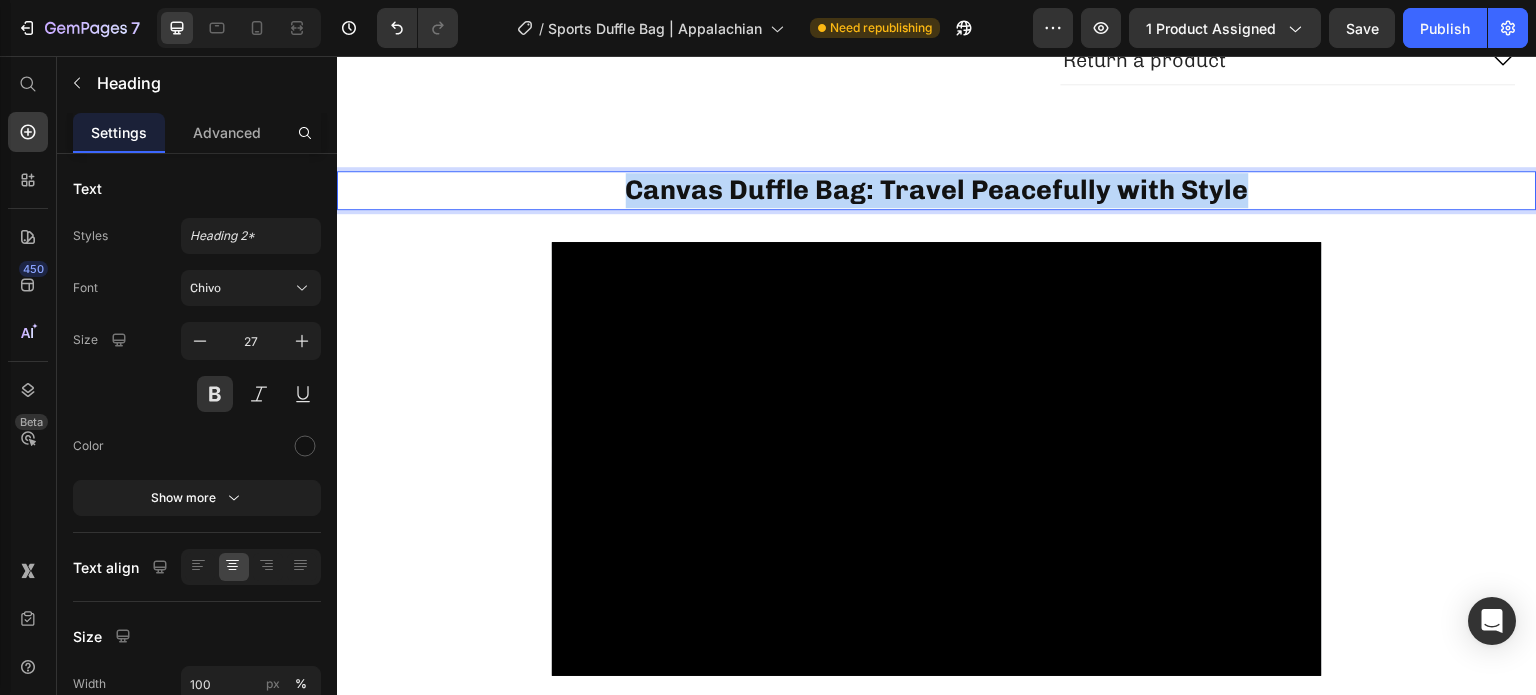 click on "Canvas Duffle Bag: Travel Peacefully with Style" at bounding box center (937, 190) 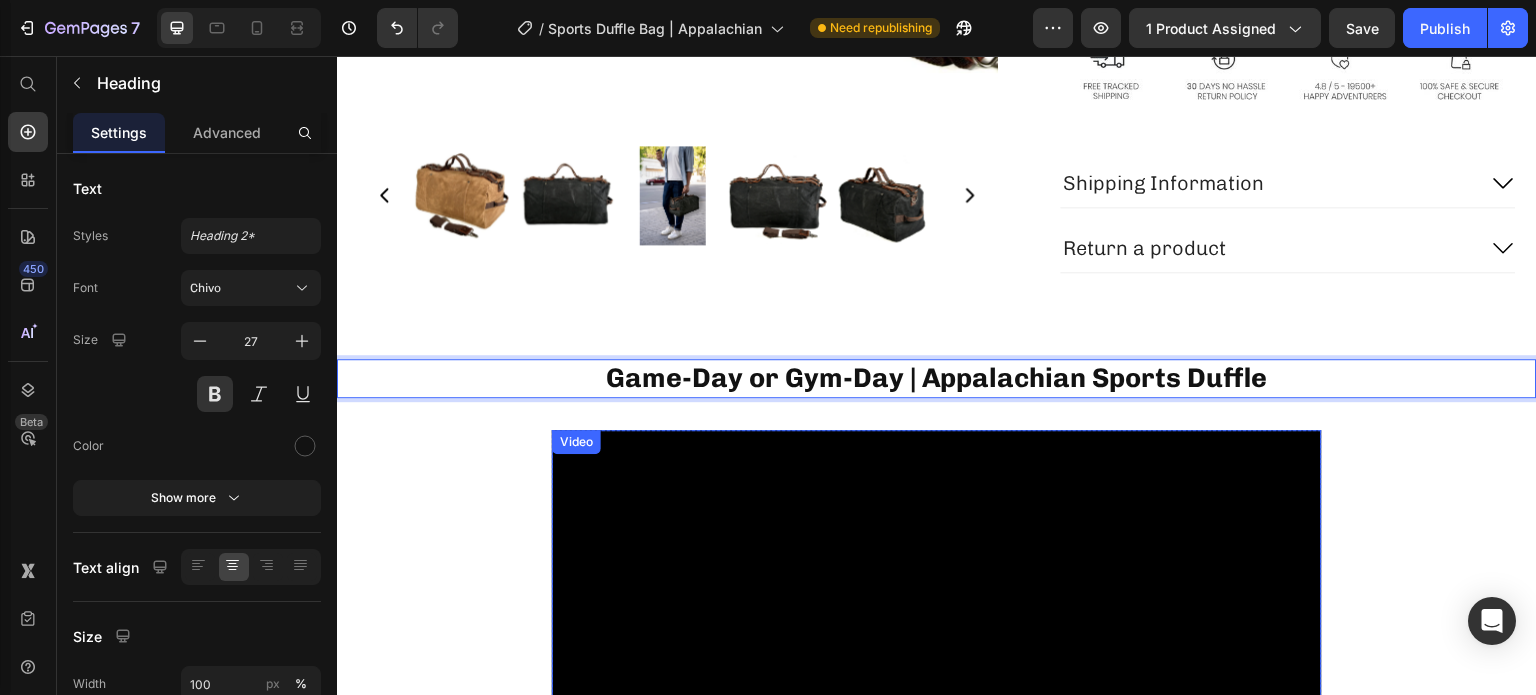 scroll, scrollTop: 0, scrollLeft: 0, axis: both 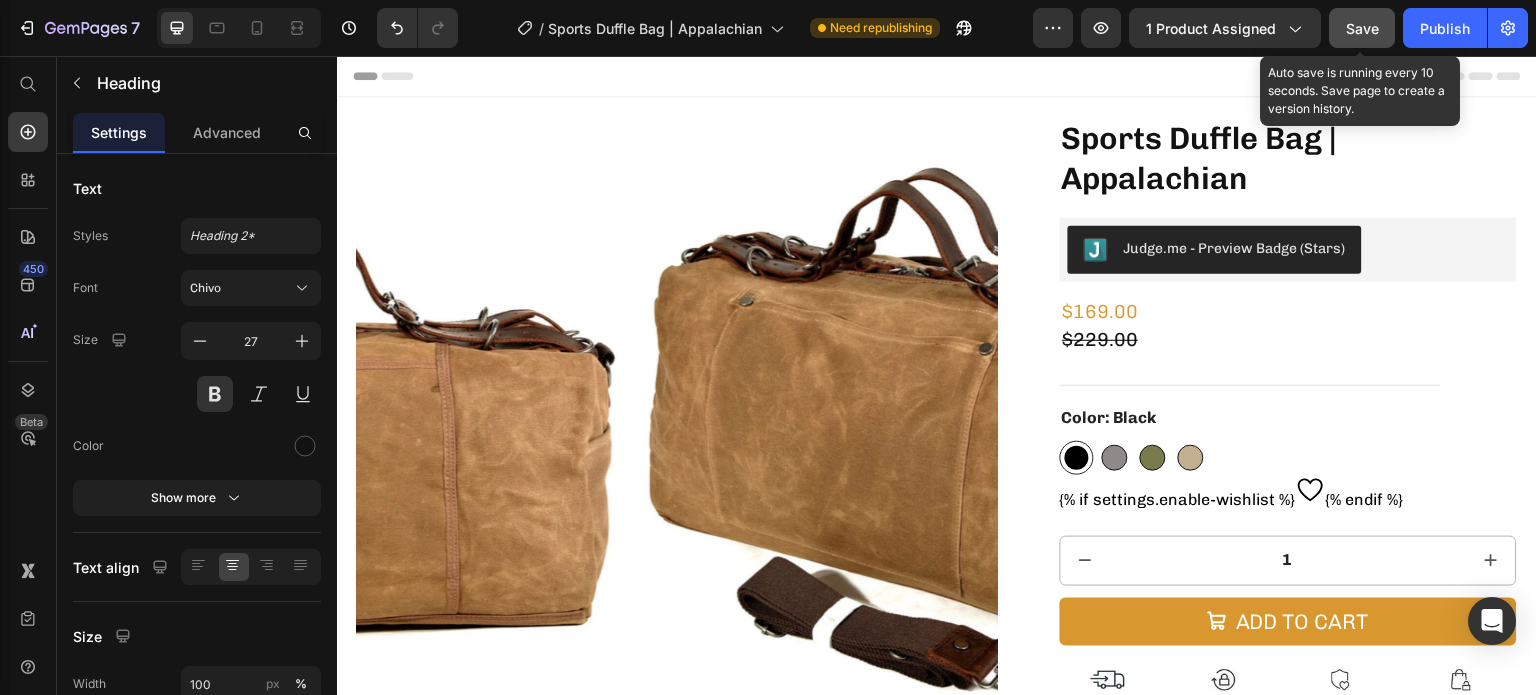 click on "Save" at bounding box center (1362, 28) 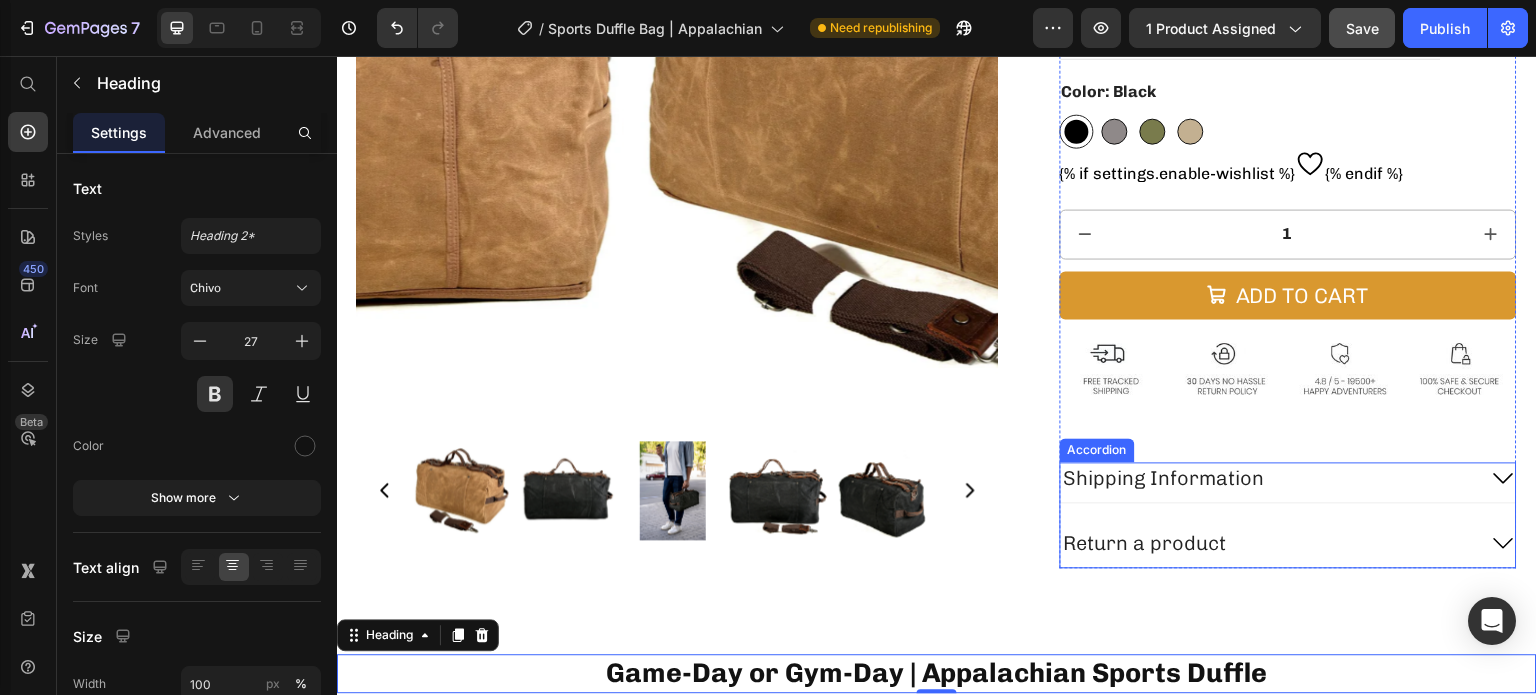 scroll, scrollTop: 0, scrollLeft: 0, axis: both 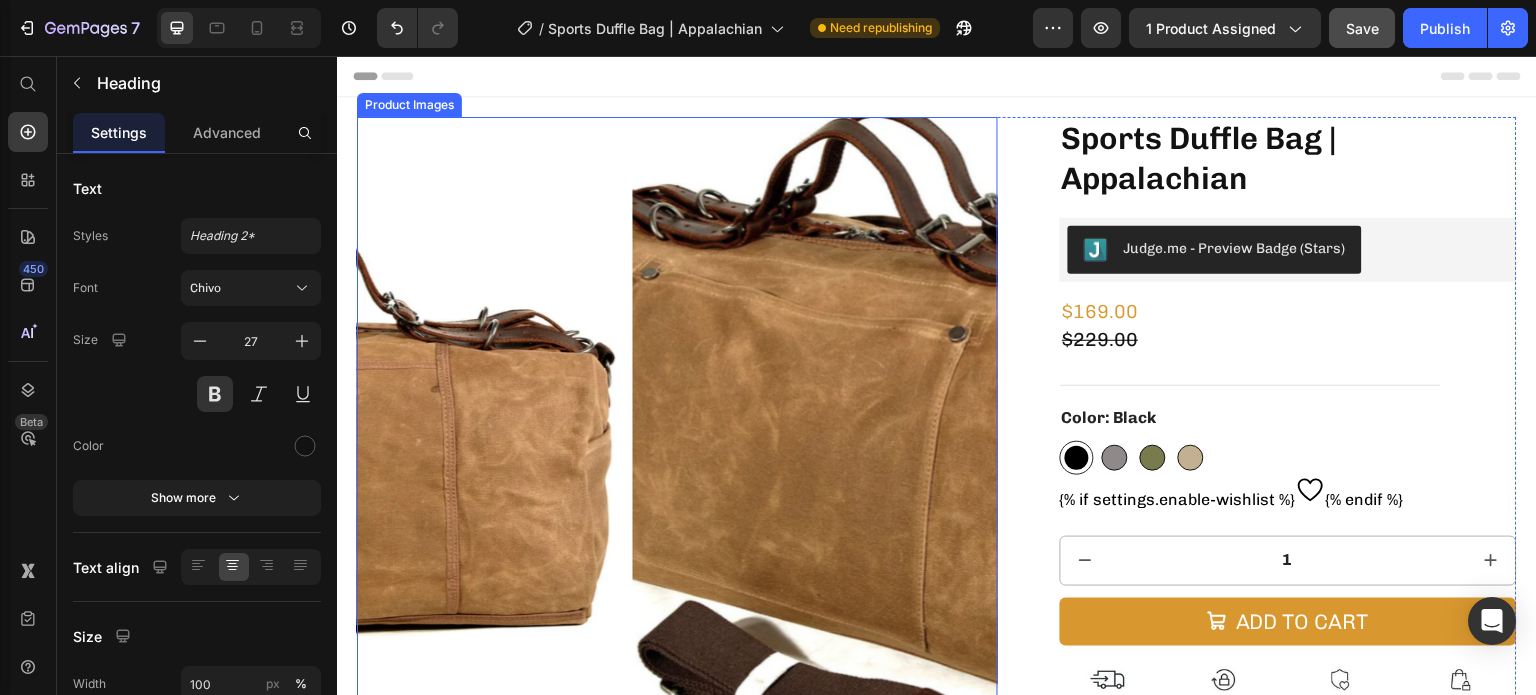 click at bounding box center [952, 437] 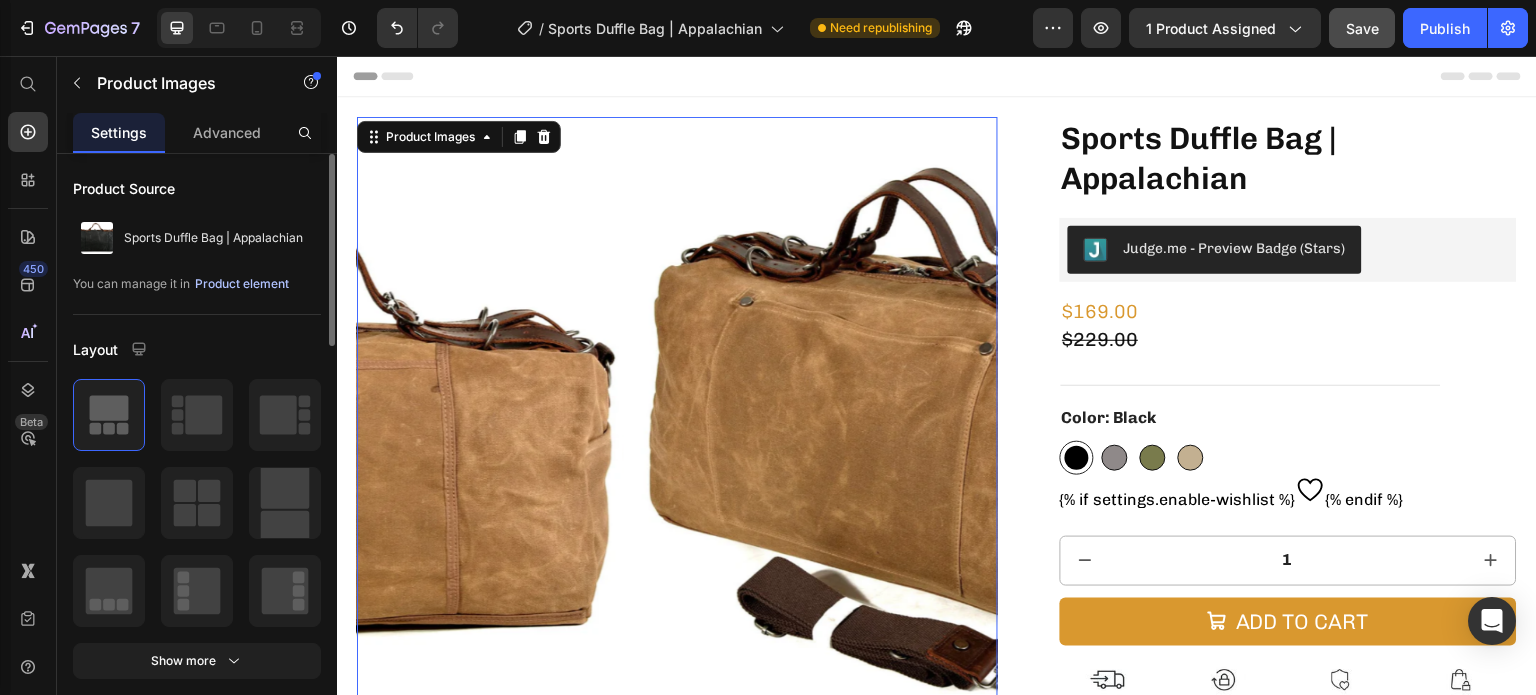 click on "Product element" at bounding box center [242, 284] 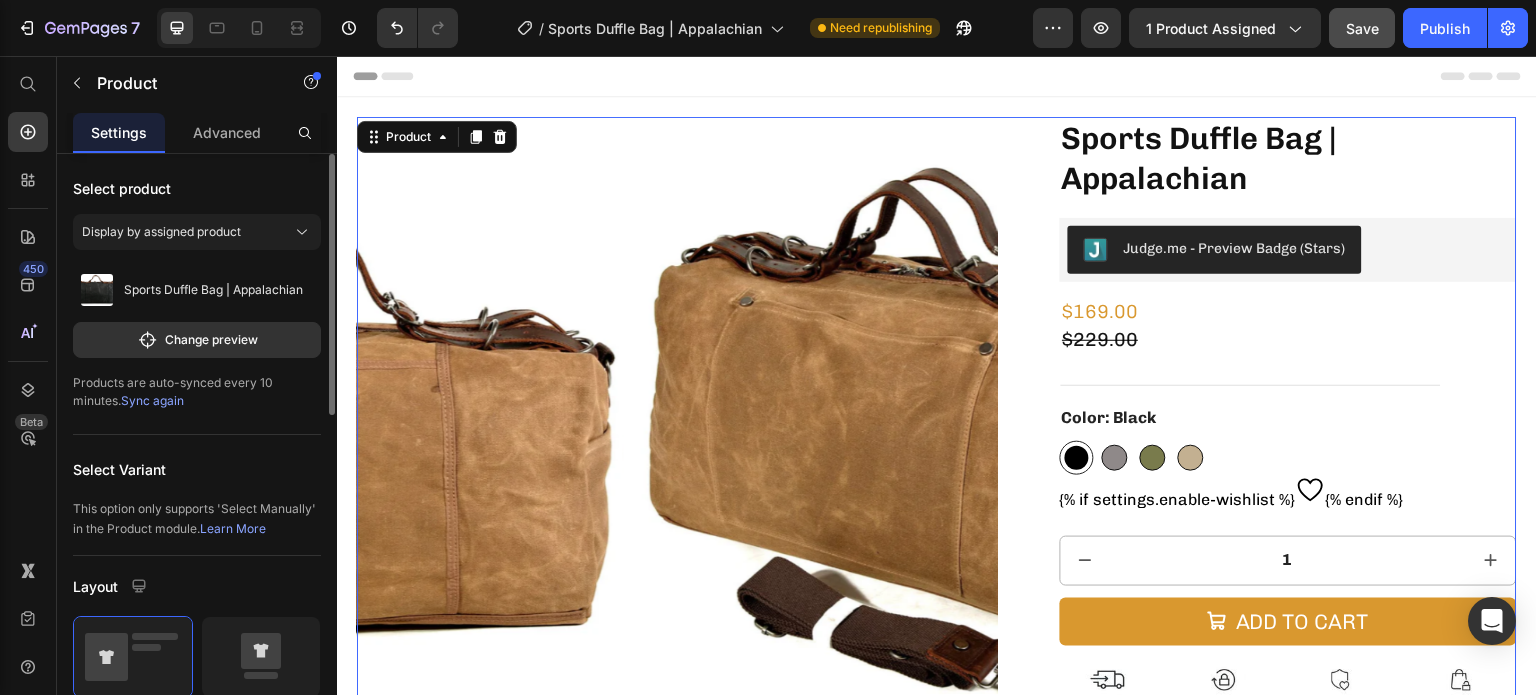 click on "Sync again" at bounding box center (152, 400) 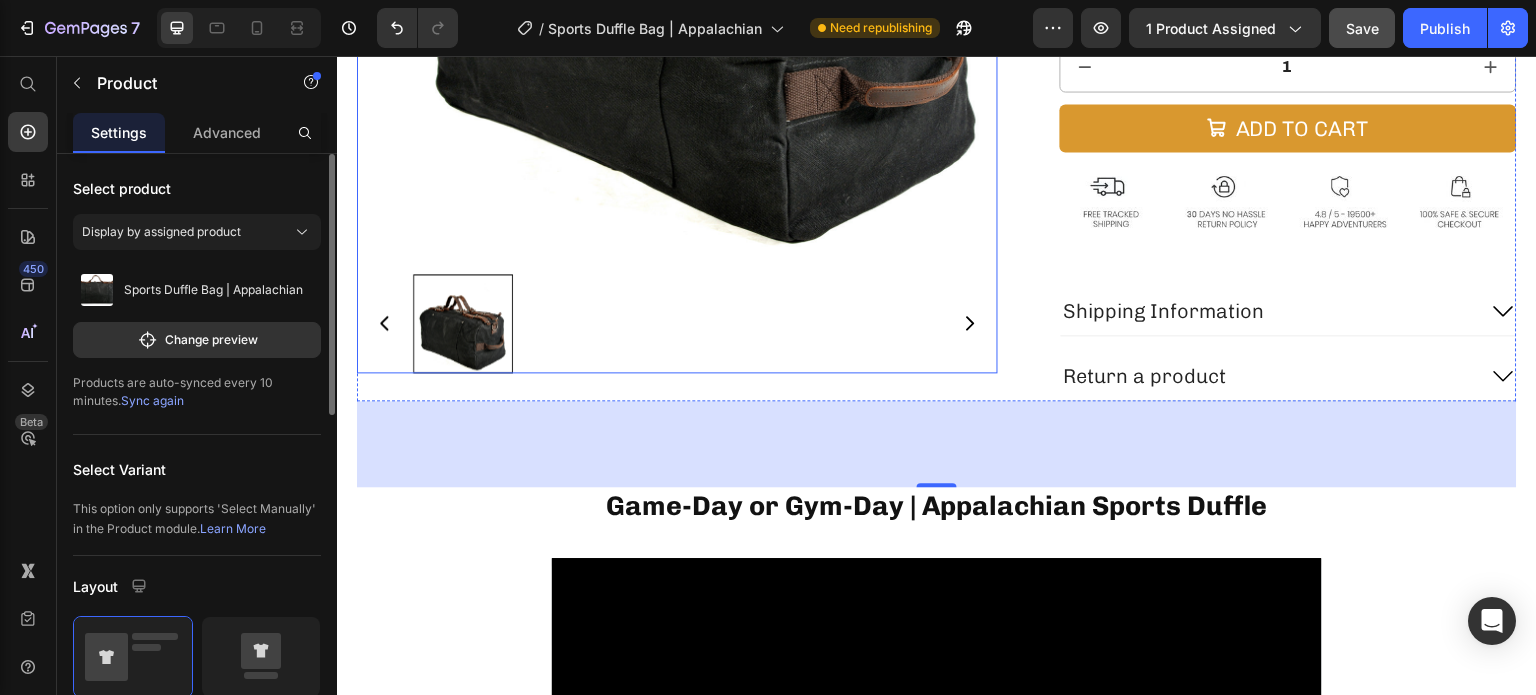 scroll, scrollTop: 492, scrollLeft: 0, axis: vertical 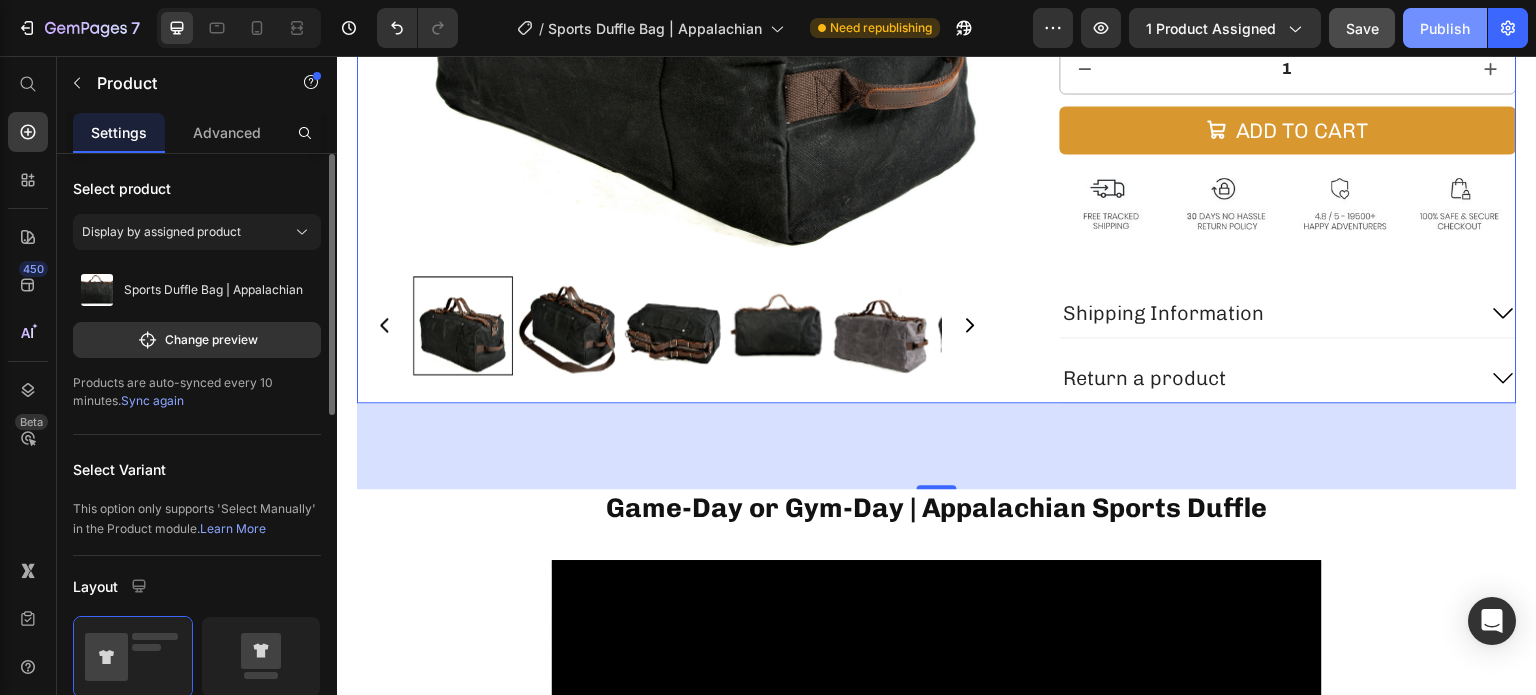 click on "Publish" at bounding box center (1445, 28) 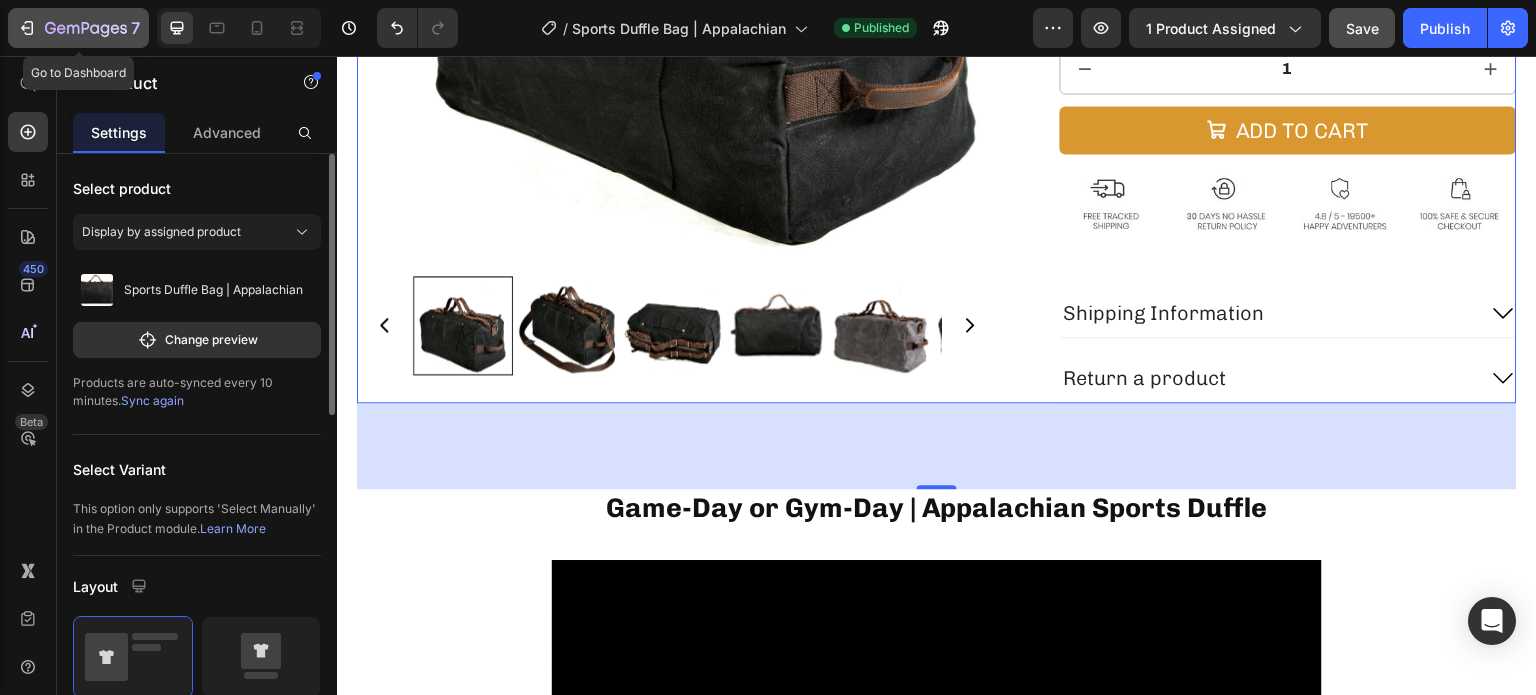 click 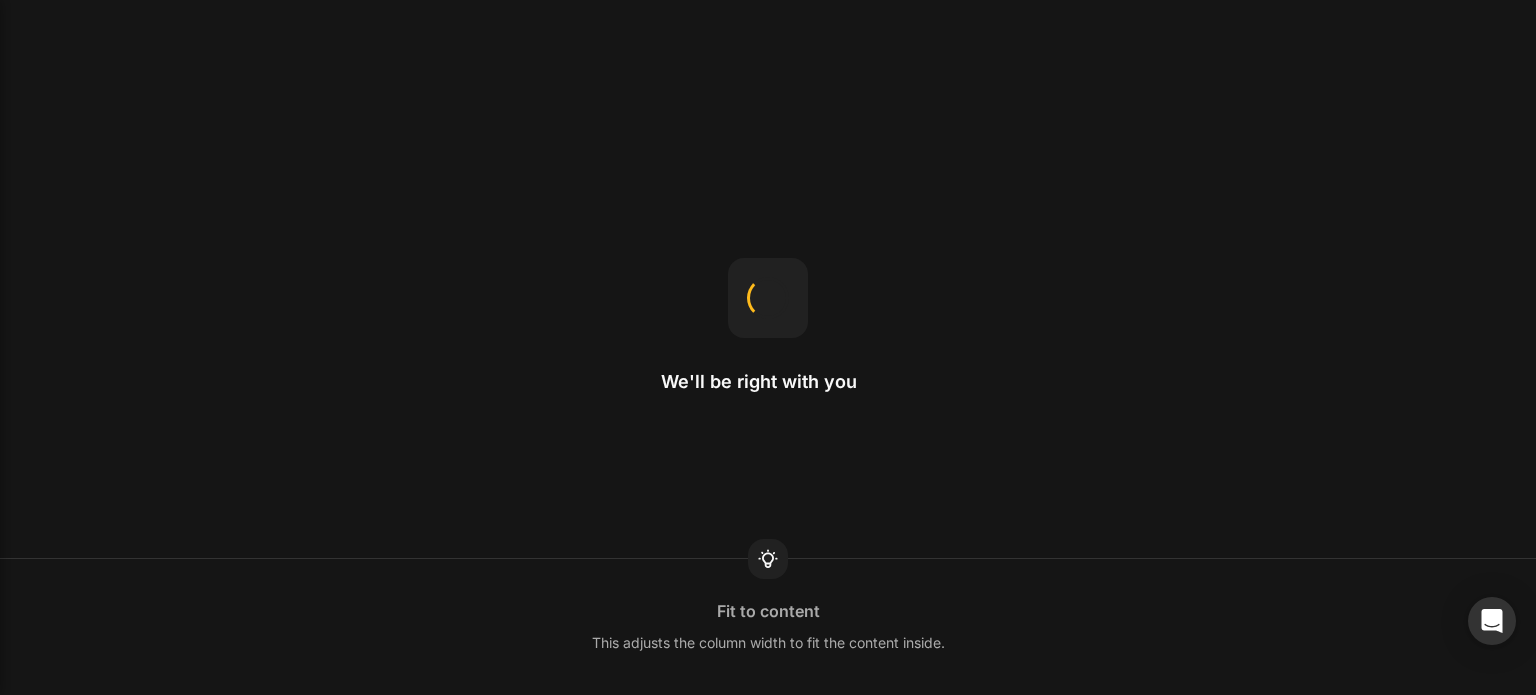 scroll, scrollTop: 0, scrollLeft: 0, axis: both 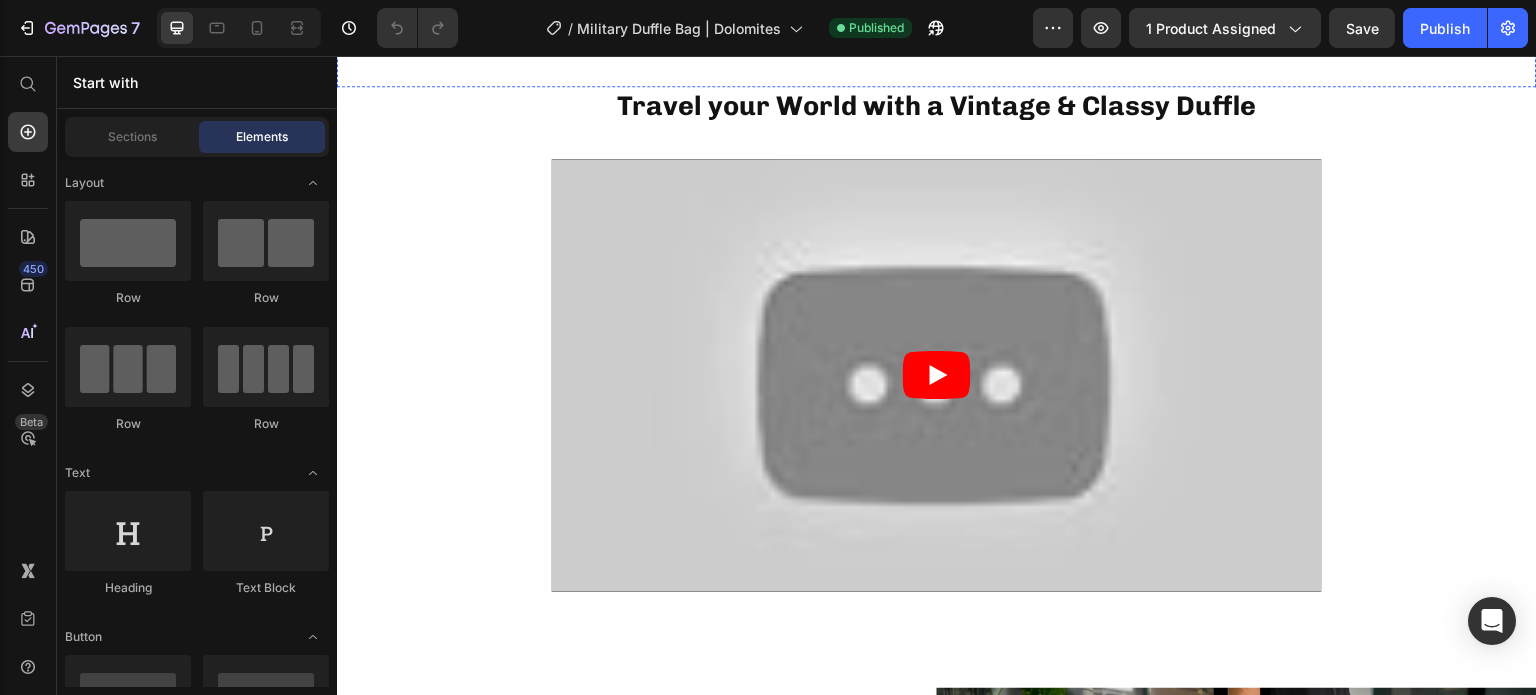 click at bounding box center [937, 375] 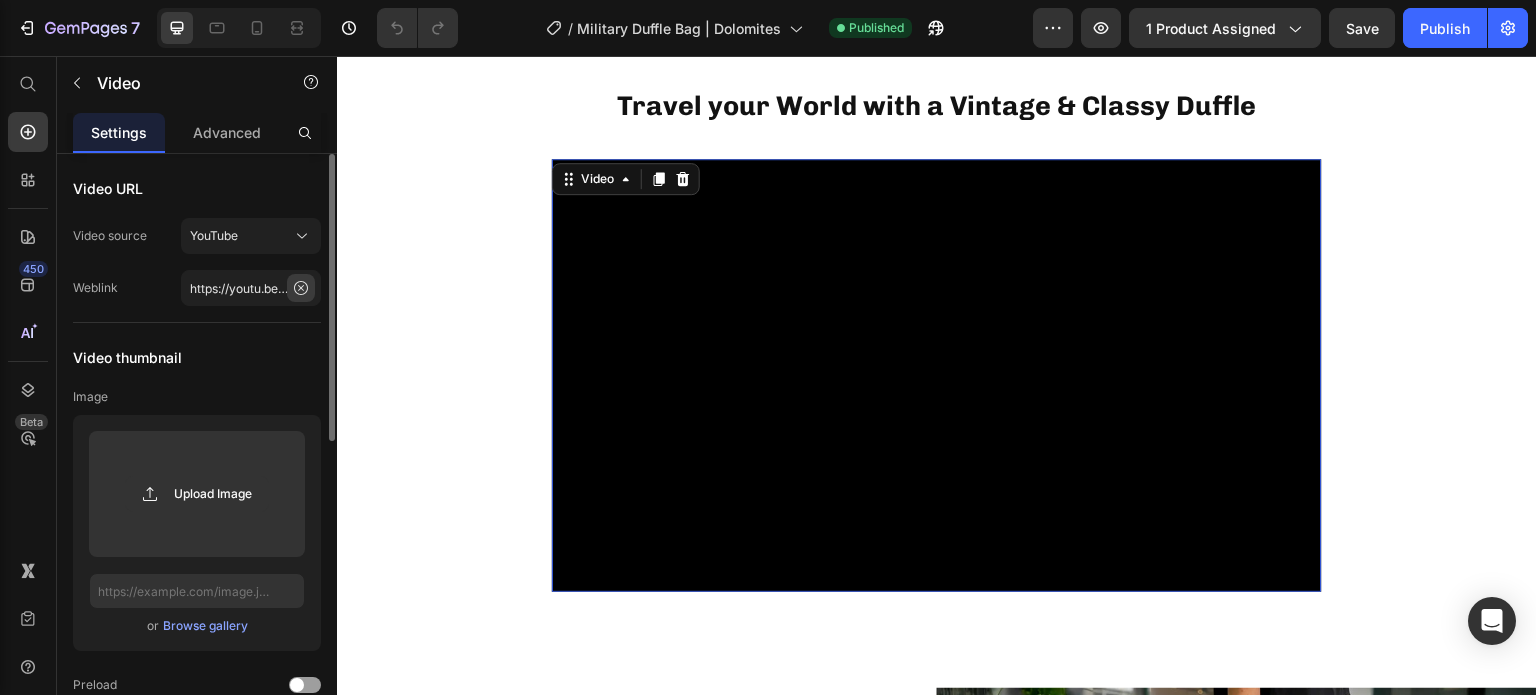 click 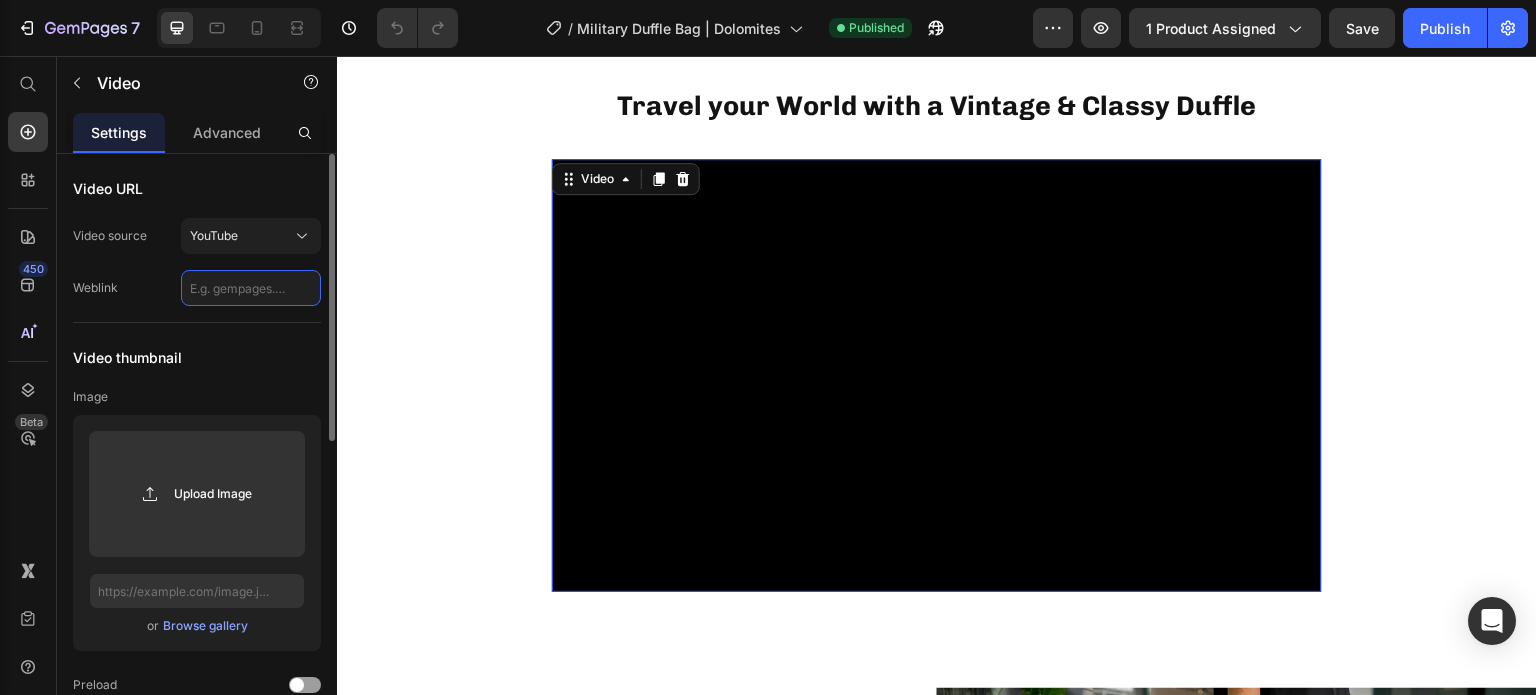 scroll, scrollTop: 0, scrollLeft: 0, axis: both 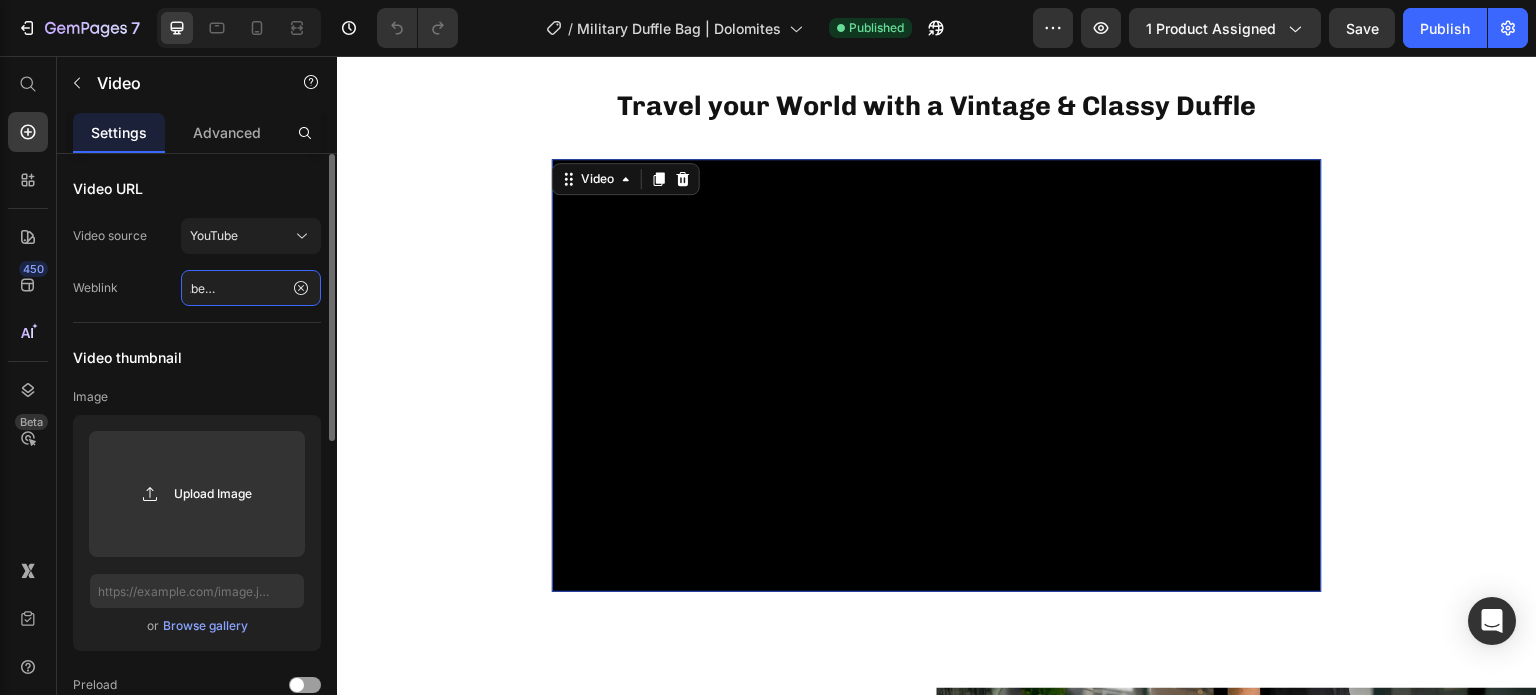 type on "https://youtu.be/wiCPk7dZCfA" 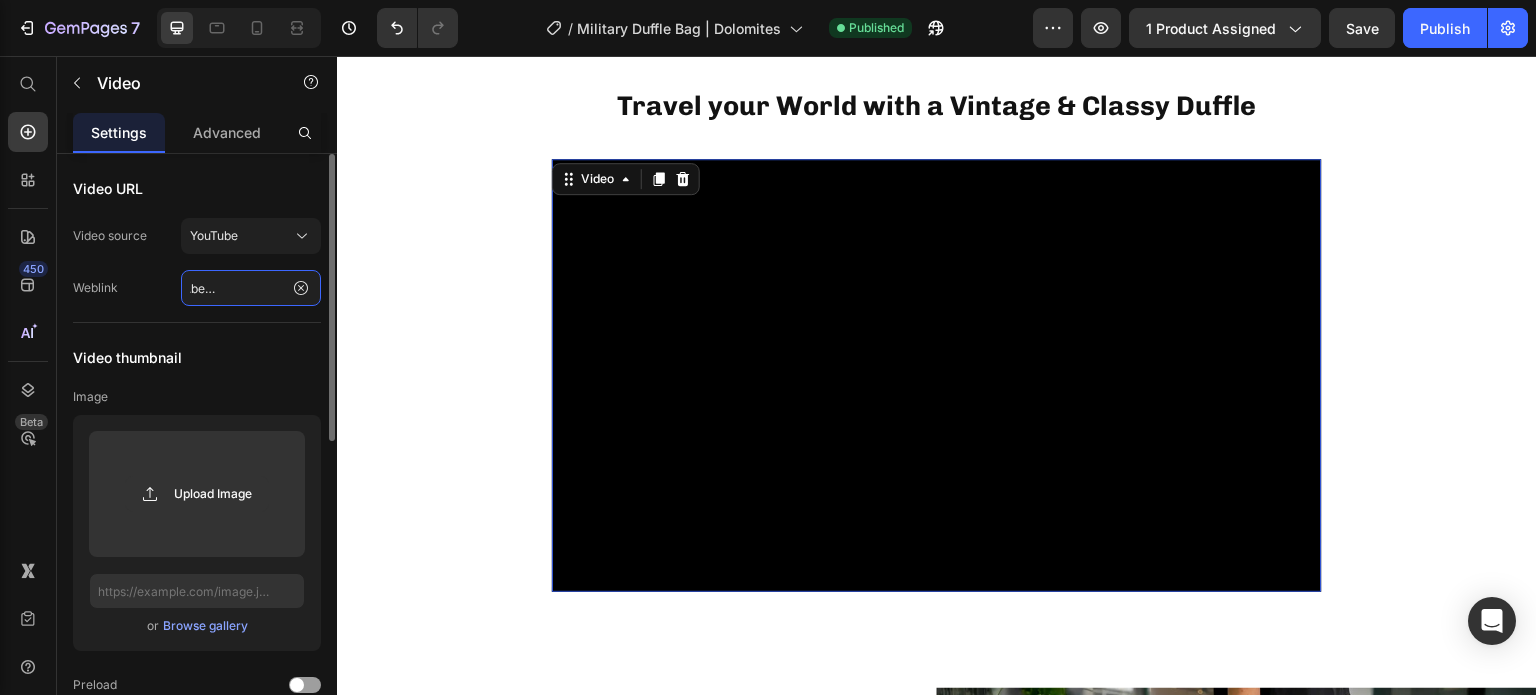 scroll, scrollTop: 0, scrollLeft: 0, axis: both 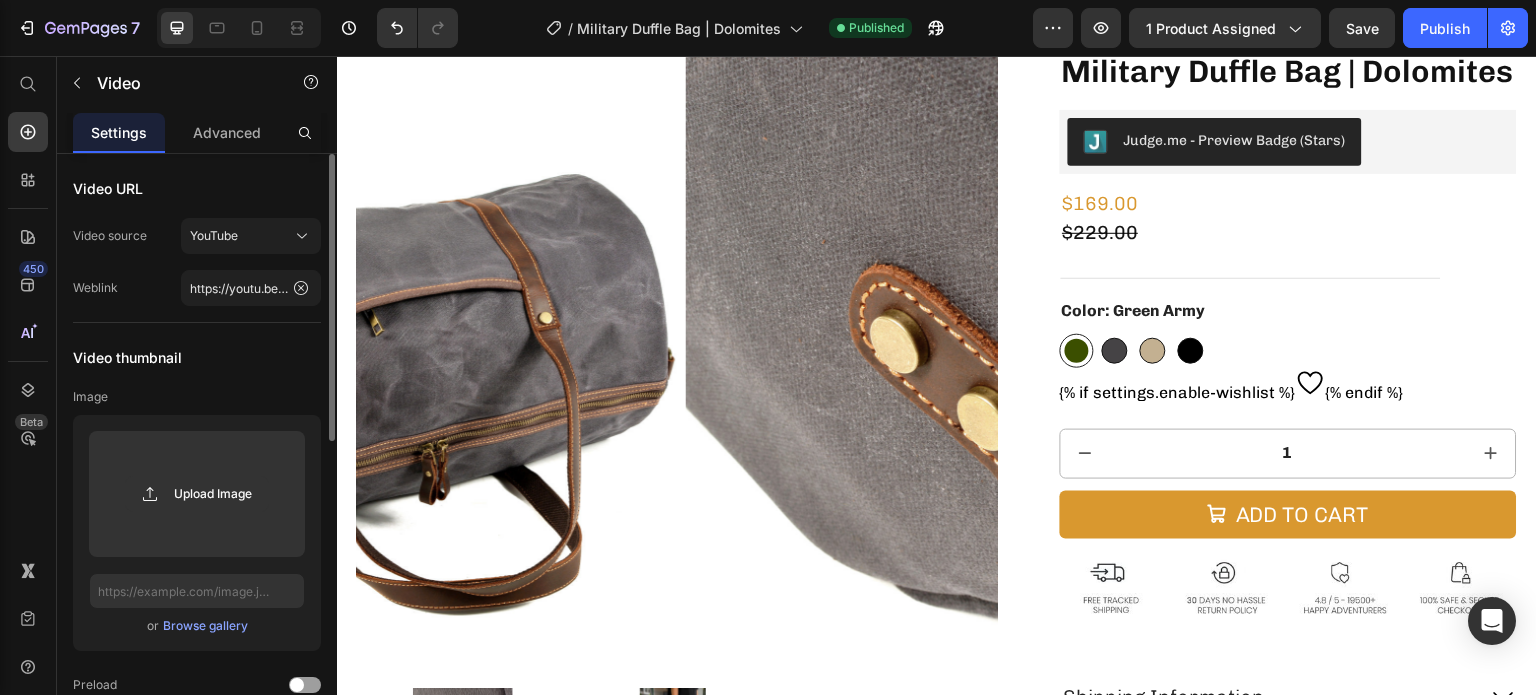 click at bounding box center (1005, 358) 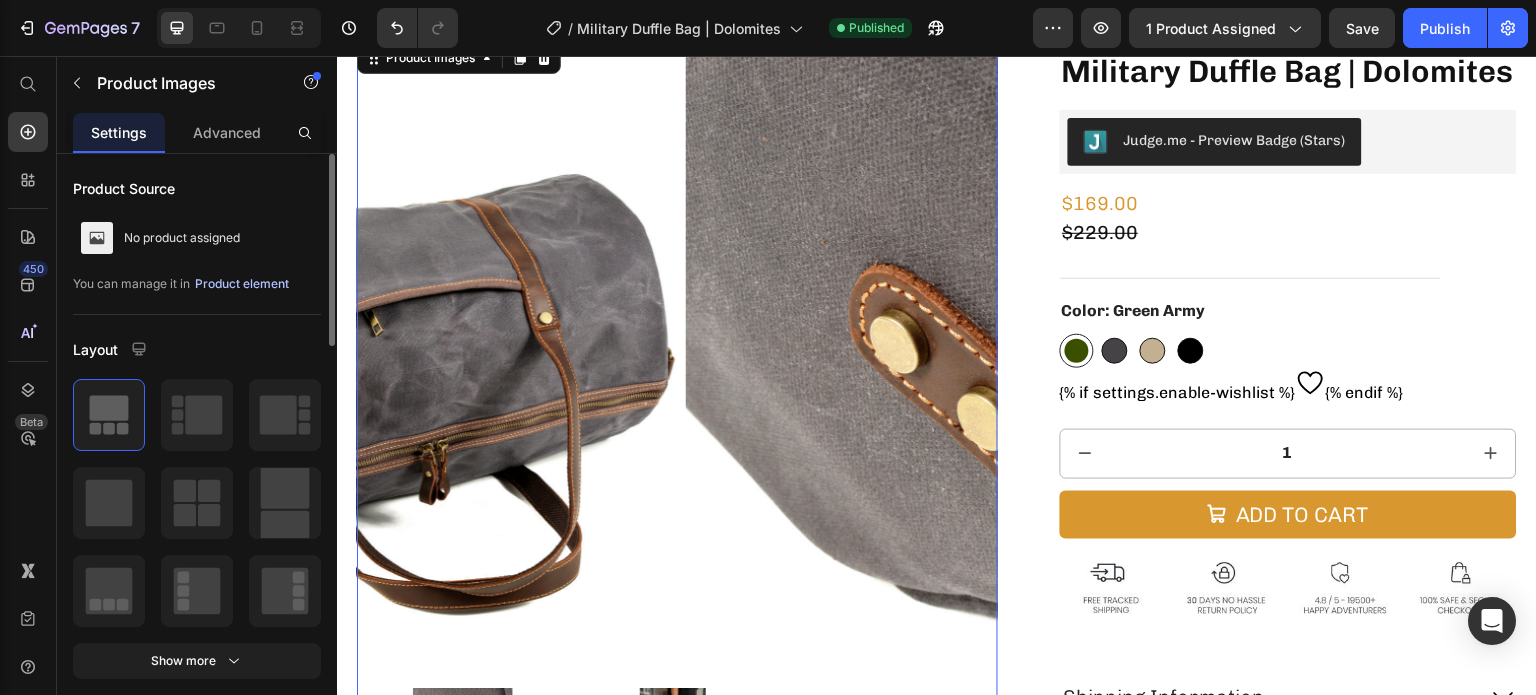 click on "Product element" at bounding box center (242, 284) 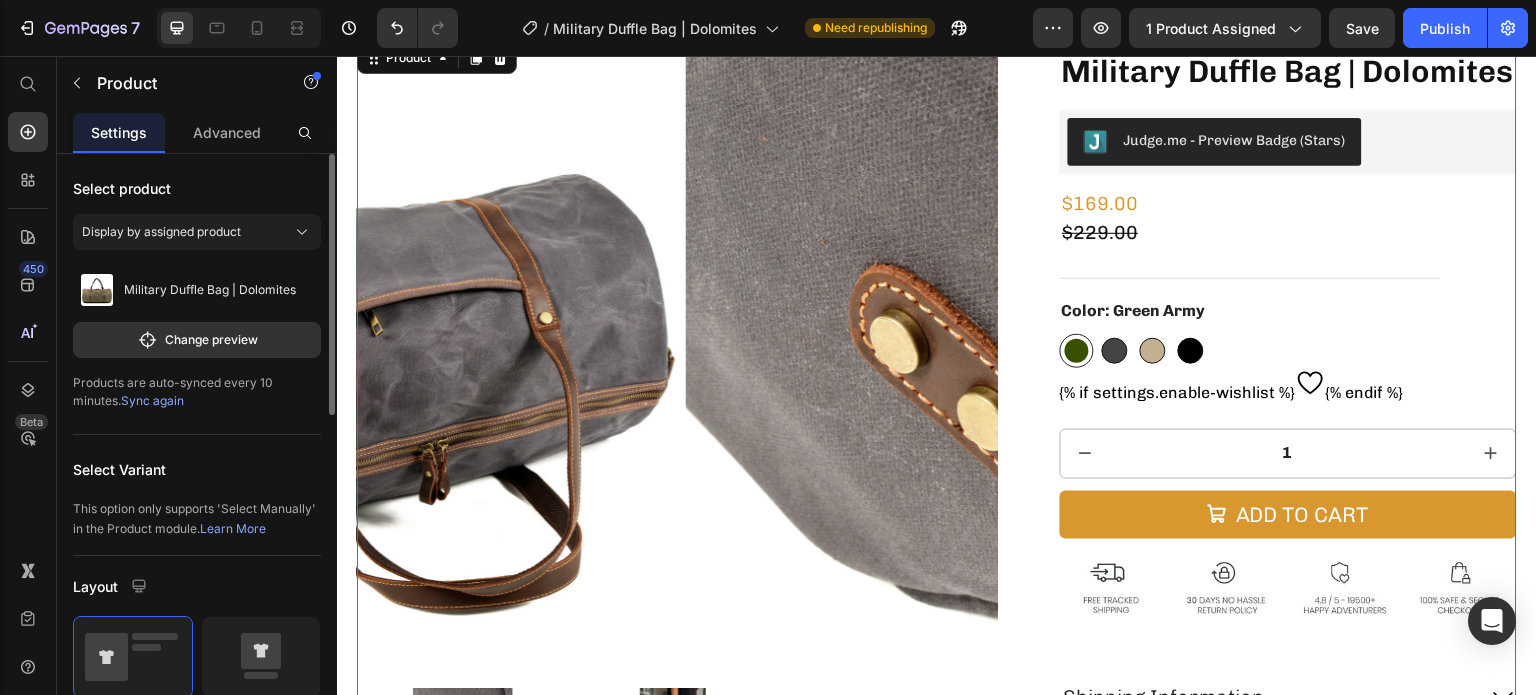click on "Sync again" at bounding box center (152, 400) 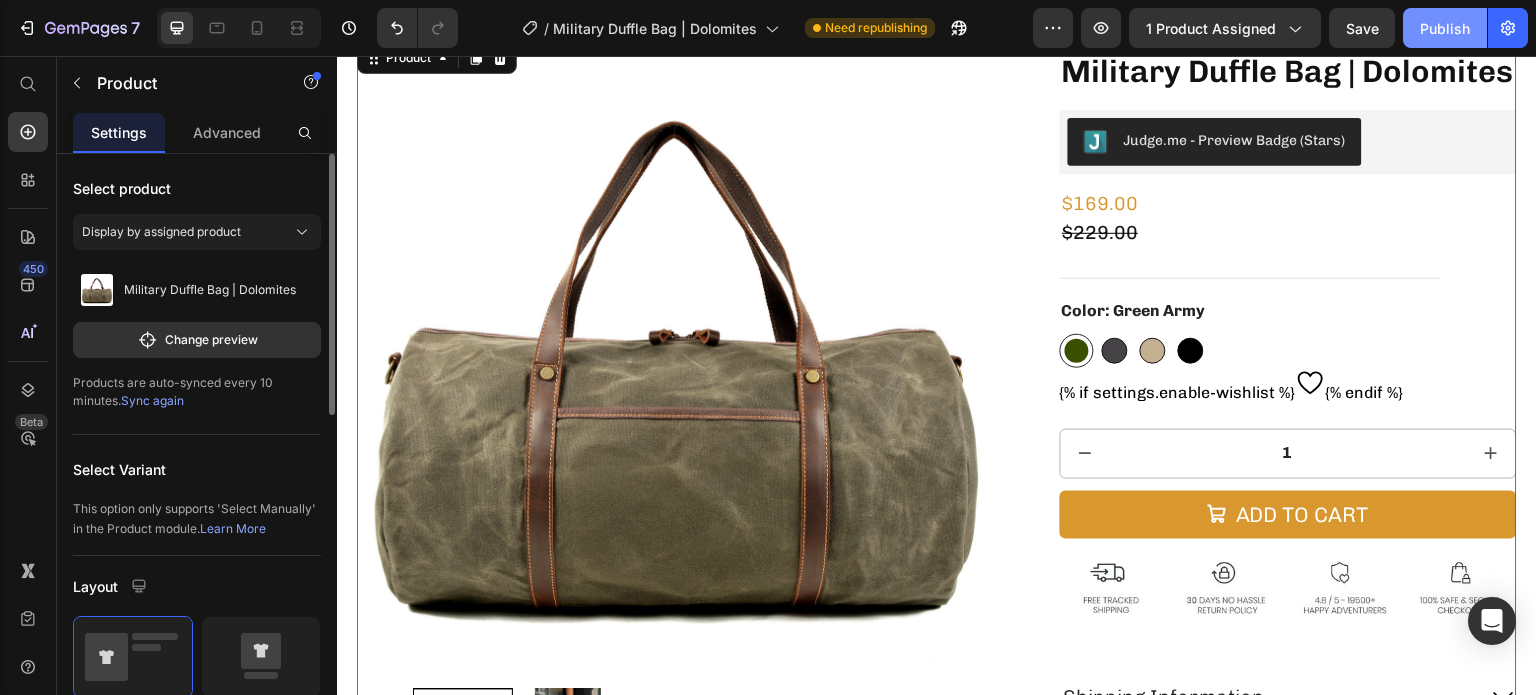click on "Publish" at bounding box center [1445, 28] 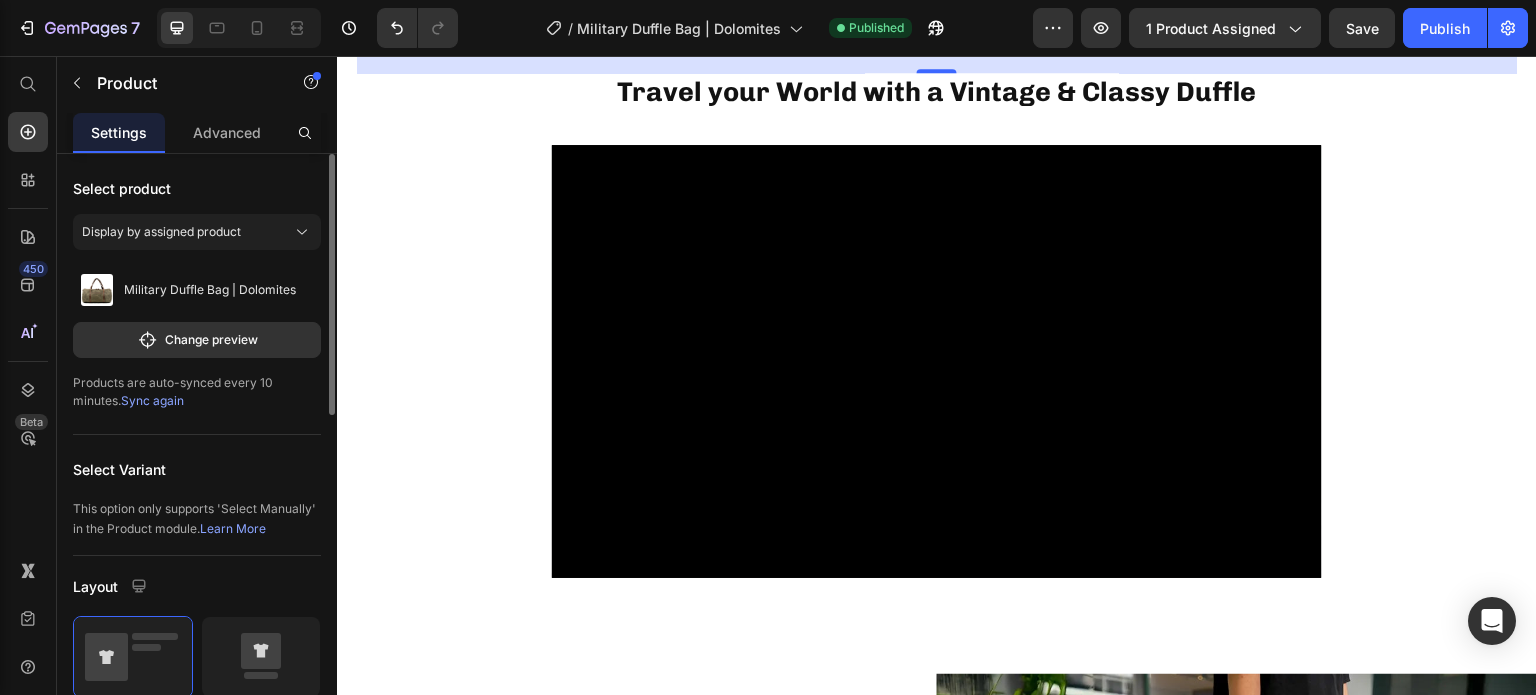 scroll, scrollTop: 886, scrollLeft: 0, axis: vertical 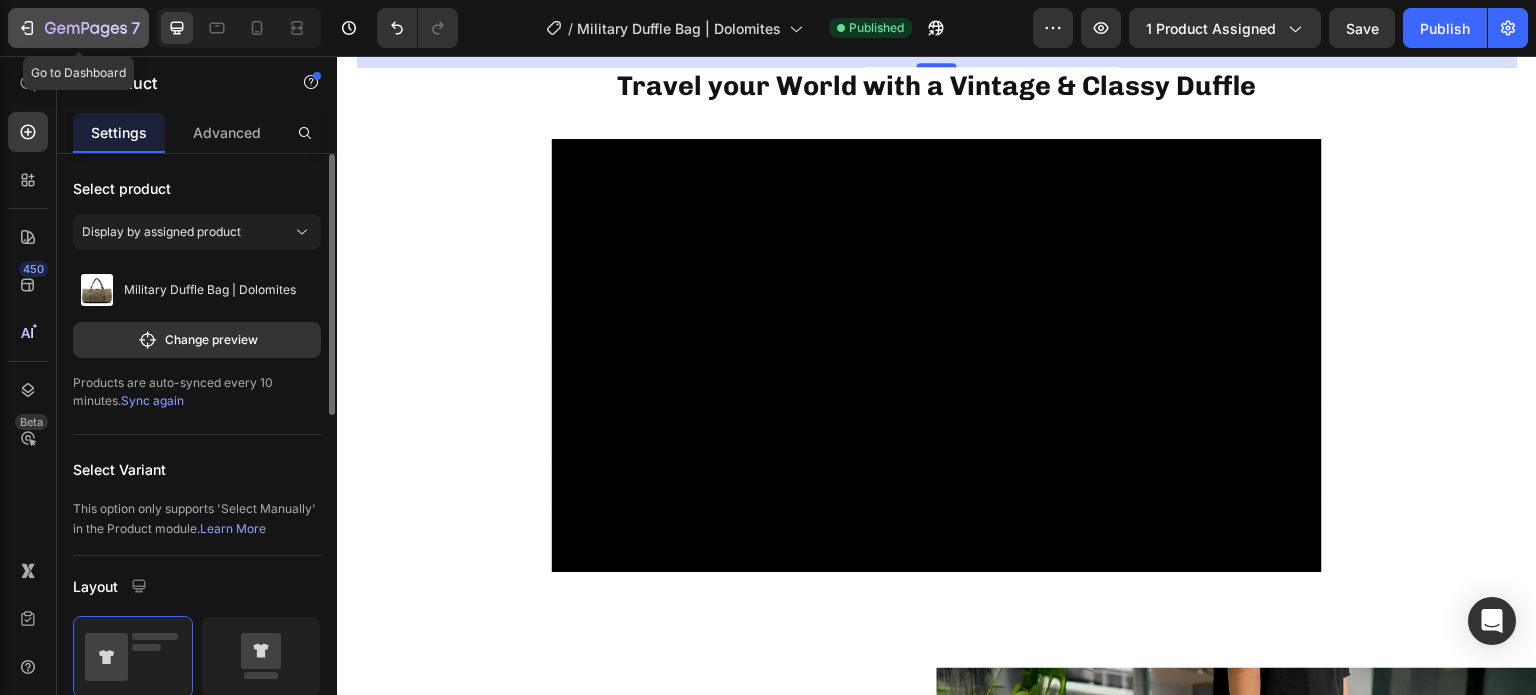 click 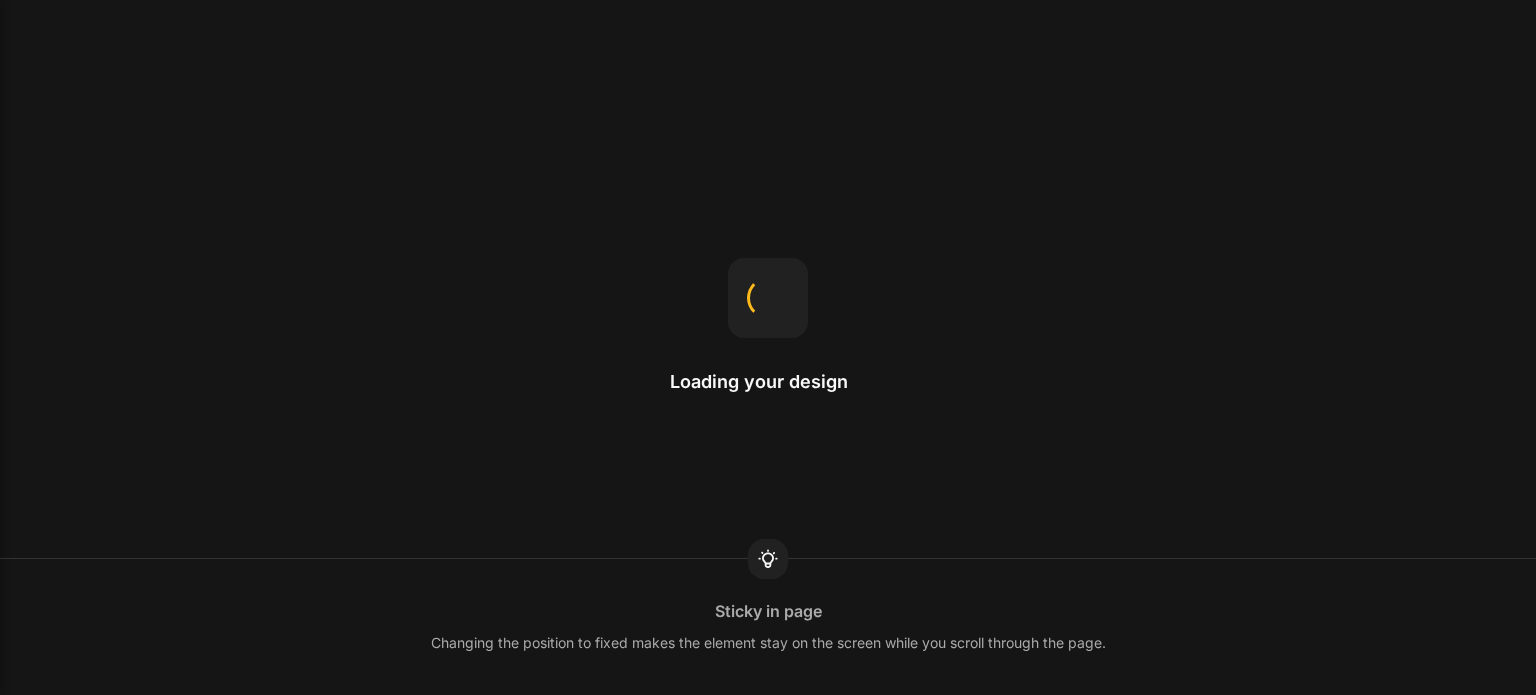 scroll, scrollTop: 0, scrollLeft: 0, axis: both 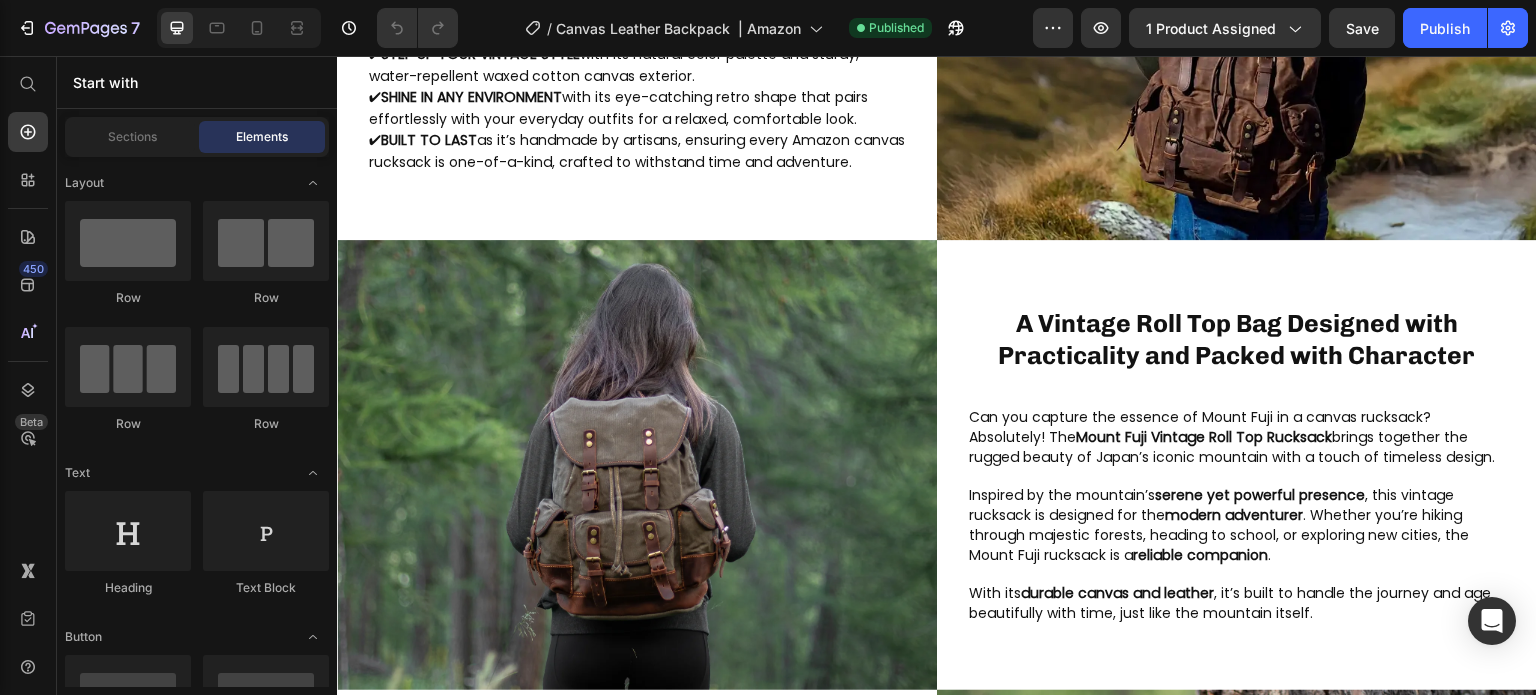 click at bounding box center [637, 465] 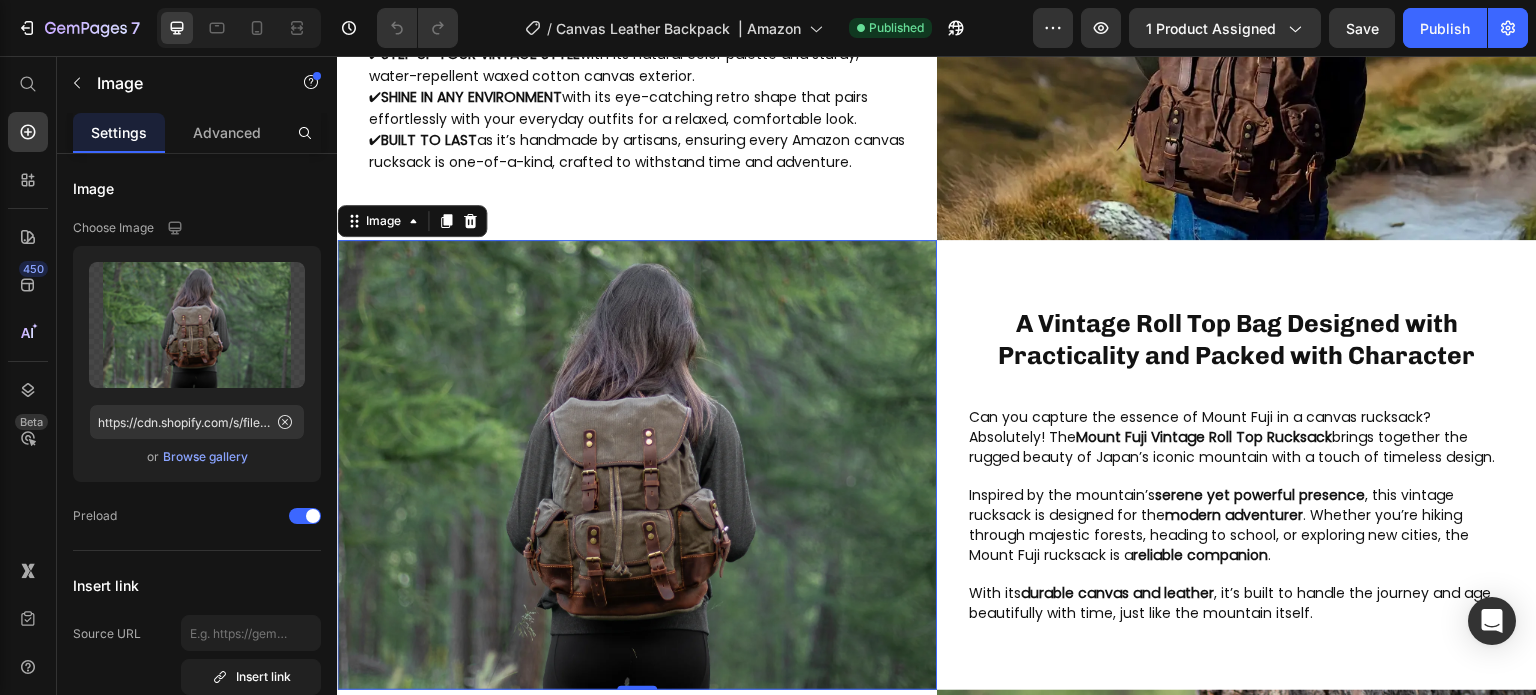 click at bounding box center (637, 465) 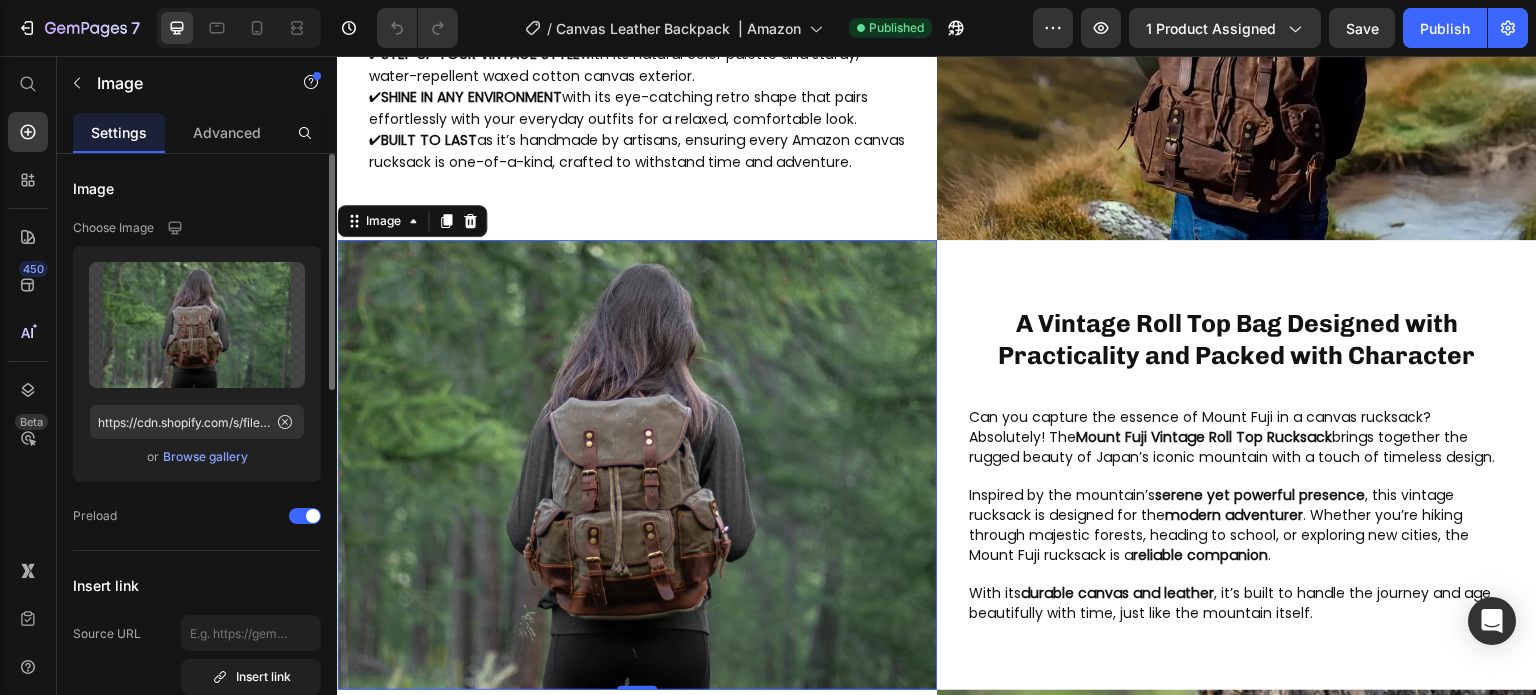 click on "Browse gallery" at bounding box center (205, 457) 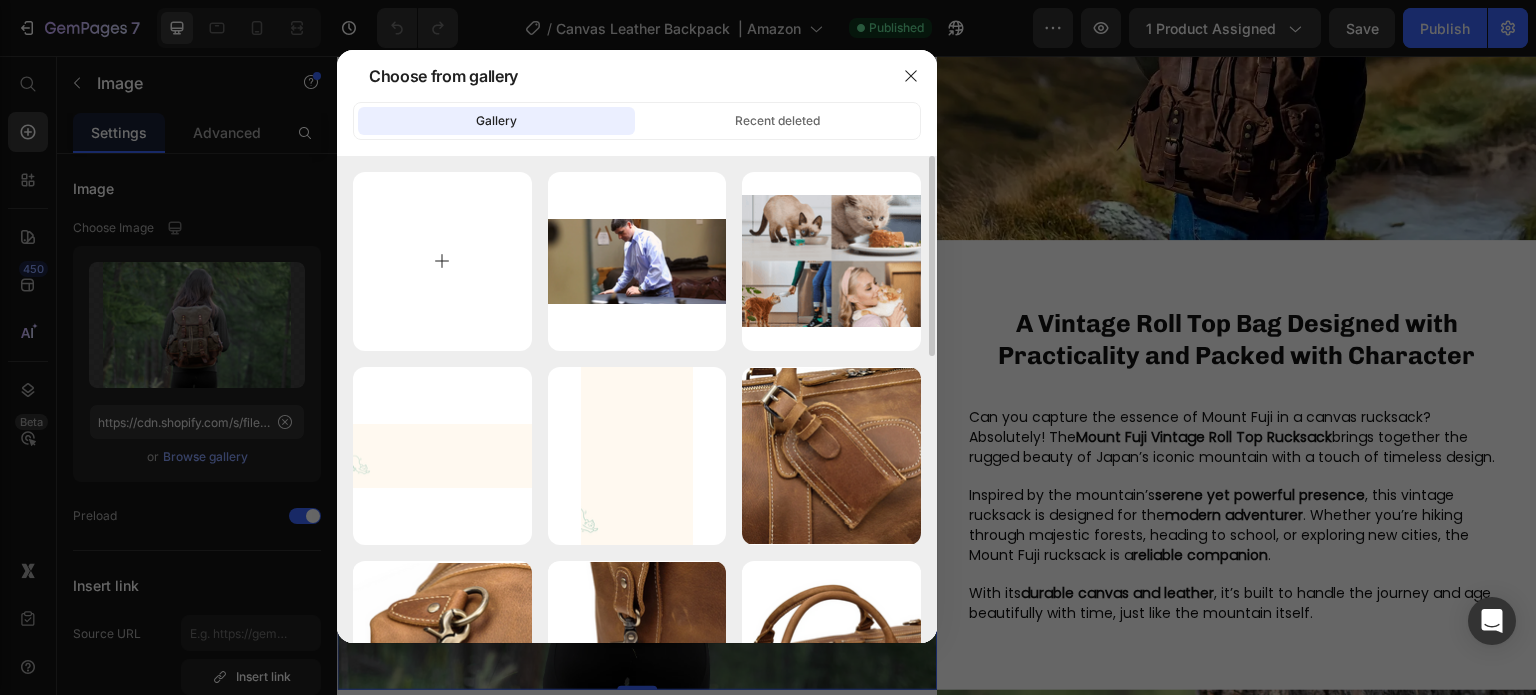 click at bounding box center (442, 261) 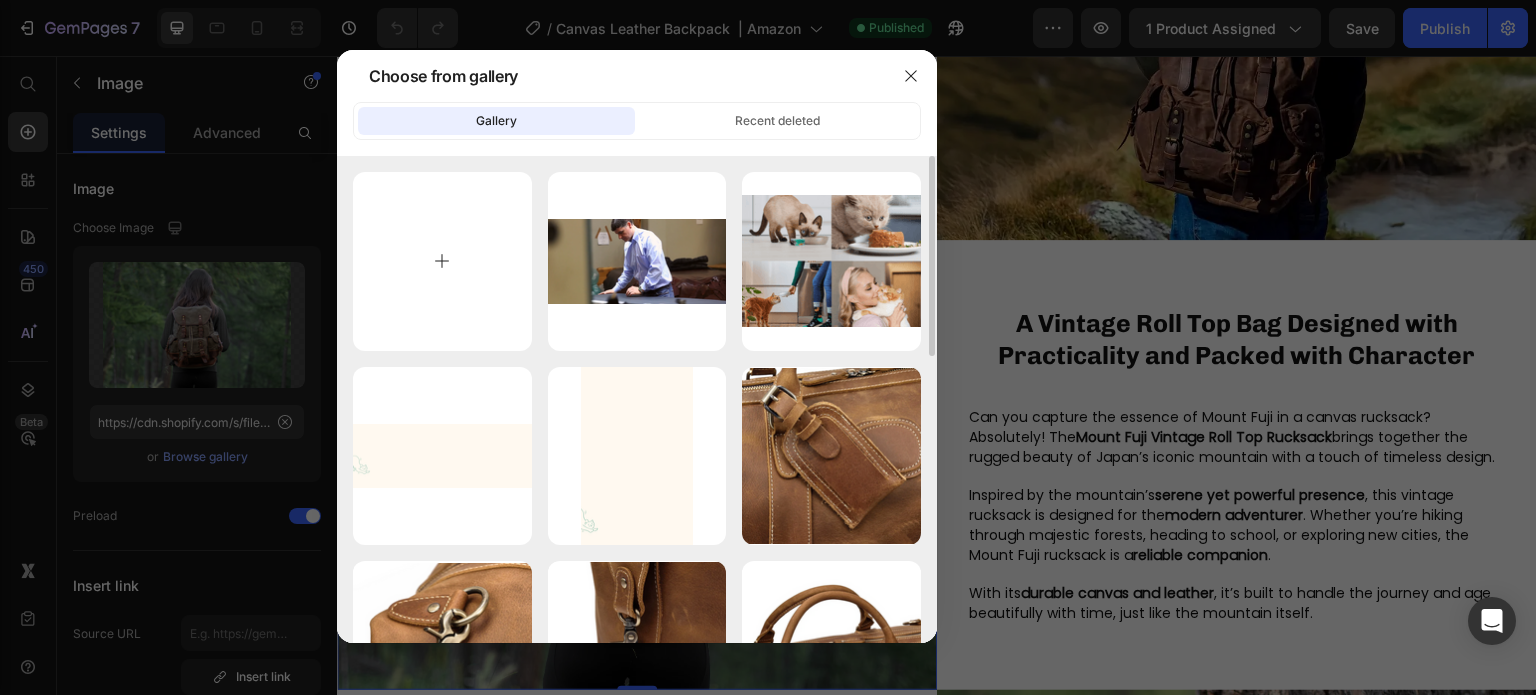 type on "C:\fakepath\3-83eac69f.png" 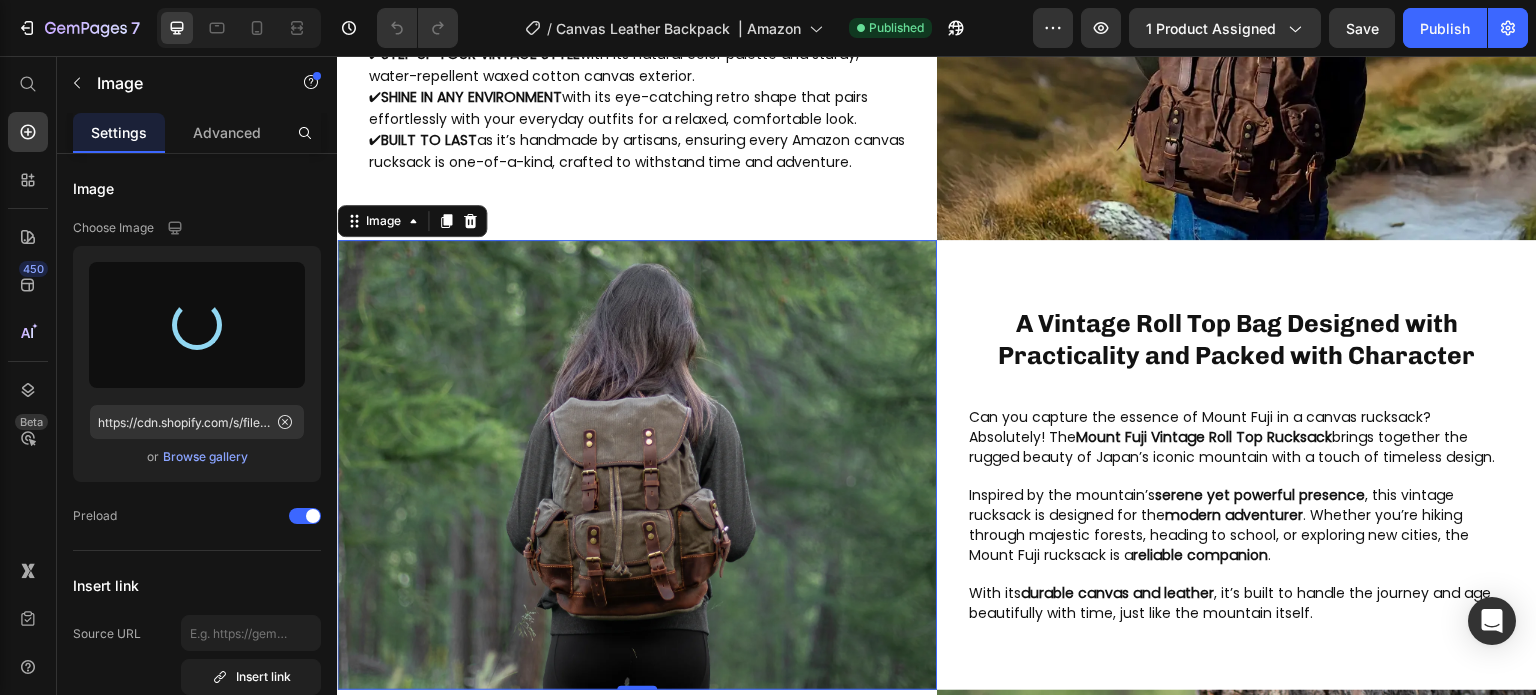 type on "https://cdn.shopify.com/s/files/1/0742/1411/3532/files/gempages_561458054755779440-93d22f73-a0a4-49ce-b735-b684a4257ca0.png" 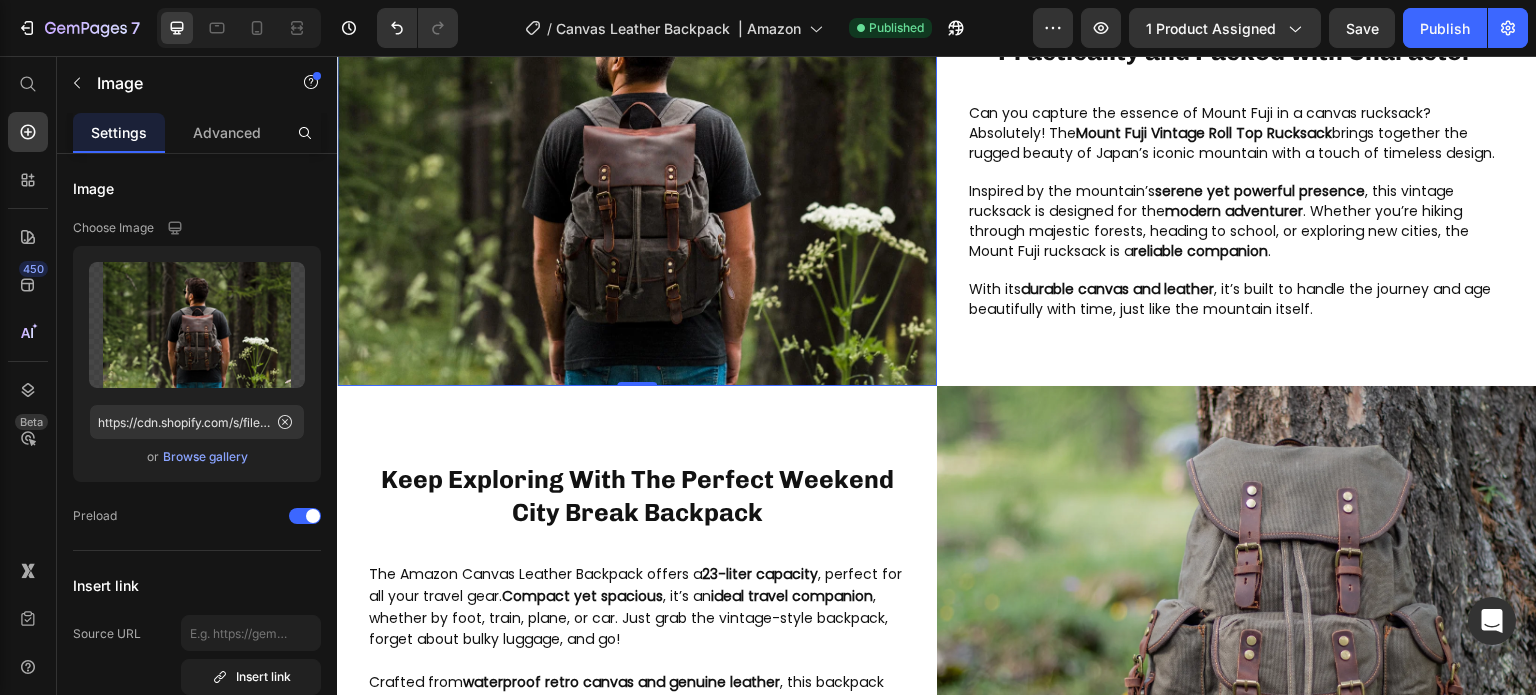 scroll, scrollTop: 2098, scrollLeft: 0, axis: vertical 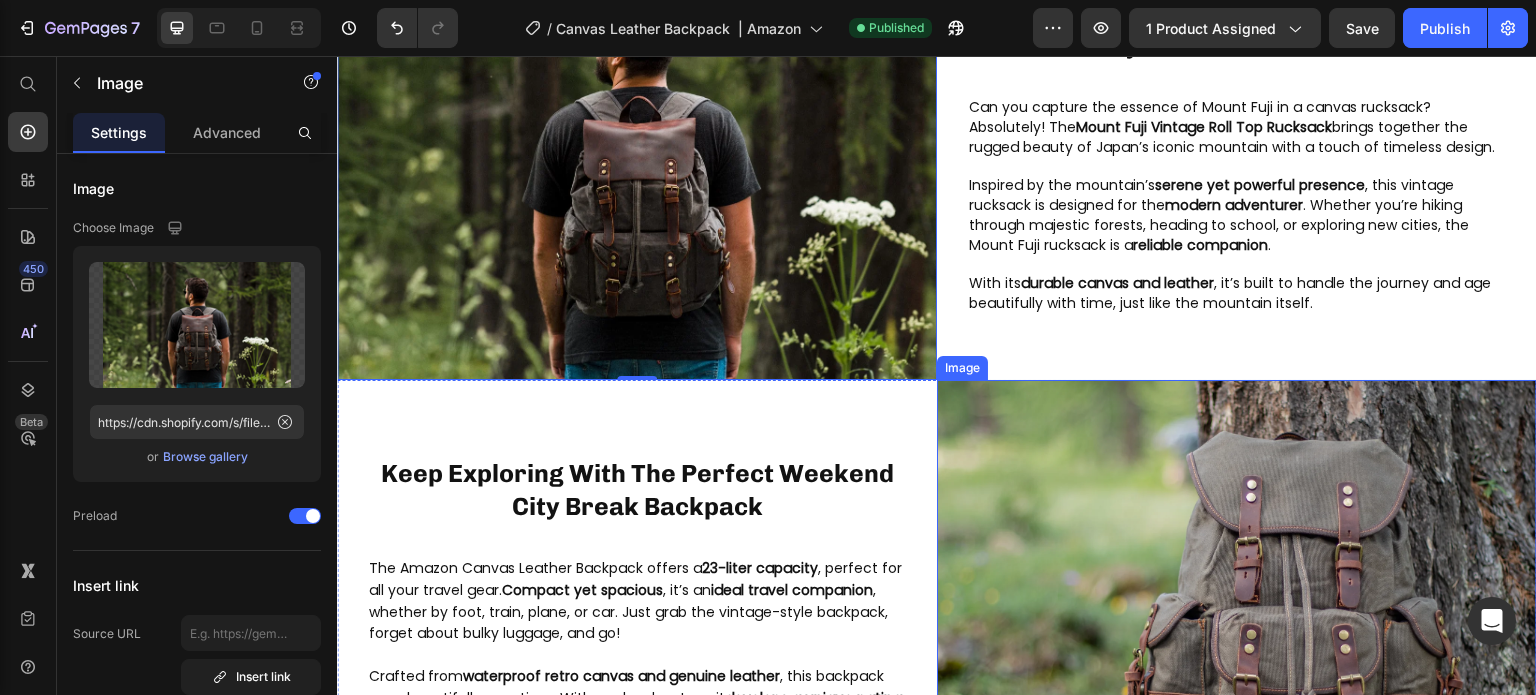 click at bounding box center (1237, 605) 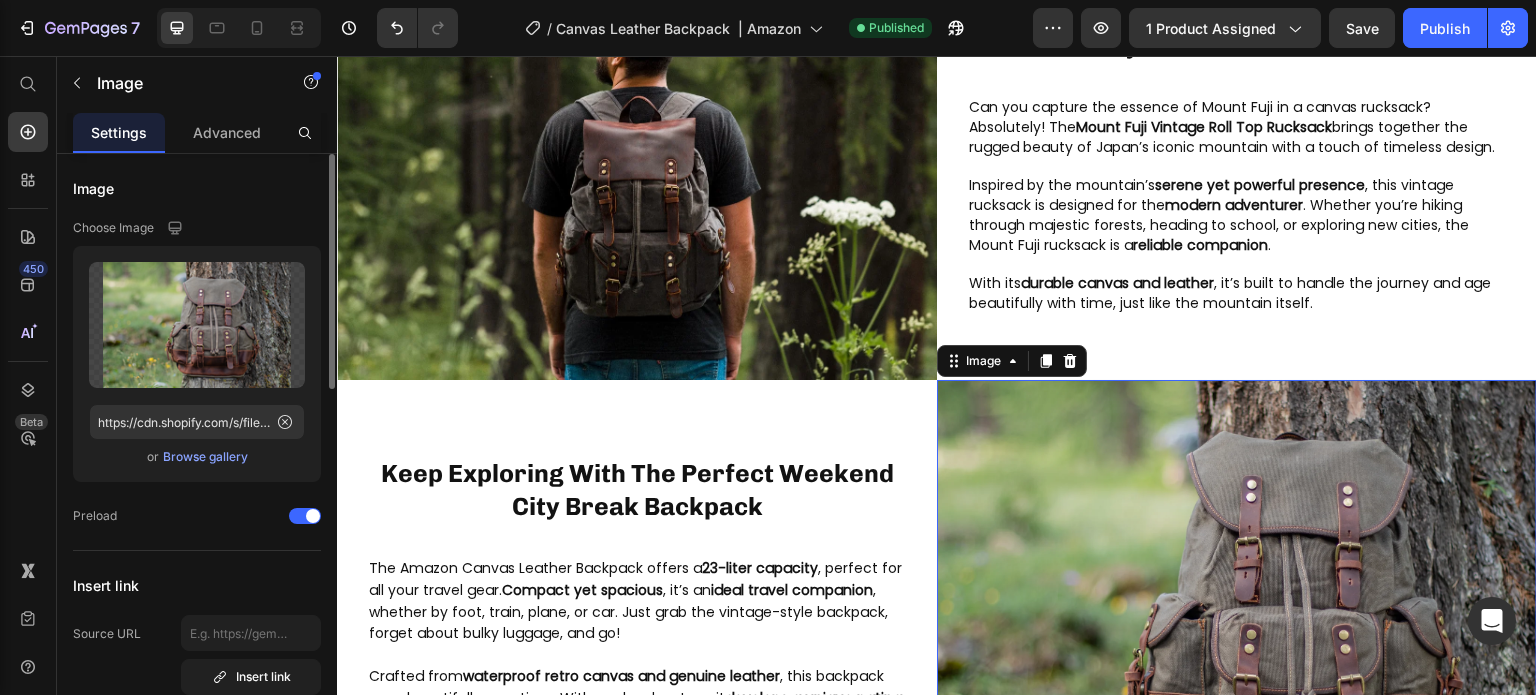 click on "Browse gallery" at bounding box center (205, 457) 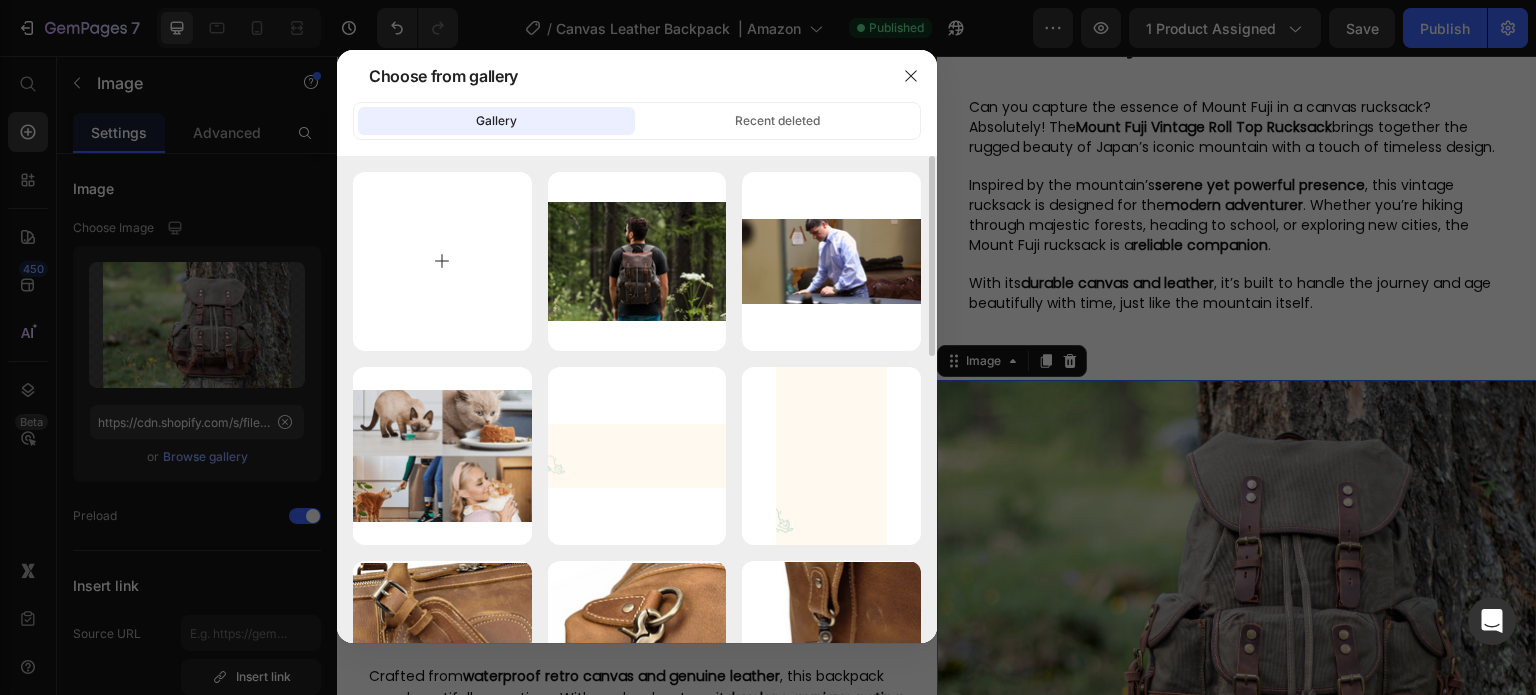 click at bounding box center [442, 261] 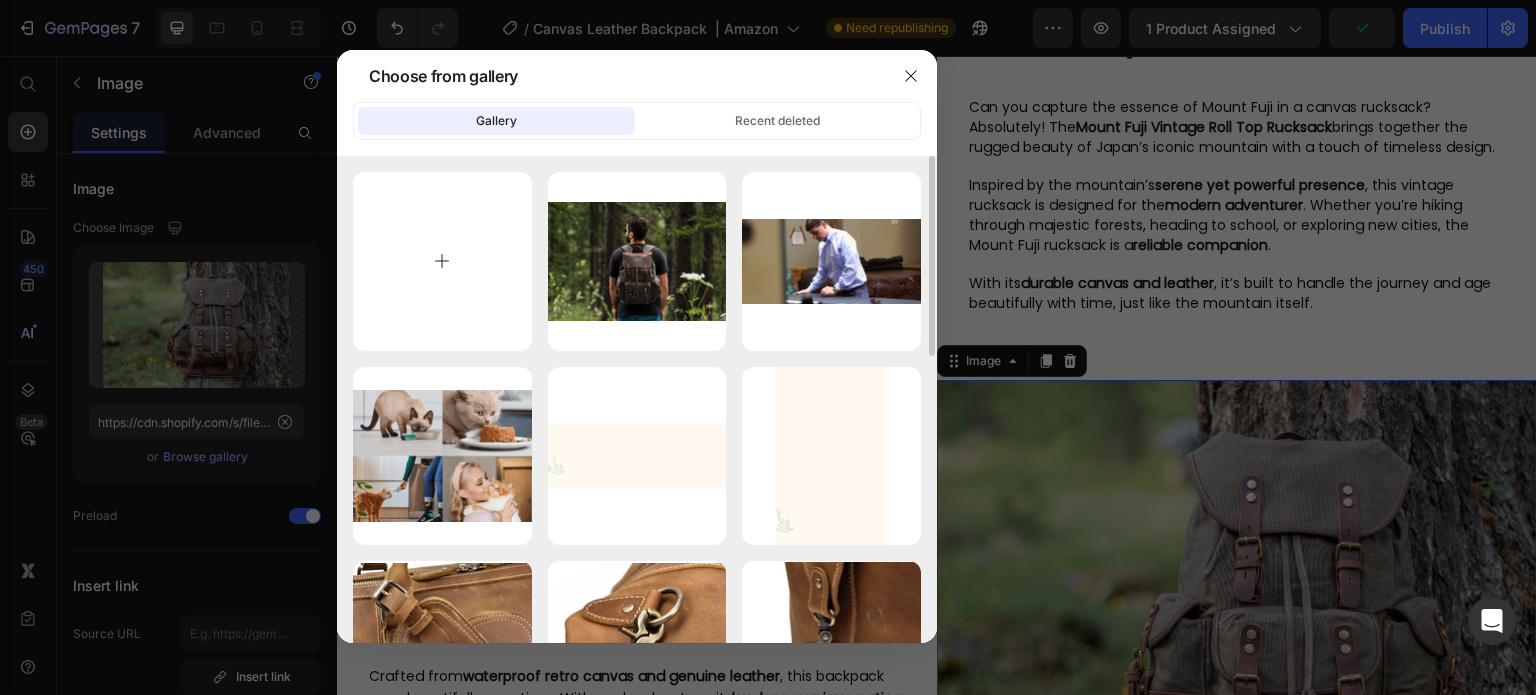 type on "C:\fakepath\4-83eac69f.png" 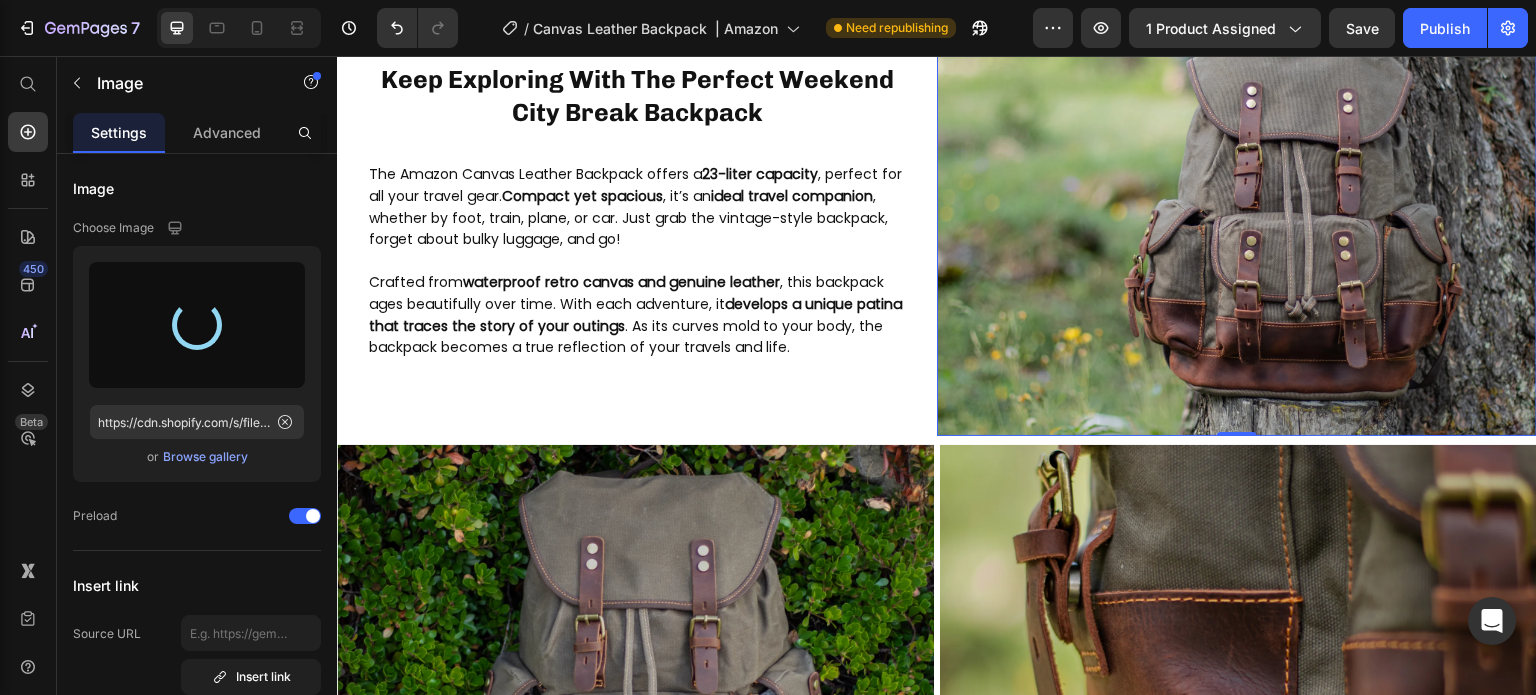 scroll, scrollTop: 2662, scrollLeft: 0, axis: vertical 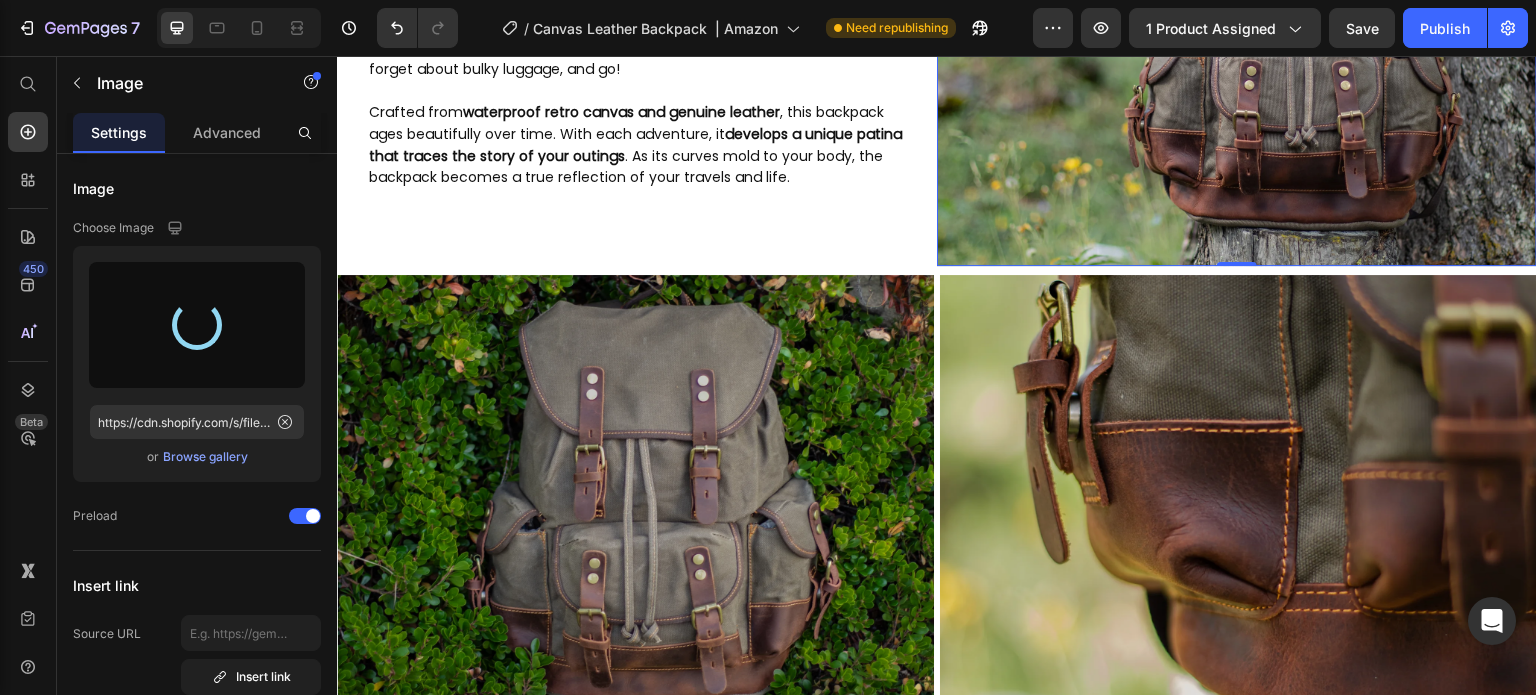 type on "https://cdn.shopify.com/s/files/1/0742/1411/3532/files/gempages_561458054755779440-888f55b8-c858-4191-9d3b-7aa0f9983727.png" 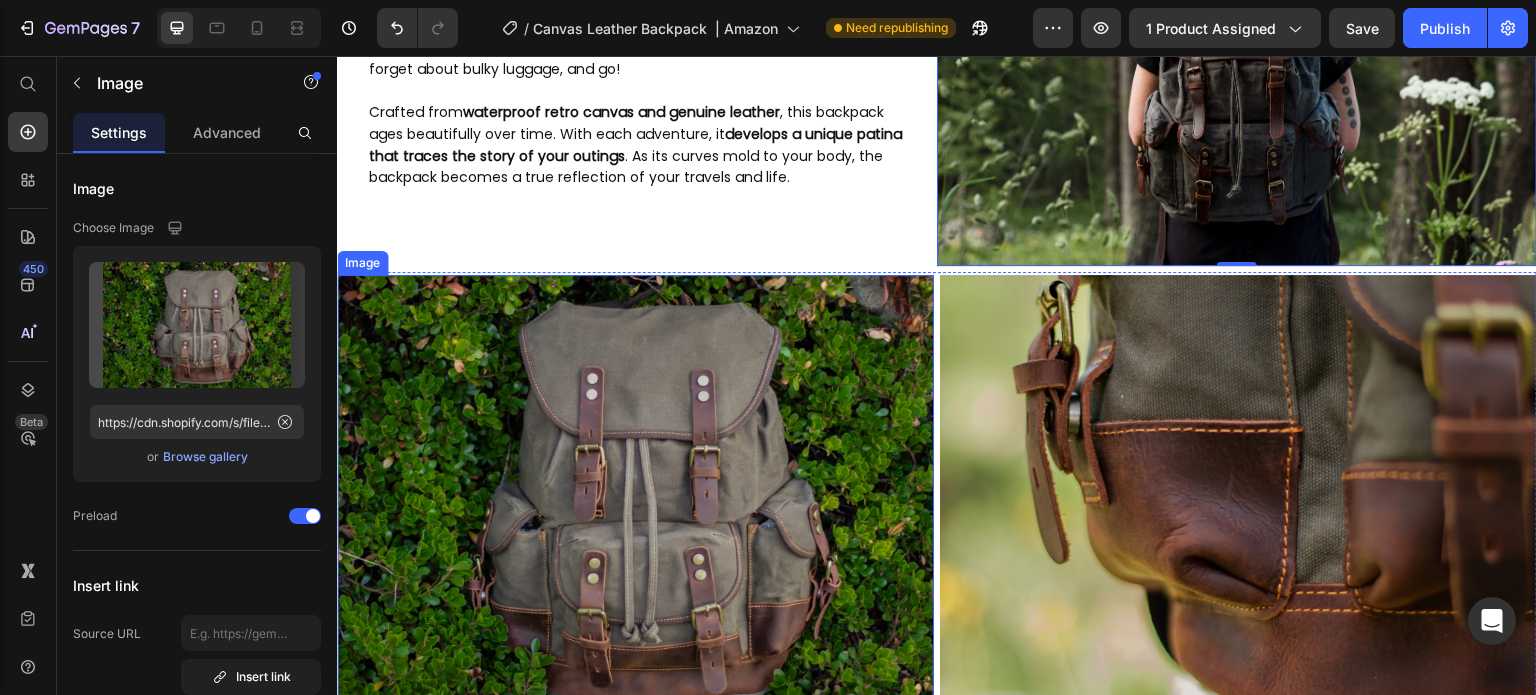 click at bounding box center [635, 499] 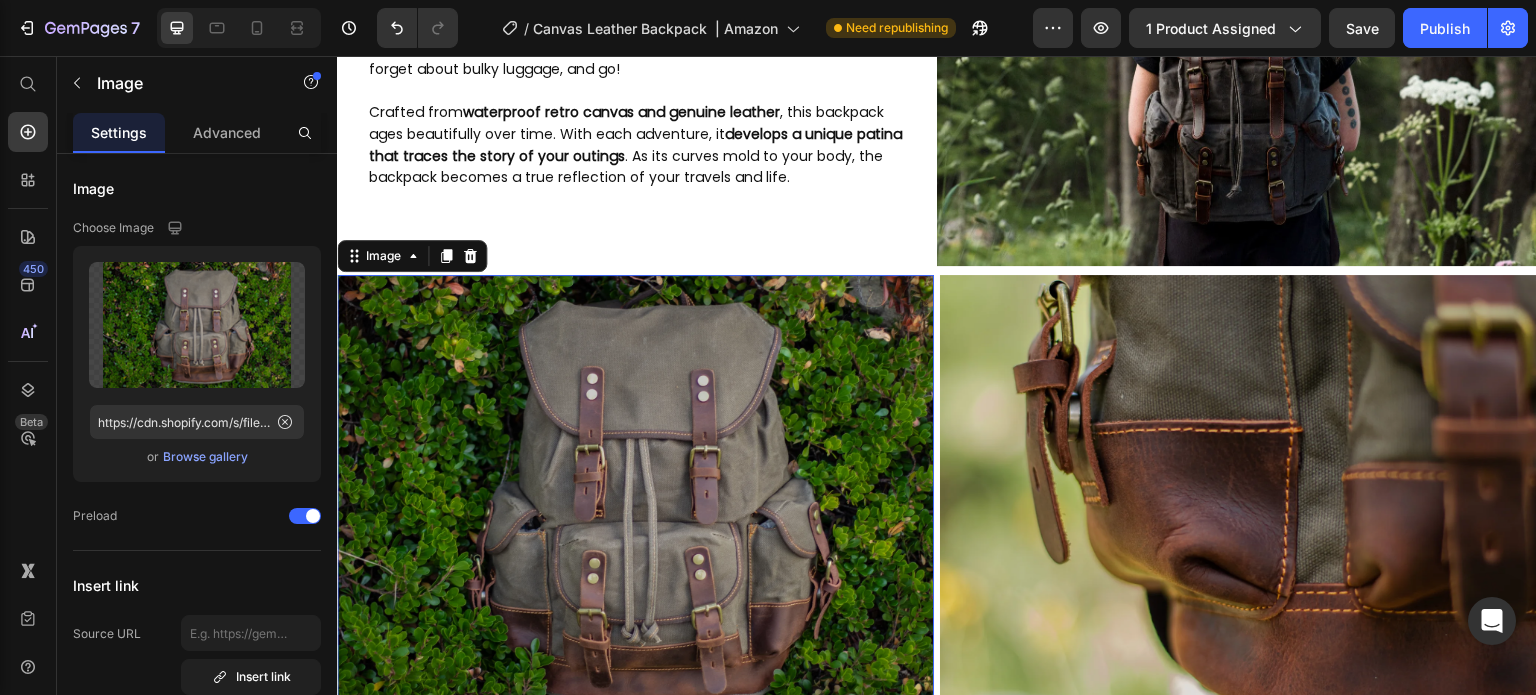 click at bounding box center (635, 499) 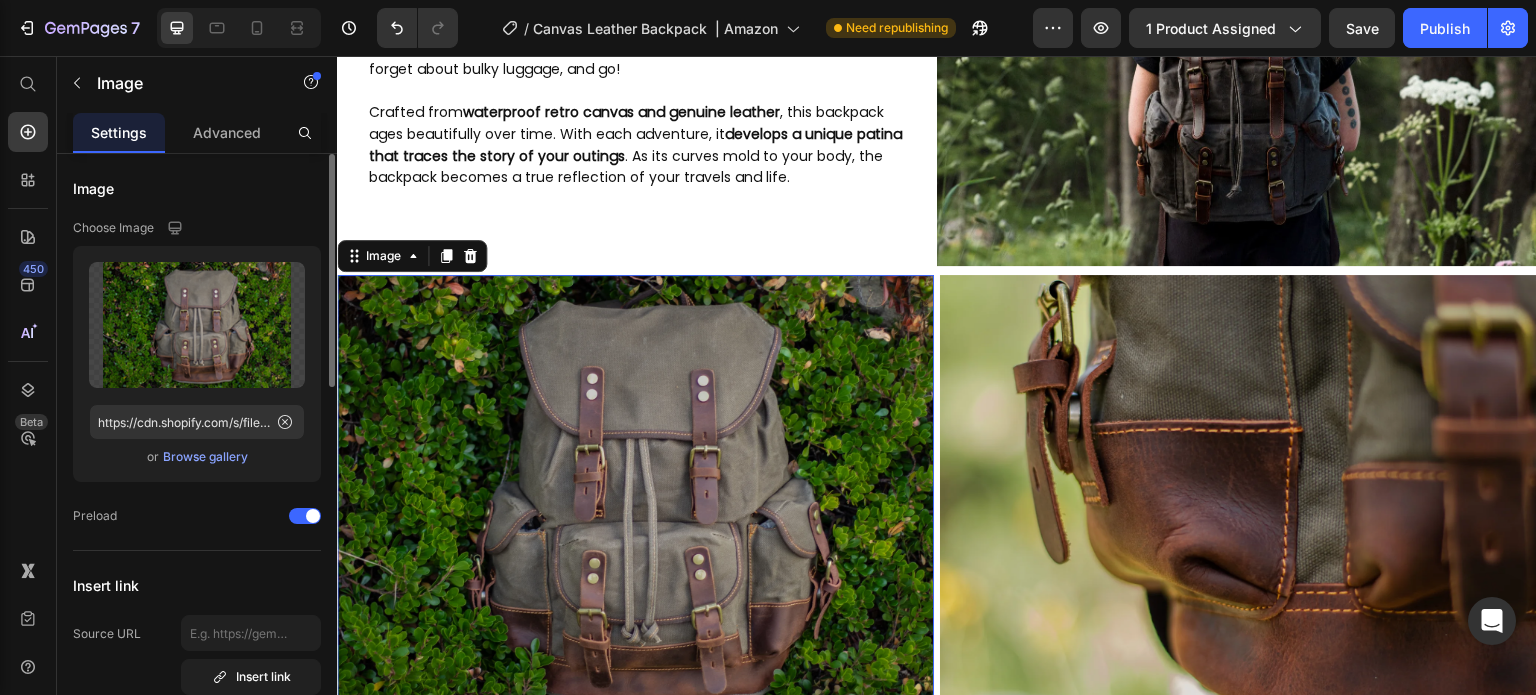 click on "Browse gallery" at bounding box center [205, 457] 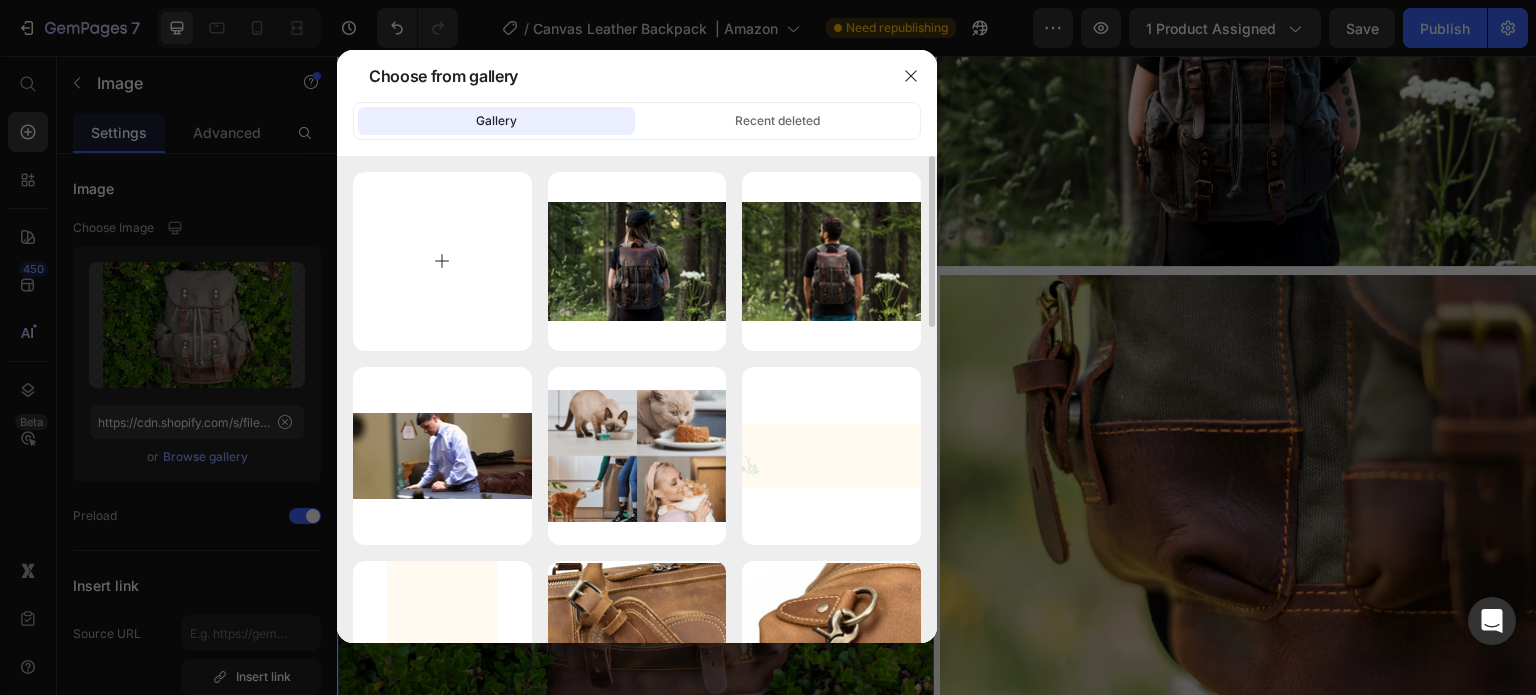 click at bounding box center (442, 261) 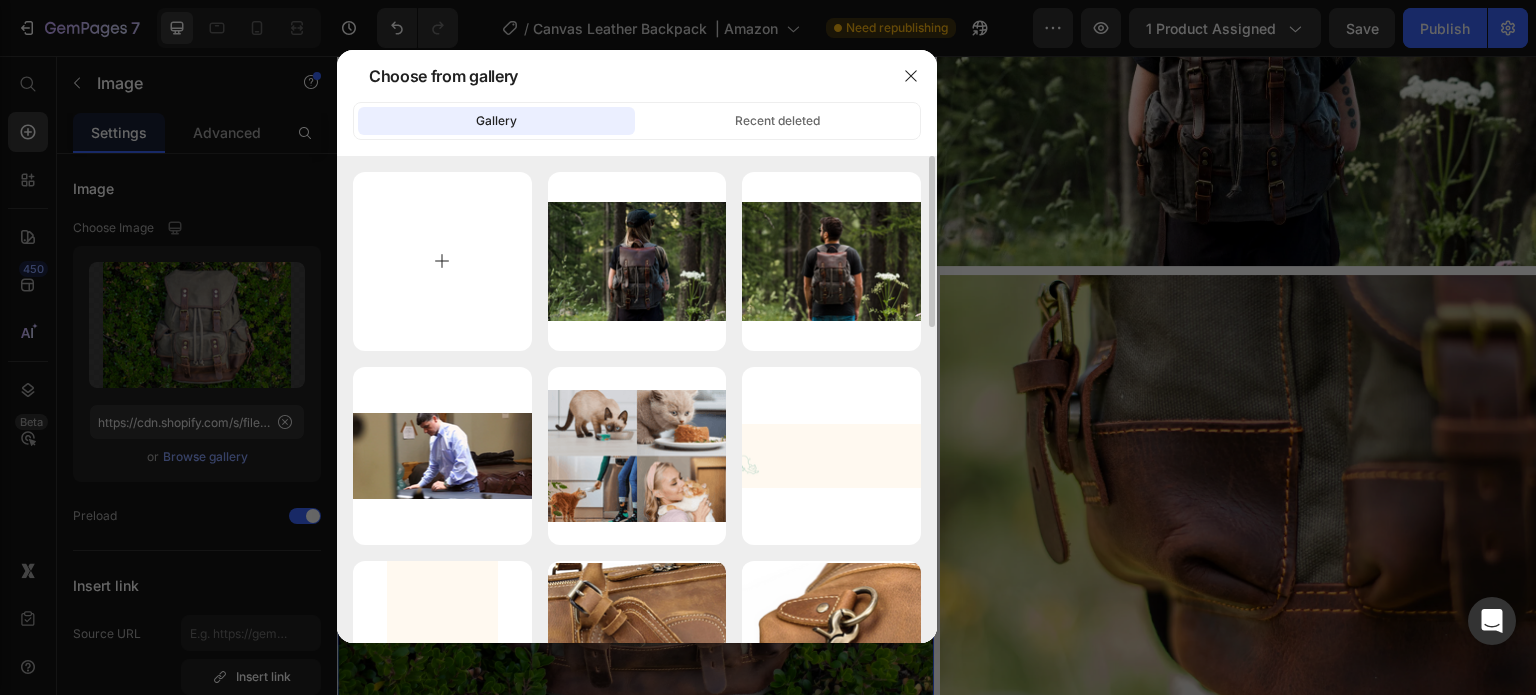 type on "C:\fakepath\2-83eac69f.png" 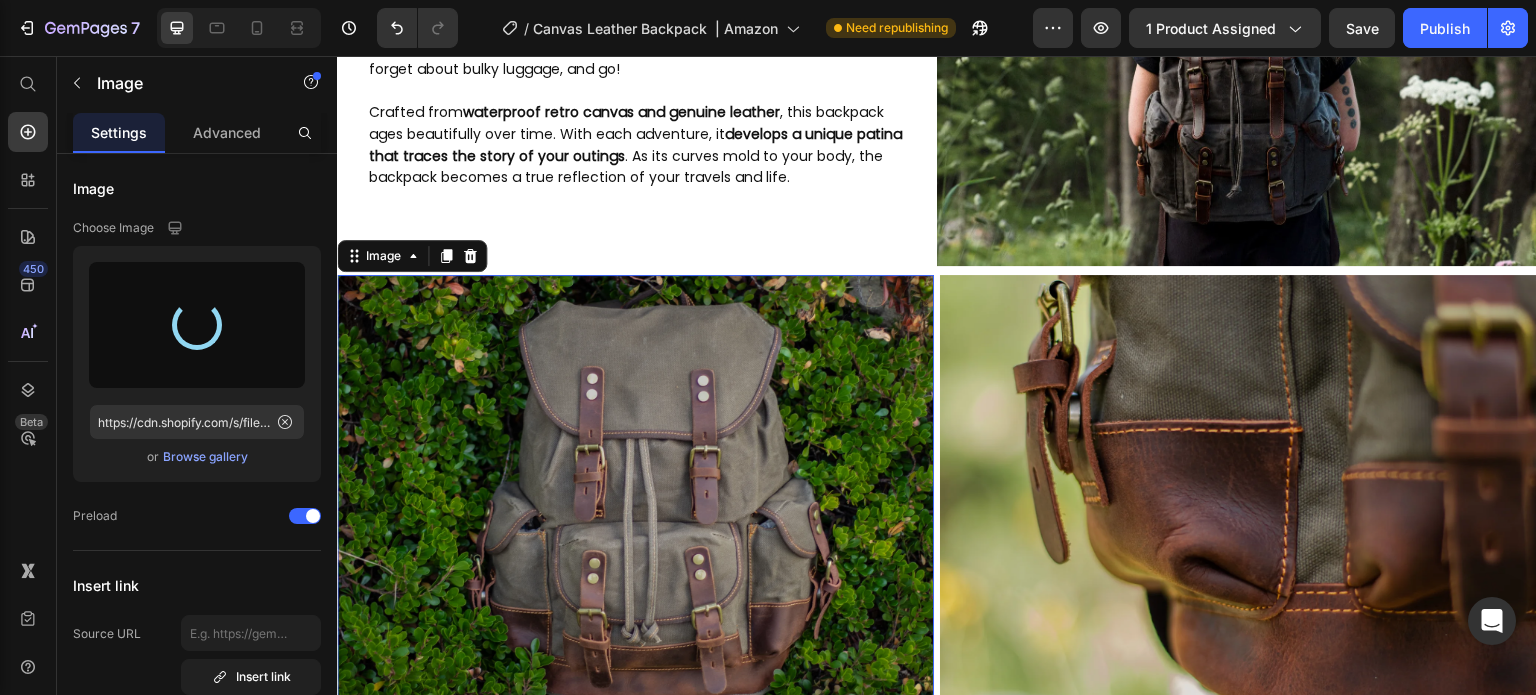 type on "https://cdn.shopify.com/s/files/1/0742/1411/3532/files/gempages_561458054755779440-a86fb68a-baa8-417f-800f-0f9655eb840f.png" 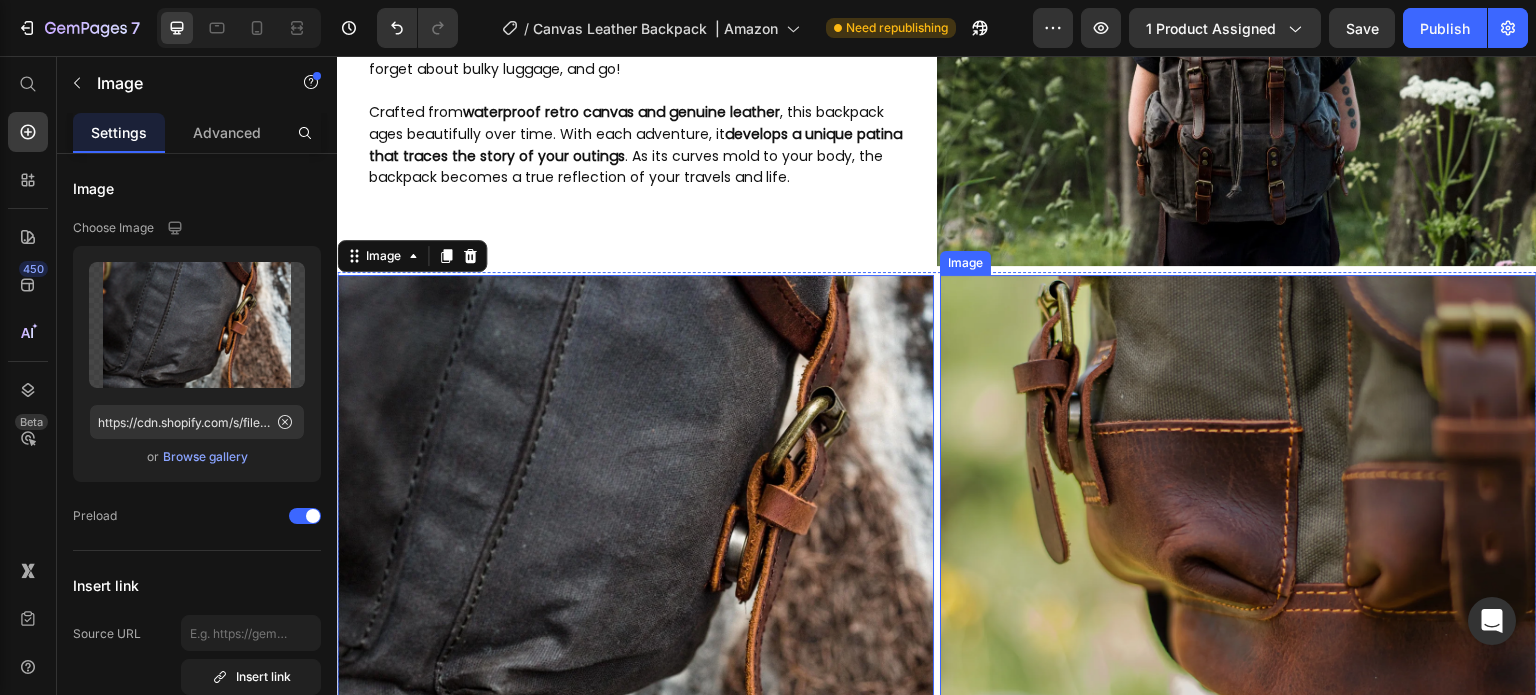 click at bounding box center (1238, 499) 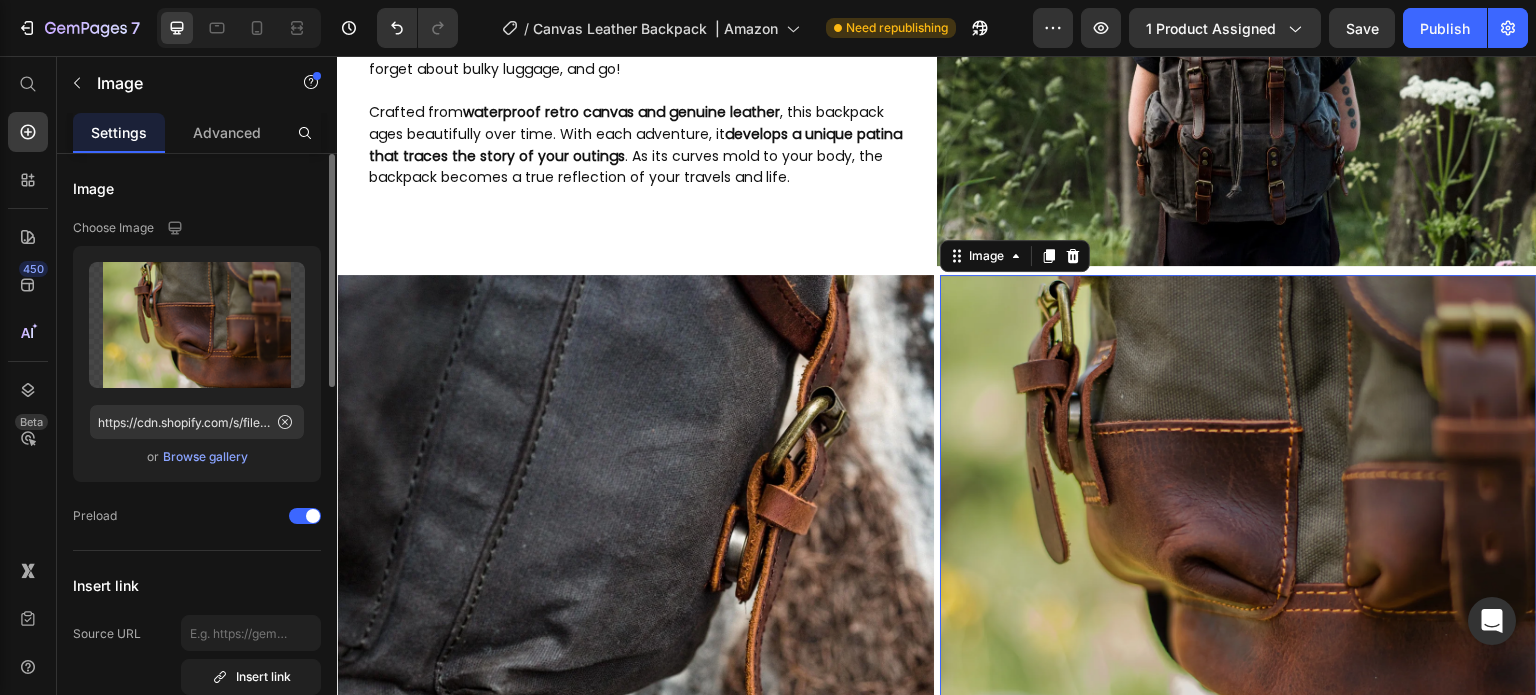 click on "Browse gallery" at bounding box center (205, 457) 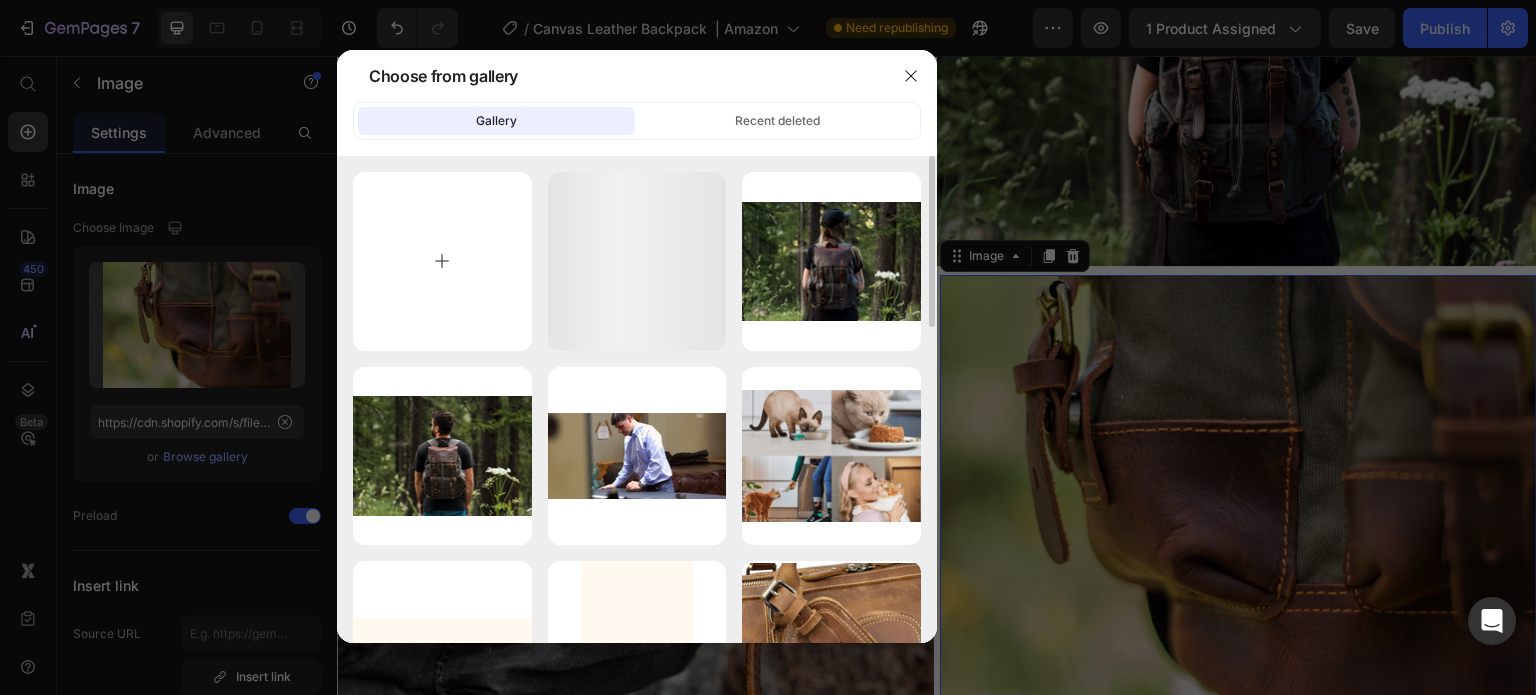 click at bounding box center (442, 261) 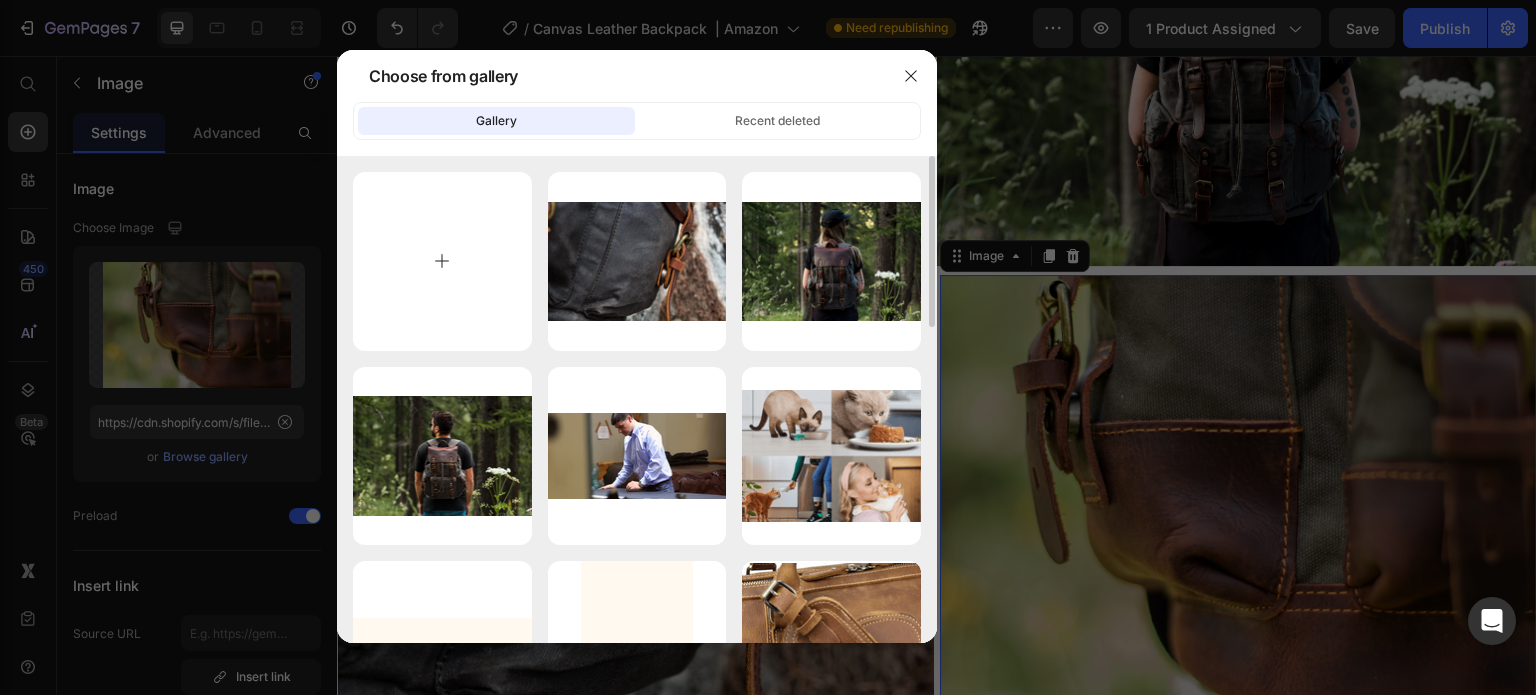 type on "C:\fakepath\1-83eac69f.png" 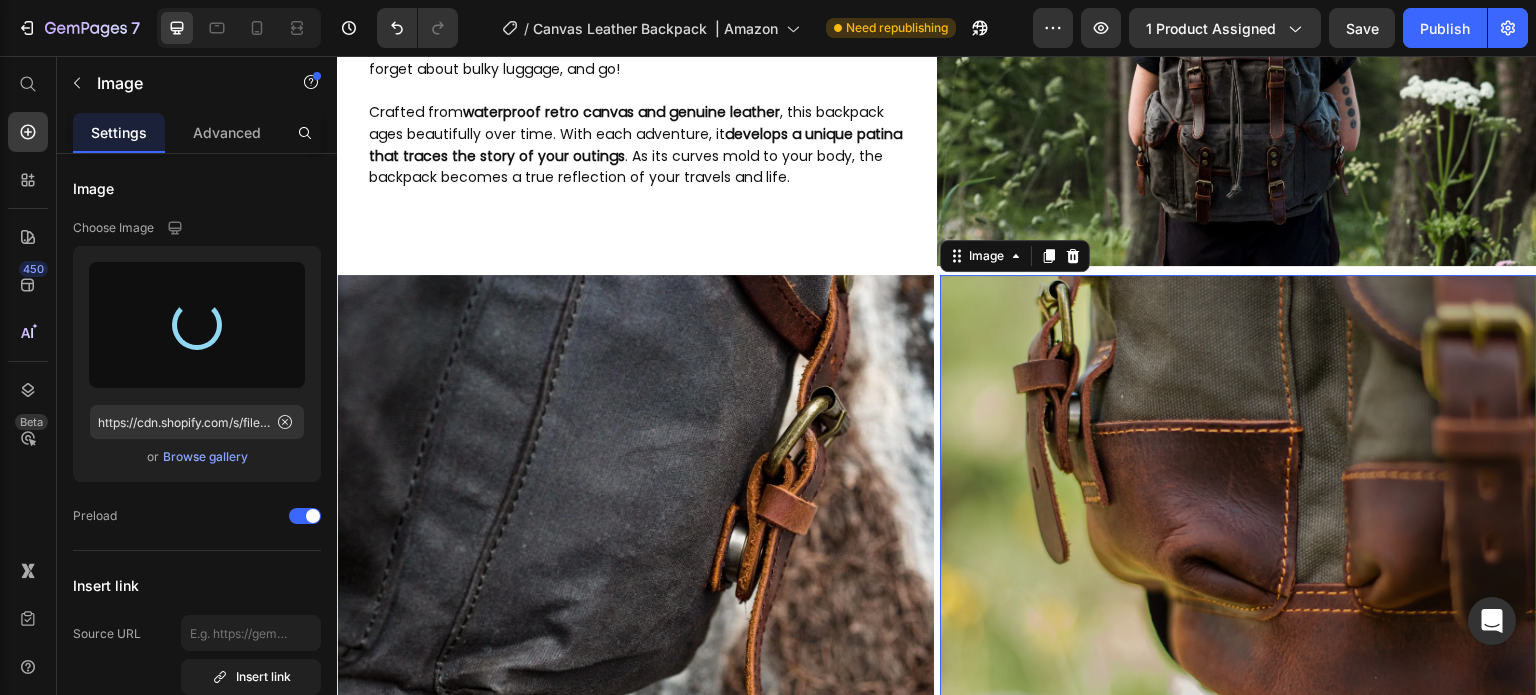 type on "https://cdn.shopify.com/s/files/1/0742/1411/3532/files/gempages_561458054755779440-a947d54f-1e78-4174-bae1-21c2985d2093.png" 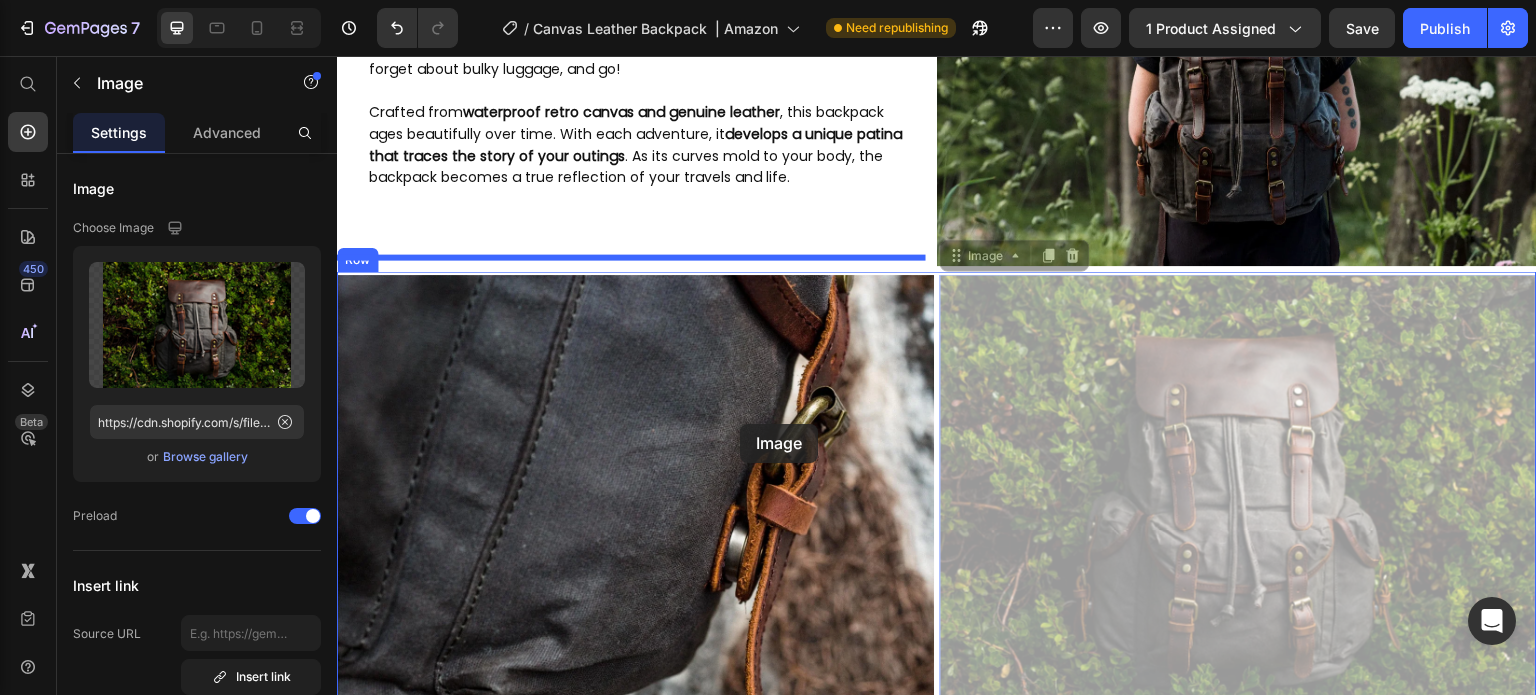 drag, startPoint x: 1125, startPoint y: 449, endPoint x: 737, endPoint y: 424, distance: 388.80457 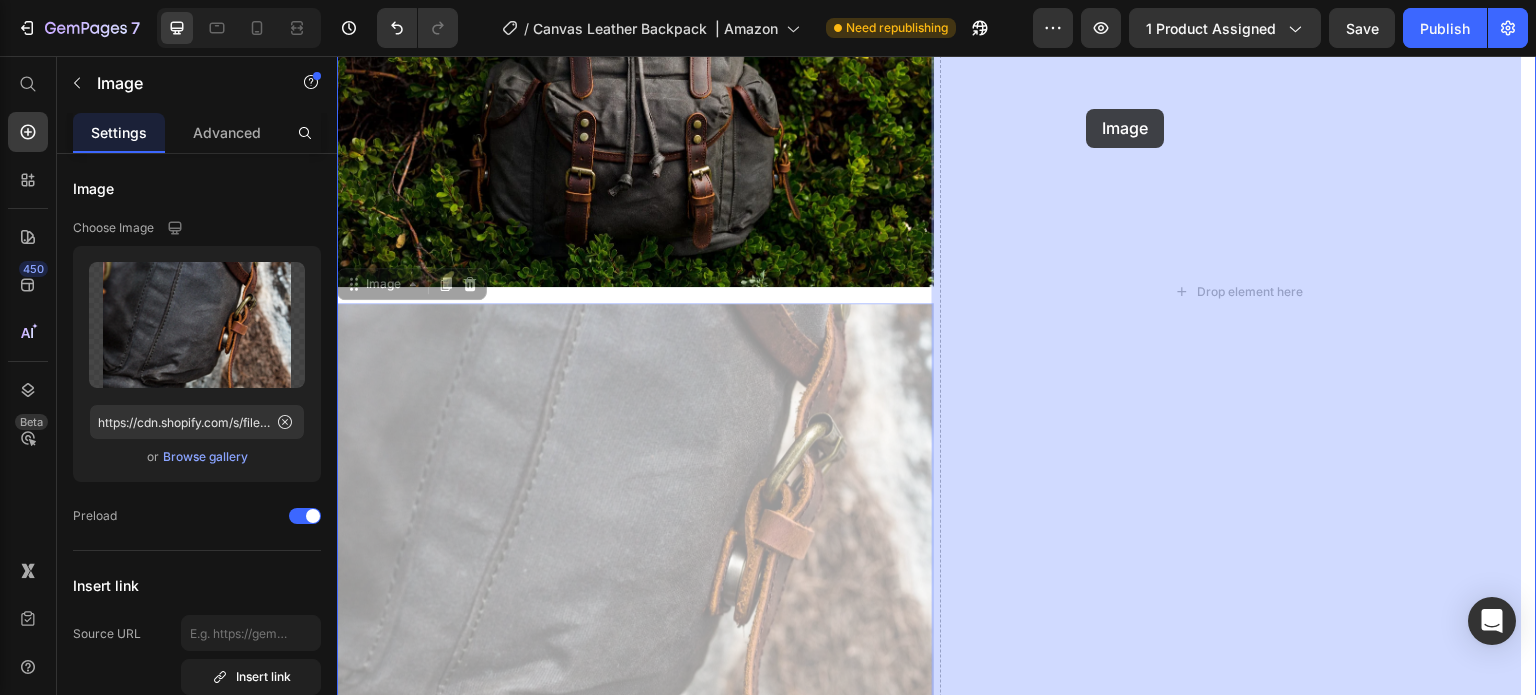 drag, startPoint x: 816, startPoint y: 416, endPoint x: 1087, endPoint y: 108, distance: 410.24994 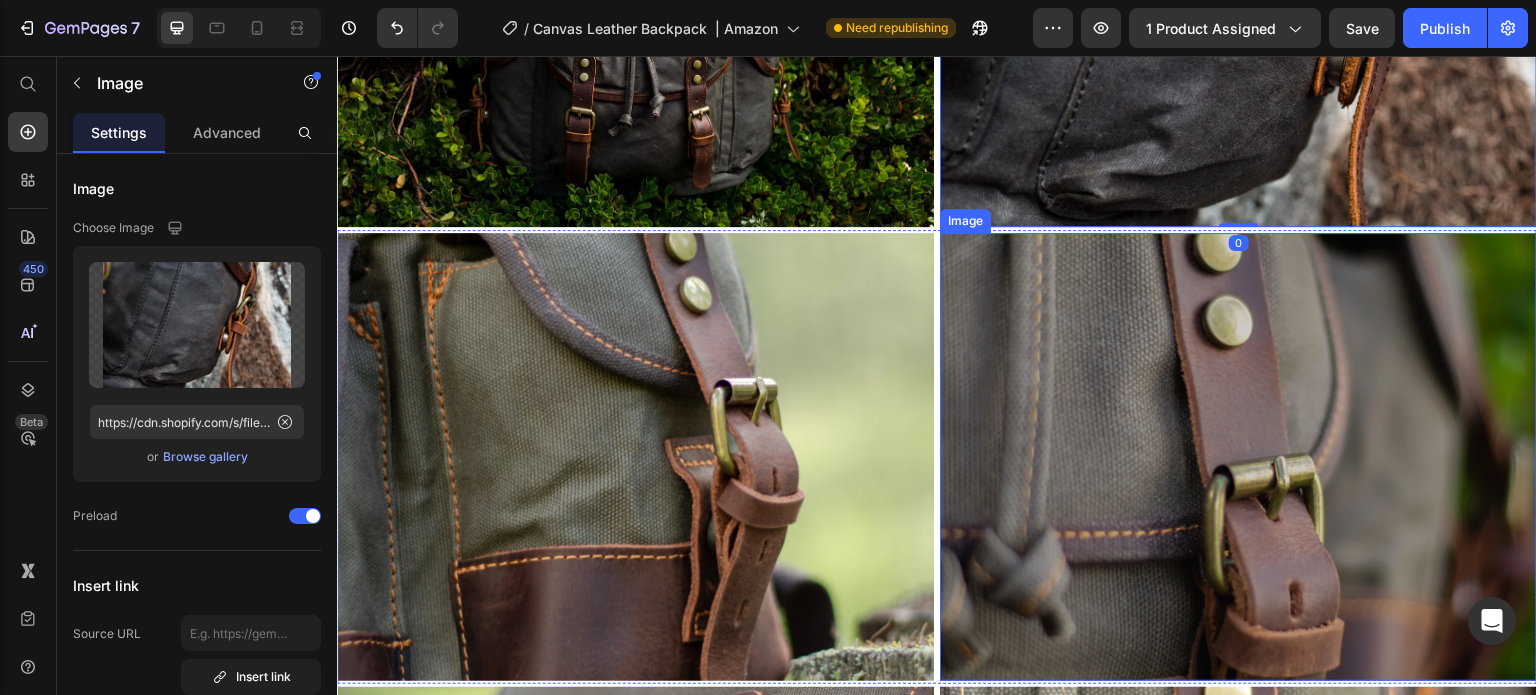 scroll, scrollTop: 3290, scrollLeft: 0, axis: vertical 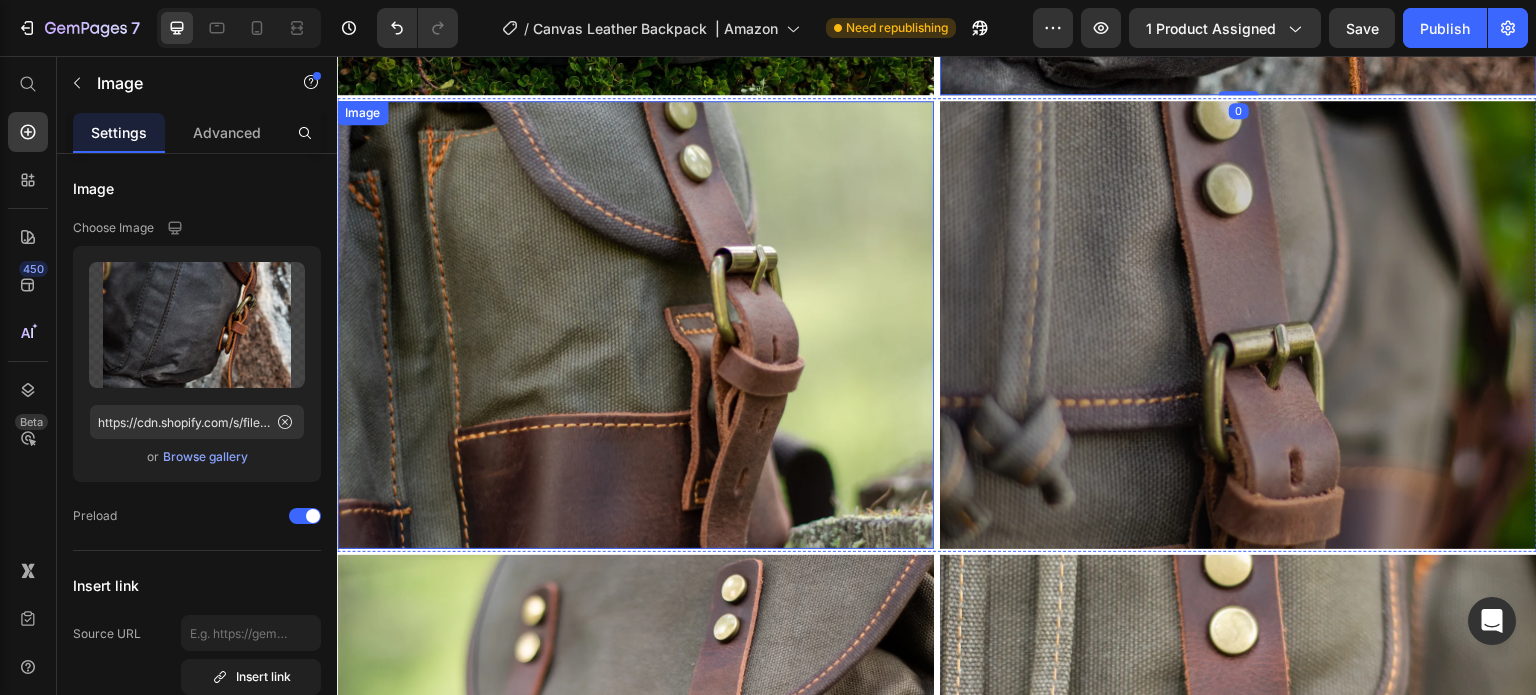 click at bounding box center (635, 325) 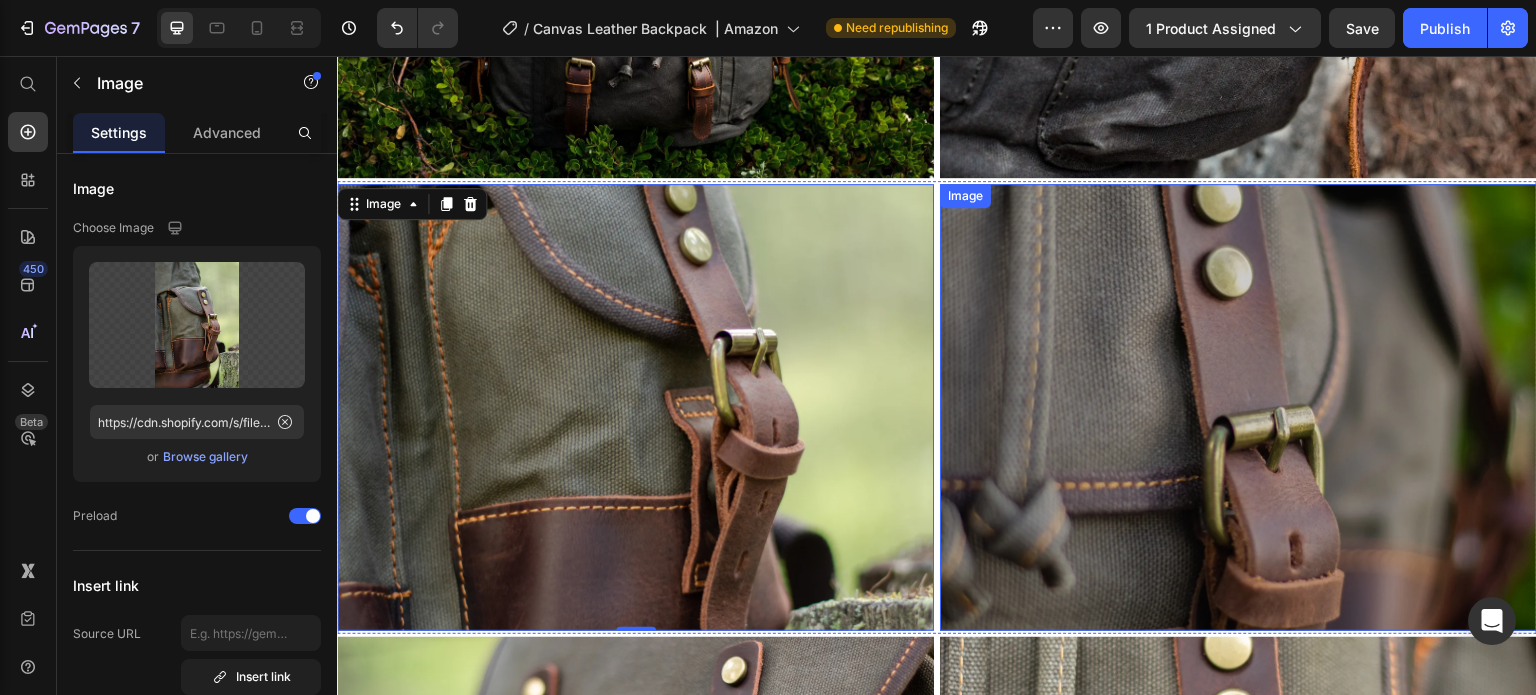 scroll, scrollTop: 3090, scrollLeft: 0, axis: vertical 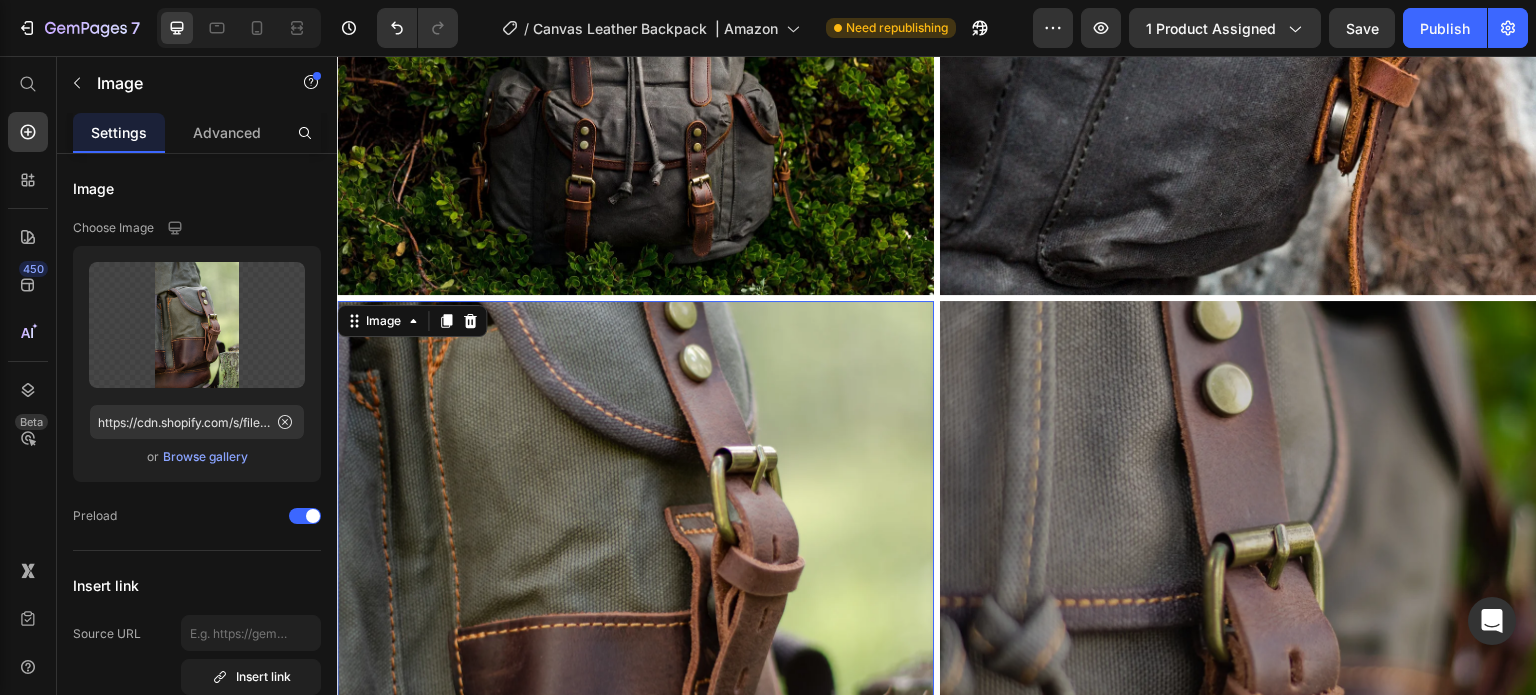 click at bounding box center (635, 525) 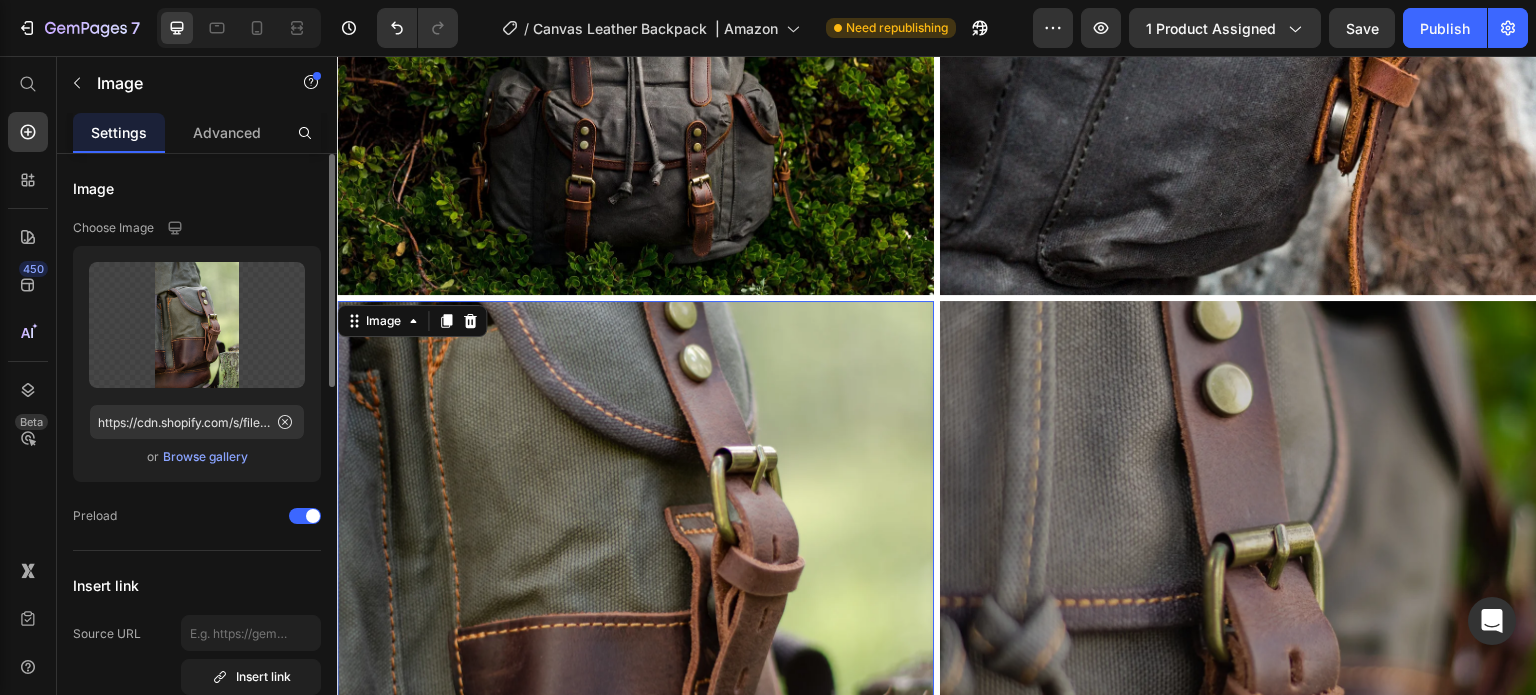 click on "Browse gallery" at bounding box center (205, 457) 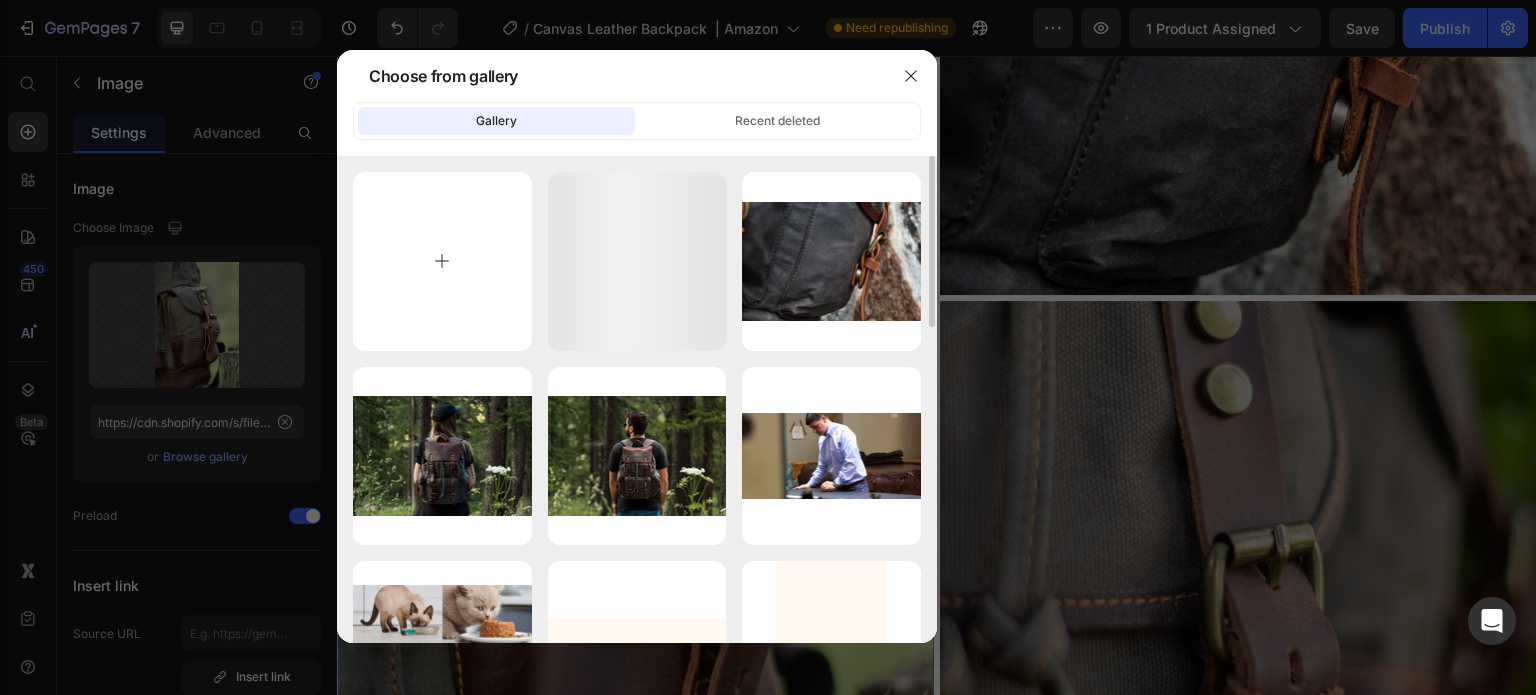 click at bounding box center (442, 261) 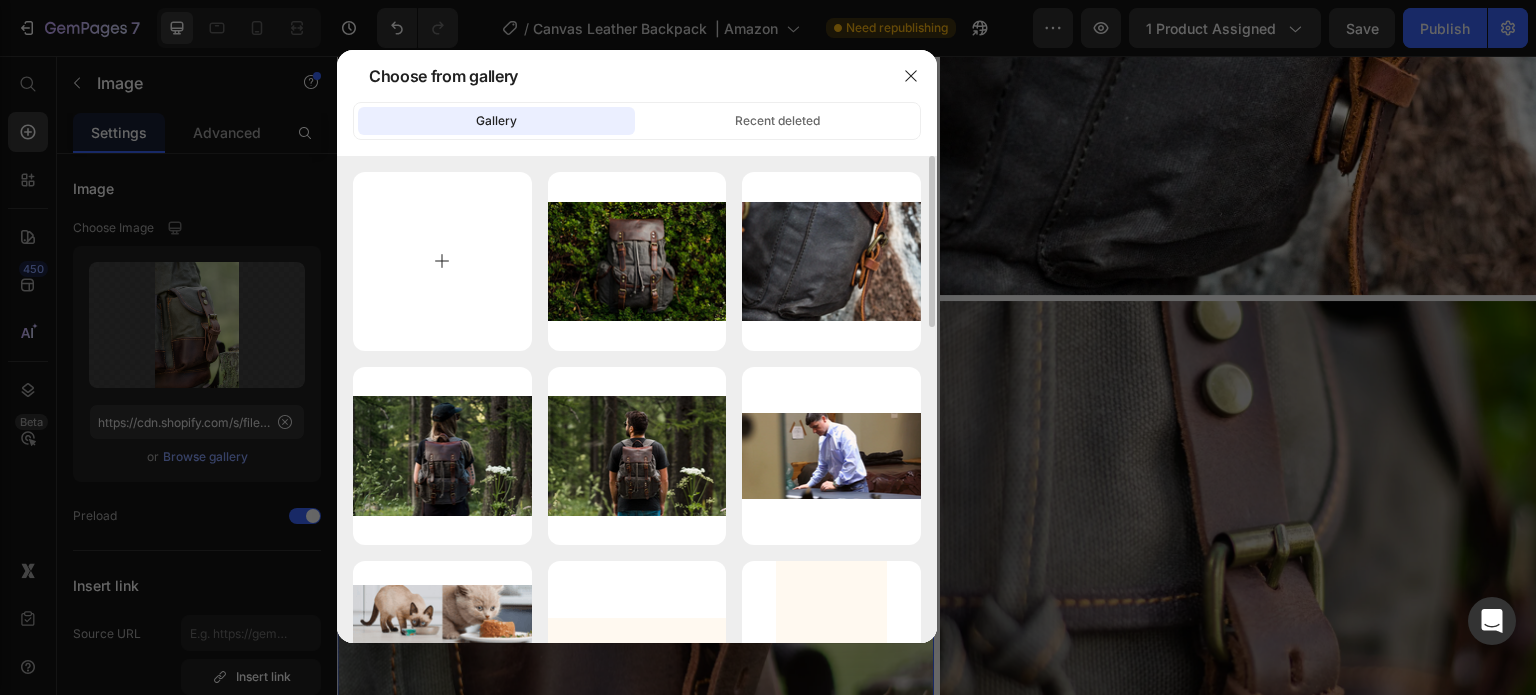type on "C:\fakepath\leather-strap-canvas-backpack.webp" 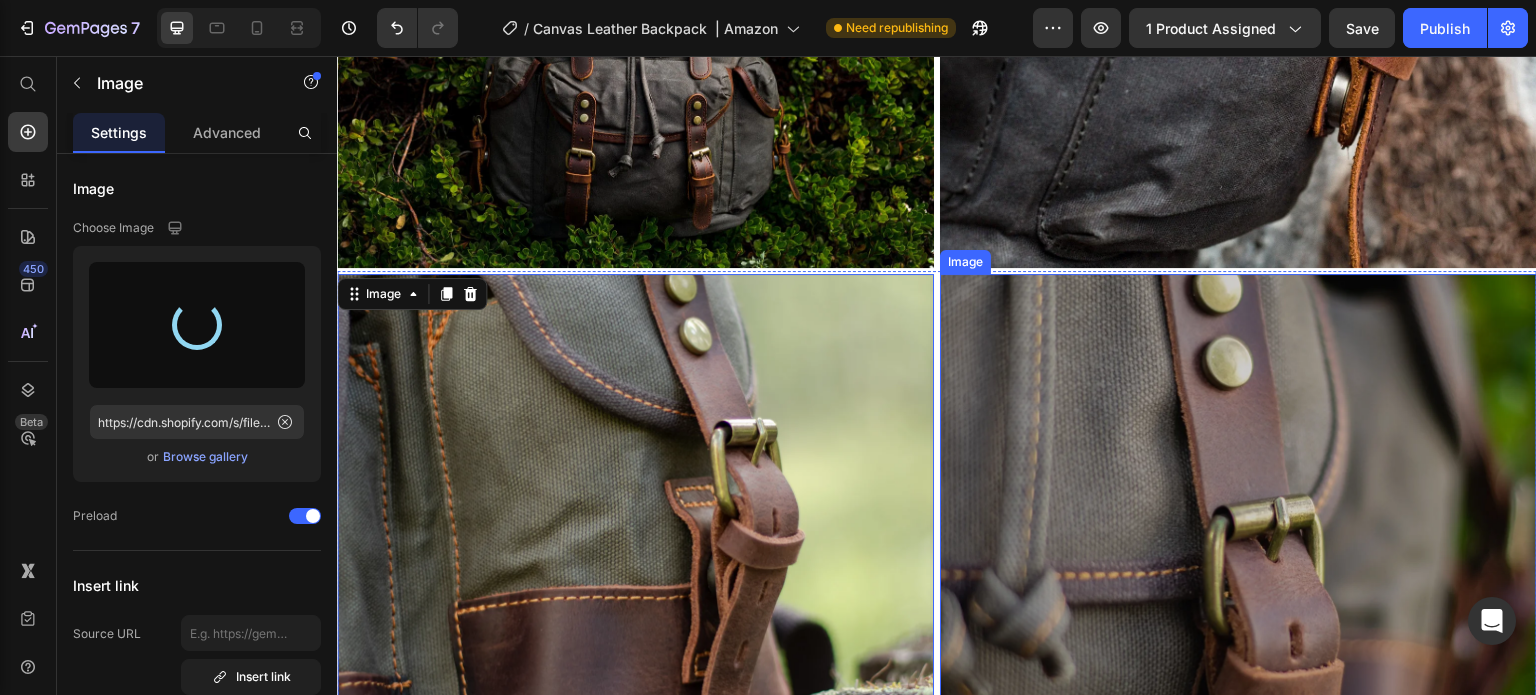 scroll, scrollTop: 3290, scrollLeft: 0, axis: vertical 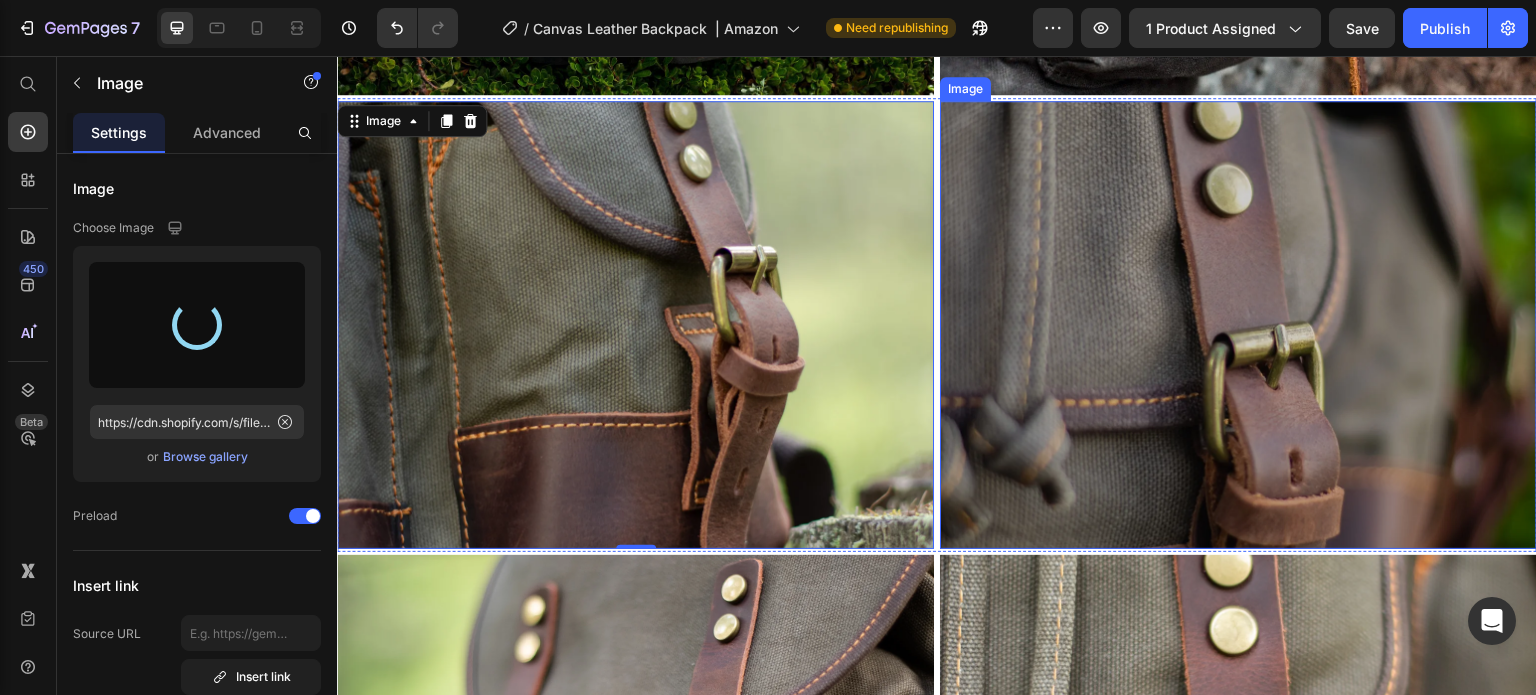 type on "https://cdn.shopify.com/s/files/1/0742/1411/3532/files/gempages_561458054755779440-6a25db75-aa71-4b05-84df-044c156ce84b.webp" 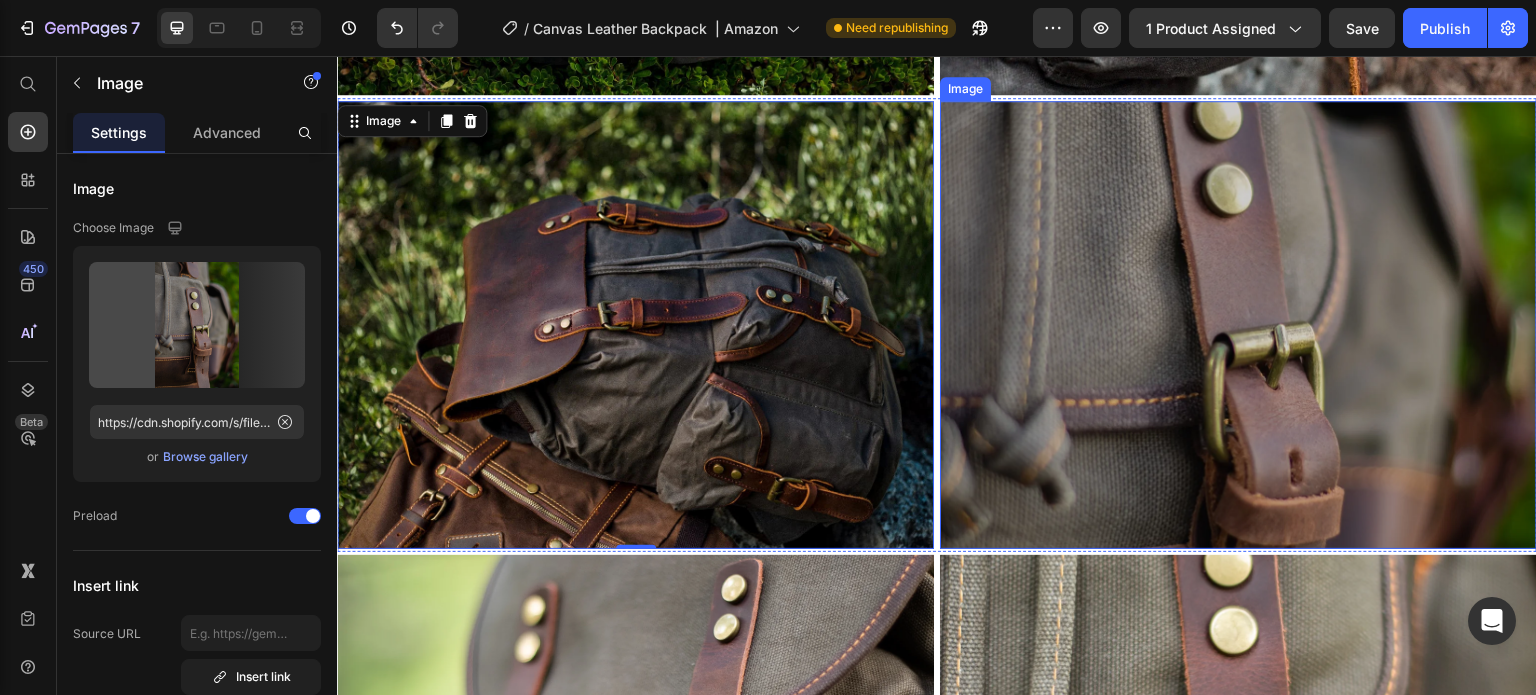 click at bounding box center (1238, 325) 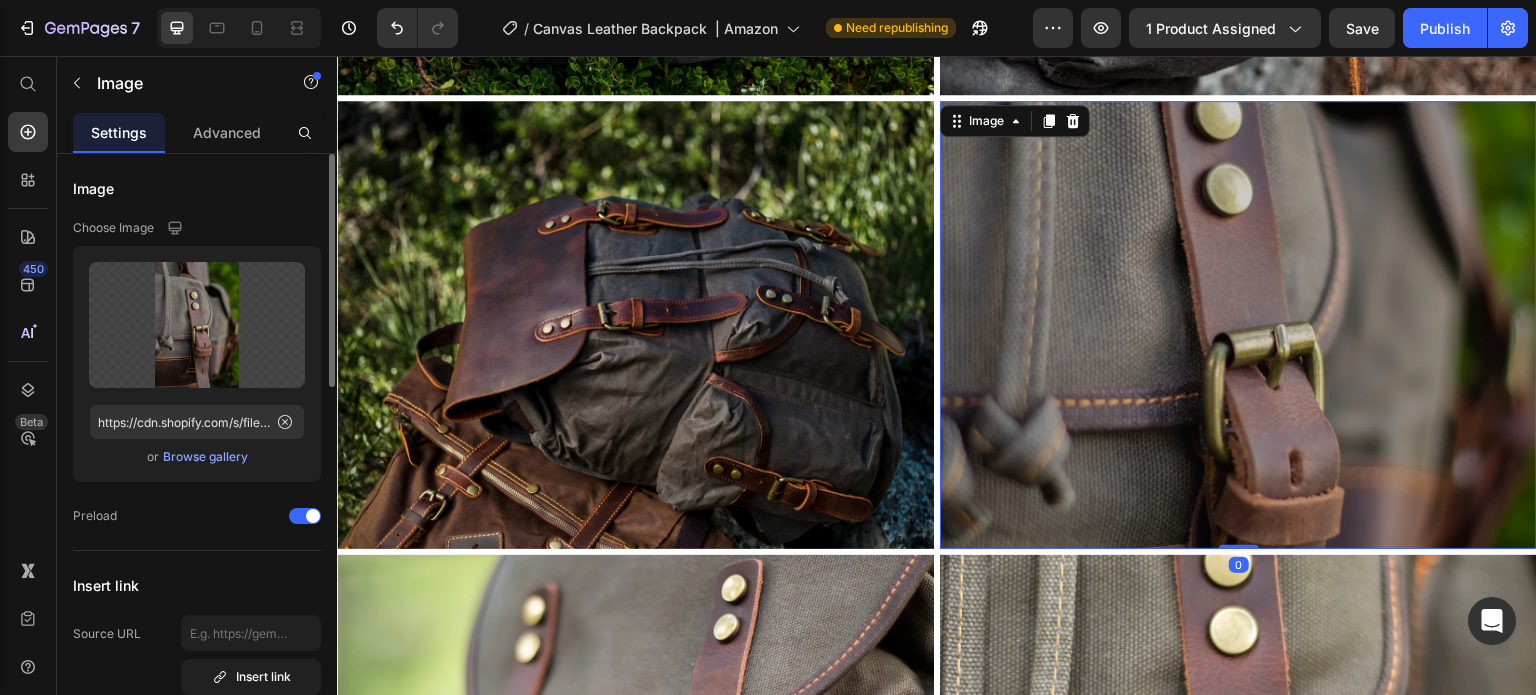 click on "Browse gallery" at bounding box center (205, 457) 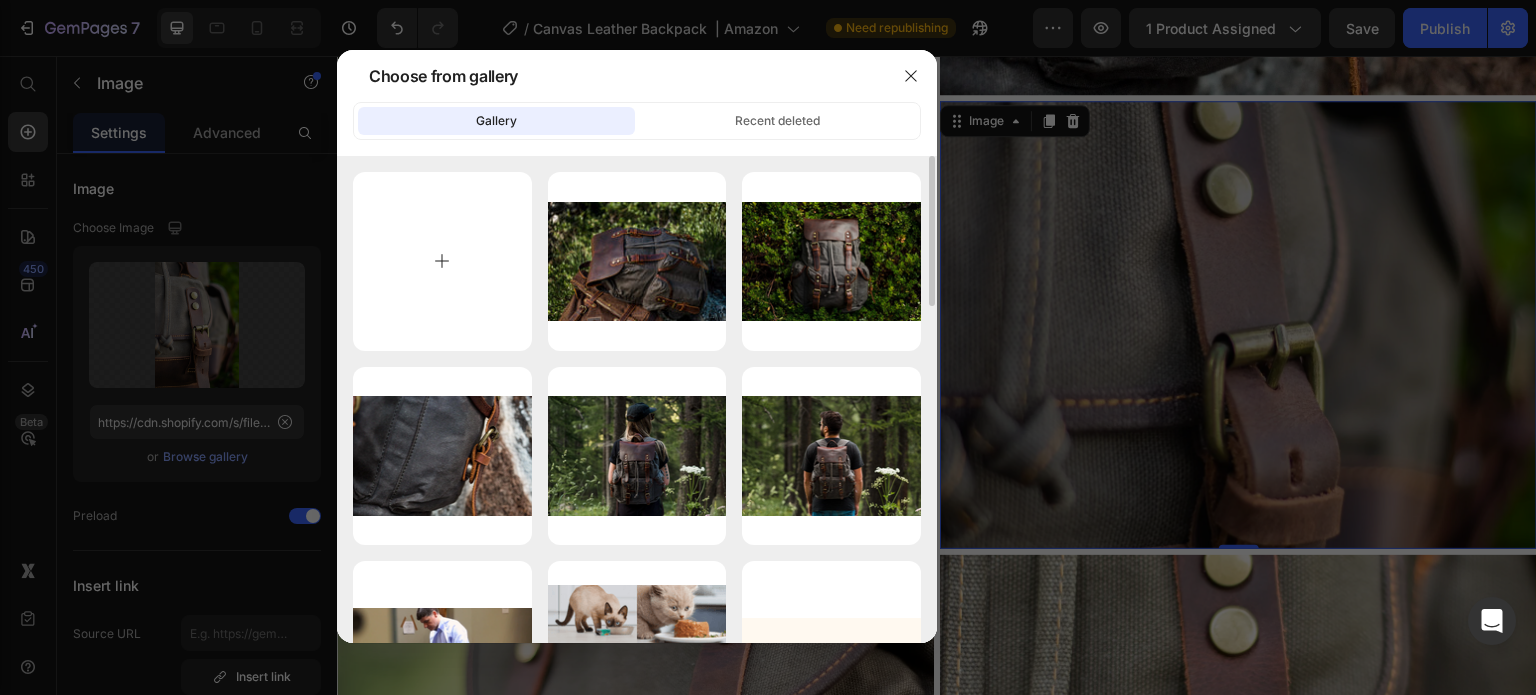 click at bounding box center (442, 261) 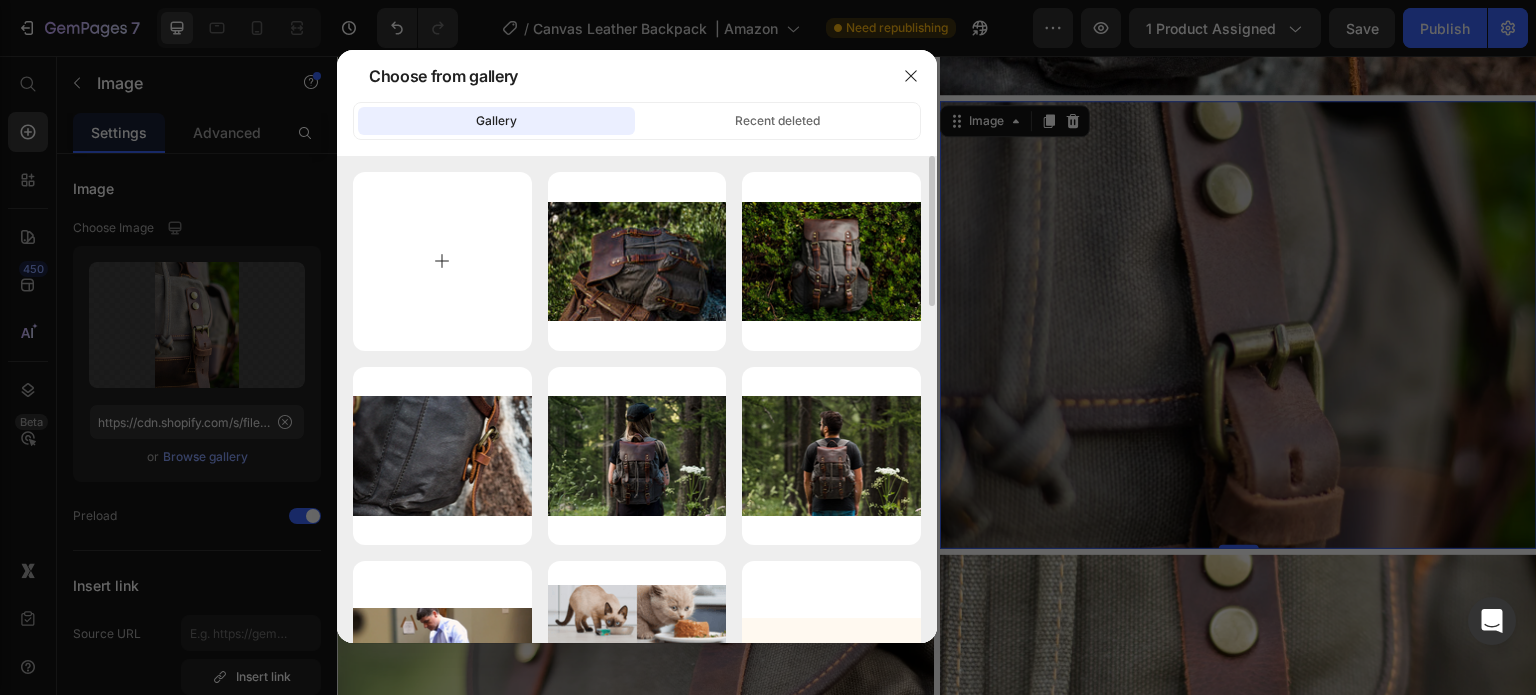 type on "C:\fakepath\2-d0587ad0.png" 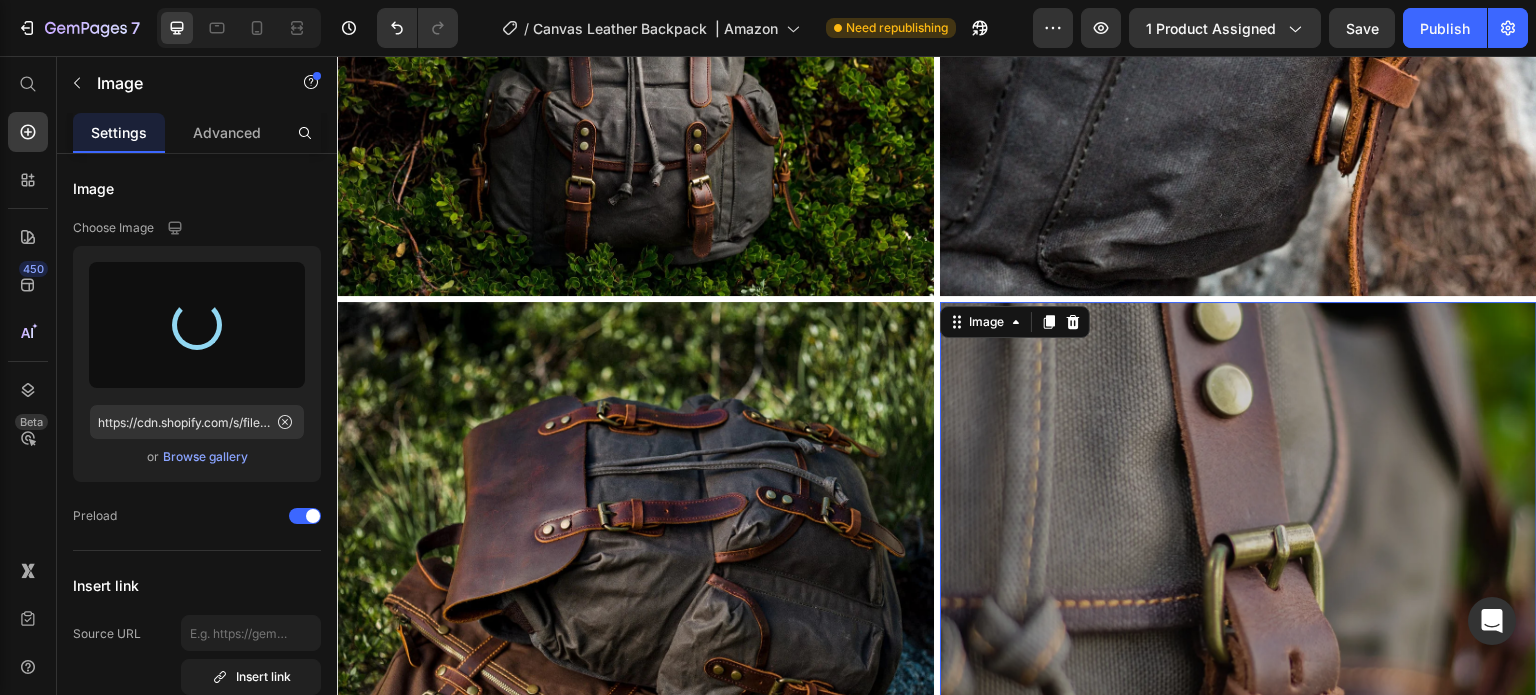 scroll, scrollTop: 3090, scrollLeft: 0, axis: vertical 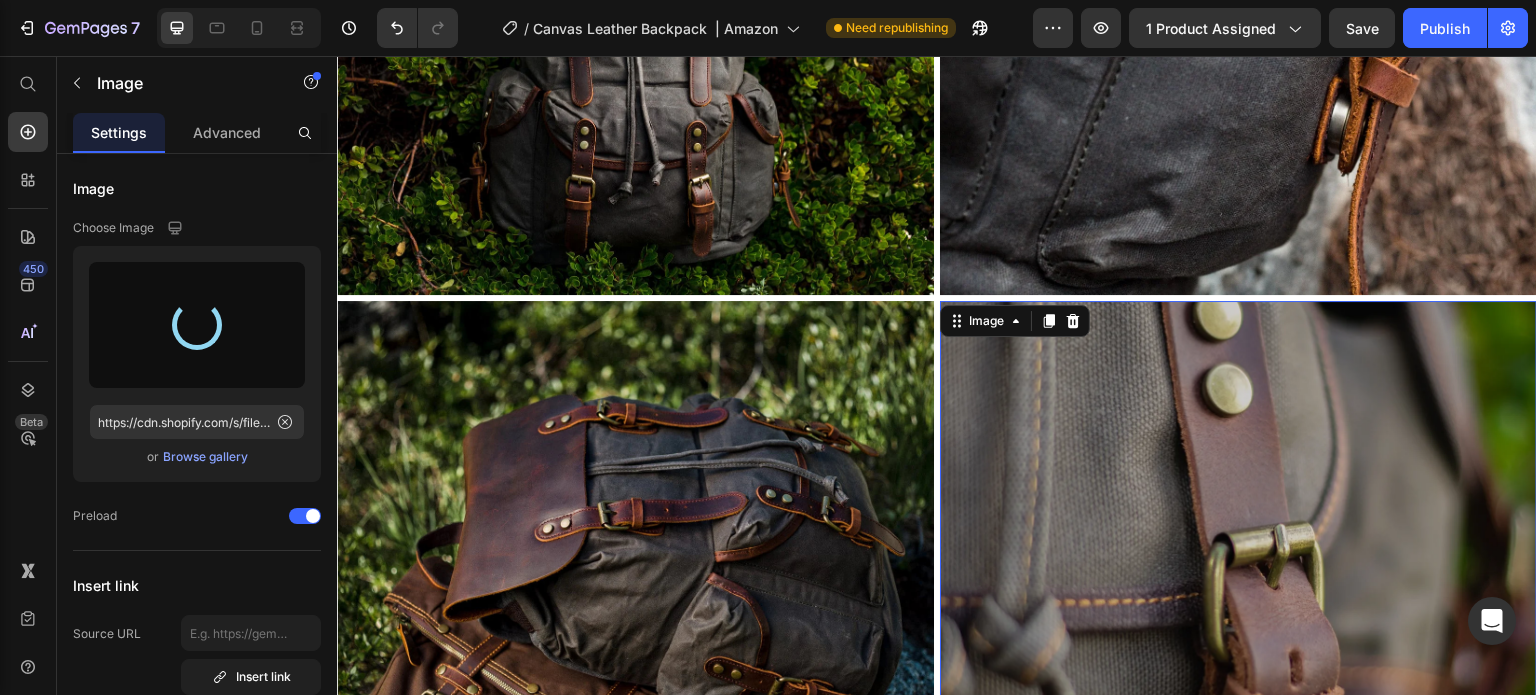 type on "https://cdn.shopify.com/s/files/1/0742/1411/3532/files/gempages_561458054755779440-3f0da1e4-acfc-4e44-a160-3d75cd8d56c7.png" 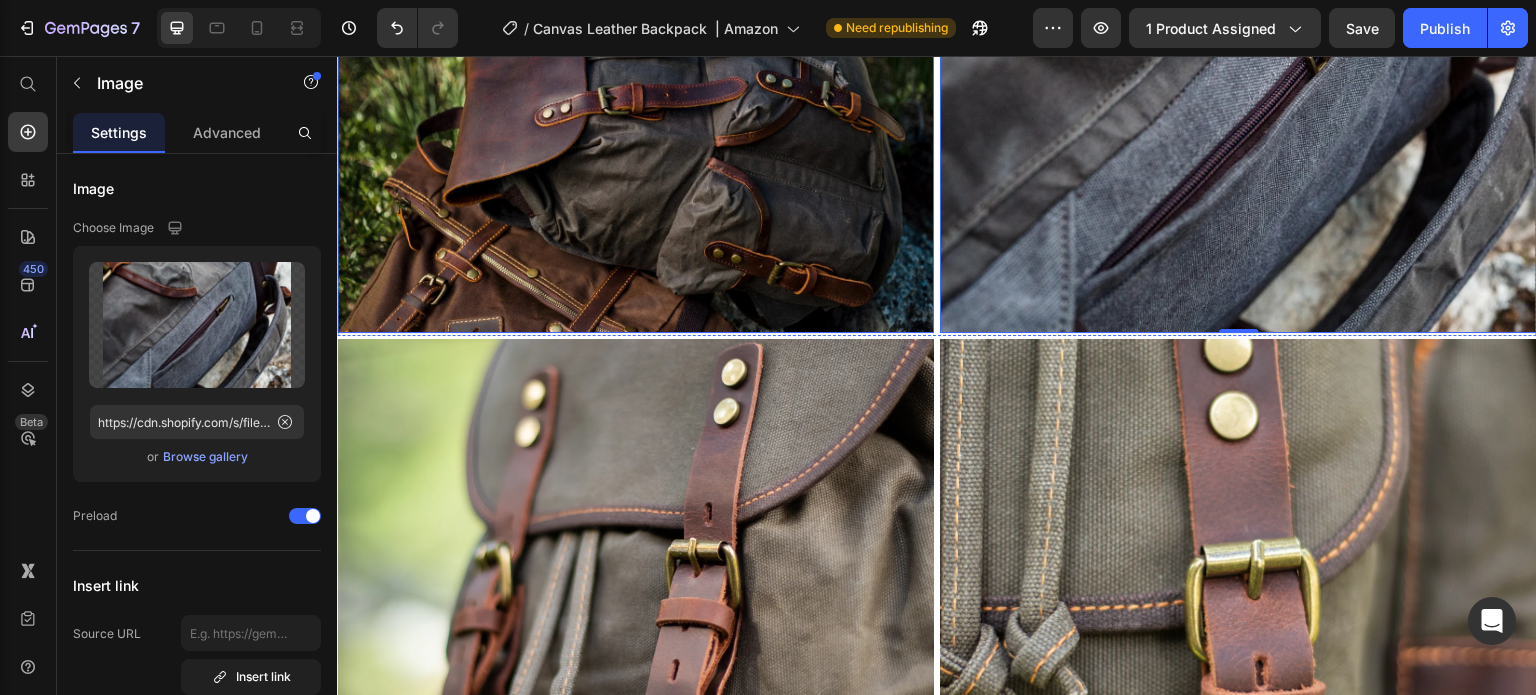 scroll, scrollTop: 3590, scrollLeft: 0, axis: vertical 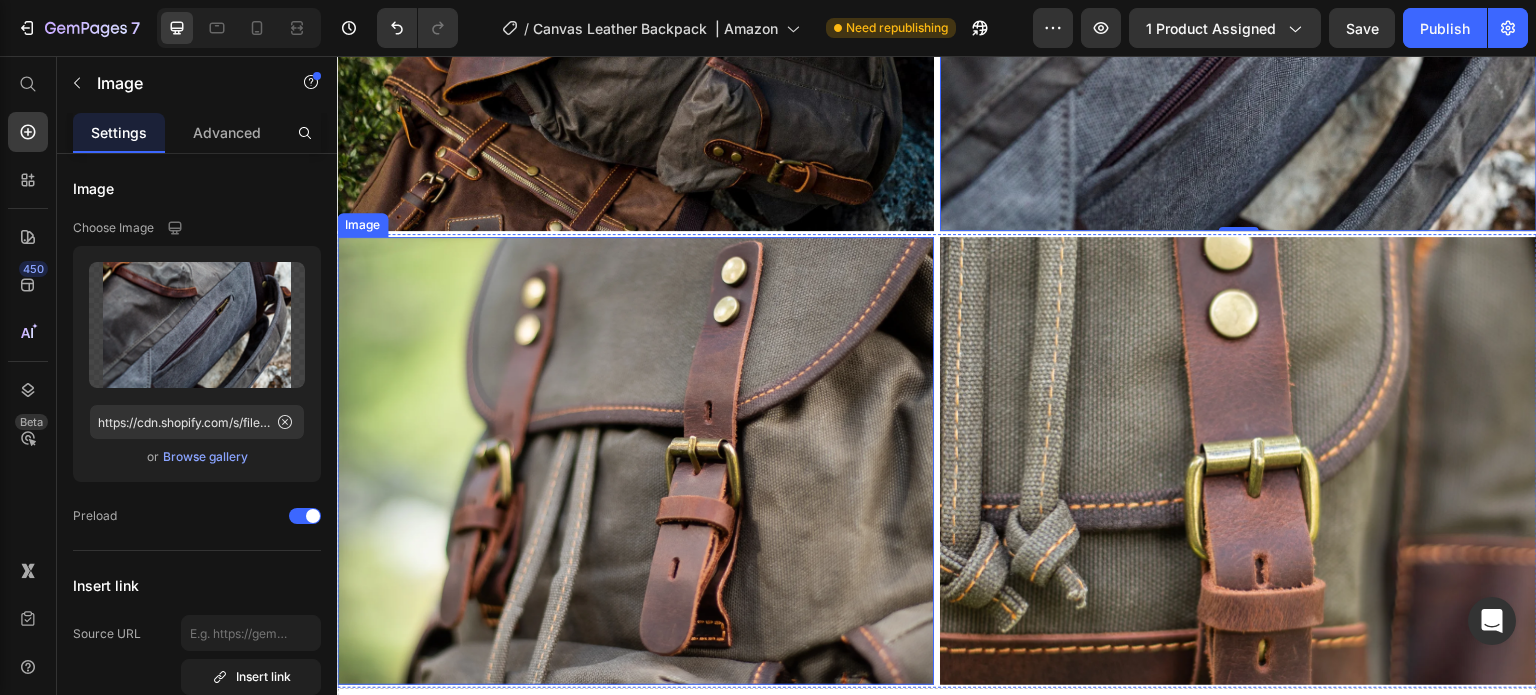 click at bounding box center (635, 461) 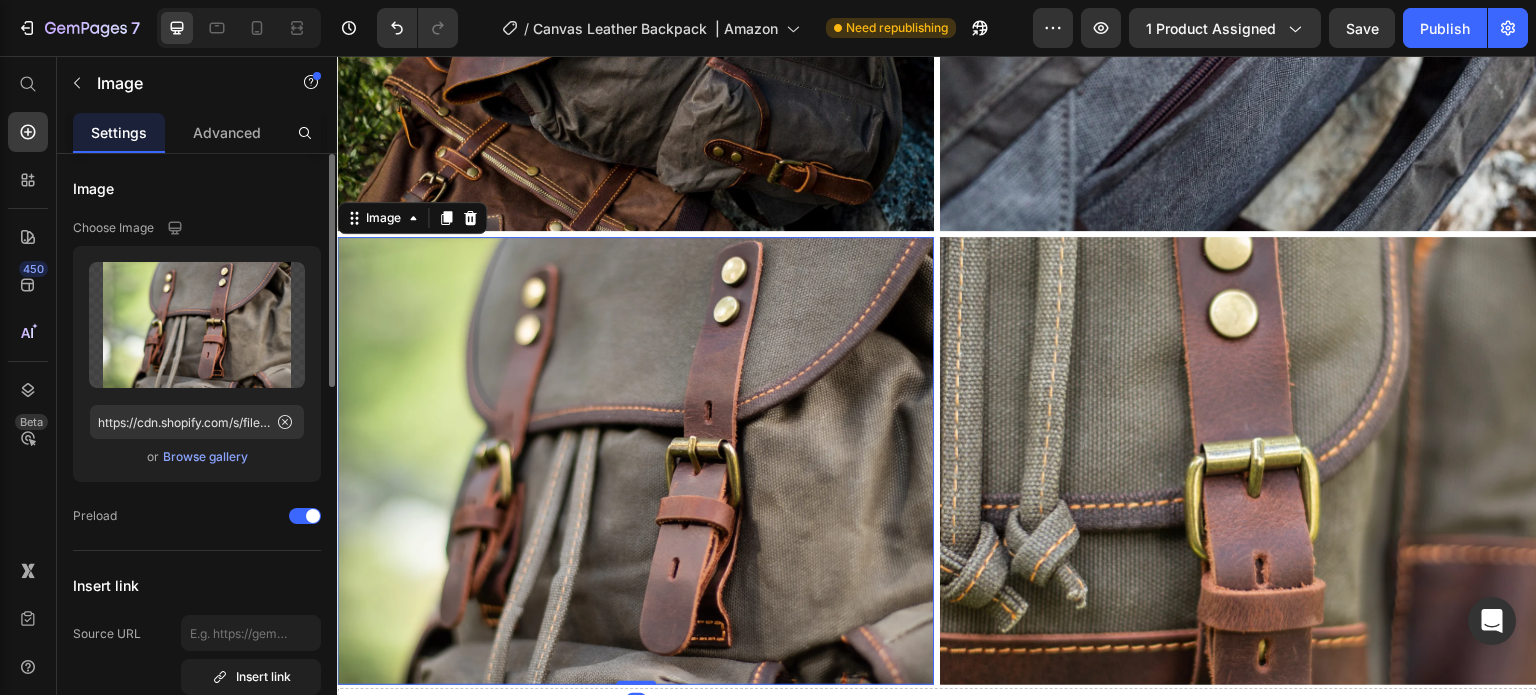 click on "Browse gallery" at bounding box center [205, 457] 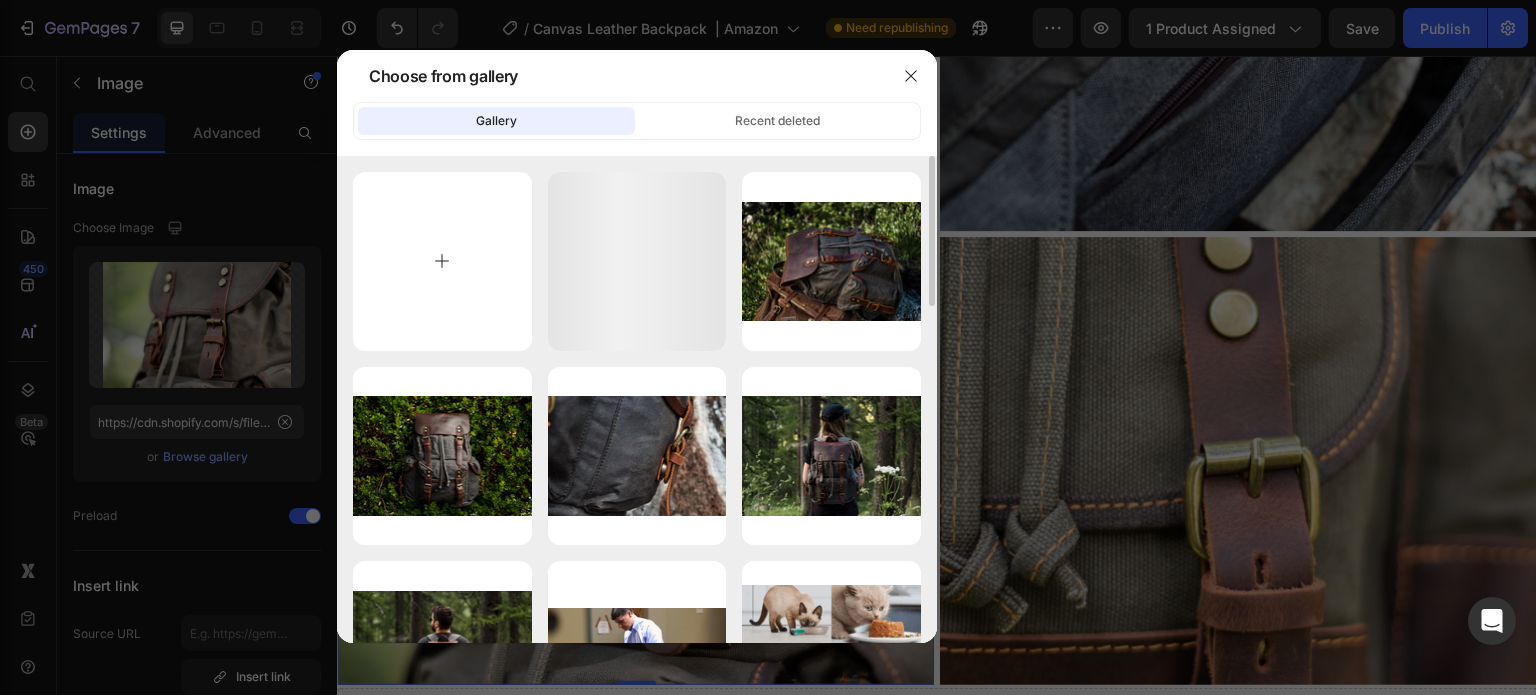 click at bounding box center (442, 261) 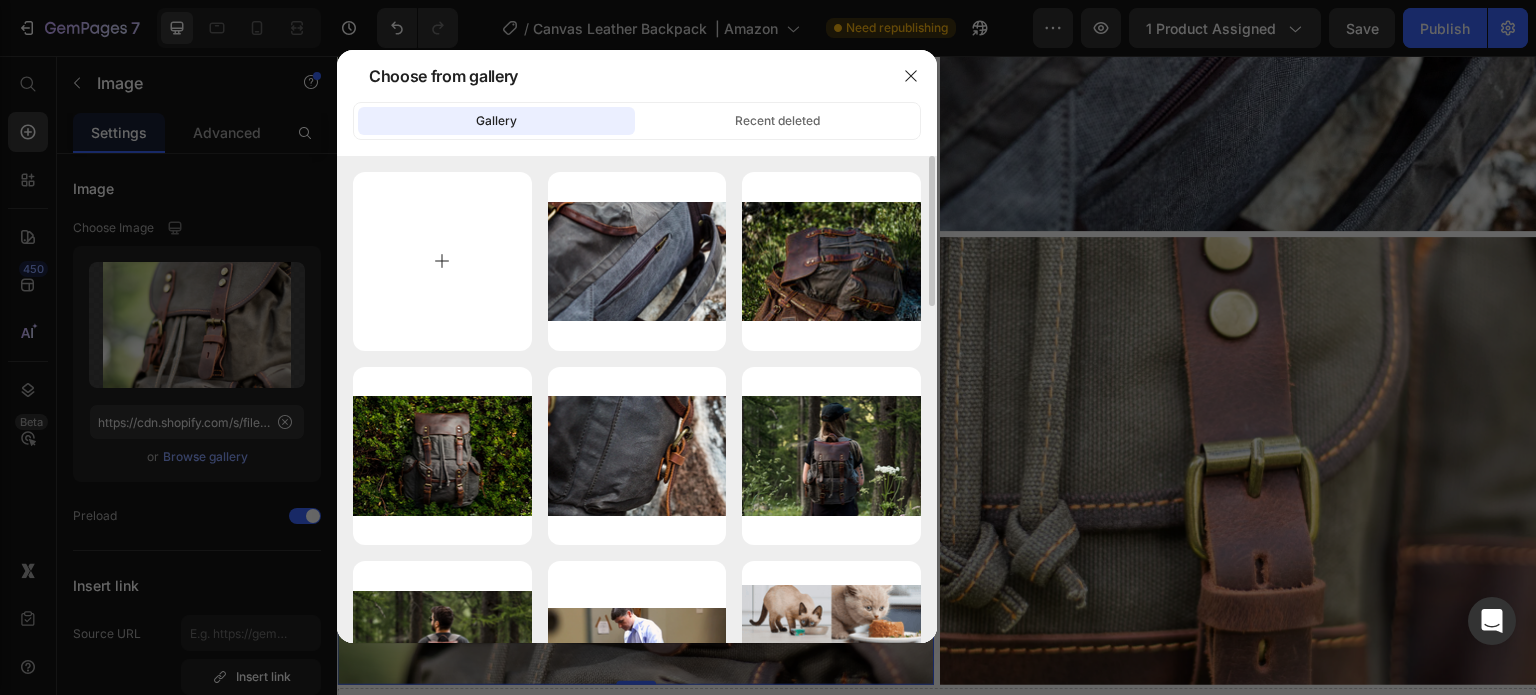 type on "C:\fakepath\leather-laptop-backpack.webp" 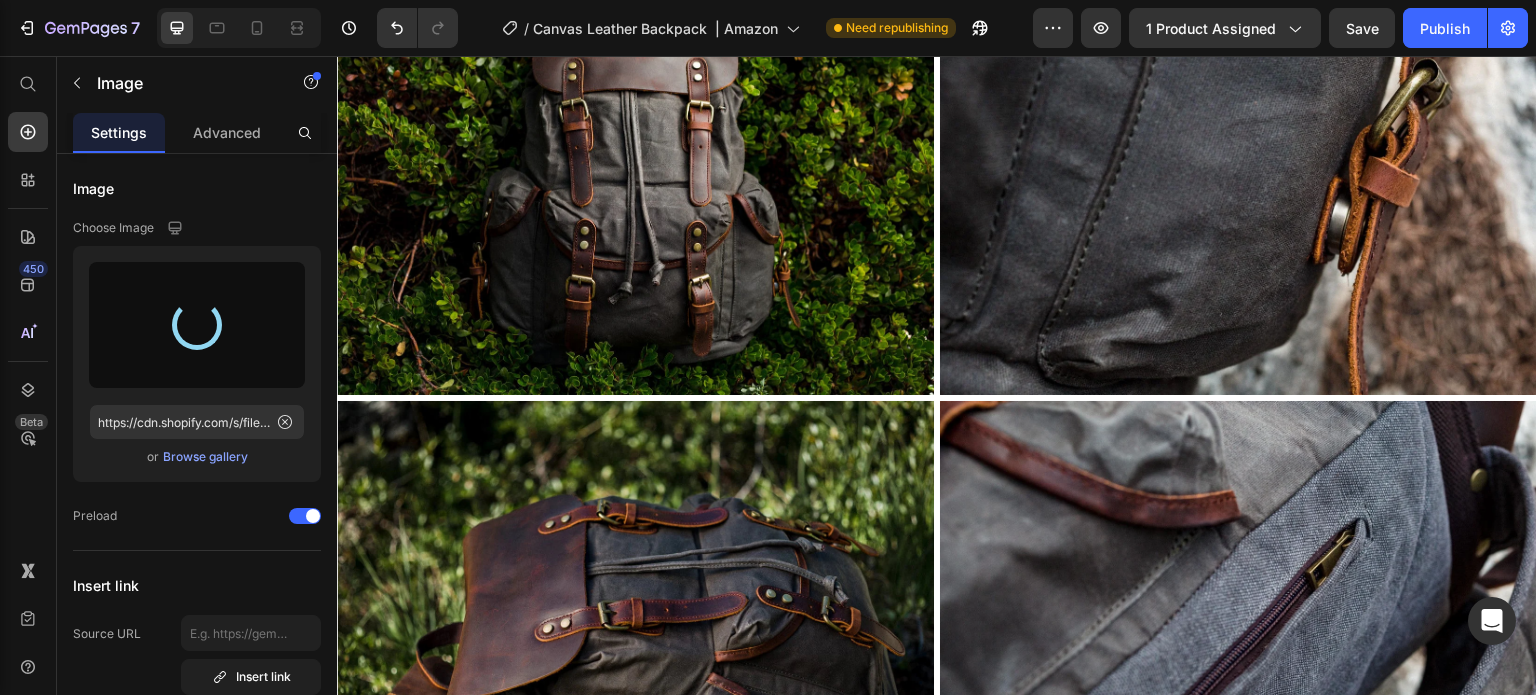 type on "https://cdn.shopify.com/s/files/1/0742/1411/3532/files/gempages_561458054755779440-982ab7d9-8524-46ec-b397-93aec675b785.webp" 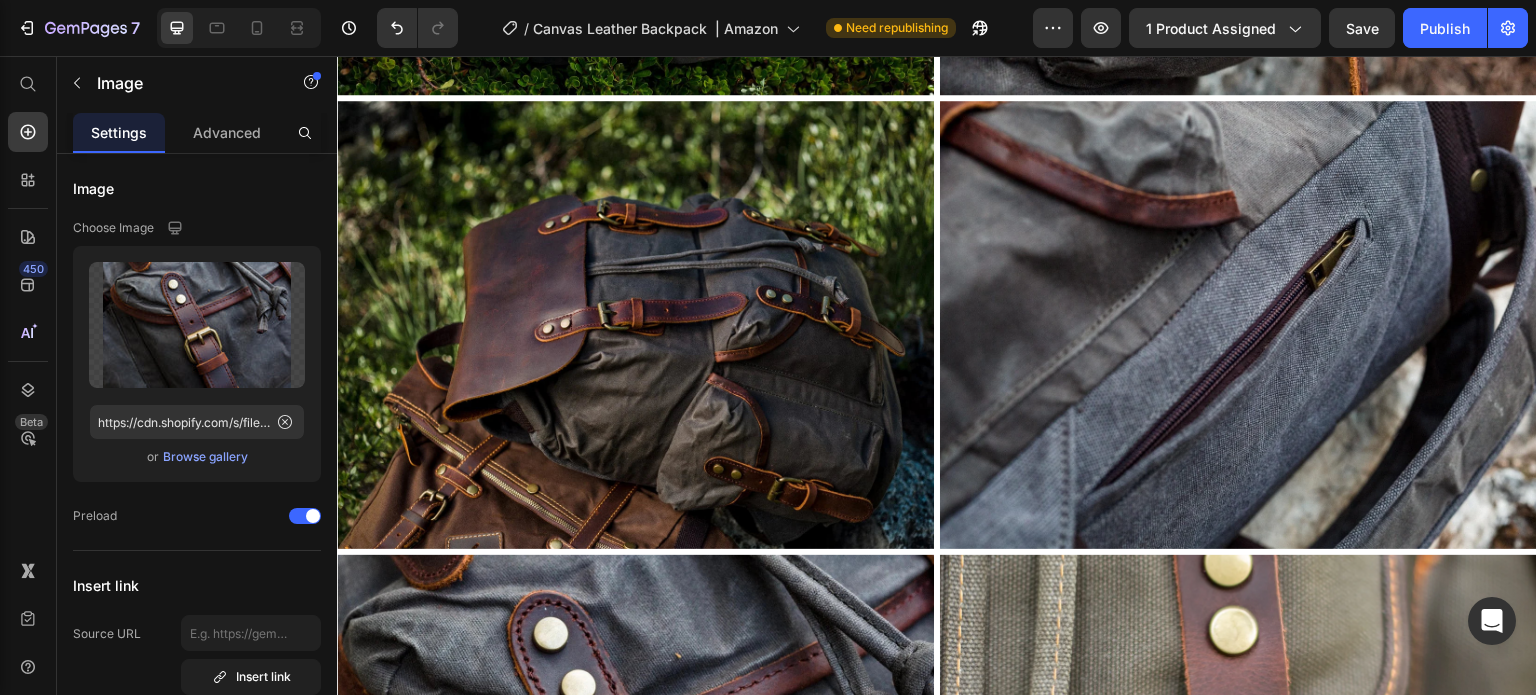 scroll, scrollTop: 3690, scrollLeft: 0, axis: vertical 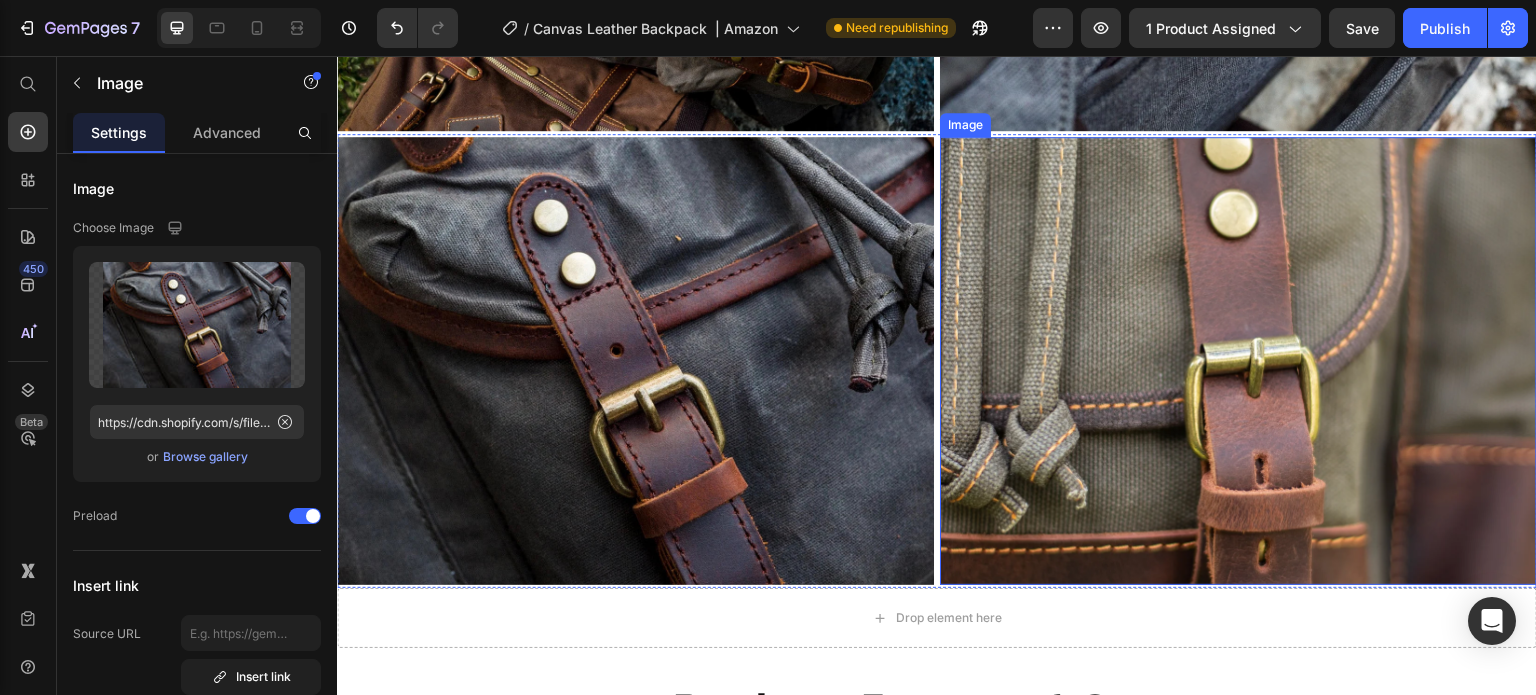 click at bounding box center [1238, 361] 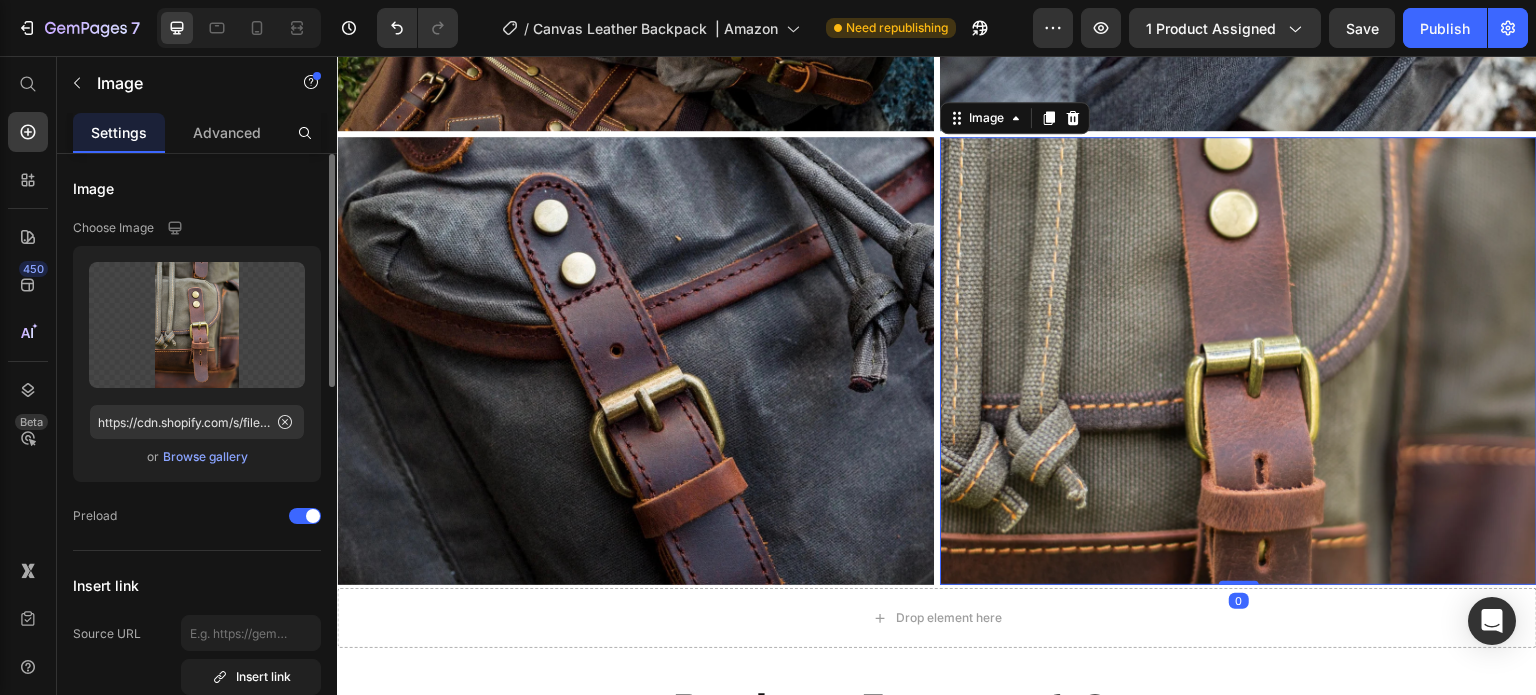 click on "Browse gallery" at bounding box center [205, 457] 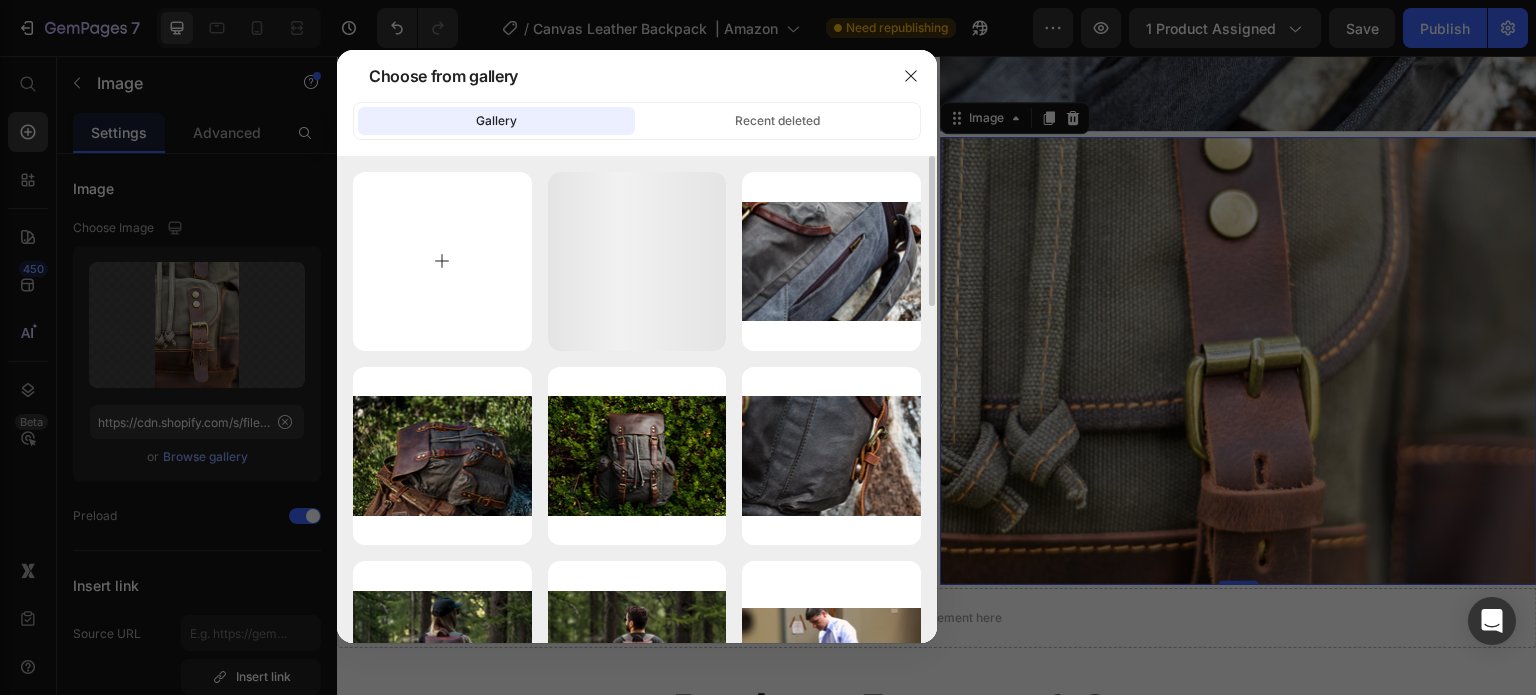 click at bounding box center [442, 261] 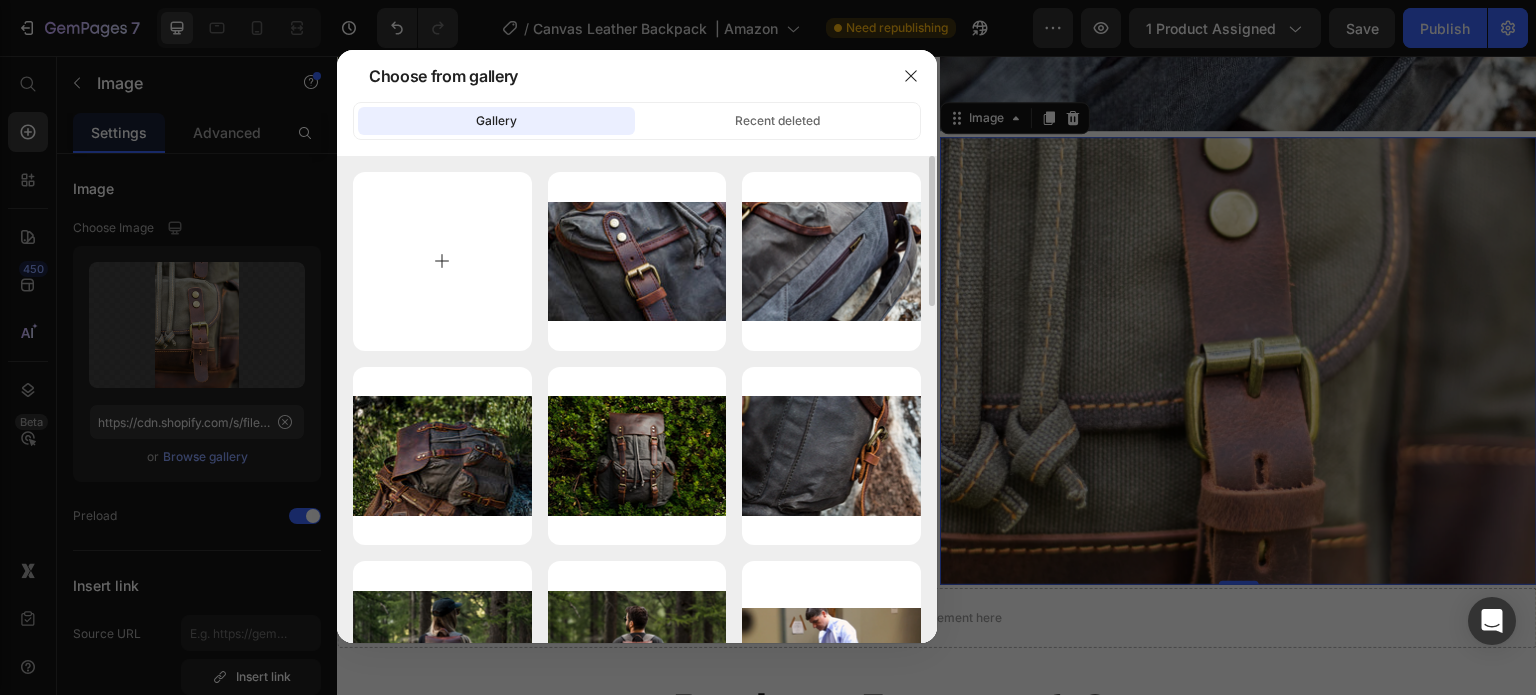 type on "C:\fakepath\4-d0587ad0.png" 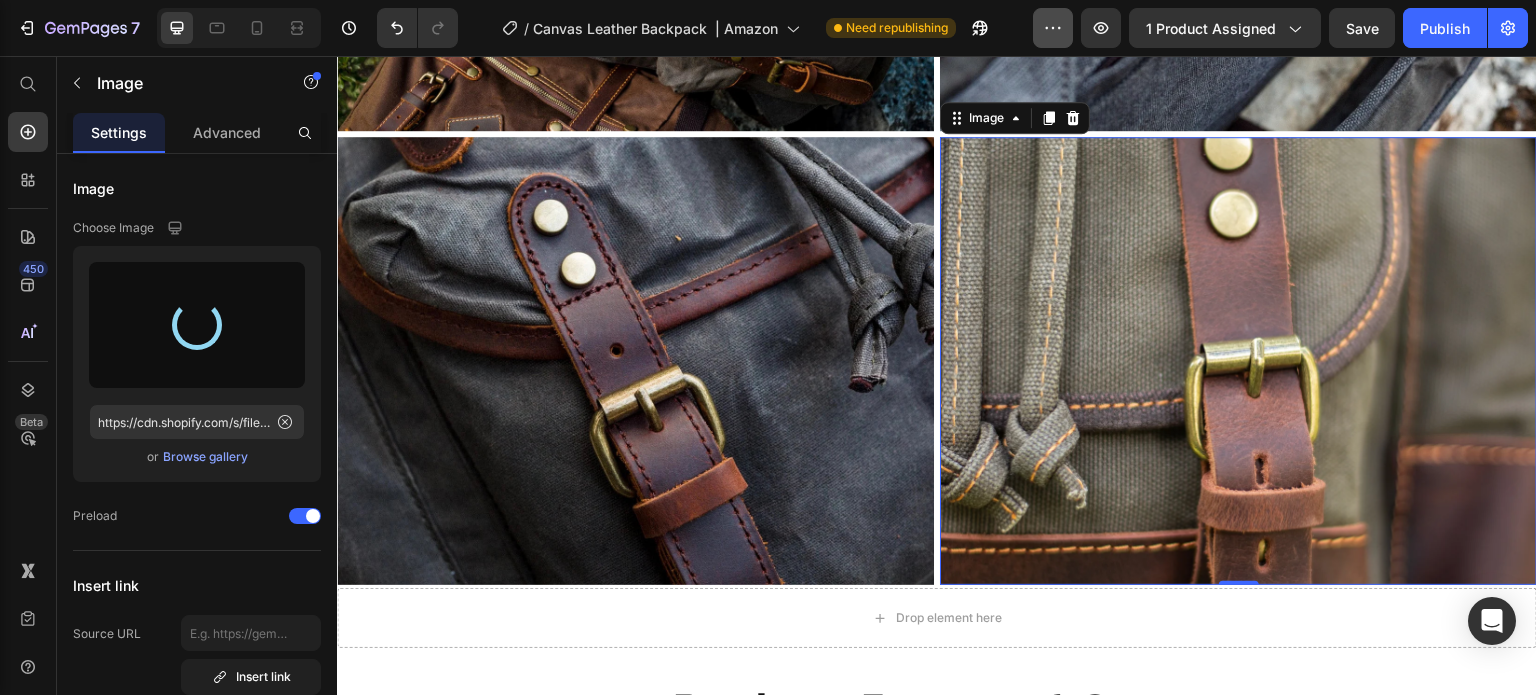 type on "https://cdn.shopify.com/s/files/1/0742/1411/3532/files/gempages_561458054755779440-72a09b94-34ef-4967-a2f4-b9802779fee3.png" 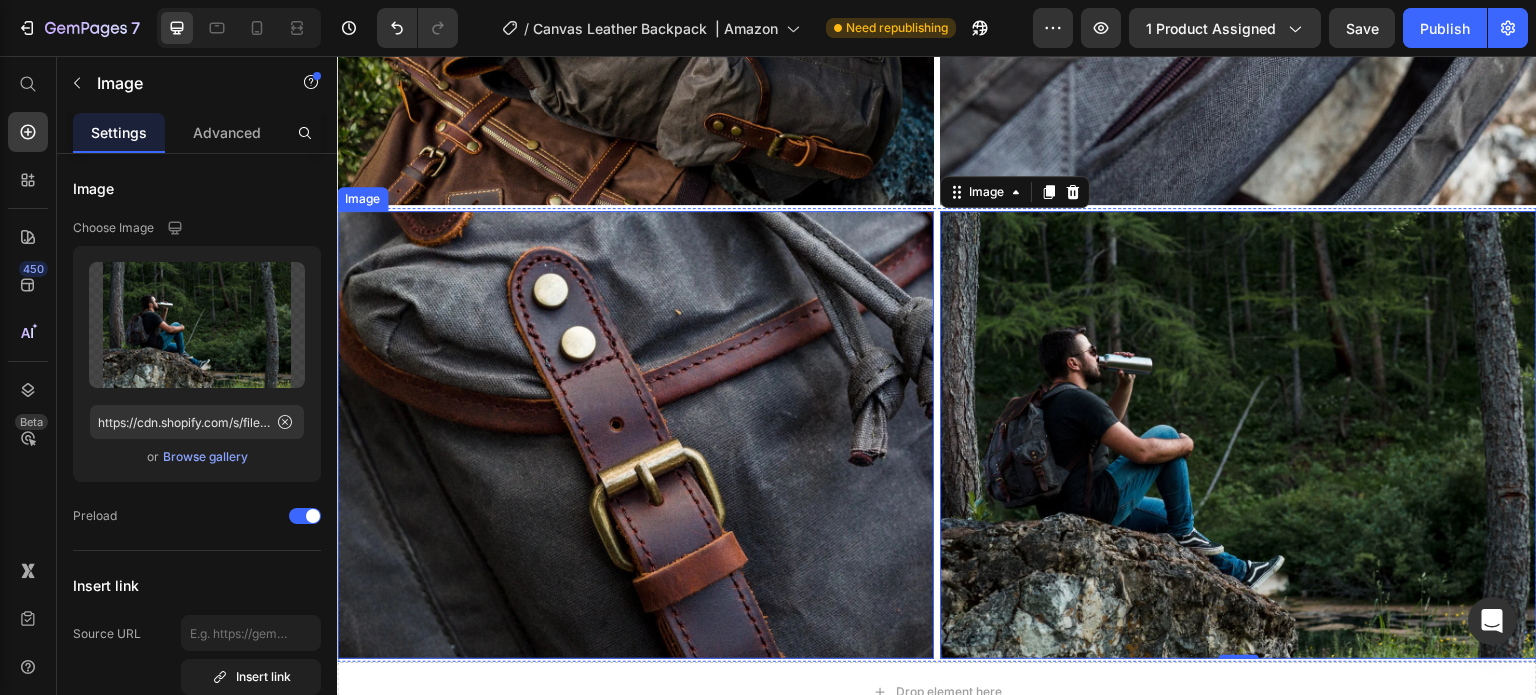 scroll, scrollTop: 3790, scrollLeft: 0, axis: vertical 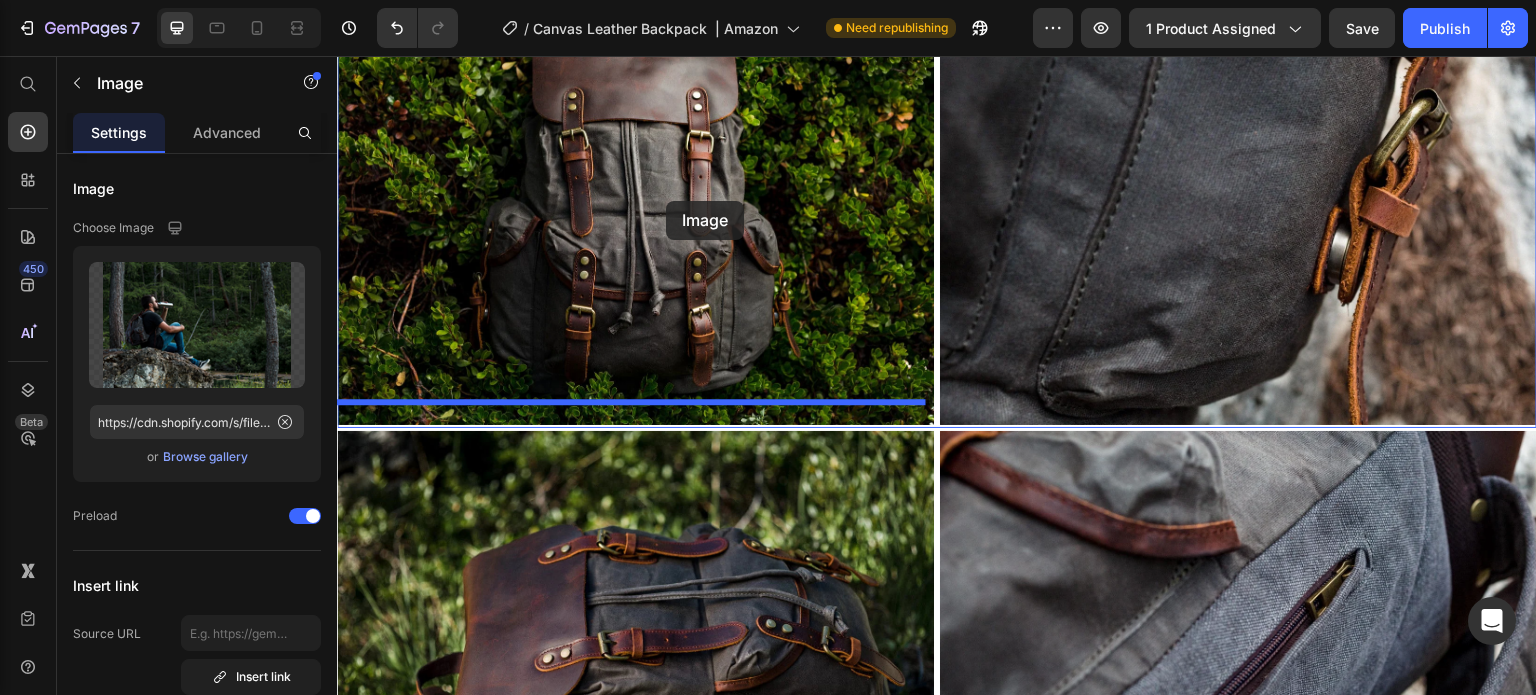 drag, startPoint x: 1239, startPoint y: 350, endPoint x: 661, endPoint y: 203, distance: 596.4 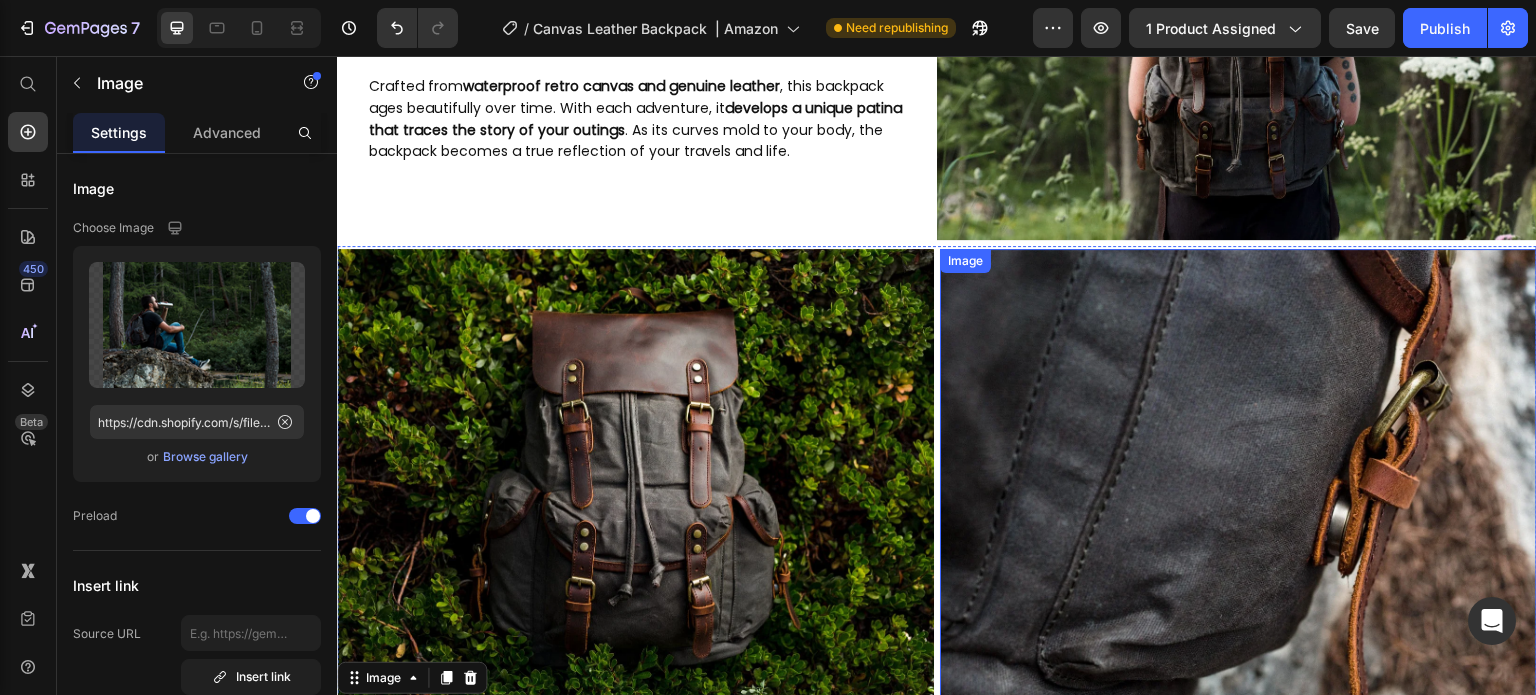 scroll, scrollTop: 2860, scrollLeft: 0, axis: vertical 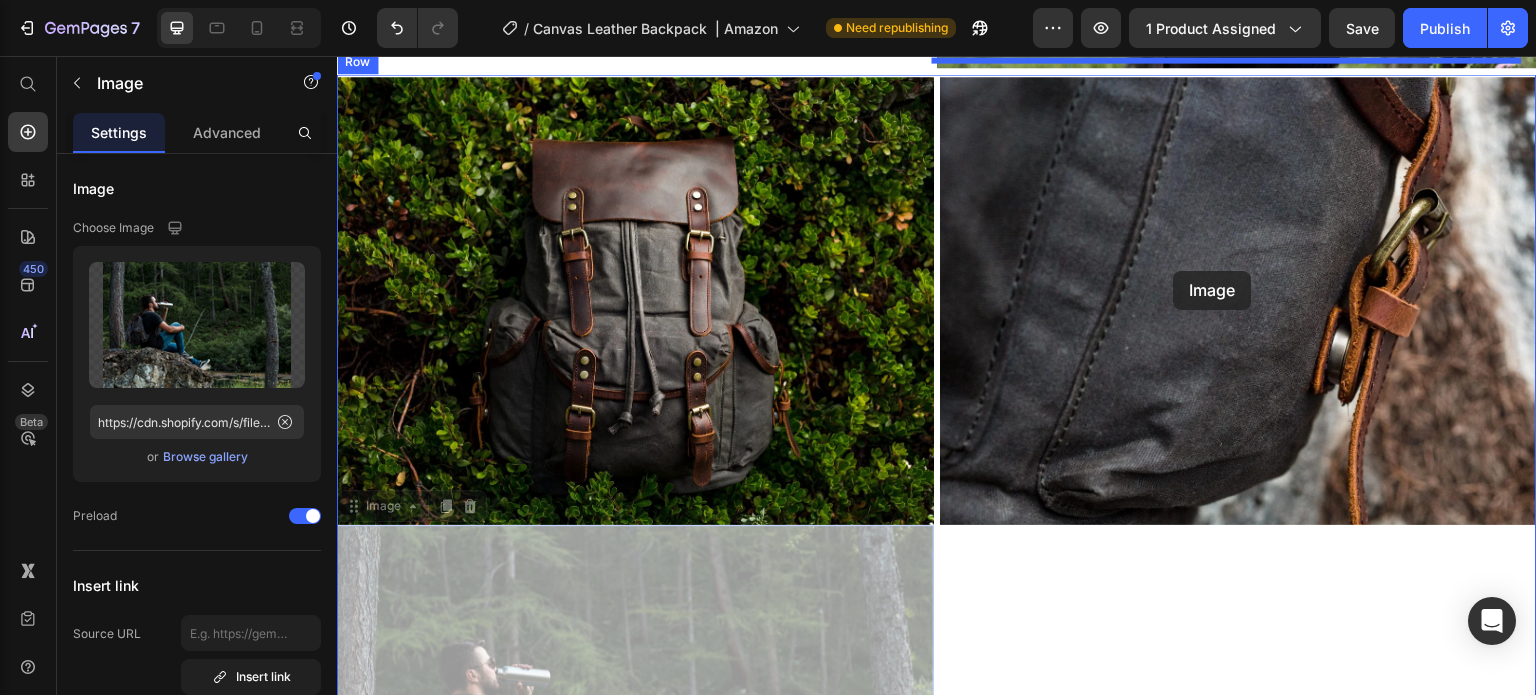 drag, startPoint x: 805, startPoint y: 598, endPoint x: 1191, endPoint y: 262, distance: 511.75385 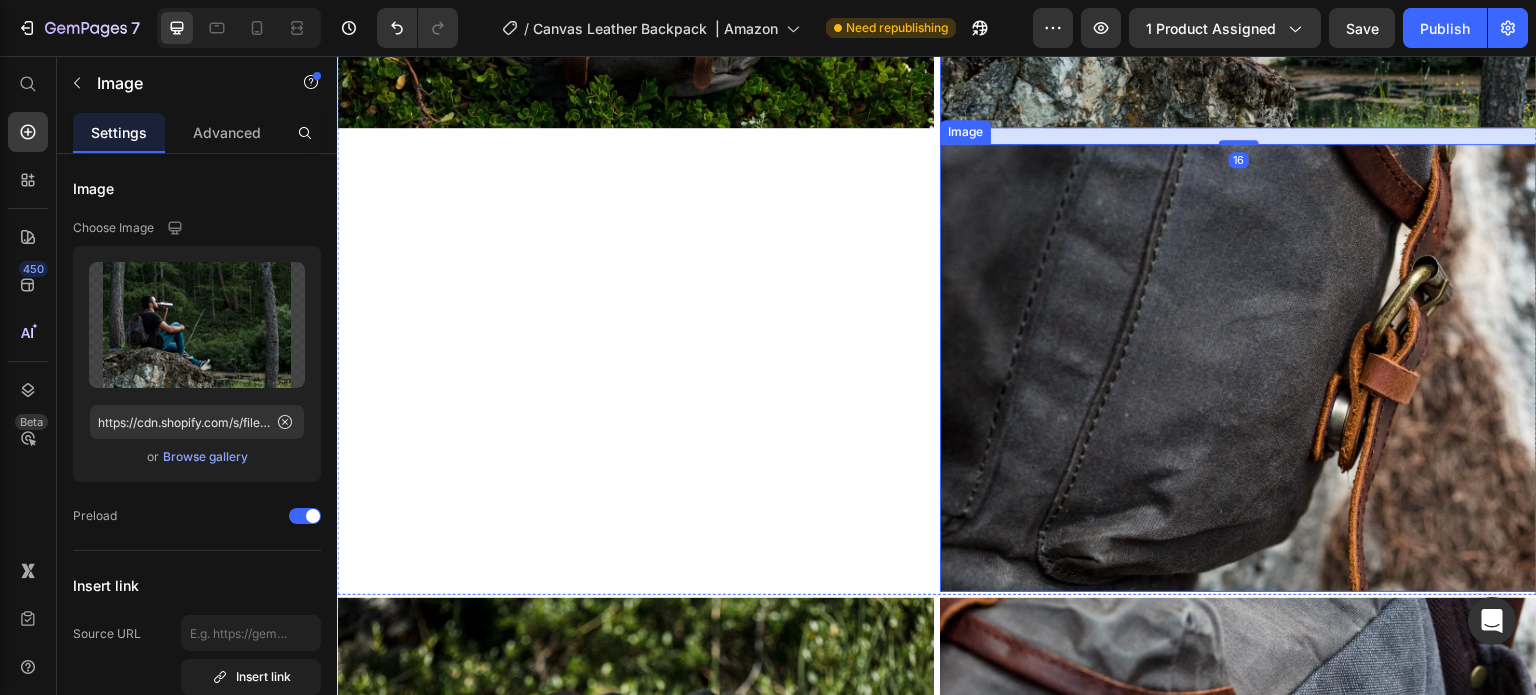scroll, scrollTop: 3260, scrollLeft: 0, axis: vertical 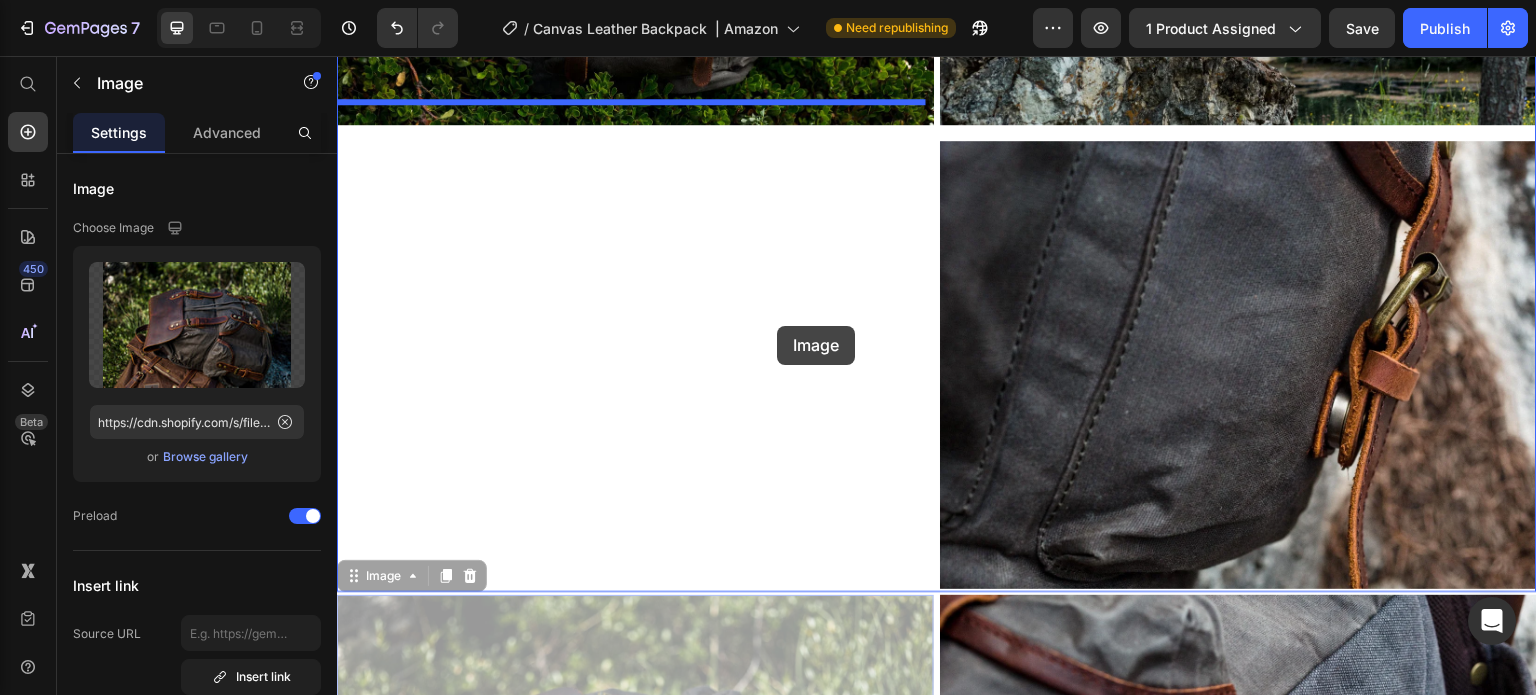 drag, startPoint x: 787, startPoint y: 628, endPoint x: 777, endPoint y: 326, distance: 302.16553 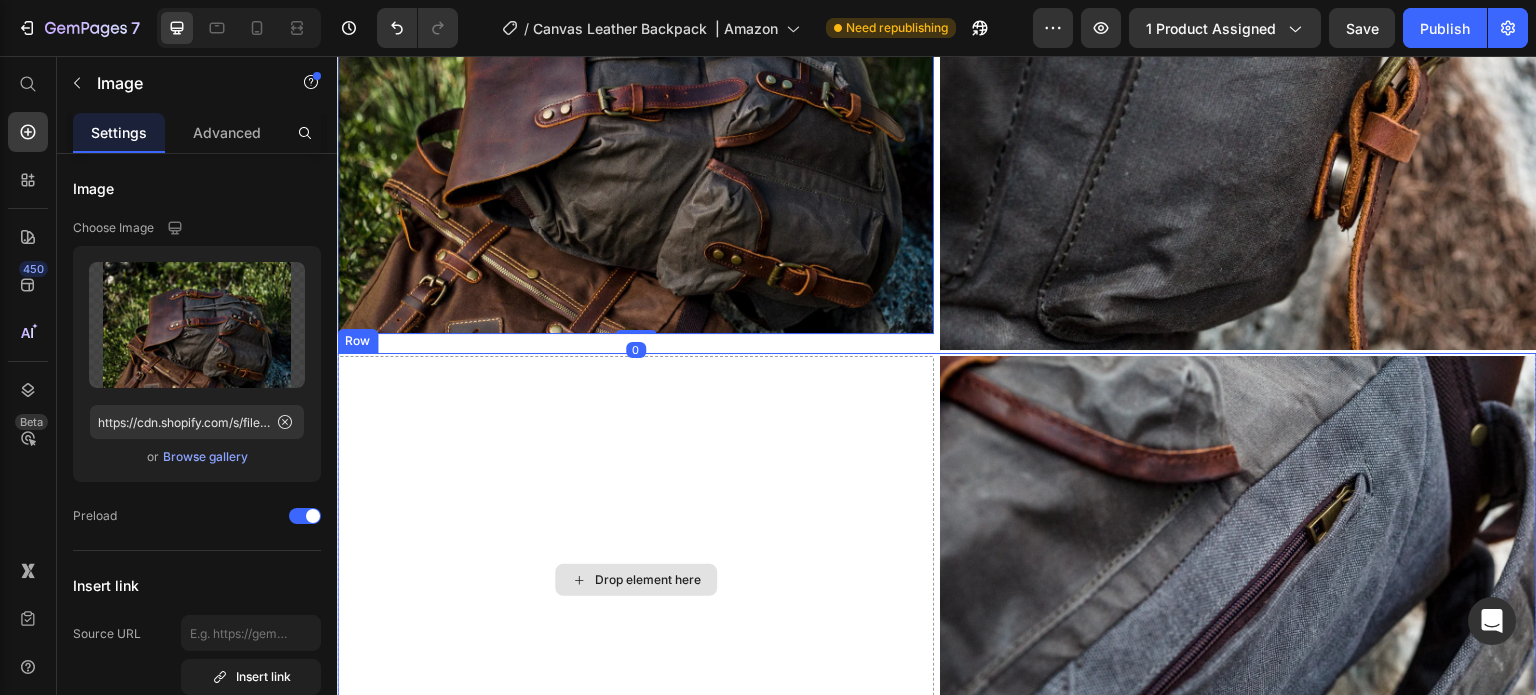 scroll, scrollTop: 3260, scrollLeft: 0, axis: vertical 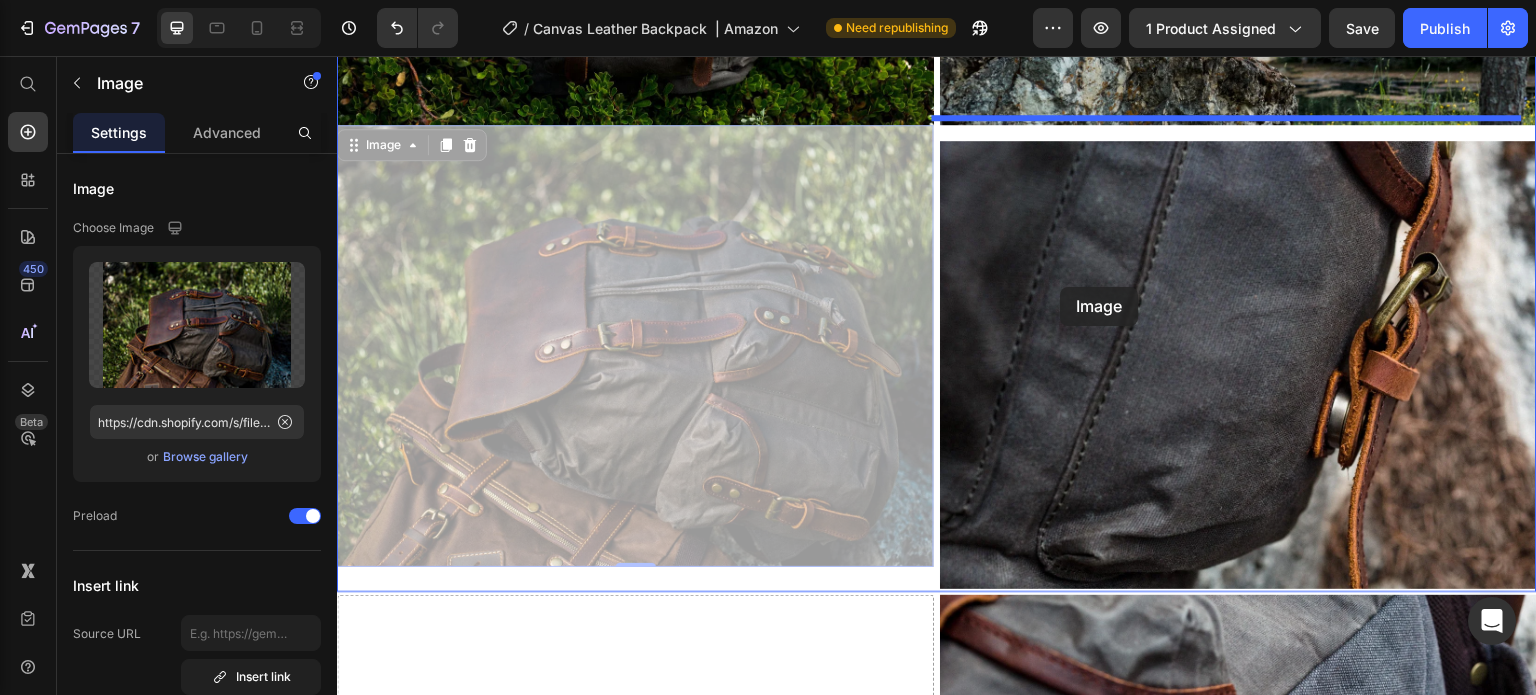 drag, startPoint x: 787, startPoint y: 361, endPoint x: 1071, endPoint y: 283, distance: 294.51654 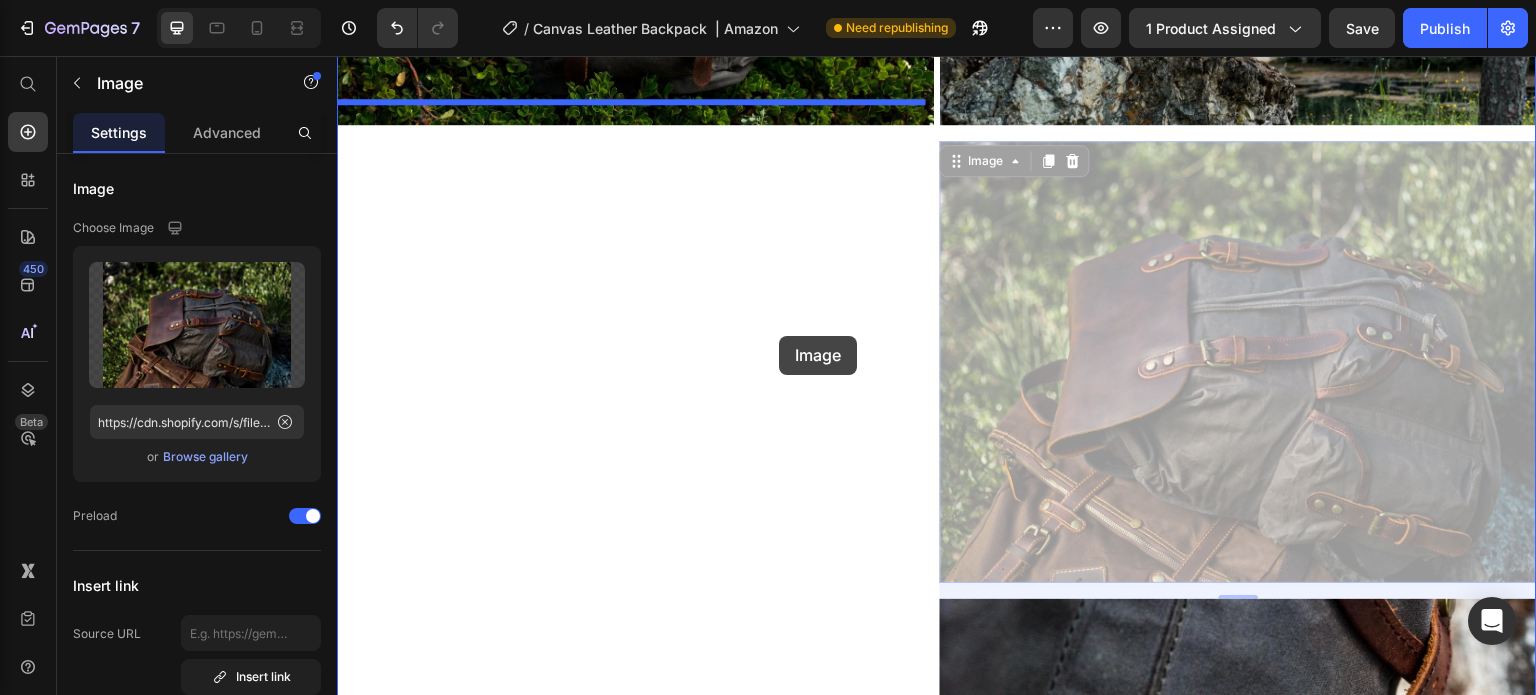 drag, startPoint x: 1099, startPoint y: 308, endPoint x: 779, endPoint y: 336, distance: 321.22266 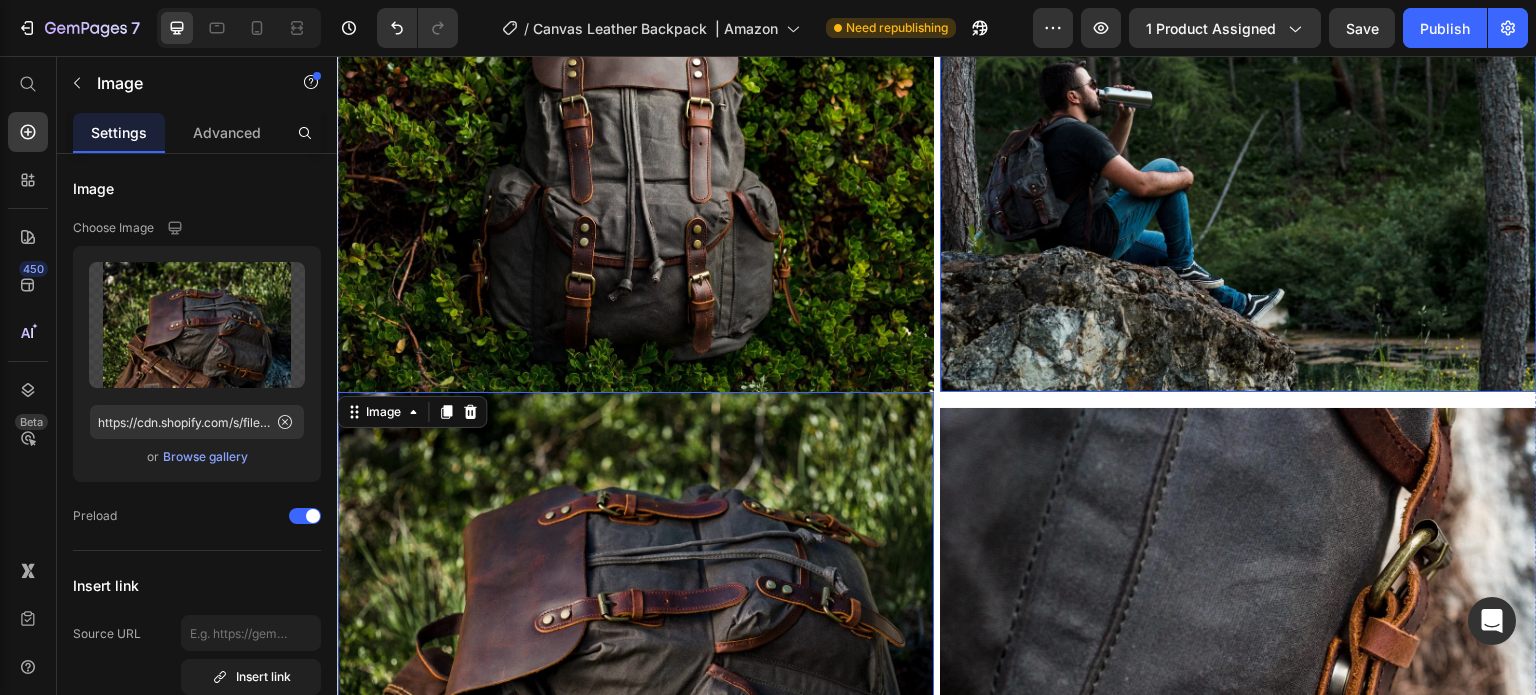 scroll, scrollTop: 3060, scrollLeft: 0, axis: vertical 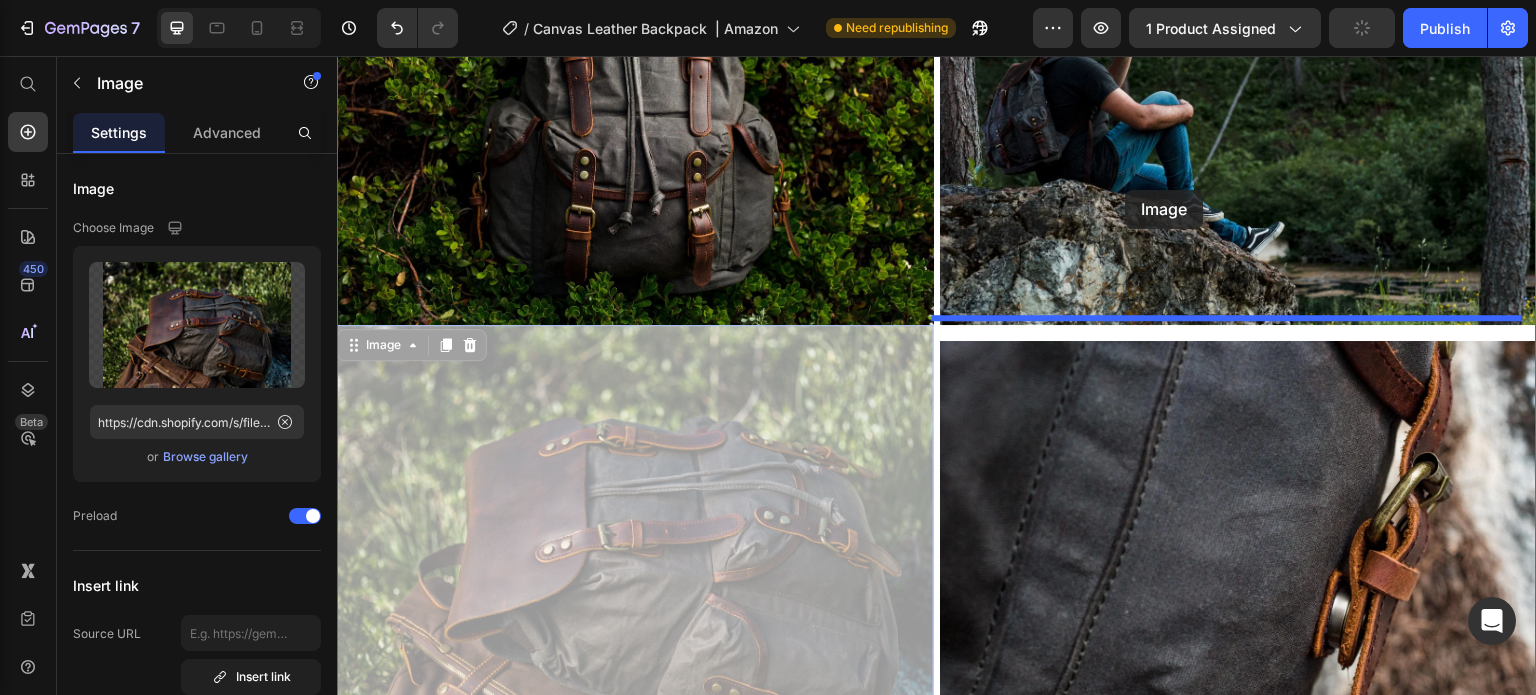 drag, startPoint x: 777, startPoint y: 480, endPoint x: 1134, endPoint y: 185, distance: 463.11337 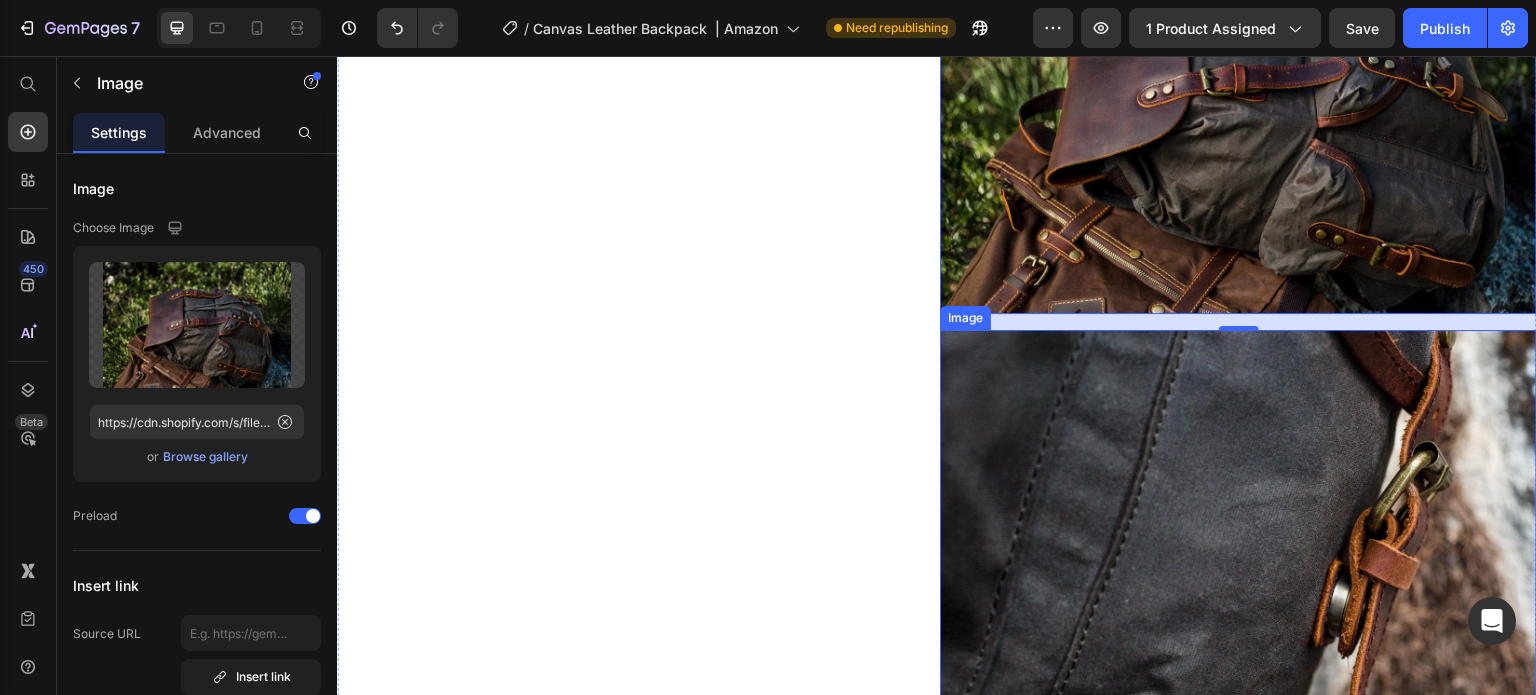 scroll, scrollTop: 3560, scrollLeft: 0, axis: vertical 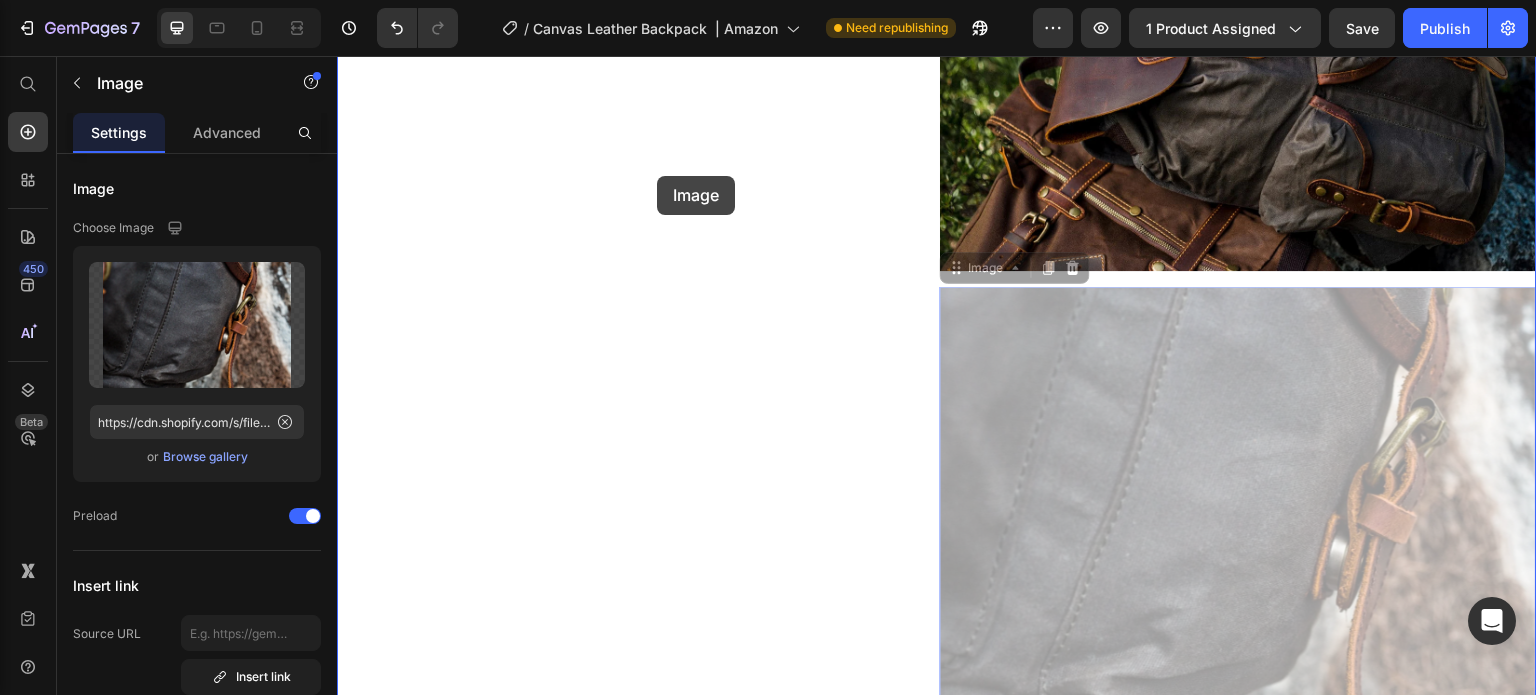 drag, startPoint x: 1087, startPoint y: 460, endPoint x: 657, endPoint y: 176, distance: 515.3213 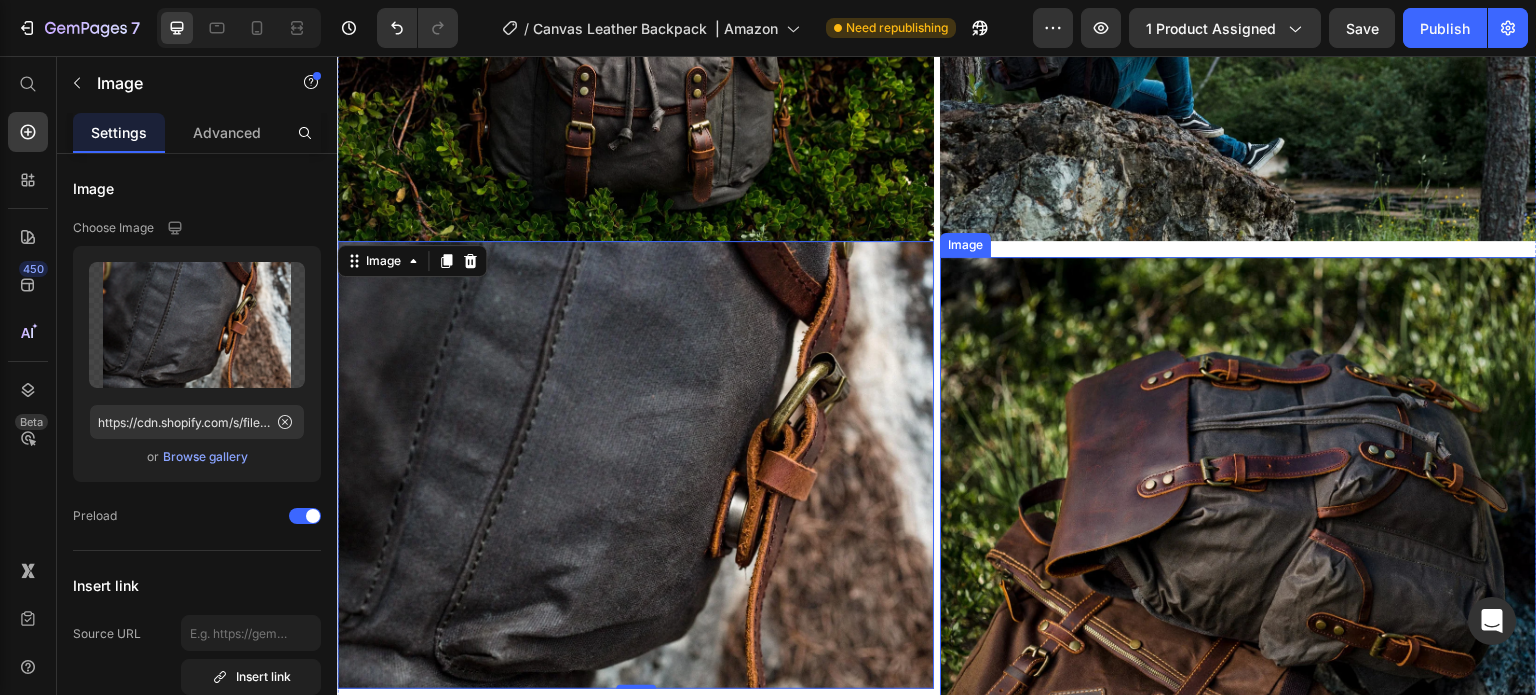scroll, scrollTop: 3160, scrollLeft: 0, axis: vertical 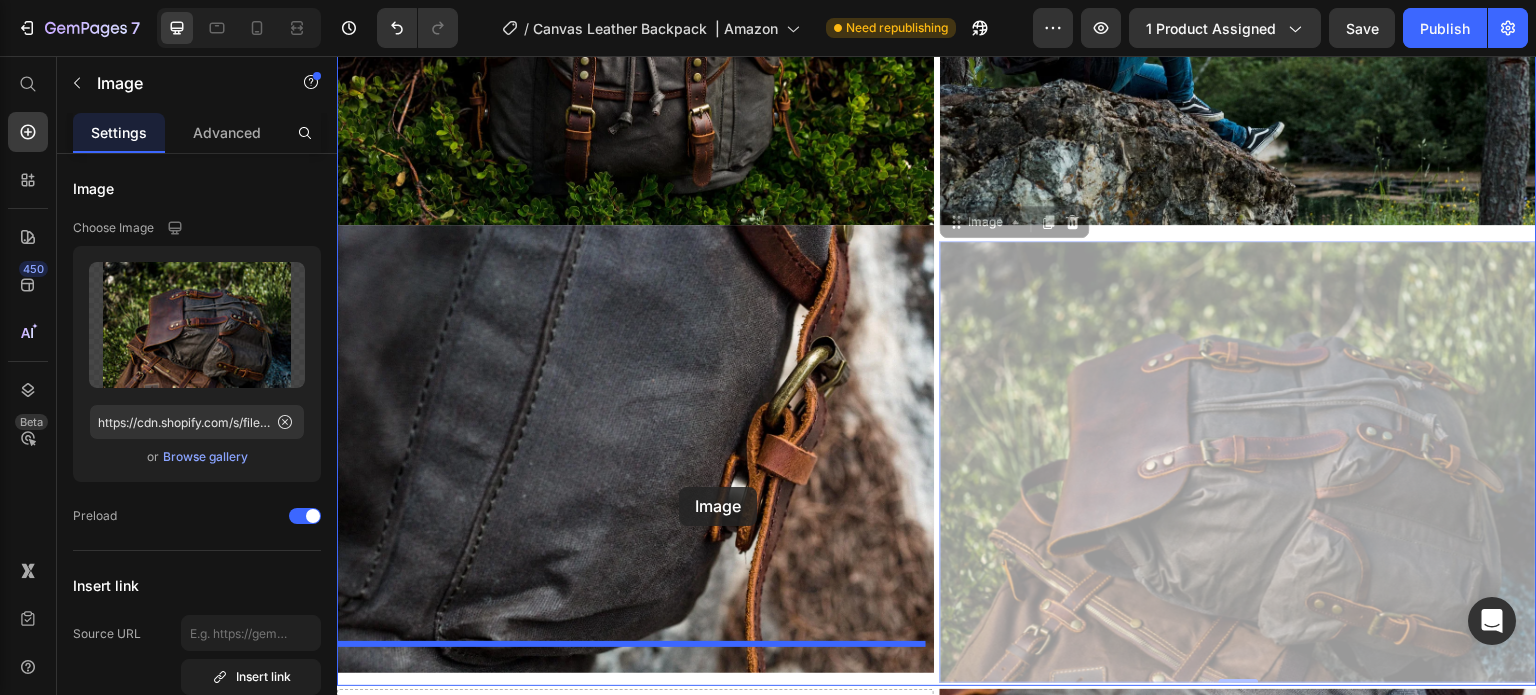 drag, startPoint x: 1090, startPoint y: 384, endPoint x: 677, endPoint y: 486, distance: 425.4092 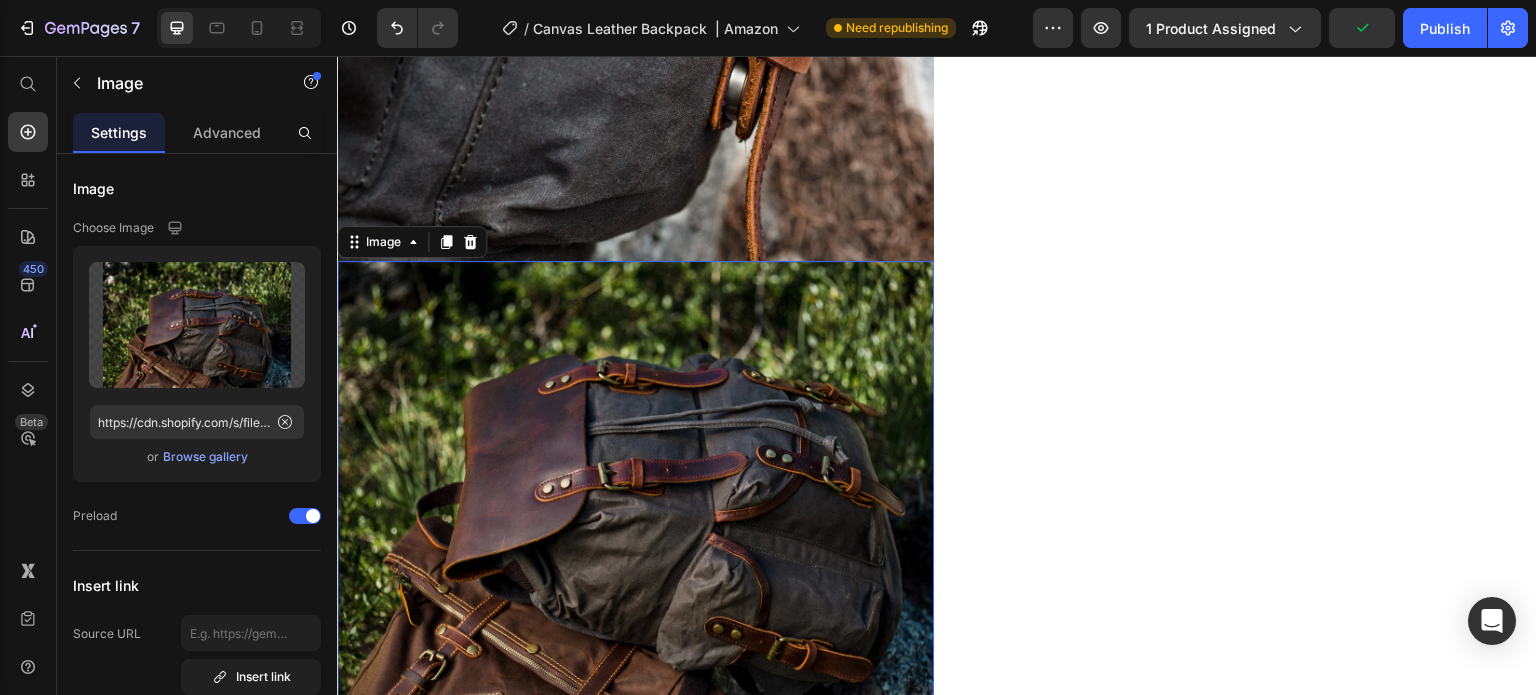 scroll, scrollTop: 3560, scrollLeft: 0, axis: vertical 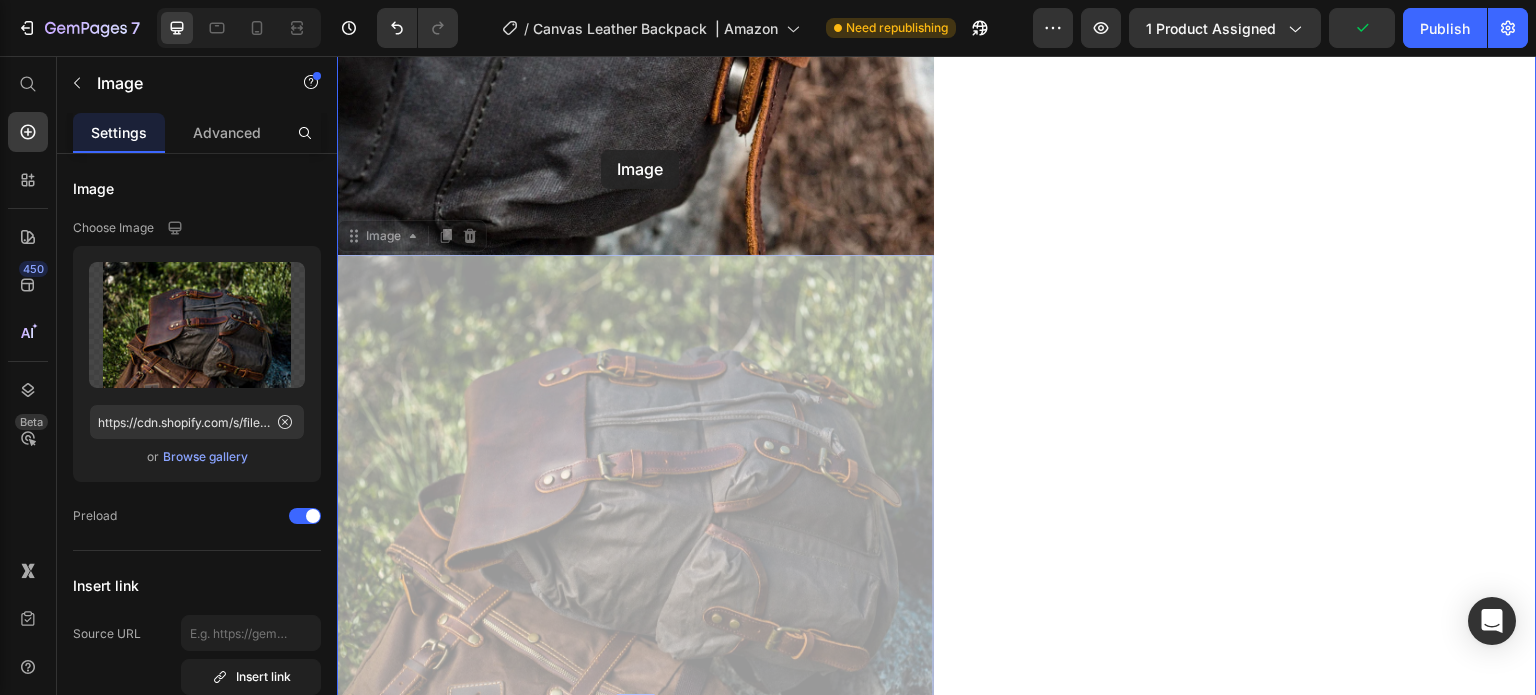 drag, startPoint x: 651, startPoint y: 484, endPoint x: 601, endPoint y: 150, distance: 337.72177 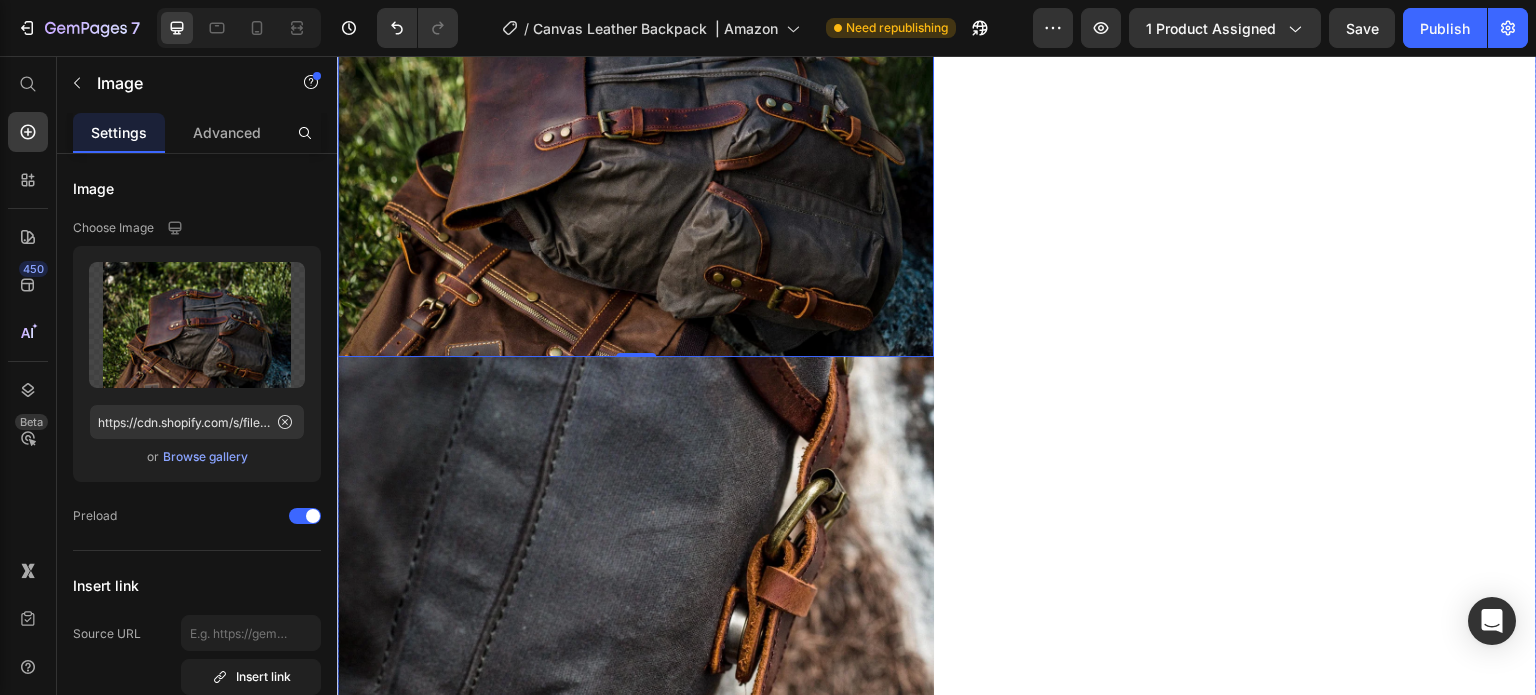 scroll, scrollTop: 3460, scrollLeft: 0, axis: vertical 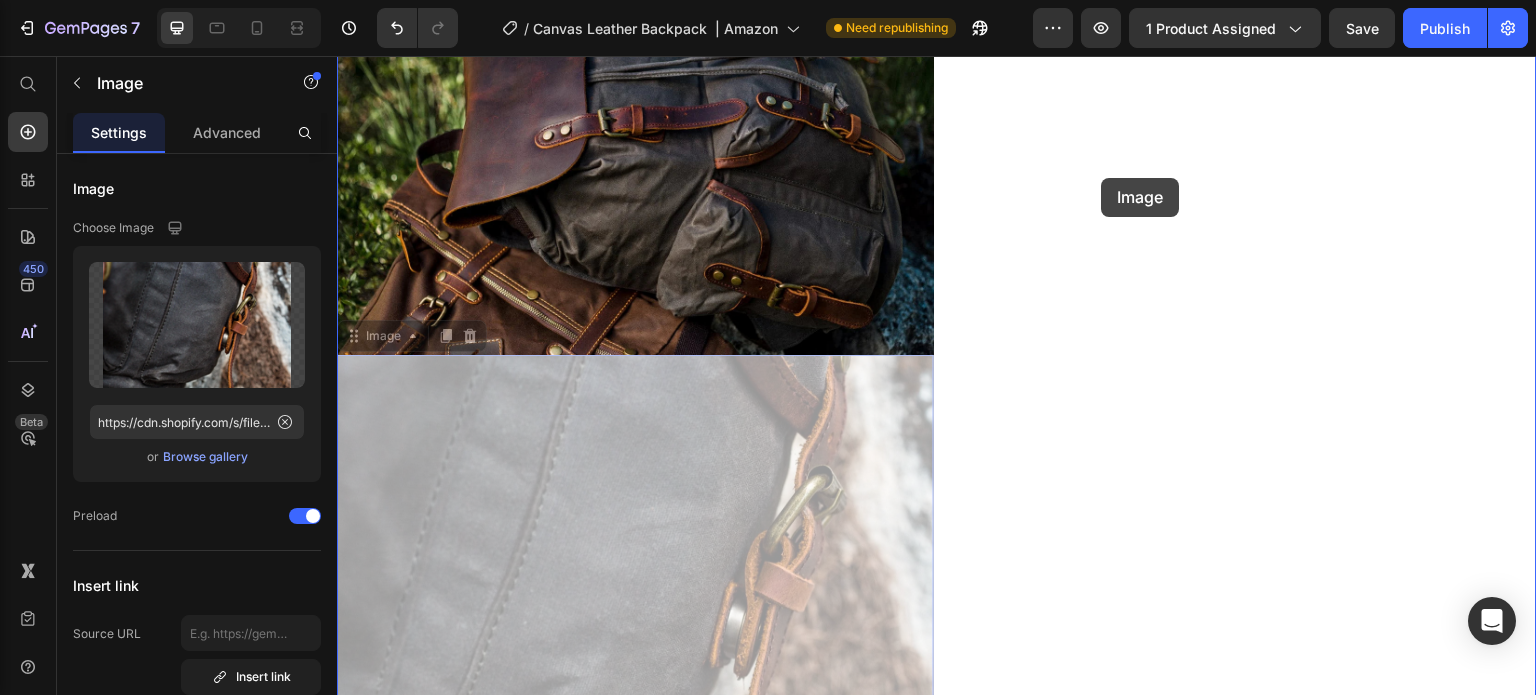 drag, startPoint x: 771, startPoint y: 492, endPoint x: 1102, endPoint y: 178, distance: 456.24225 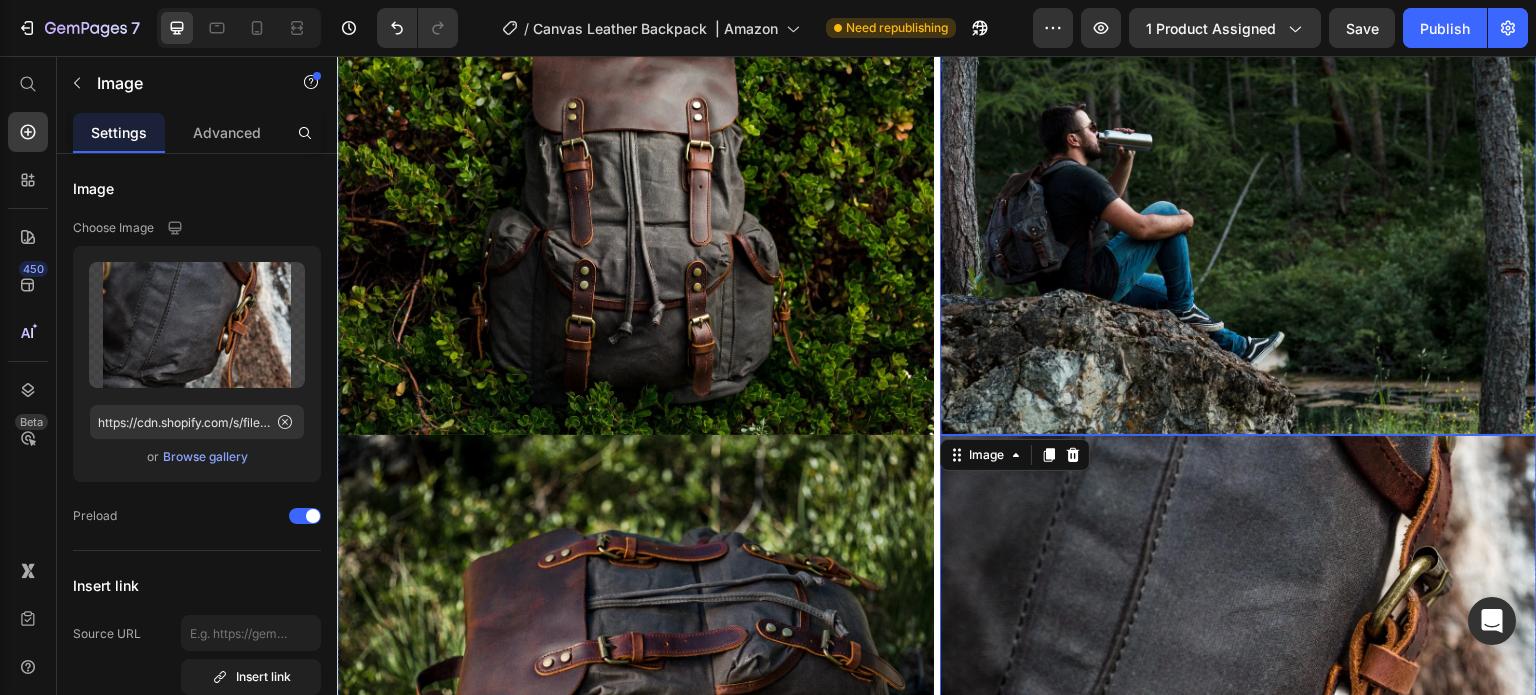 scroll, scrollTop: 2960, scrollLeft: 0, axis: vertical 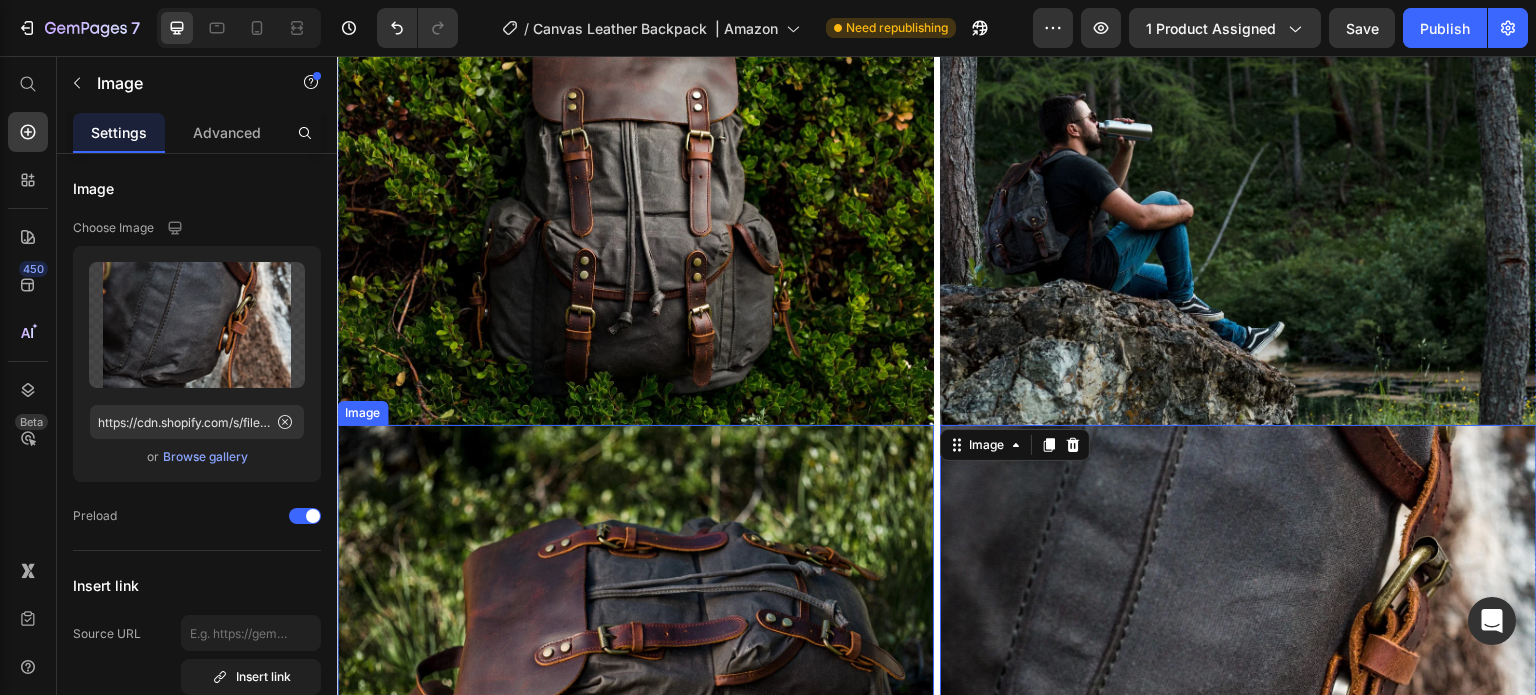click at bounding box center (635, 649) 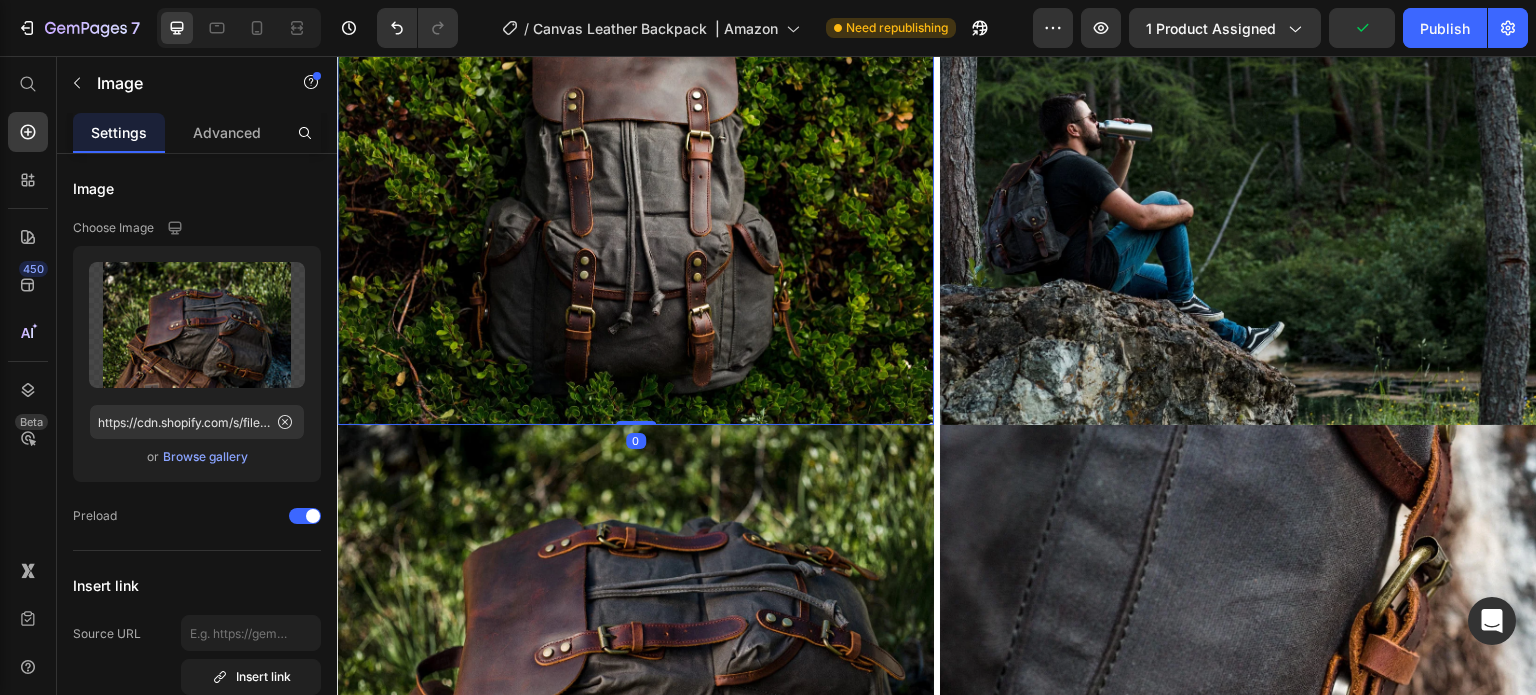 click at bounding box center (635, 201) 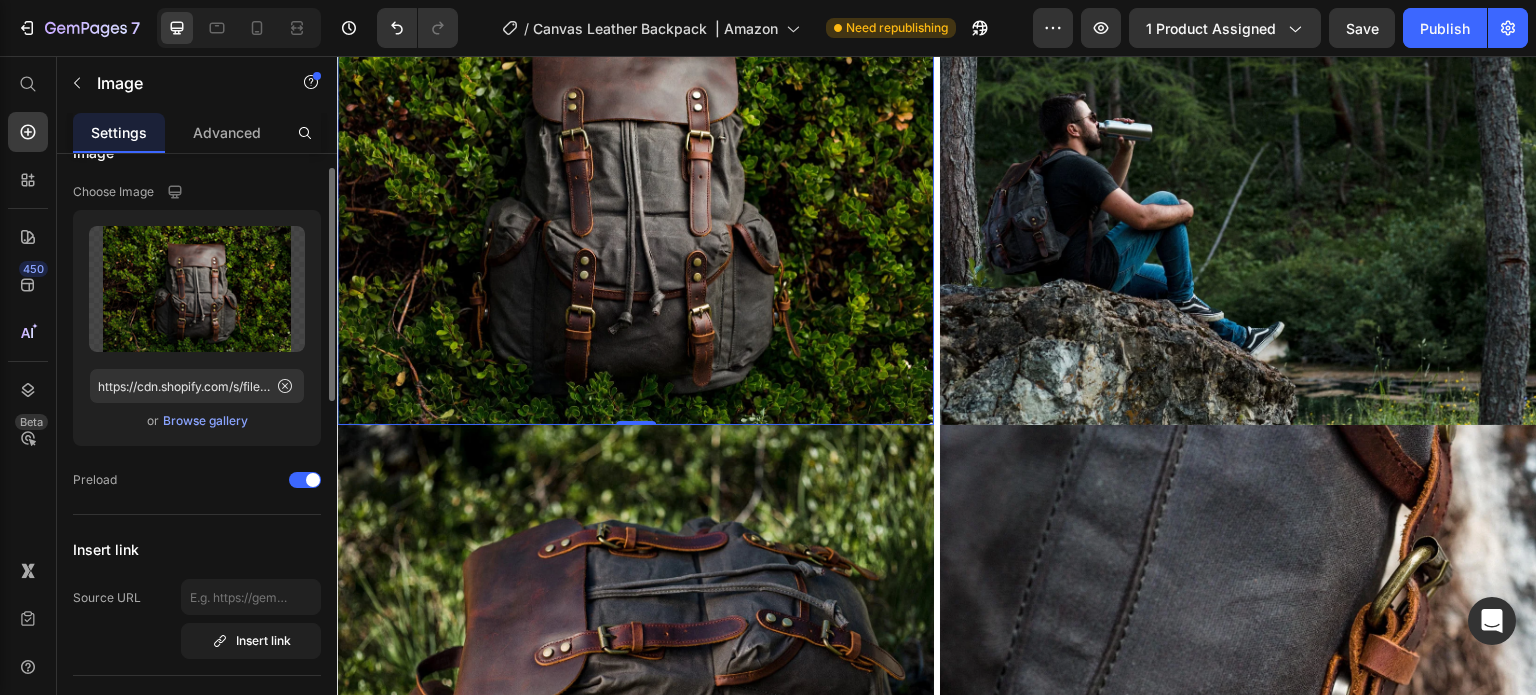 scroll, scrollTop: 0, scrollLeft: 0, axis: both 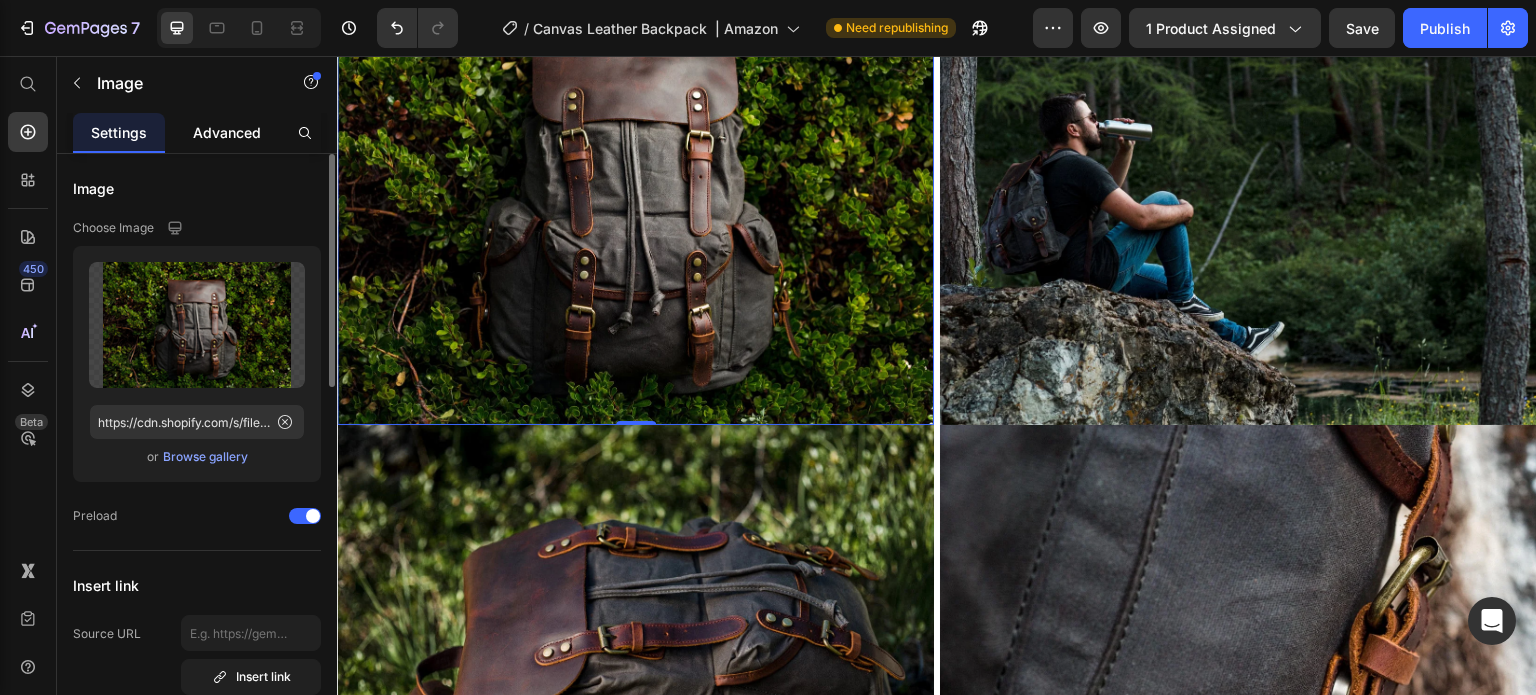 click on "Advanced" at bounding box center (227, 132) 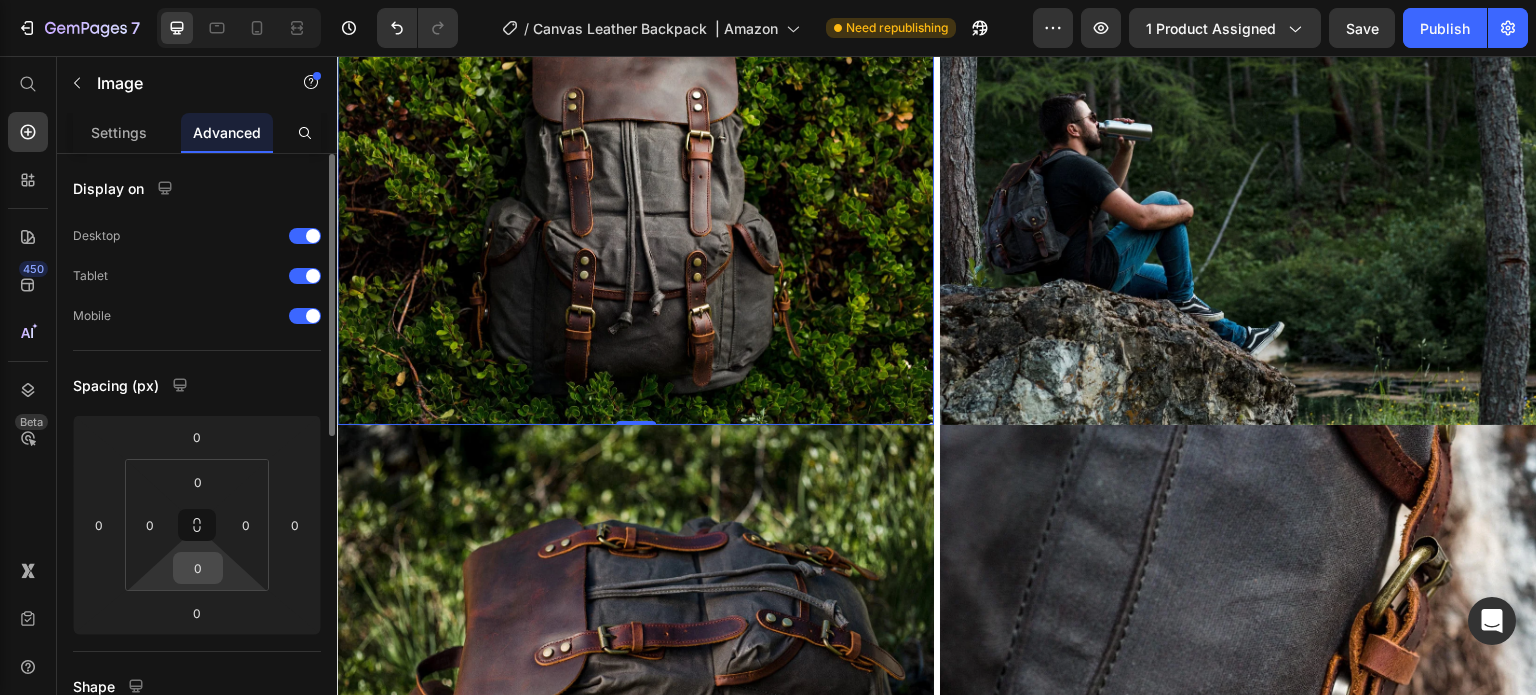 click on "0" at bounding box center (198, 568) 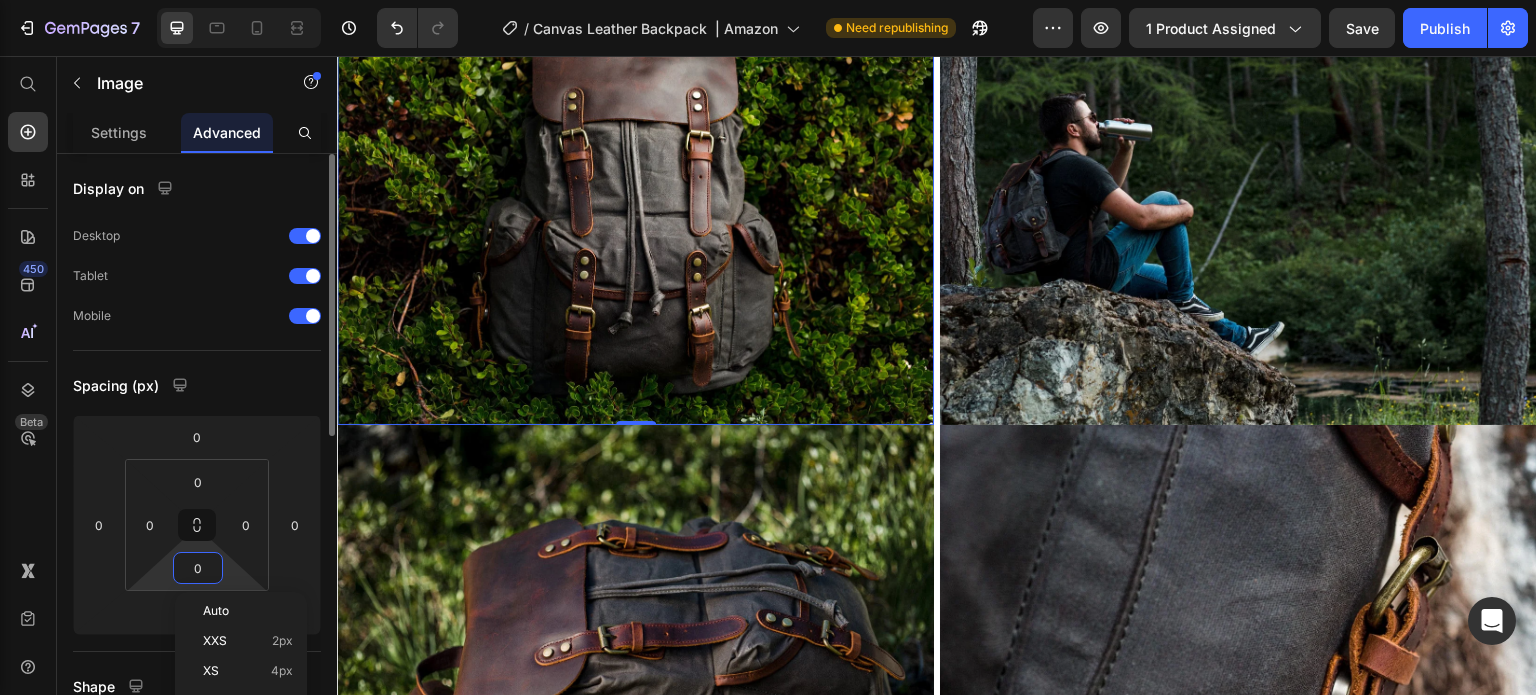 type on "3" 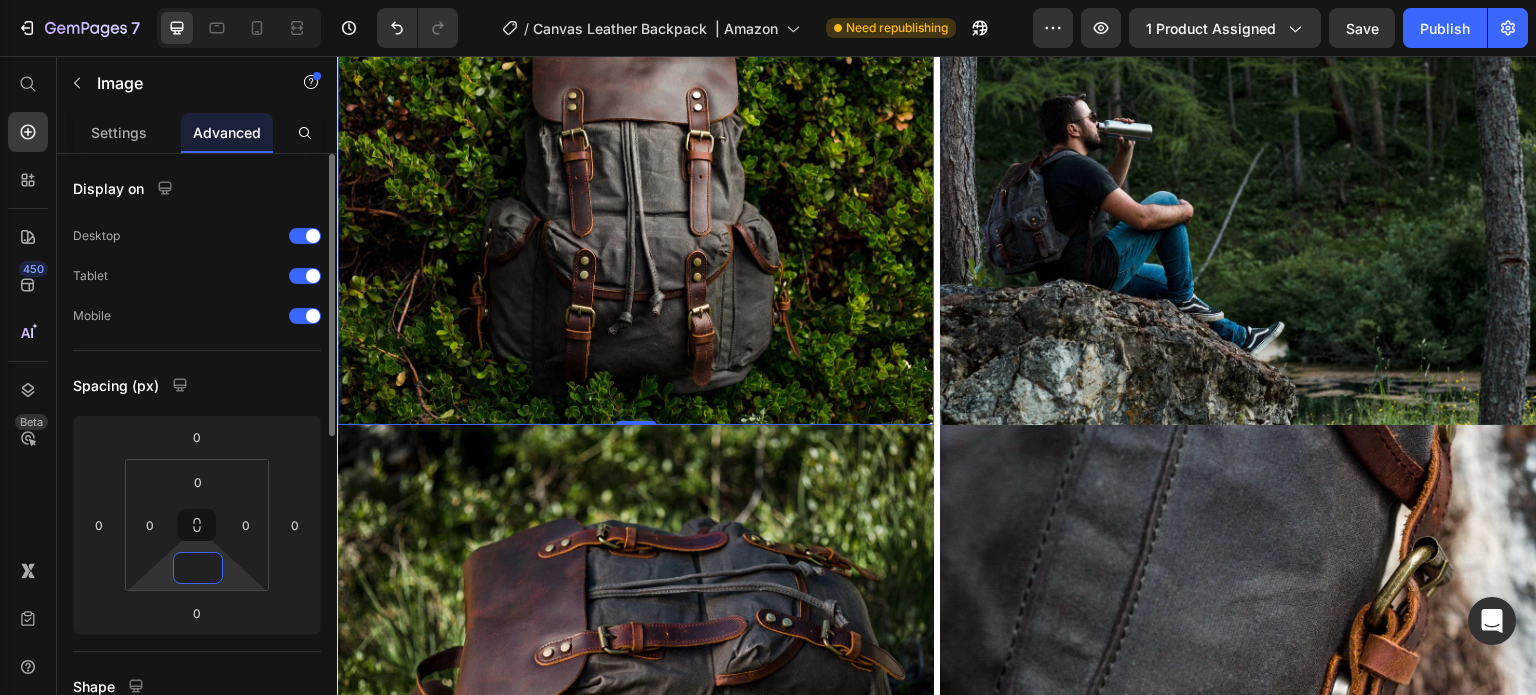 type on "5" 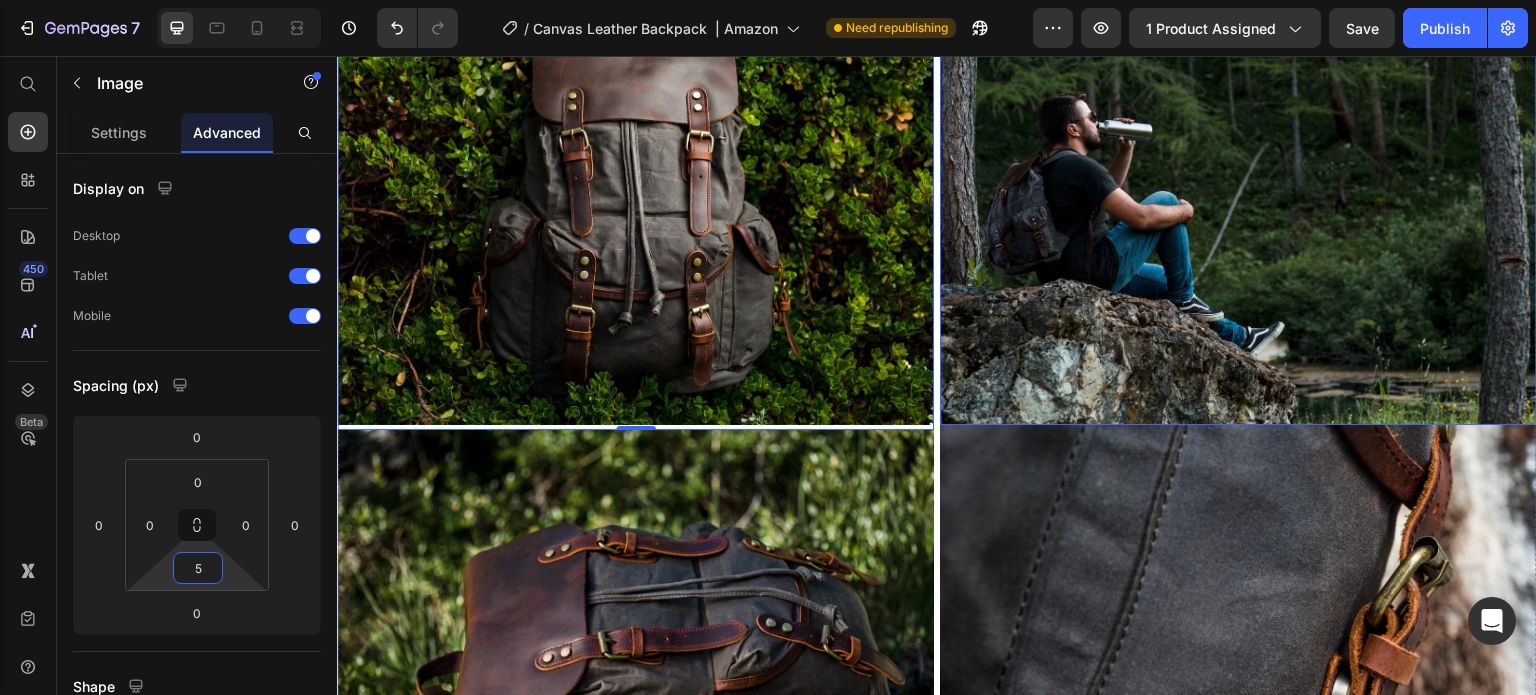 click at bounding box center (1238, 201) 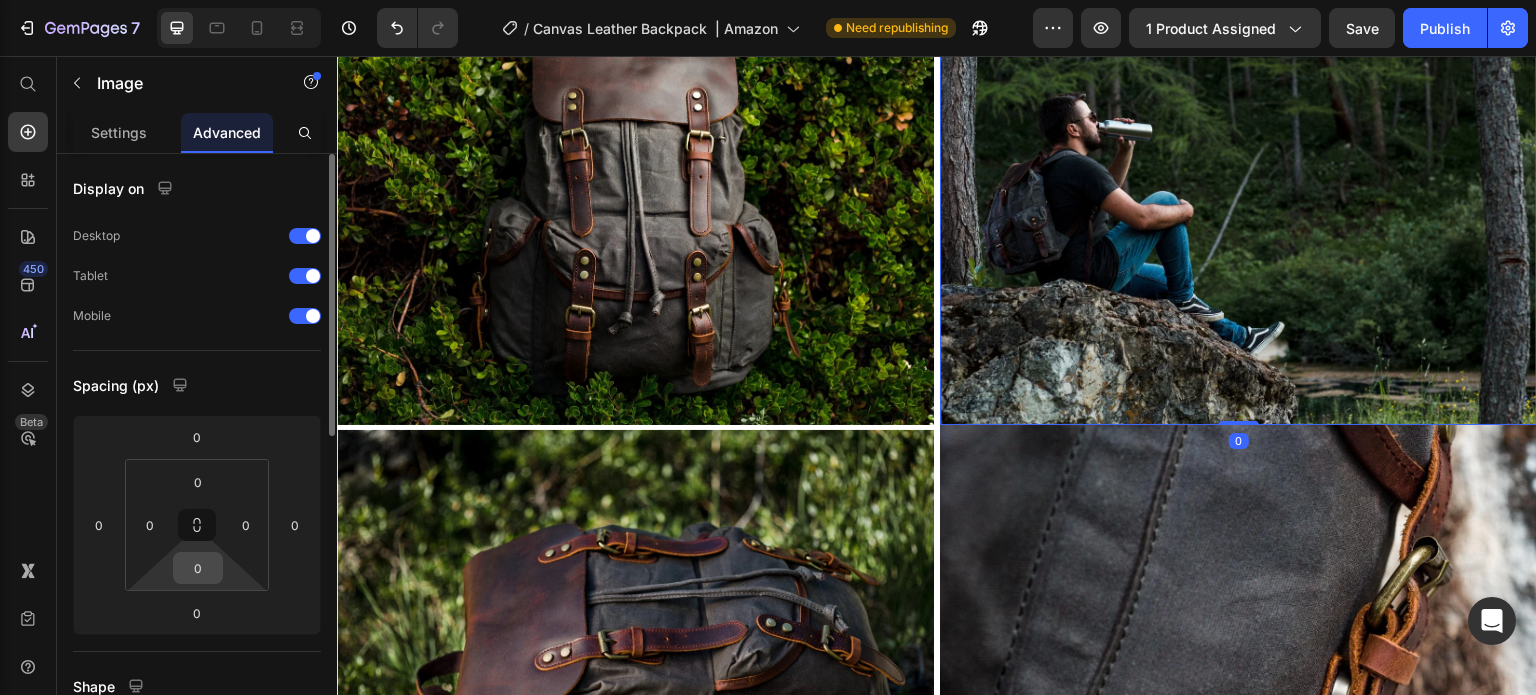click on "7  Version history  /  Canvas Leather Backpack  | Amazon Need republishing Preview 1 product assigned  Save   Publish  450 Beta Start with Sections Elements Hero Section Product Detail Brands Trusted Badges Guarantee Product Breakdown How to use Testimonials Compare Bundle FAQs Social Proof Brand Story Product List Collection Blog List Contact Sticky Add to Cart Custom Footer Browse Library 450 Layout
Row
Row
Row
Row Text
Heading
Text Block Button
Button
Button
Sticky Back to top Media" at bounding box center [768, 0] 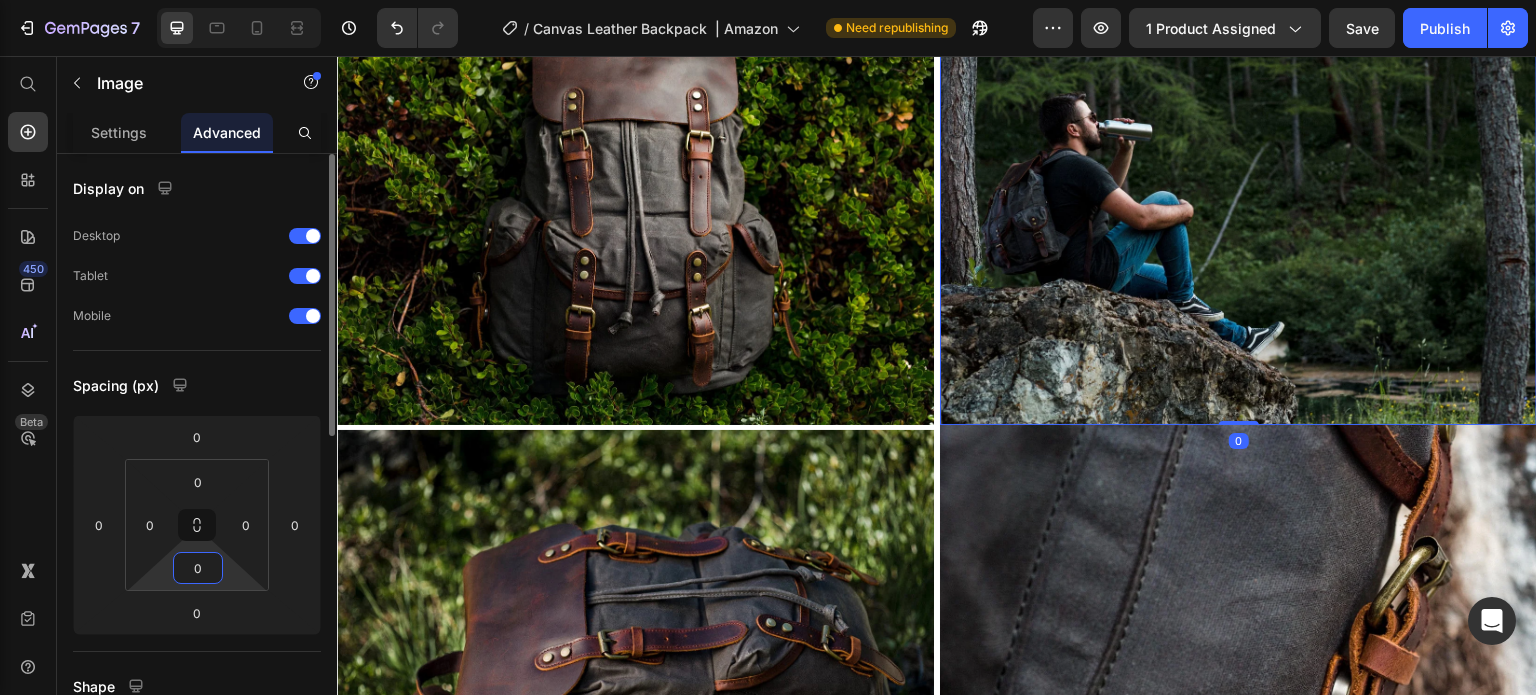 click on "0" at bounding box center [198, 568] 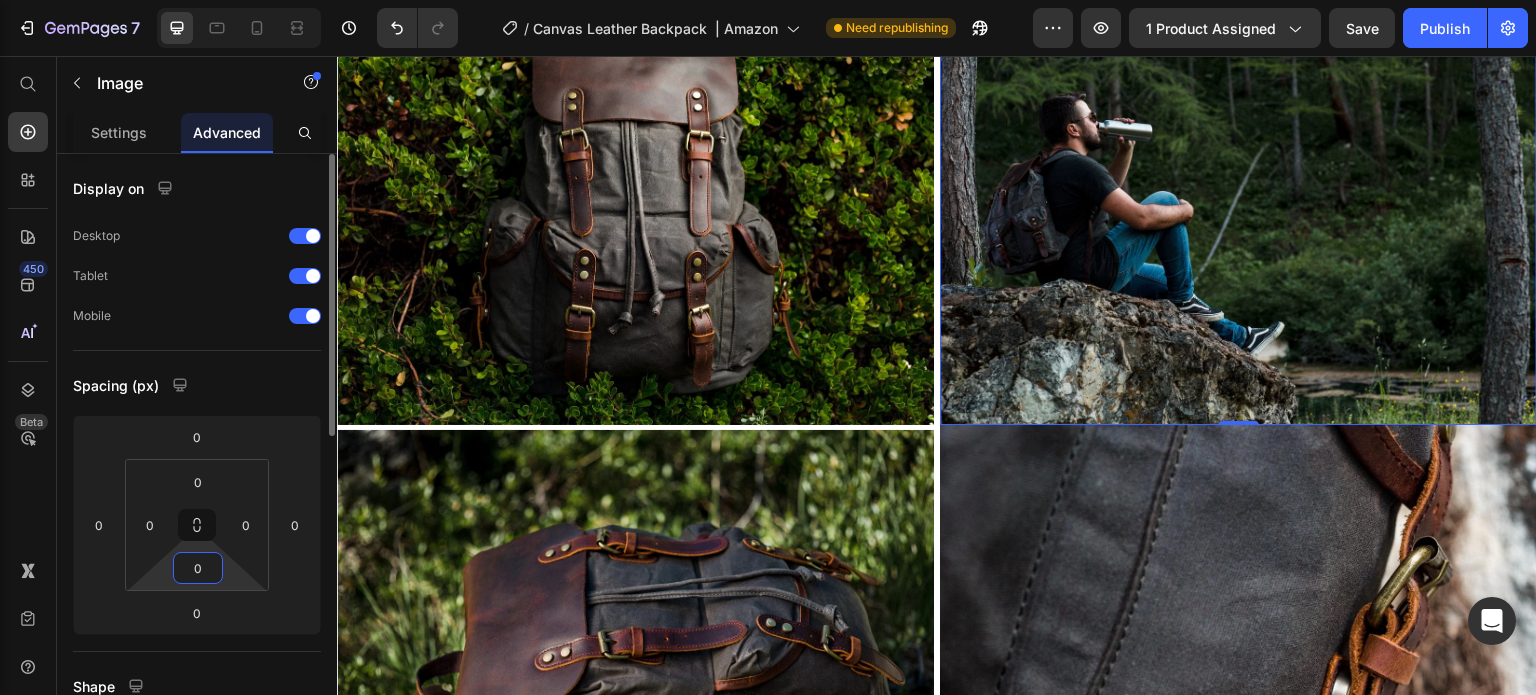 type on "05" 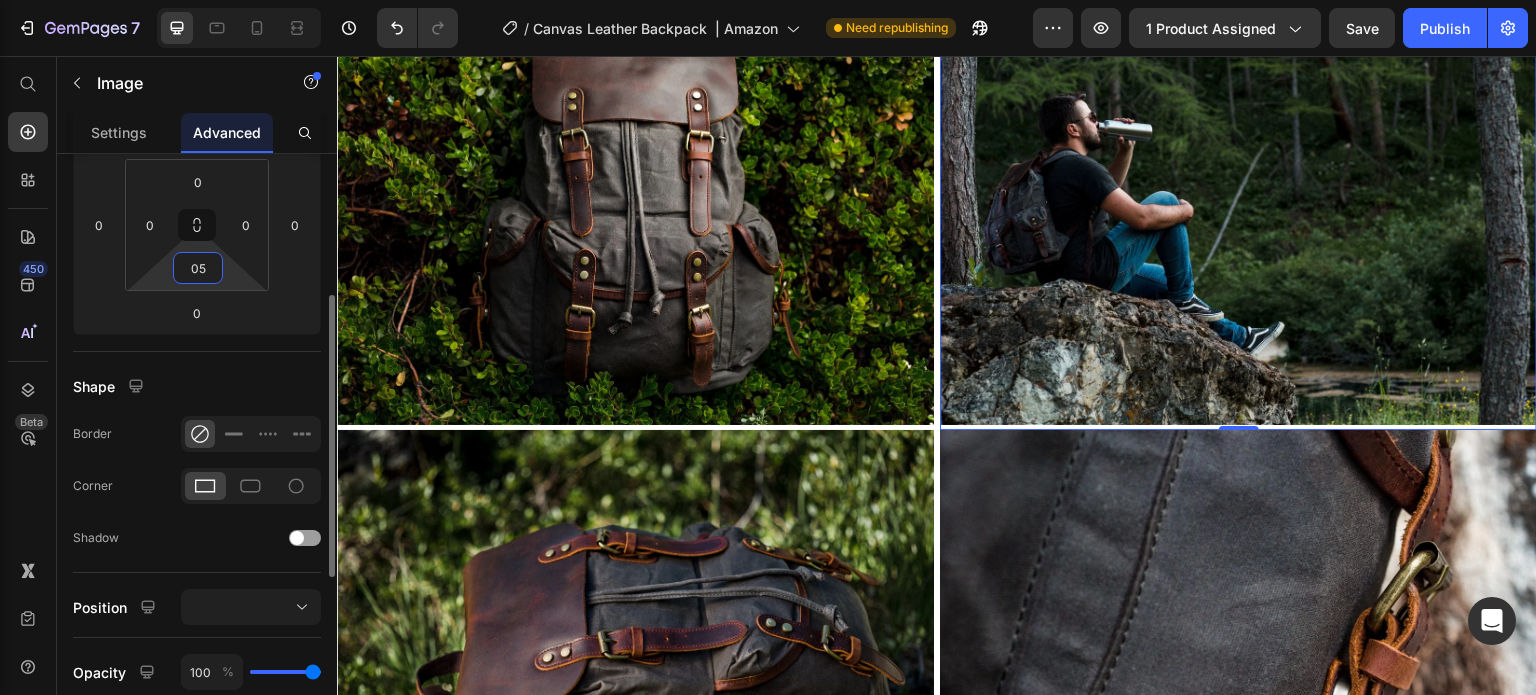 scroll, scrollTop: 400, scrollLeft: 0, axis: vertical 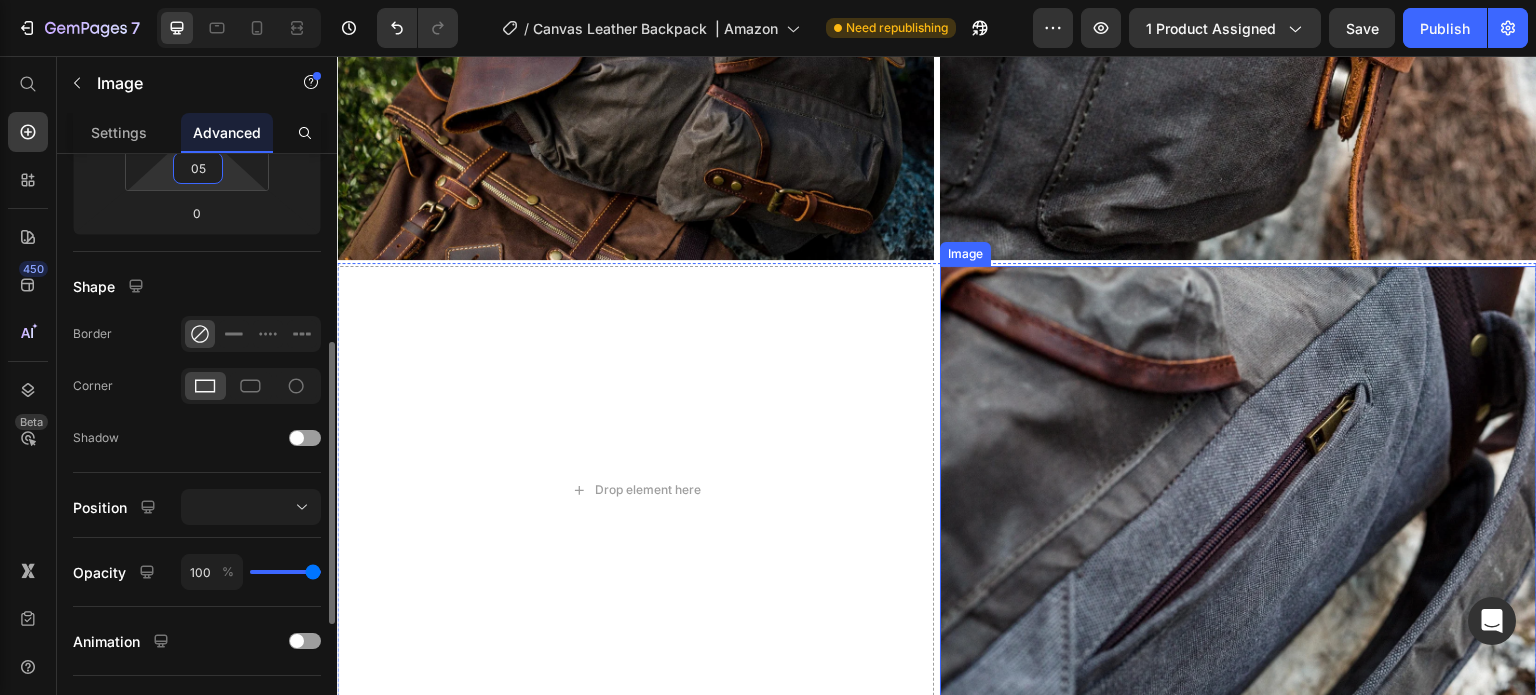 click at bounding box center (1238, 490) 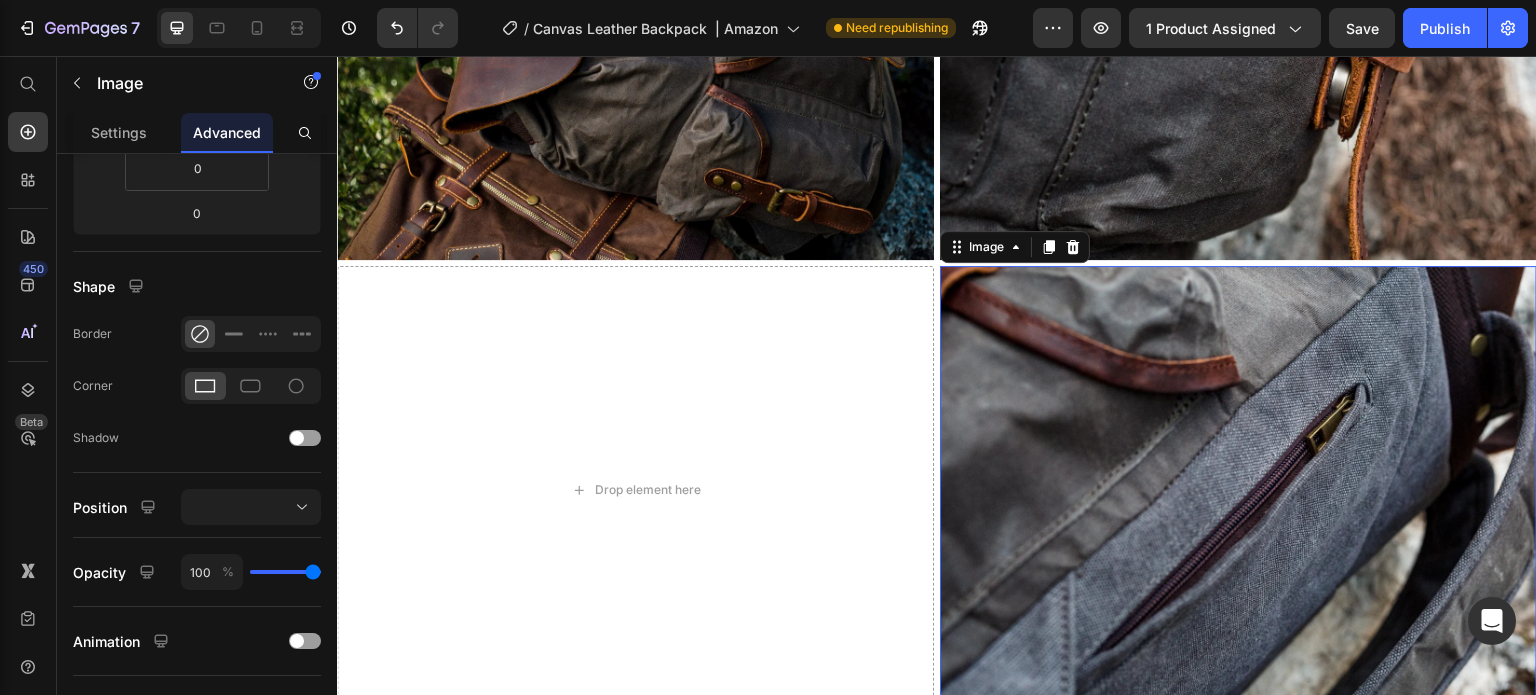 scroll, scrollTop: 3960, scrollLeft: 0, axis: vertical 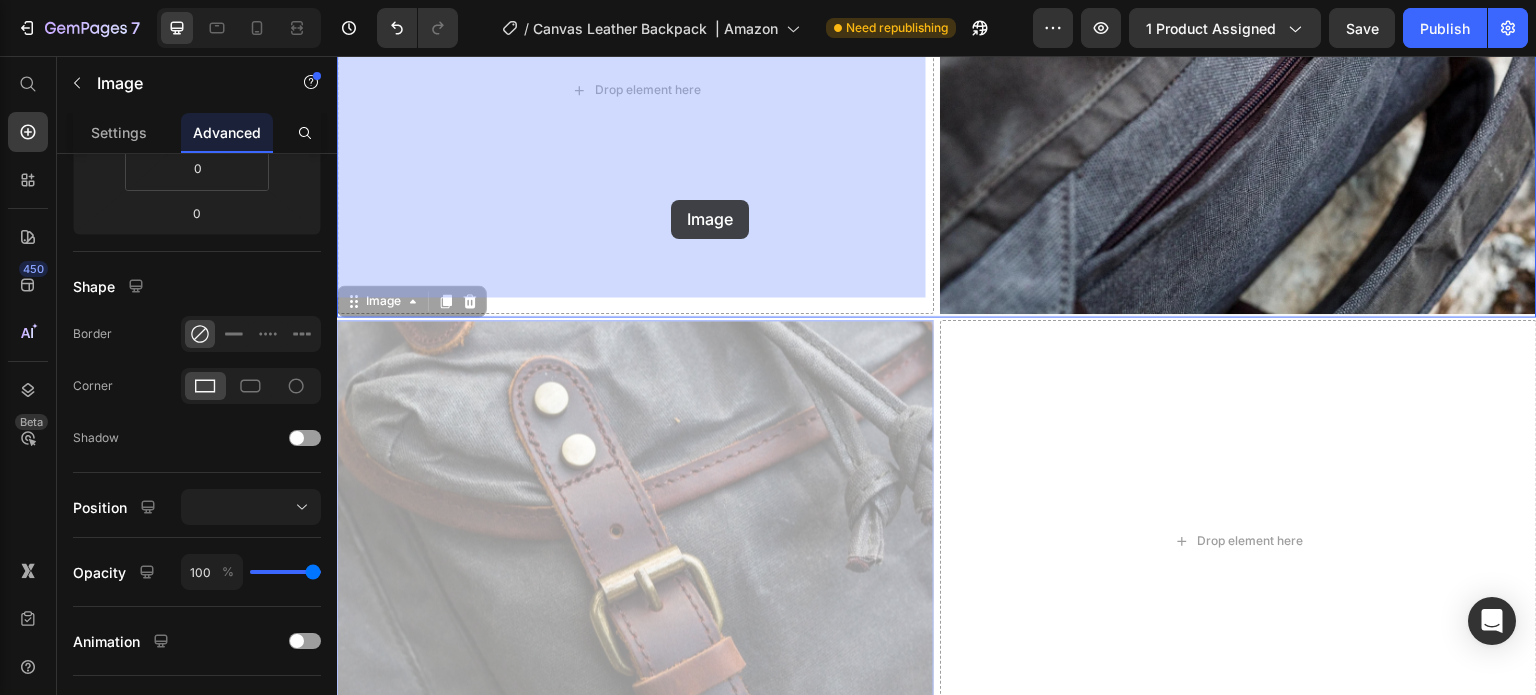 drag, startPoint x: 655, startPoint y: 509, endPoint x: 671, endPoint y: 223, distance: 286.4472 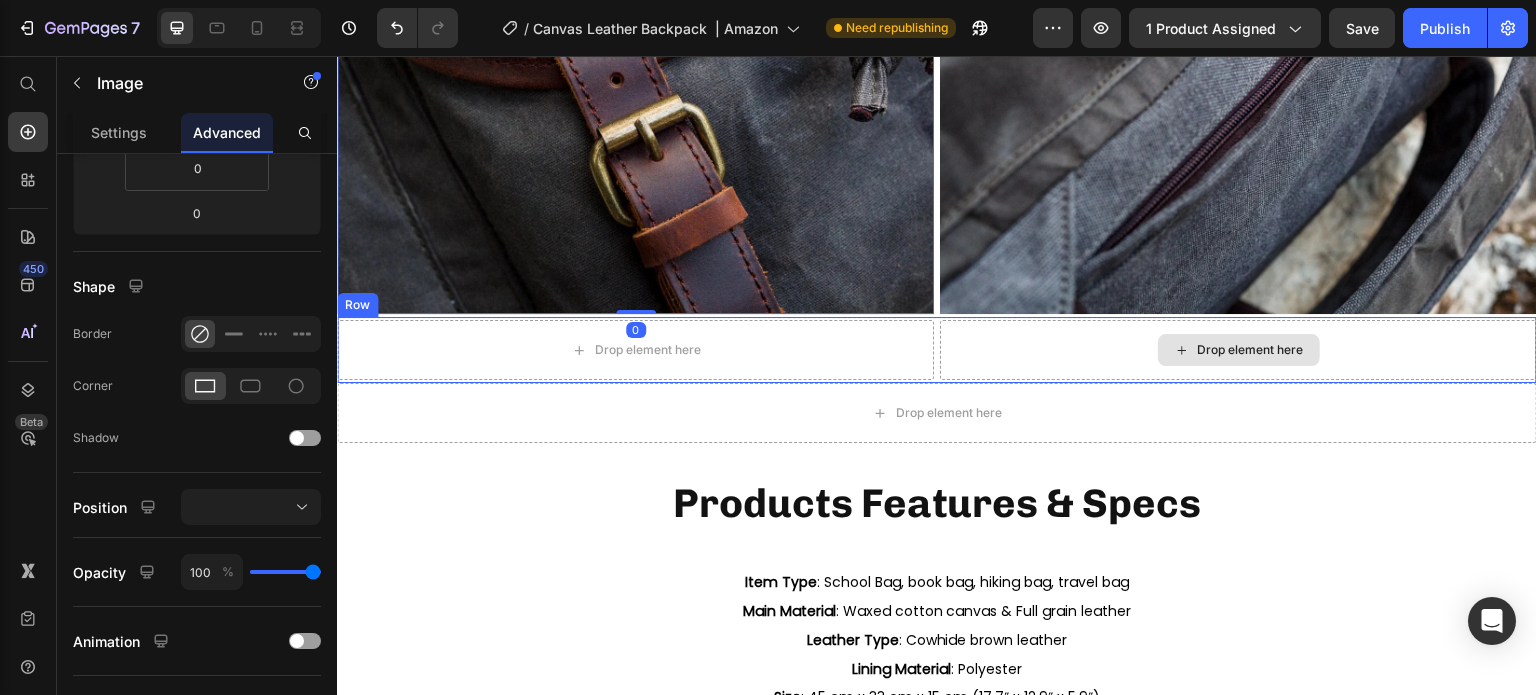 click on "Drop element here" at bounding box center [1238, 350] 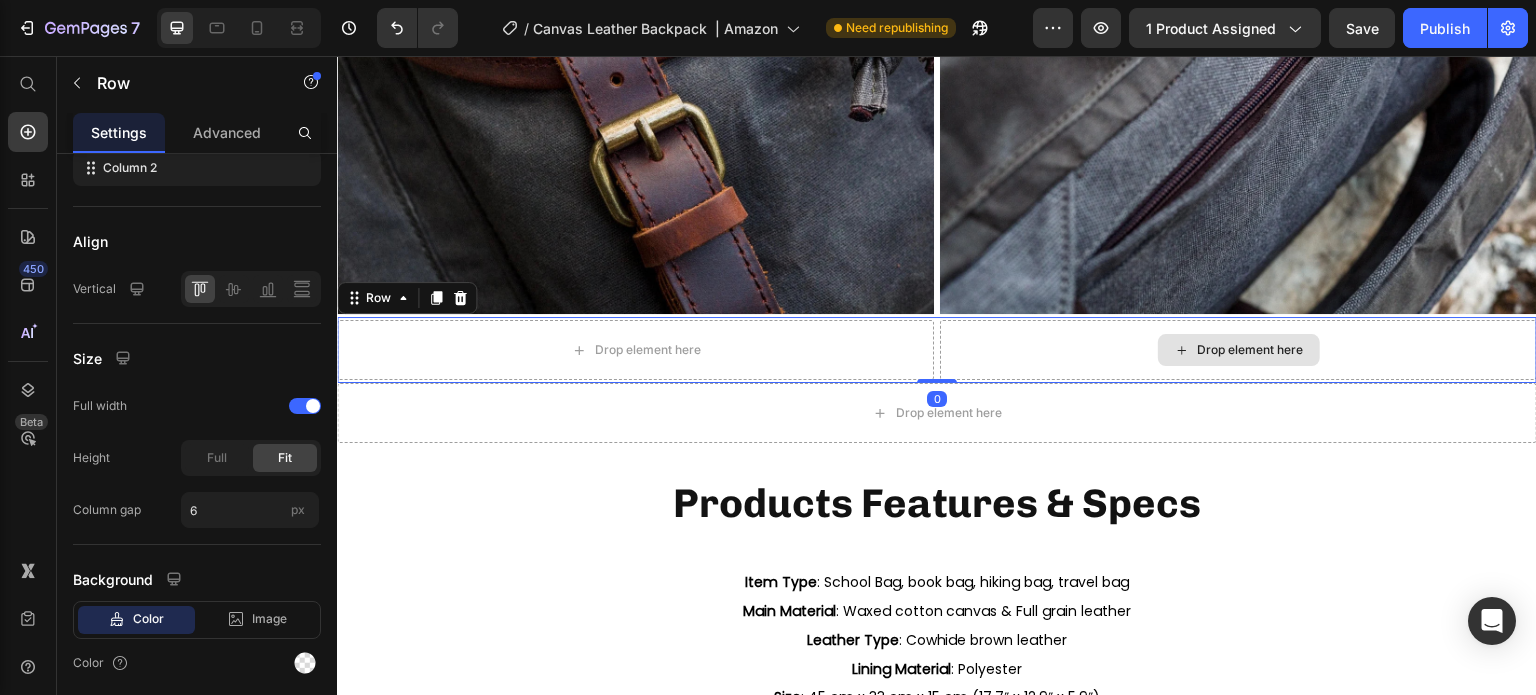 scroll, scrollTop: 0, scrollLeft: 0, axis: both 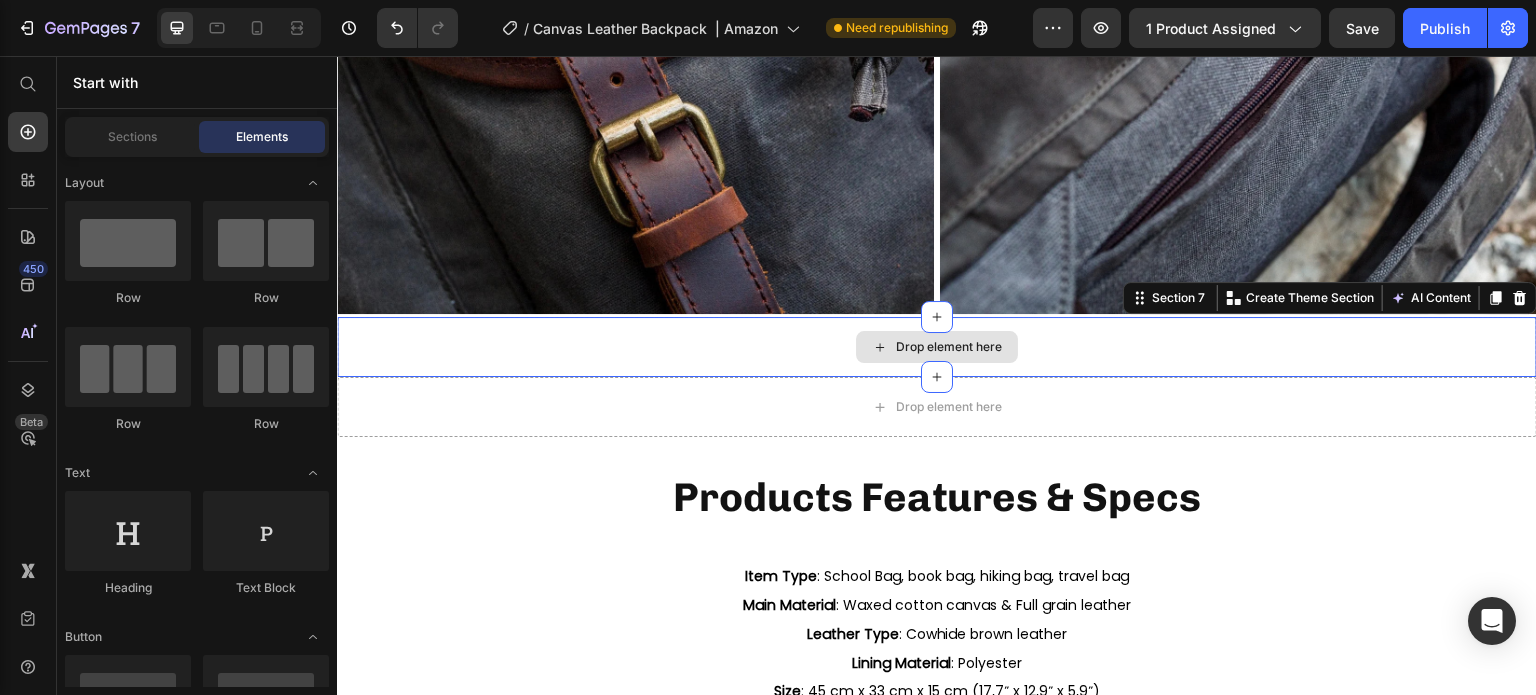click on "Drop element here" at bounding box center [937, 347] 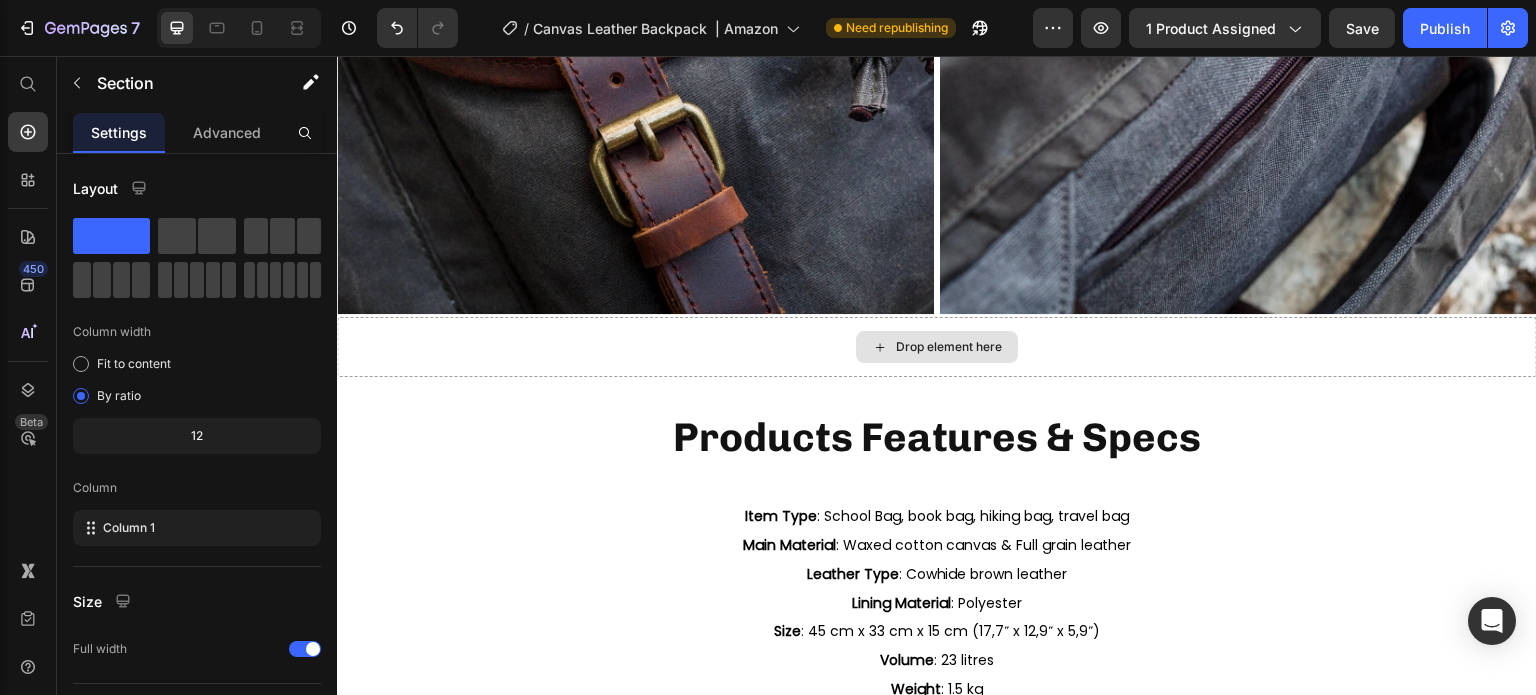 click on "Drop element here" at bounding box center (937, 347) 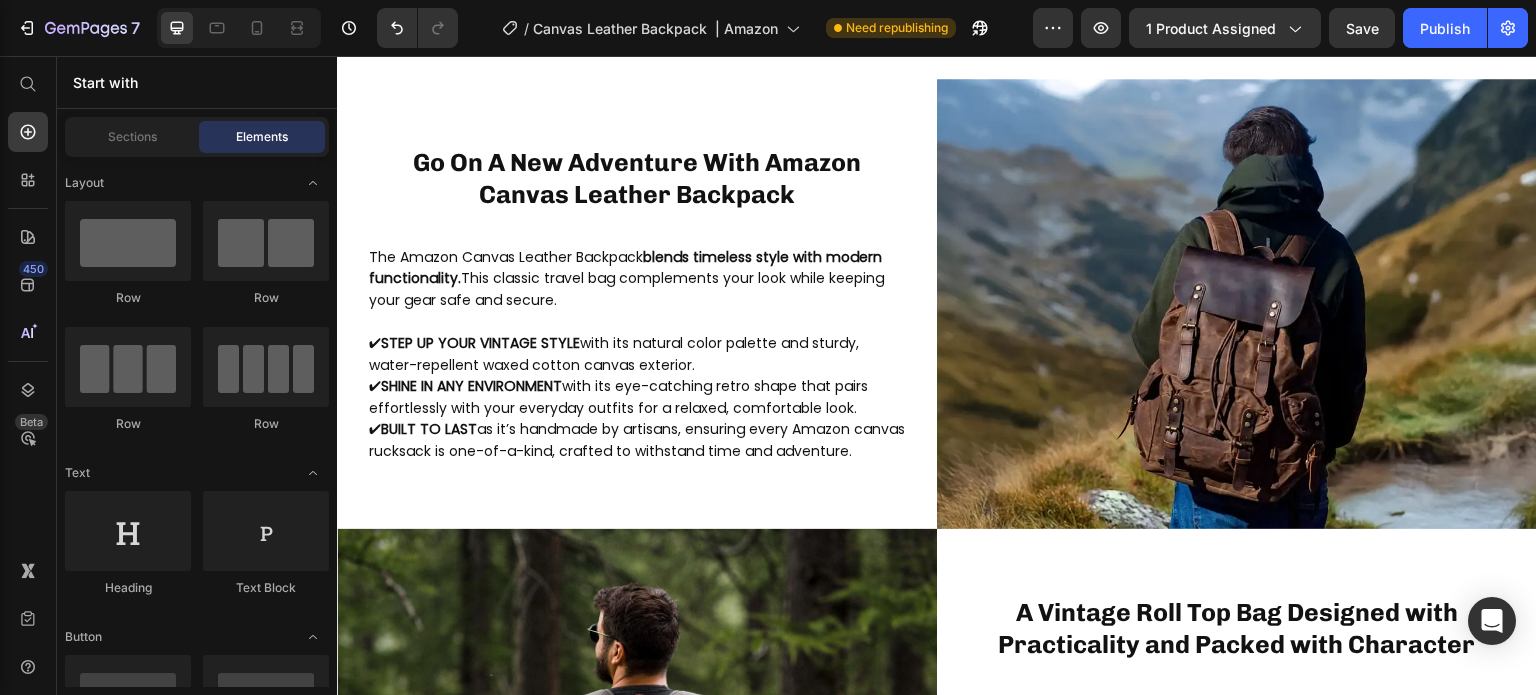 scroll, scrollTop: 1460, scrollLeft: 0, axis: vertical 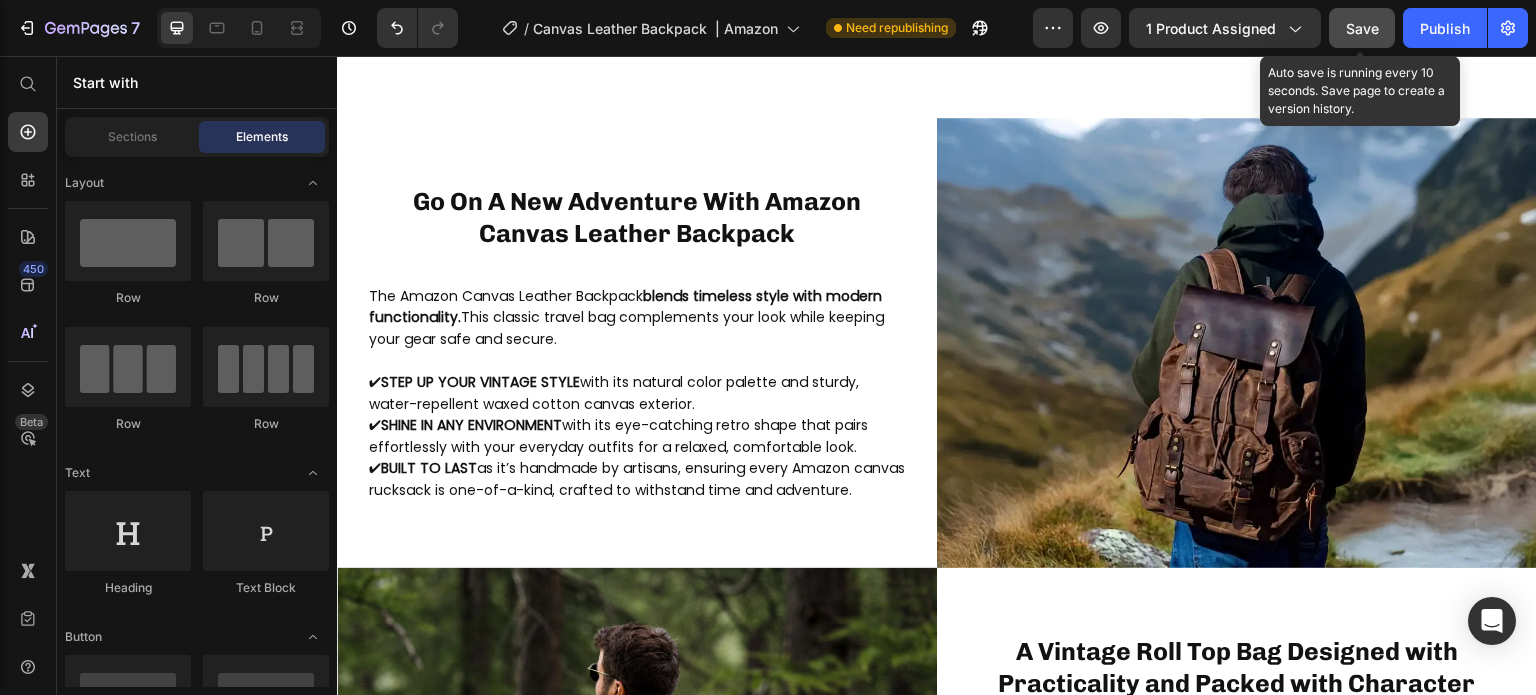 click on "Save" at bounding box center (1362, 28) 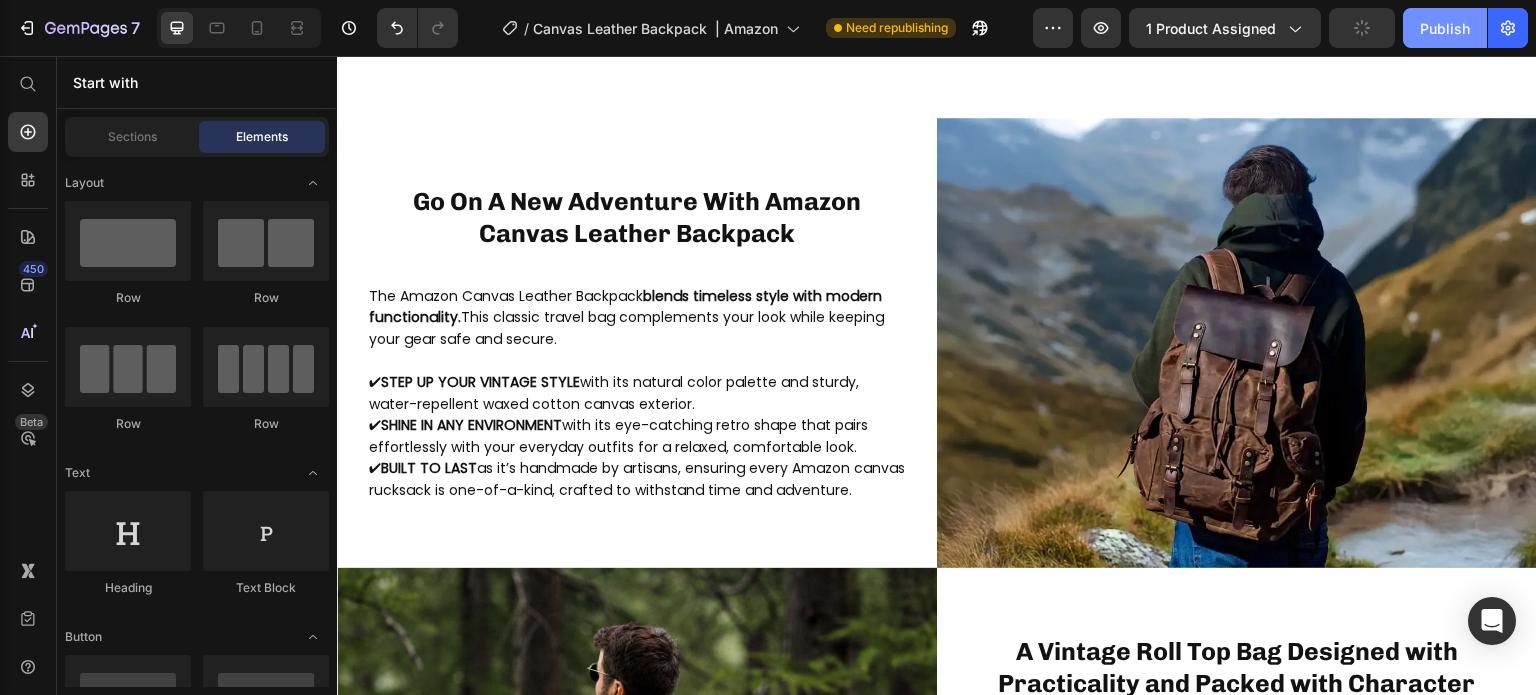 click on "Publish" at bounding box center [1445, 28] 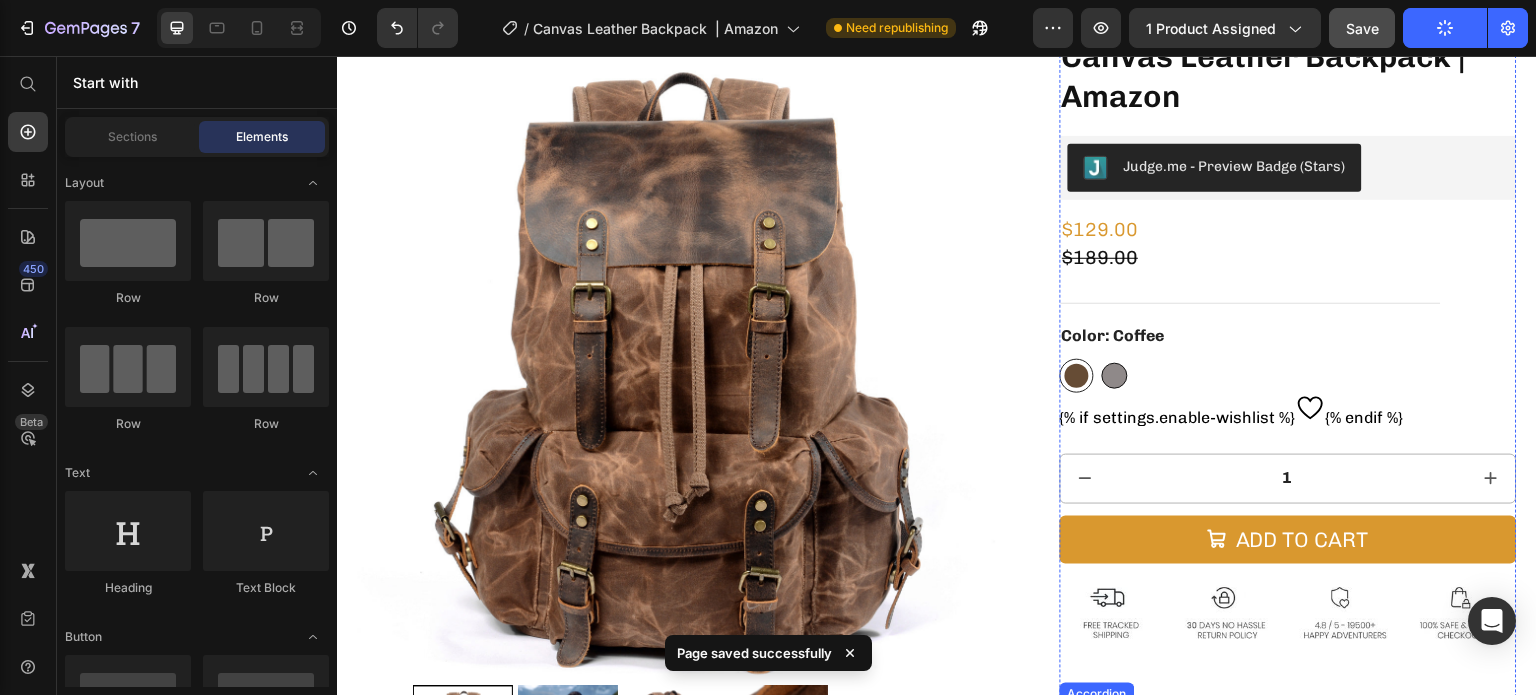 scroll, scrollTop: 0, scrollLeft: 0, axis: both 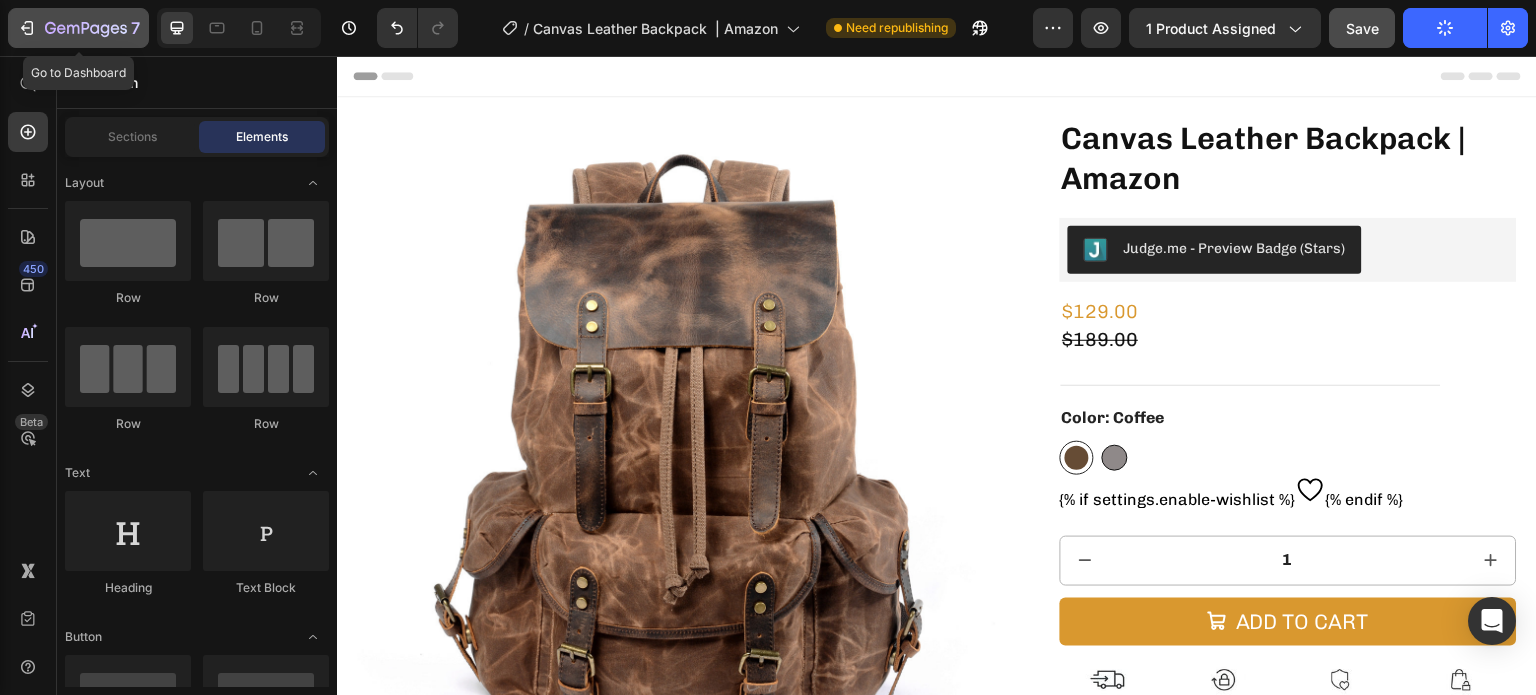 click 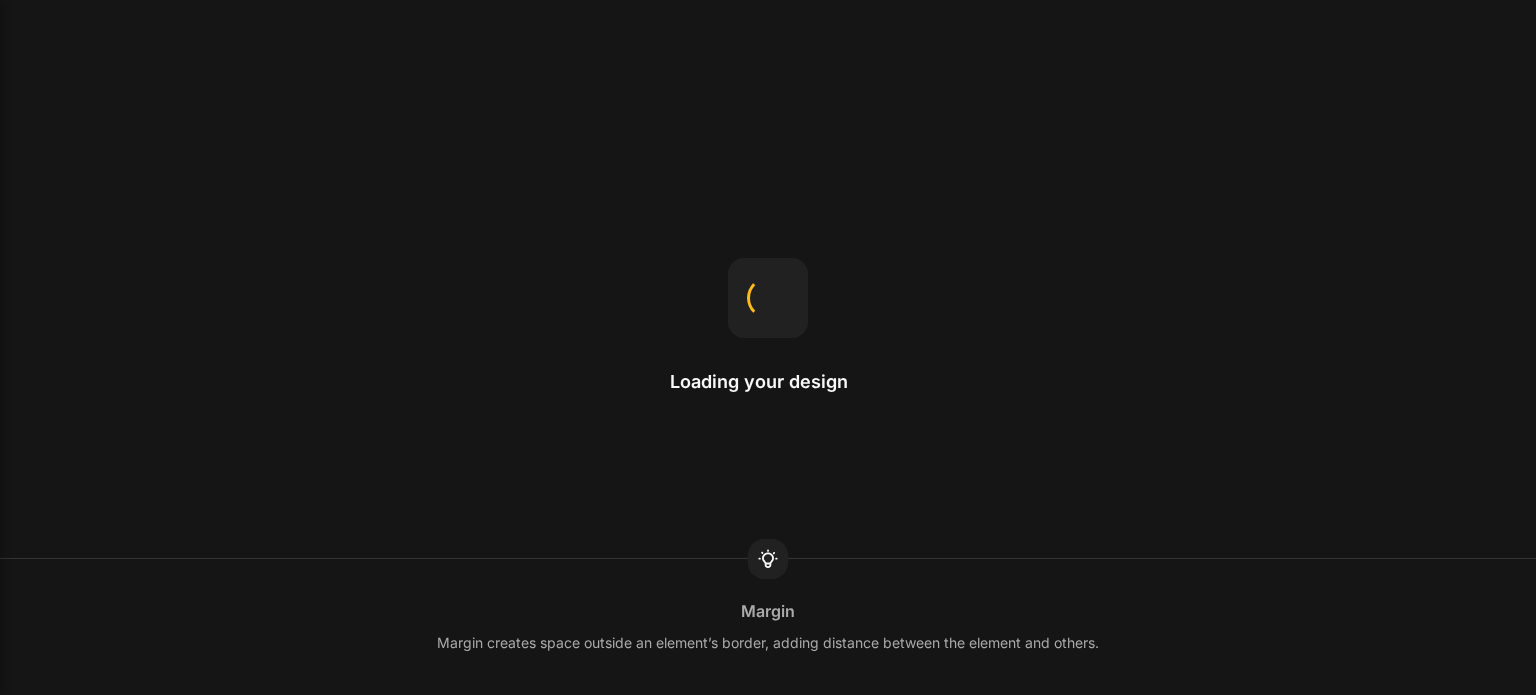 scroll, scrollTop: 0, scrollLeft: 0, axis: both 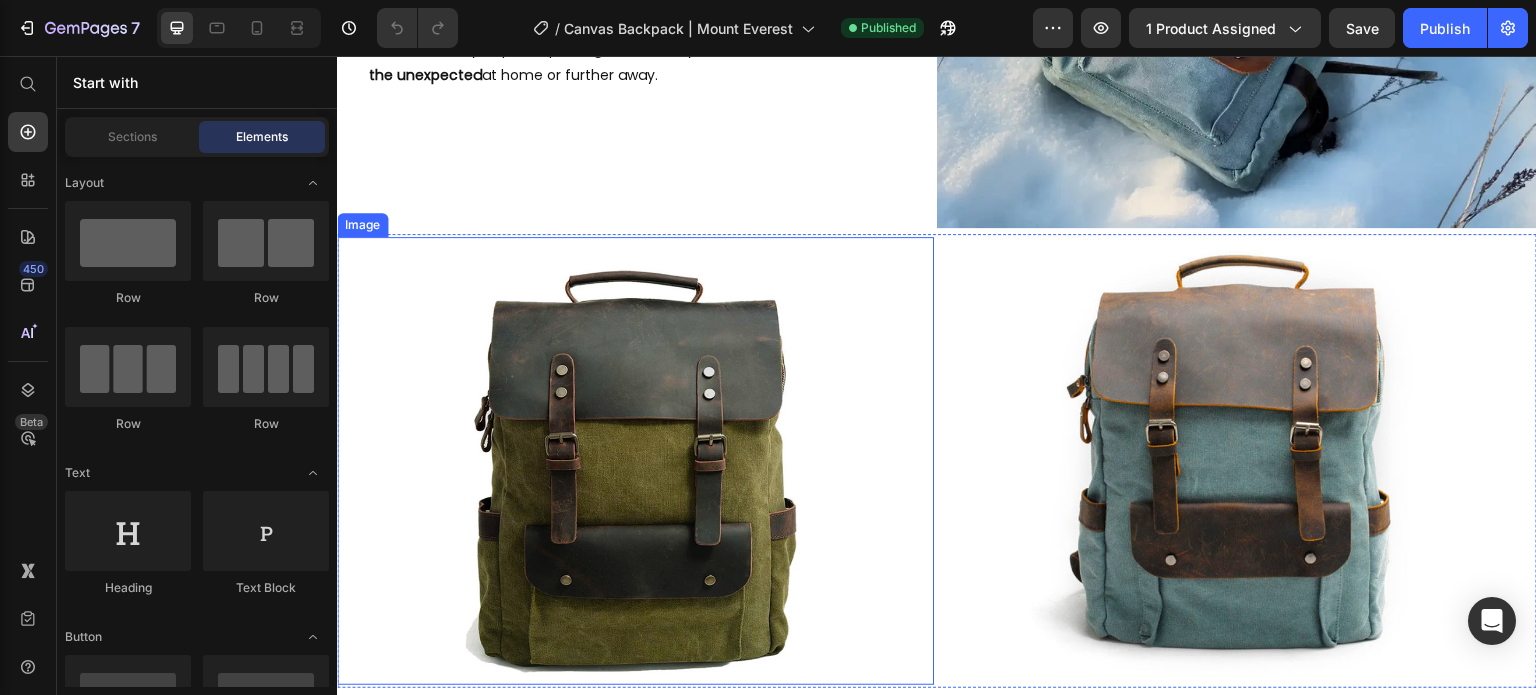 click at bounding box center [635, 461] 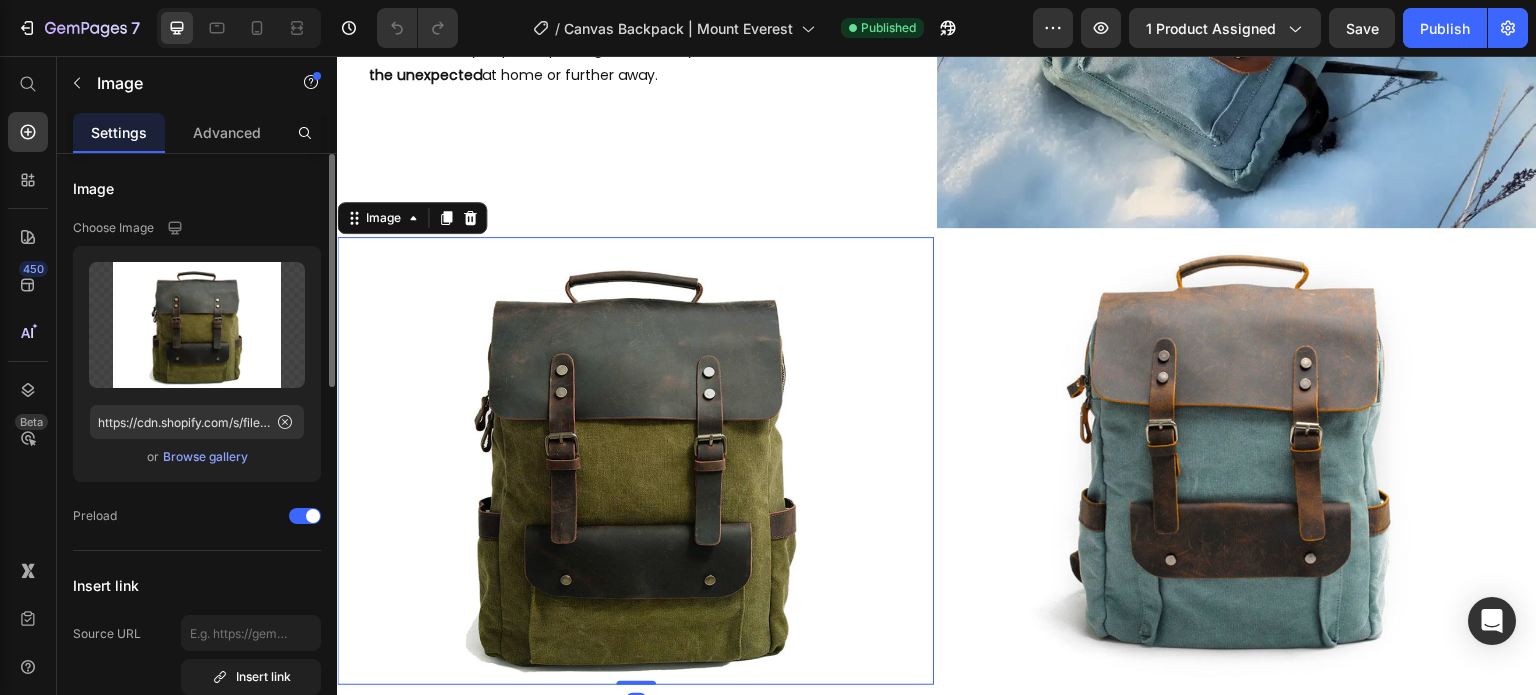 click on "Browse gallery" at bounding box center (205, 457) 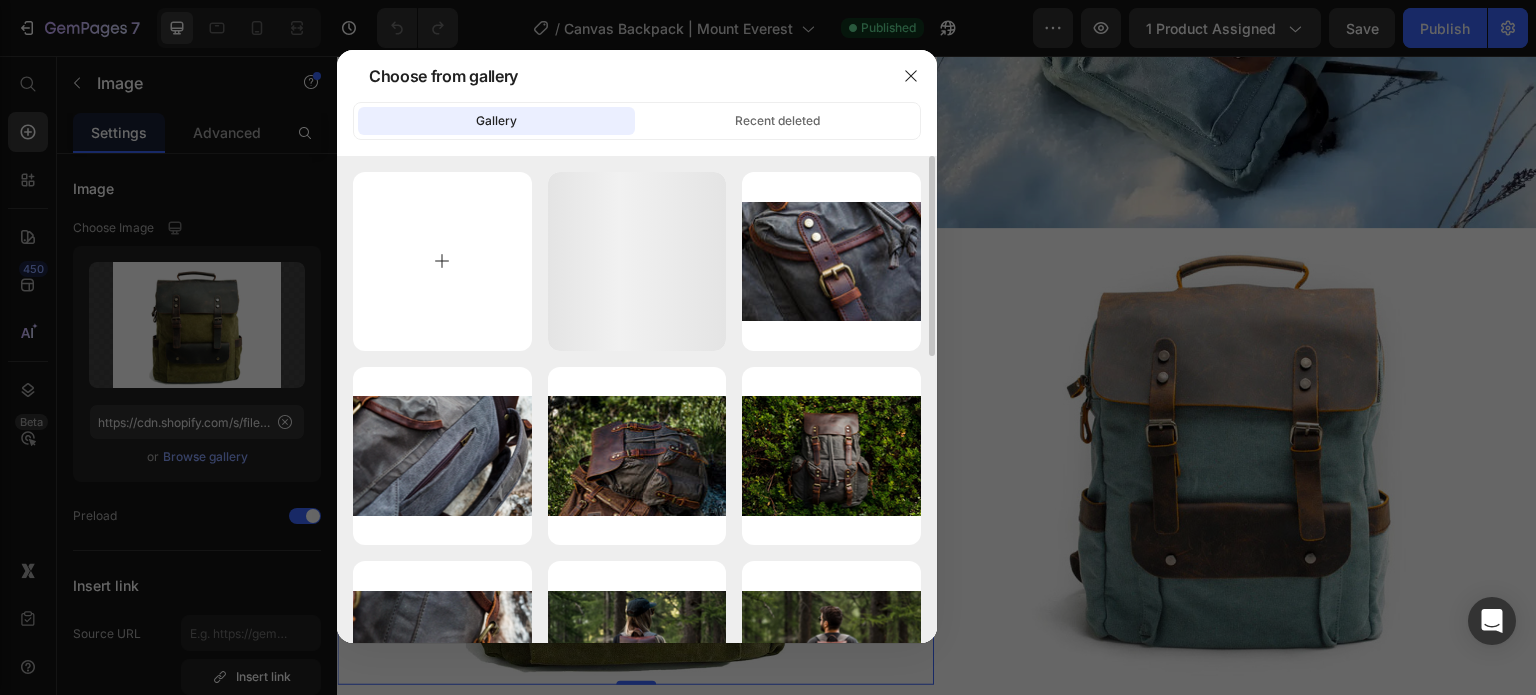 click at bounding box center [442, 261] 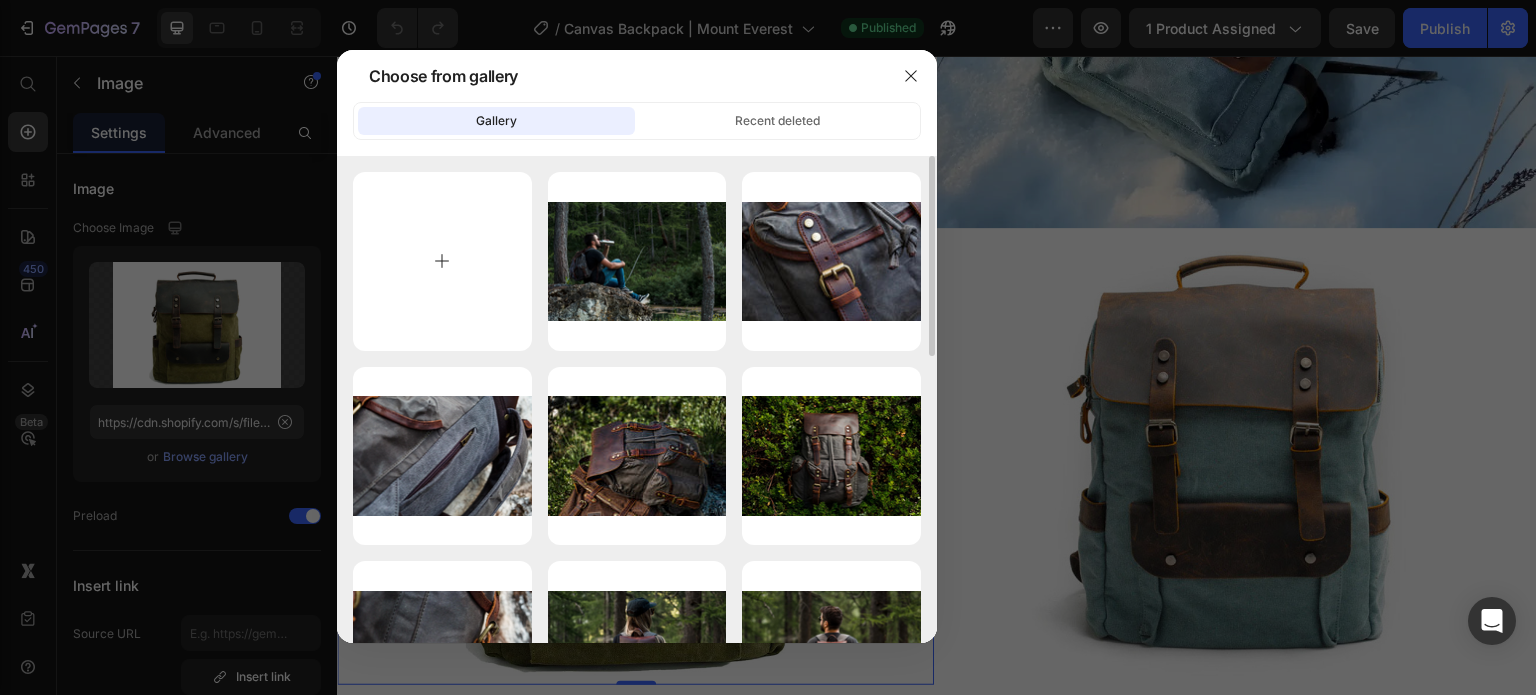 type on "C:\fakepath\canvas-rucksack-backpack-helsinki-eiken-2.png" 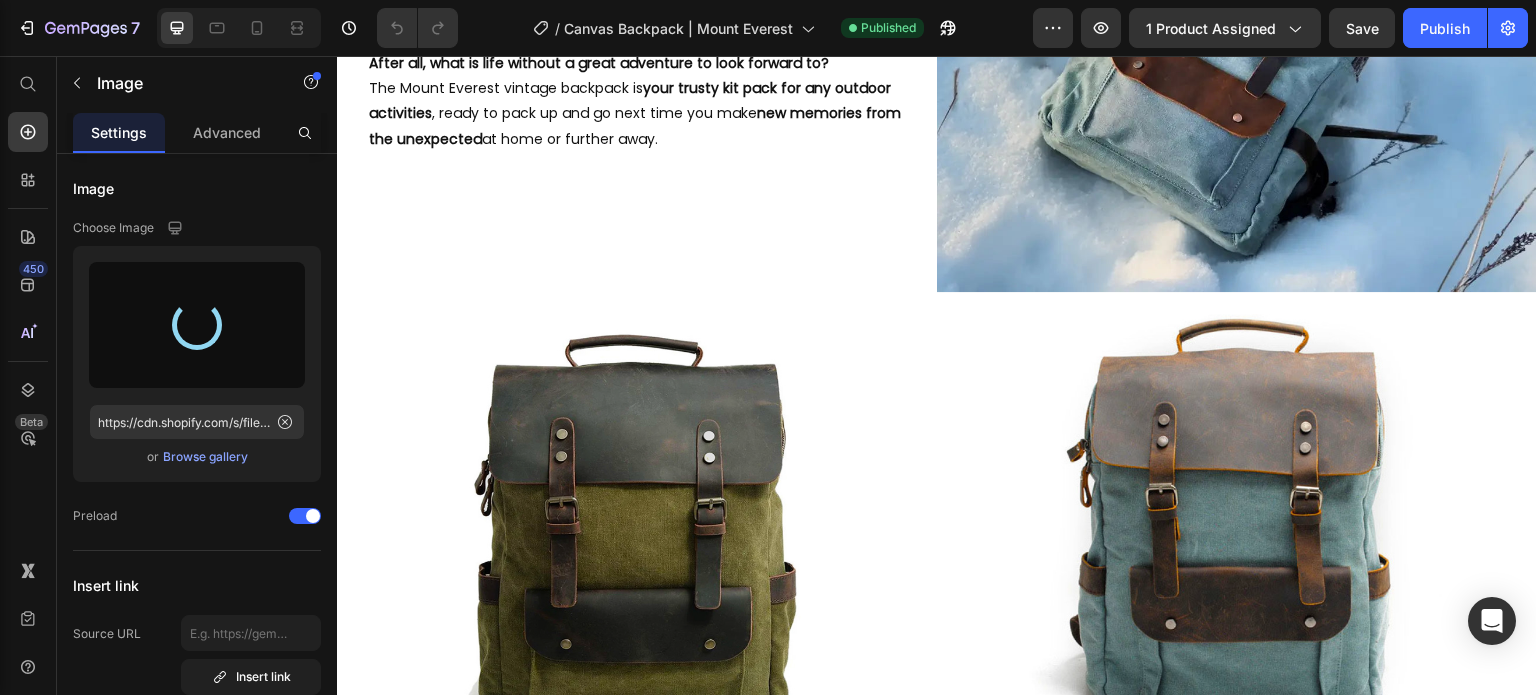 scroll, scrollTop: 2700, scrollLeft: 0, axis: vertical 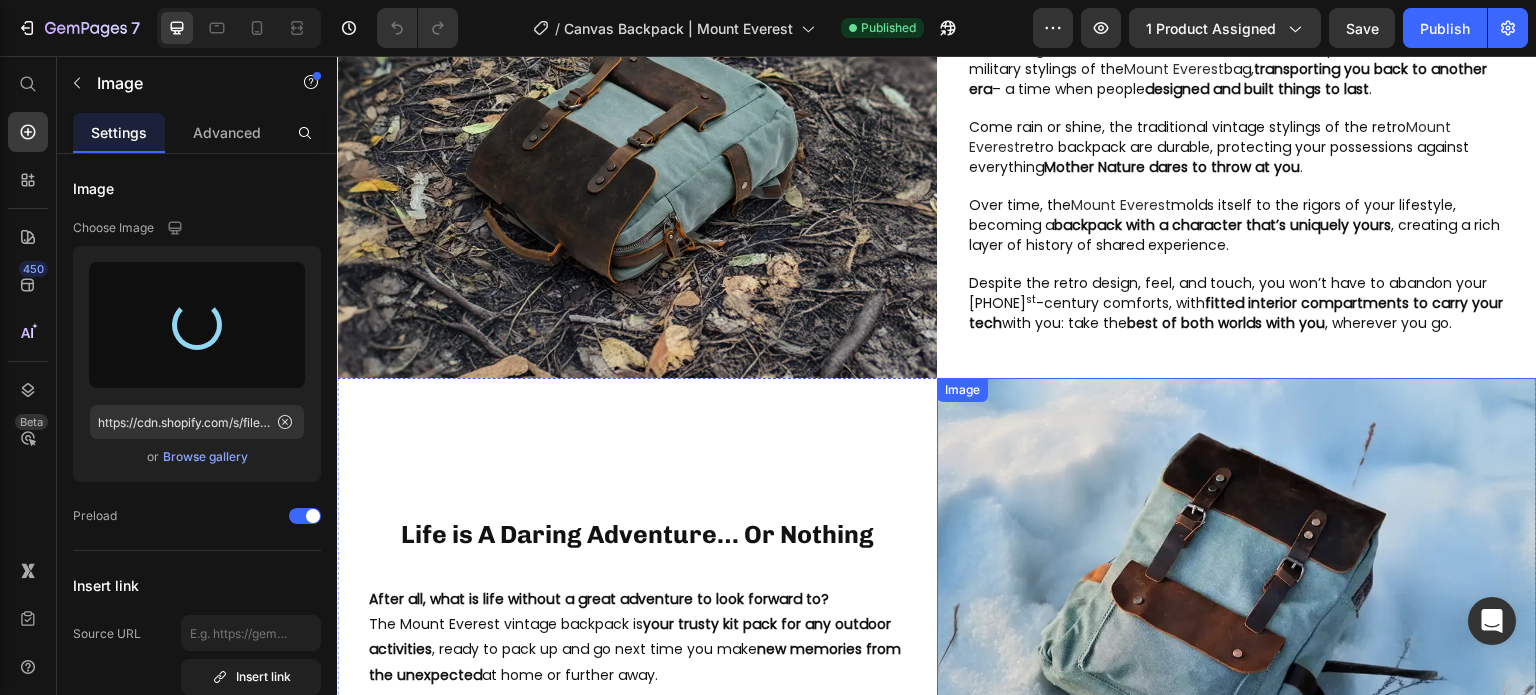 type on "https://cdn.shopify.com/s/files/1/0742/1411/3532/files/gempages_561458054755779440-6378c702-e642-46d8-836c-5bef9d88b28f.png" 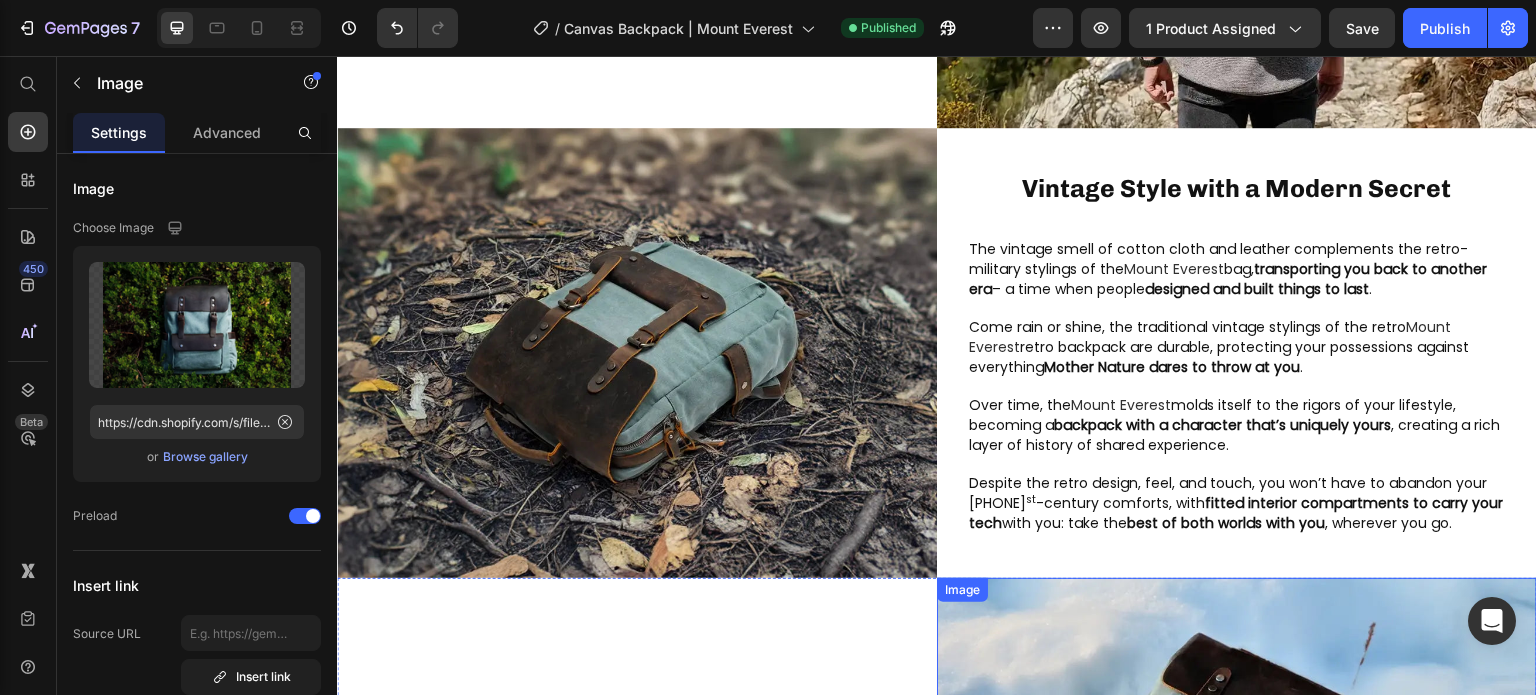 scroll, scrollTop: 2600, scrollLeft: 0, axis: vertical 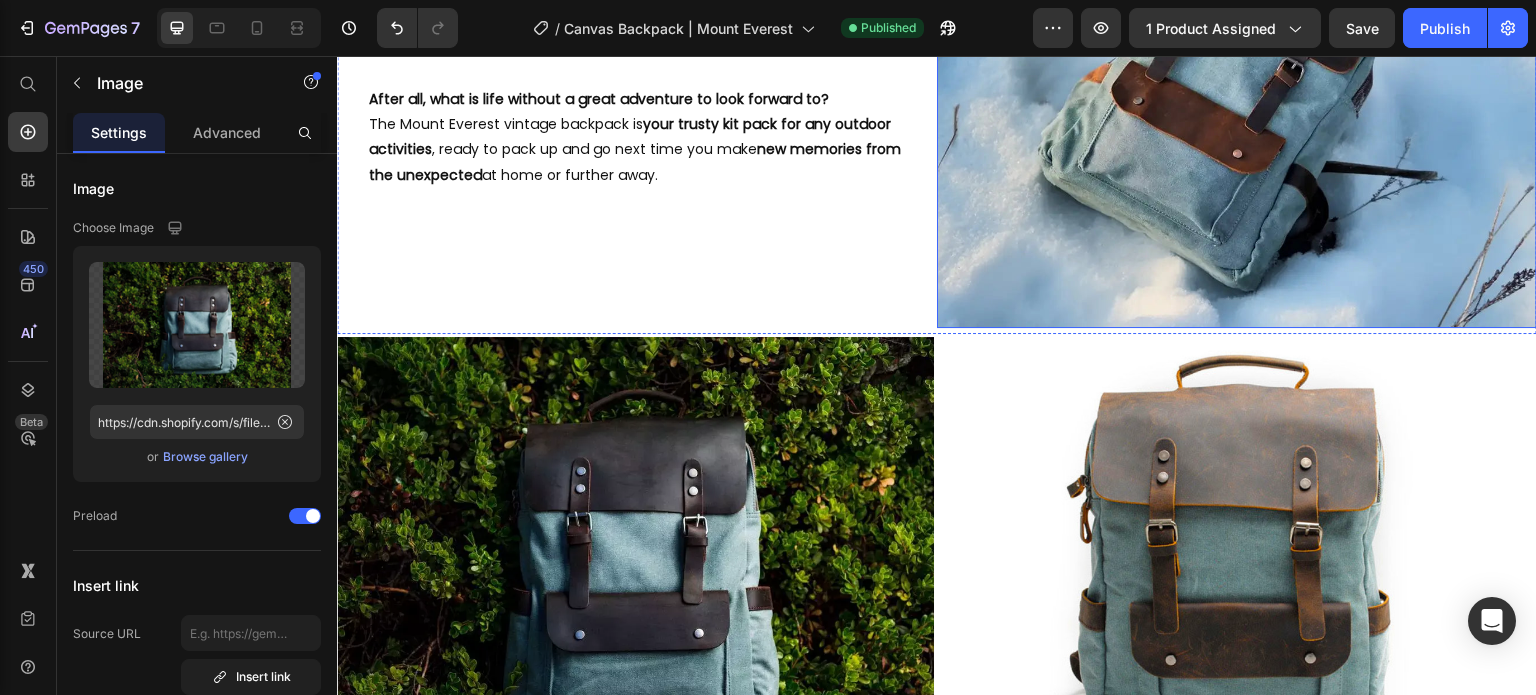 click at bounding box center (1238, 561) 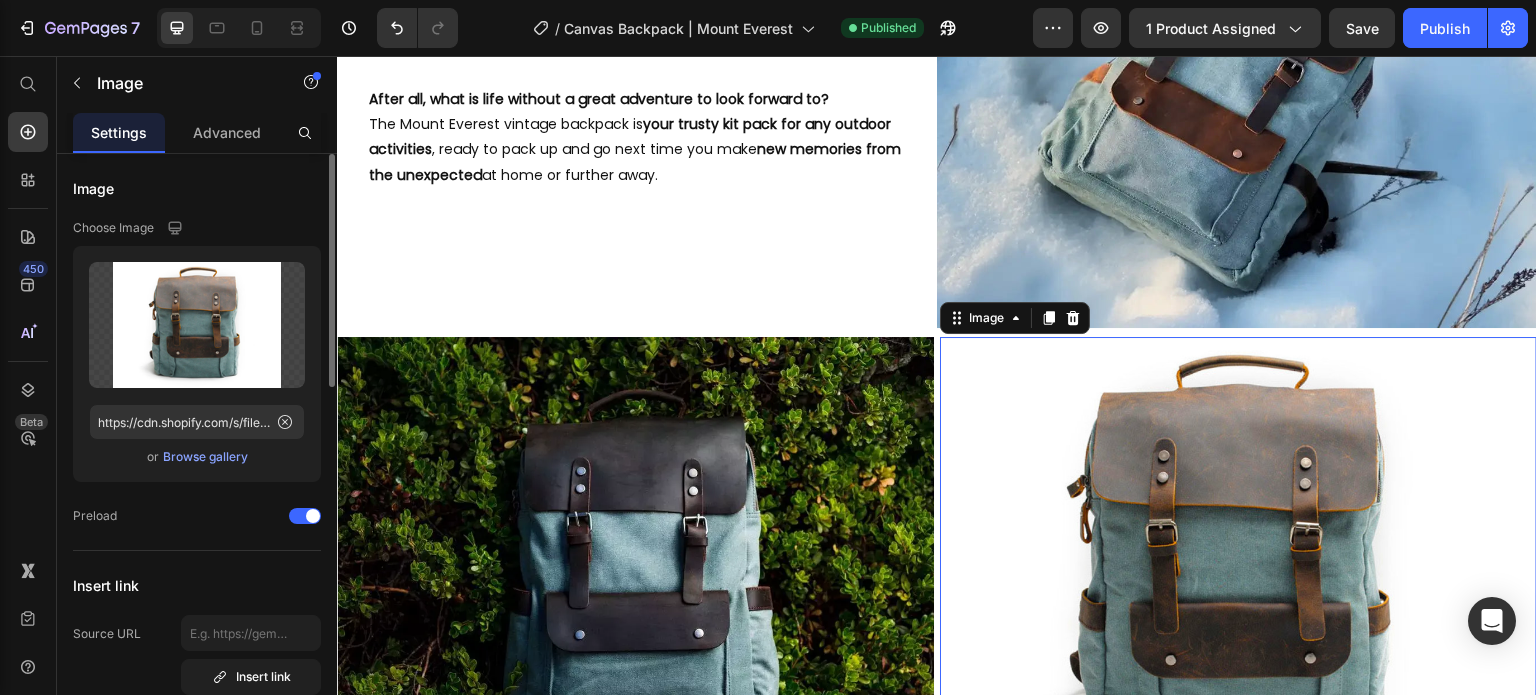 click on "Browse gallery" at bounding box center (205, 457) 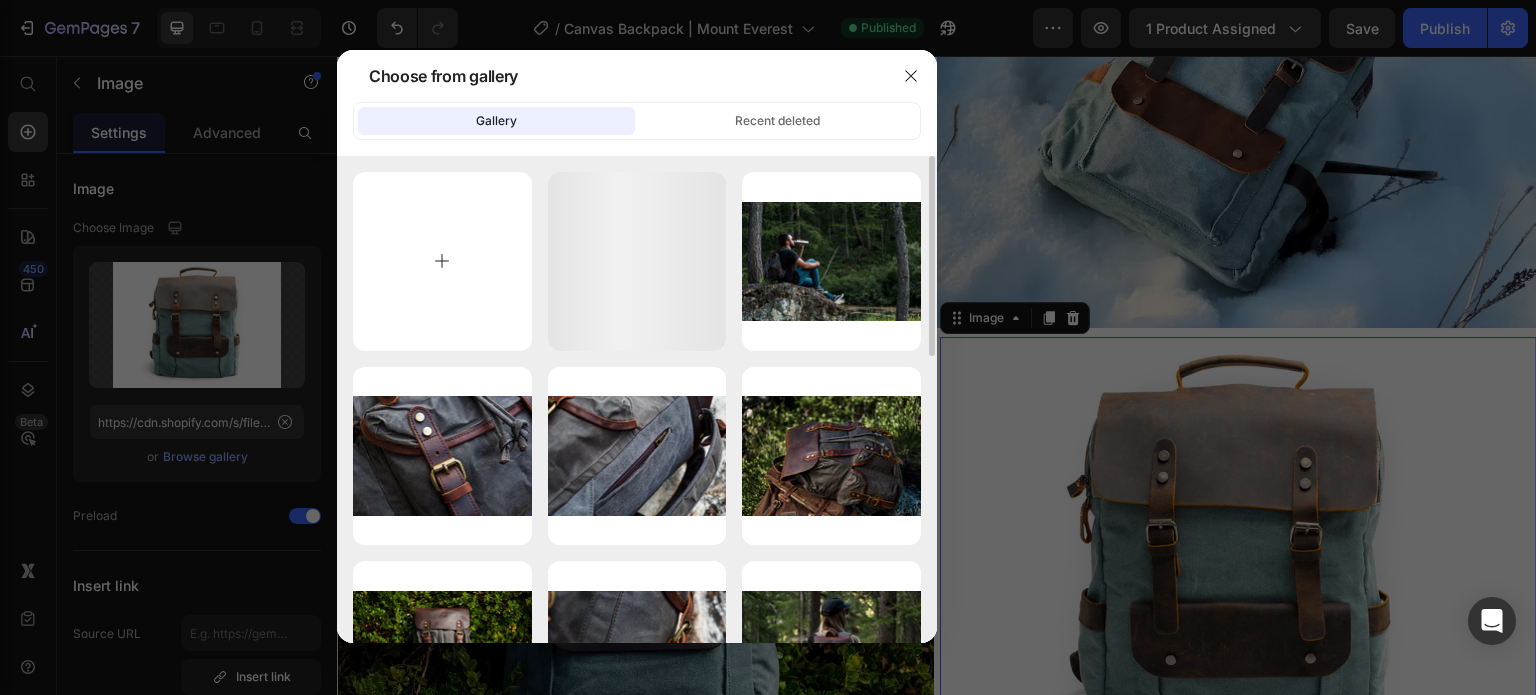 click at bounding box center (442, 261) 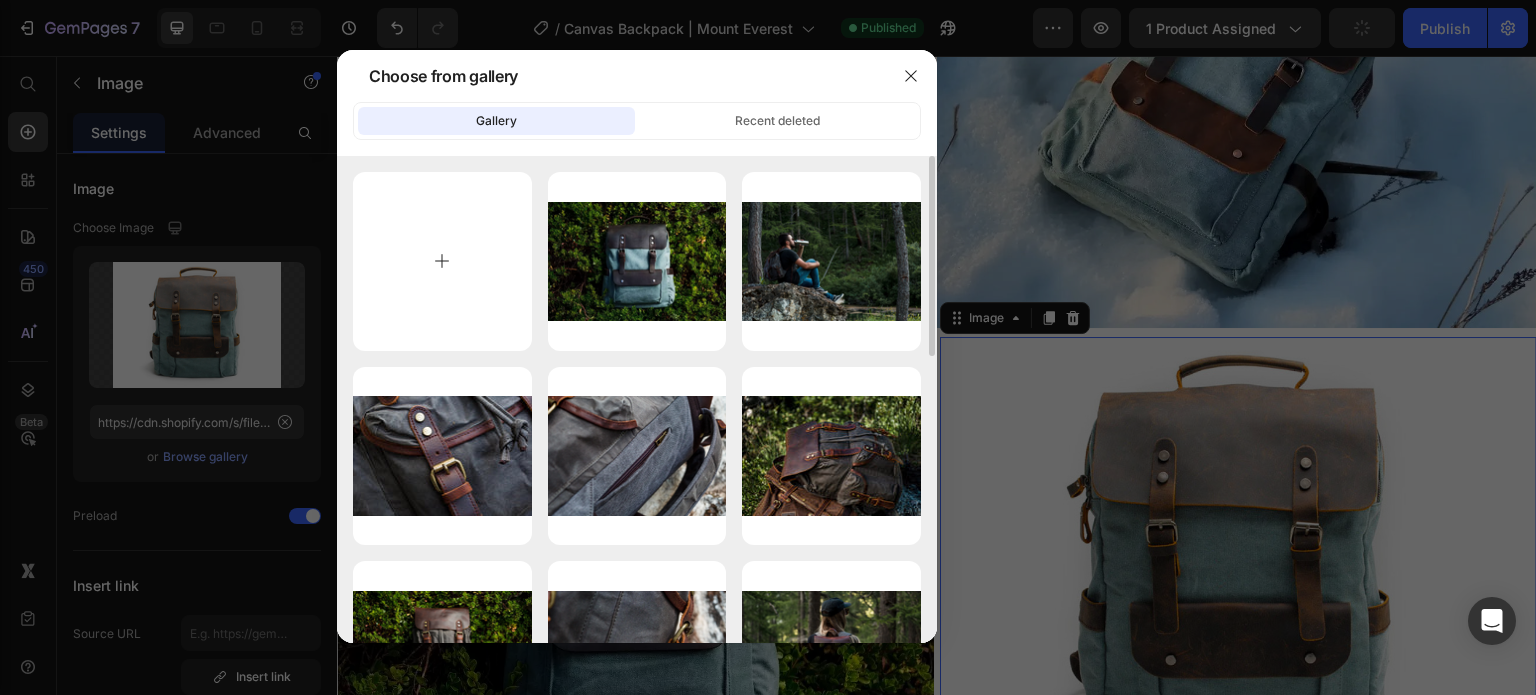 type on "C:\fakepath\helsinki-leather-blue-canvas-backpack.png" 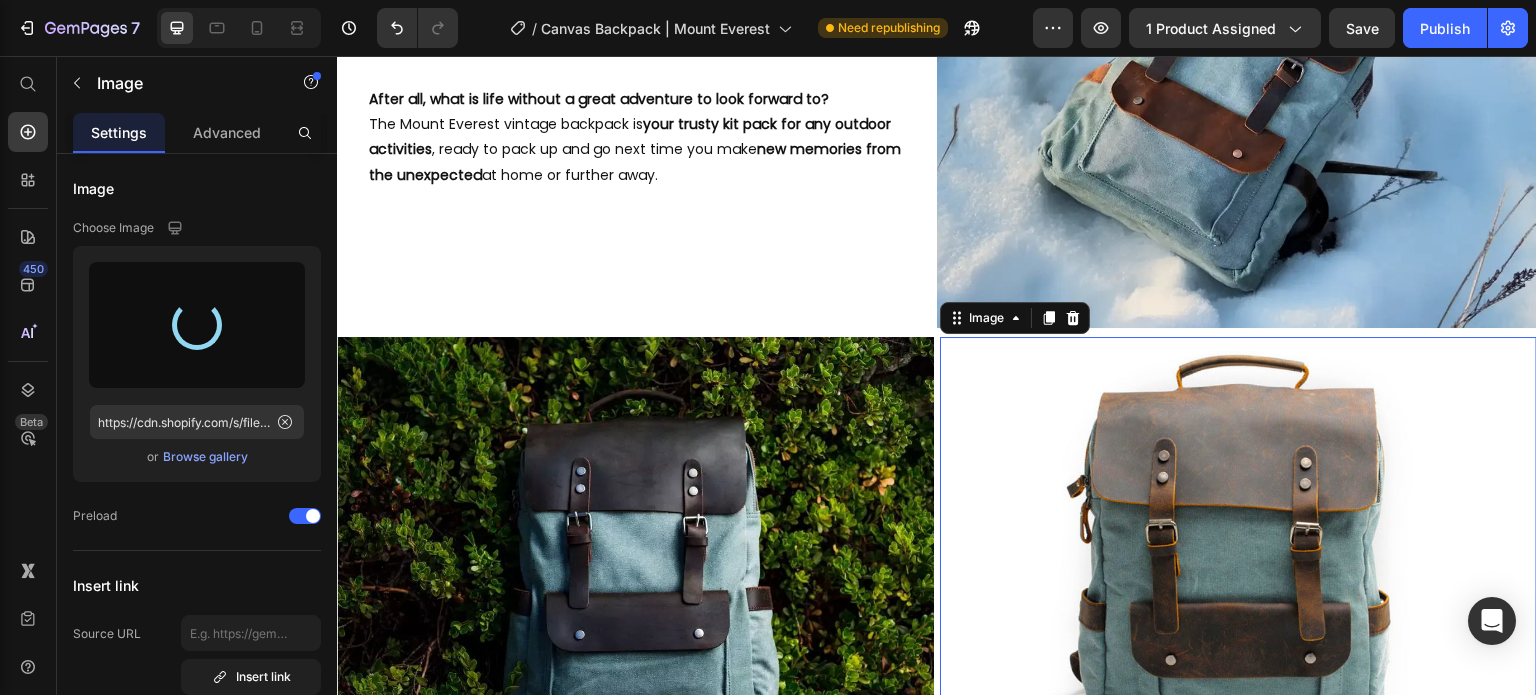 type on "https://cdn.shopify.com/s/files/1/0742/1411/3532/files/gempages_561458054755779440-f5b6324e-5199-455d-962c-1c480614cbf8.png" 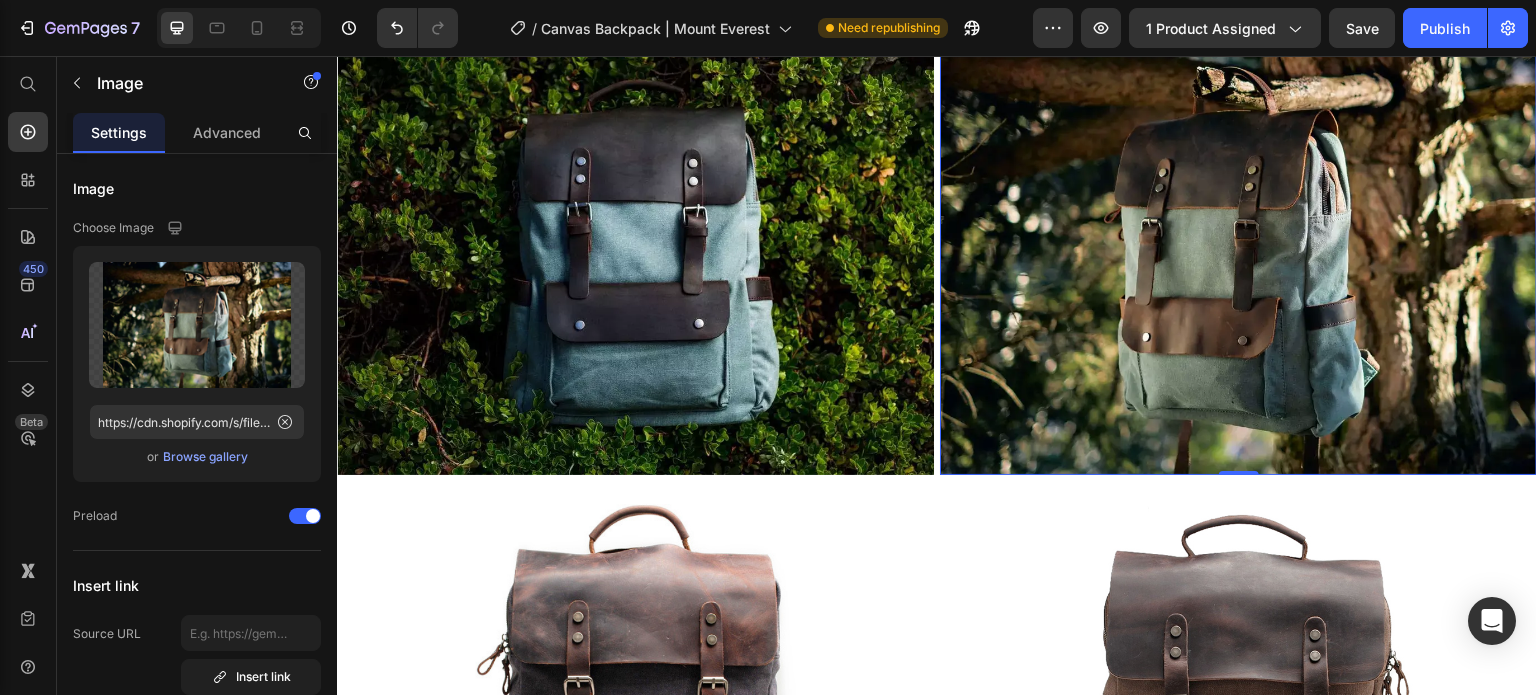 scroll, scrollTop: 3000, scrollLeft: 0, axis: vertical 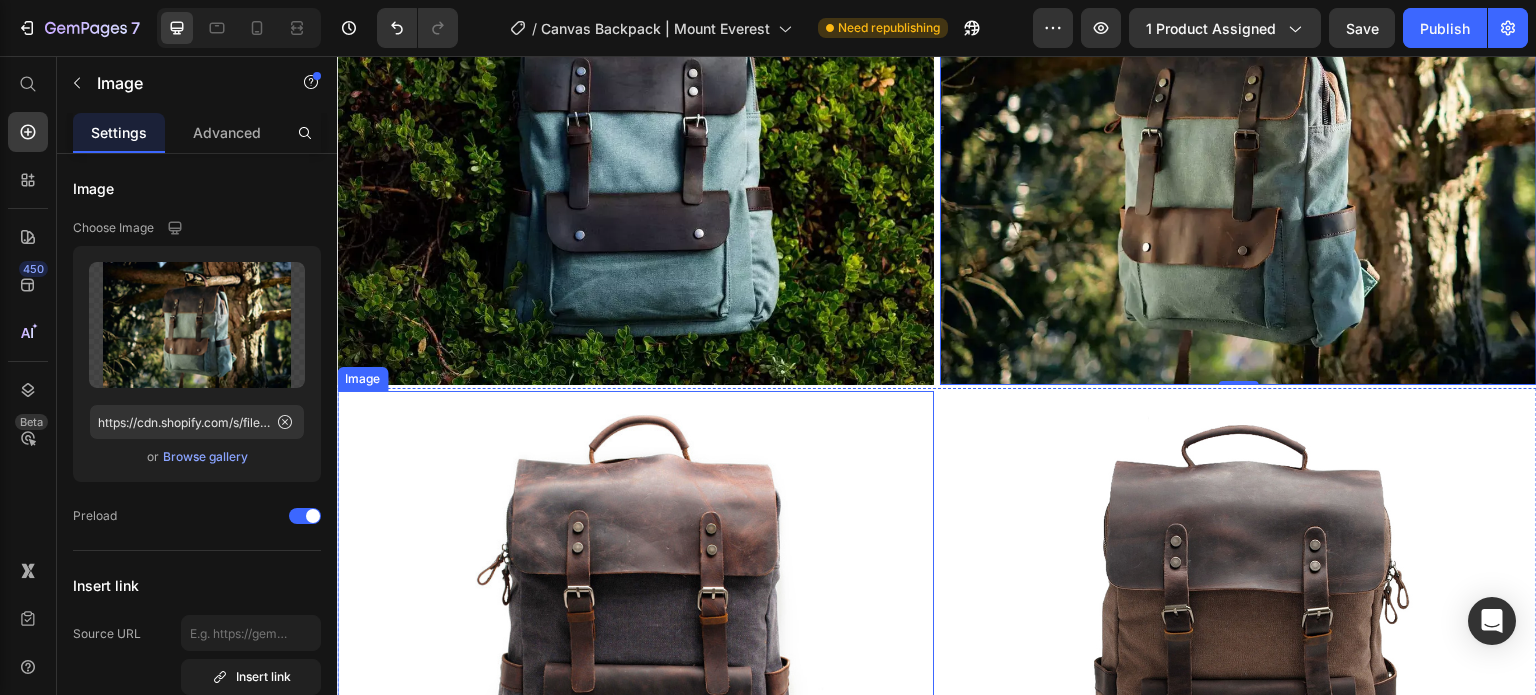 click at bounding box center (635, 615) 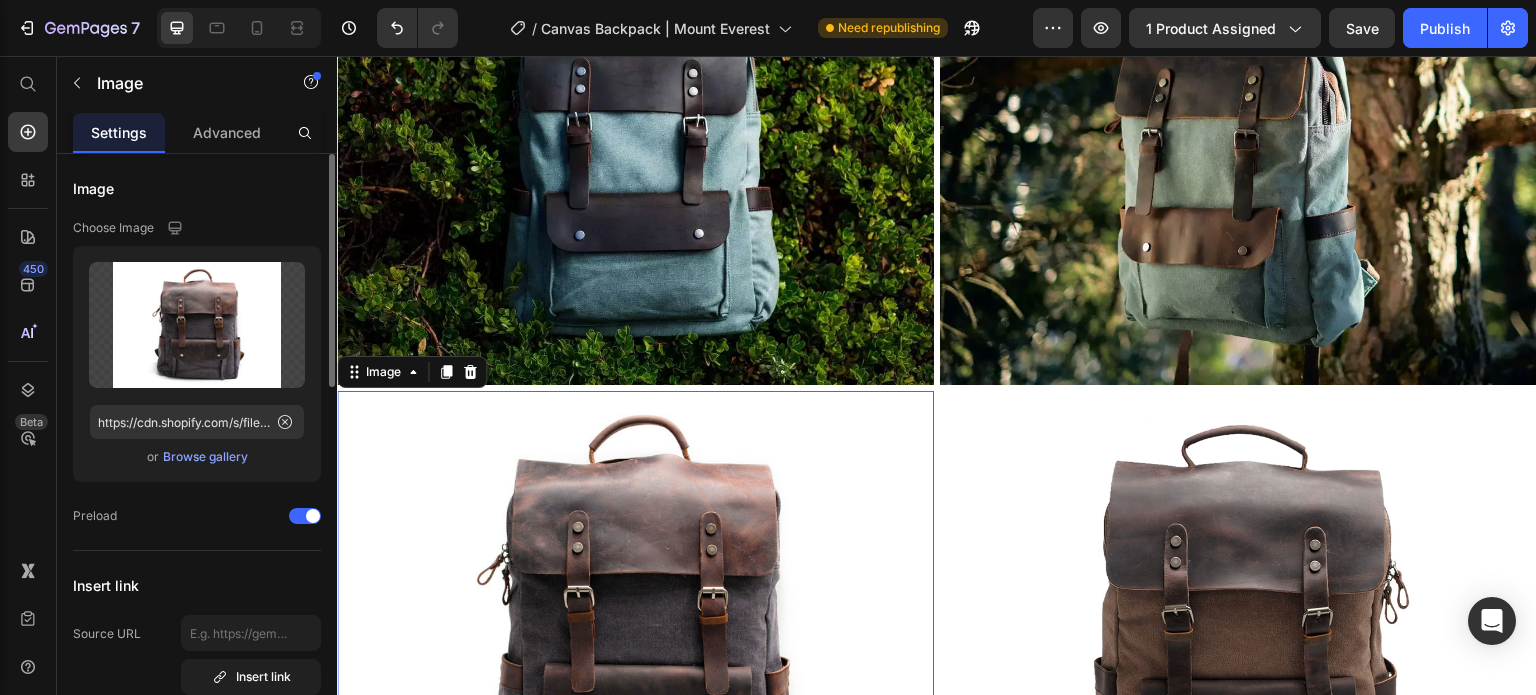 click on "Browse gallery" at bounding box center (205, 457) 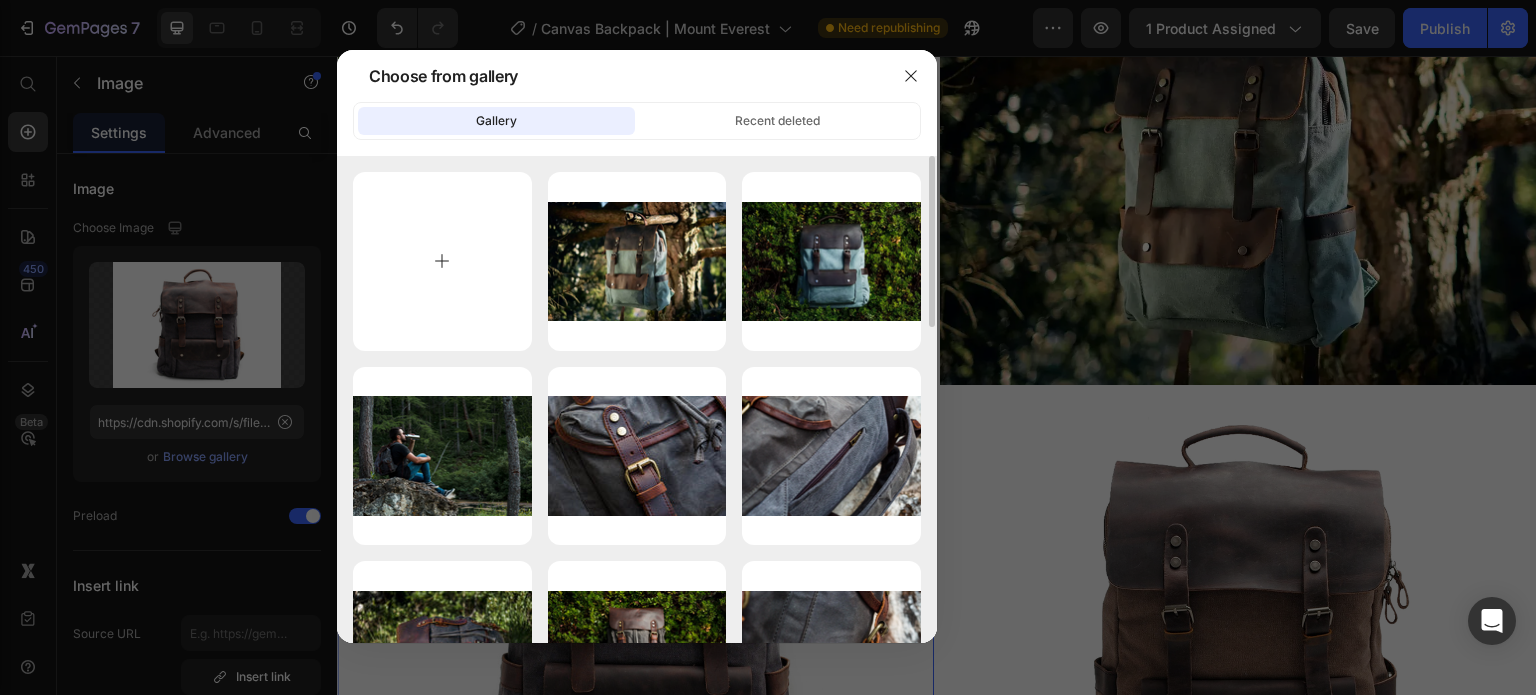 click at bounding box center (442, 261) 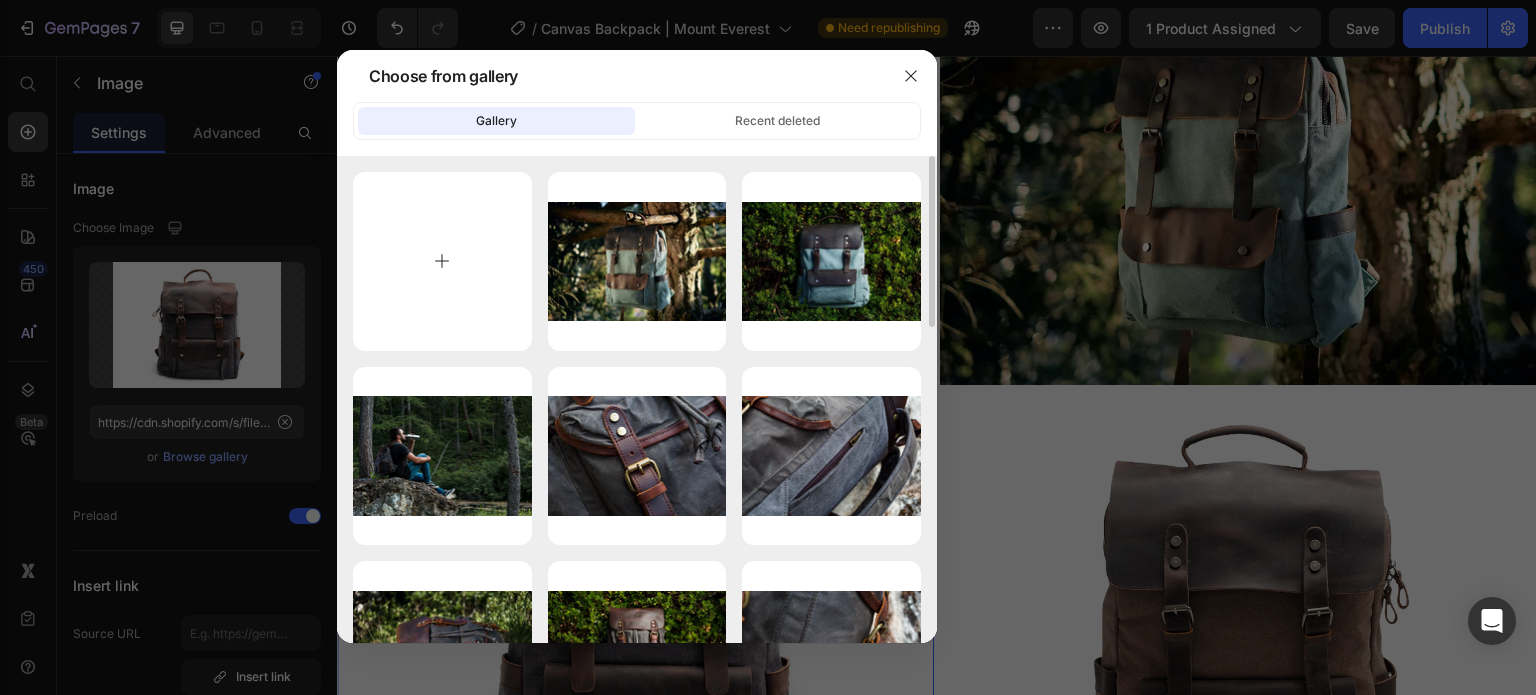 type on "C:\fakepath\hiking-backpack-vintage-01.png" 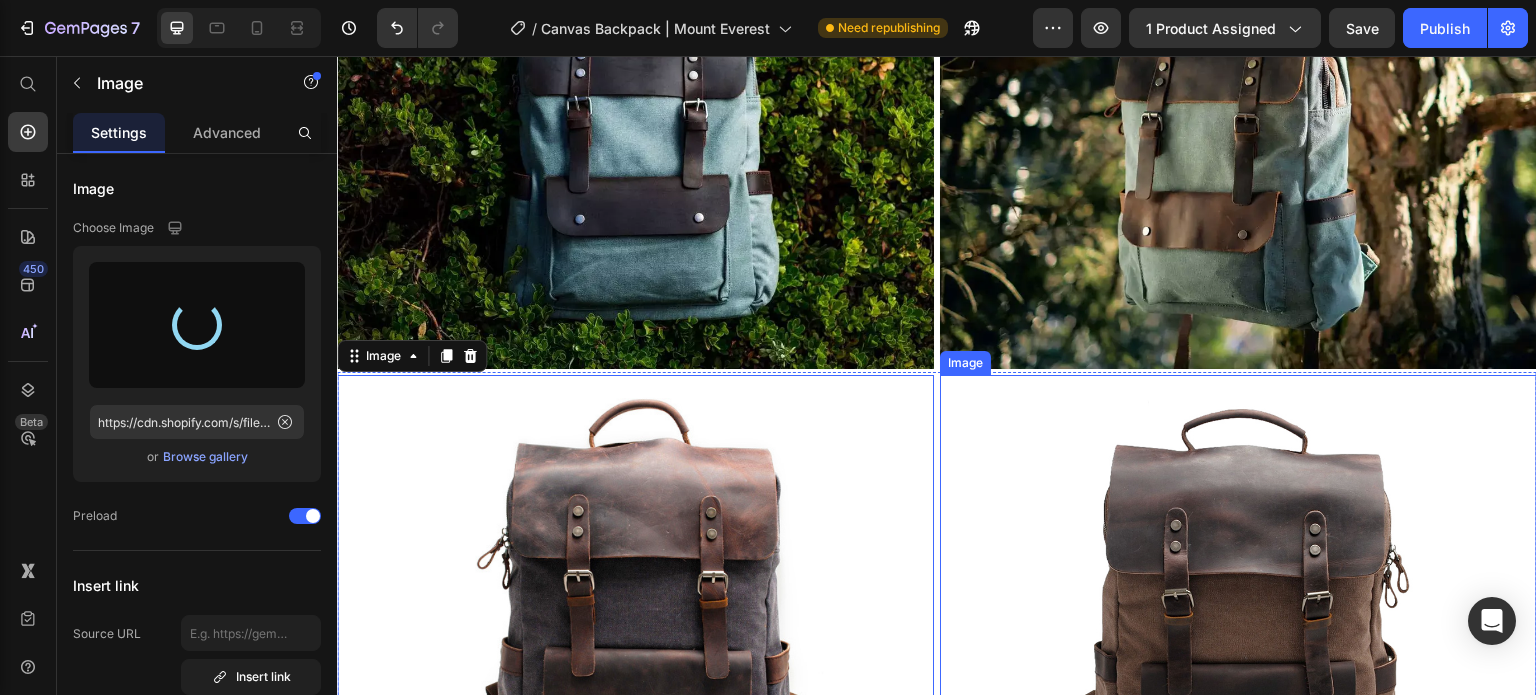 scroll, scrollTop: 3100, scrollLeft: 0, axis: vertical 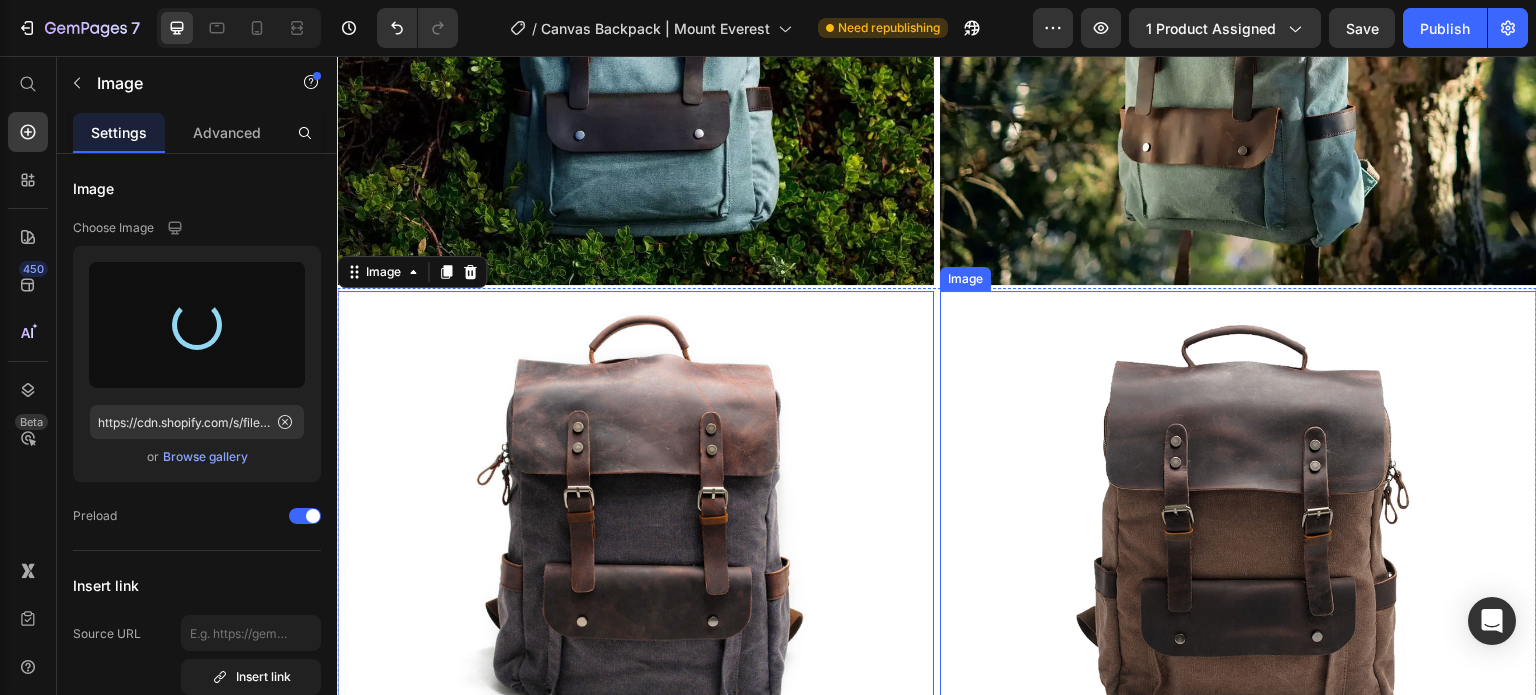 type on "https://cdn.shopify.com/s/files/1/0742/1411/3532/files/gempages_561458054755779440-b2da0621-2949-4be9-aa0d-f6e94ed358db.png" 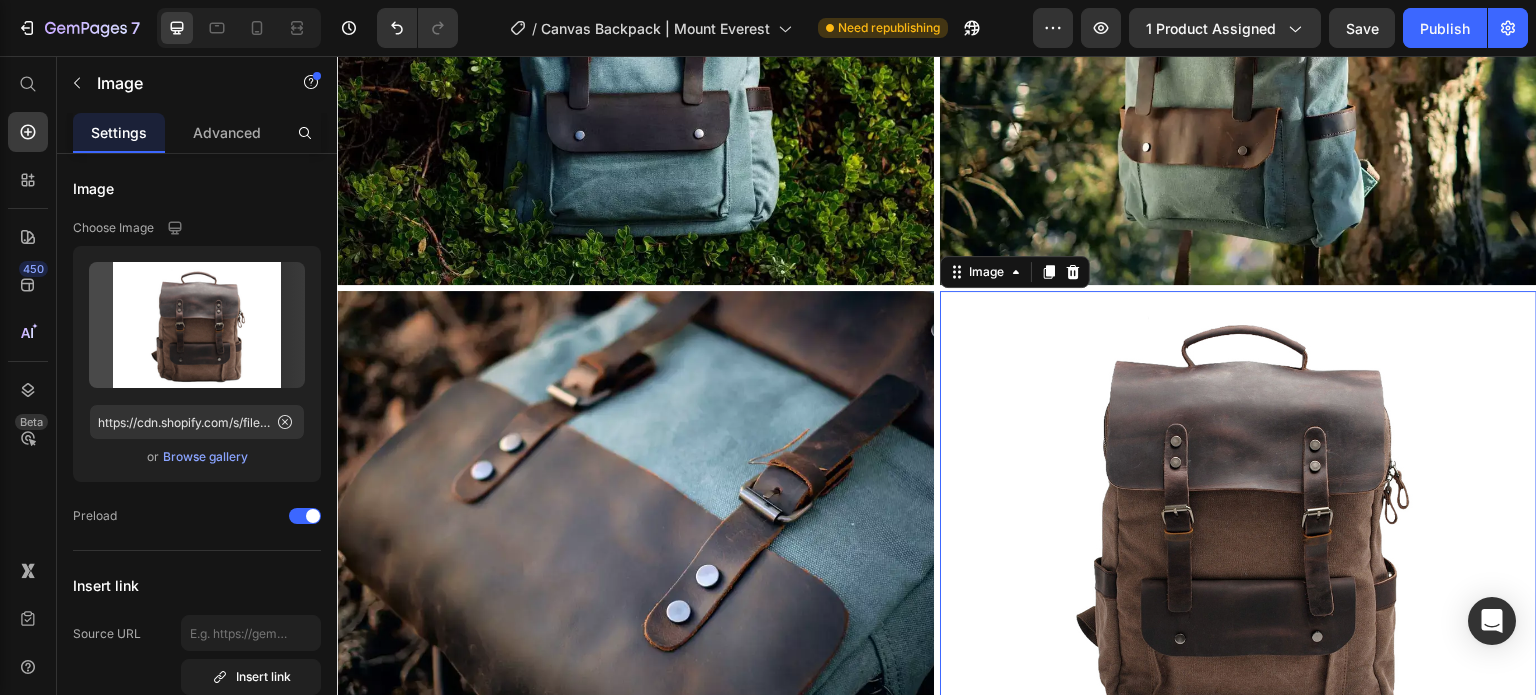 click at bounding box center [1238, 515] 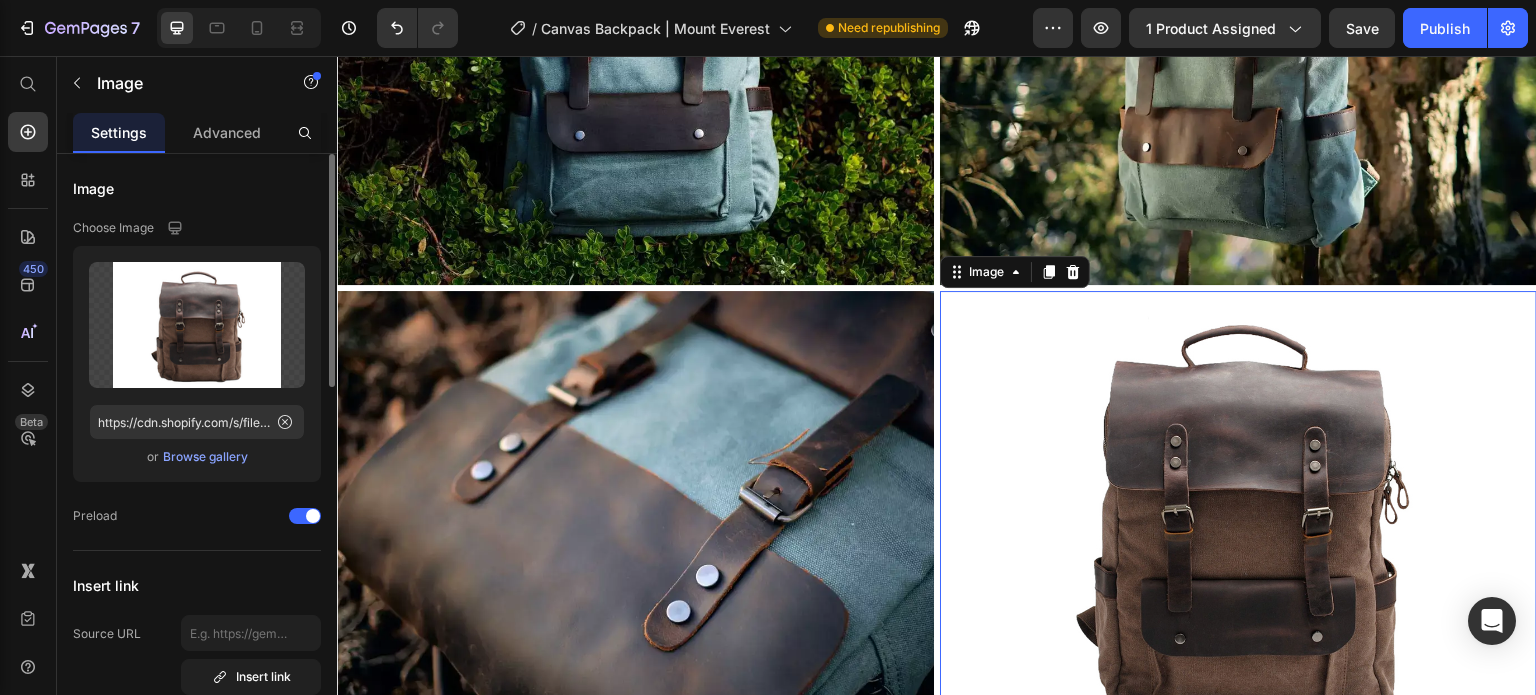click on "Browse gallery" at bounding box center (205, 457) 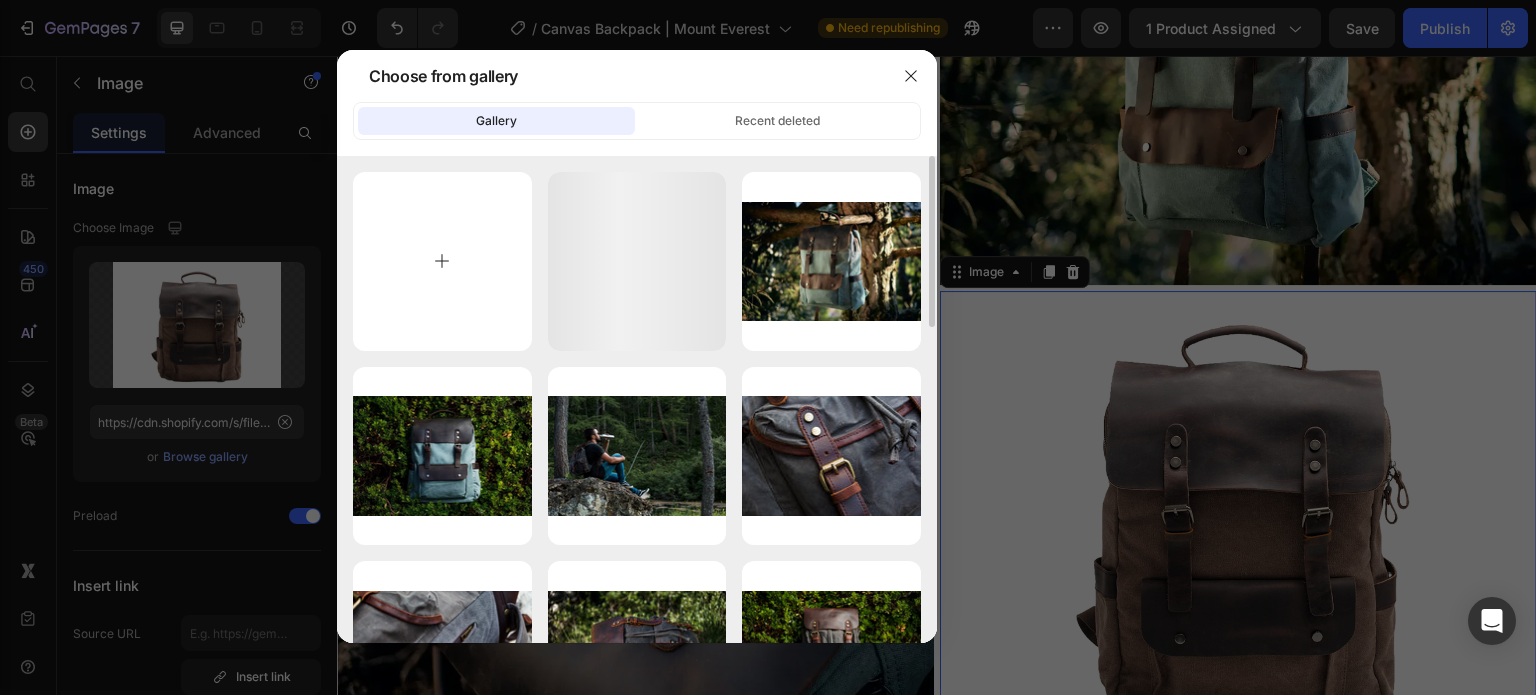 click at bounding box center [442, 261] 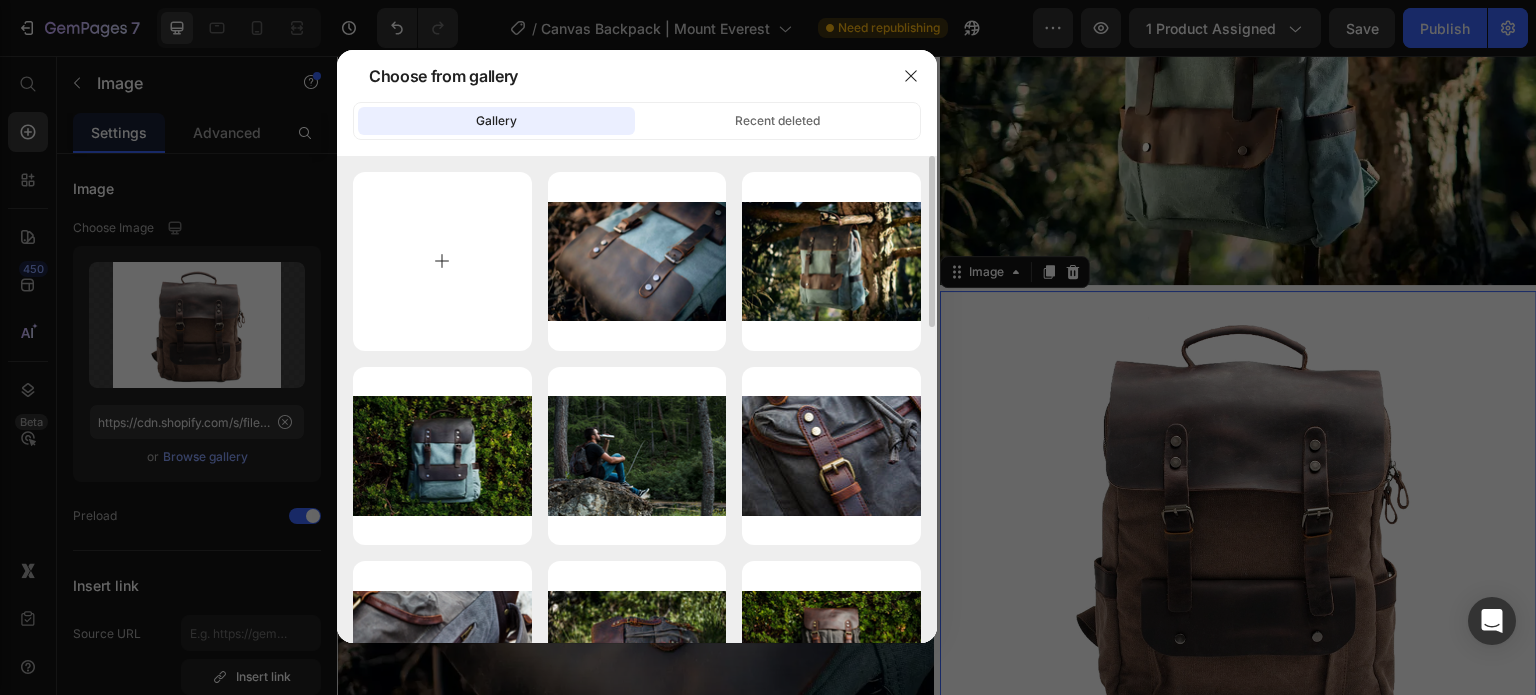 type on "C:\fakepath\canvas-day-pack-01.png" 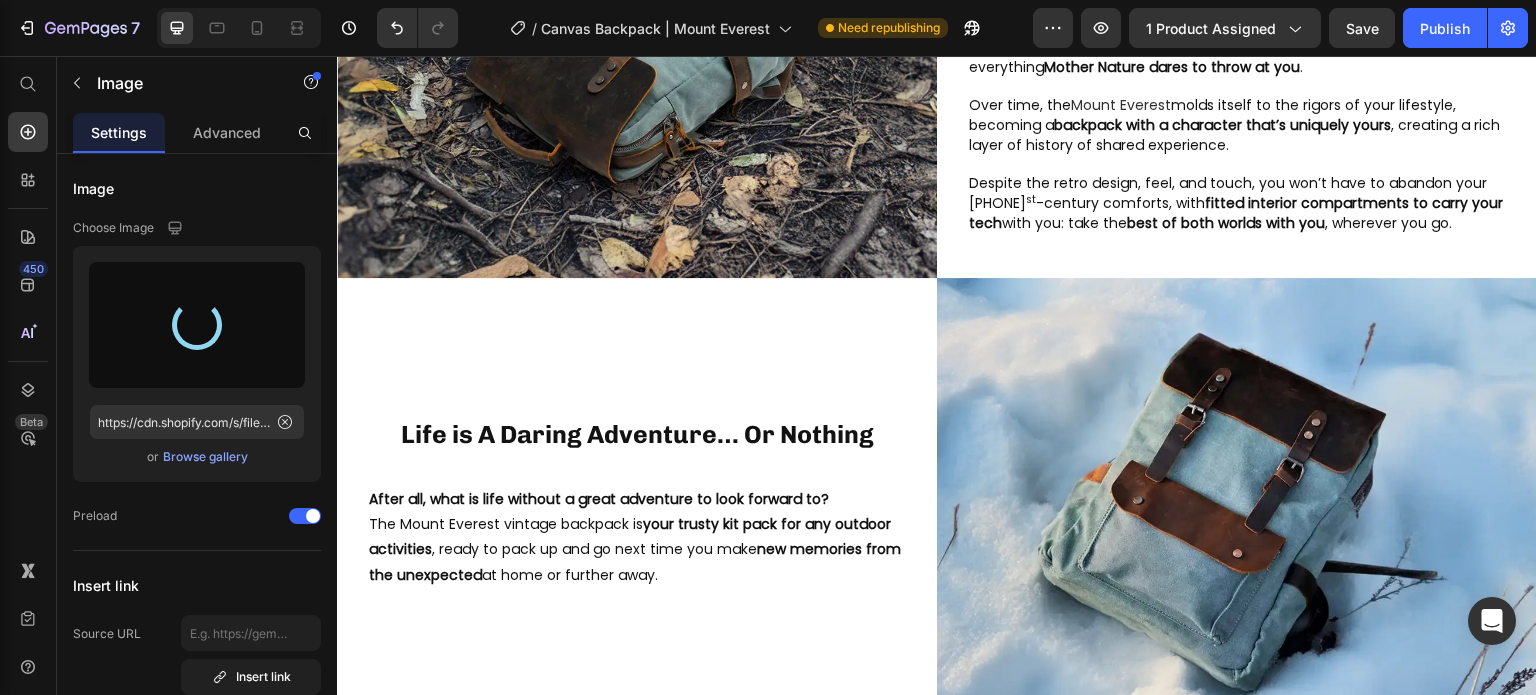 scroll, scrollTop: 1900, scrollLeft: 0, axis: vertical 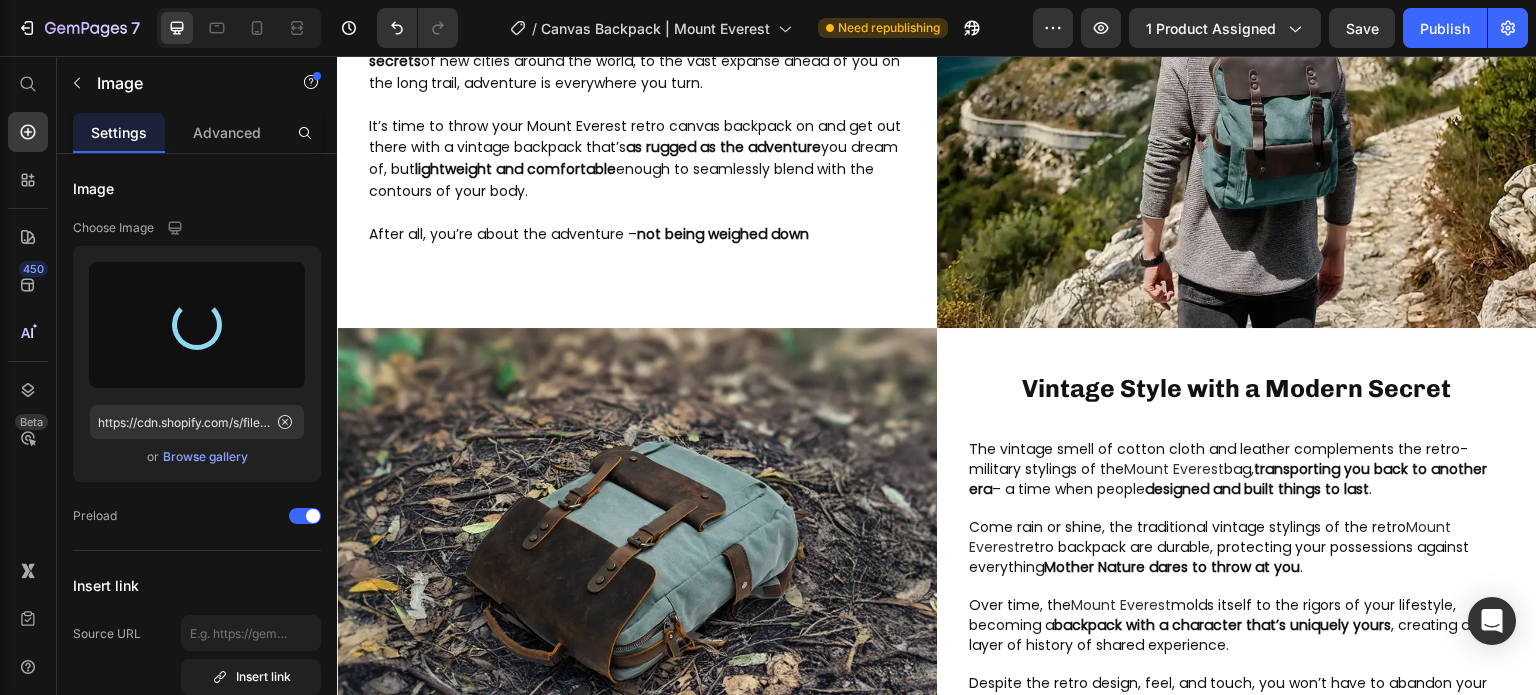 type on "https://cdn.shopify.com/s/files/1/0742/1411/3532/files/gempages_561458054755779440-94a1d992-fe13-4296-9910-893b34e885d4.png" 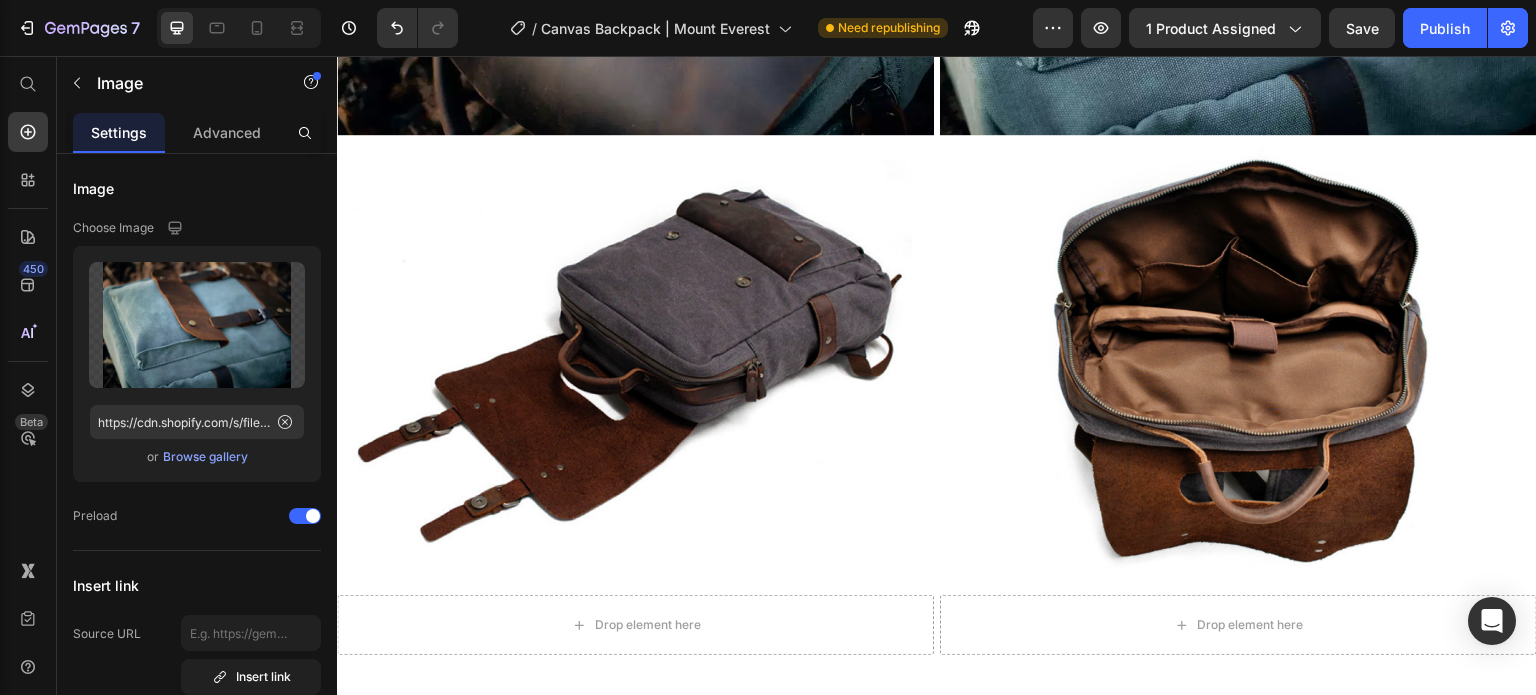 scroll, scrollTop: 3700, scrollLeft: 0, axis: vertical 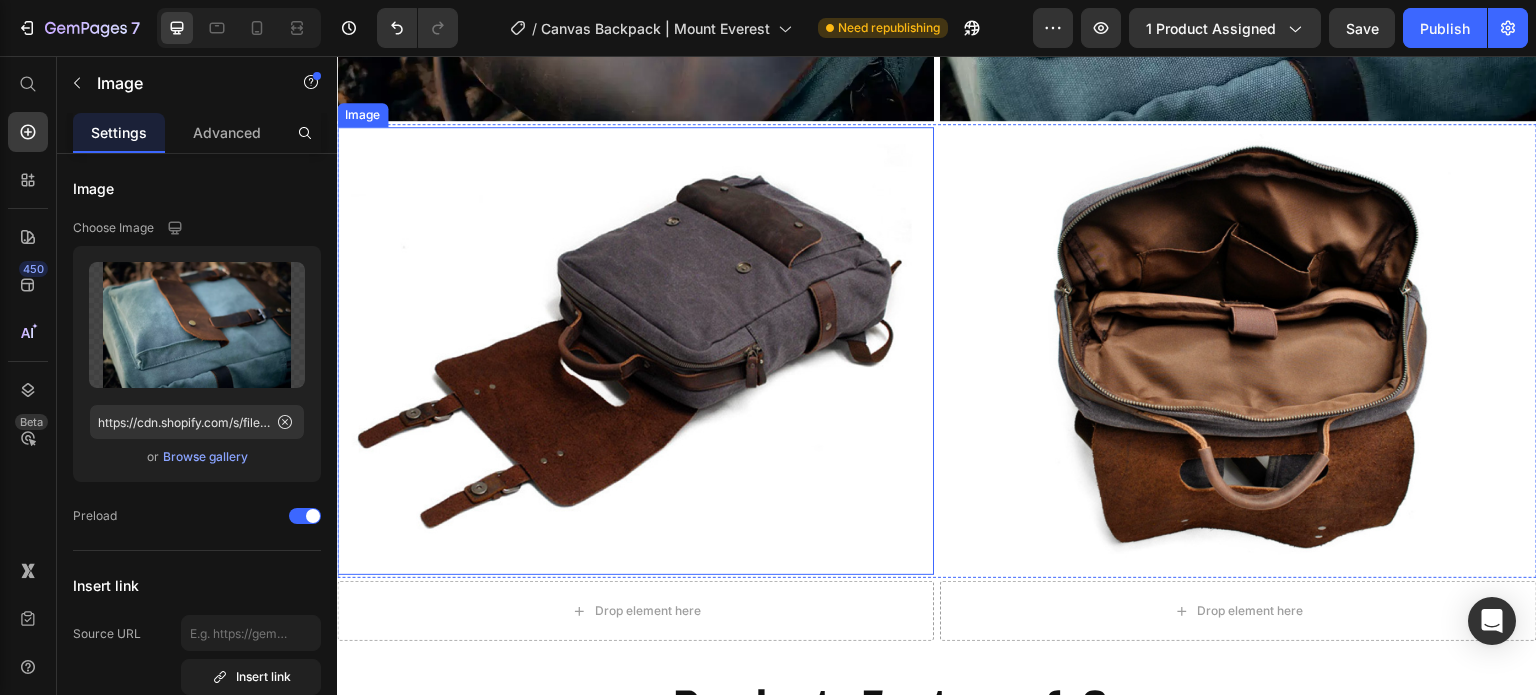 click at bounding box center [635, 351] 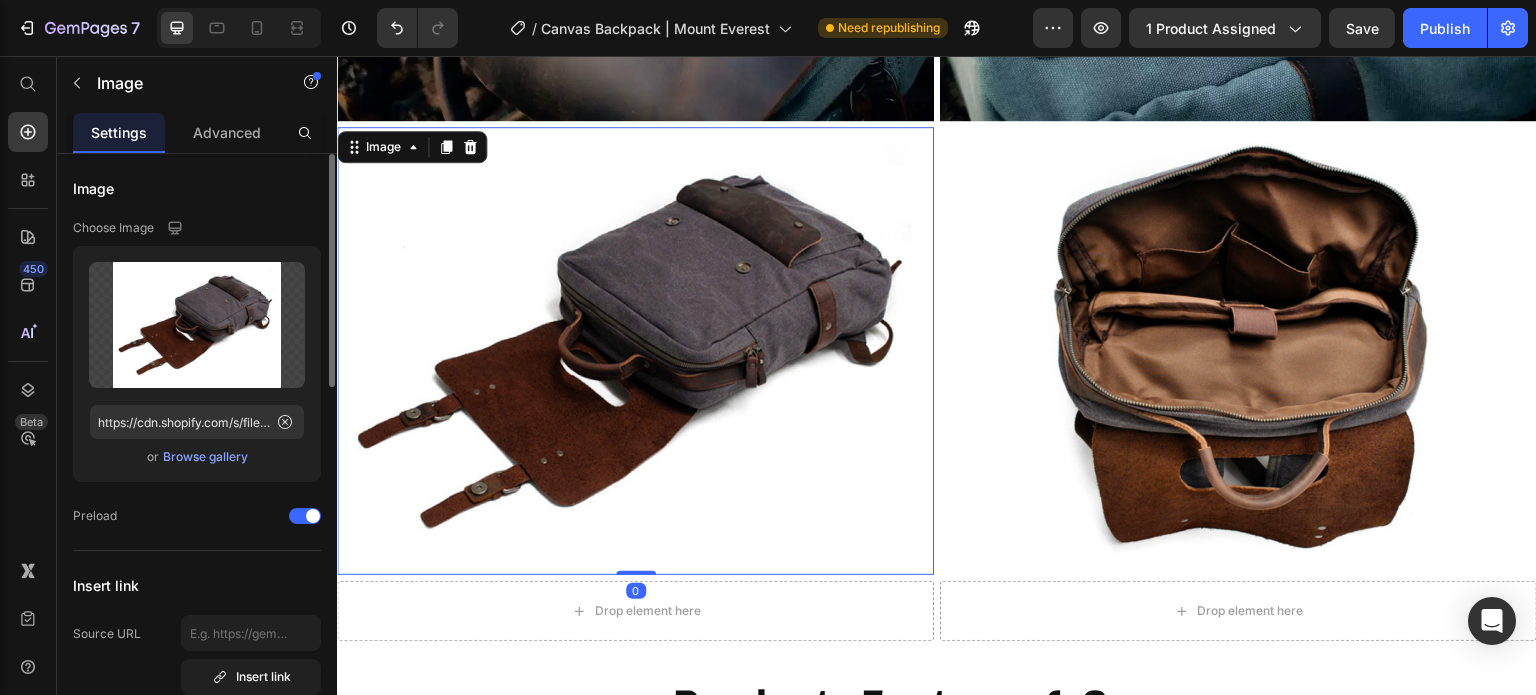click on "Browse gallery" at bounding box center [205, 457] 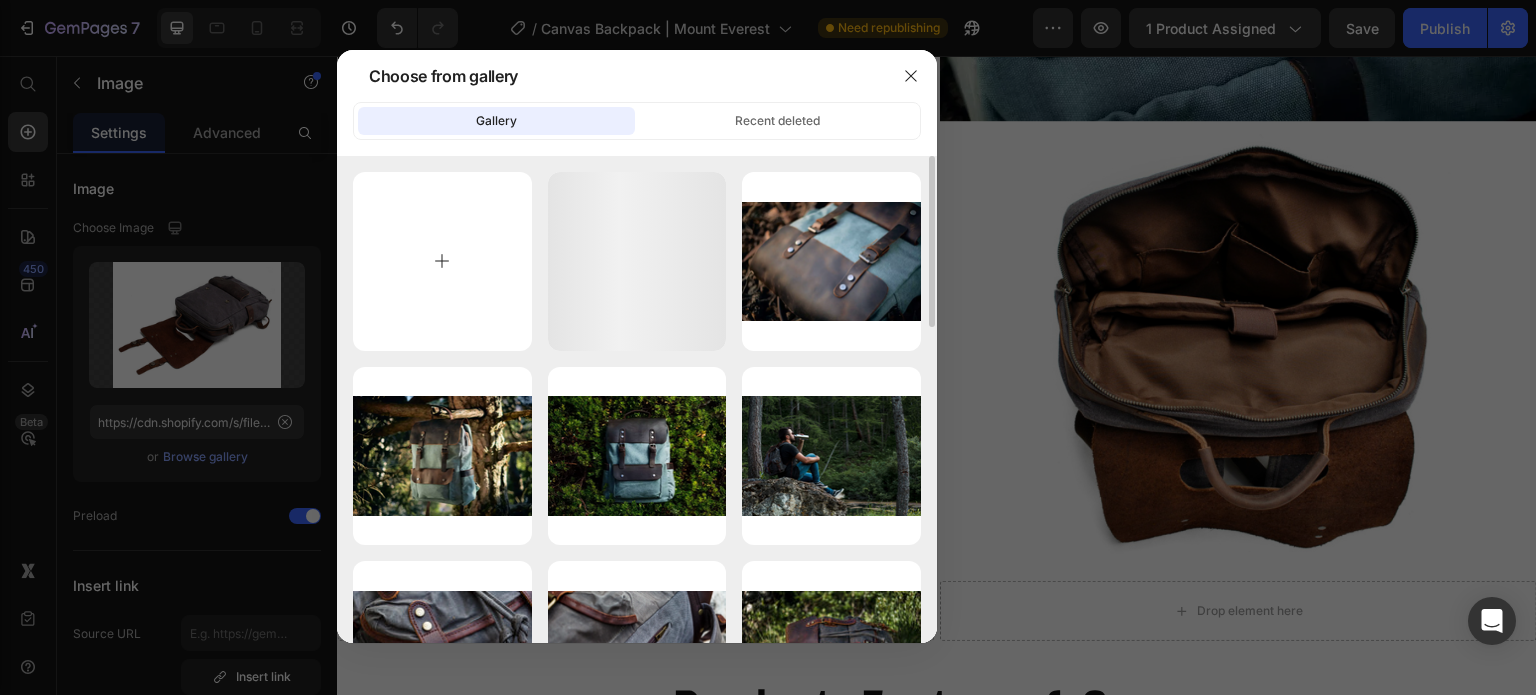 click at bounding box center (442, 261) 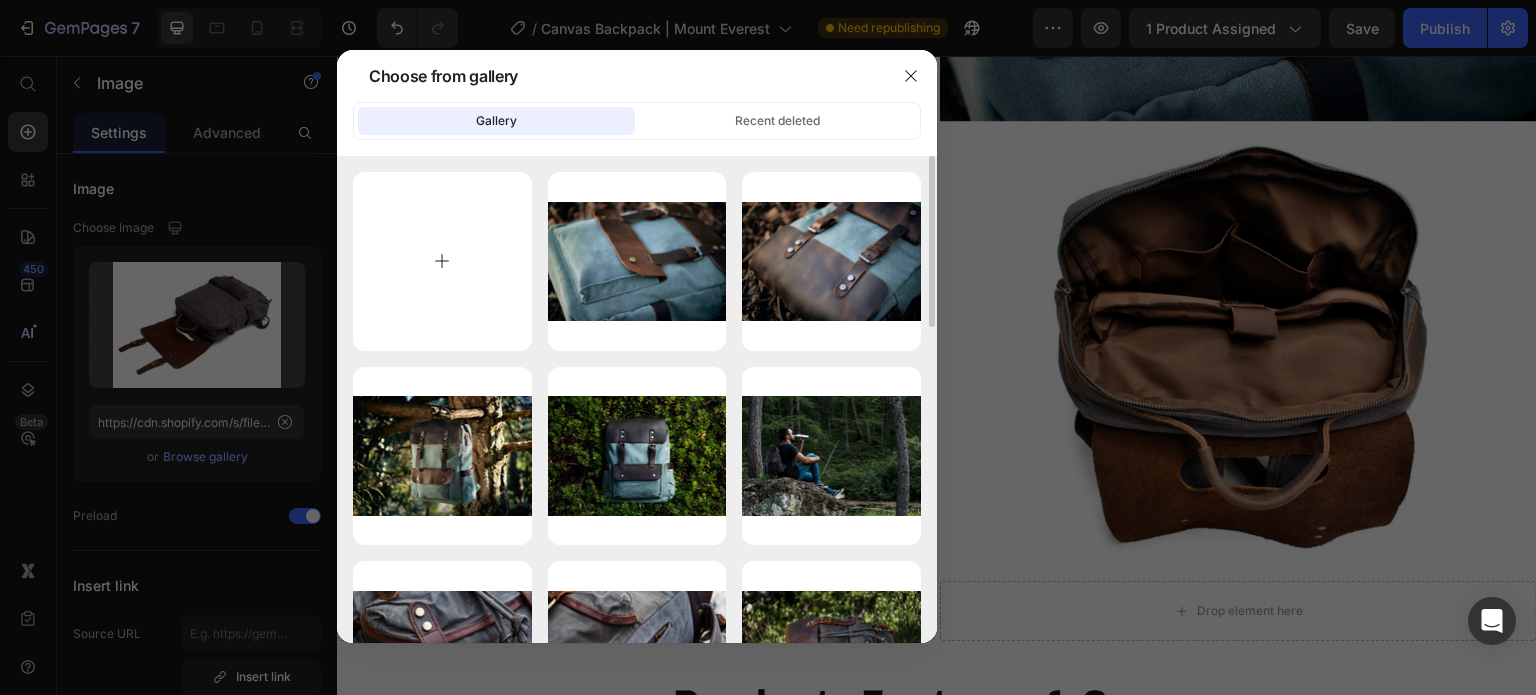 type on "C:\fakepath\canvas-carry-on-backpack-01.png" 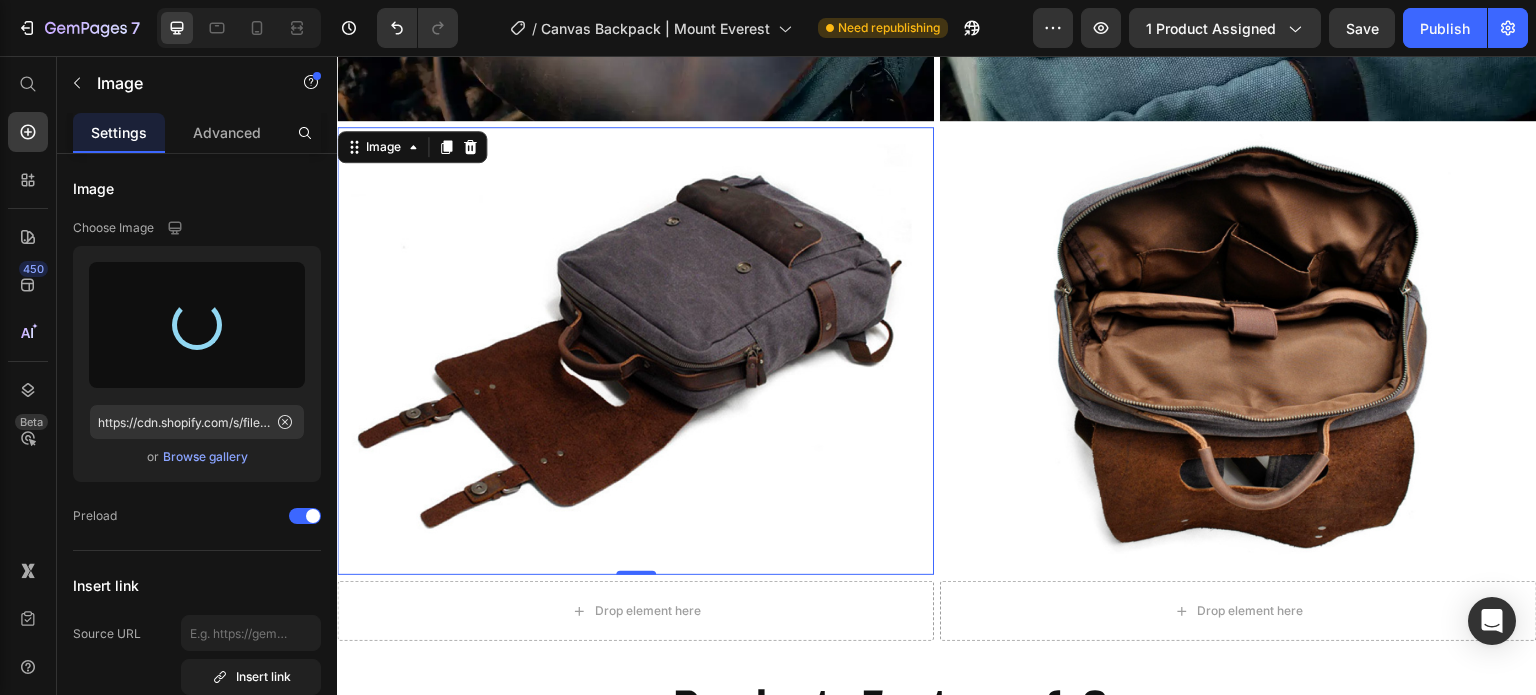 type on "https://cdn.shopify.com/s/files/1/0742/1411/3532/files/gempages_561458054755779440-272b810a-cd6b-44ec-95c3-977a0d25c664.png" 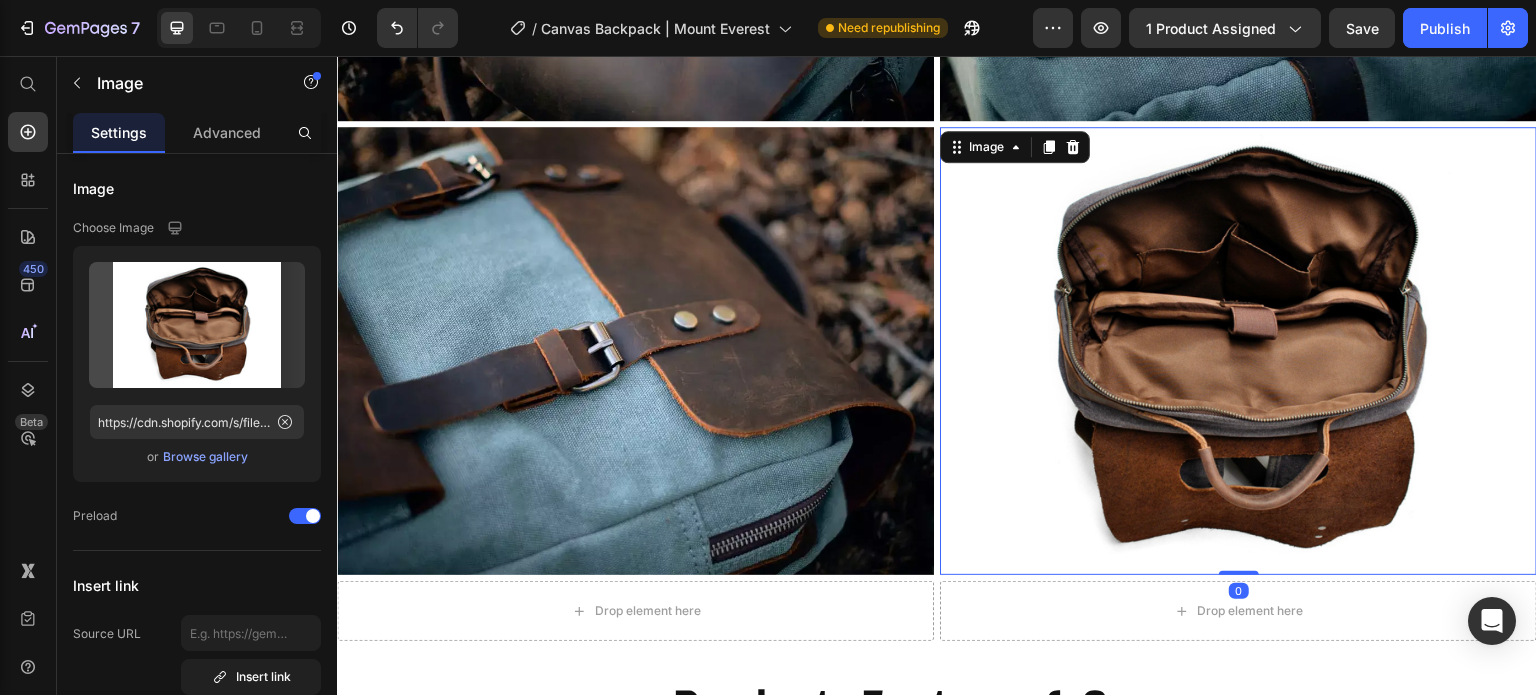 click at bounding box center (1238, 351) 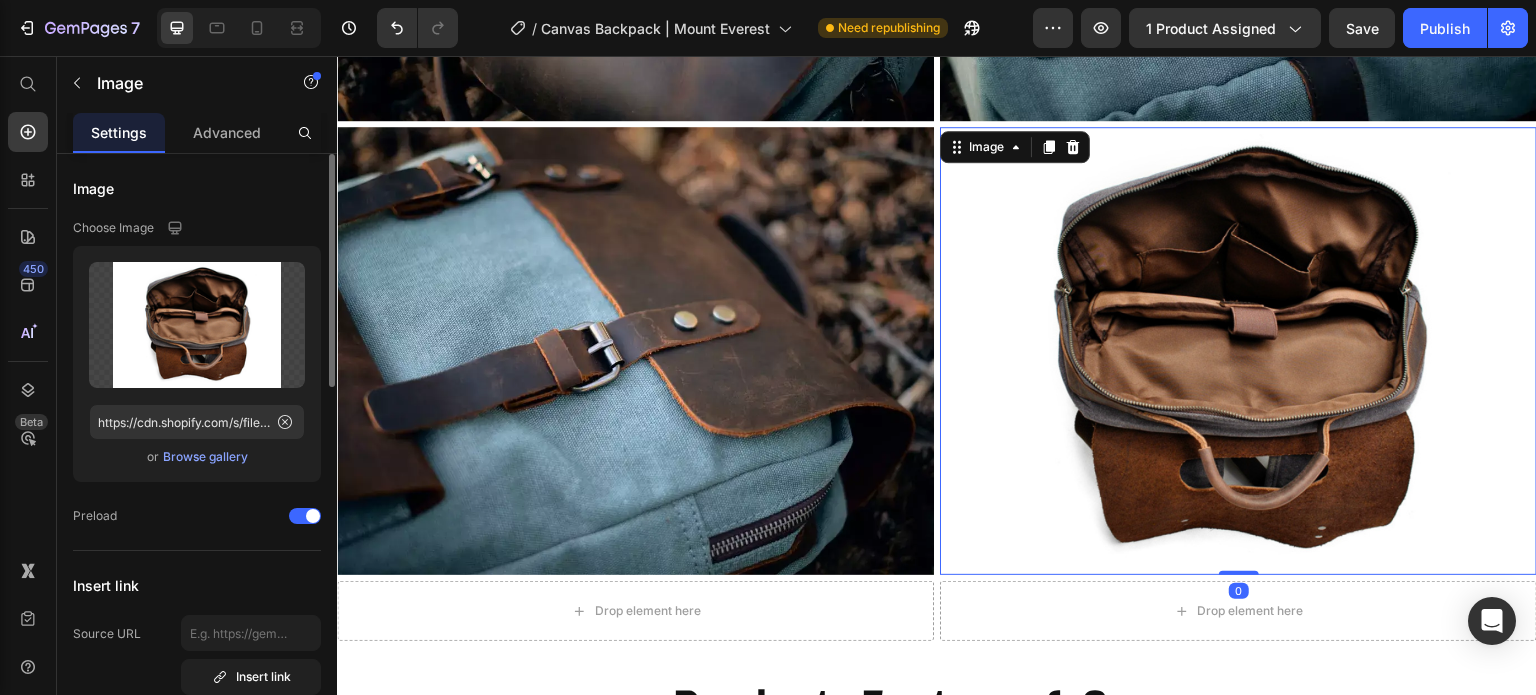 click on "Browse gallery" at bounding box center (205, 457) 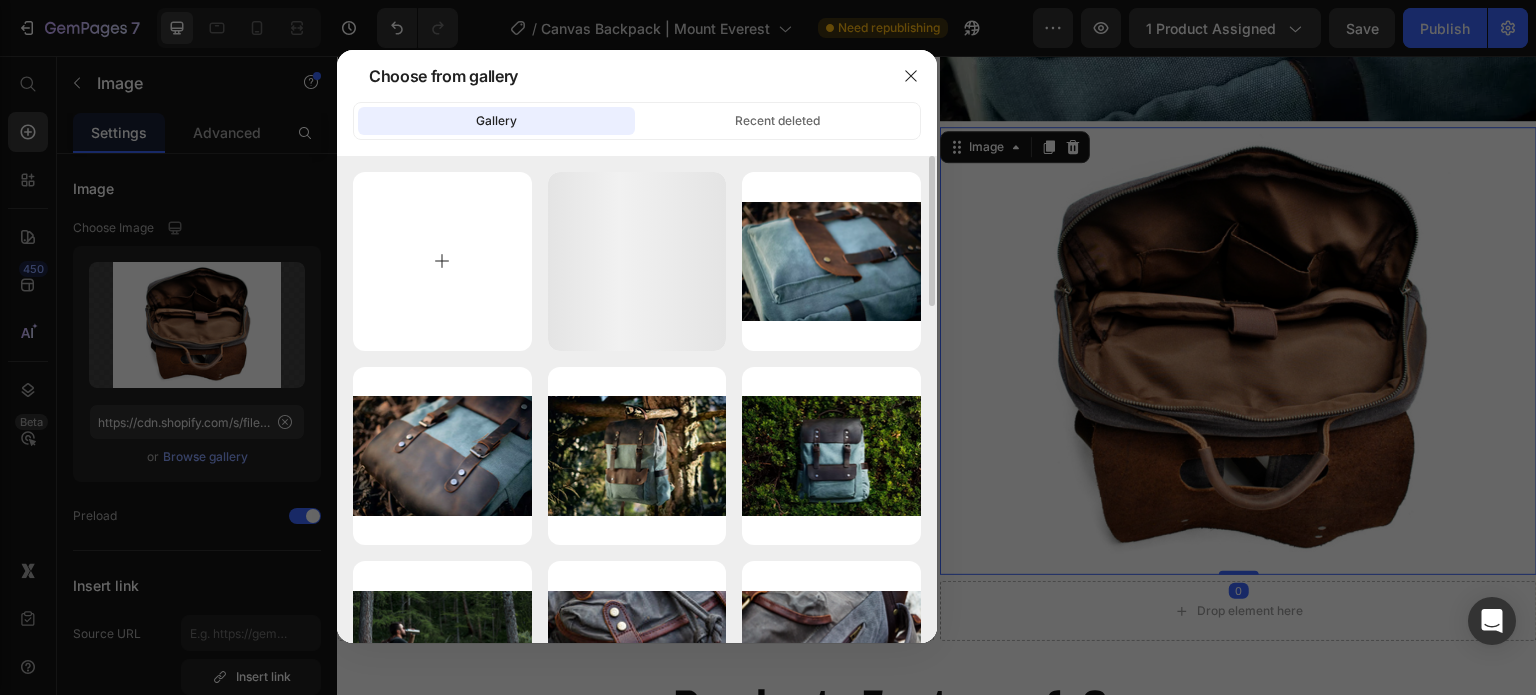 click at bounding box center (442, 261) 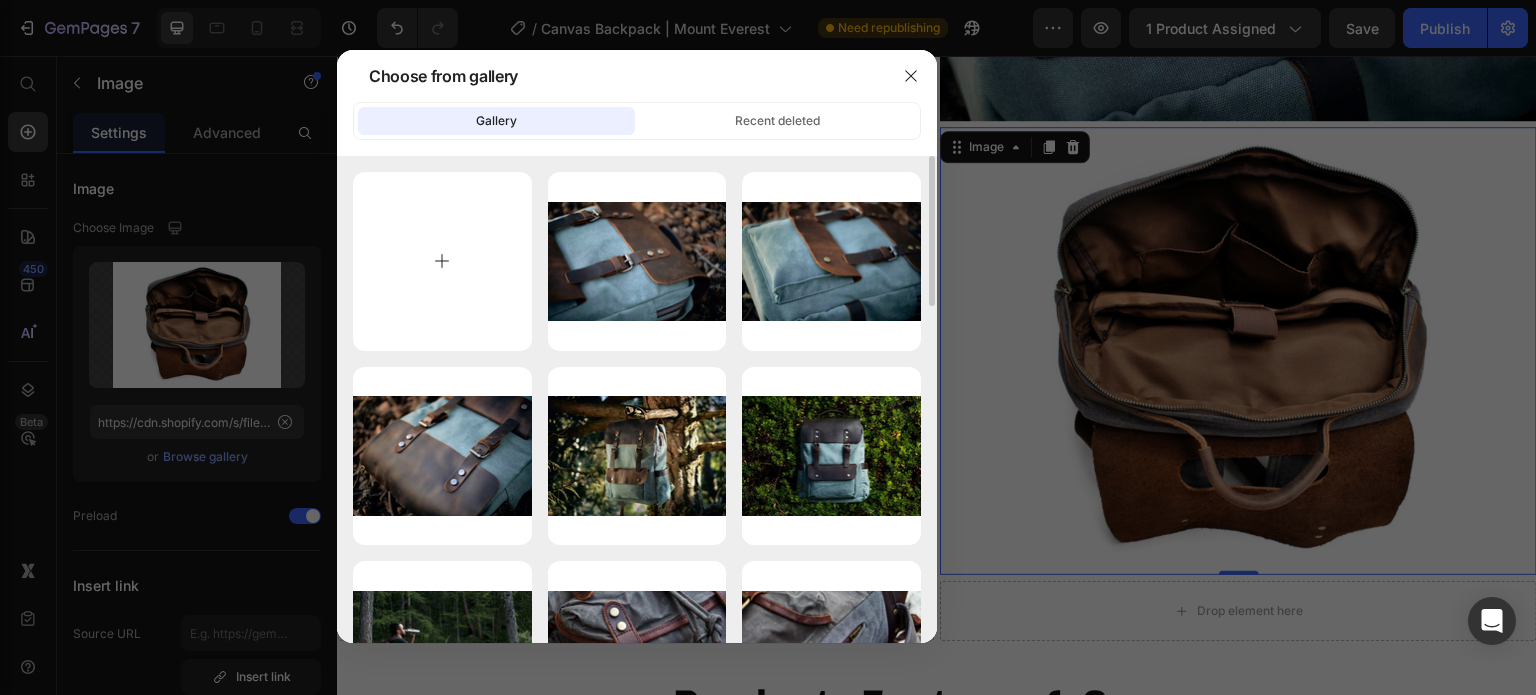 type on "C:\fakepath\canvas-backpack-with-leather-trim-01 (1).png" 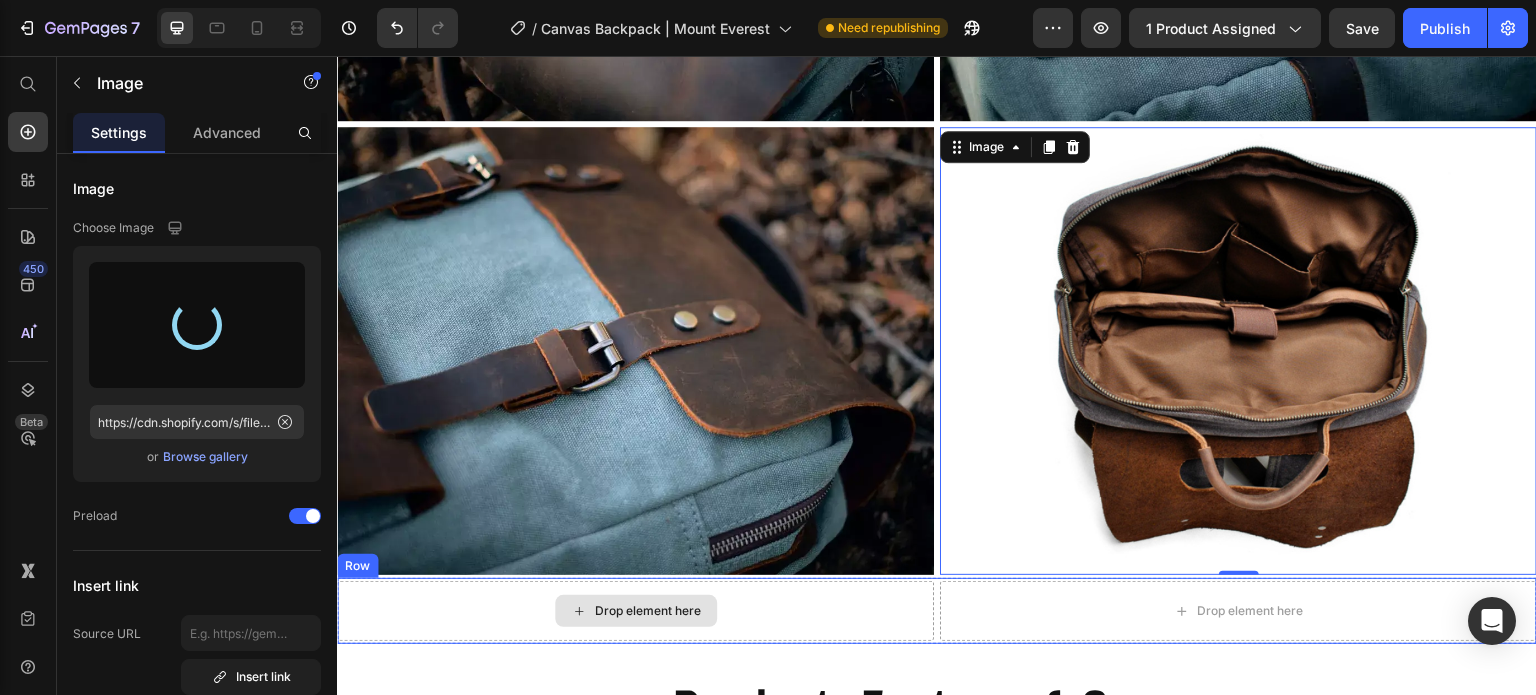 type on "https://cdn.shopify.com/s/files/1/0742/1411/3532/files/gempages_561458054755779440-6aa24992-7198-4594-95dc-d149861c76ba.png" 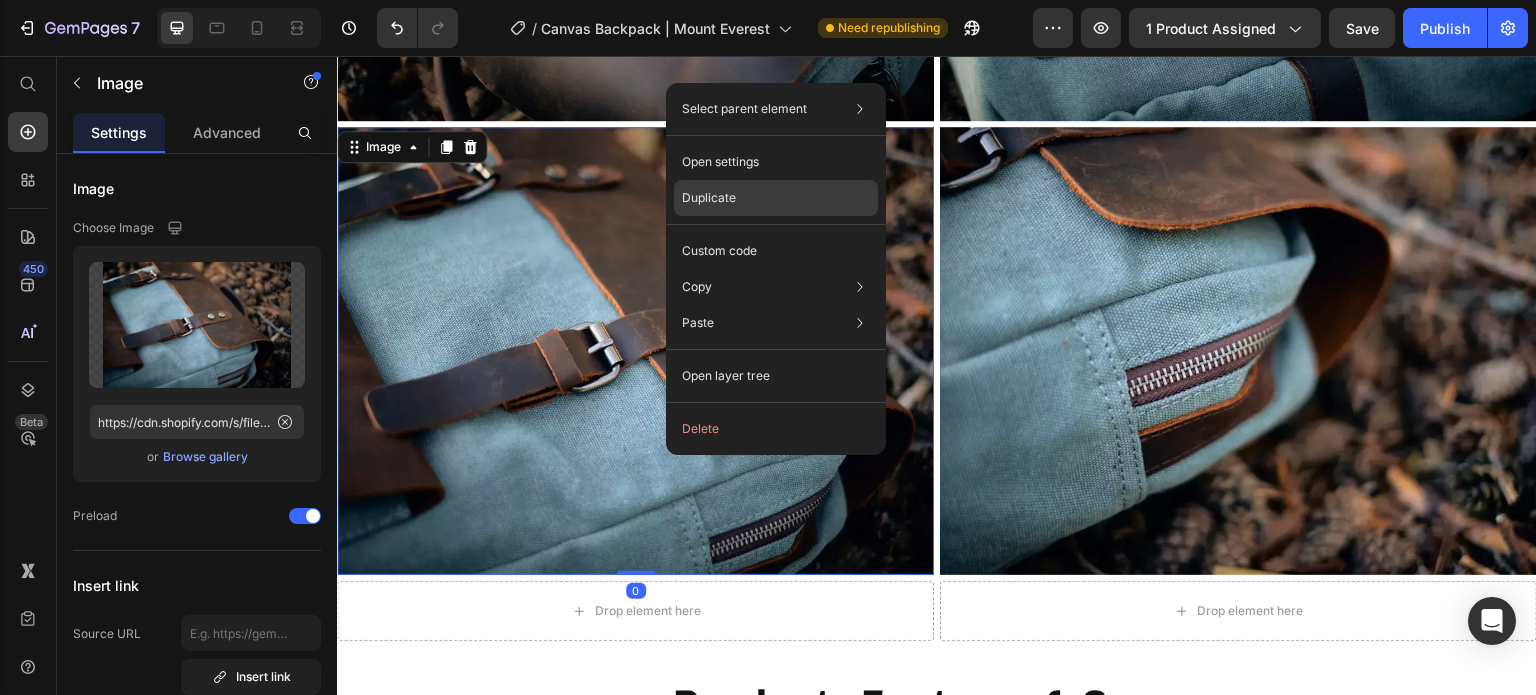 click on "Duplicate" 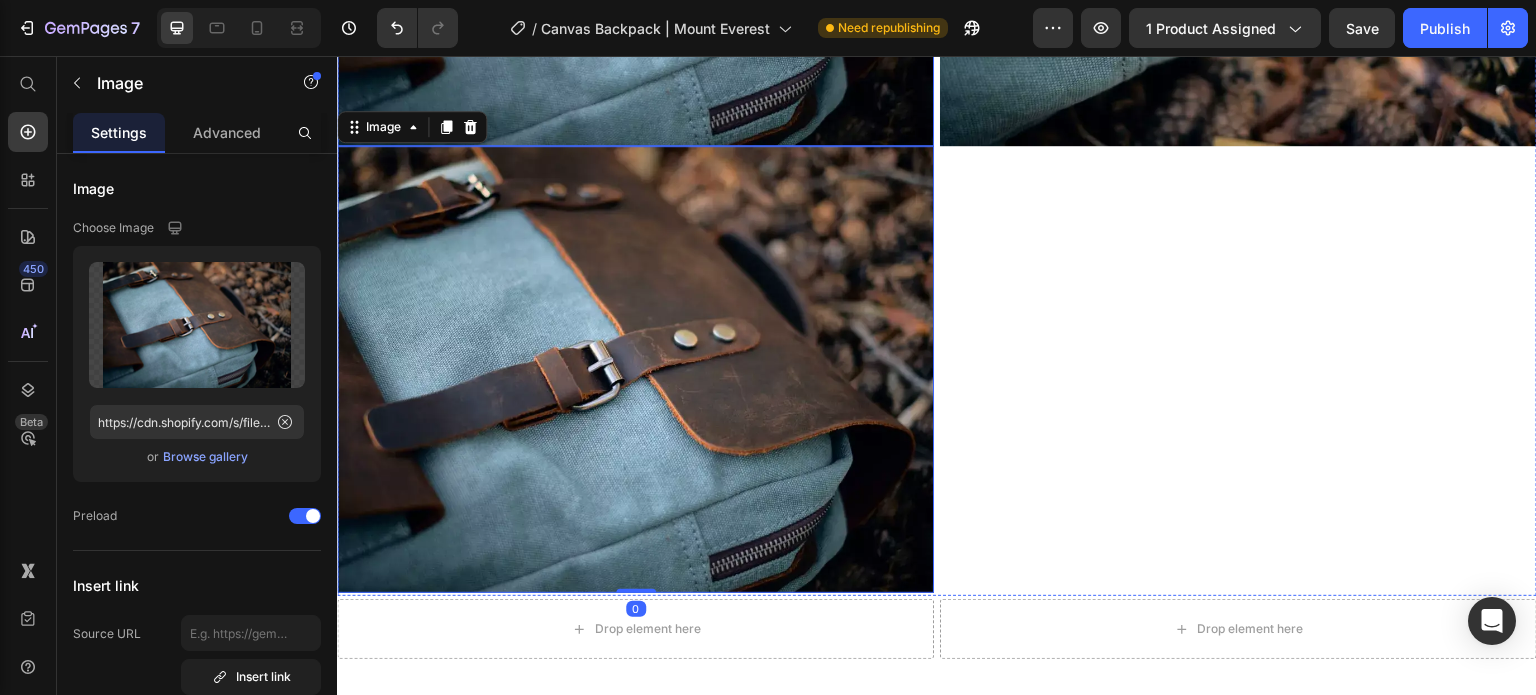 scroll, scrollTop: 4132, scrollLeft: 0, axis: vertical 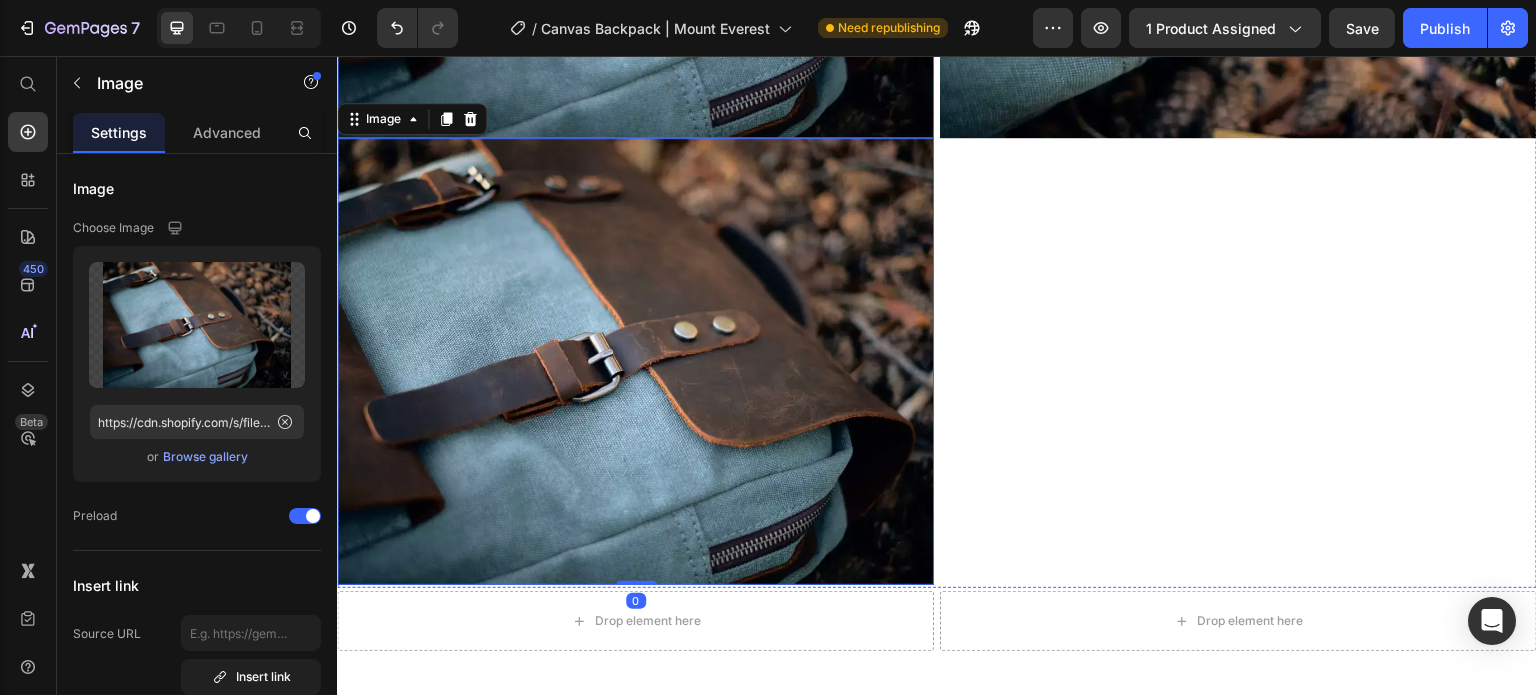 click at bounding box center [635, -86] 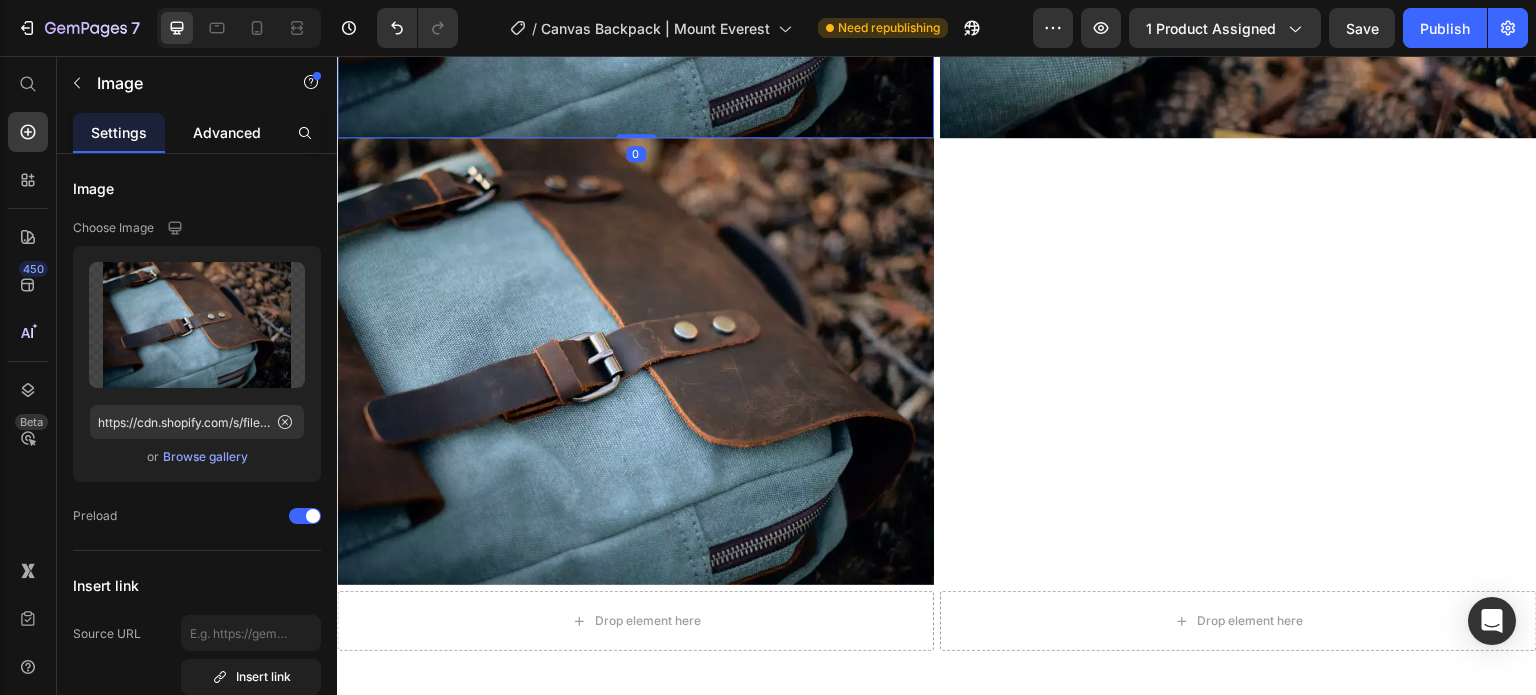 click on "Advanced" at bounding box center (227, 132) 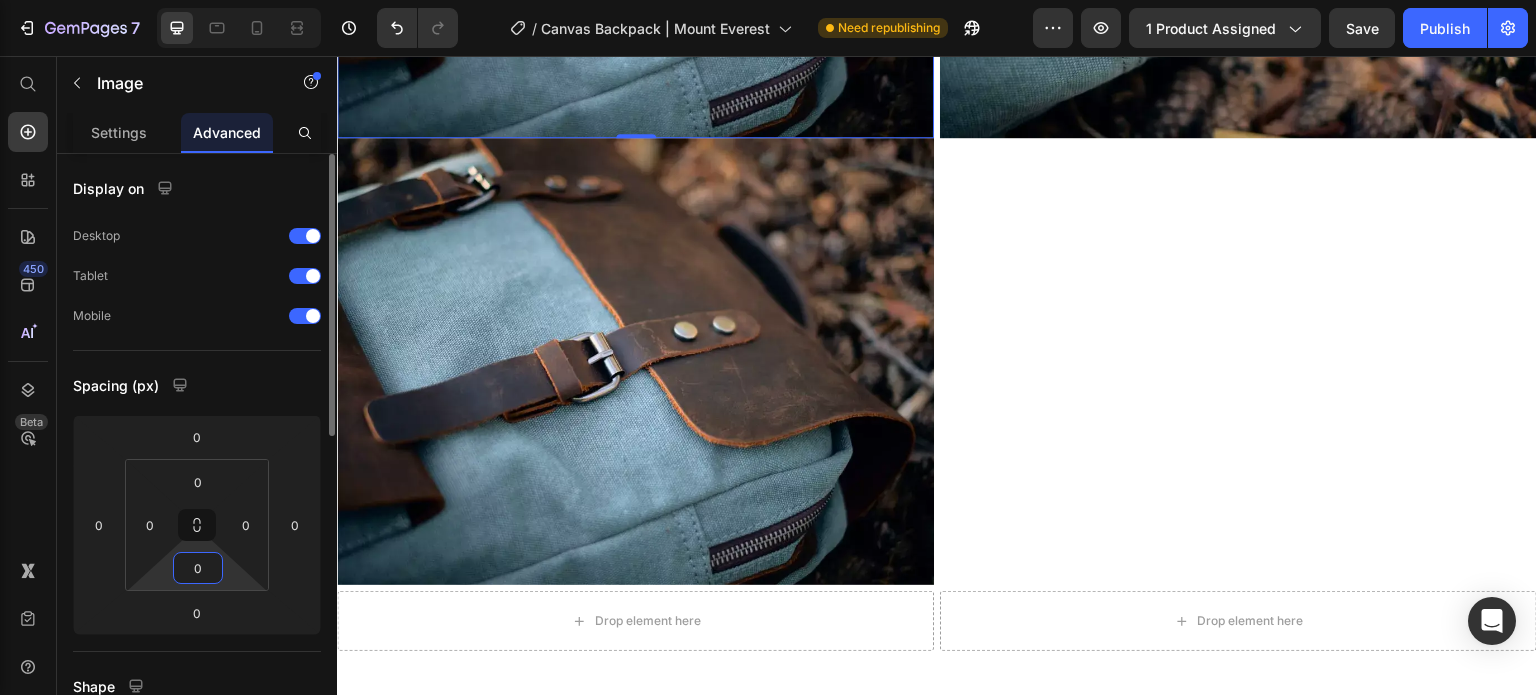 click on "0" at bounding box center (198, 568) 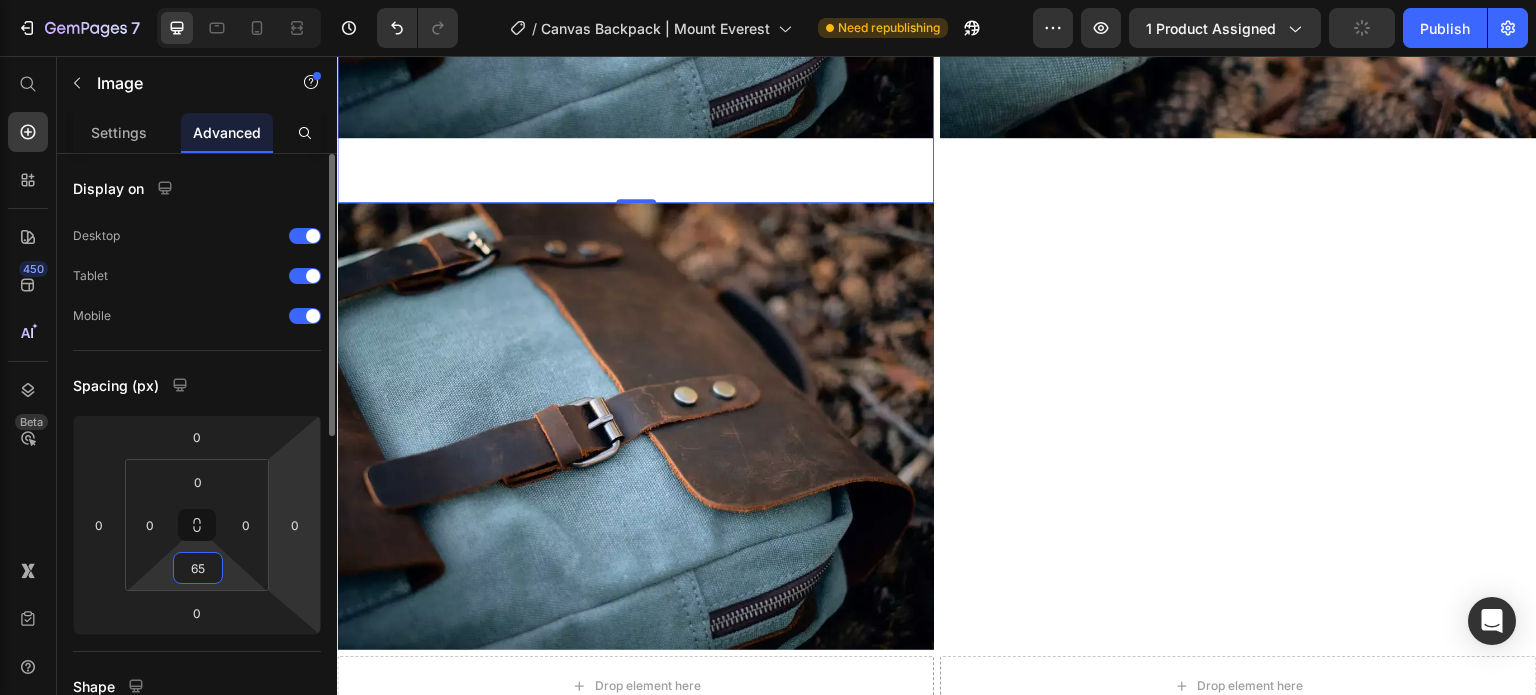 type on "6" 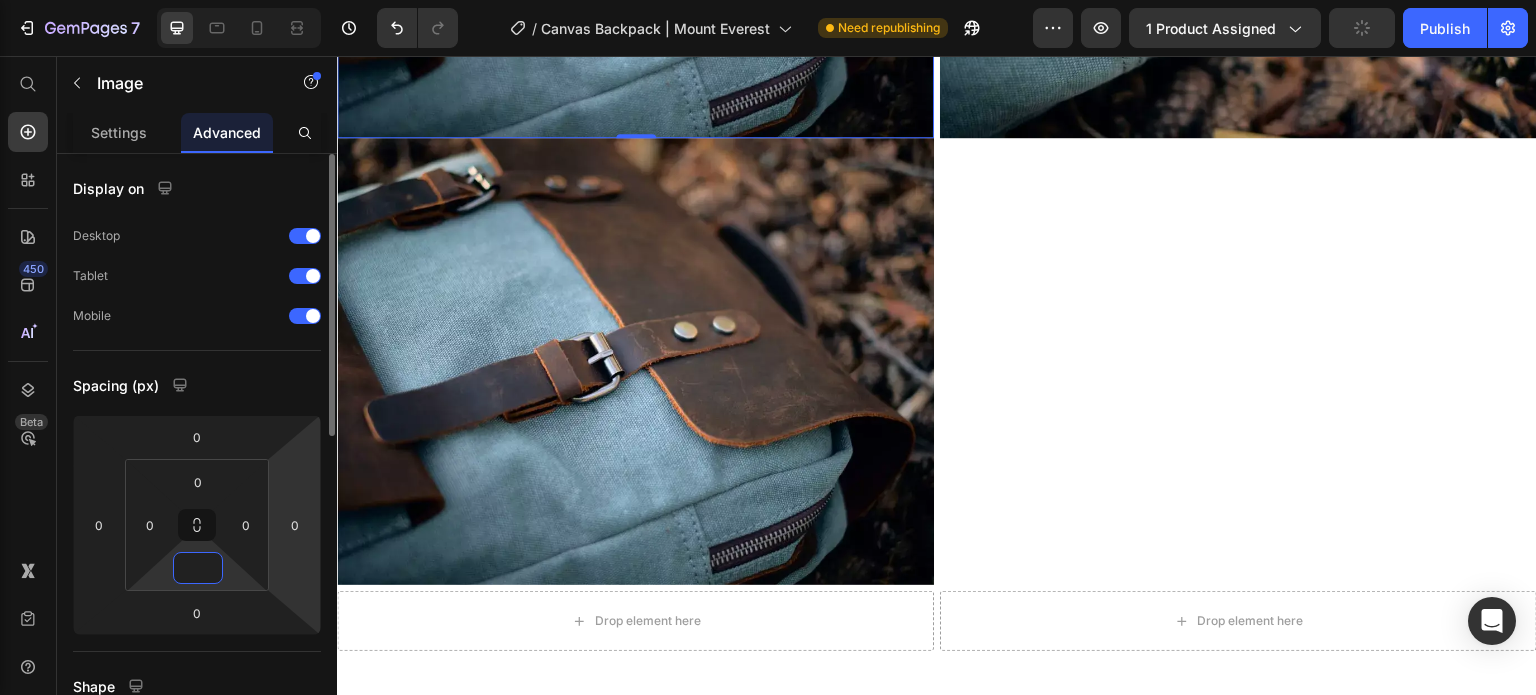 type on "5" 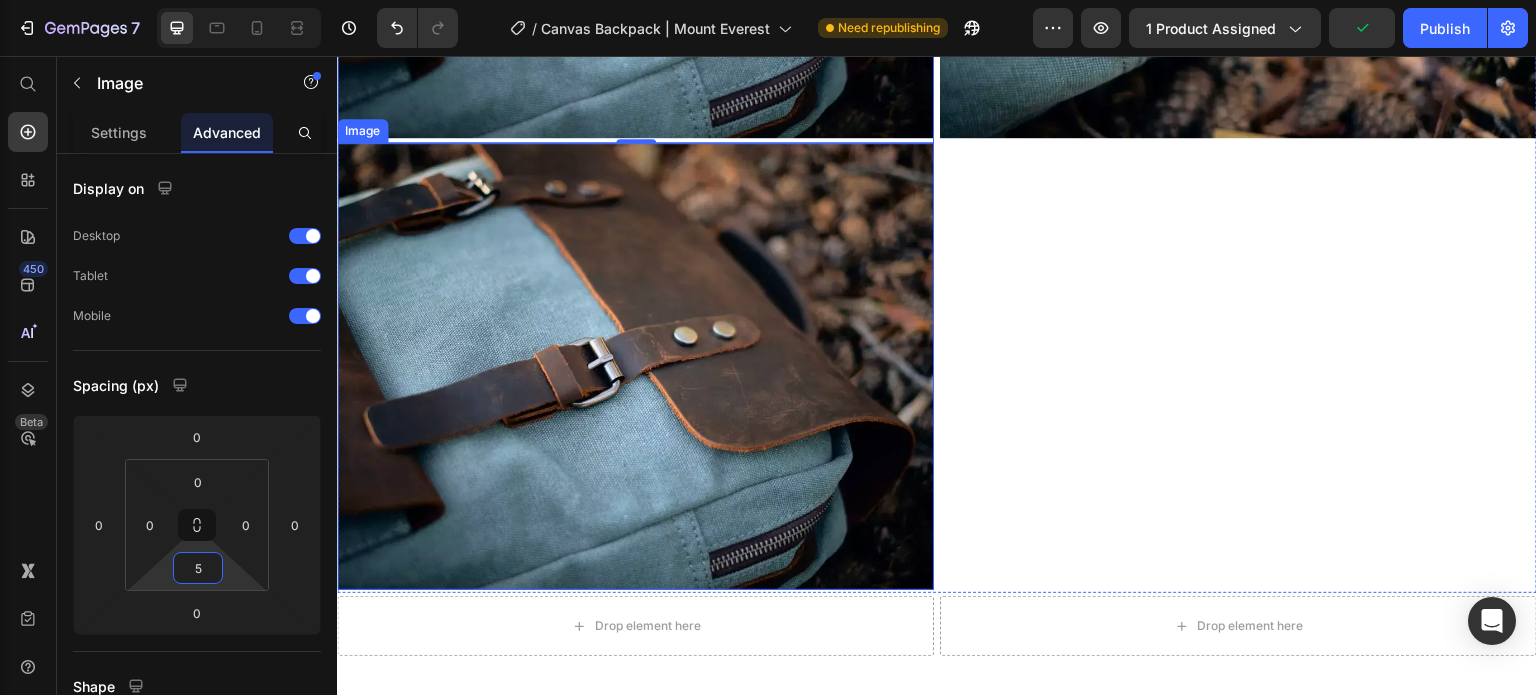 click at bounding box center [635, 367] 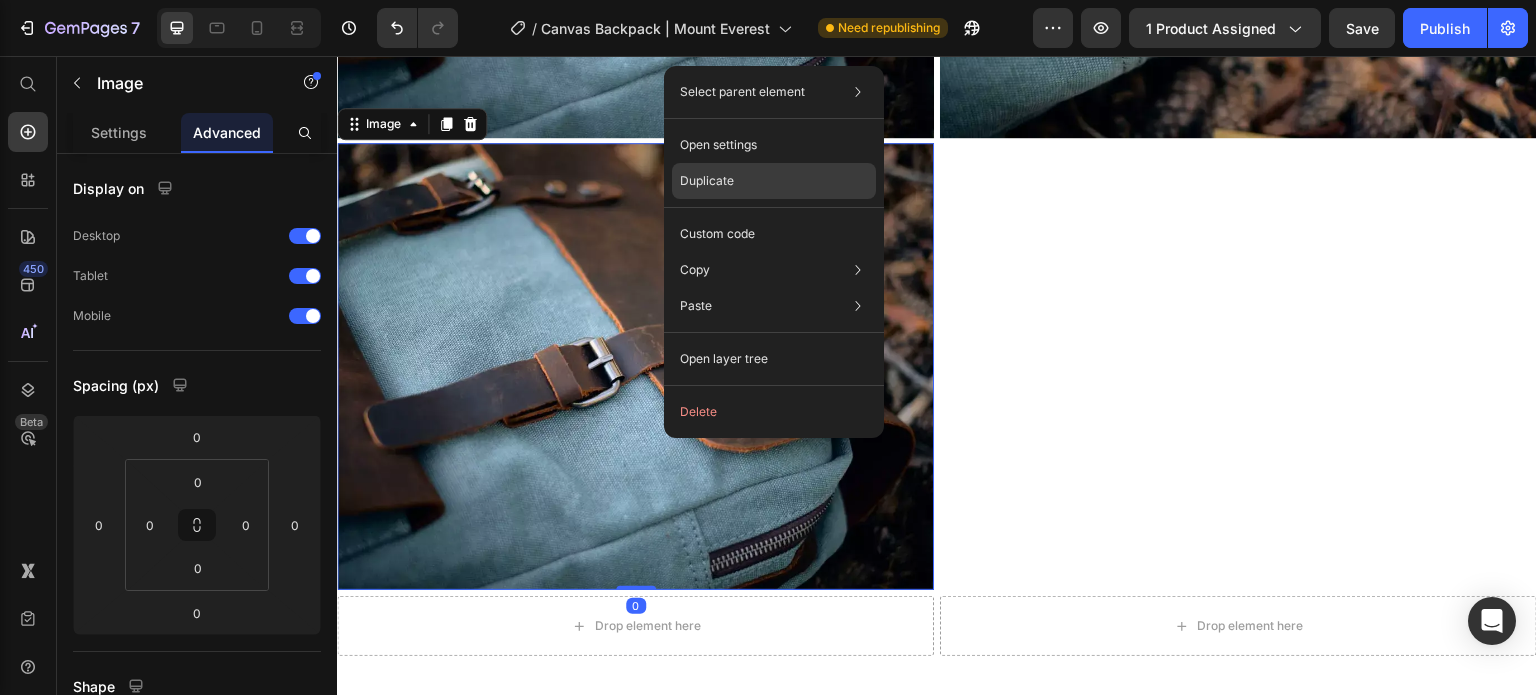click on "Duplicate" 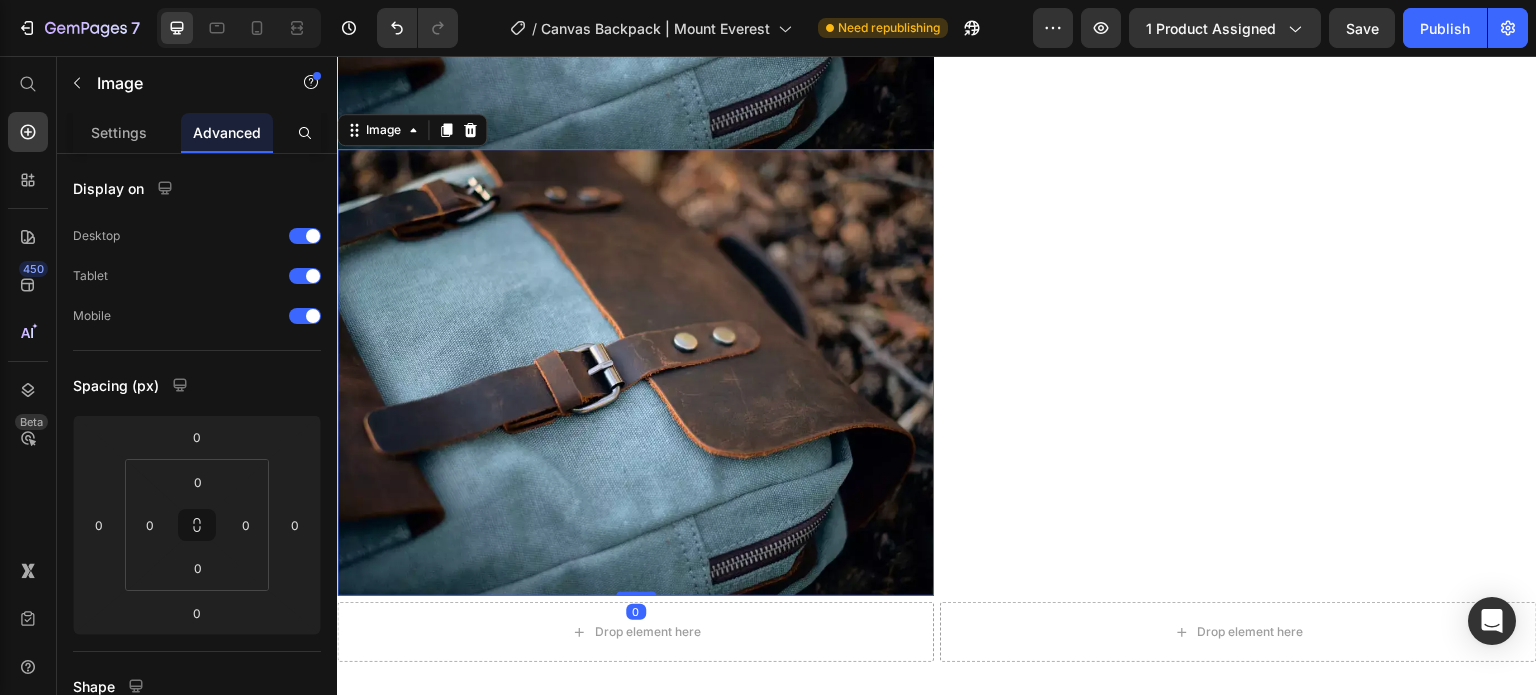 scroll, scrollTop: 4579, scrollLeft: 0, axis: vertical 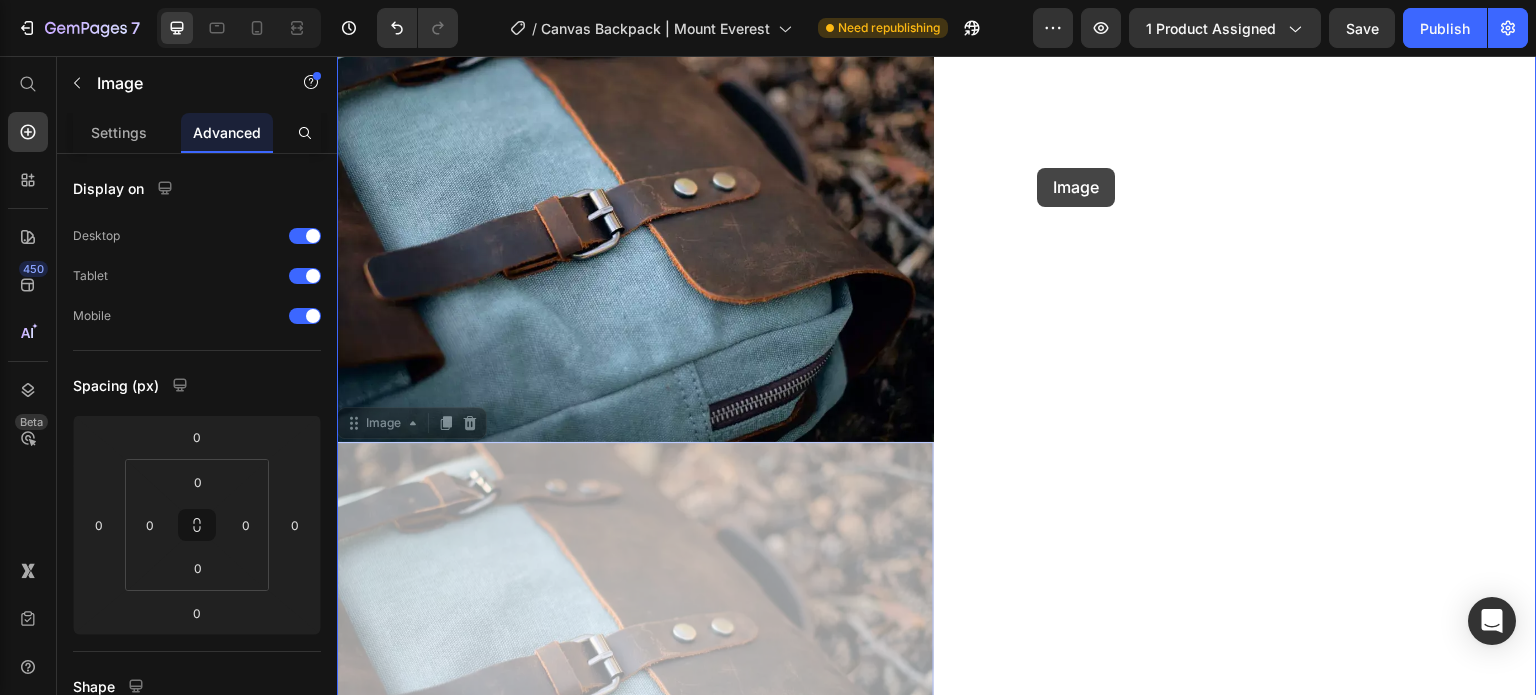 drag, startPoint x: 749, startPoint y: 343, endPoint x: 1038, endPoint y: 168, distance: 337.855 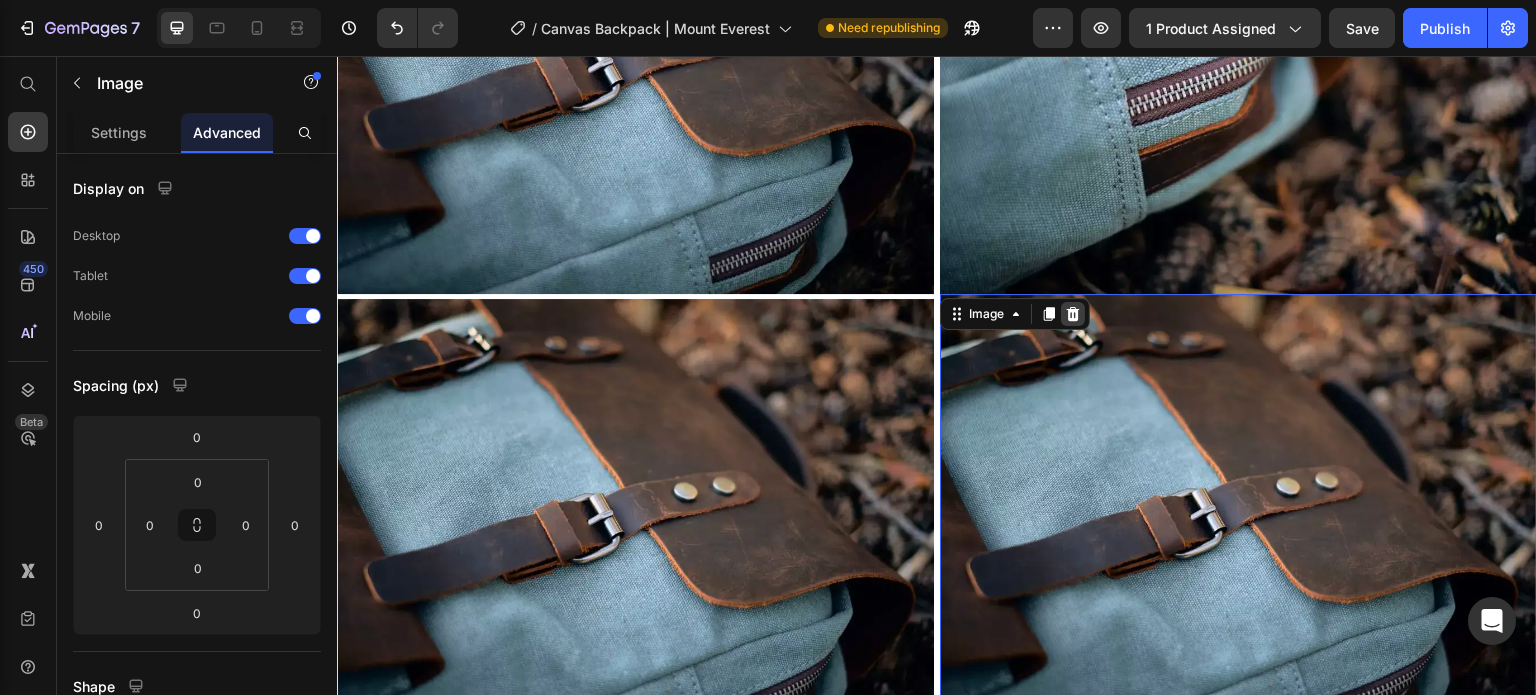 scroll, scrollTop: 3975, scrollLeft: 0, axis: vertical 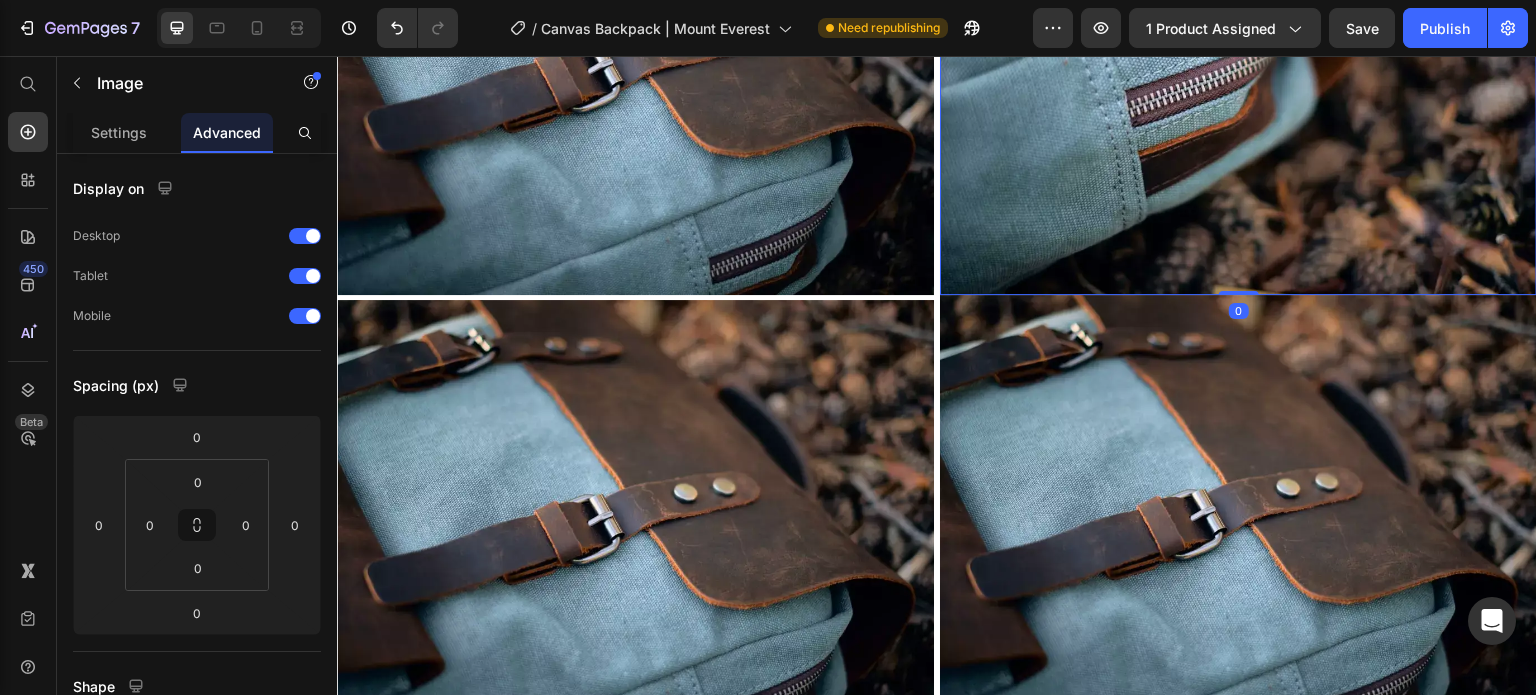 click at bounding box center (1238, 71) 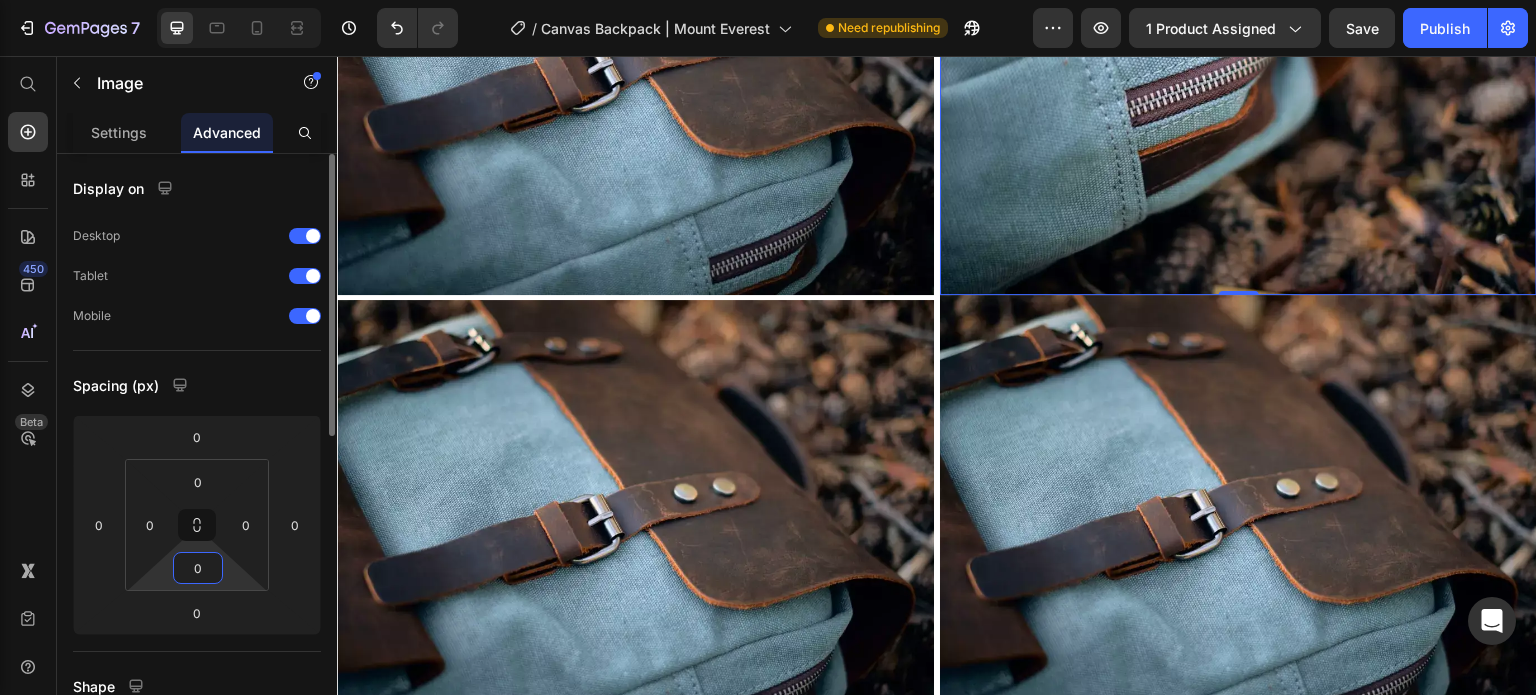 click on "0" at bounding box center (198, 568) 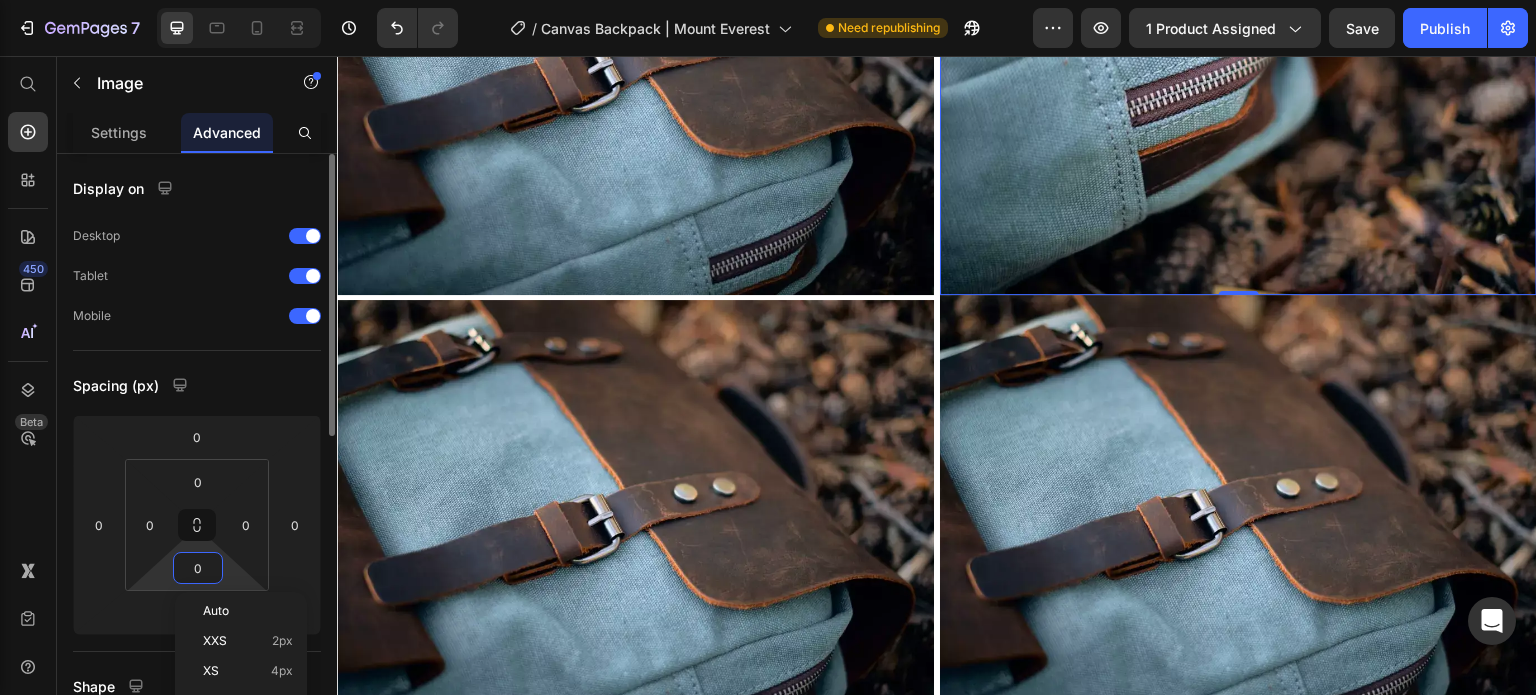 type on "5" 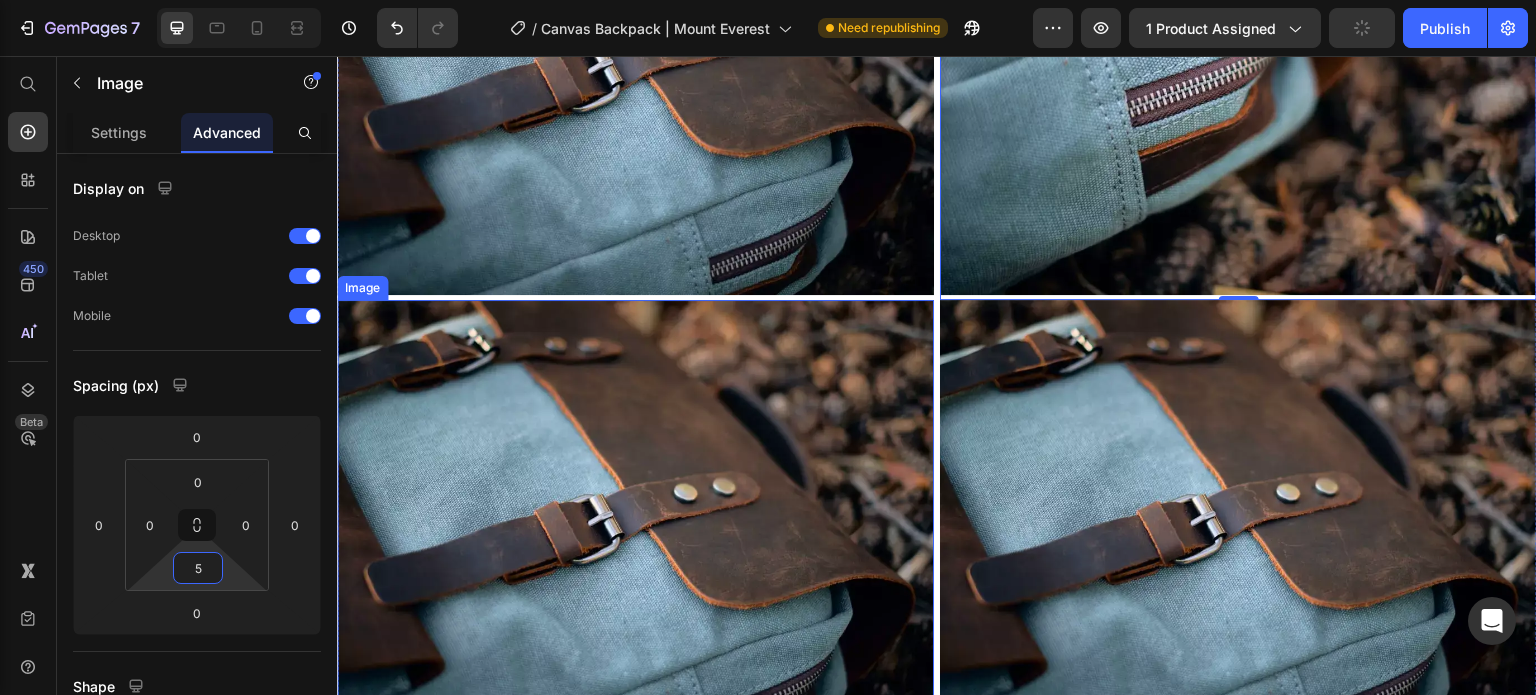 click at bounding box center [635, 524] 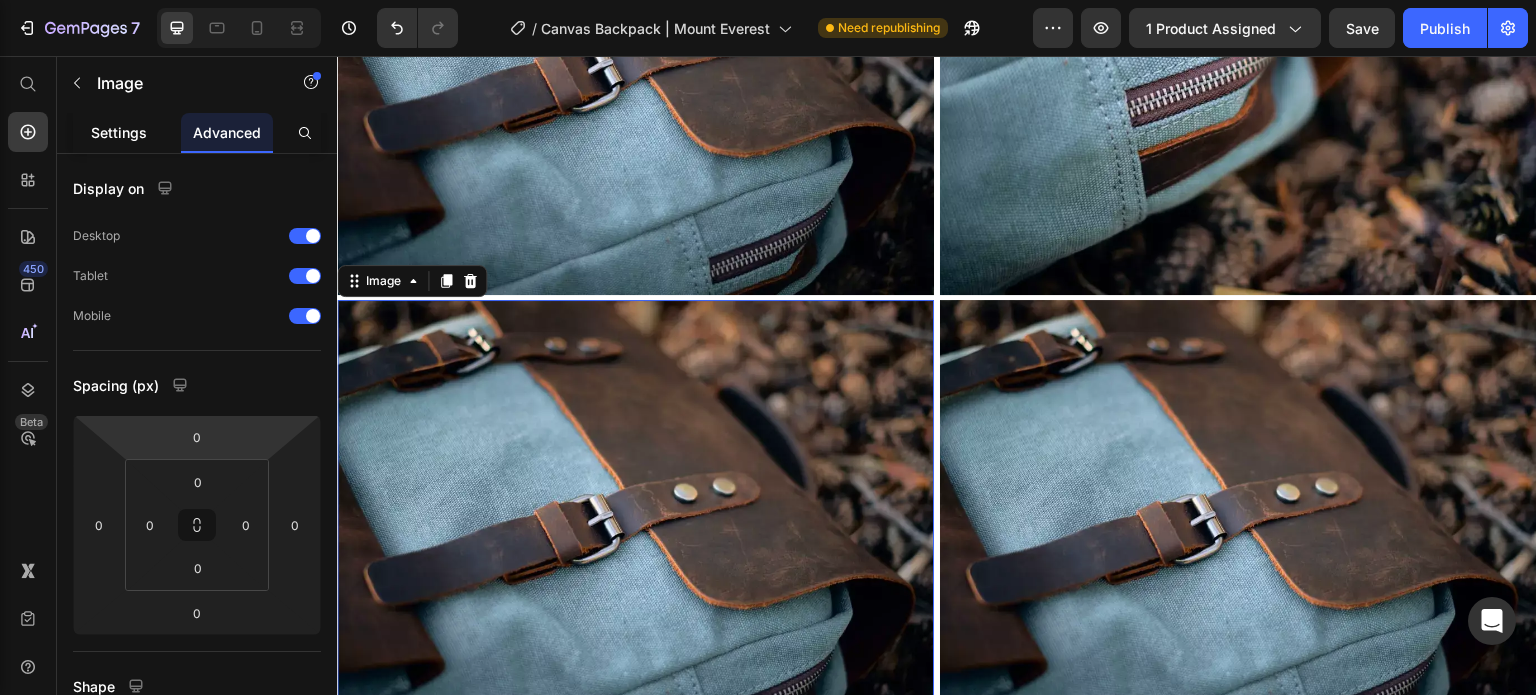 click on "Settings" at bounding box center (119, 132) 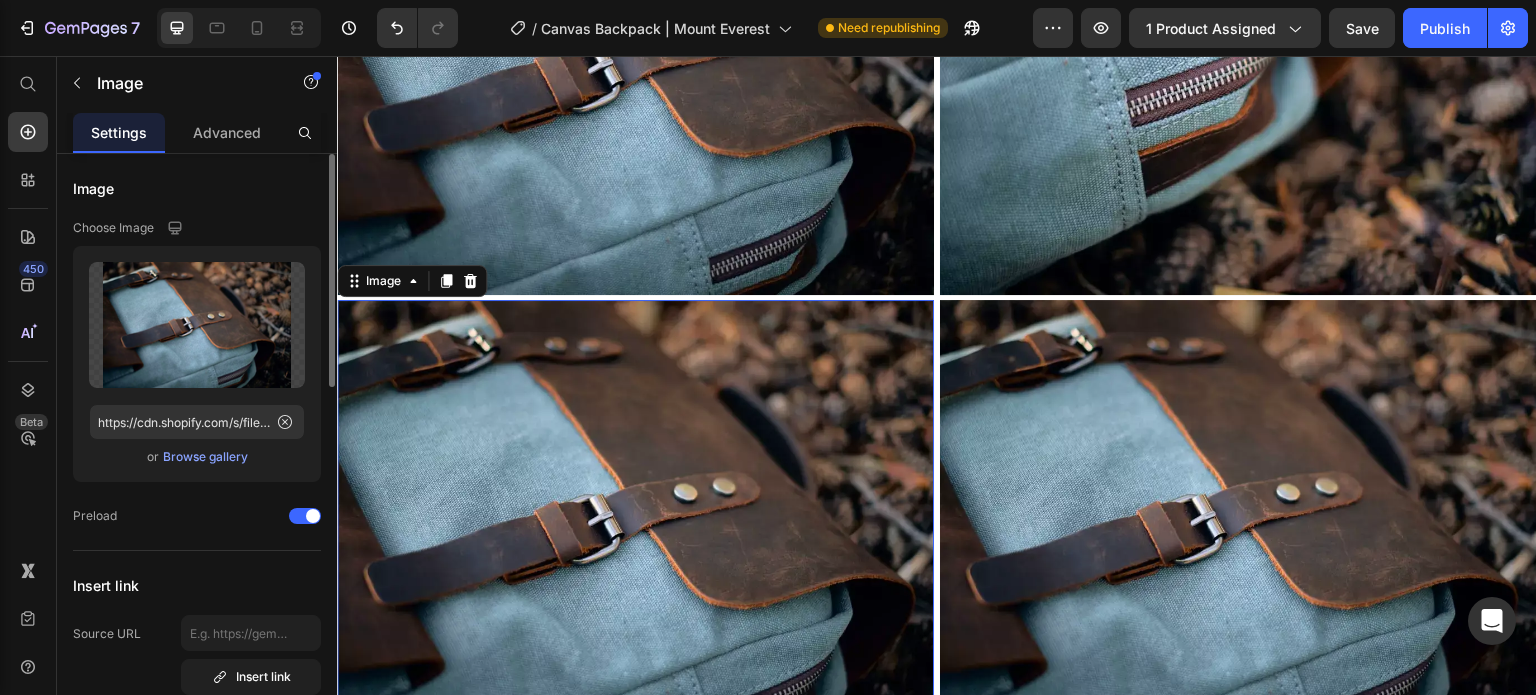 click on "Browse gallery" at bounding box center (205, 457) 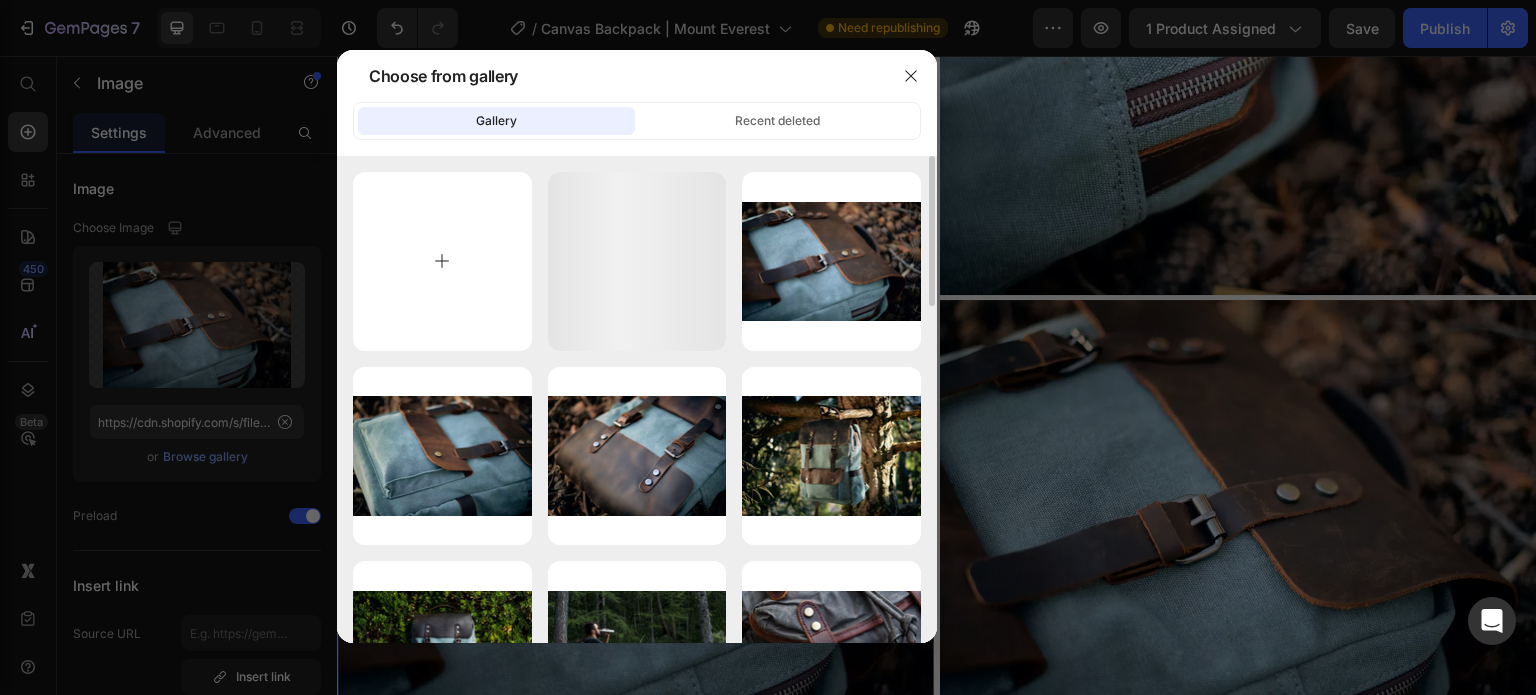 click at bounding box center [442, 261] 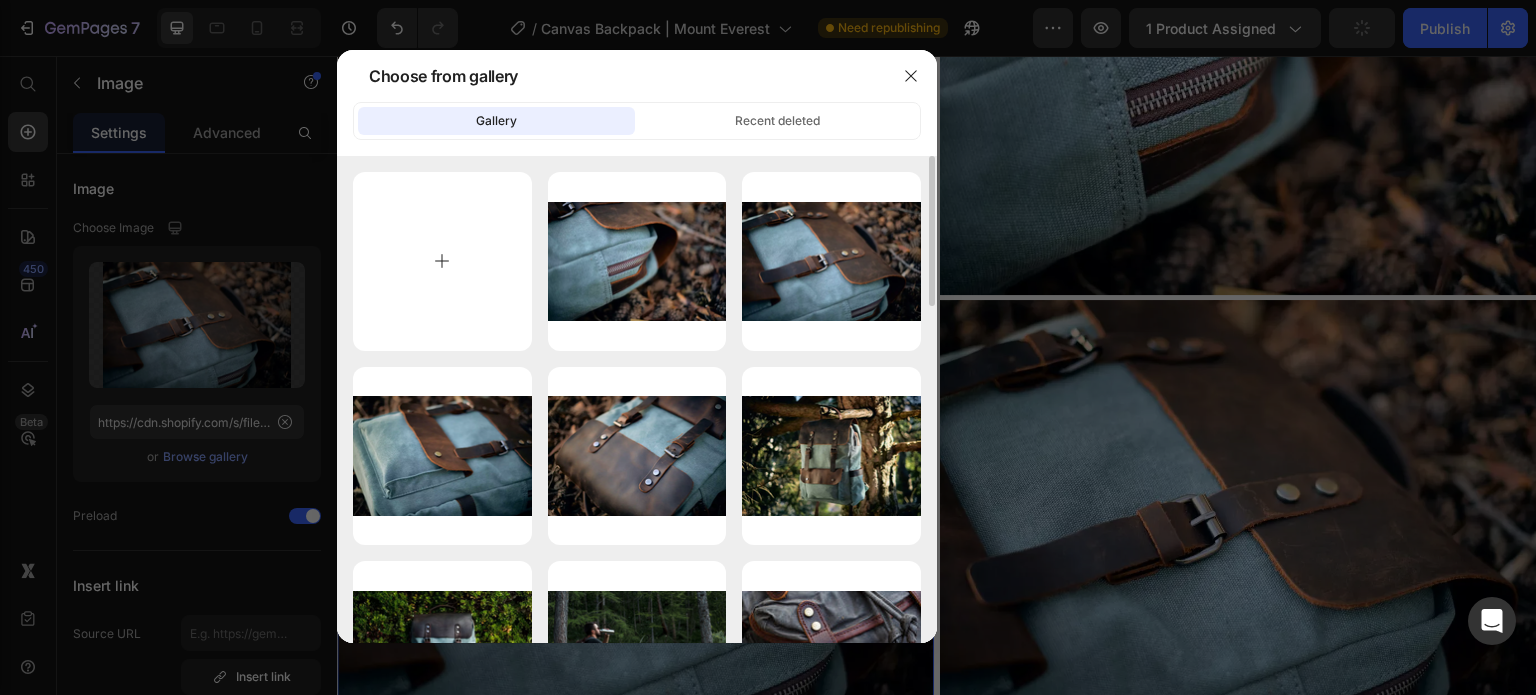 type on "C:\fakepath\canvas-vintage-rucksack-01.png" 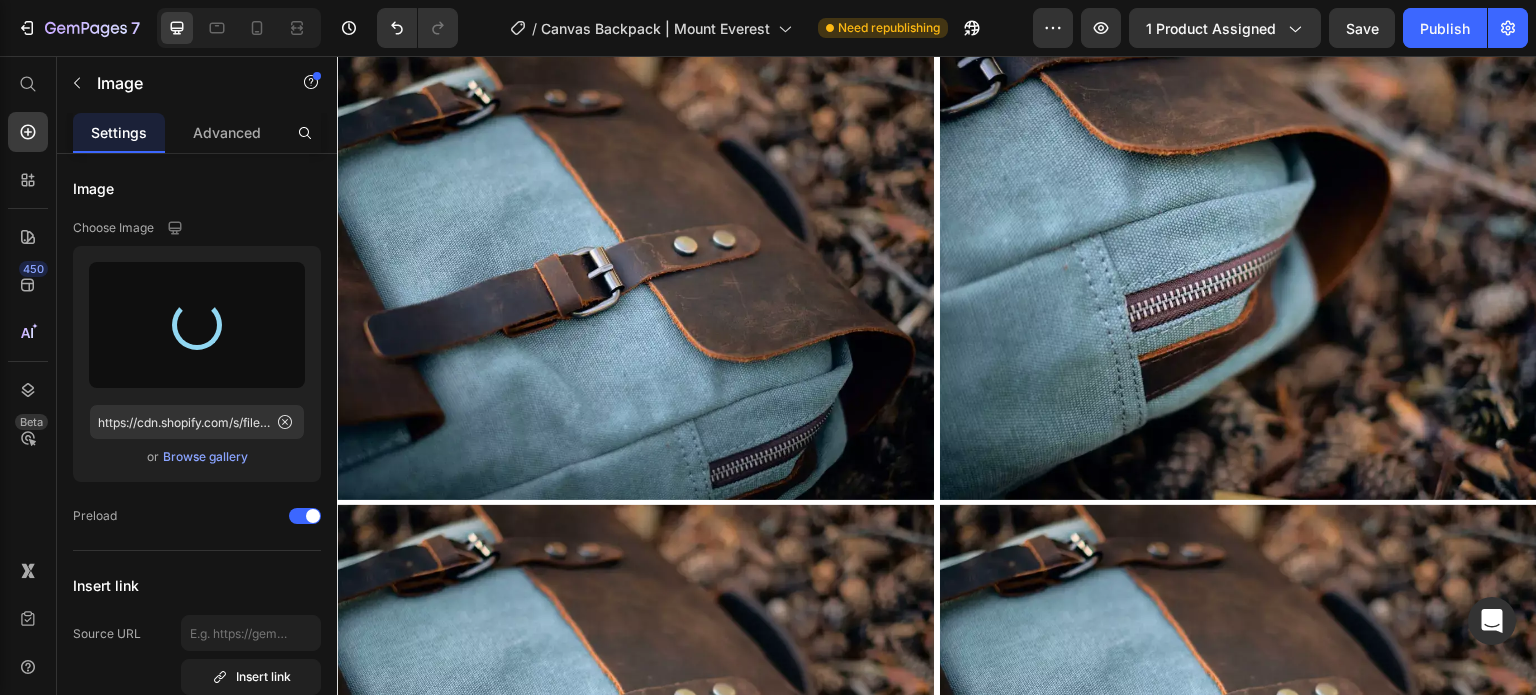 scroll, scrollTop: 4075, scrollLeft: 0, axis: vertical 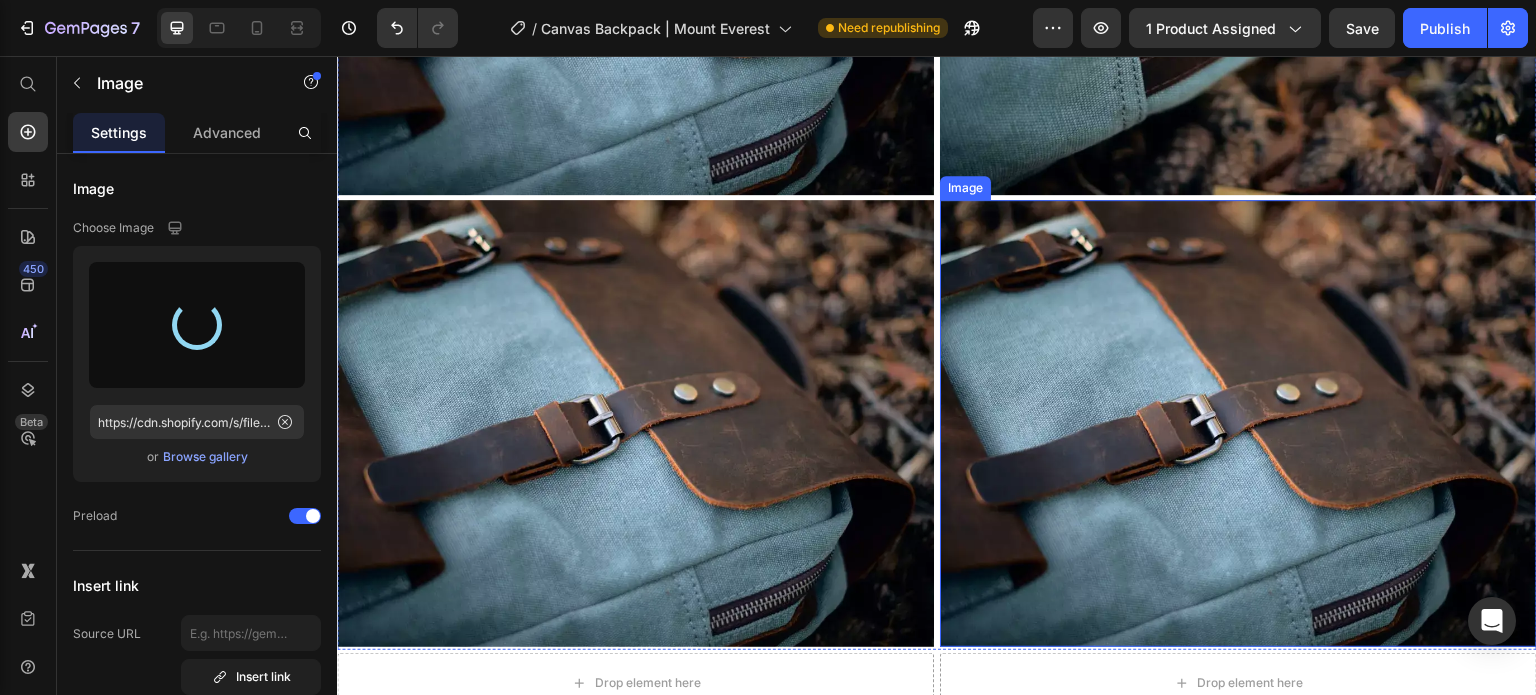 type on "https://cdn.shopify.com/s/files/1/0742/1411/3532/files/gempages_561458054755779440-fd6e2756-5f02-40d3-9b46-7565573ab7b4.png" 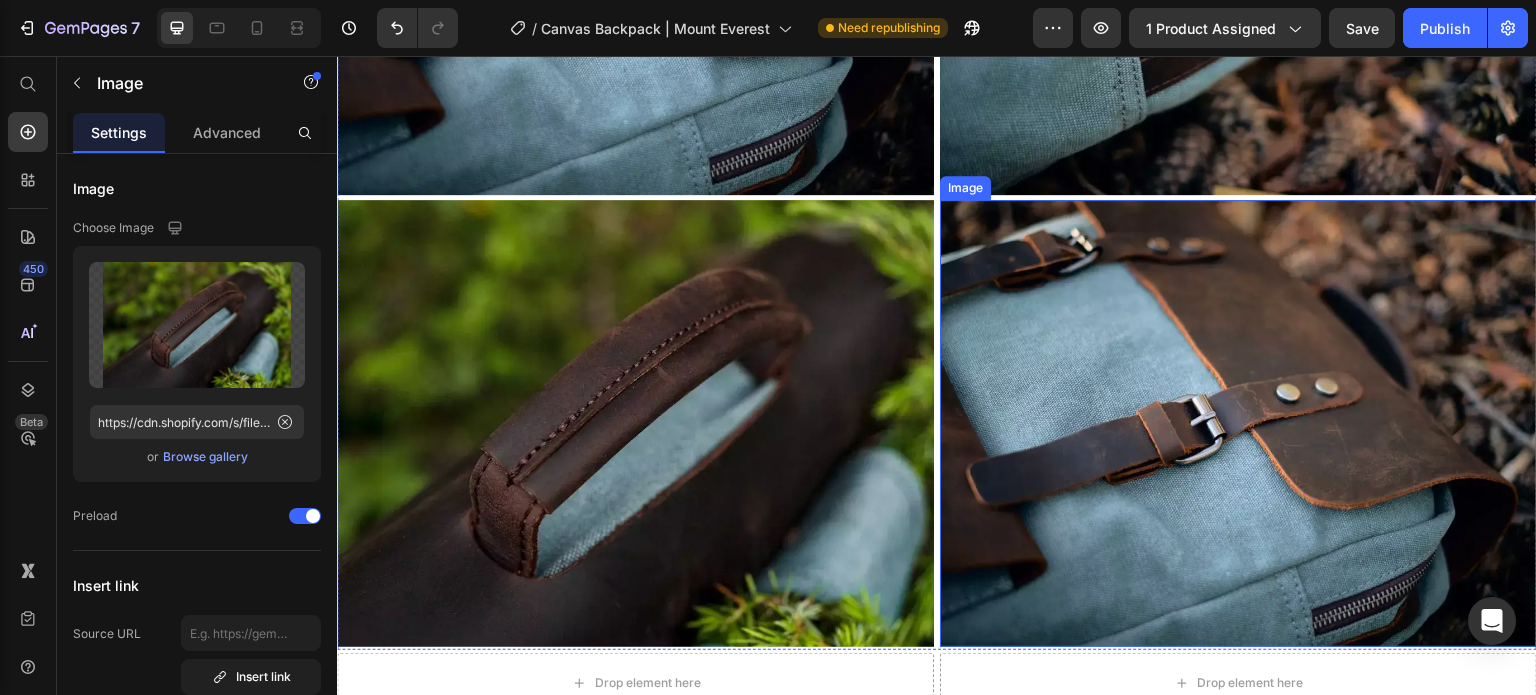 click at bounding box center [1238, 424] 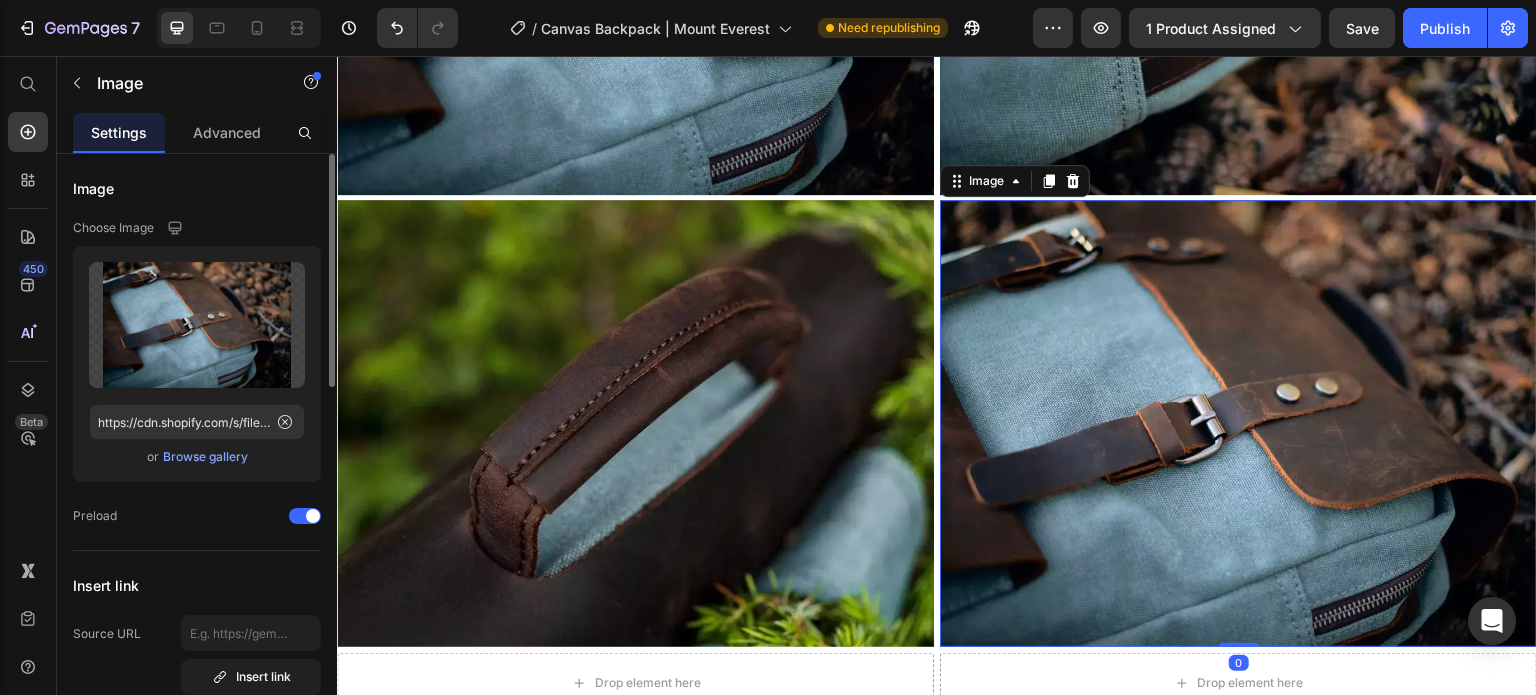 click on "Browse gallery" at bounding box center (205, 457) 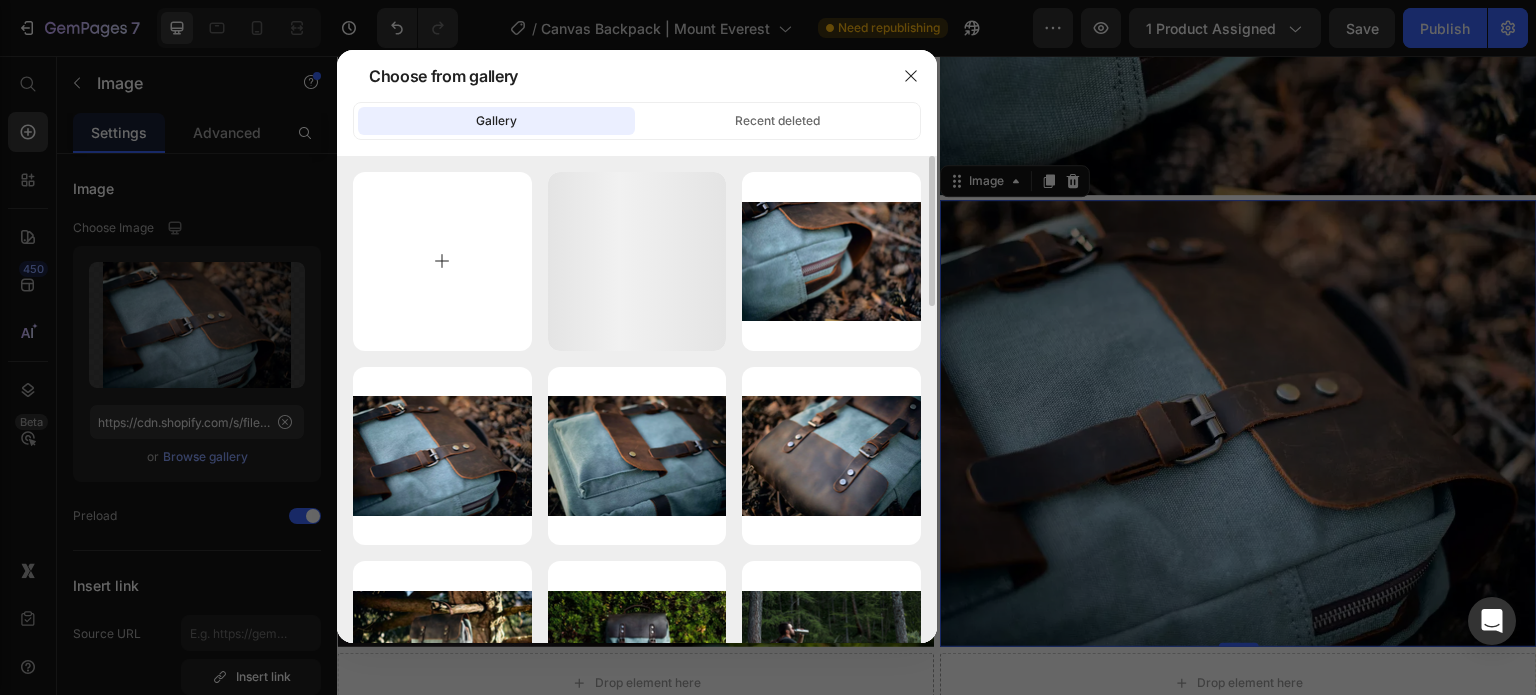 click at bounding box center [442, 261] 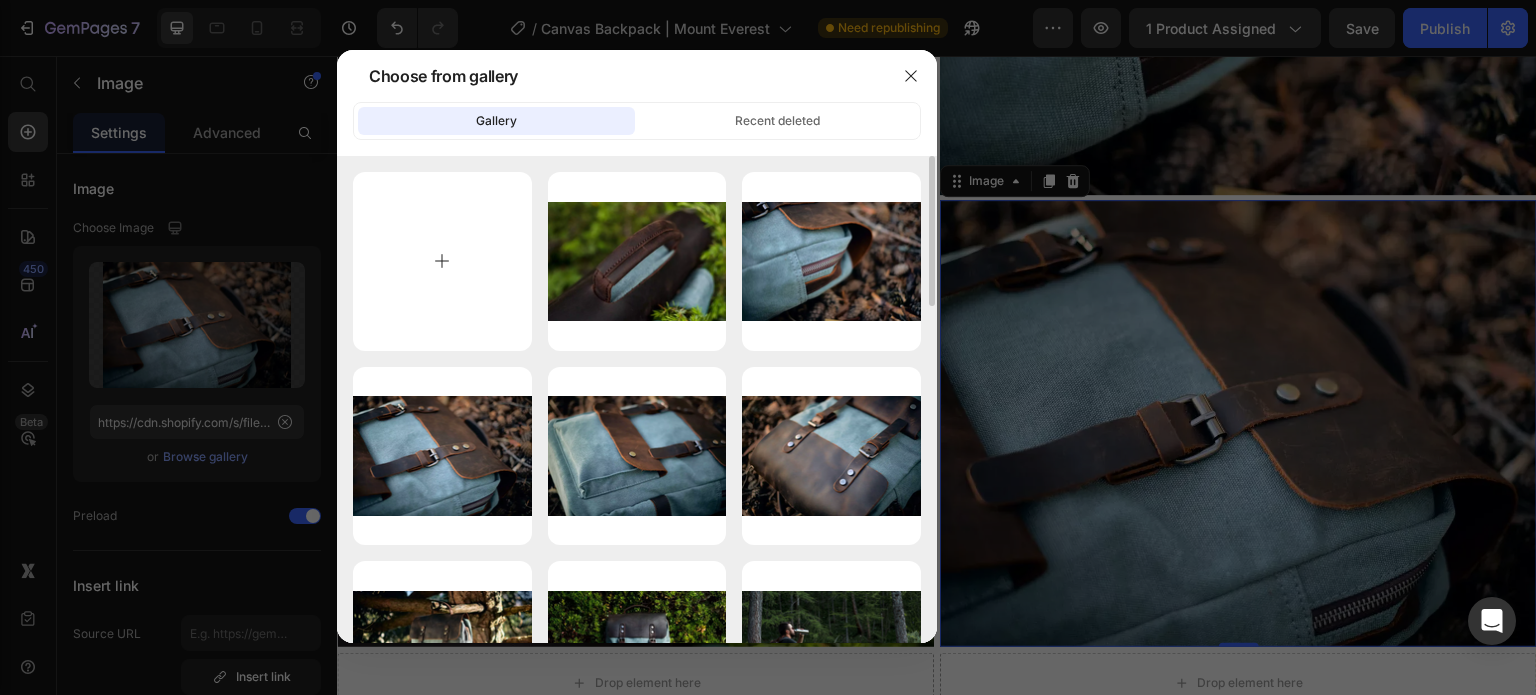 type on "C:\fakepath\canvas-rucksack-mens-01.png" 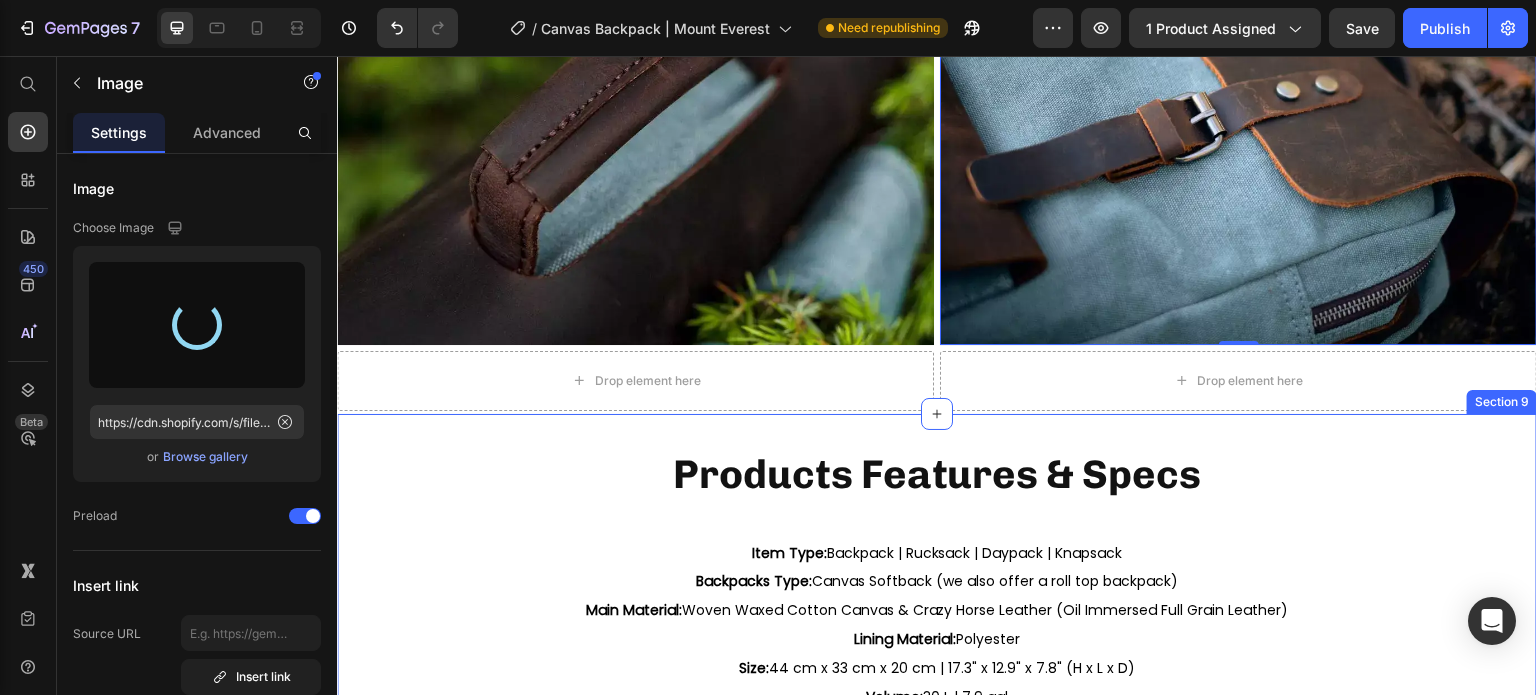 scroll, scrollTop: 4275, scrollLeft: 0, axis: vertical 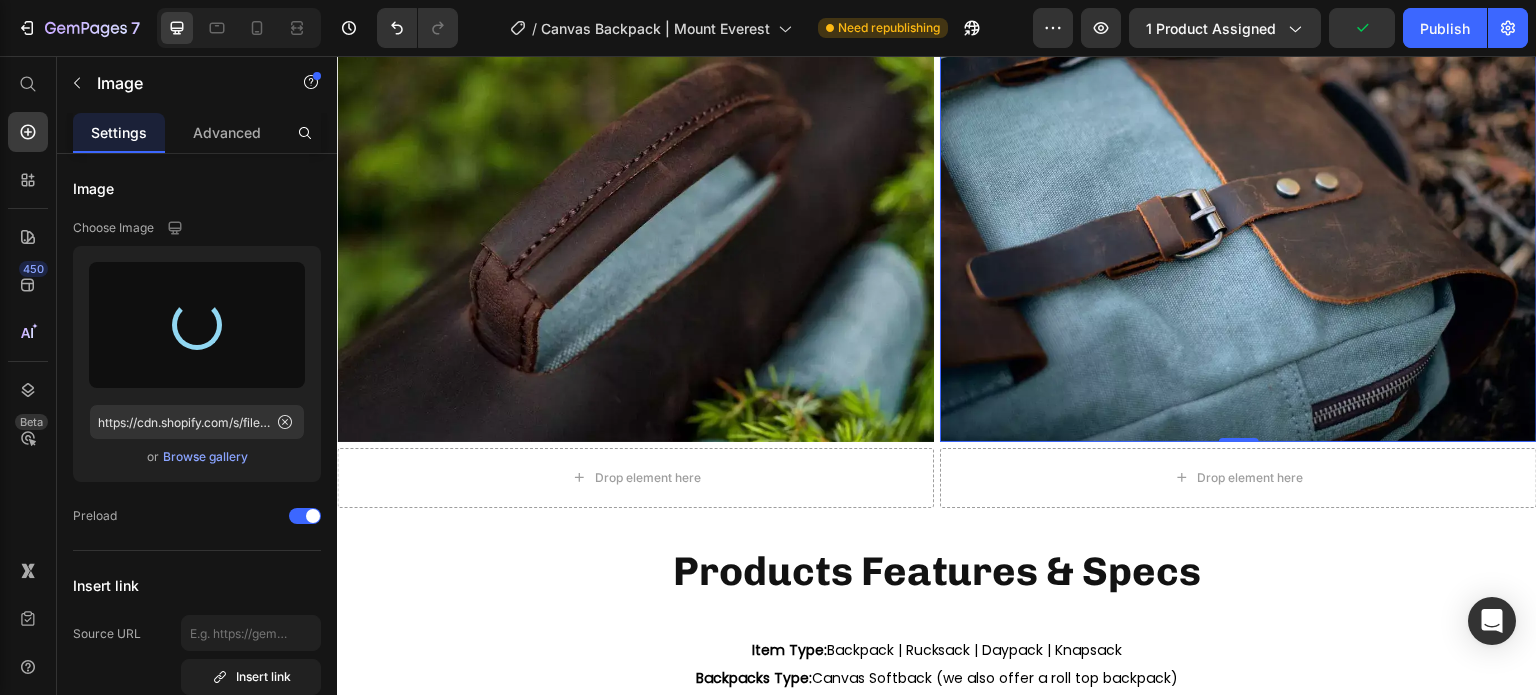 type on "https://cdn.shopify.com/s/files/1/0742/1411/3532/files/gempages_561458054755779440-e67a9cca-701f-4637-b7d0-14b0a48fff80.png" 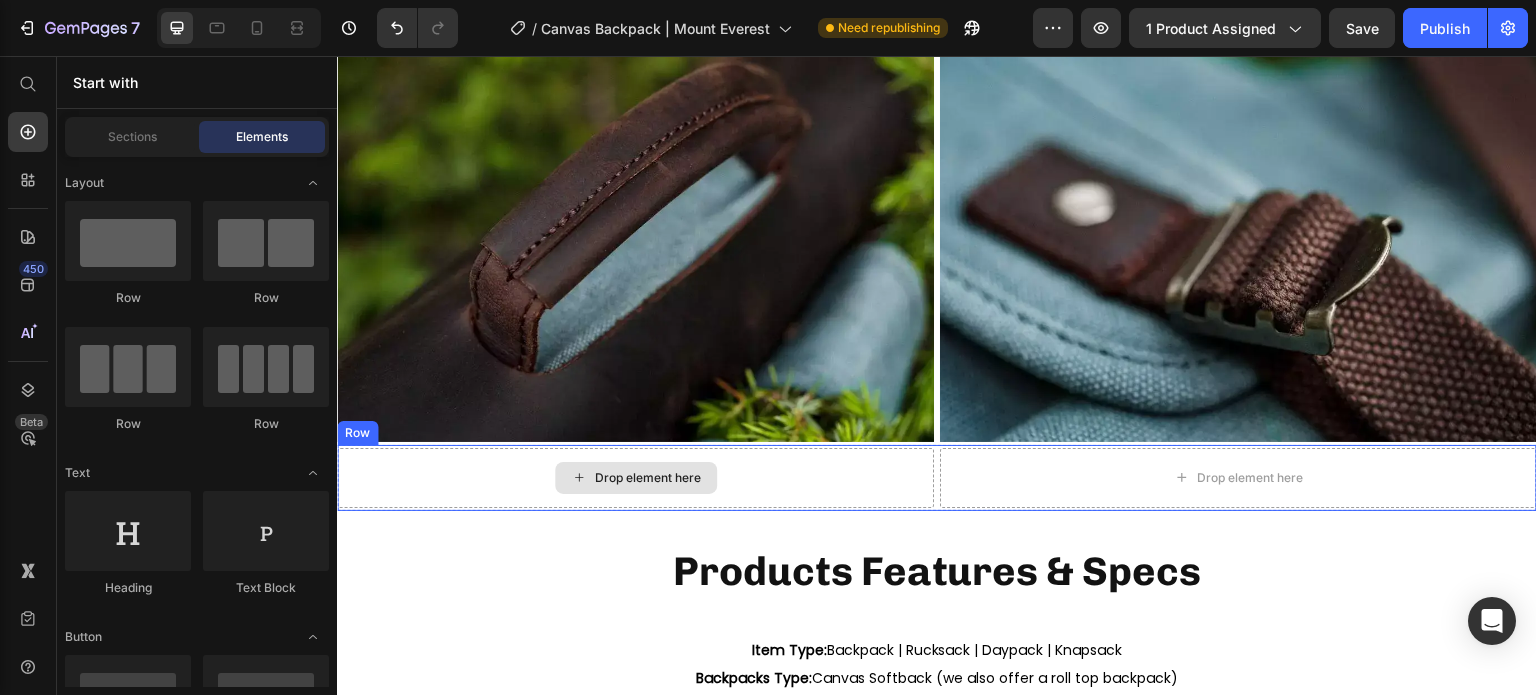 click on "Drop element here" at bounding box center (636, 478) 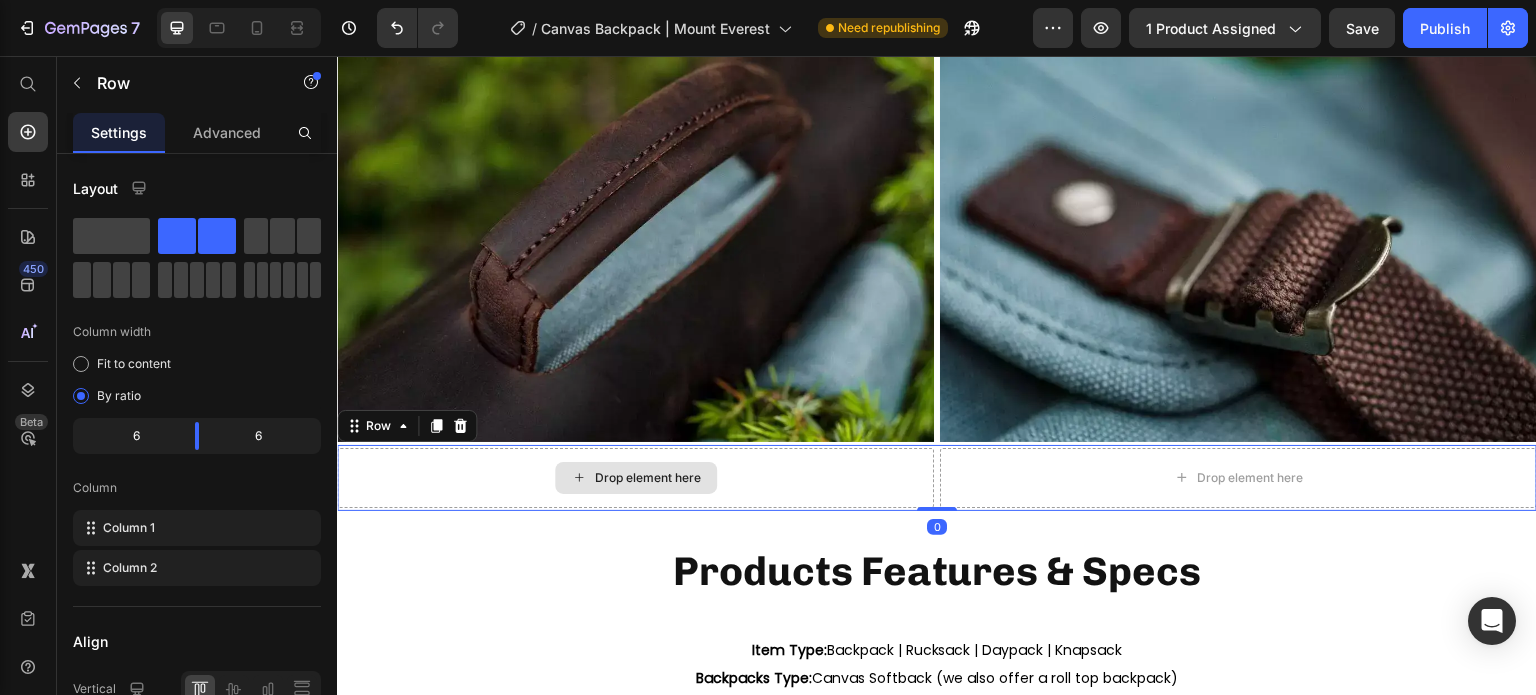 click on "Drop element here" at bounding box center [635, 478] 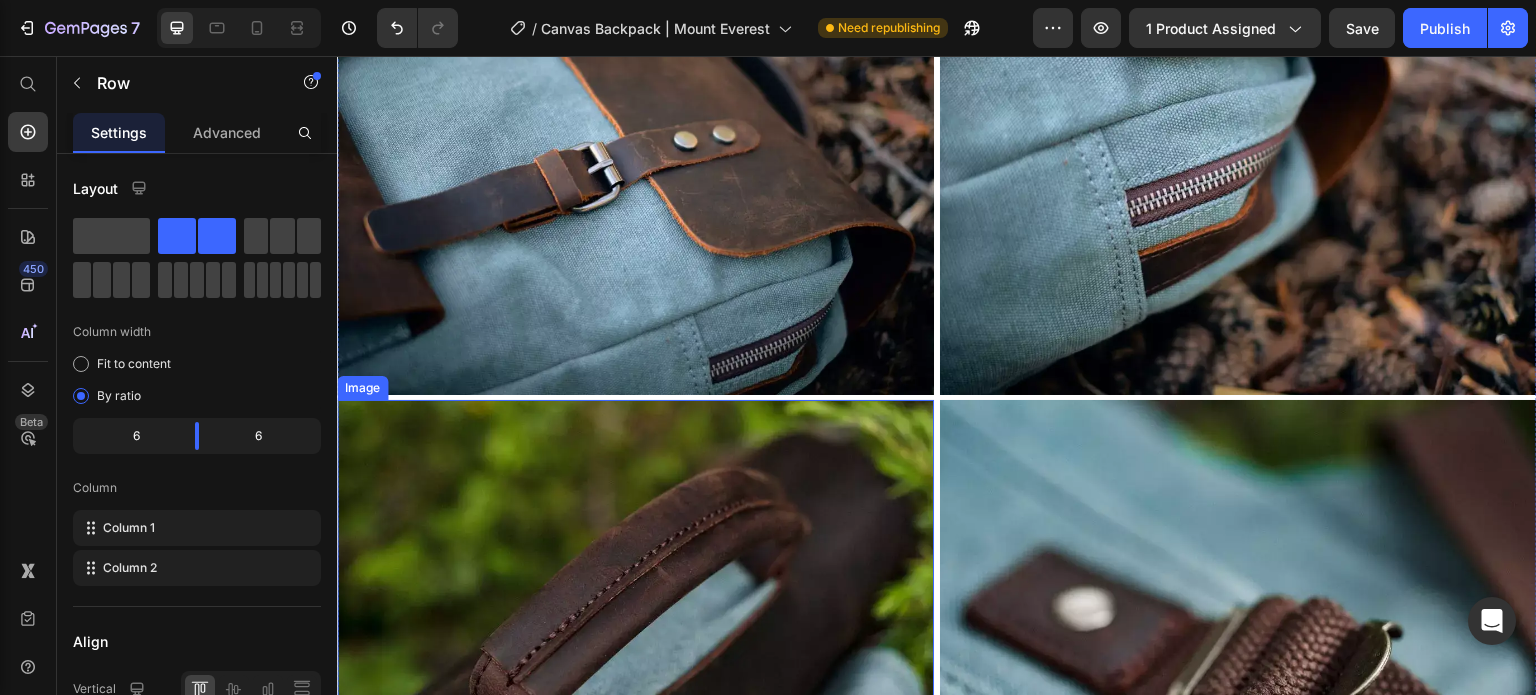 scroll, scrollTop: 4275, scrollLeft: 0, axis: vertical 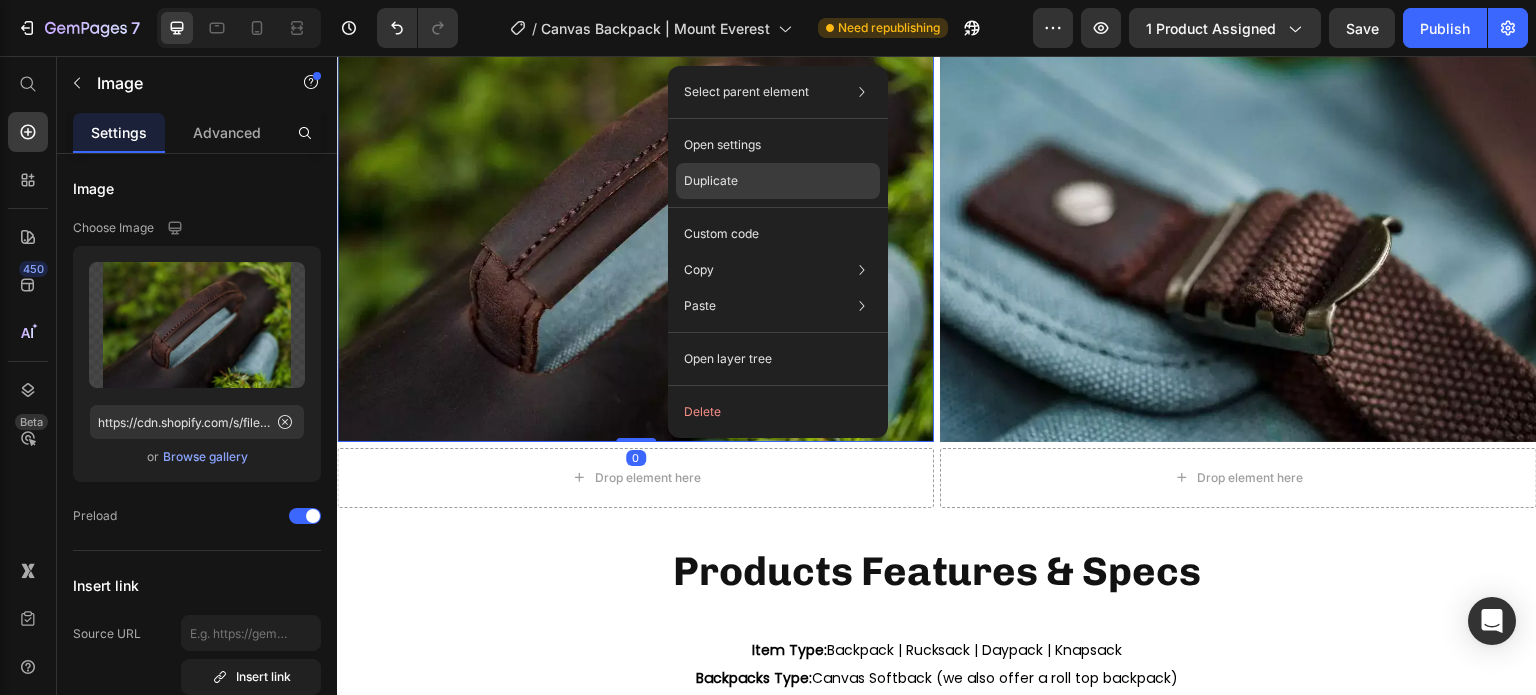 click on "Duplicate" at bounding box center [711, 181] 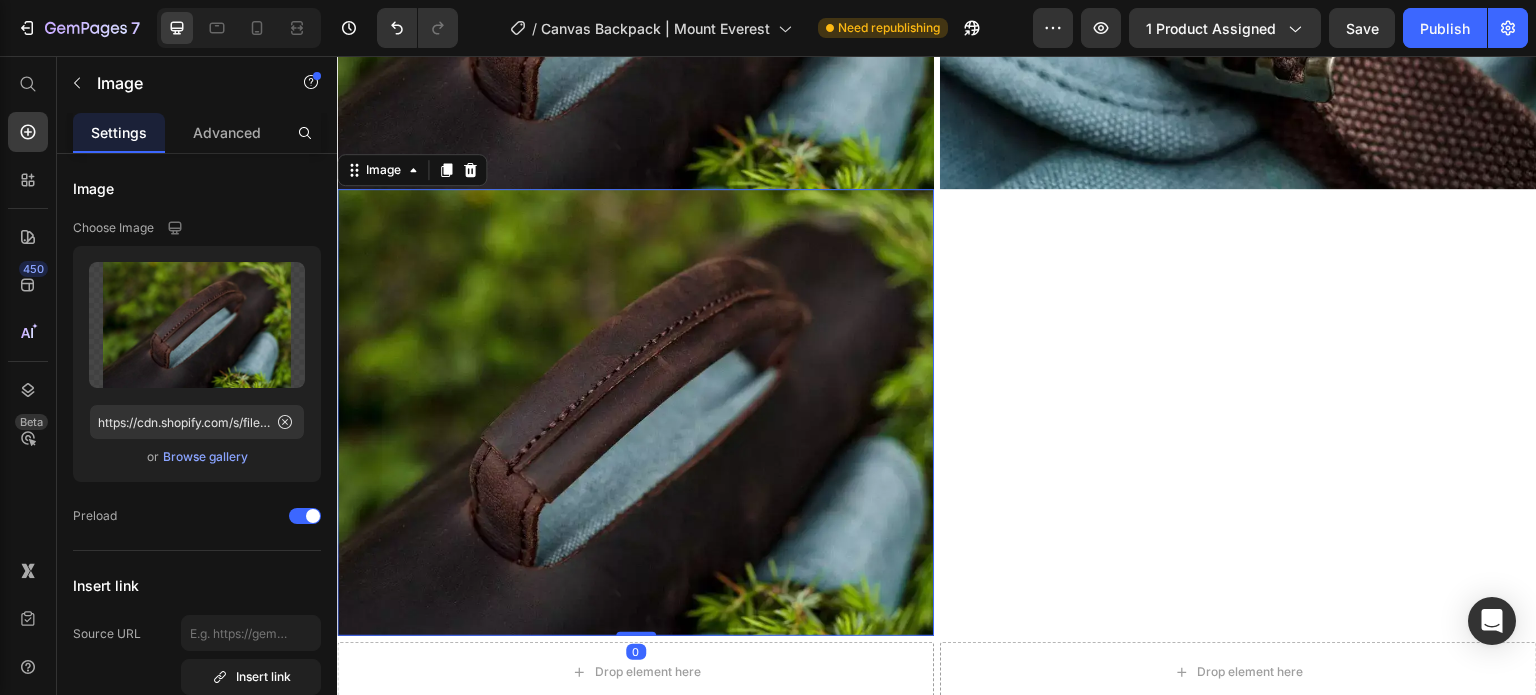 scroll, scrollTop: 4579, scrollLeft: 0, axis: vertical 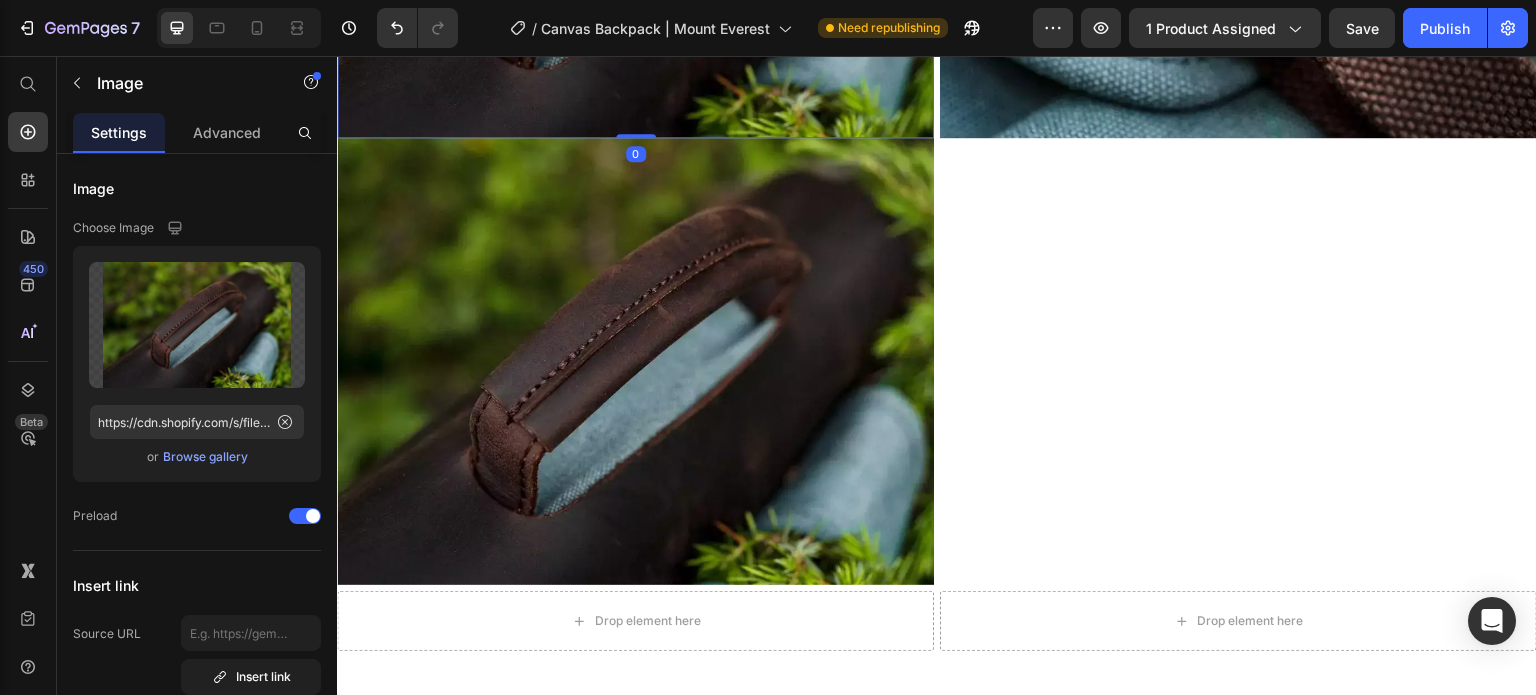 click at bounding box center (635, -86) 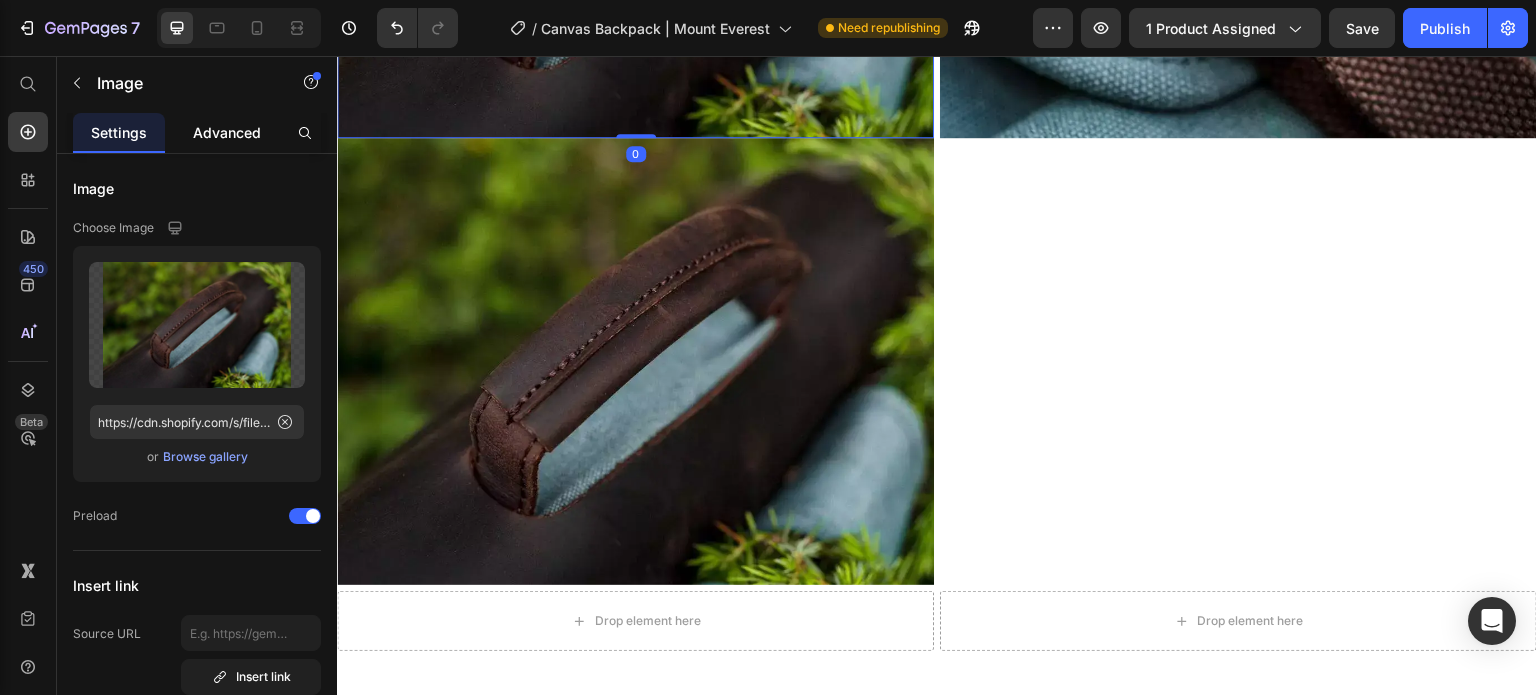 click on "Advanced" at bounding box center [227, 132] 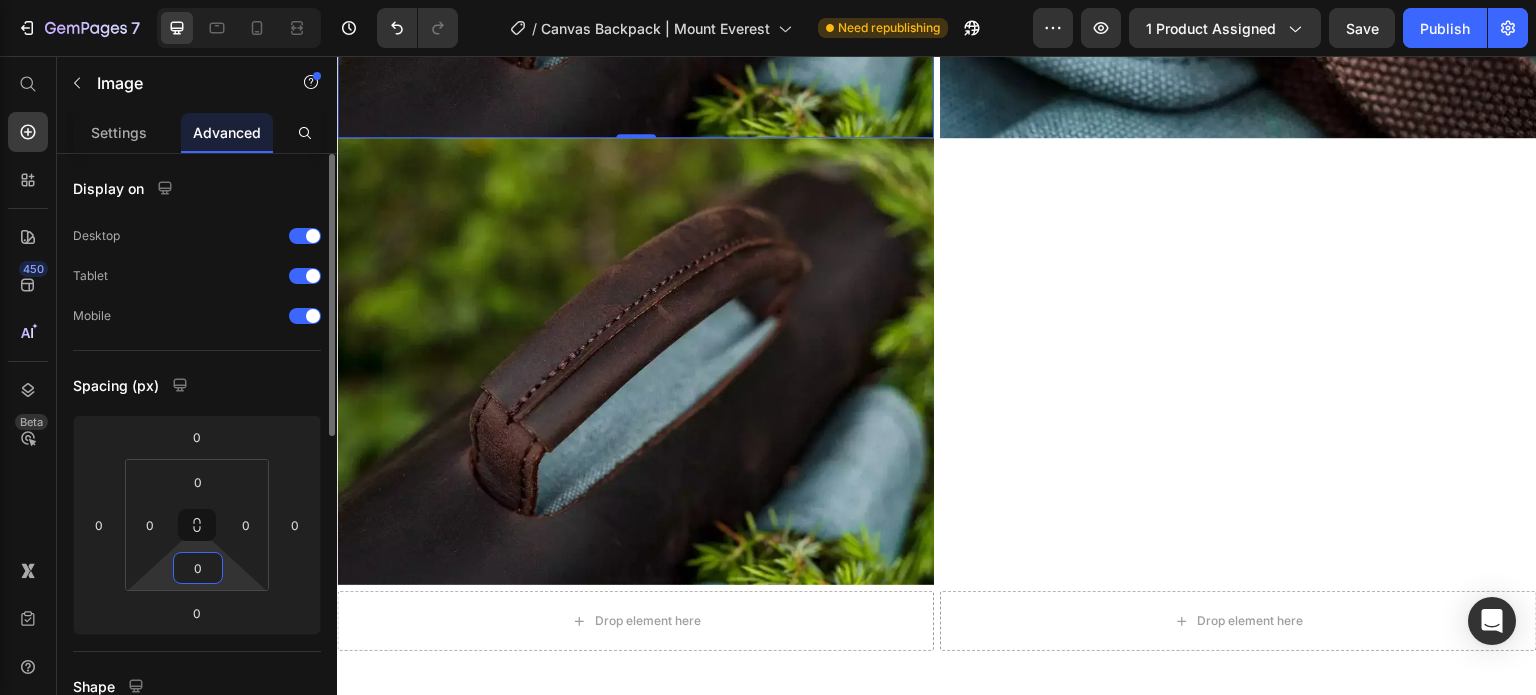 click on "0" at bounding box center (198, 568) 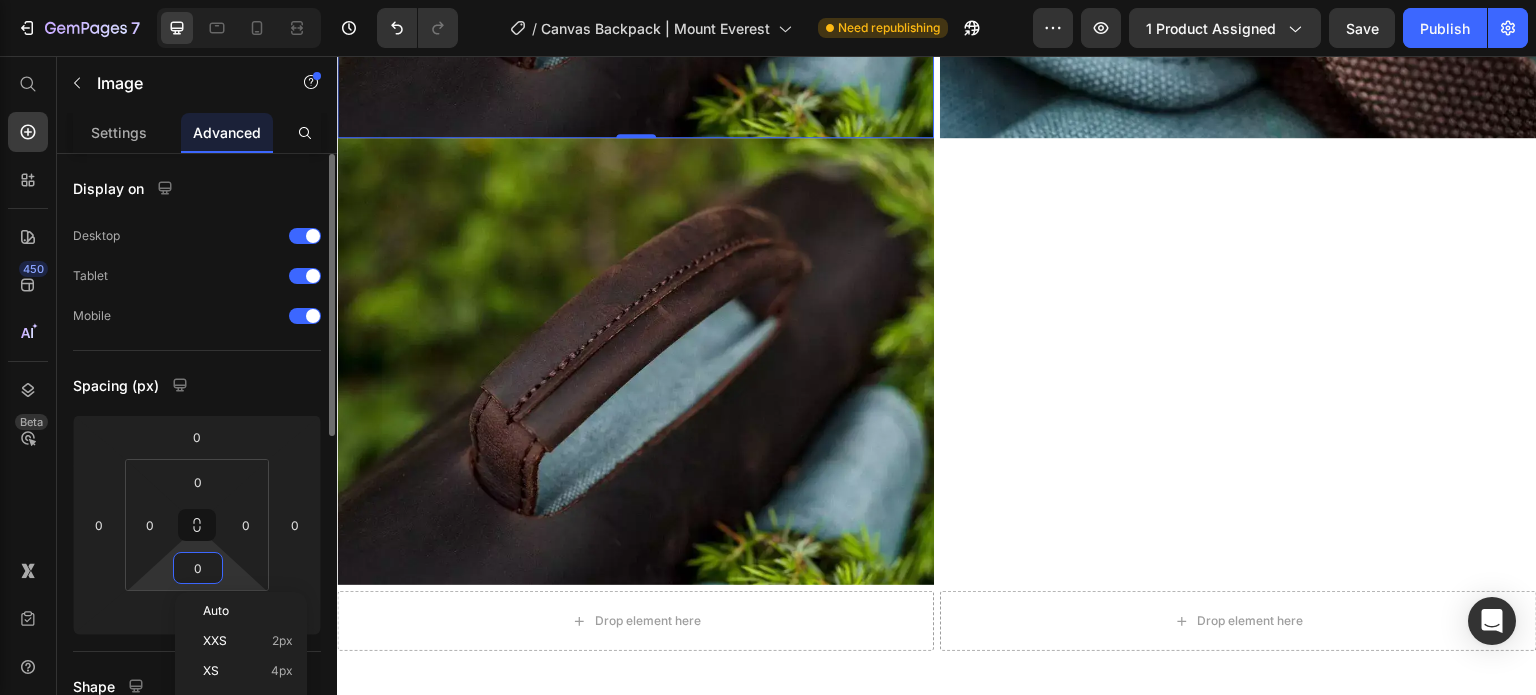 type on "5" 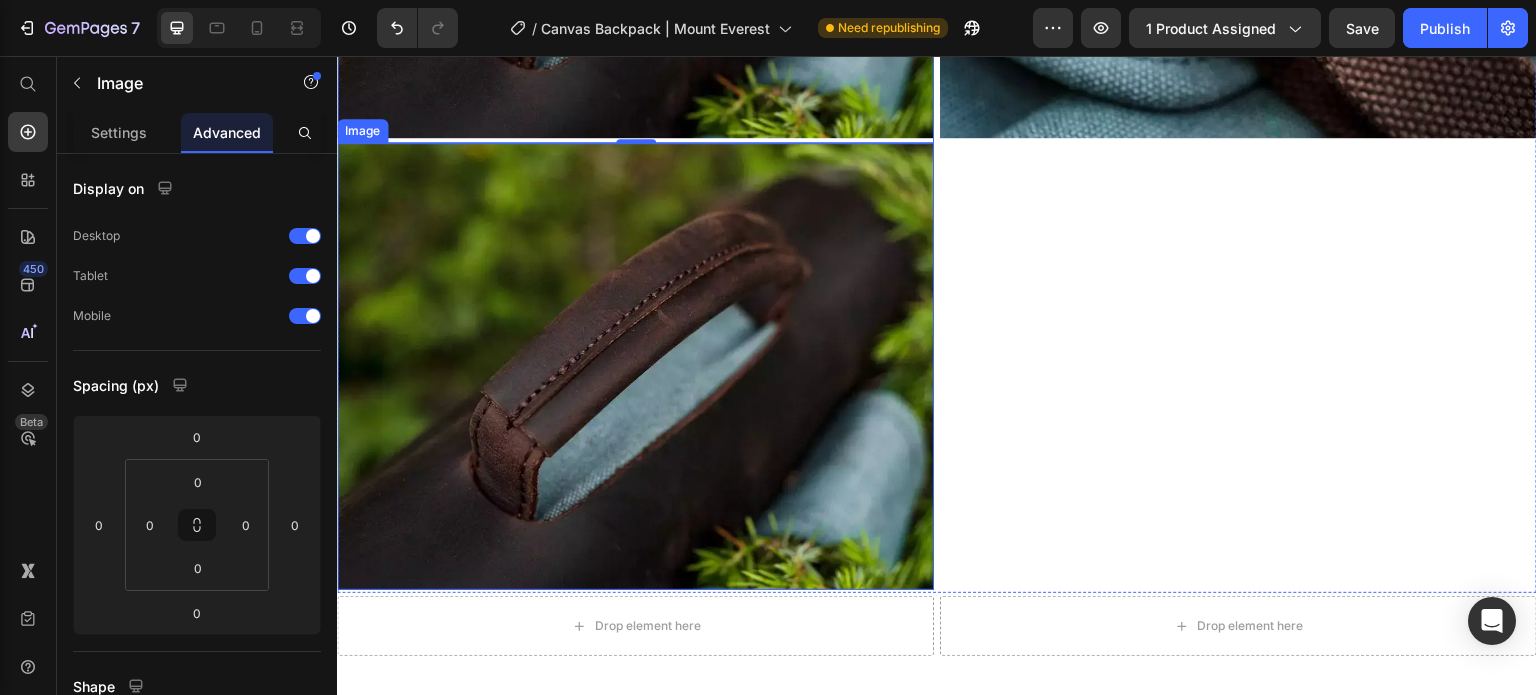 click at bounding box center [635, 367] 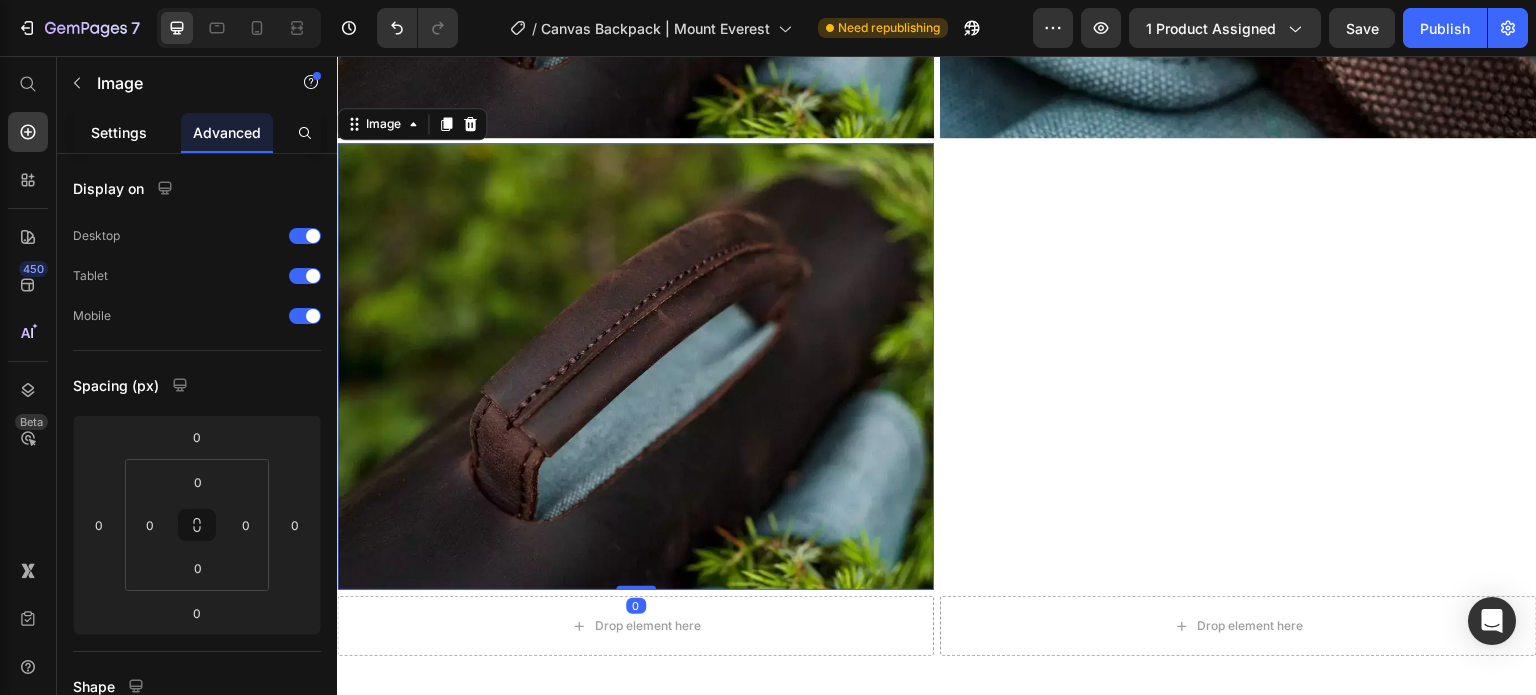 click on "Settings" at bounding box center [119, 132] 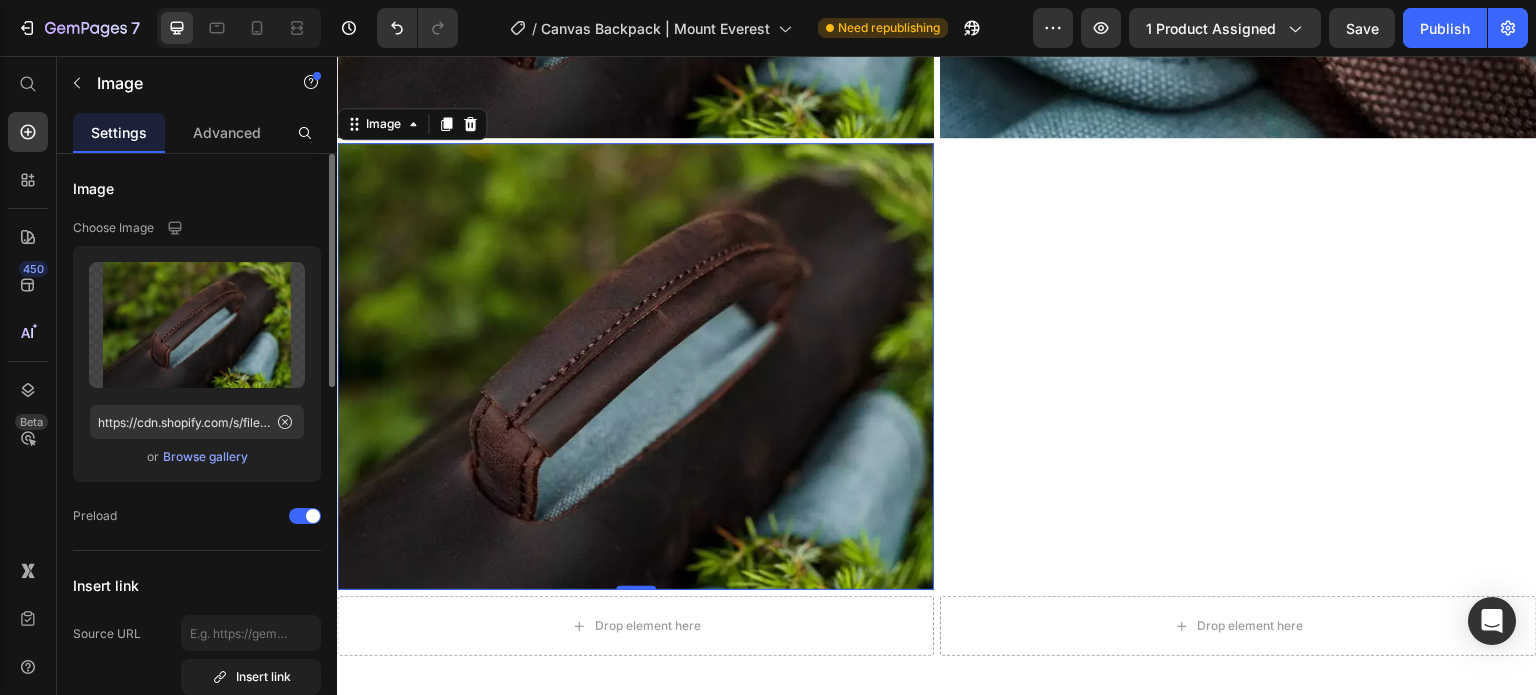 click on "Browse gallery" at bounding box center (205, 457) 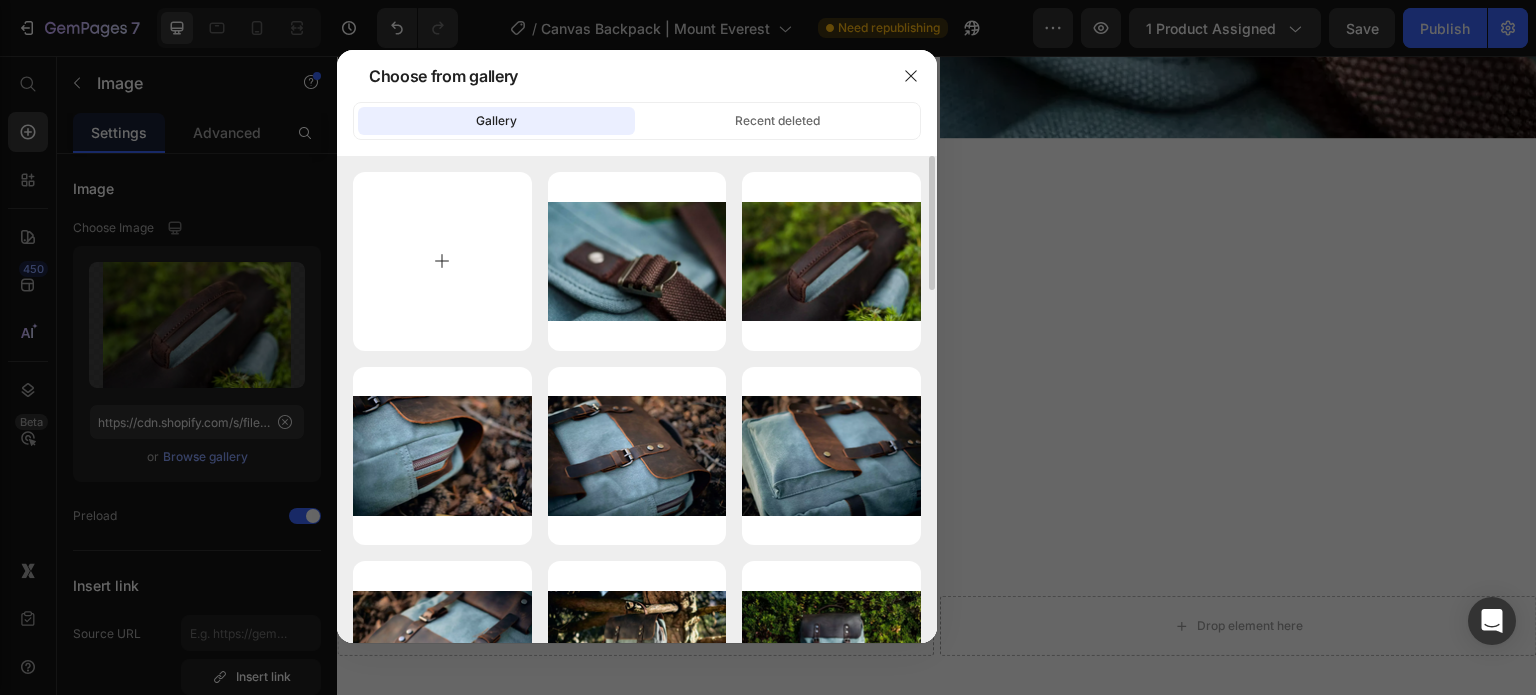 click at bounding box center [442, 261] 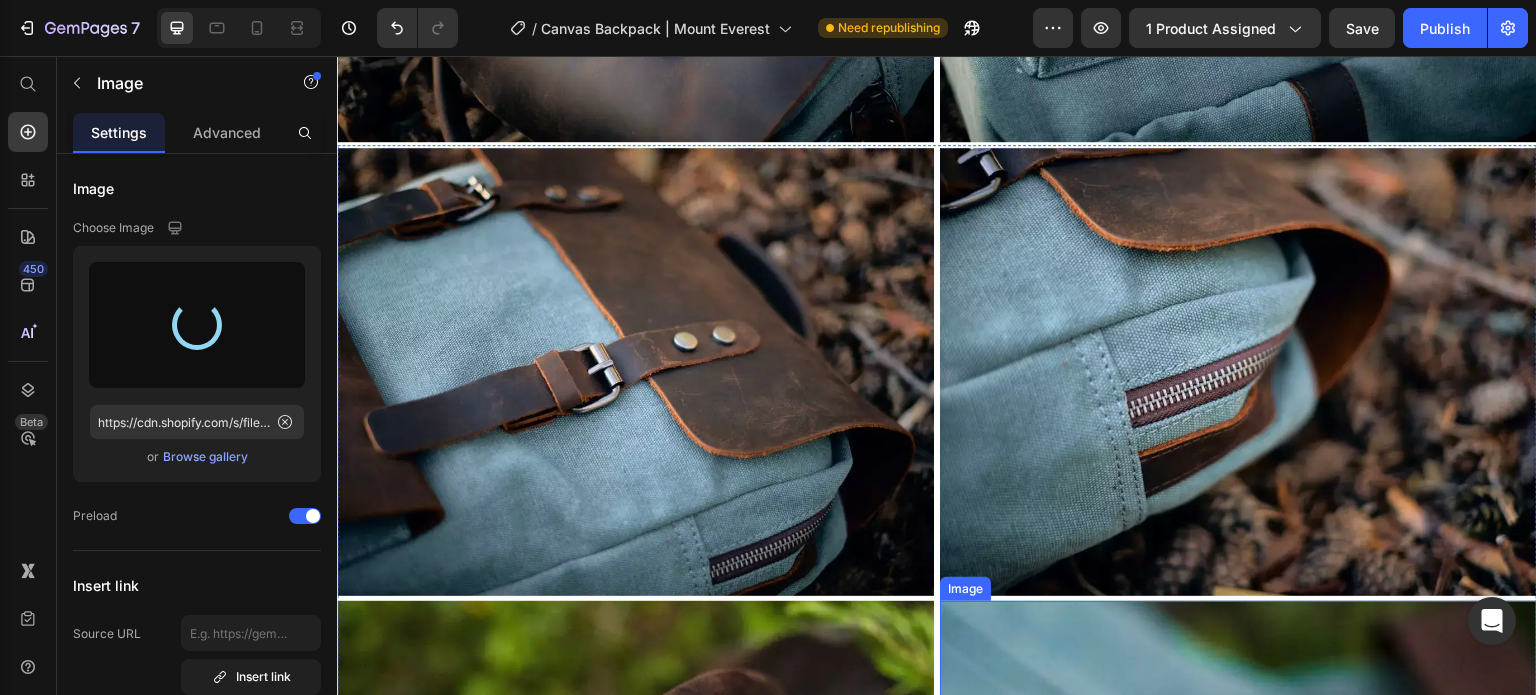 type on "https://cdn.shopify.com/s/files/1/0742/1411/3532/files/gempages_561458054755779440-1cc4fae4-9980-447e-a633-da2066e927a7.webp" 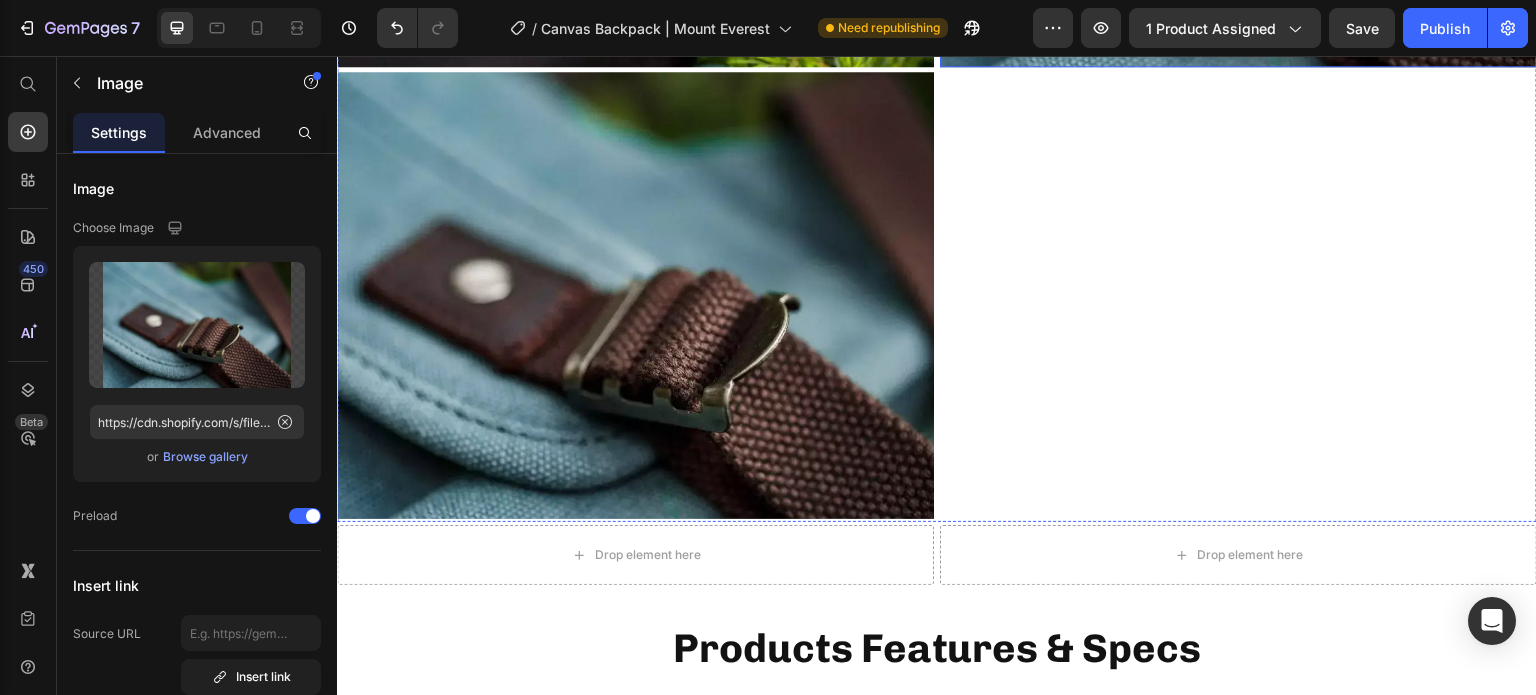 scroll, scrollTop: 4679, scrollLeft: 0, axis: vertical 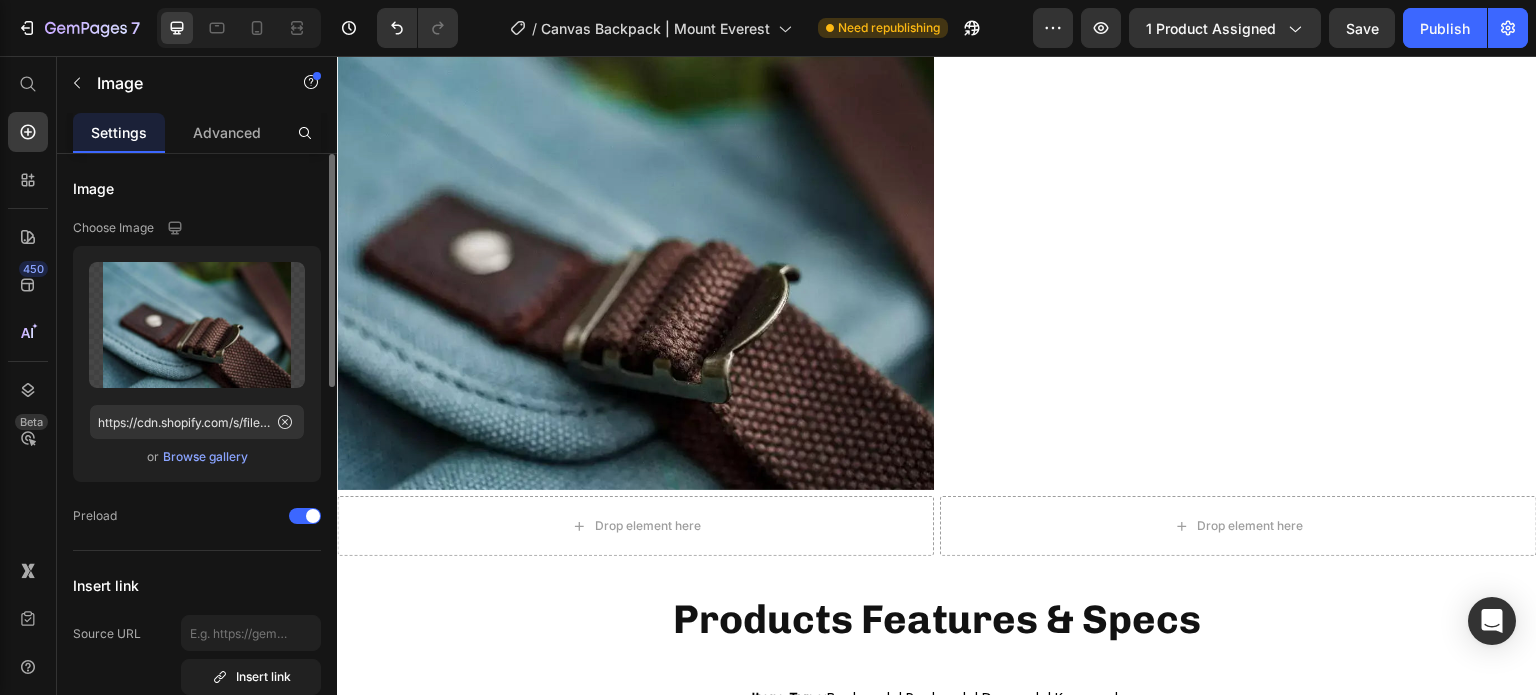 click on "Browse gallery" at bounding box center [205, 457] 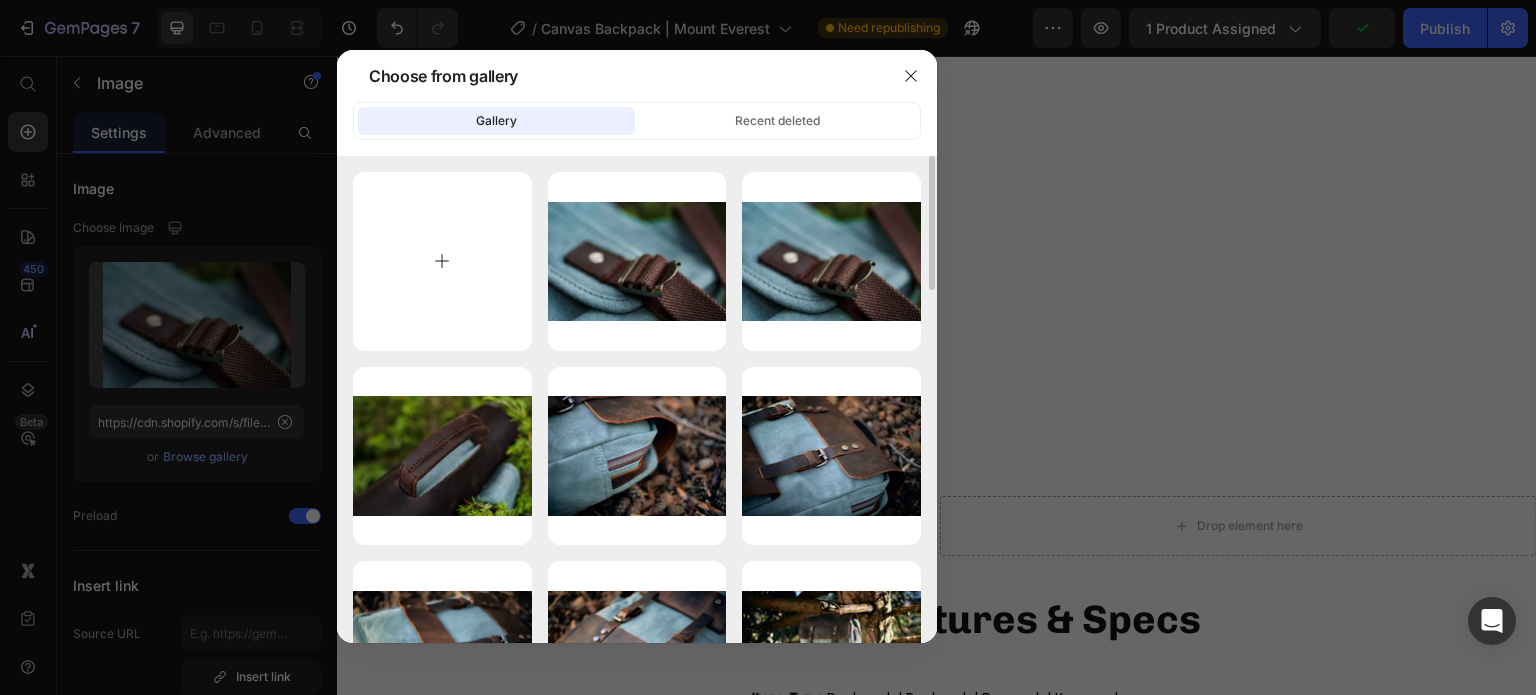 click at bounding box center [442, 261] 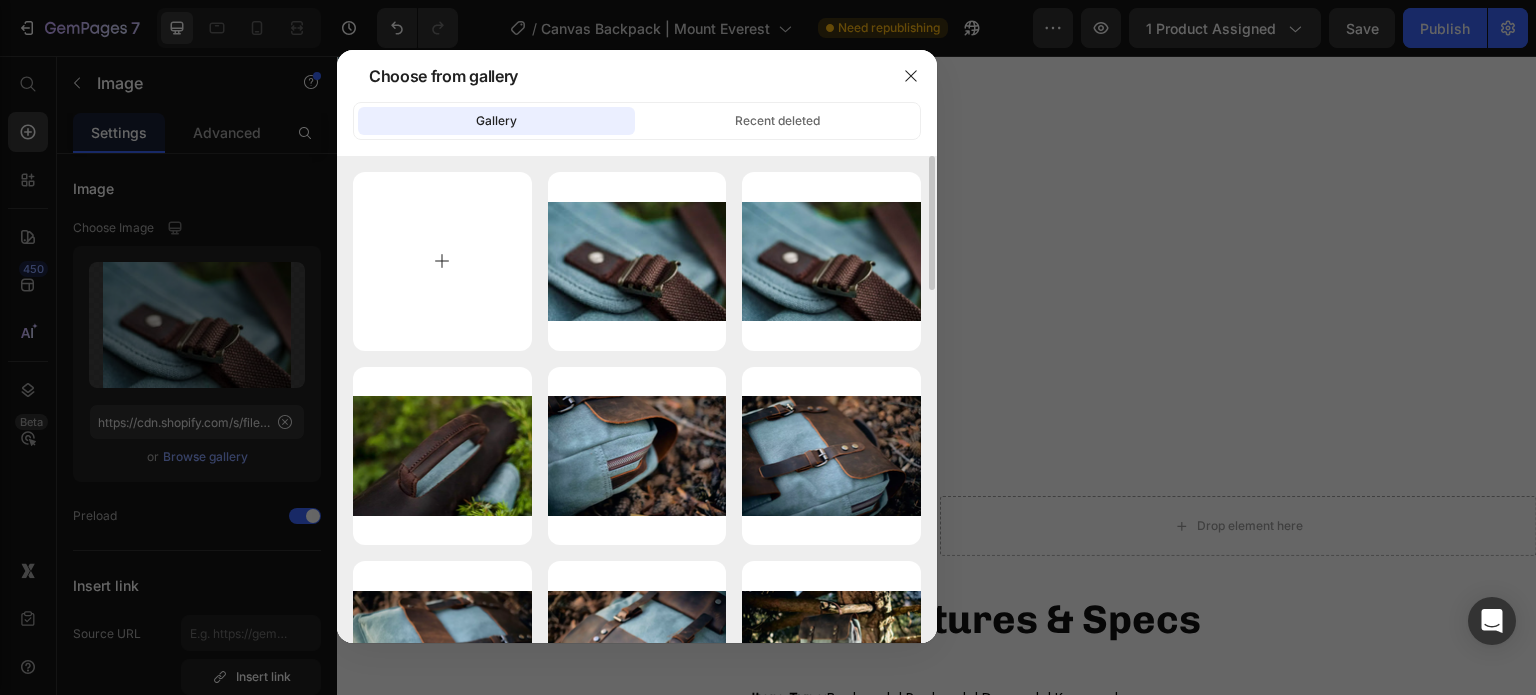 type on "C:\fakepath\travel-blue-canvas-rucksack.webp" 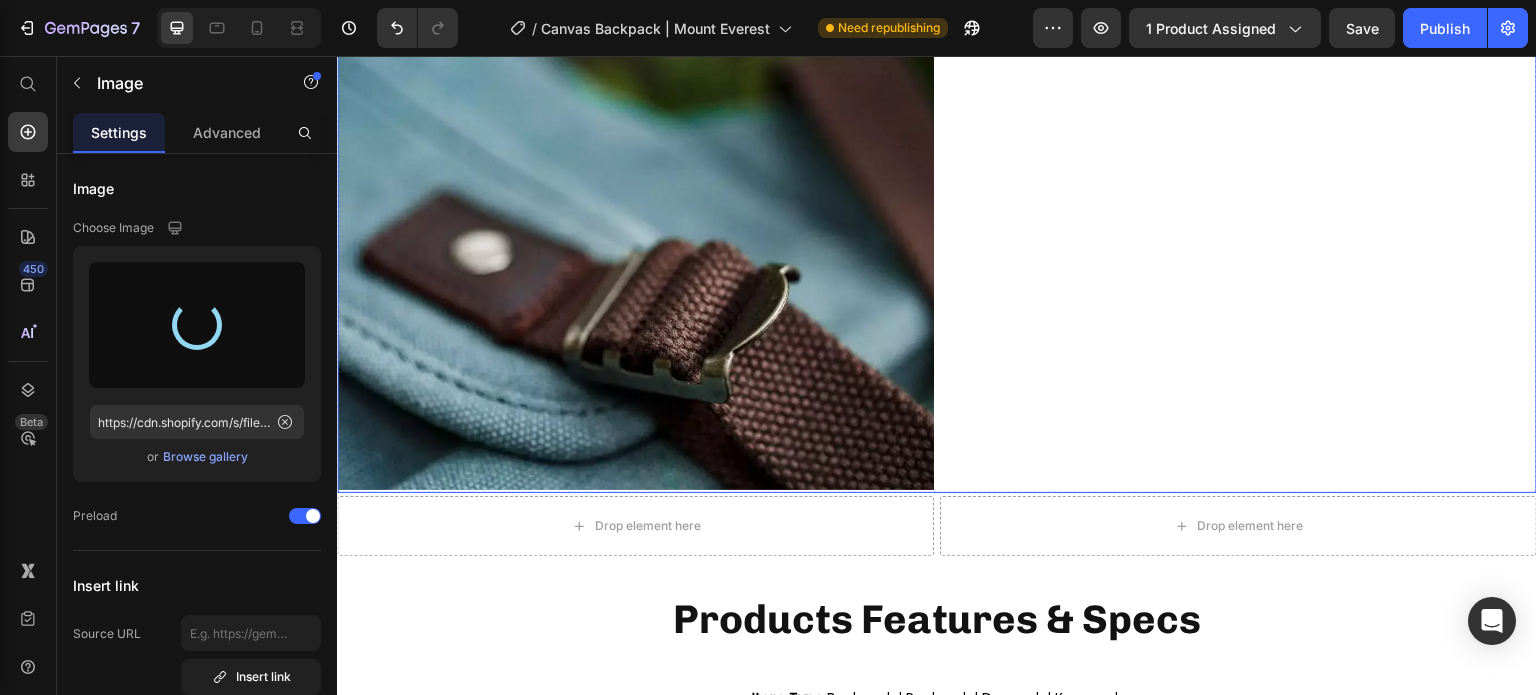 type on "https://cdn.shopify.com/s/files/1/0742/1411/3532/files/gempages_561458054755779440-e40fec4f-8e95-42d1-bd10-9a4c38a73be8.webp" 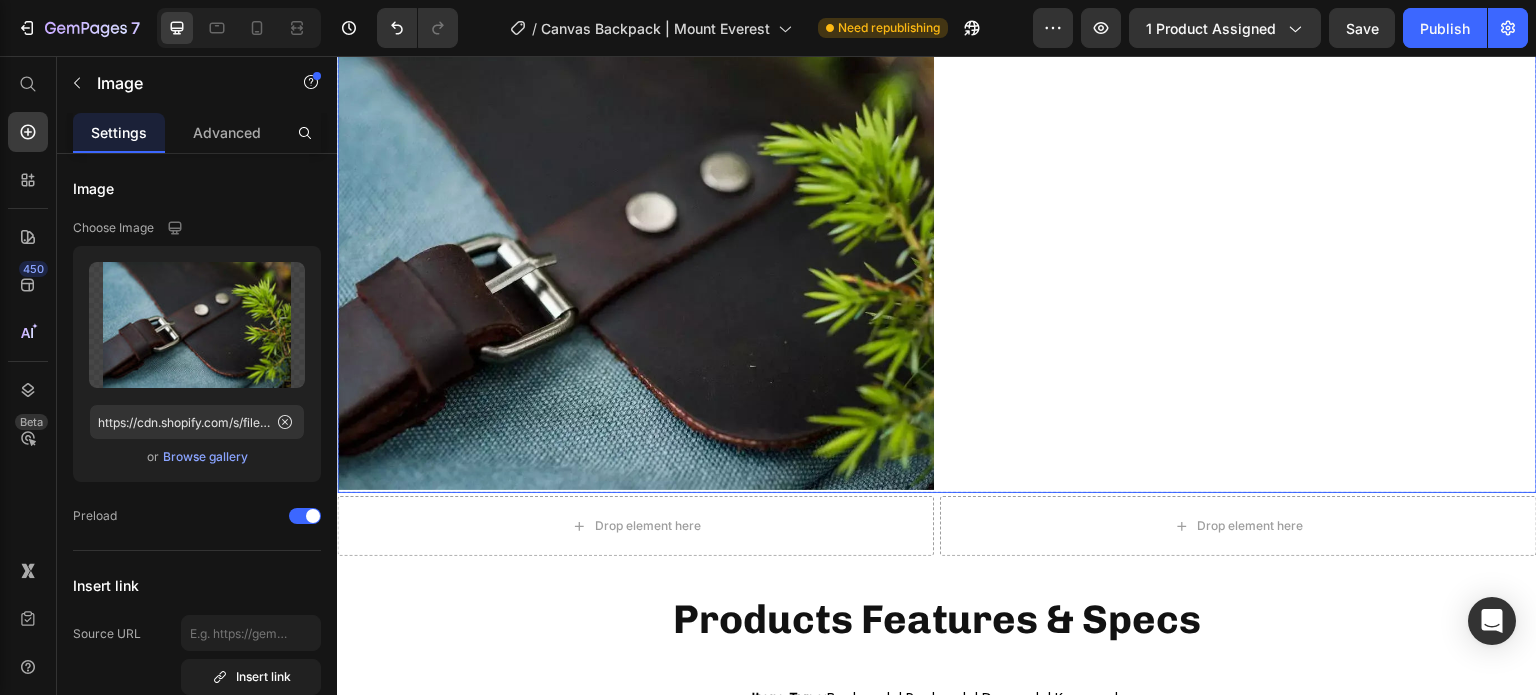 click on "Image Image" at bounding box center (1238, -187) 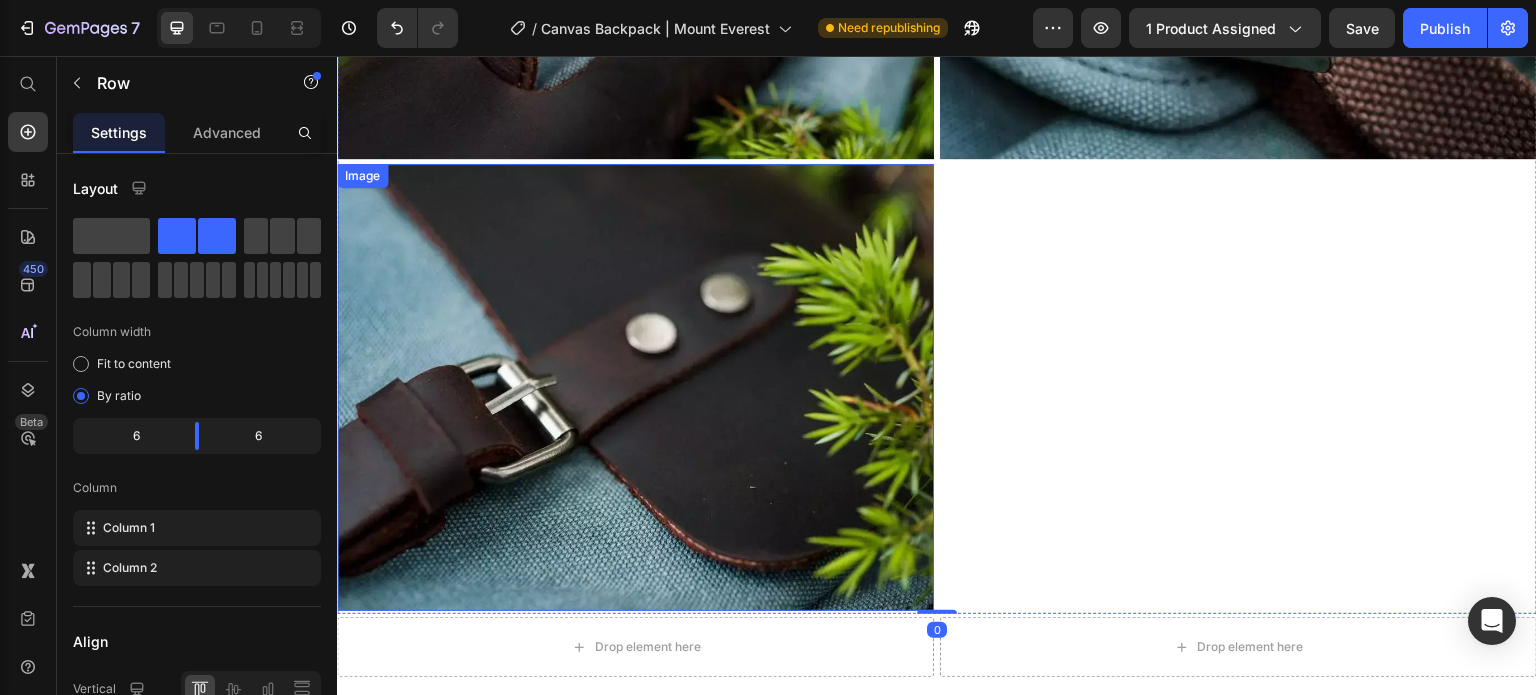scroll, scrollTop: 4579, scrollLeft: 0, axis: vertical 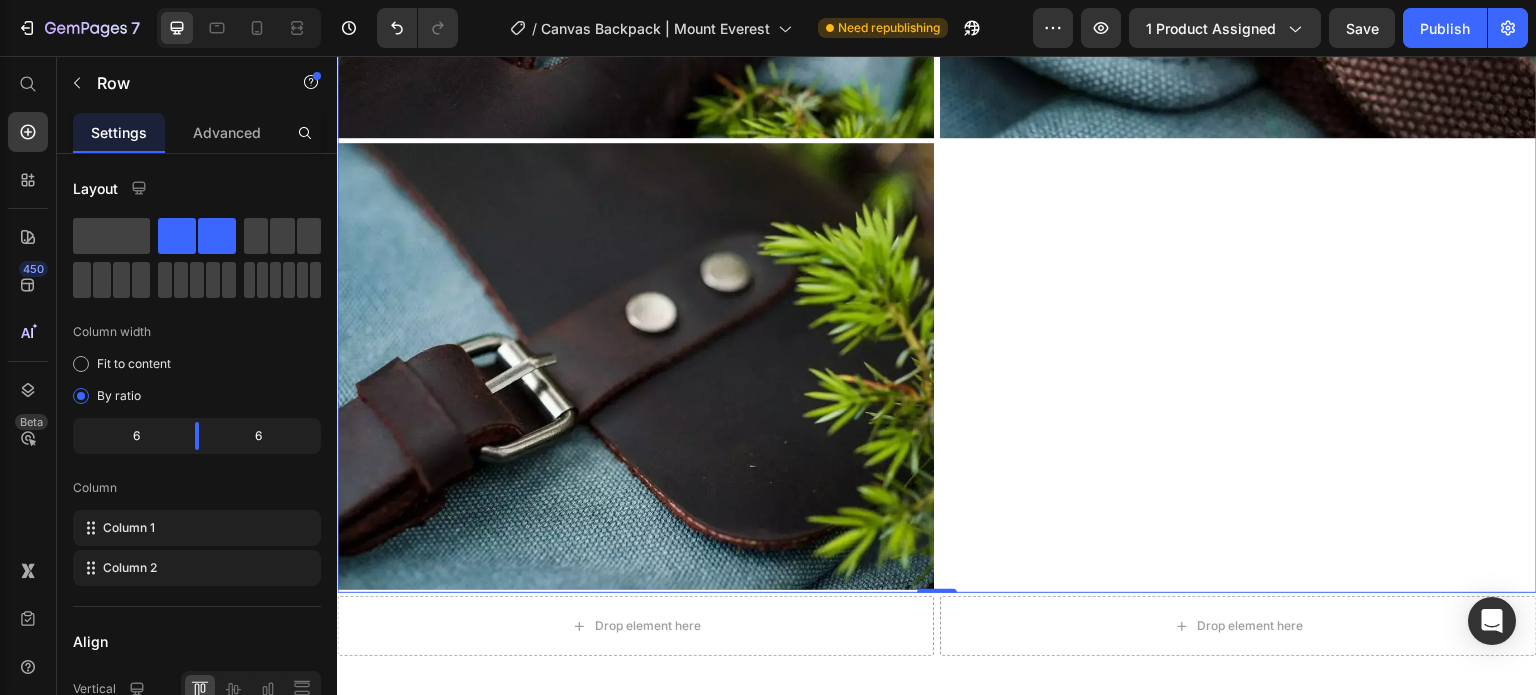 click on "Image Image" at bounding box center [1238, -87] 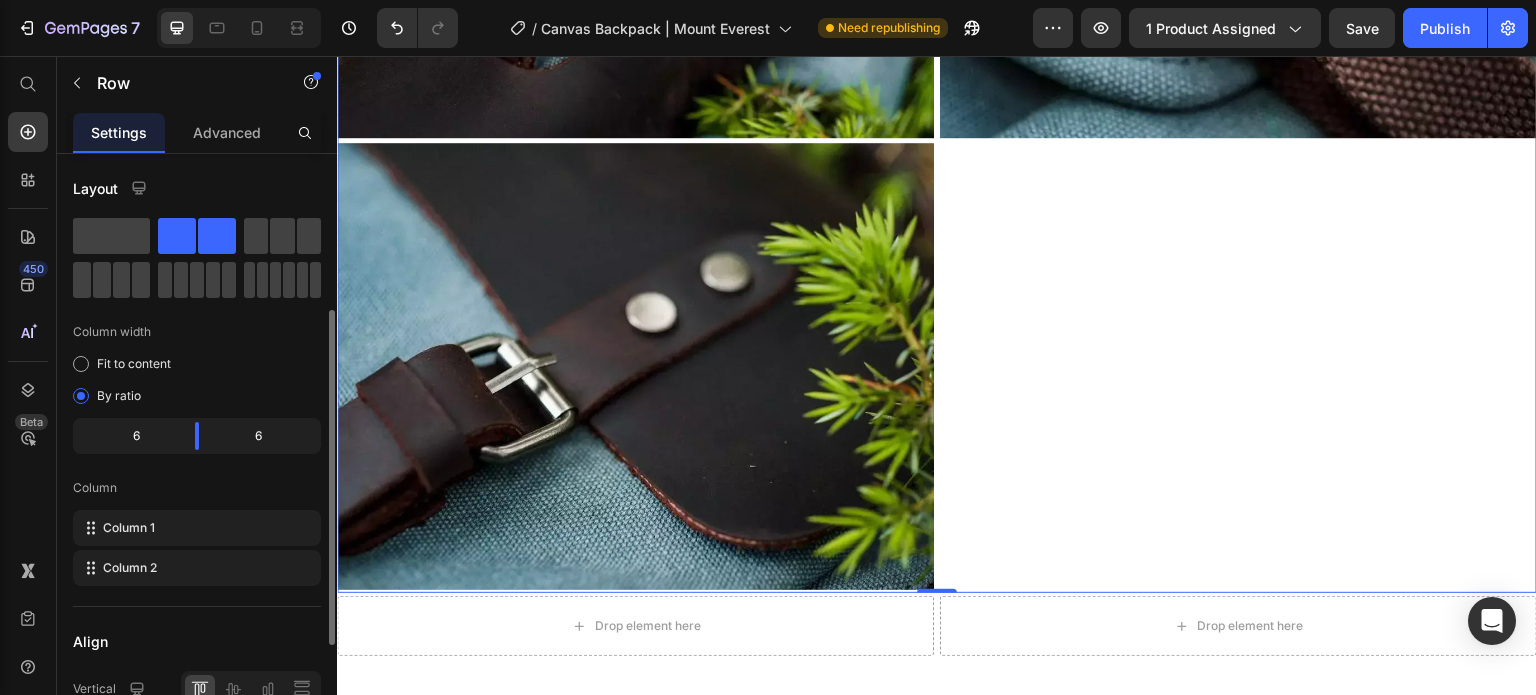 scroll, scrollTop: 200, scrollLeft: 0, axis: vertical 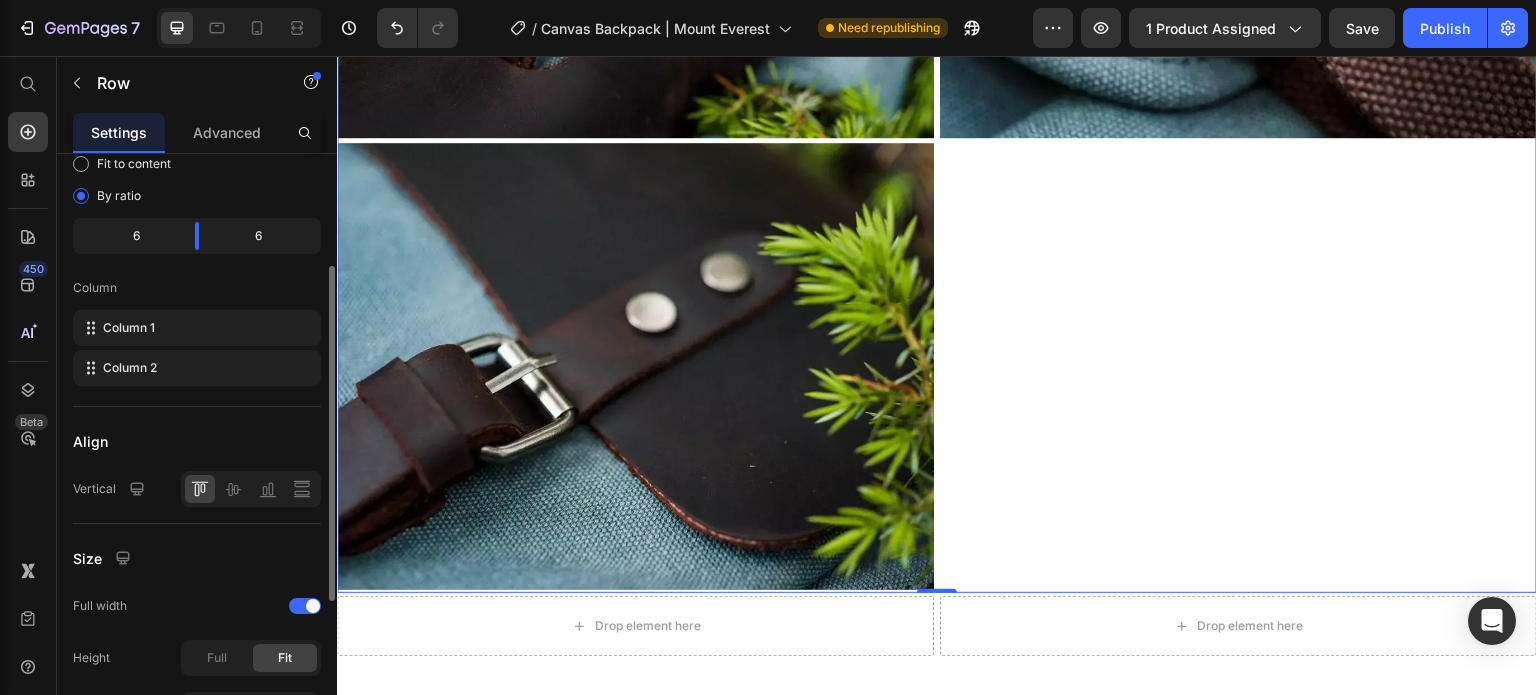 click on "Image Image" at bounding box center (1238, -87) 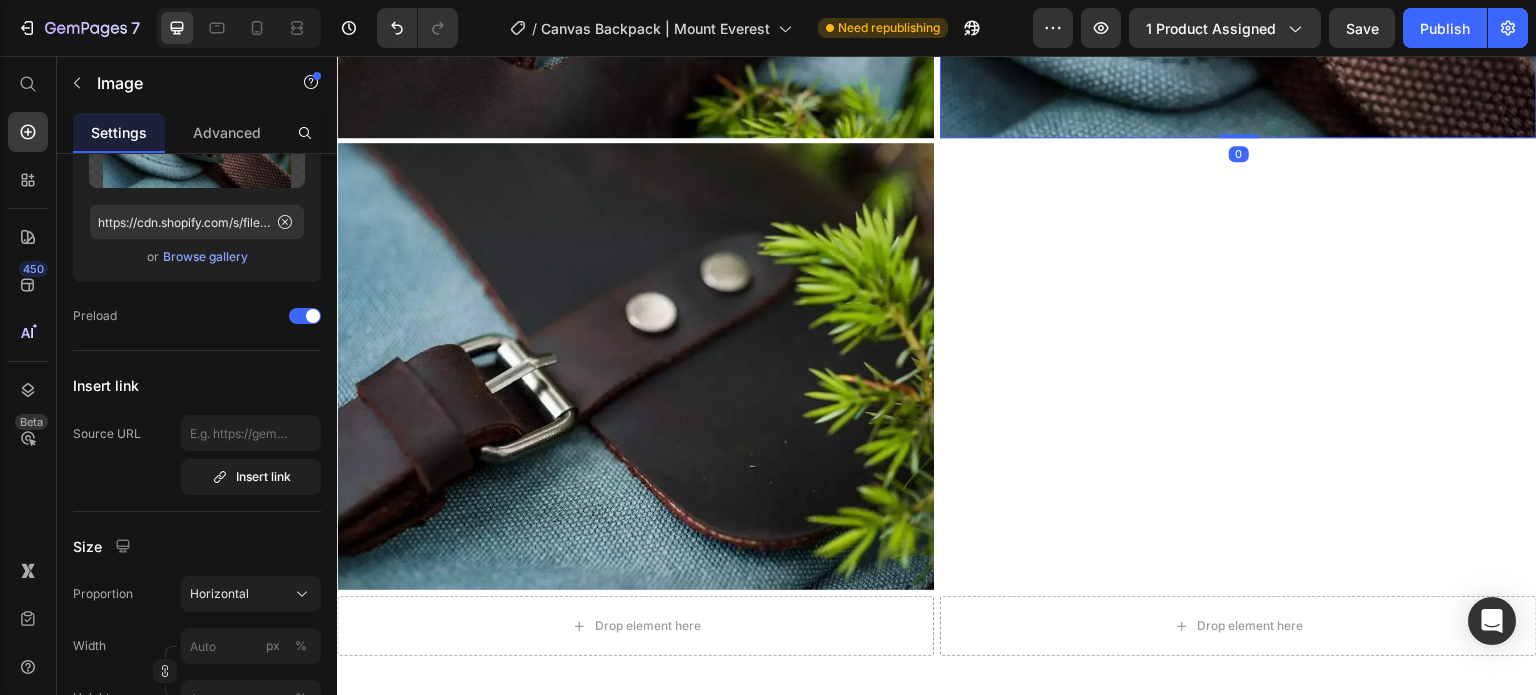 scroll, scrollTop: 0, scrollLeft: 0, axis: both 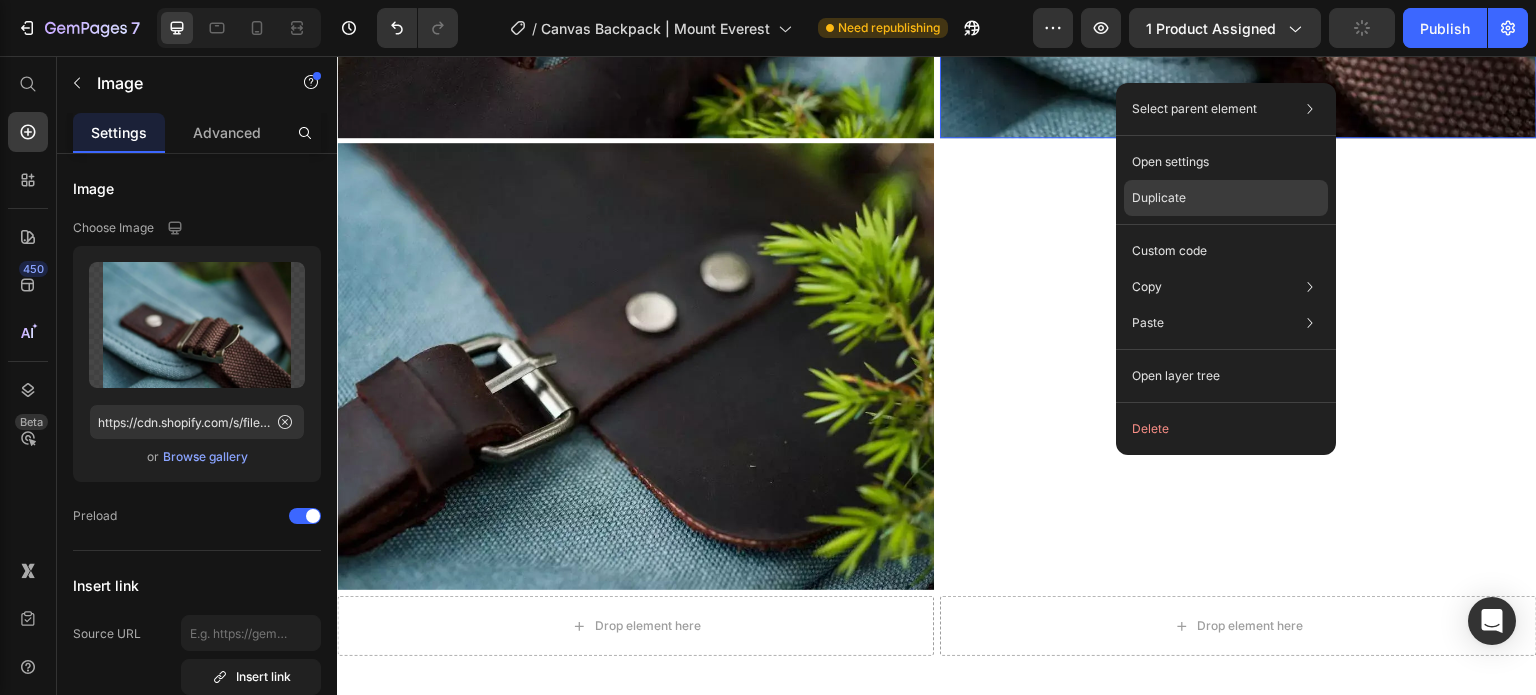 click on "Duplicate" at bounding box center (1159, 198) 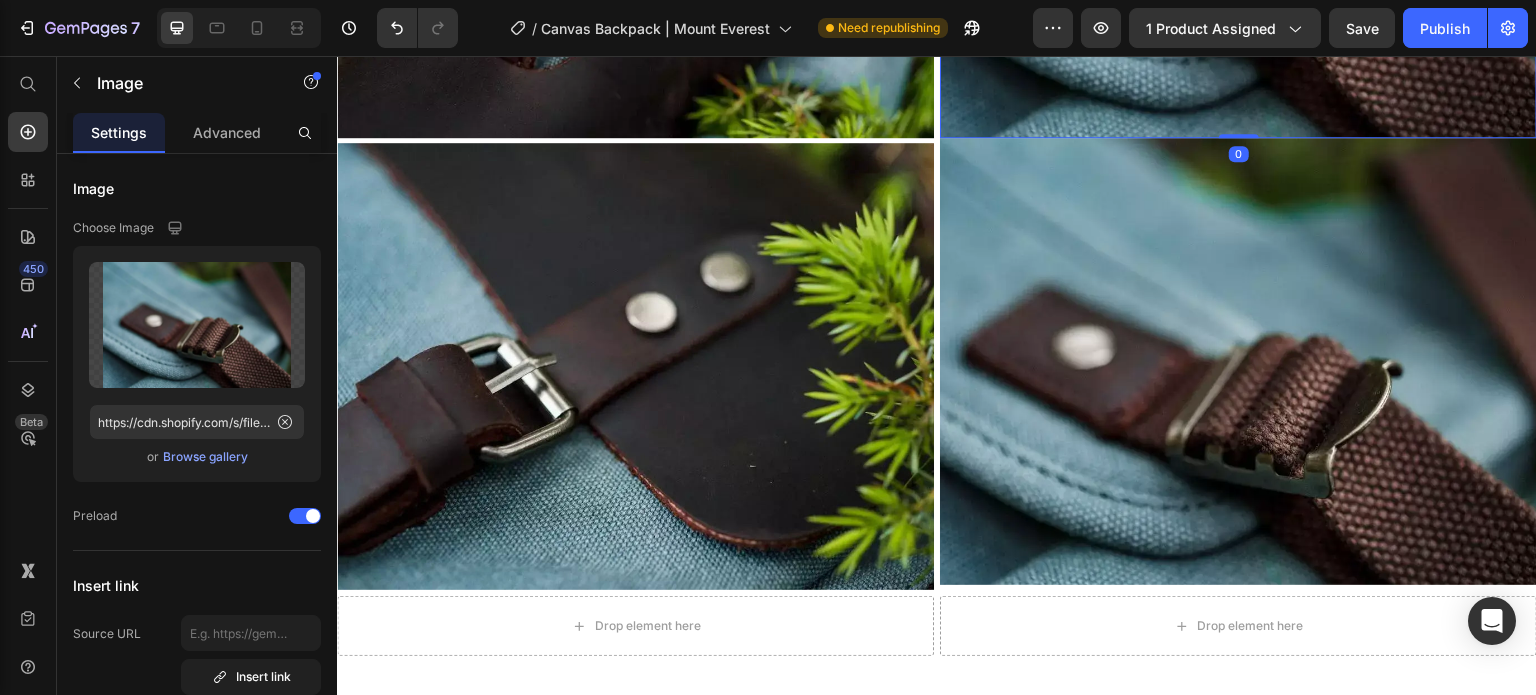 click at bounding box center [1238, -86] 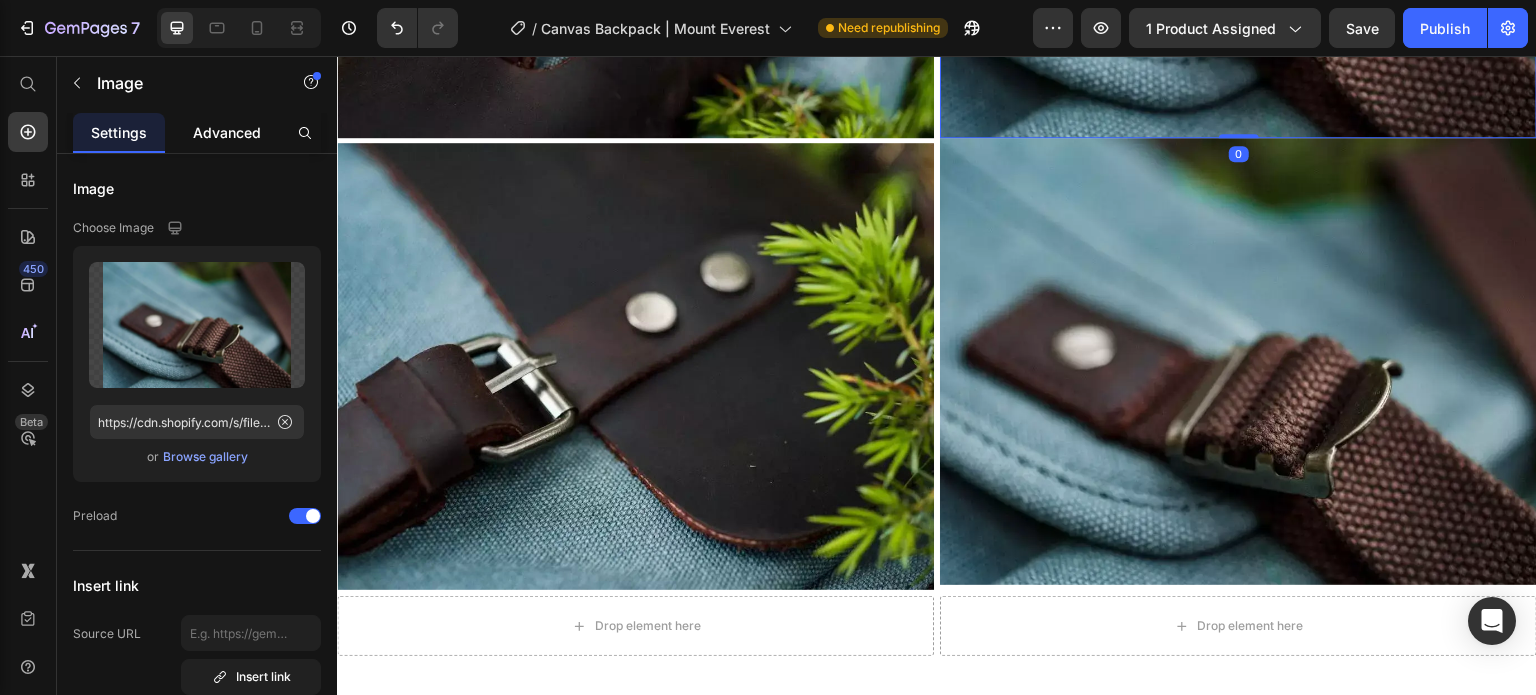 click on "Advanced" at bounding box center (227, 132) 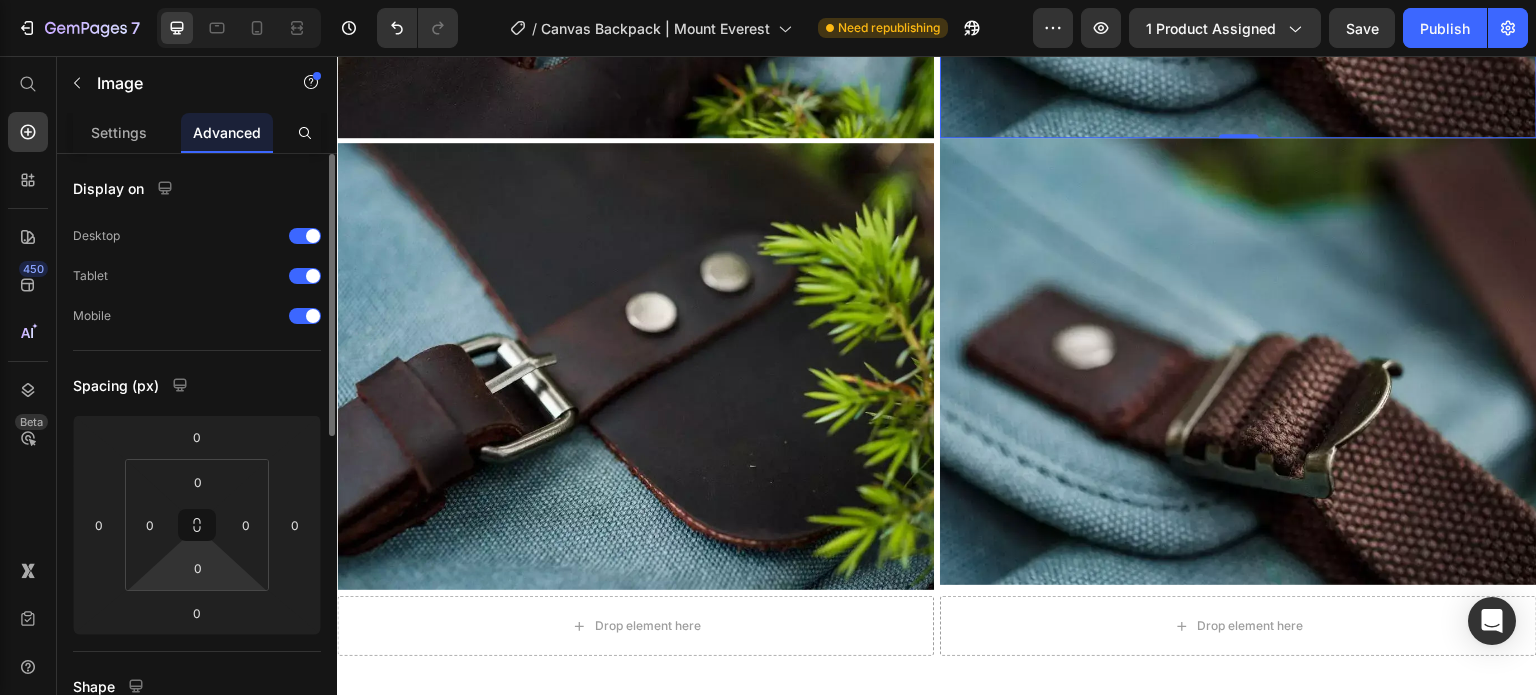 click on "7  Version history  /  Canvas Backpack | Mount Everest Need republishing Preview 1 product assigned  Save   Publish  450 Beta Start with Sections Elements Hero Section Product Detail Brands Trusted Badges Guarantee Product Breakdown How to use Testimonials Compare Bundle FAQs Social Proof Brand Story Product List Collection Blog List Contact Sticky Add to Cart Custom Footer Browse Library 450 Layout
Row
Row
Row
Row Text
Heading
Text Block Button
Button
Button
Sticky Back to top Media" at bounding box center [768, 0] 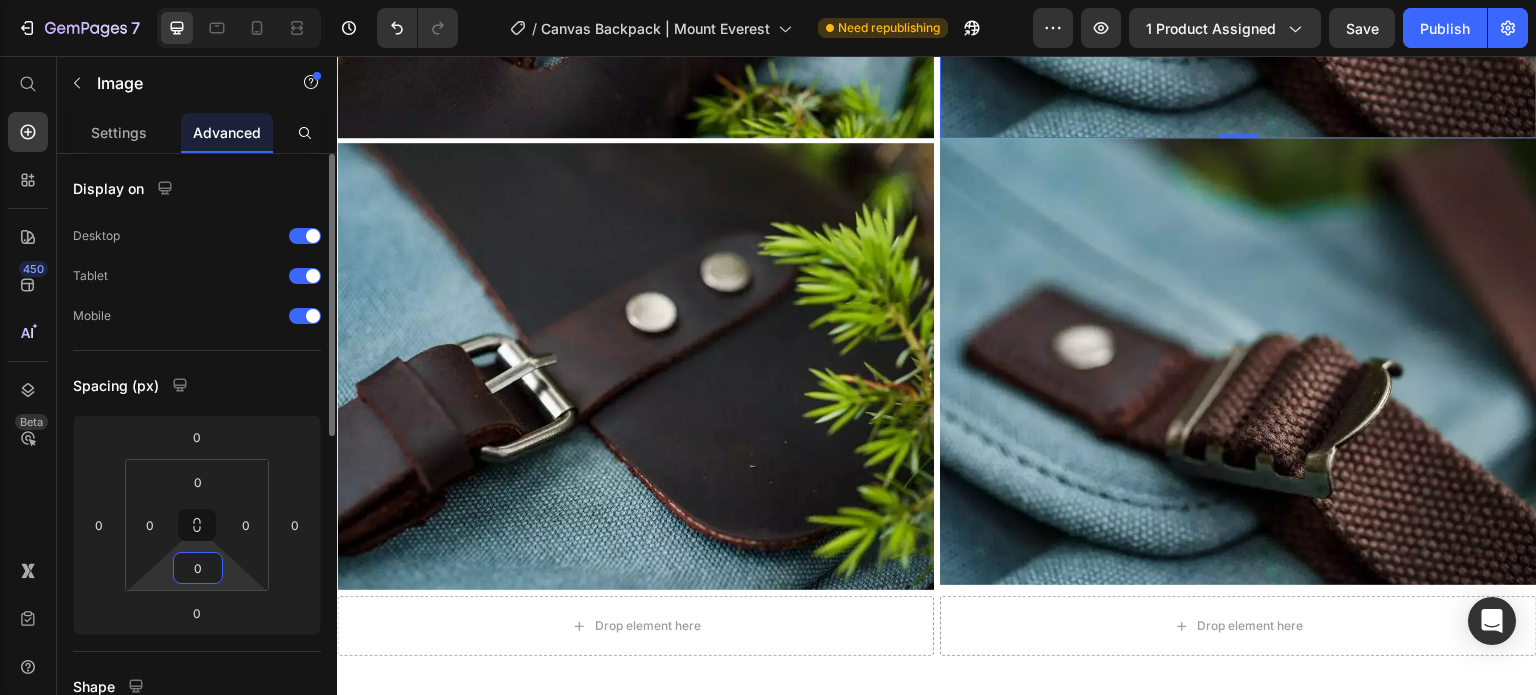 click on "0" at bounding box center [198, 568] 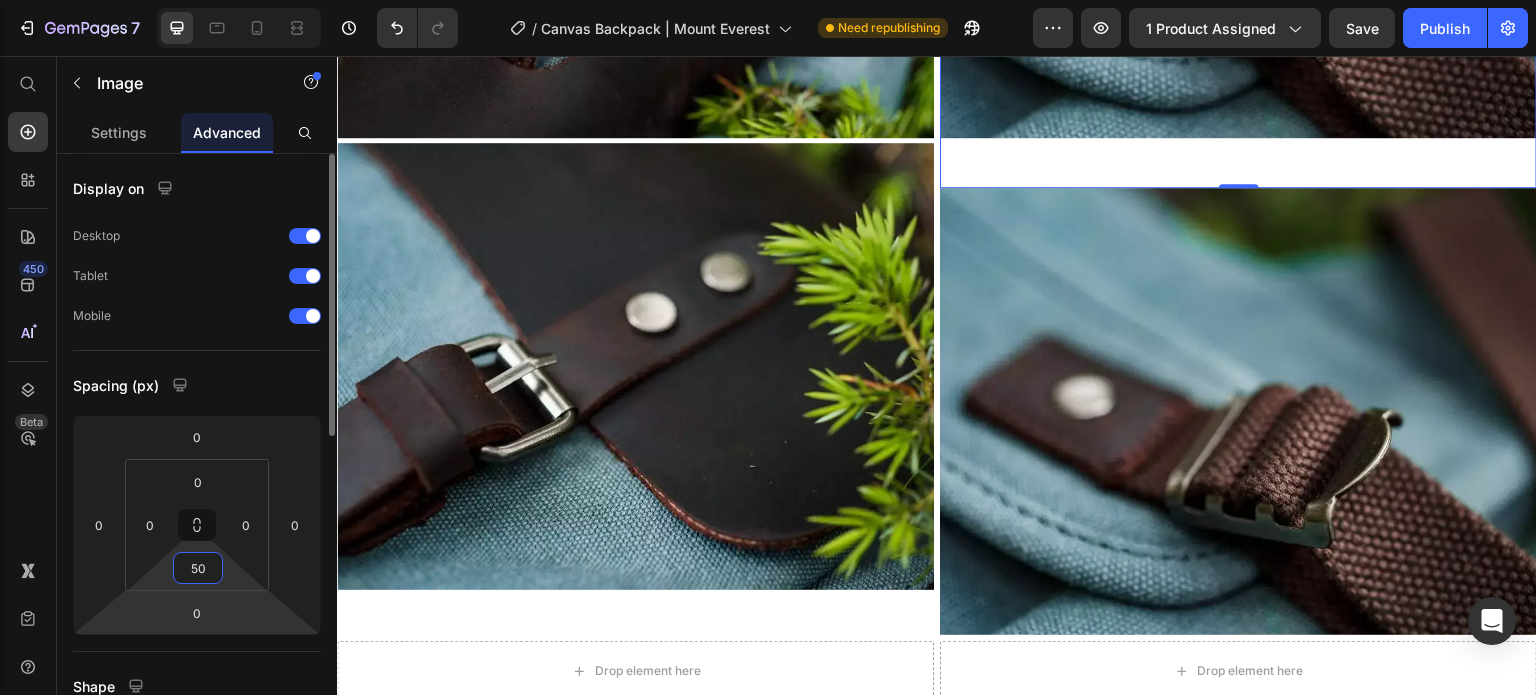 type on "5" 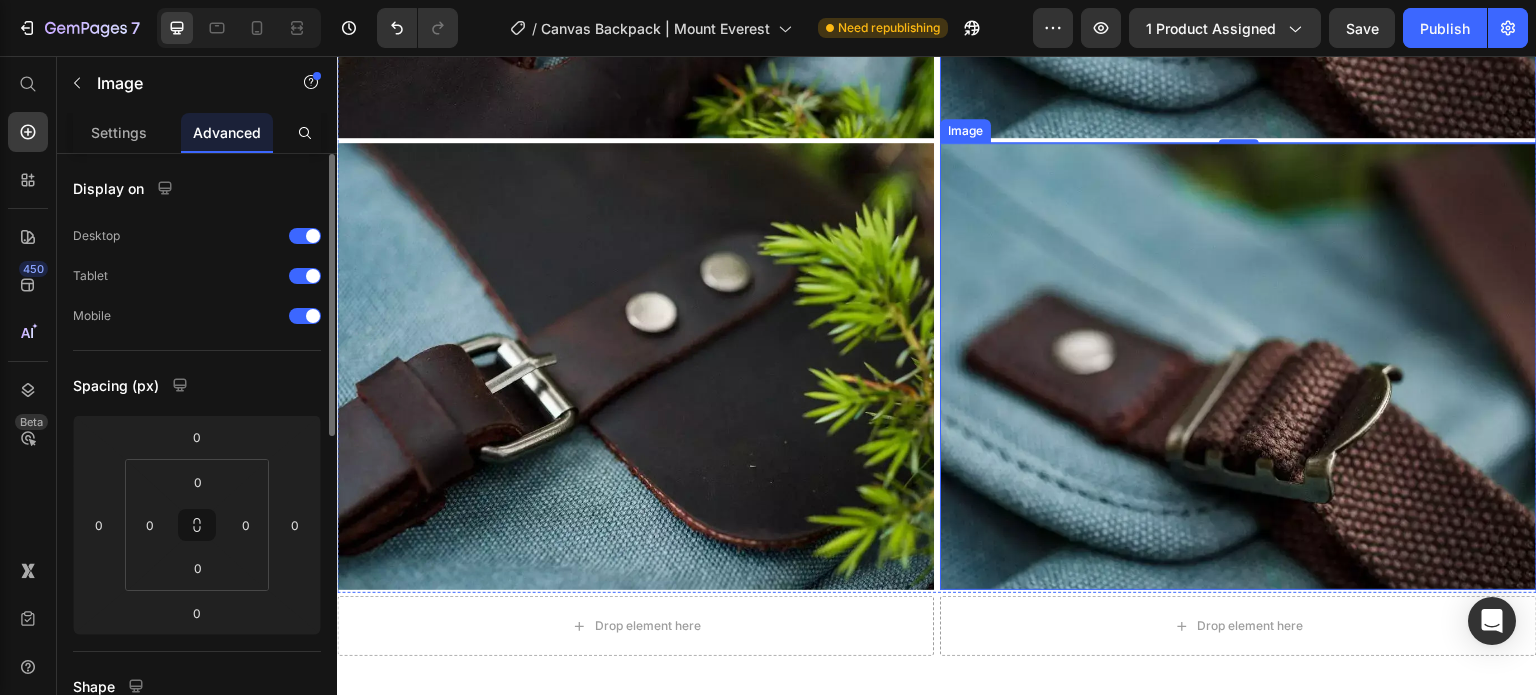 click at bounding box center [1238, 367] 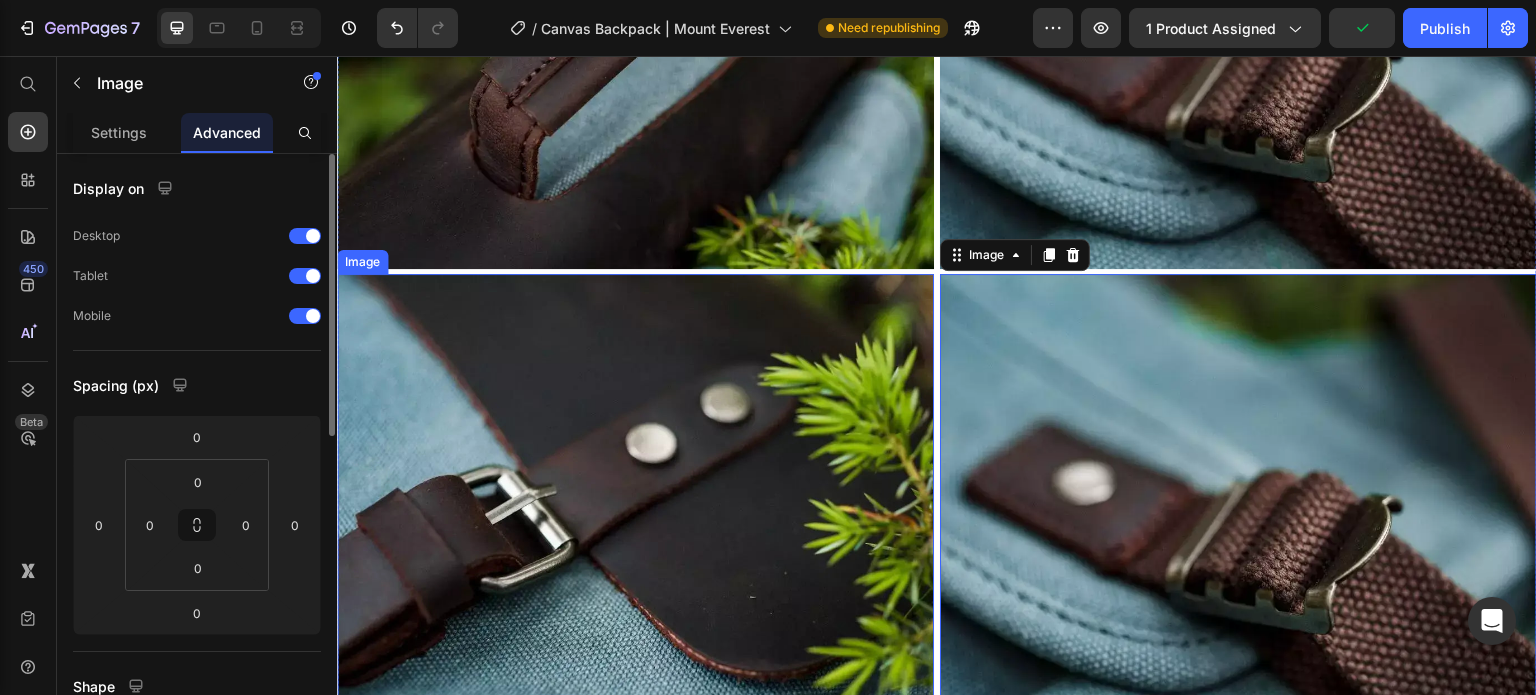 scroll, scrollTop: 4479, scrollLeft: 0, axis: vertical 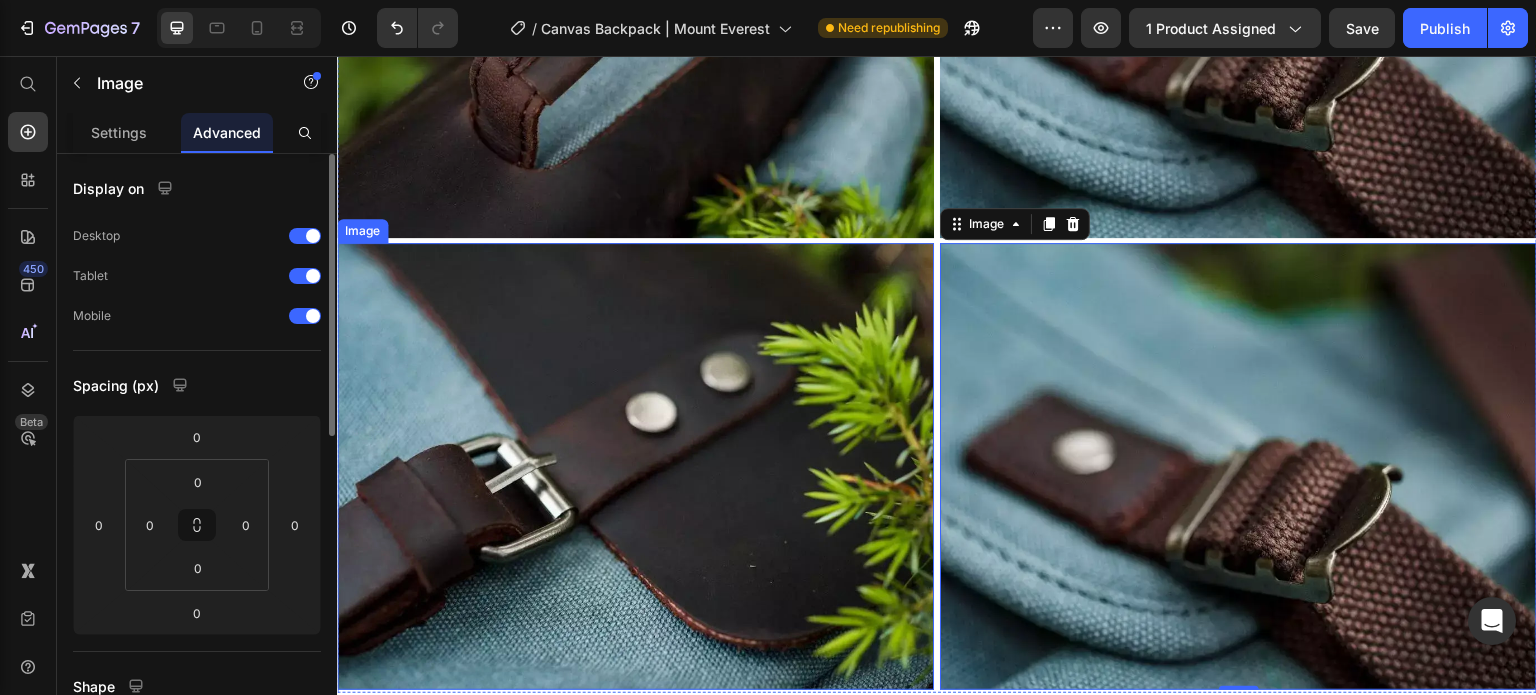 click at bounding box center (635, 467) 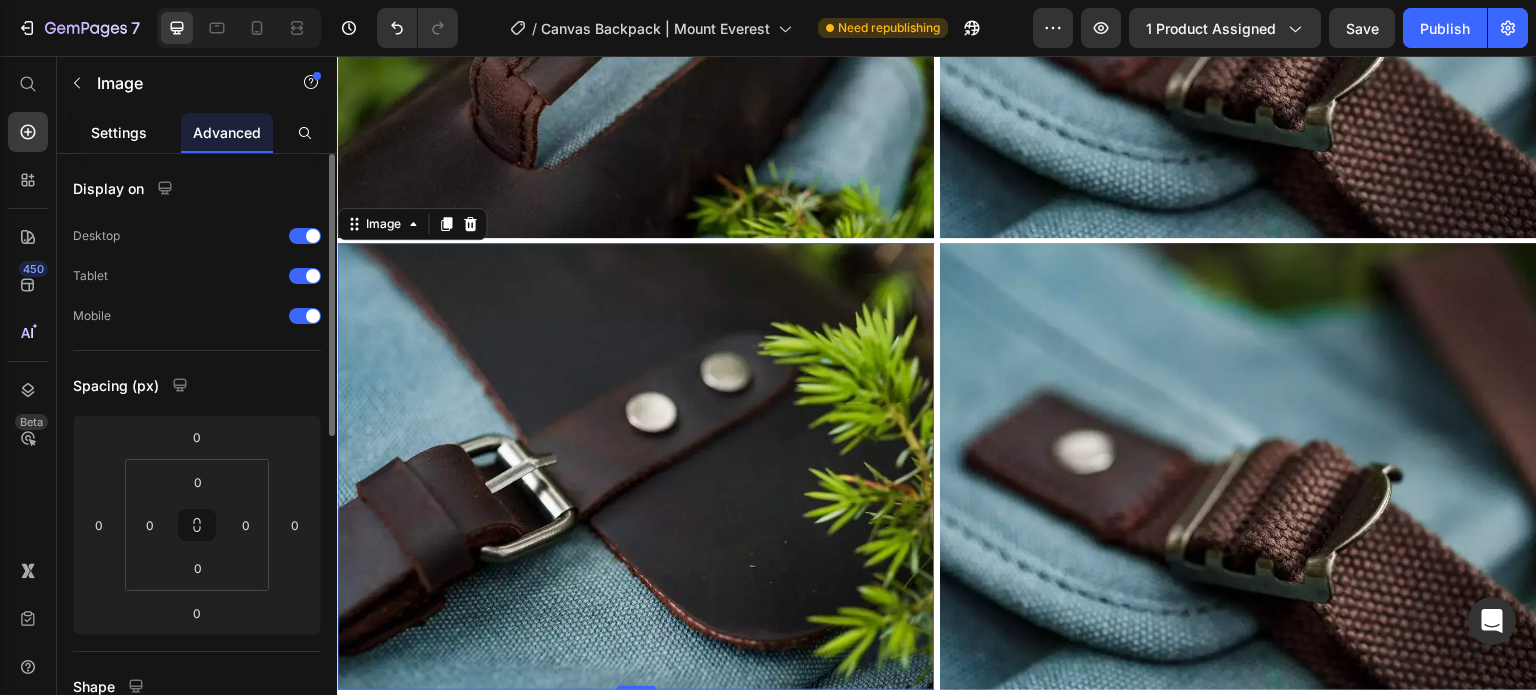 click on "Settings" at bounding box center (119, 132) 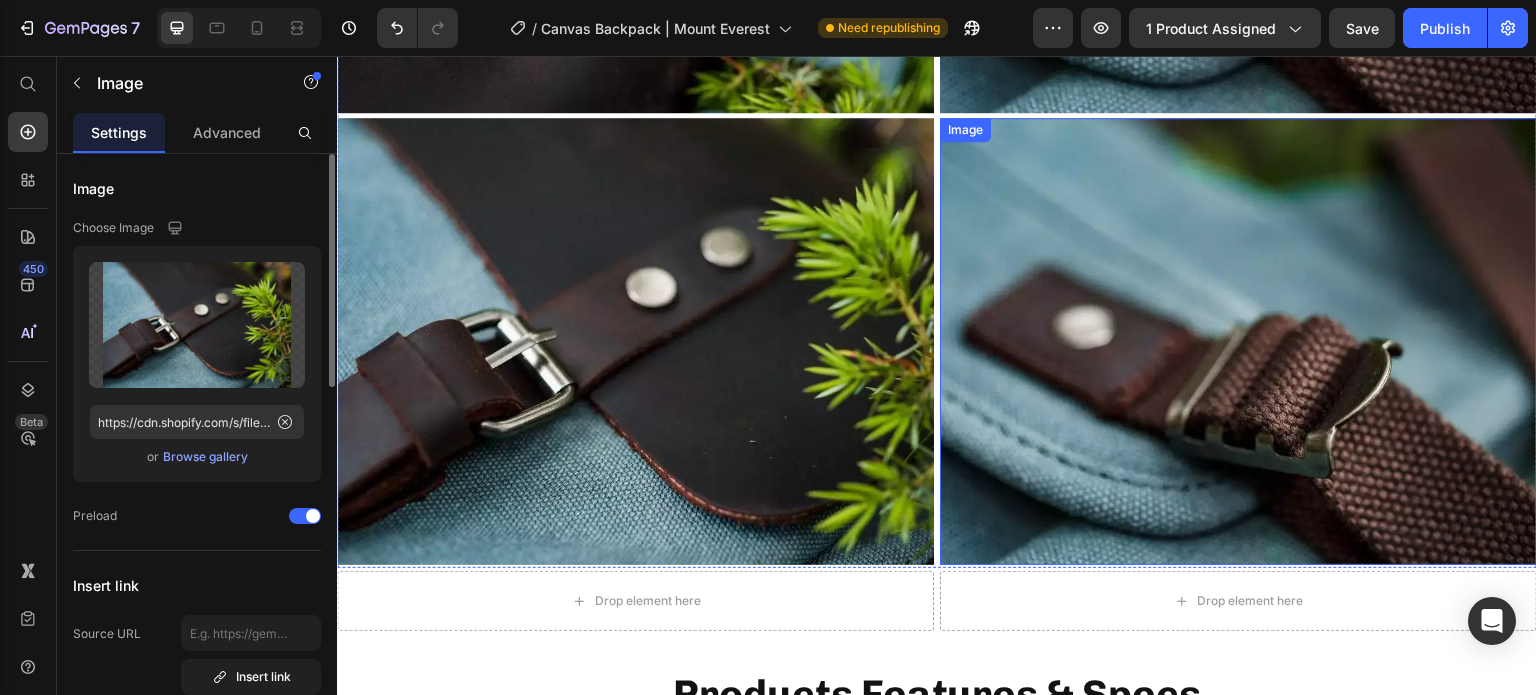 scroll, scrollTop: 4679, scrollLeft: 0, axis: vertical 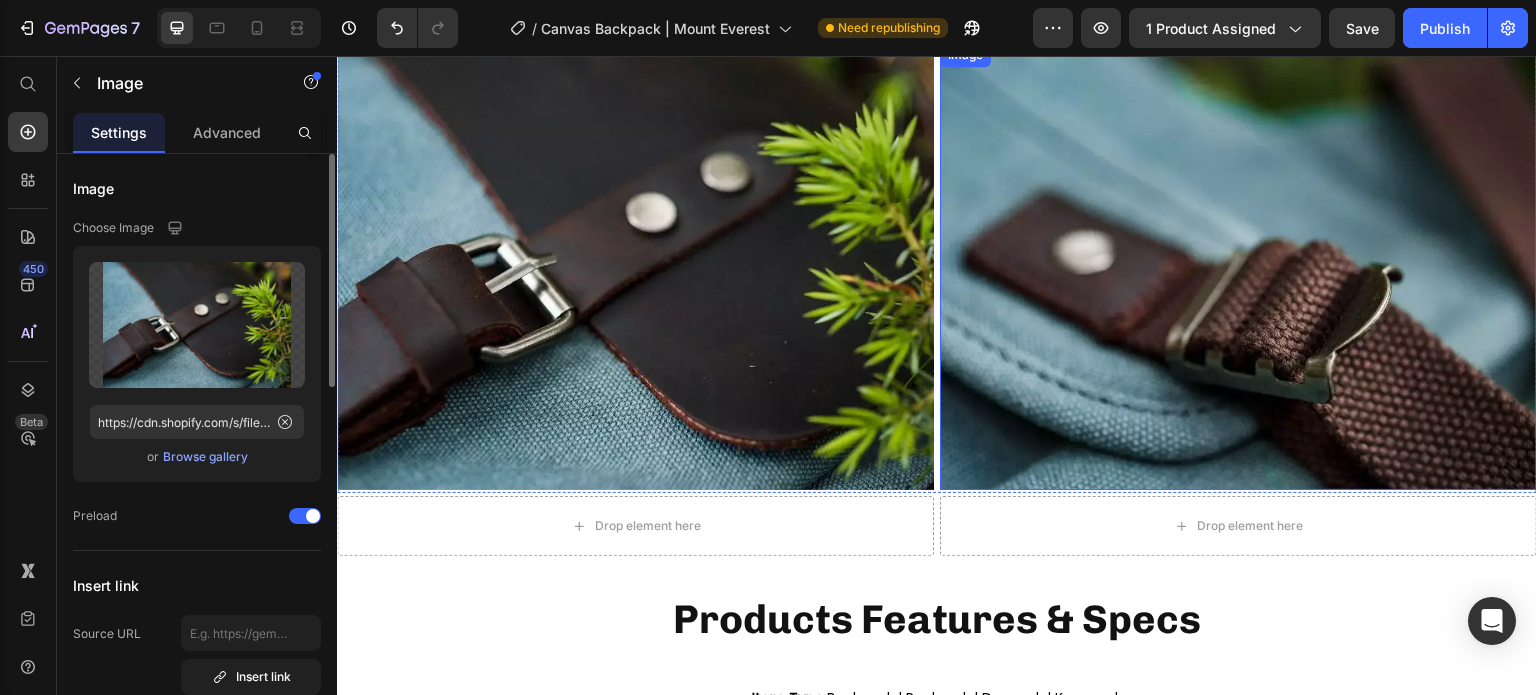 click at bounding box center [1238, 267] 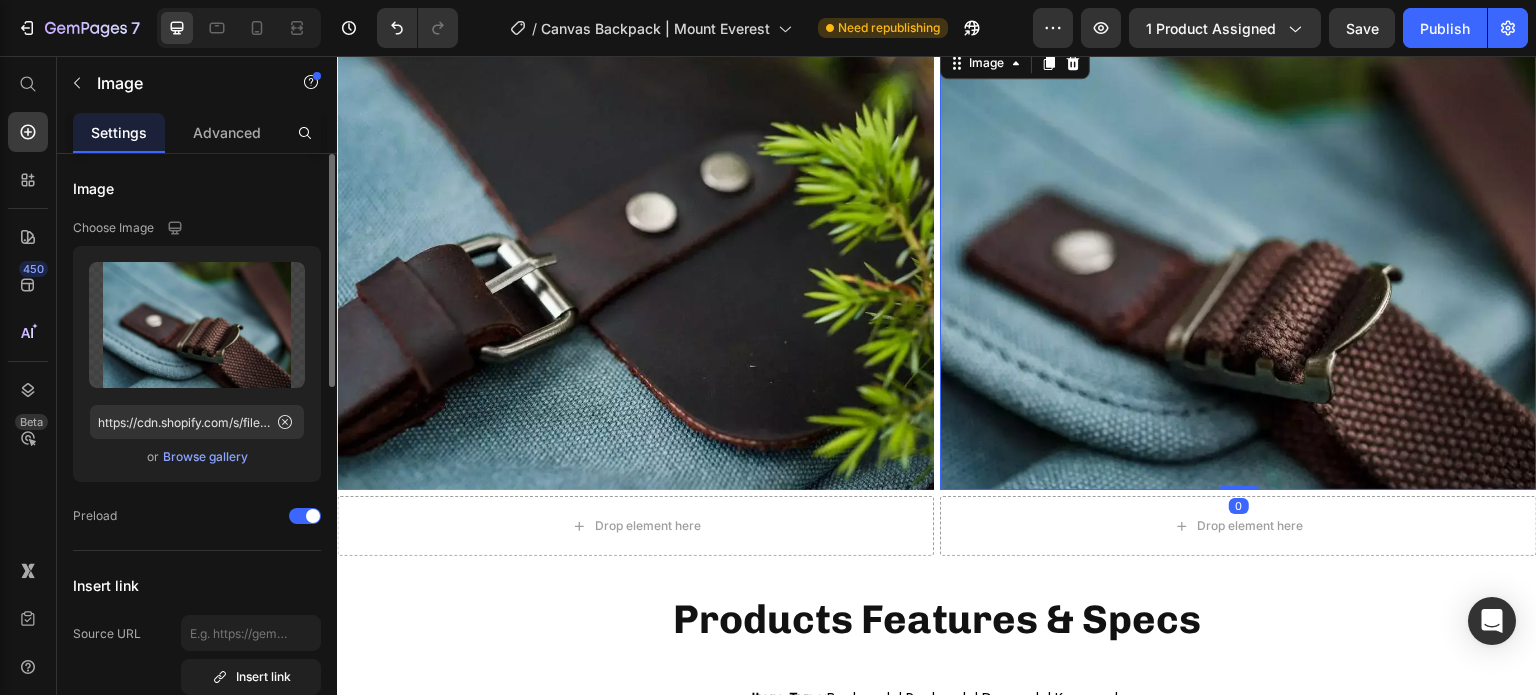 click on "Browse gallery" at bounding box center (205, 457) 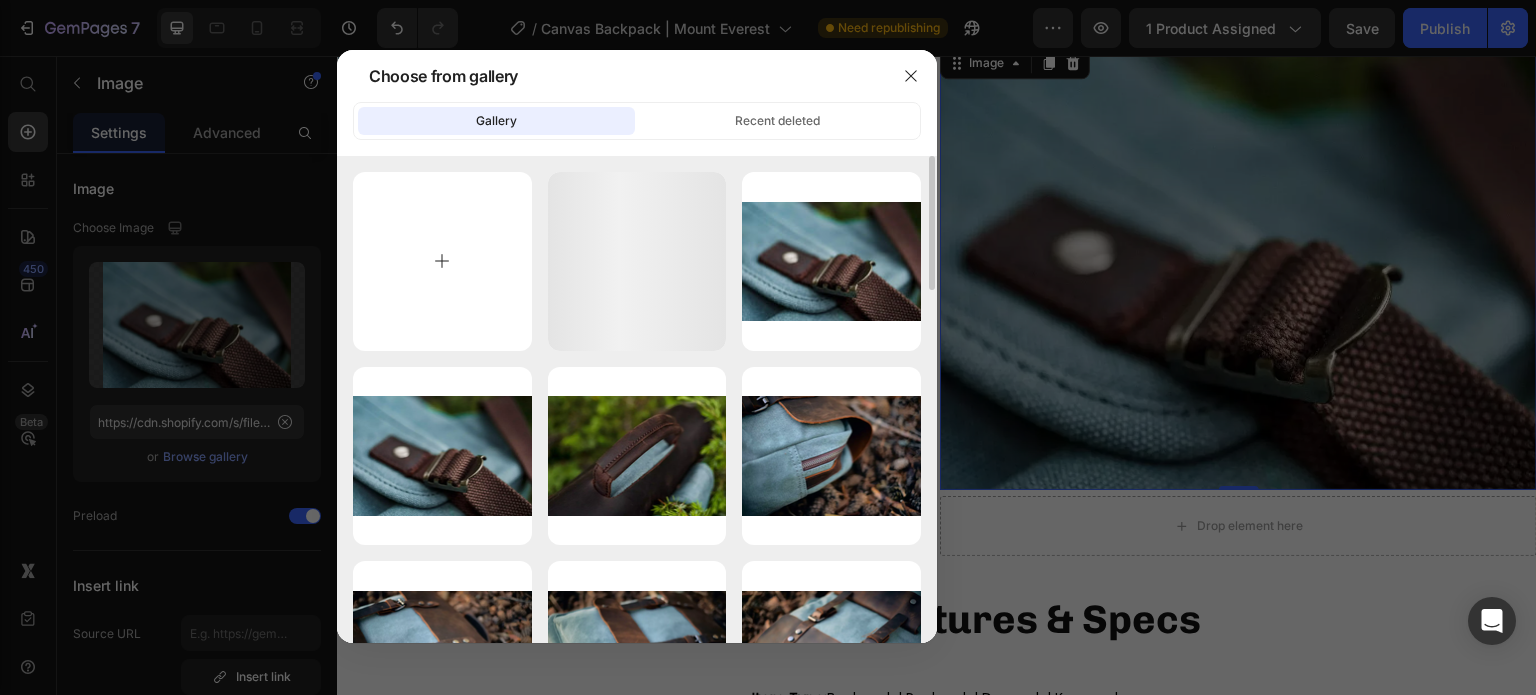 click at bounding box center [442, 261] 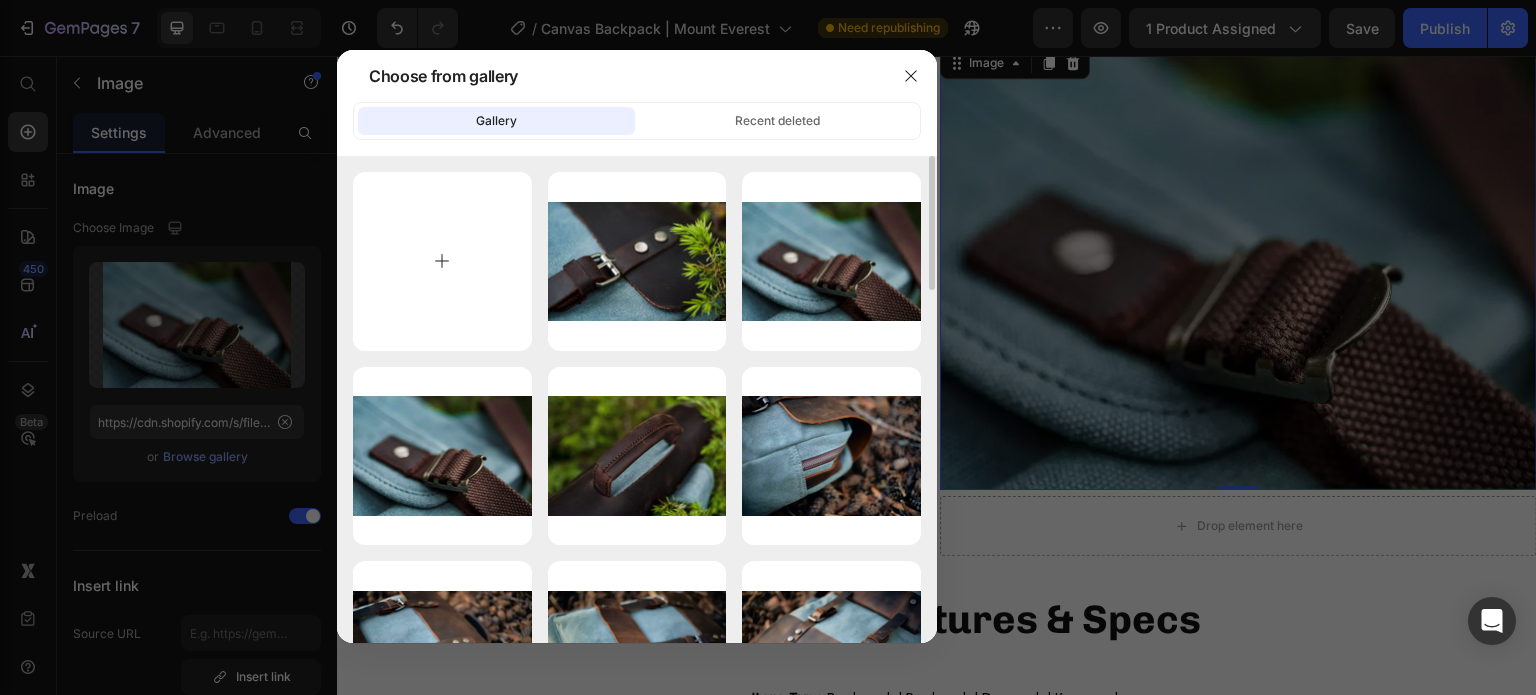 type on "C:\fakepath\vintage-backpacks-mens-01.webp" 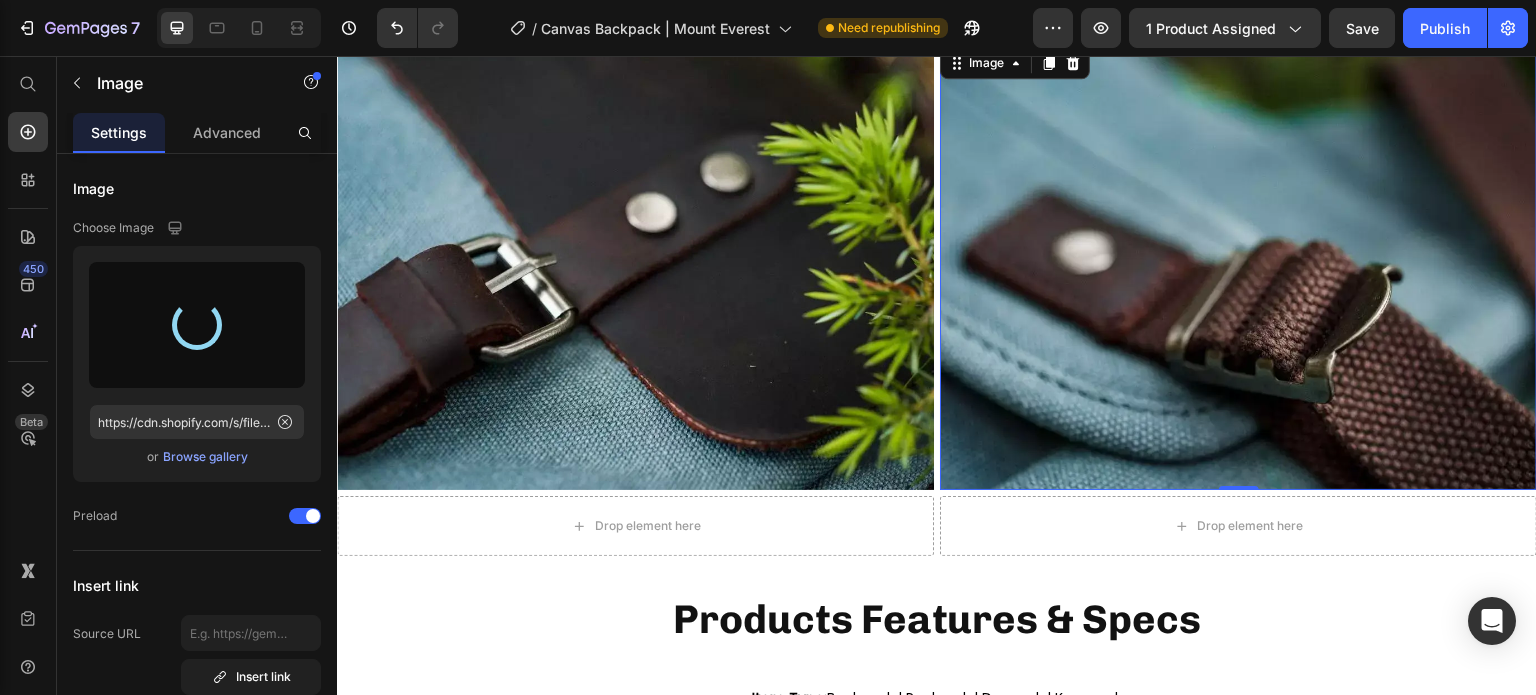 type on "https://cdn.shopify.com/s/files/1/0742/1411/3532/files/gempages_561458054755779440-7445fb4e-ef93-4caa-99e4-d3e266859a60.webp" 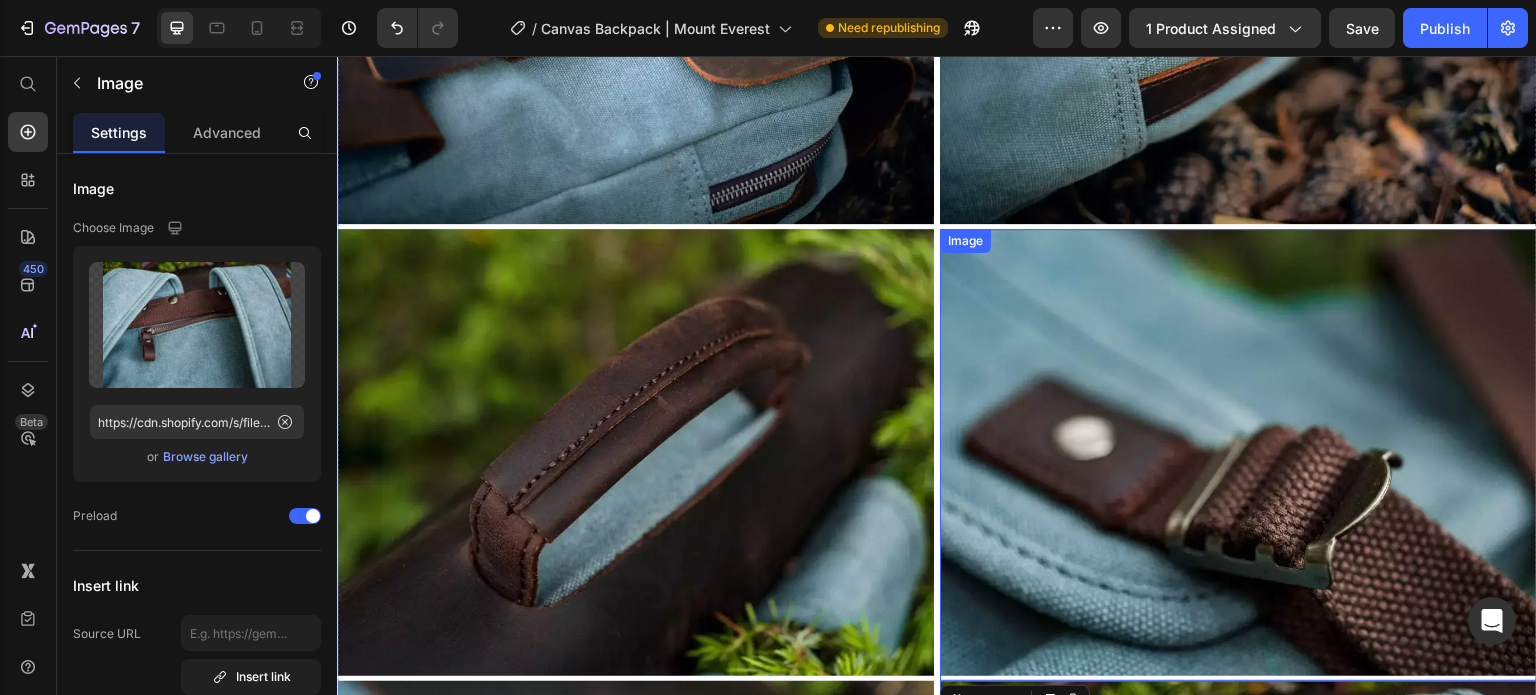 scroll, scrollTop: 3979, scrollLeft: 0, axis: vertical 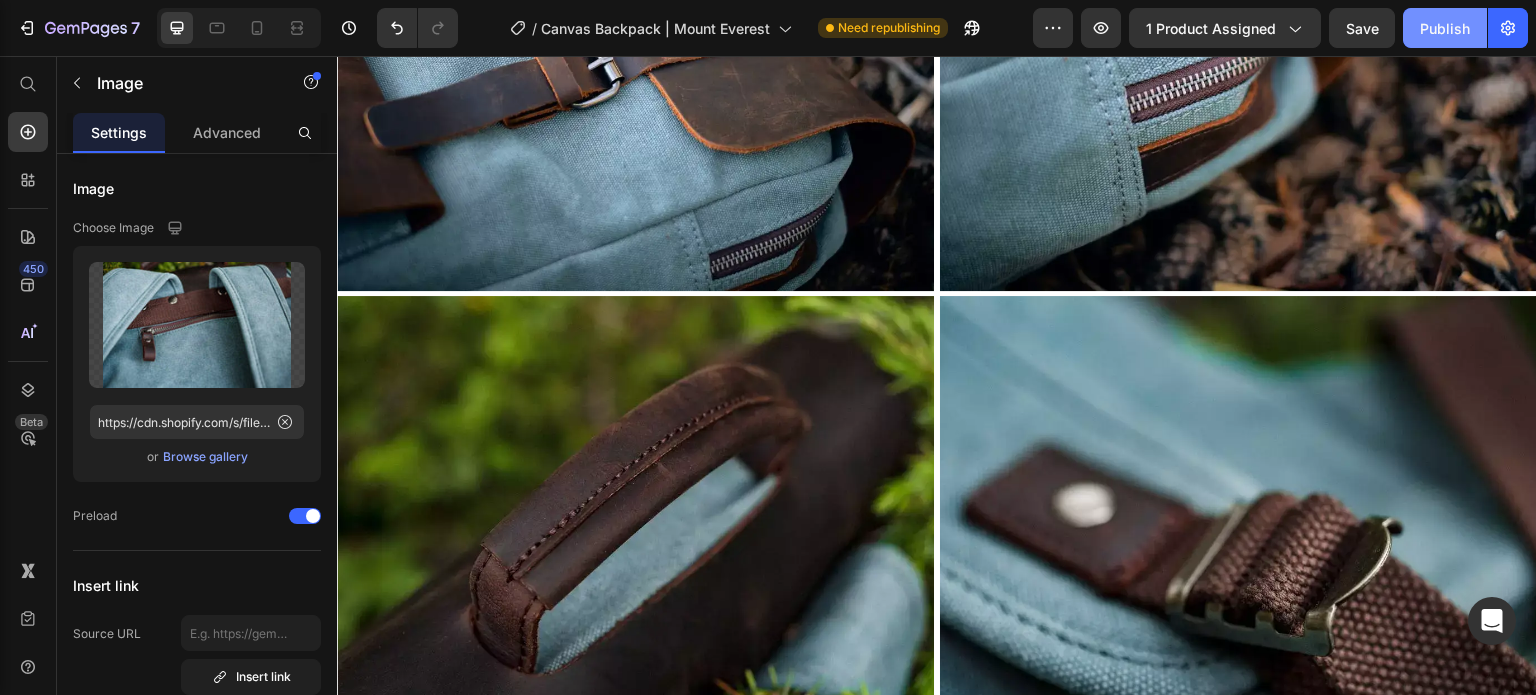 click on "Publish" at bounding box center [1445, 28] 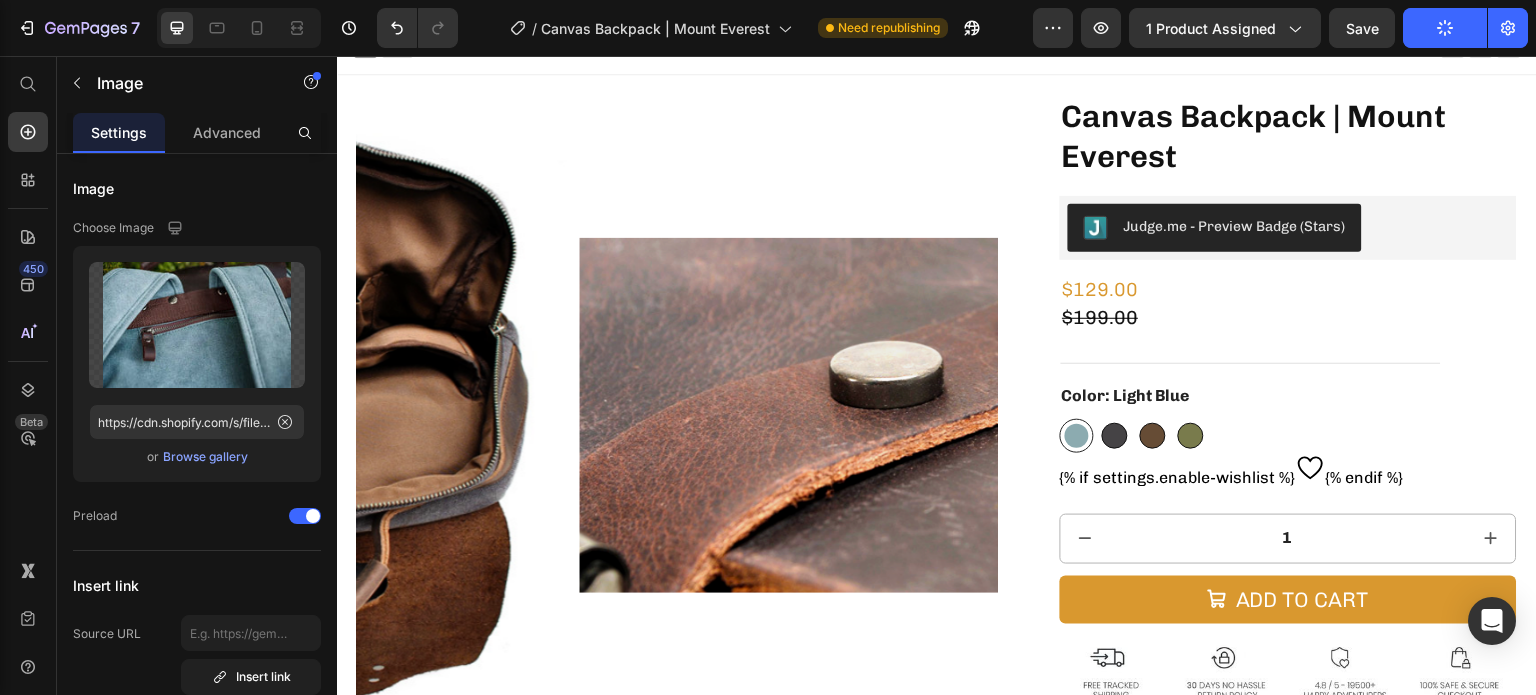 scroll, scrollTop: 0, scrollLeft: 0, axis: both 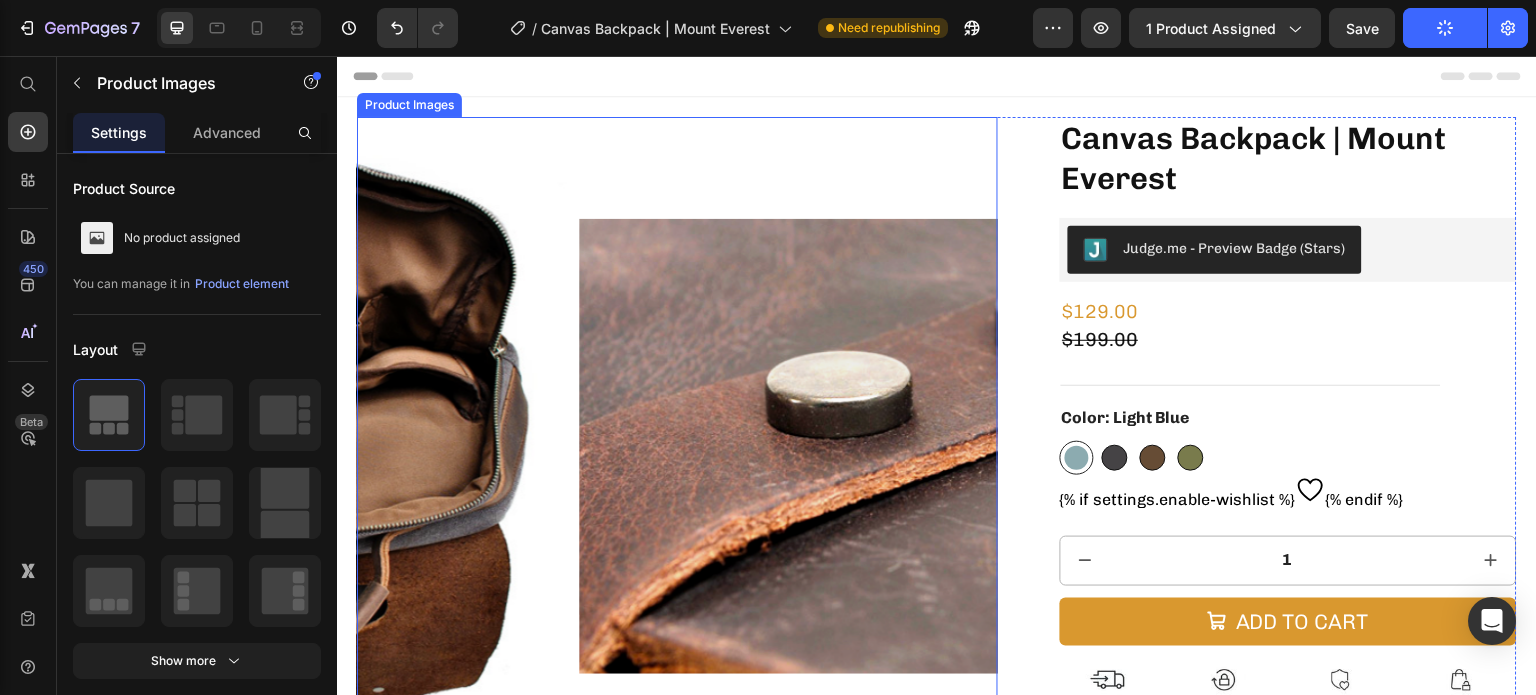 click at bounding box center (899, 437) 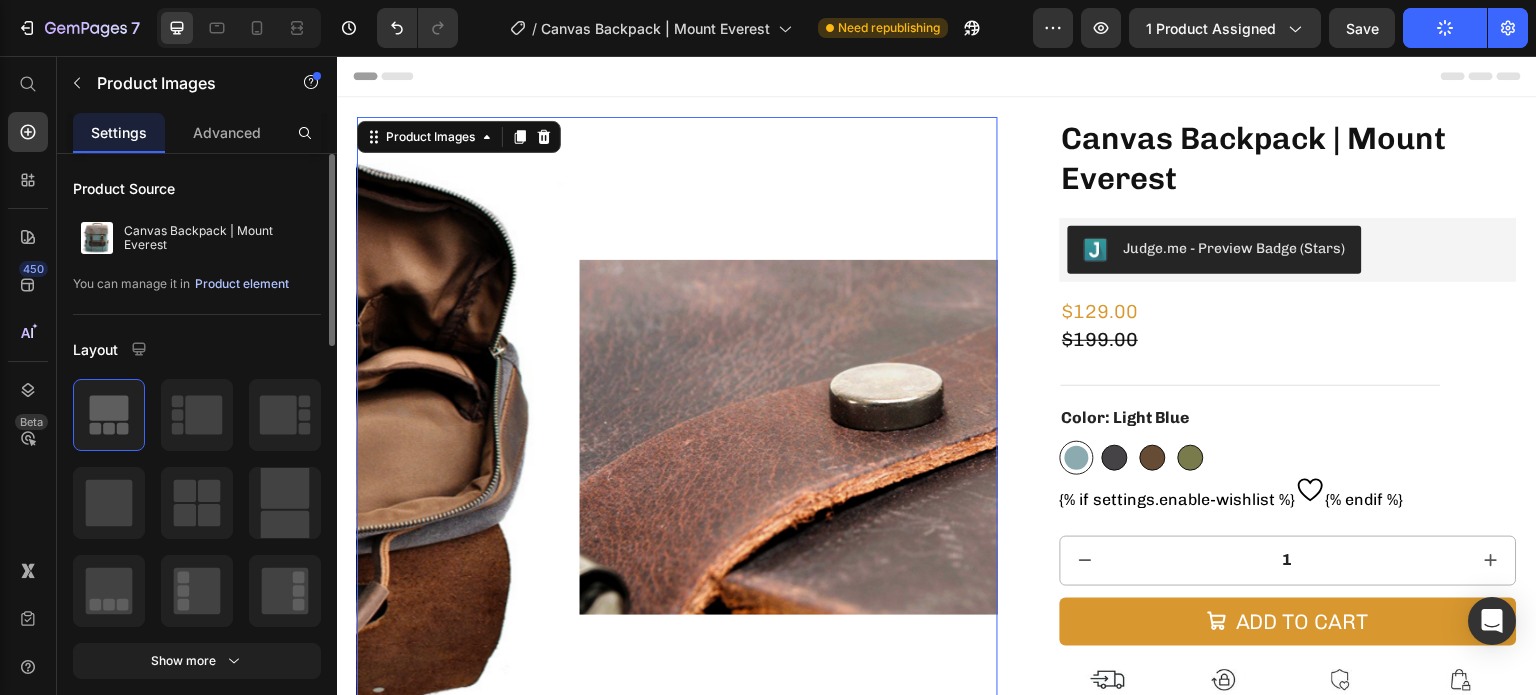 click on "Product element" at bounding box center (242, 284) 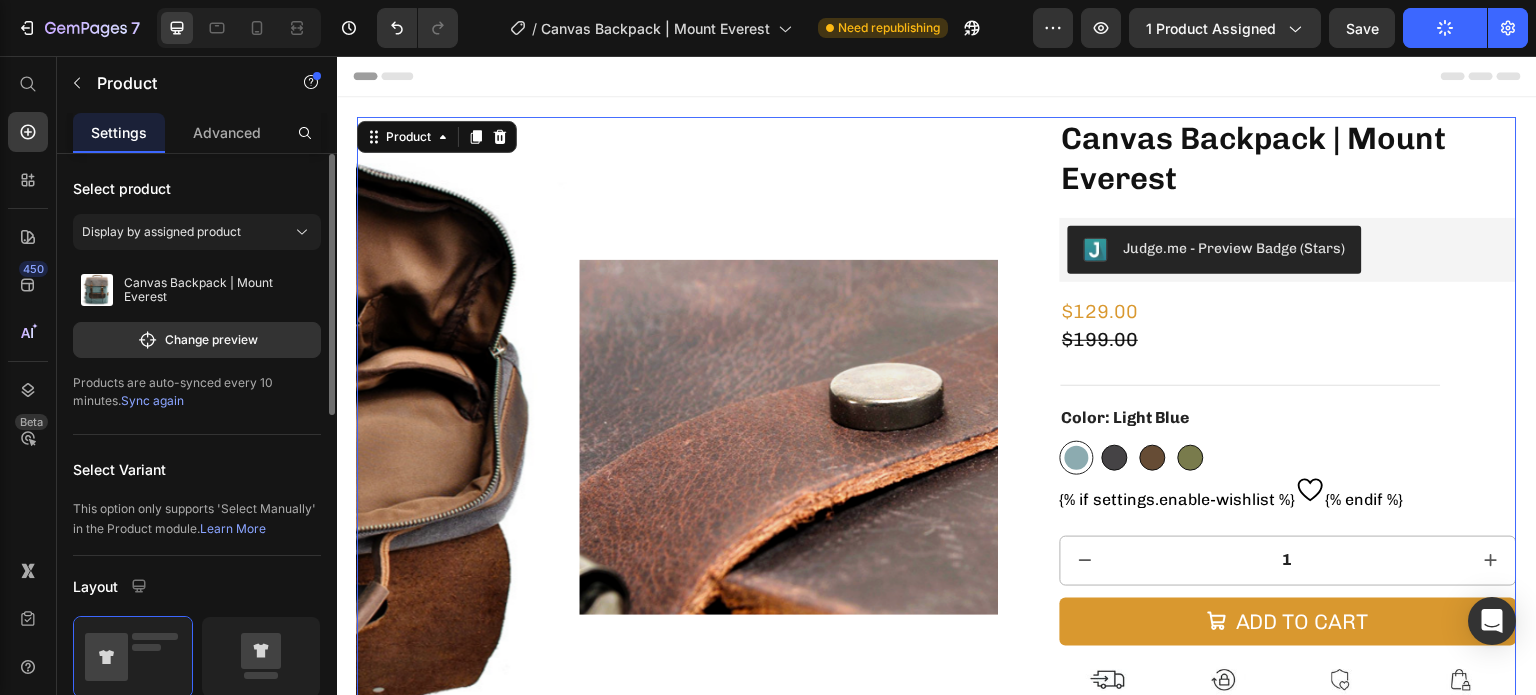 click on "Sync again" at bounding box center [152, 400] 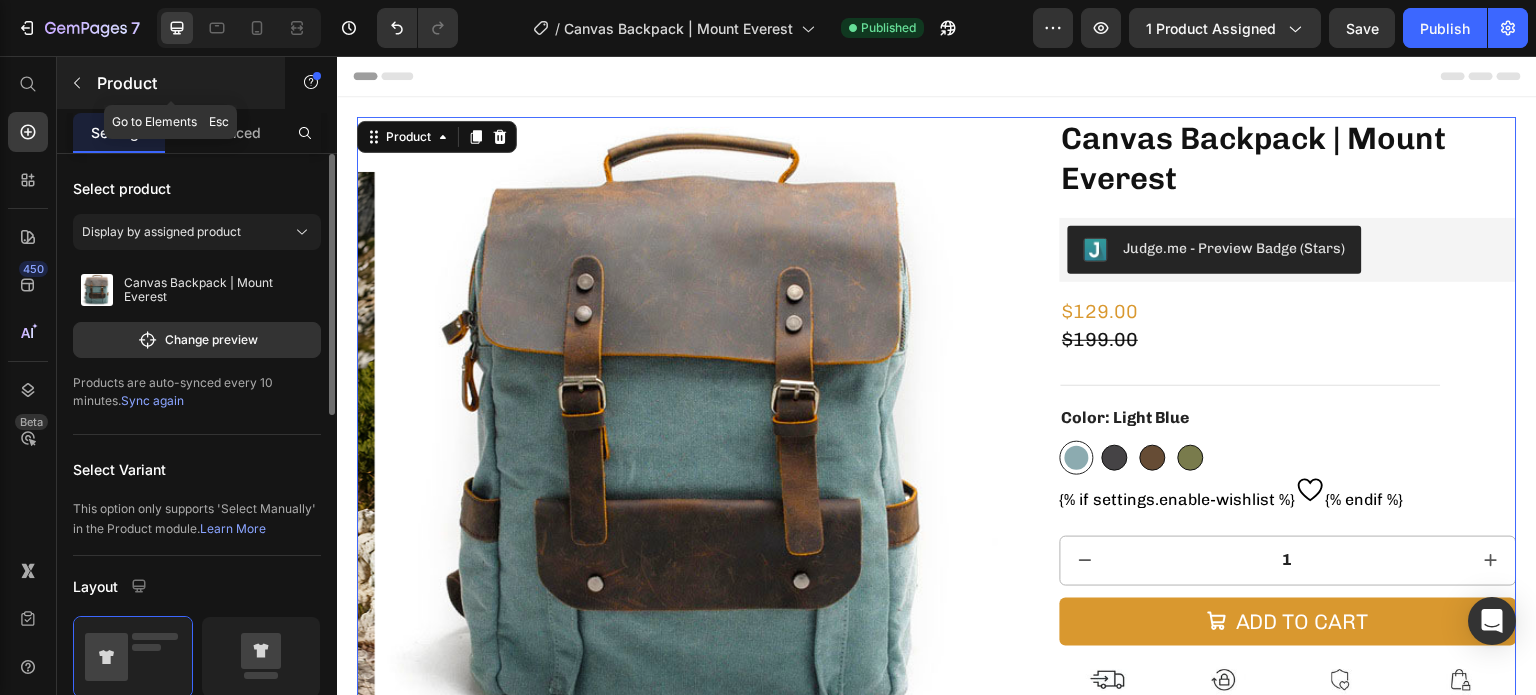 click on "Product" at bounding box center [182, 83] 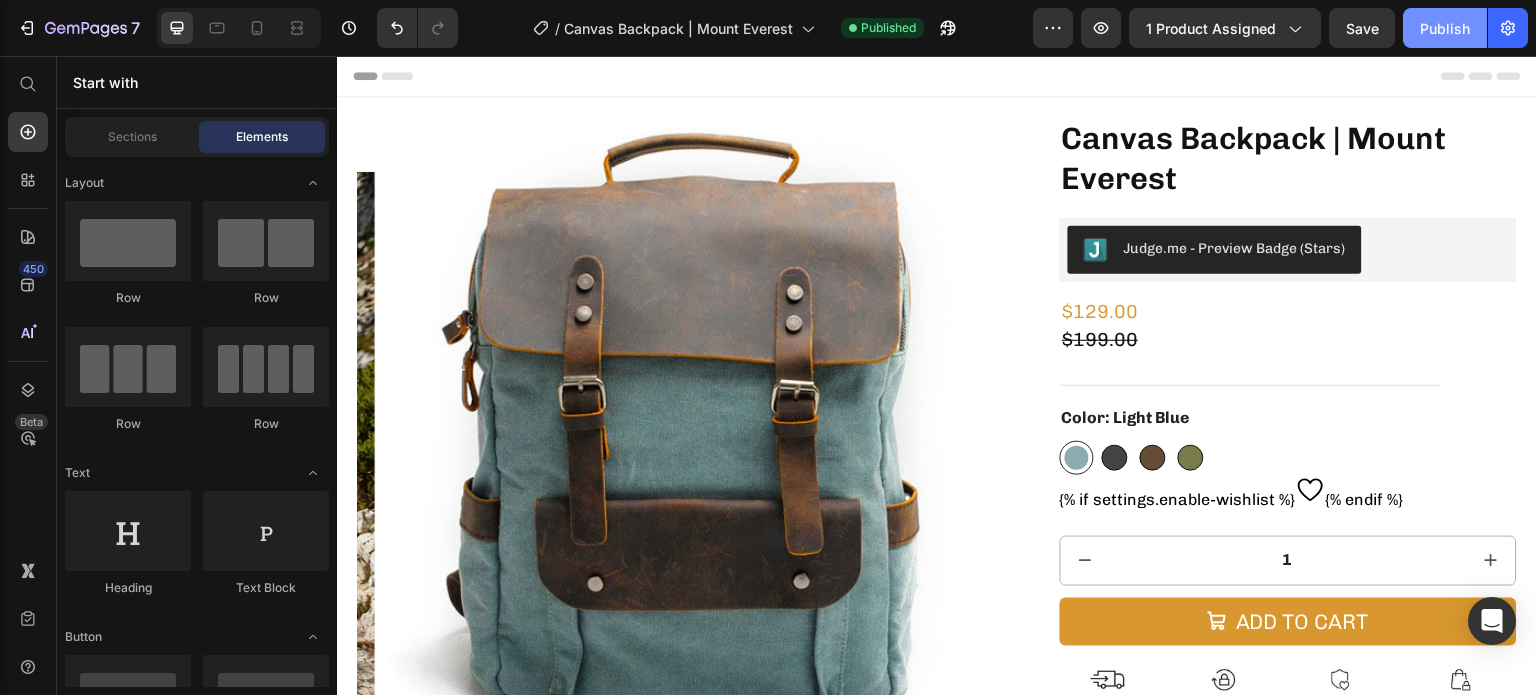 click on "Publish" 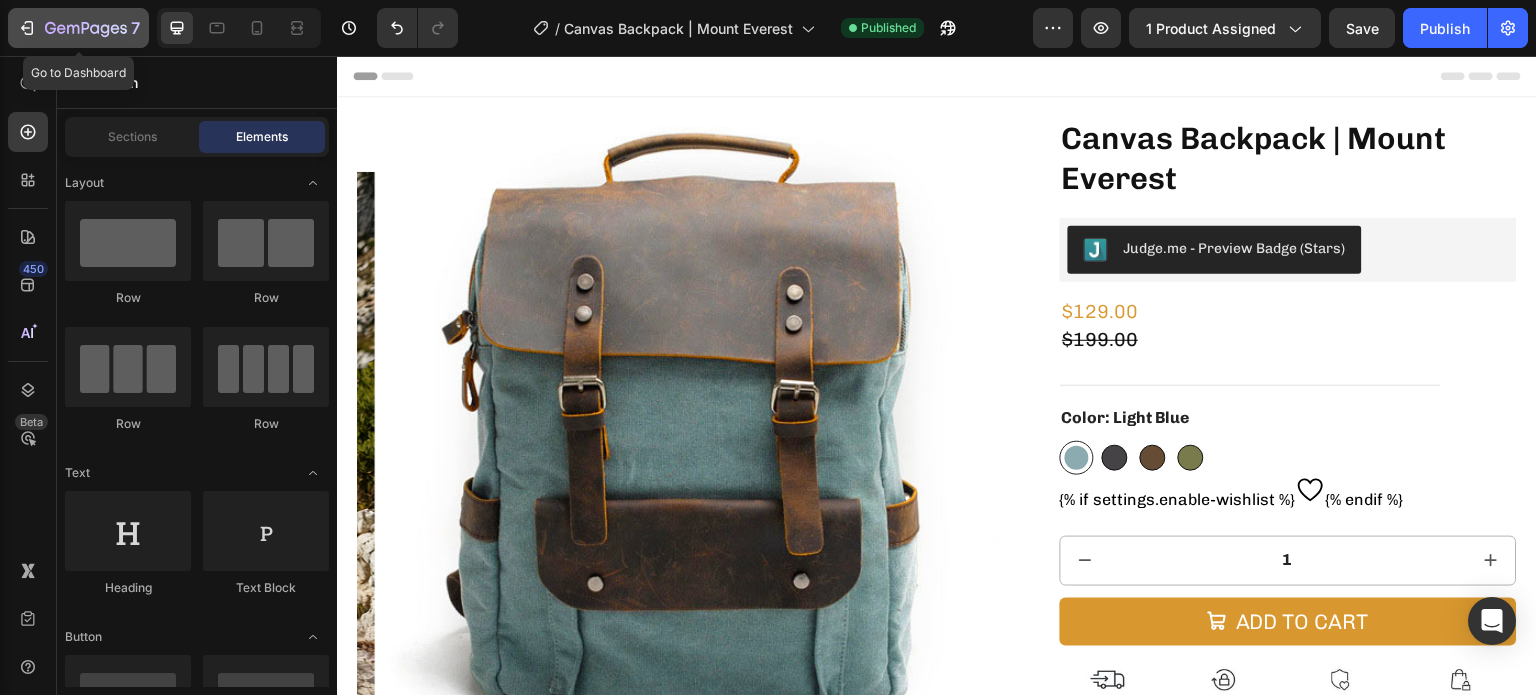 click 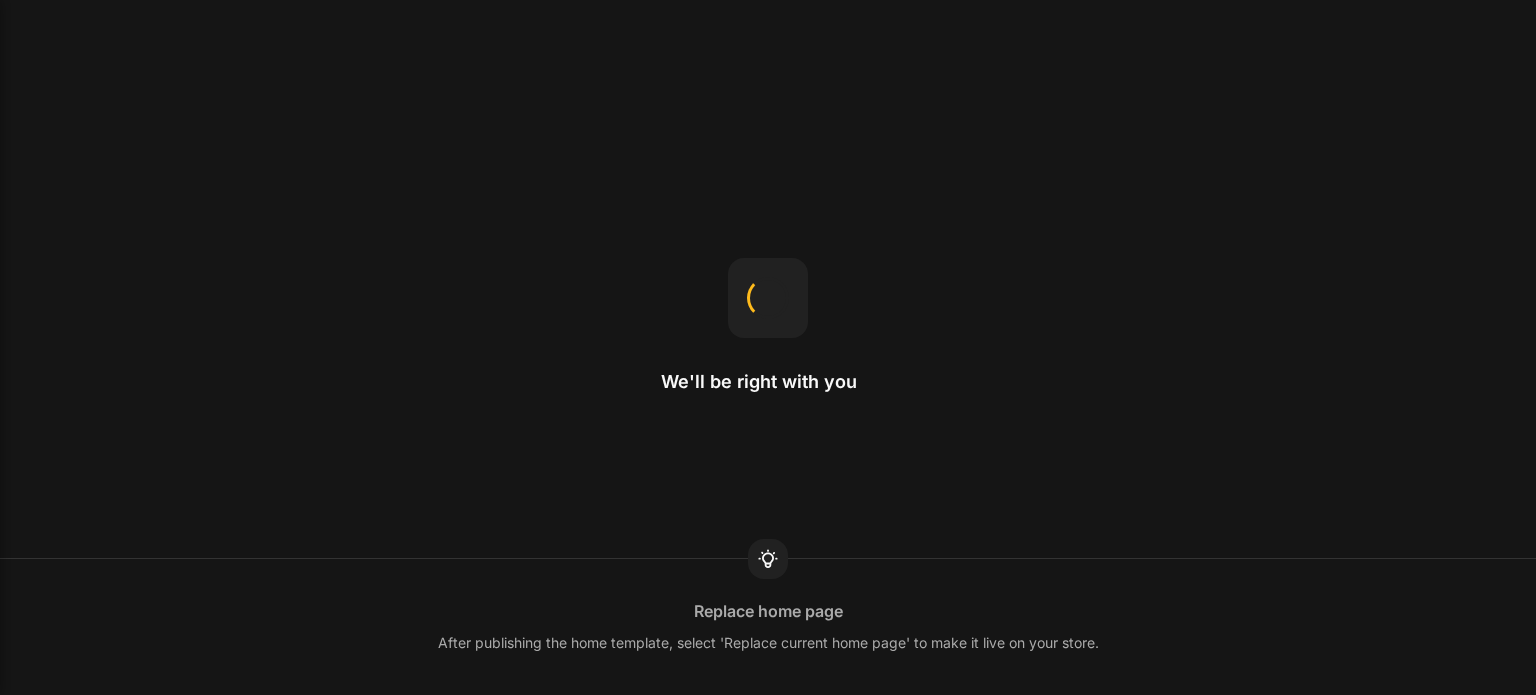 scroll, scrollTop: 0, scrollLeft: 0, axis: both 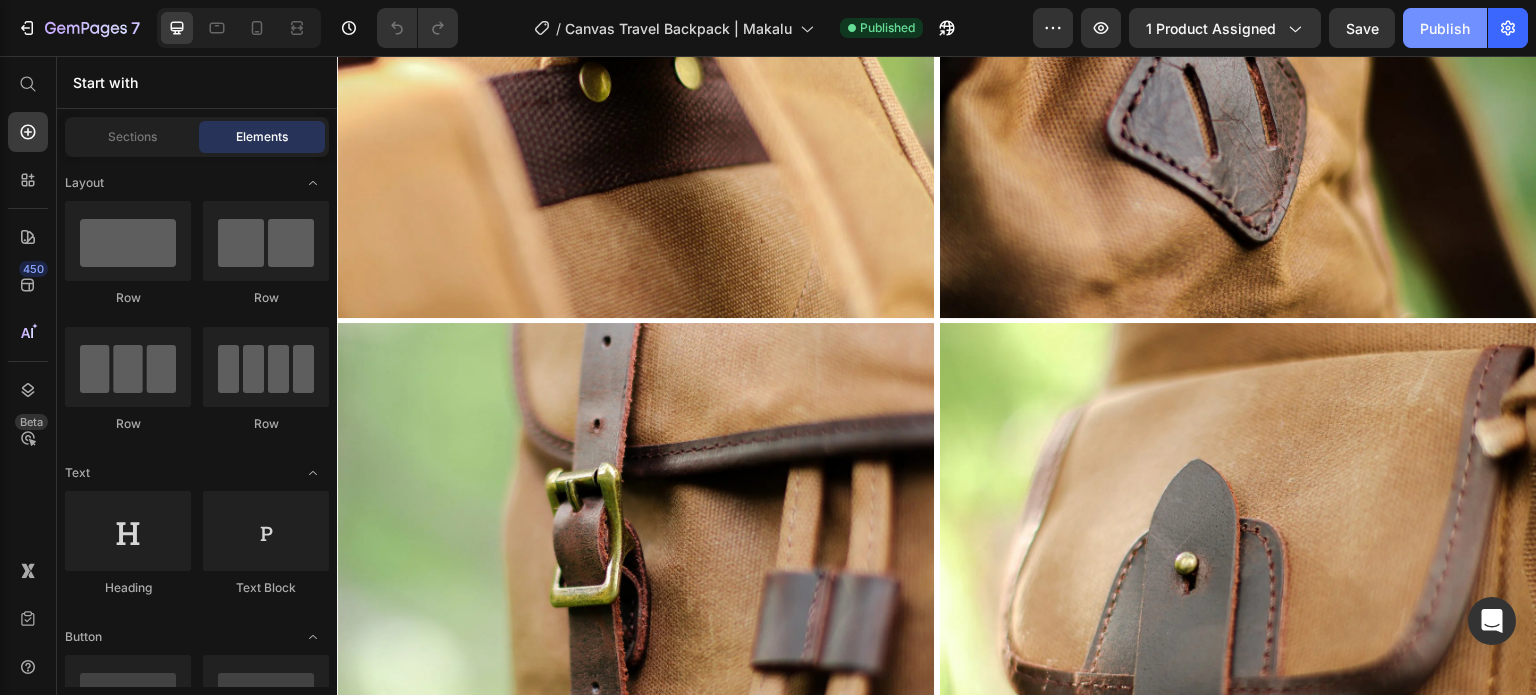 click on "Publish" at bounding box center (1445, 28) 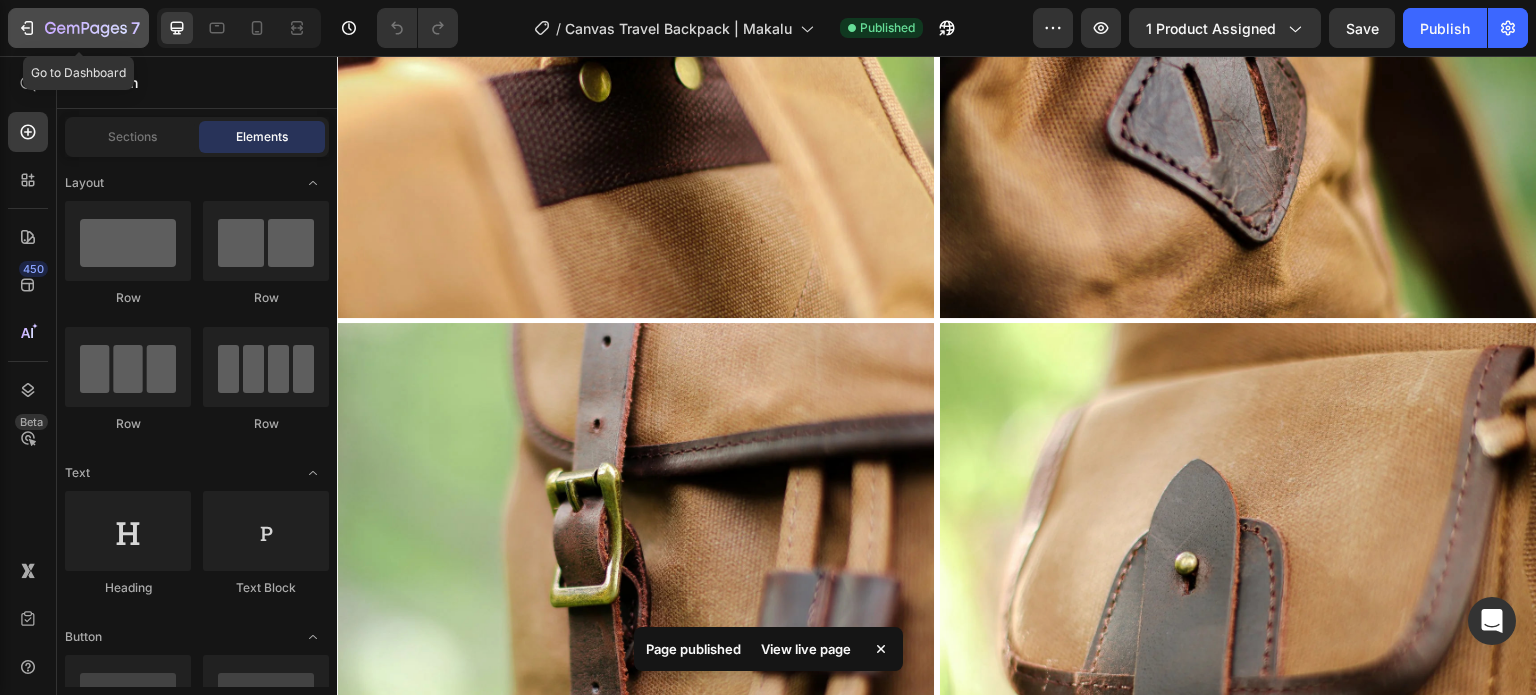 click 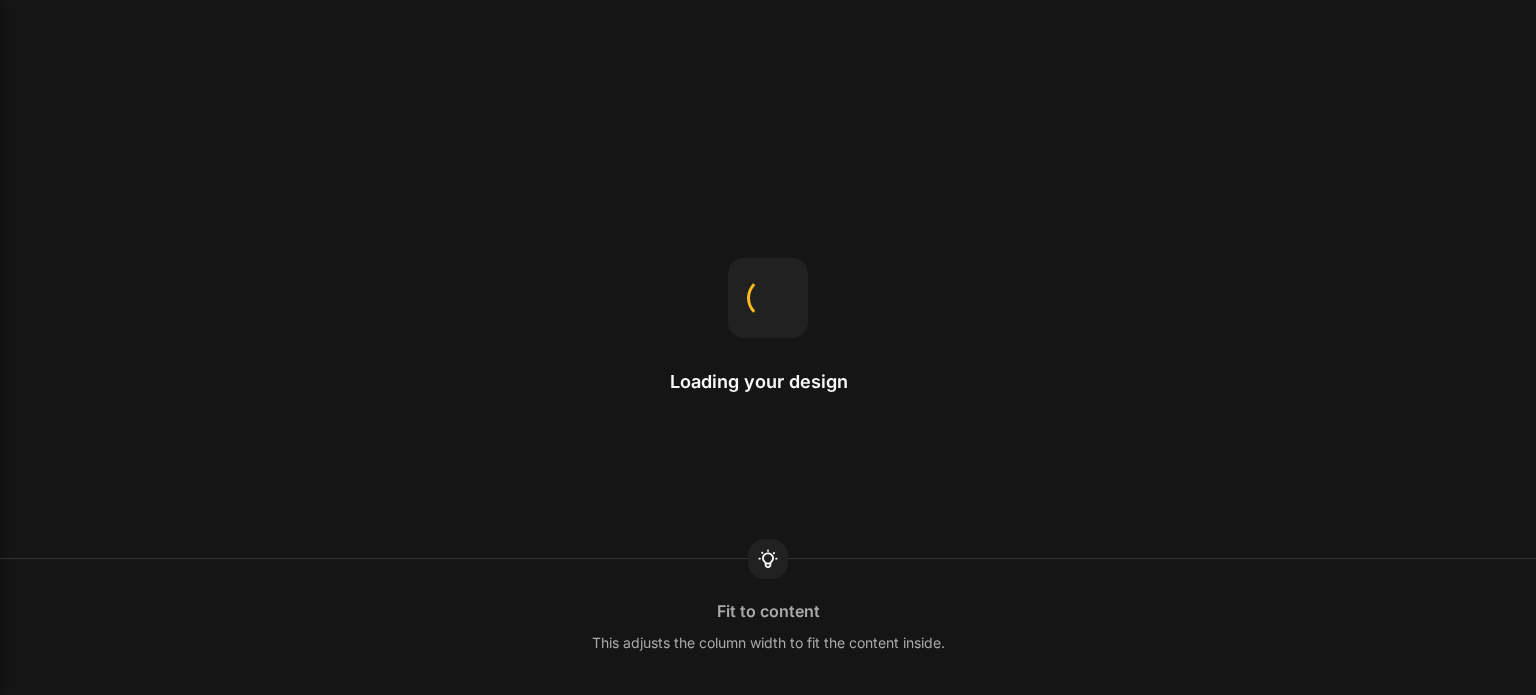 scroll, scrollTop: 0, scrollLeft: 0, axis: both 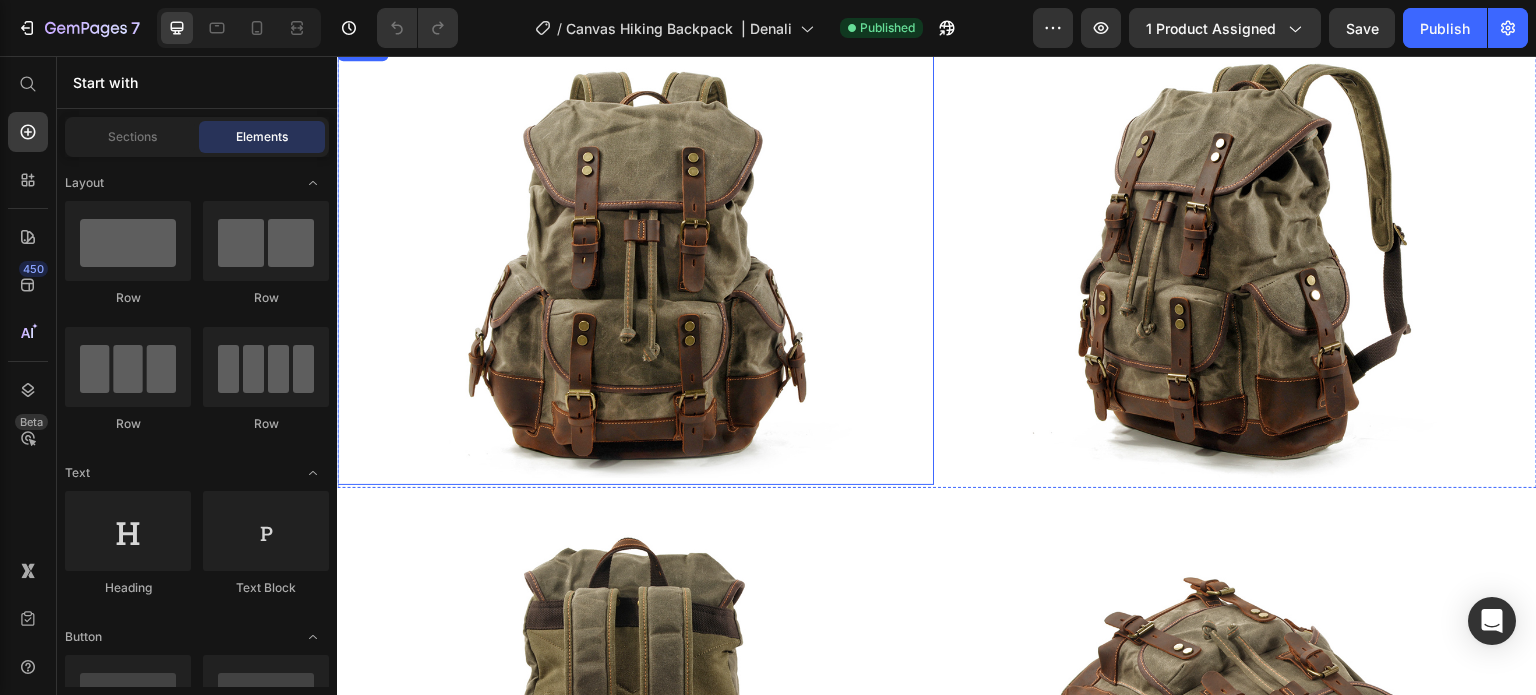 click at bounding box center (635, 261) 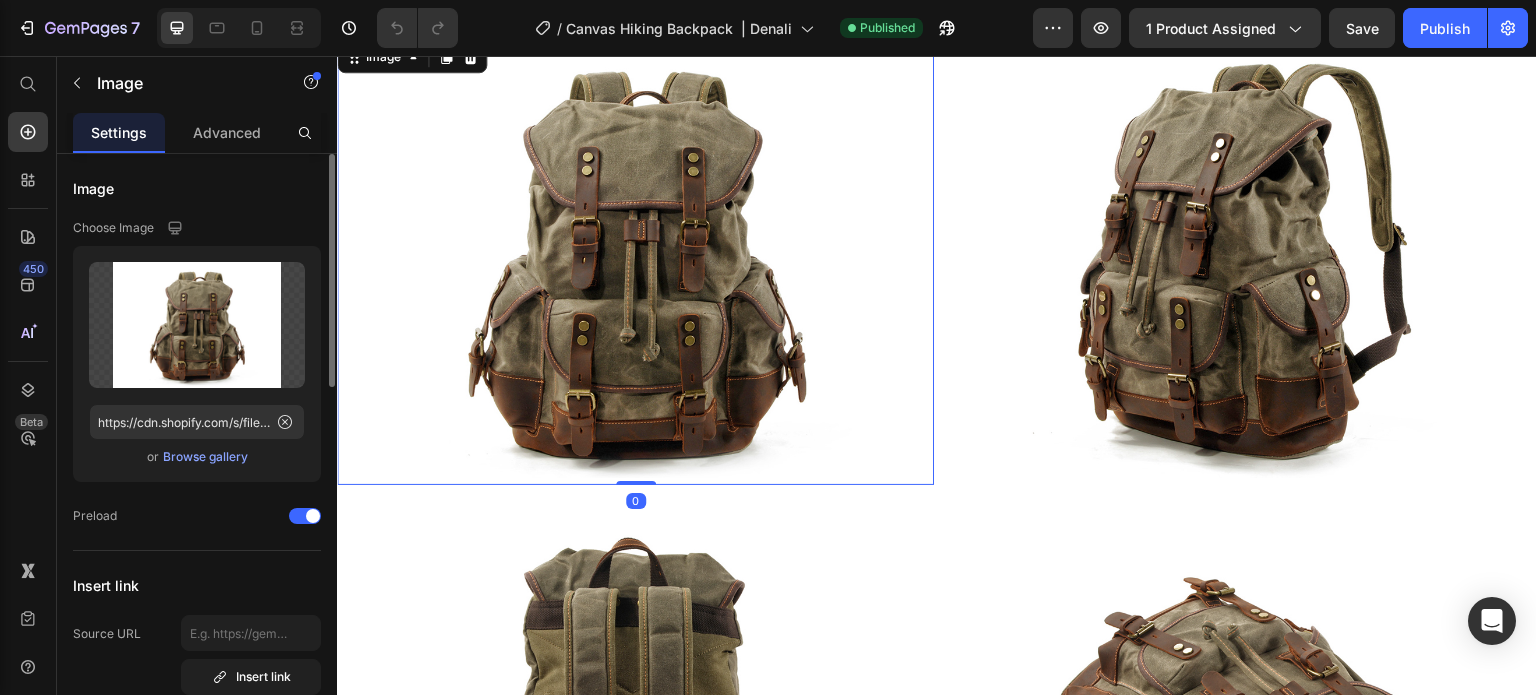 click on "Browse gallery" at bounding box center [205, 457] 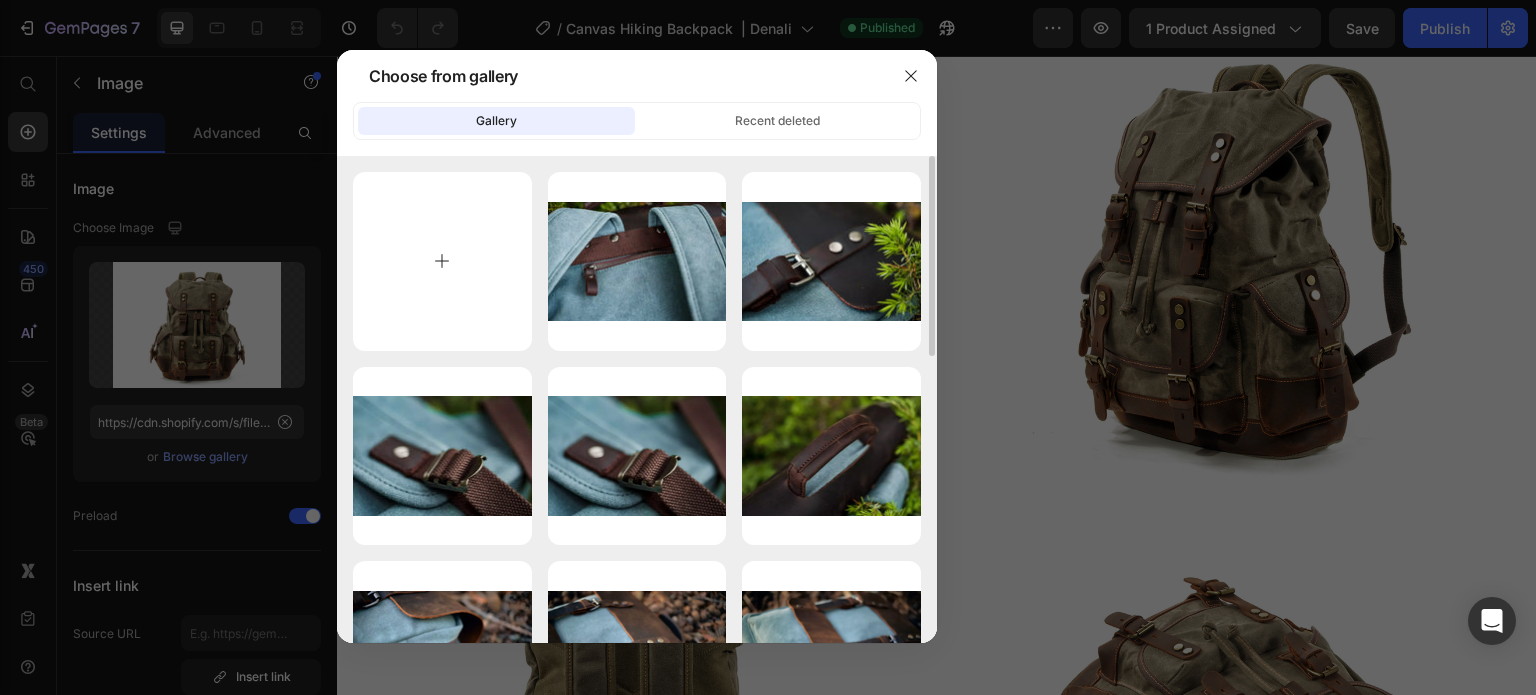 click at bounding box center (442, 261) 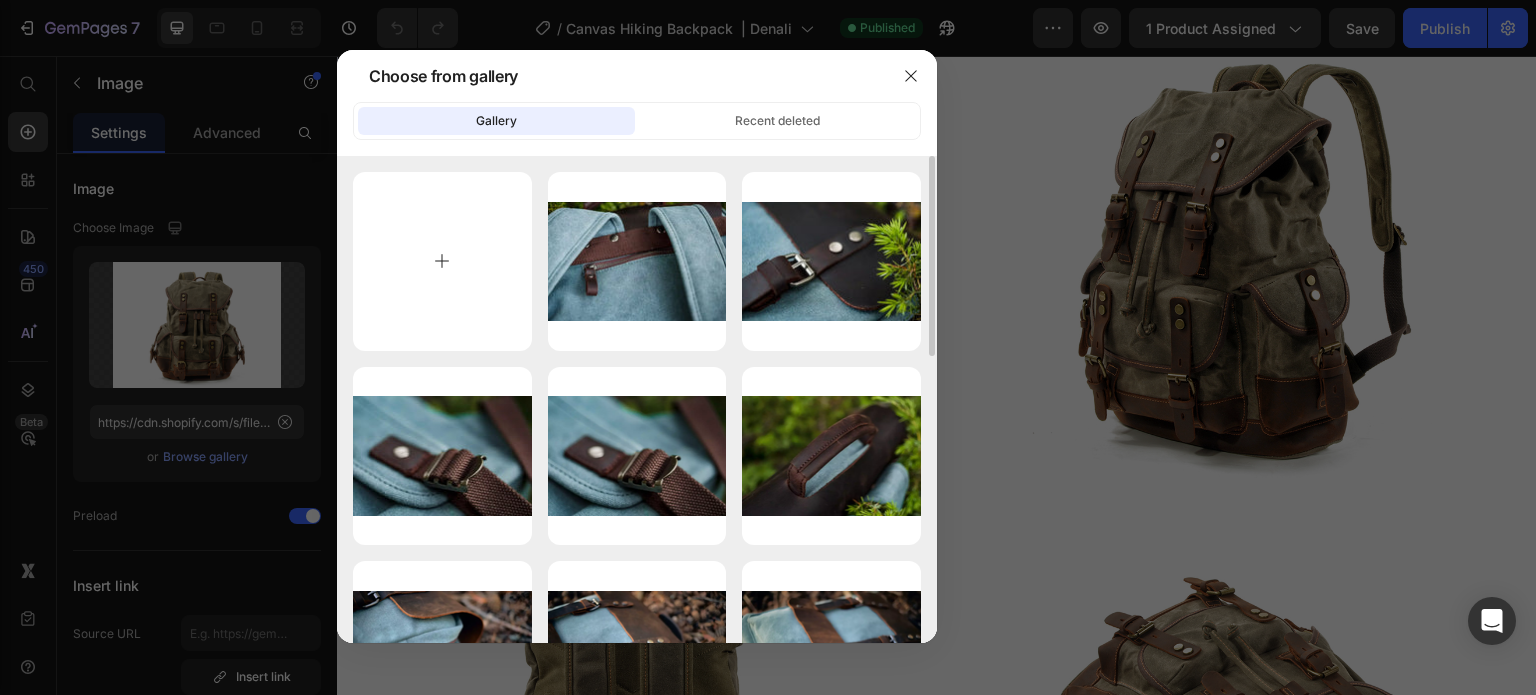 type on "C:\fakepath\Canvas-Hiking-Backpack-Uppsala-Eiken-19.webp" 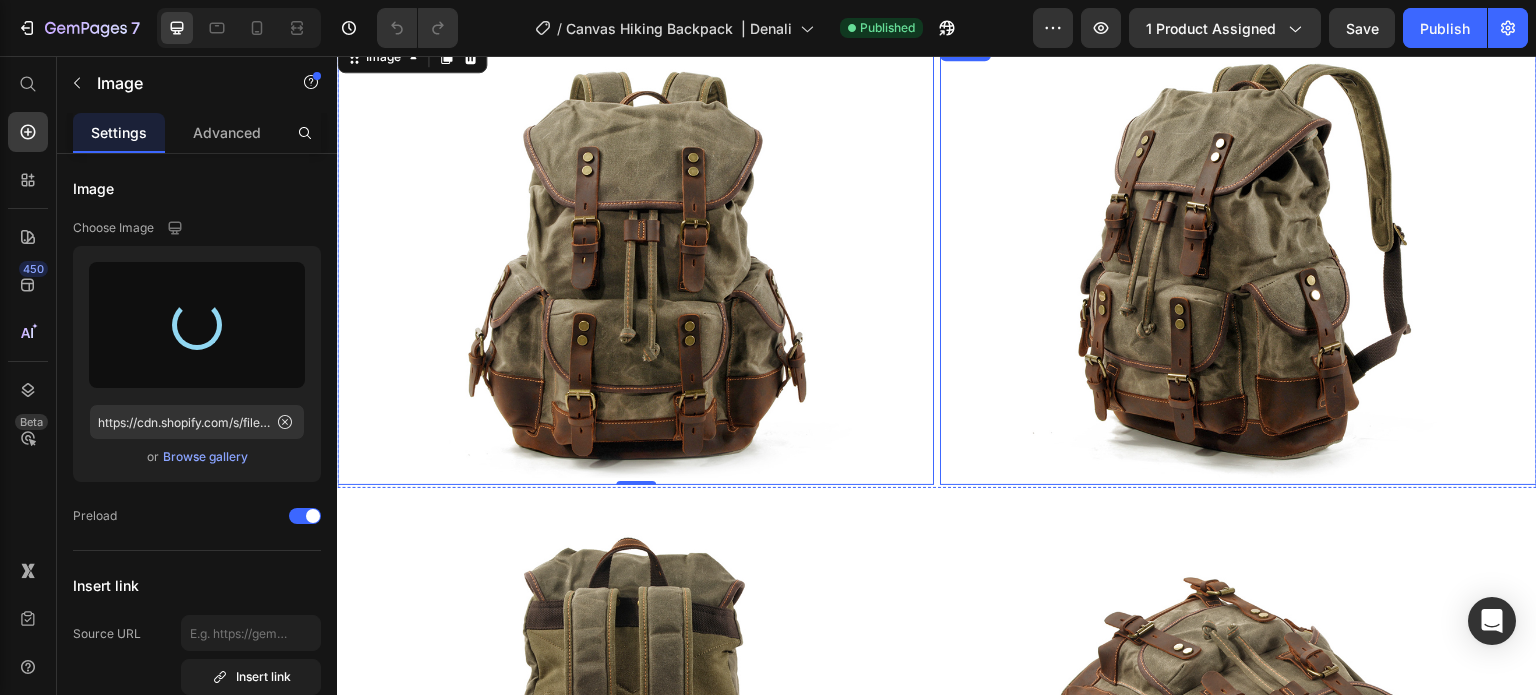 type on "https://cdn.shopify.com/s/files/1/0742/1411/3532/files/gempages_561458054755779440-cec1b3e8-c4ab-4fea-a5ca-f096e786ccd2.webp" 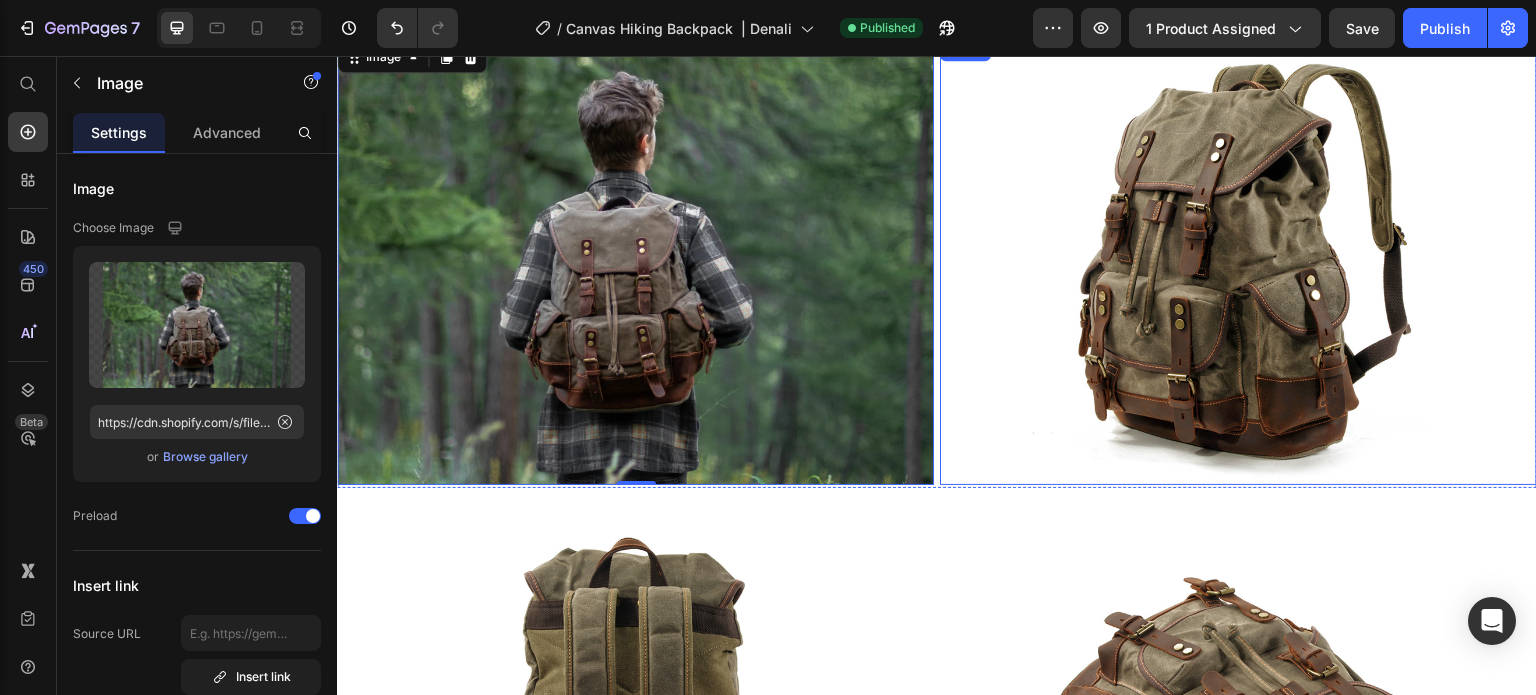 click at bounding box center [1238, 261] 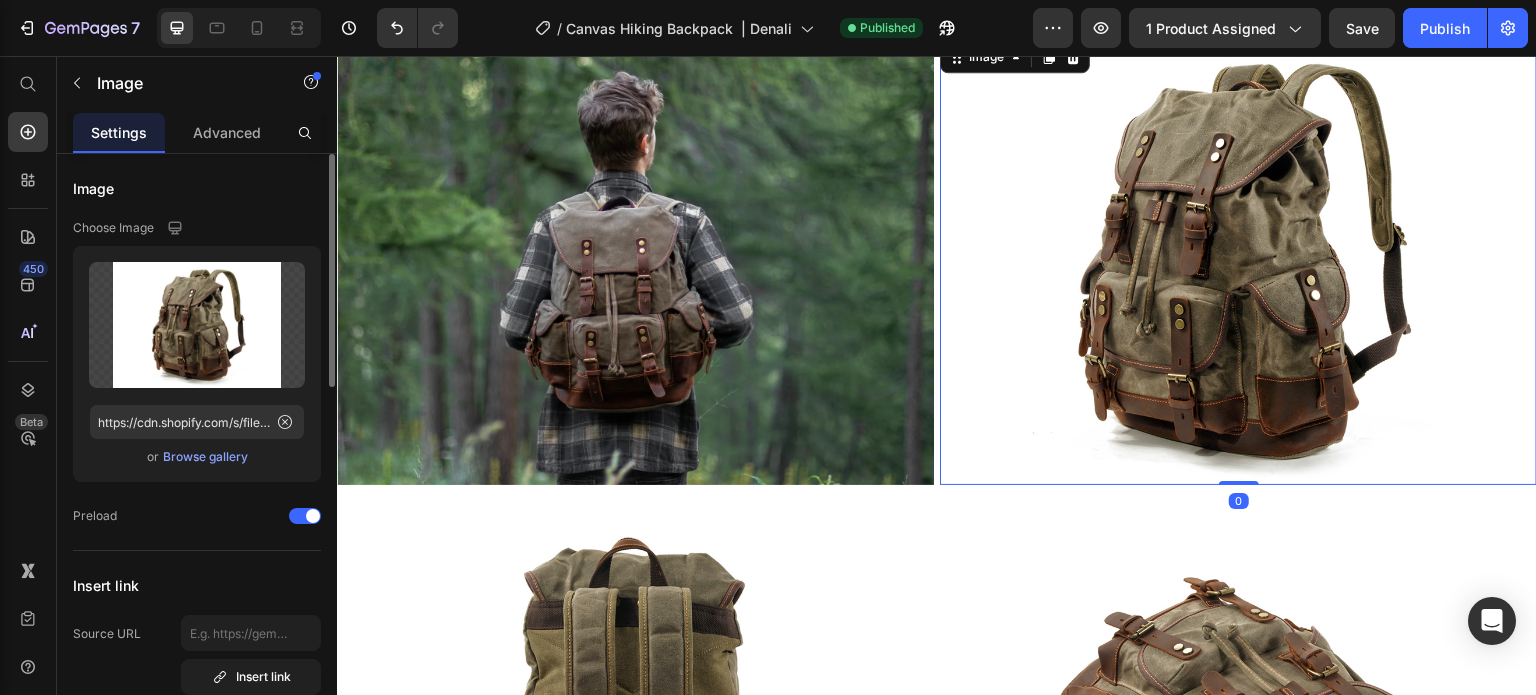 click on "Browse gallery" at bounding box center (205, 457) 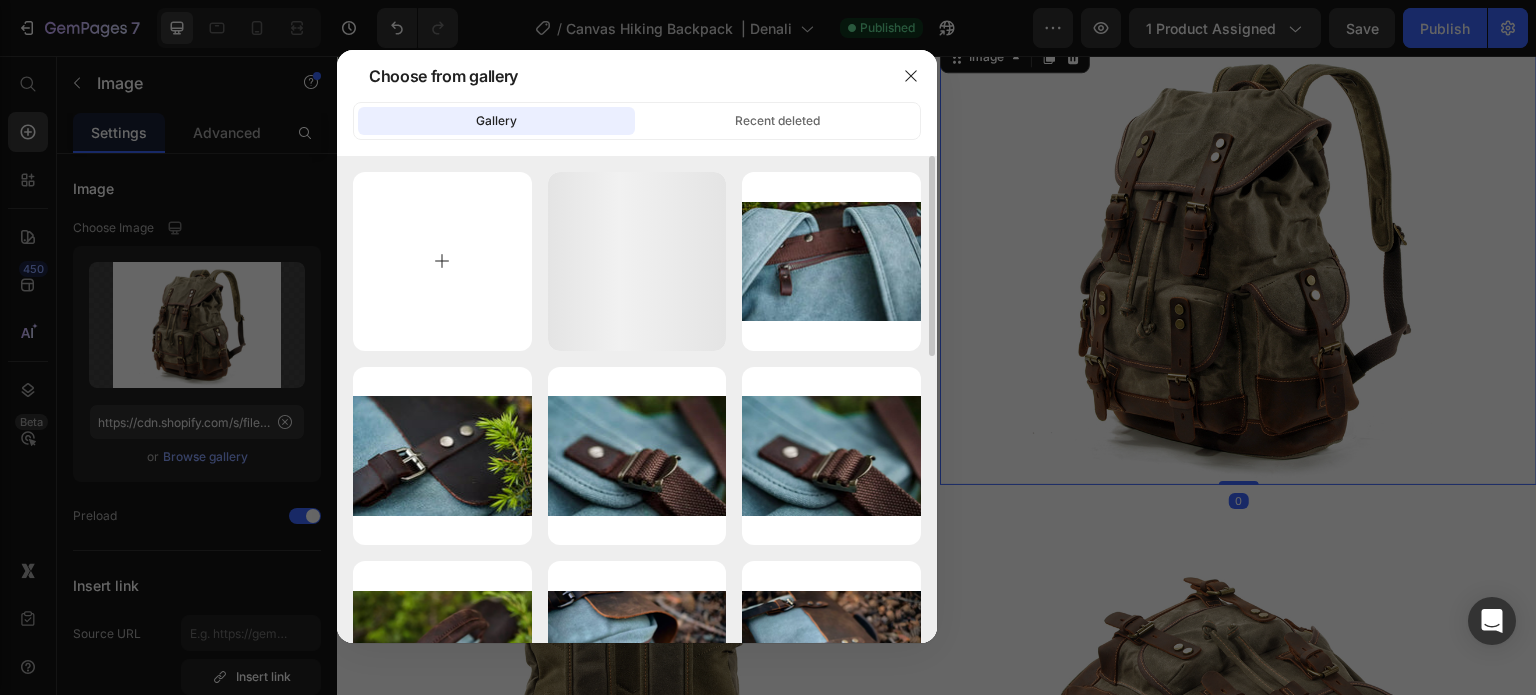 click at bounding box center (442, 261) 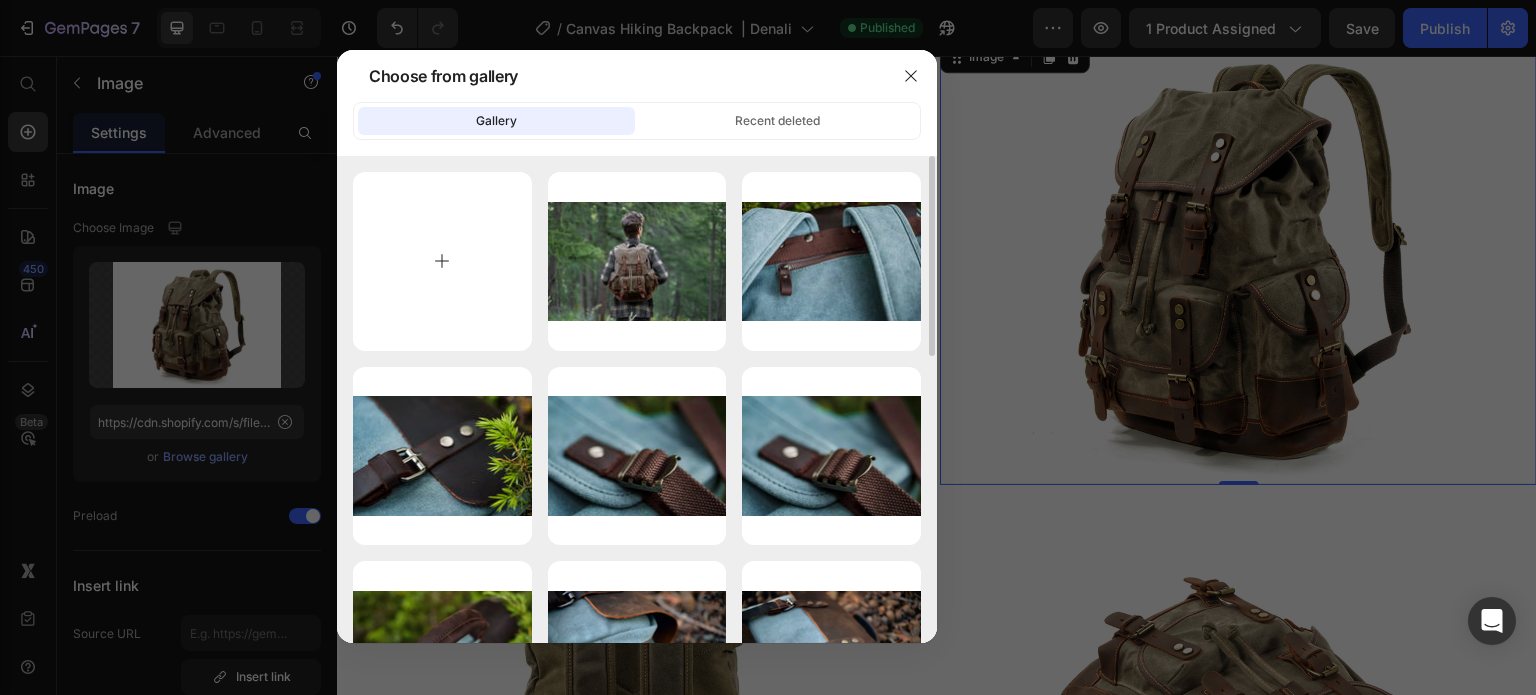 type on "C:\fakepath\Canvas-Hiking-Backpack-Uppsala-Eiken-20.webp" 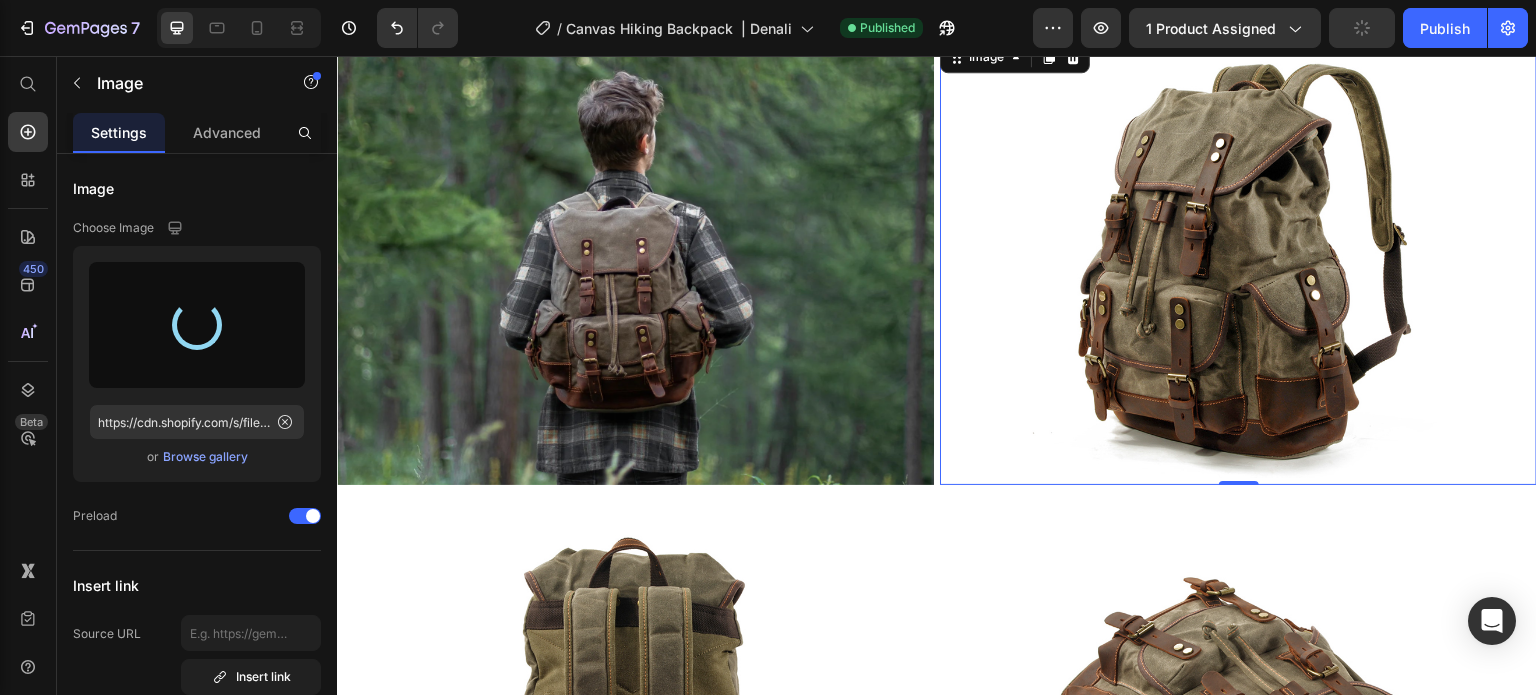 scroll, scrollTop: 2300, scrollLeft: 0, axis: vertical 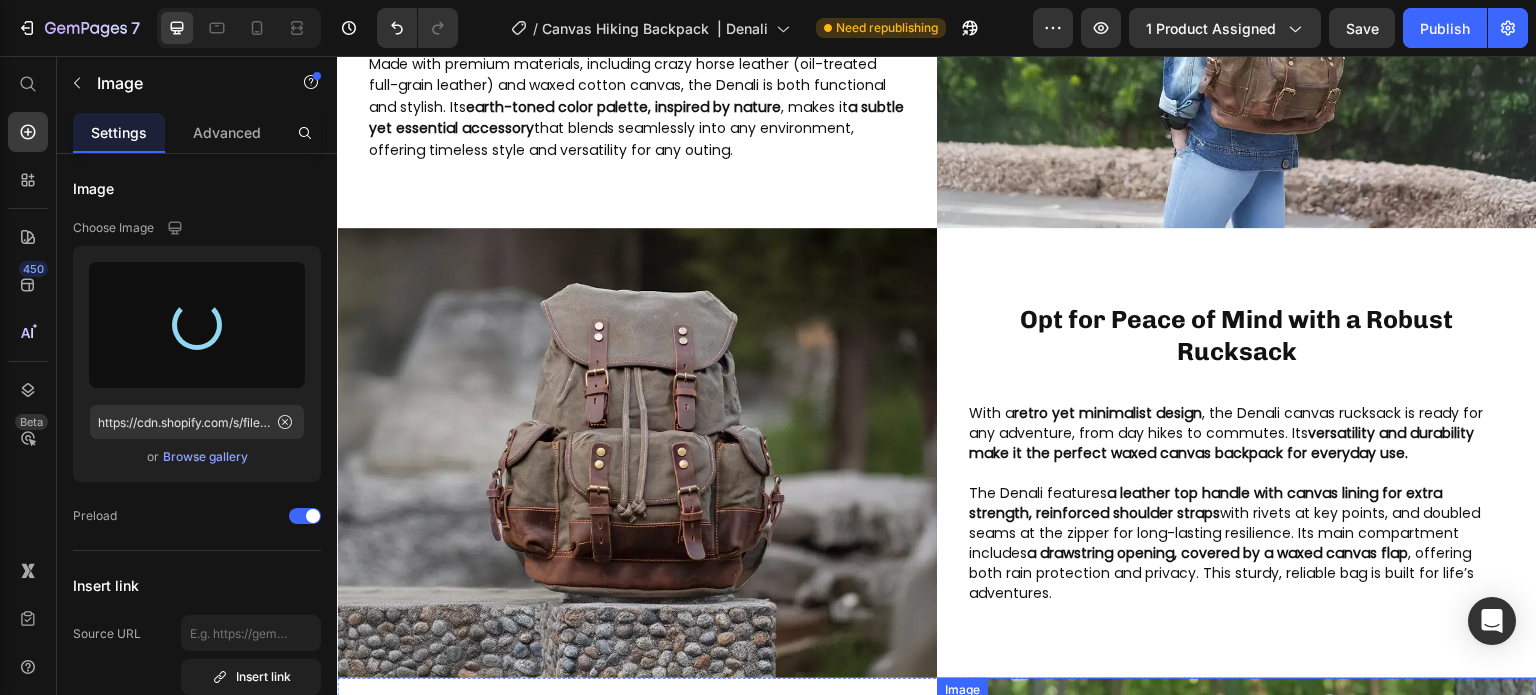 type on "https://cdn.shopify.com/s/files/1/0742/1411/3532/files/gempages_561458054755779440-9991623e-7d79-4a66-b756-348aceeb3fdd.webp" 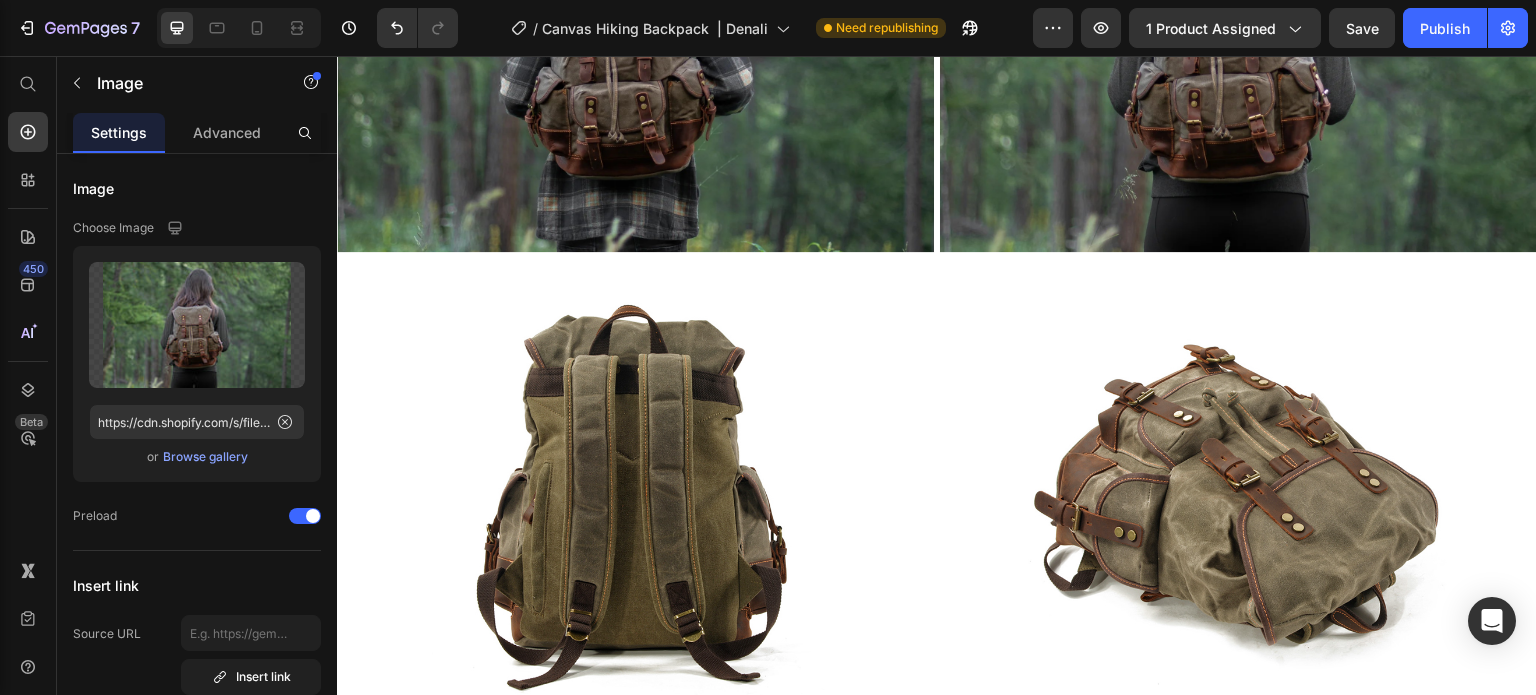 scroll, scrollTop: 3300, scrollLeft: 0, axis: vertical 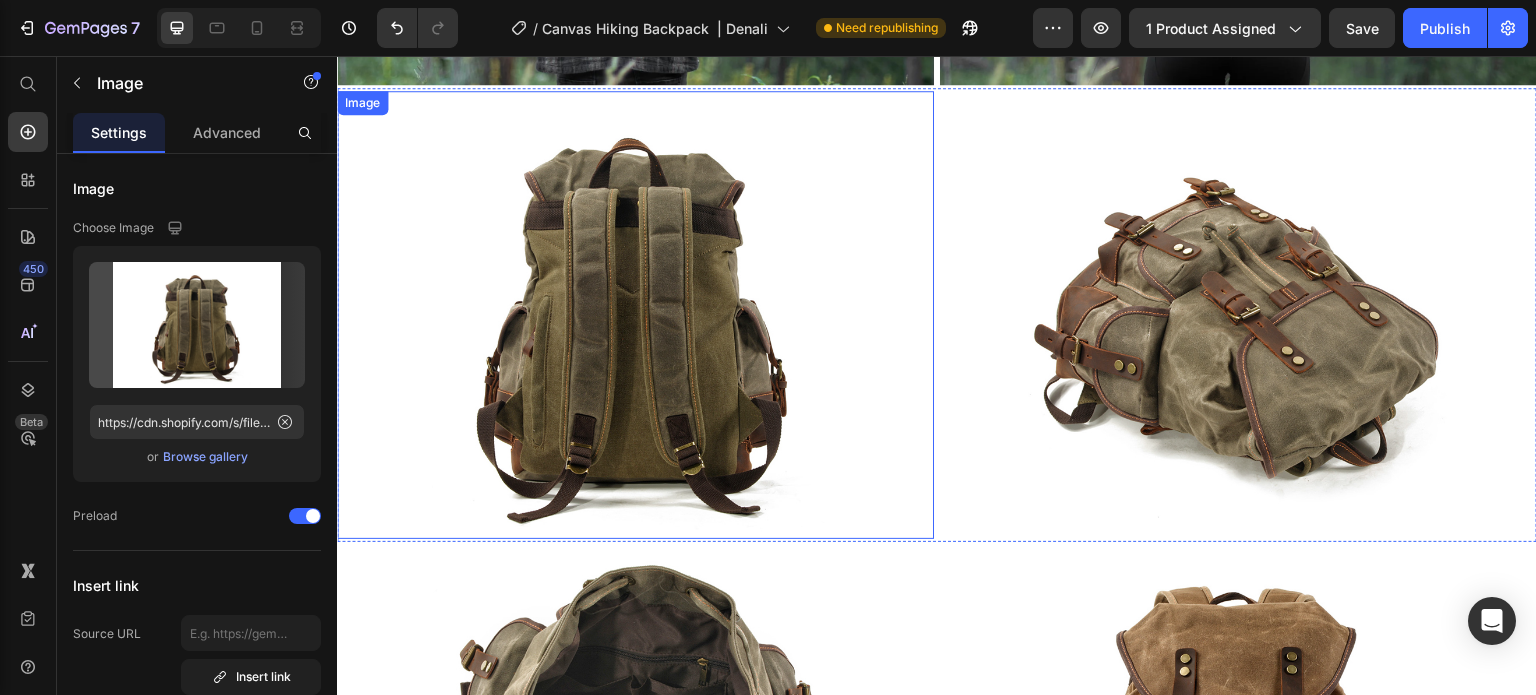 click at bounding box center [635, 315] 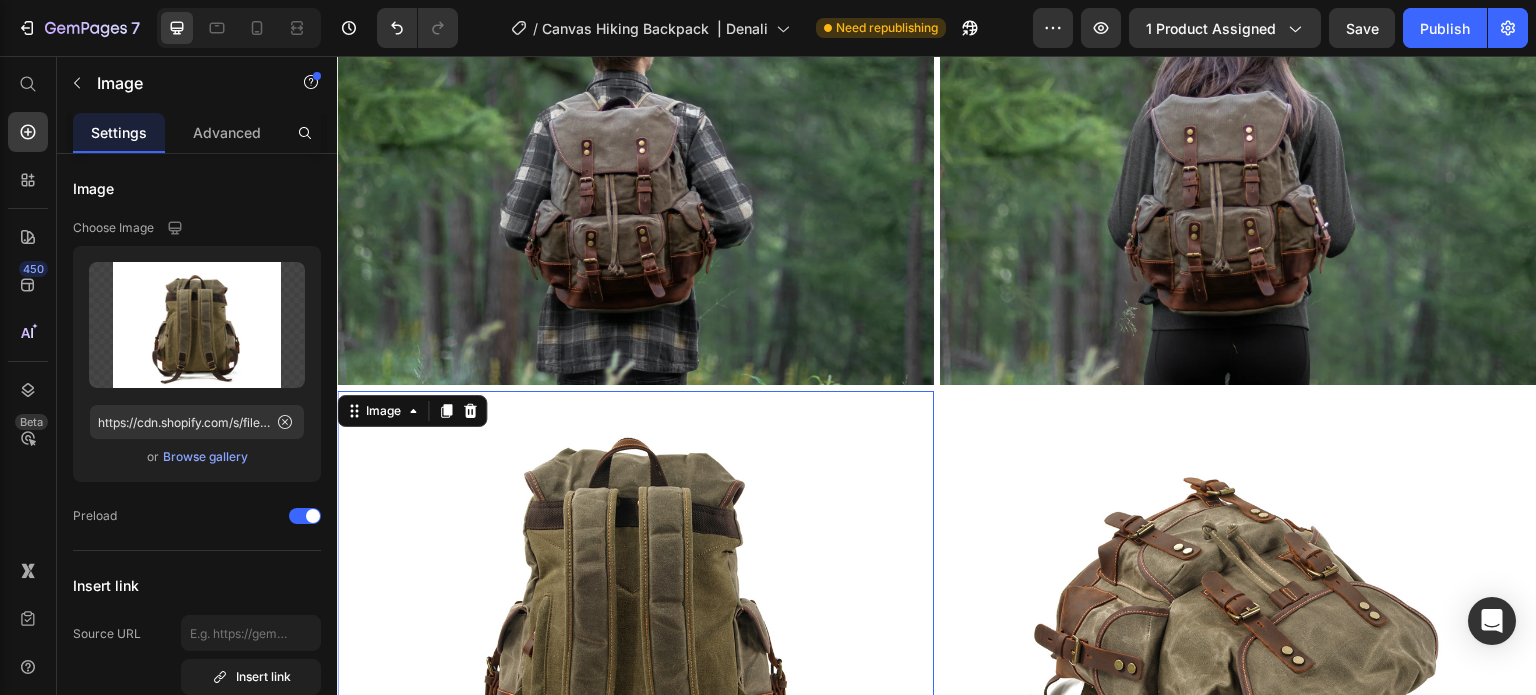 scroll, scrollTop: 3100, scrollLeft: 0, axis: vertical 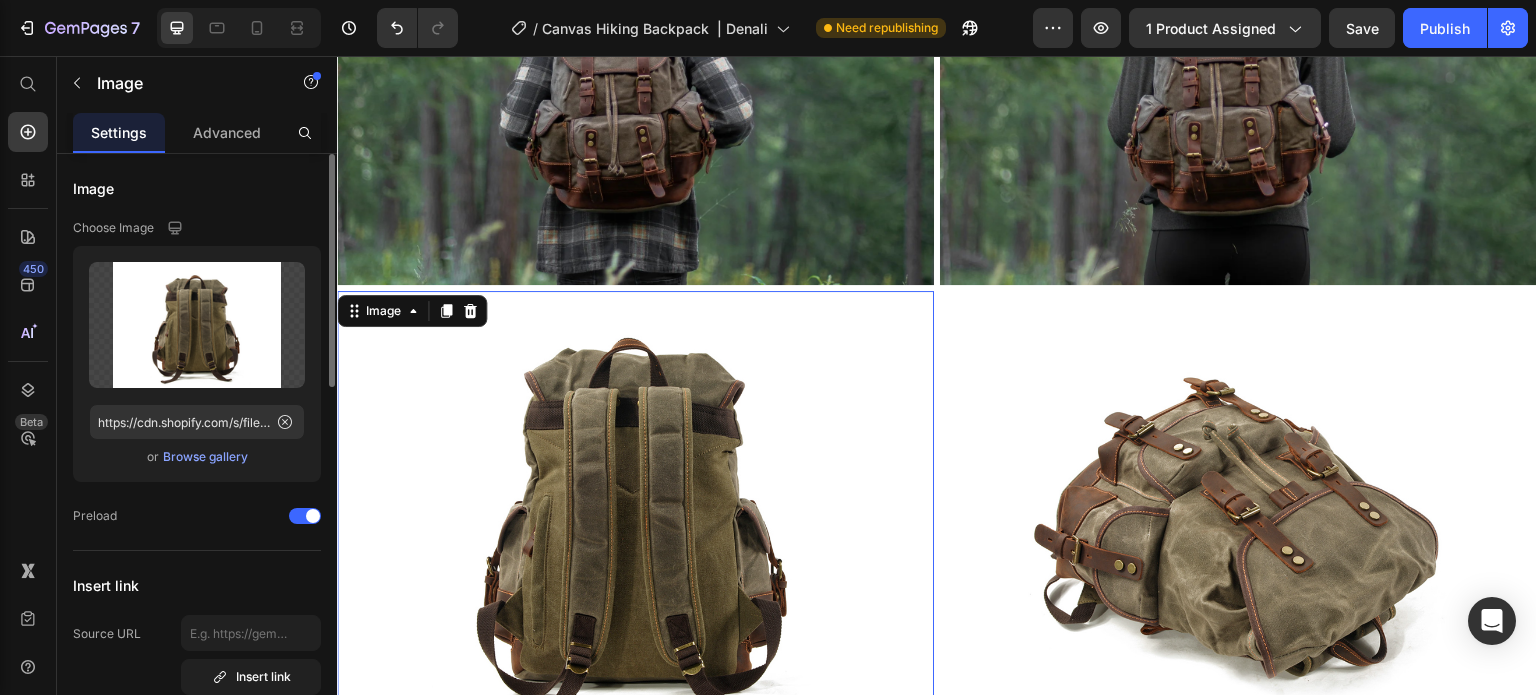 click on "Browse gallery" at bounding box center (205, 457) 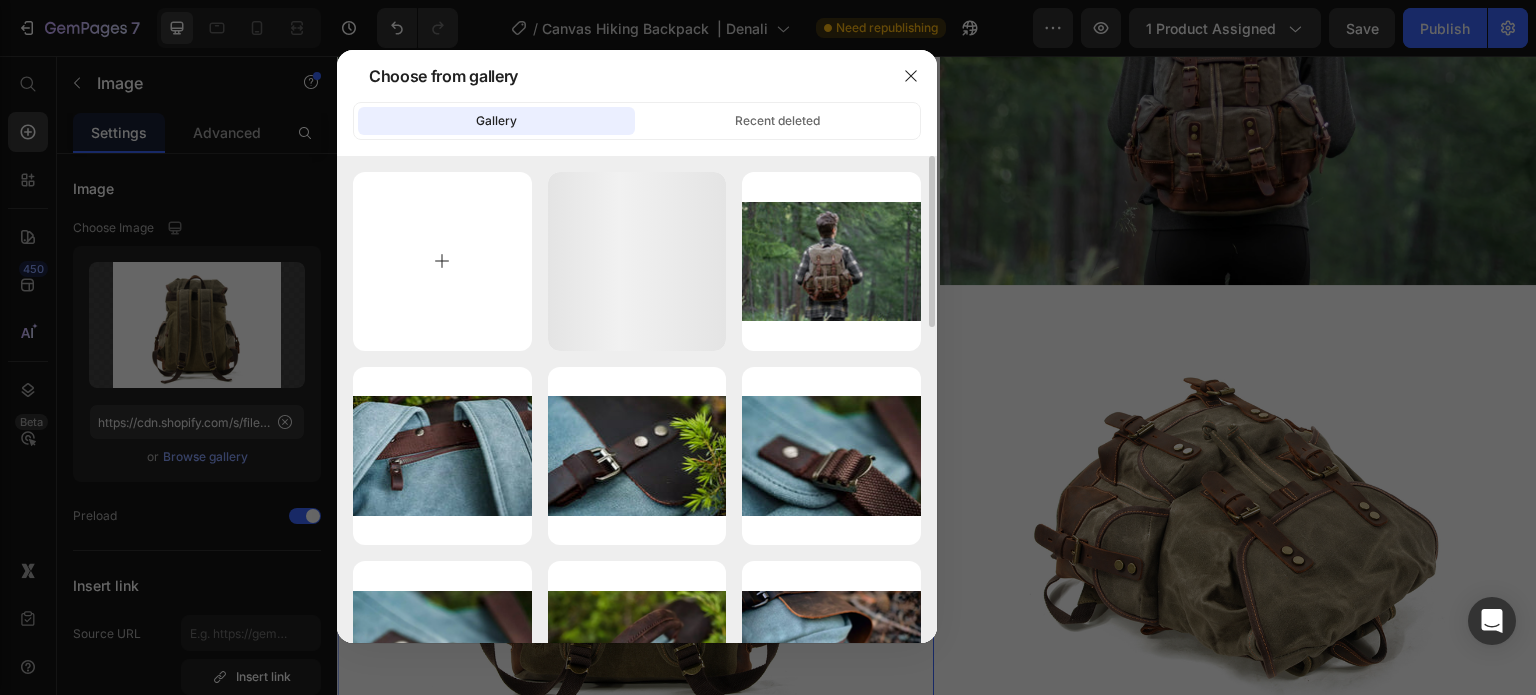click at bounding box center [442, 261] 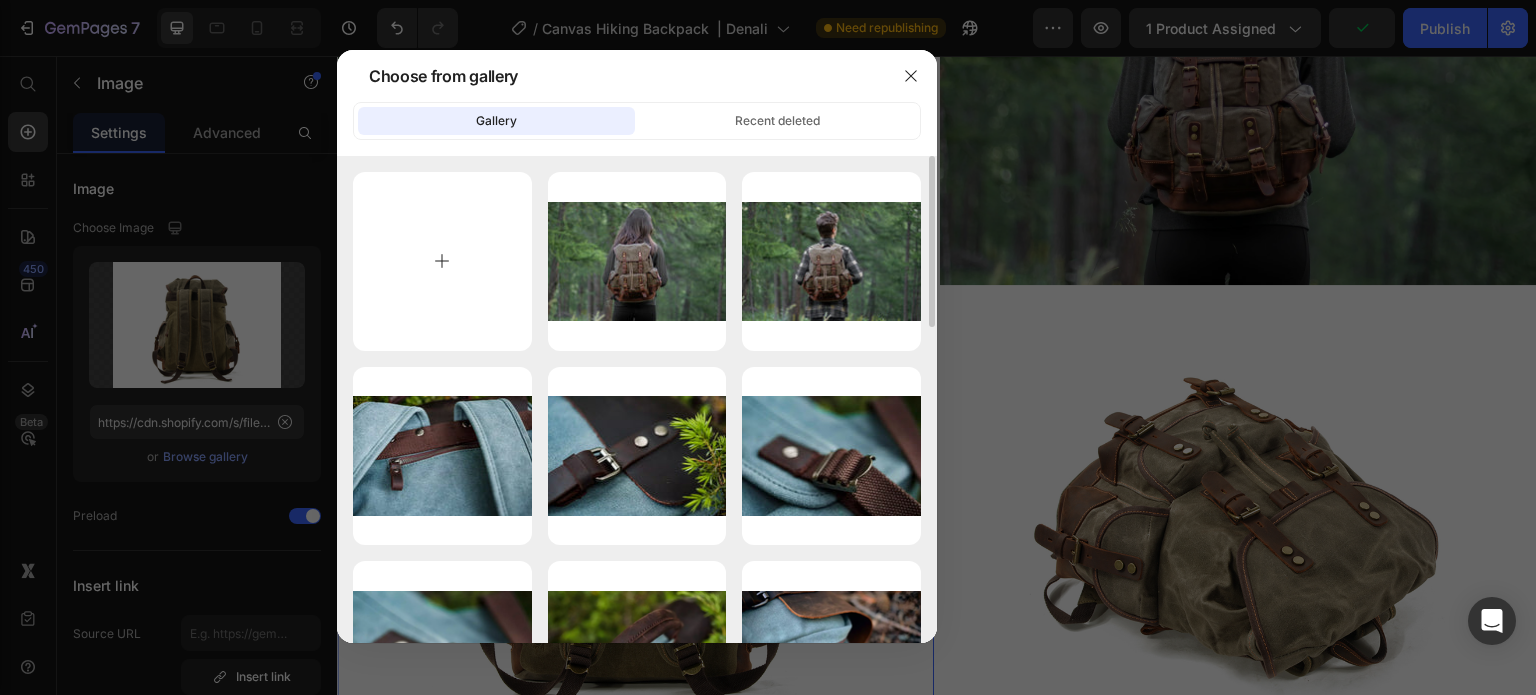 type on "C:\fakepath\Canvas-Hiking-Backpack-Uppsala-Eiken-21.webp" 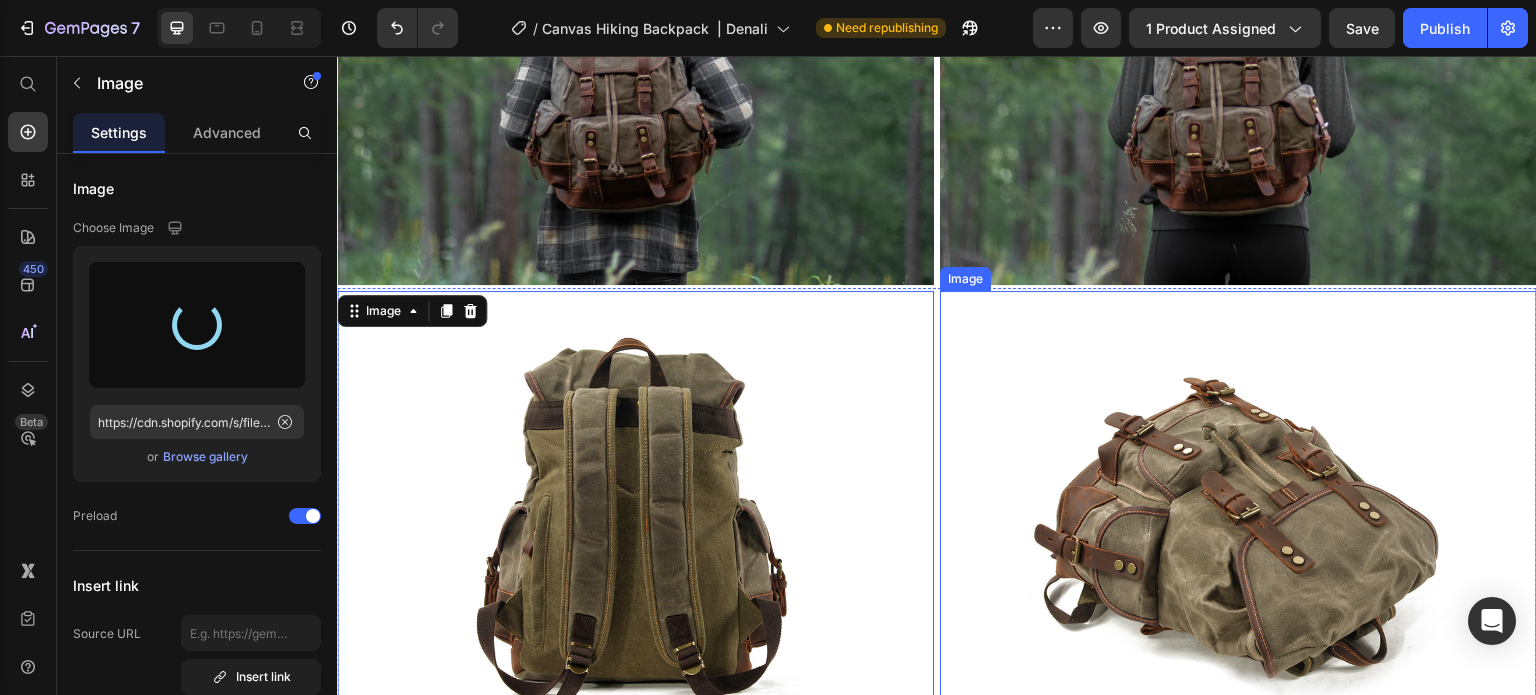type on "https://cdn.shopify.com/s/files/1/0742/1411/3532/files/gempages_561458054755779440-5ff1b0d6-82b0-45e1-a85d-1b4e49415d2c.webp" 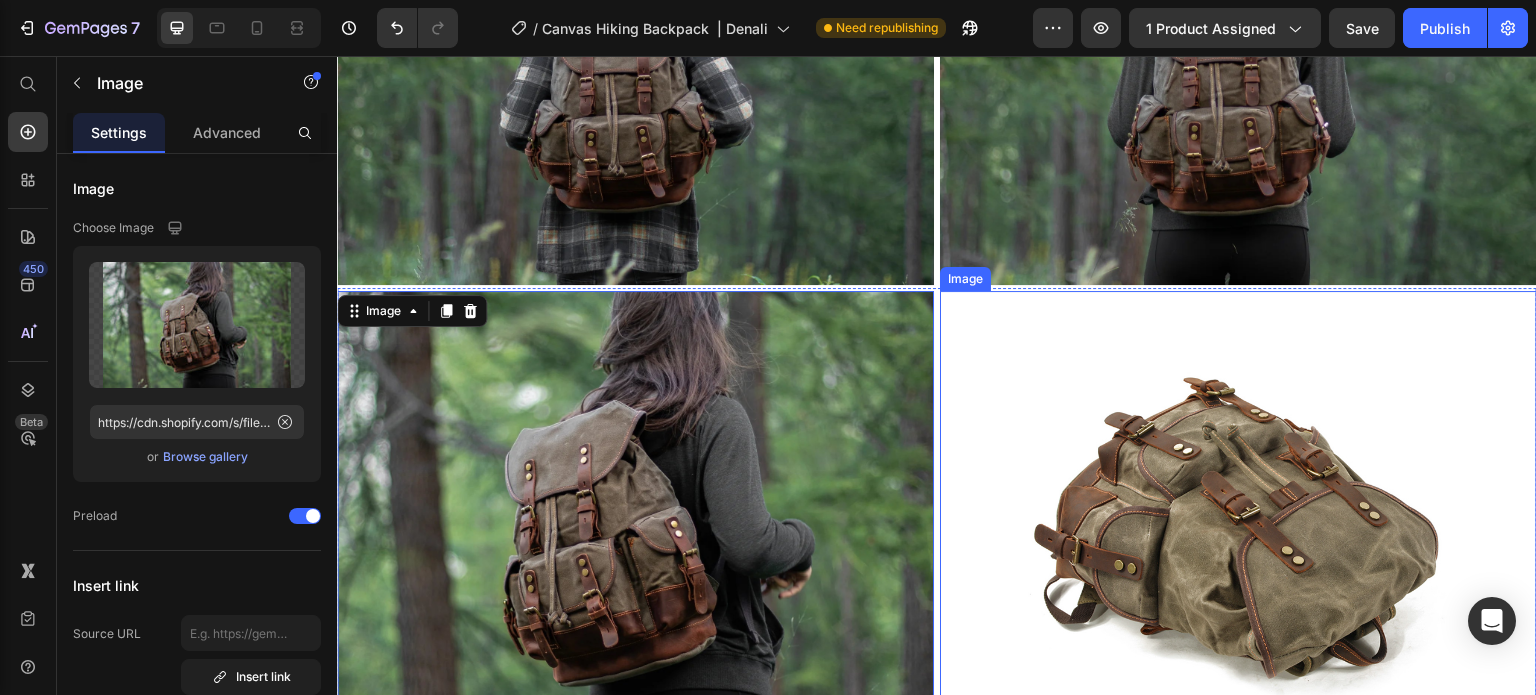 click at bounding box center [1238, 515] 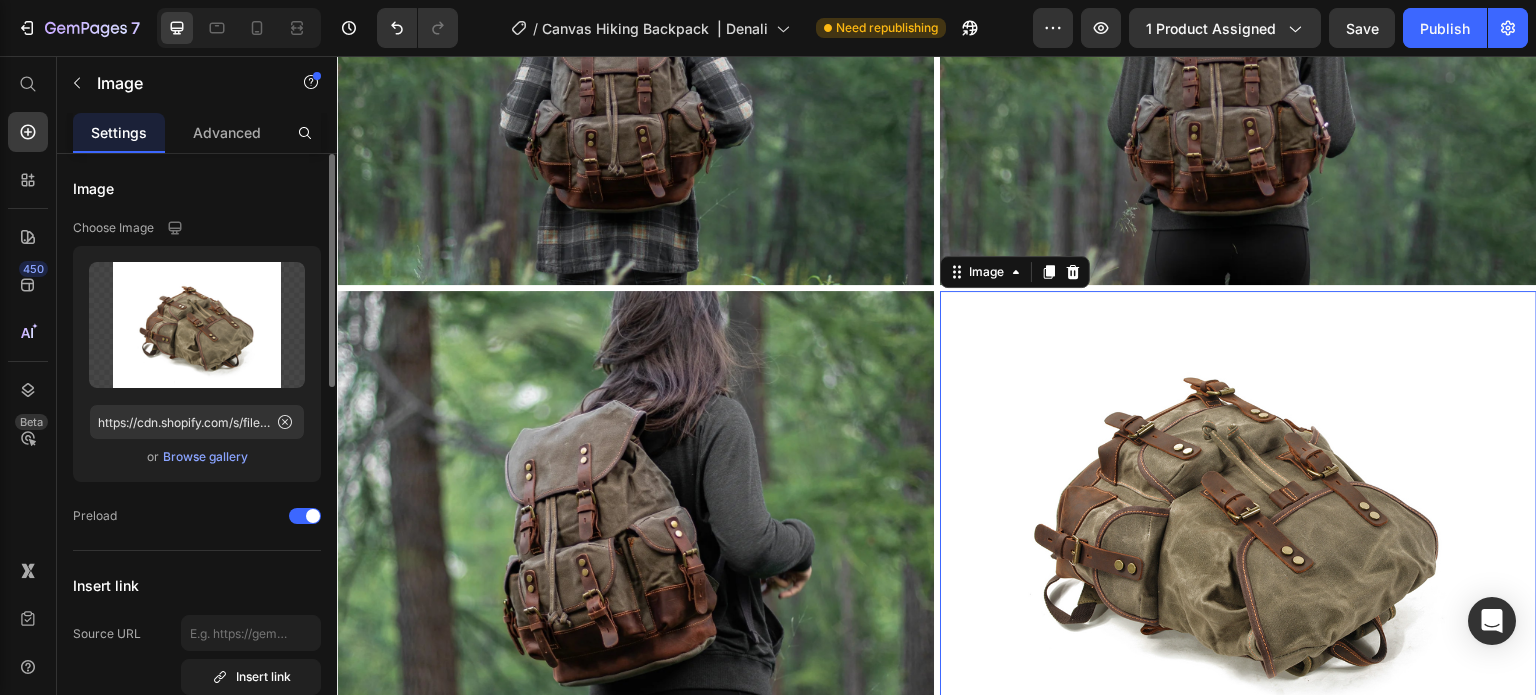 click on "Browse gallery" at bounding box center [205, 457] 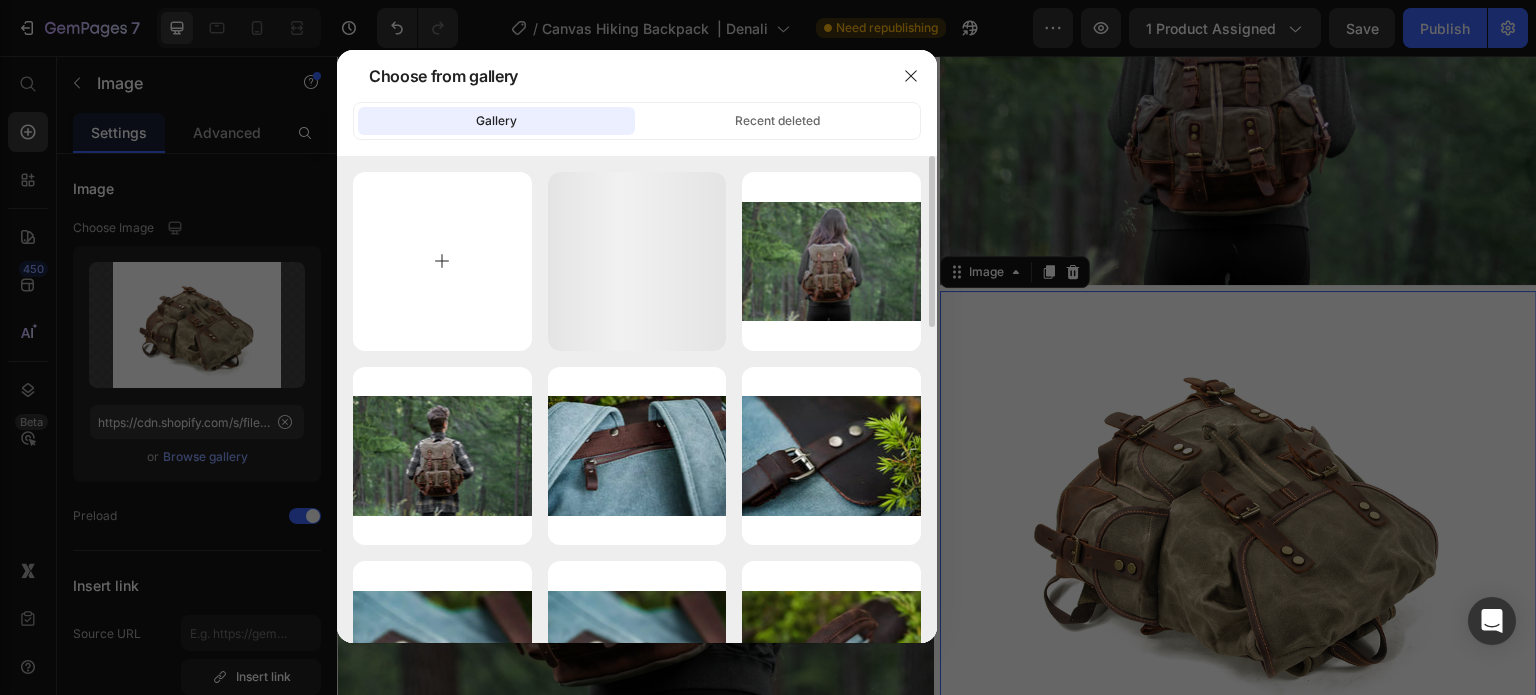 click at bounding box center (442, 261) 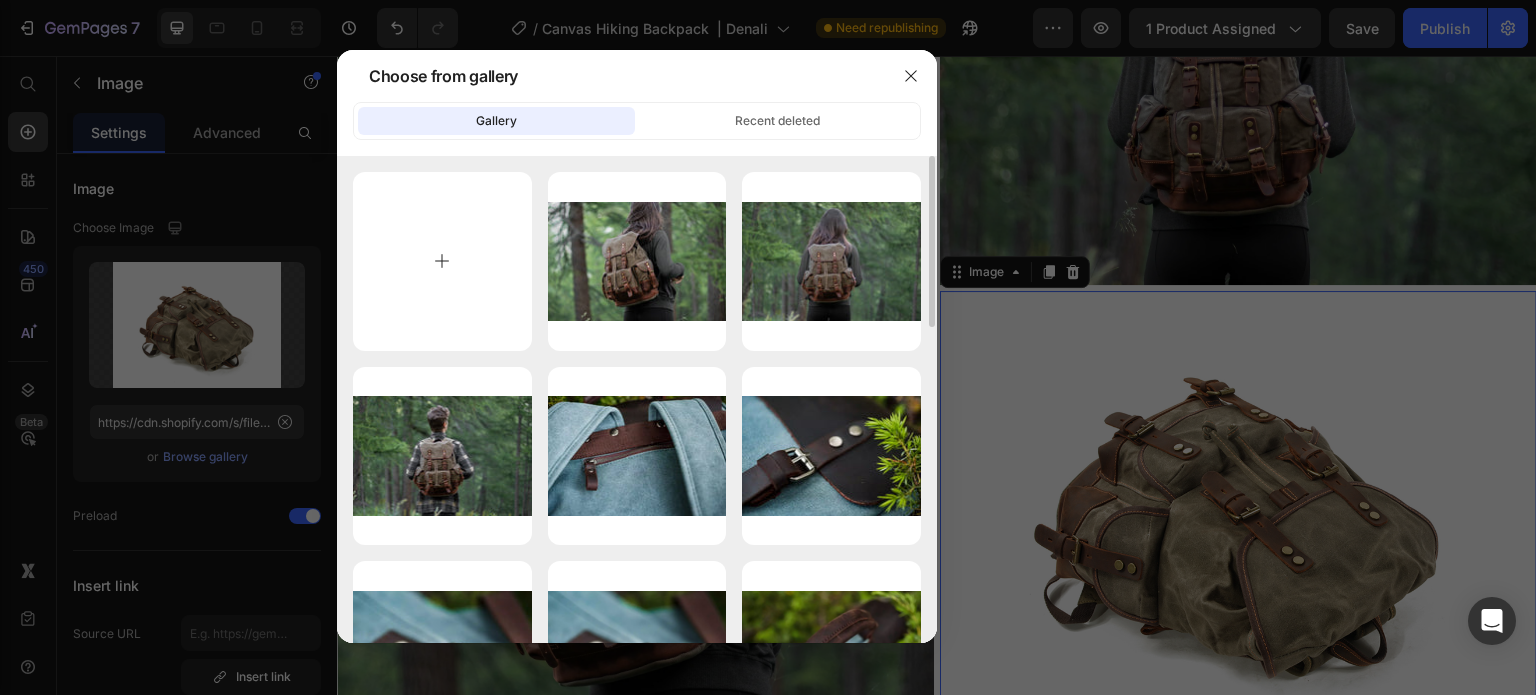 type on "C:\fakepath\Canvas-Hiking-Backpack-Uppsala-Eiken-1.webp" 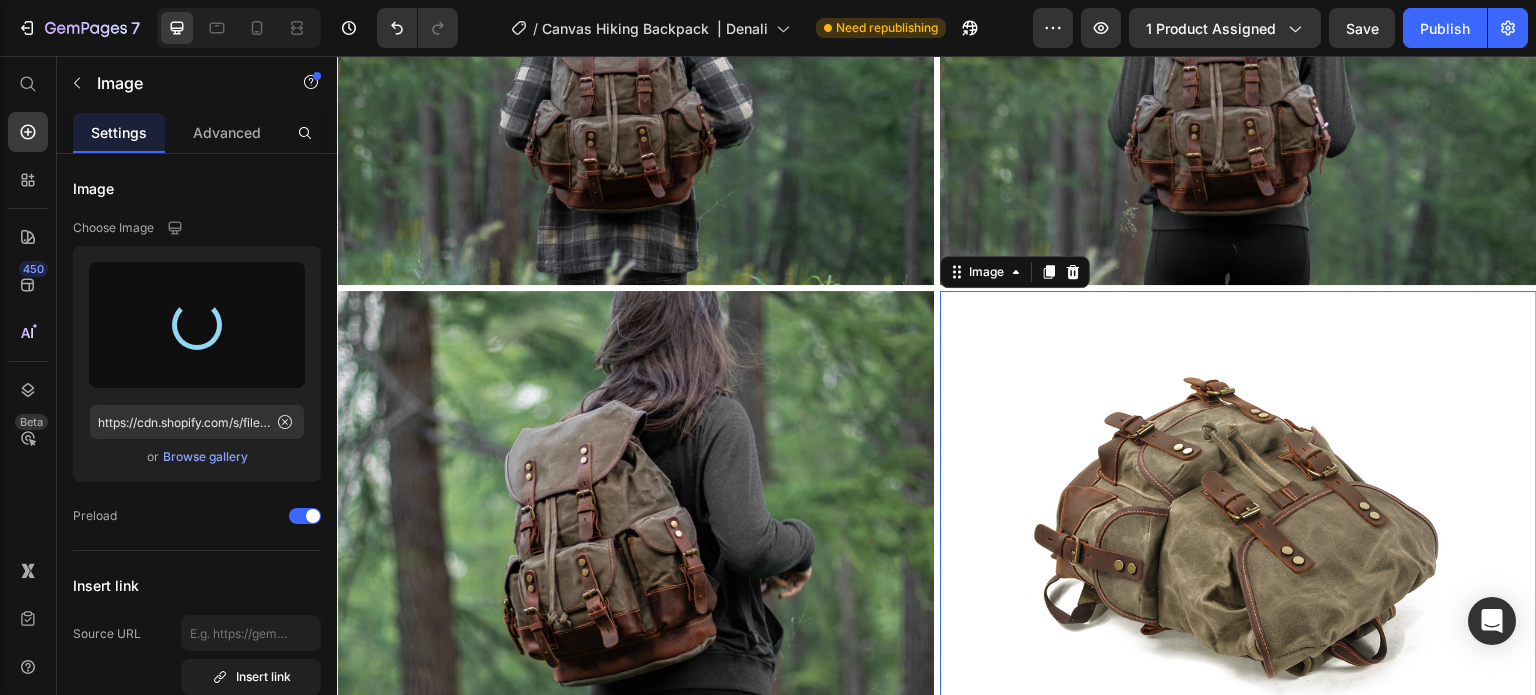 type on "https://cdn.shopify.com/s/files/1/0742/1411/3532/files/gempages_561458054755779440-f435344f-f049-4e2c-b526-dbeff1283211.webp" 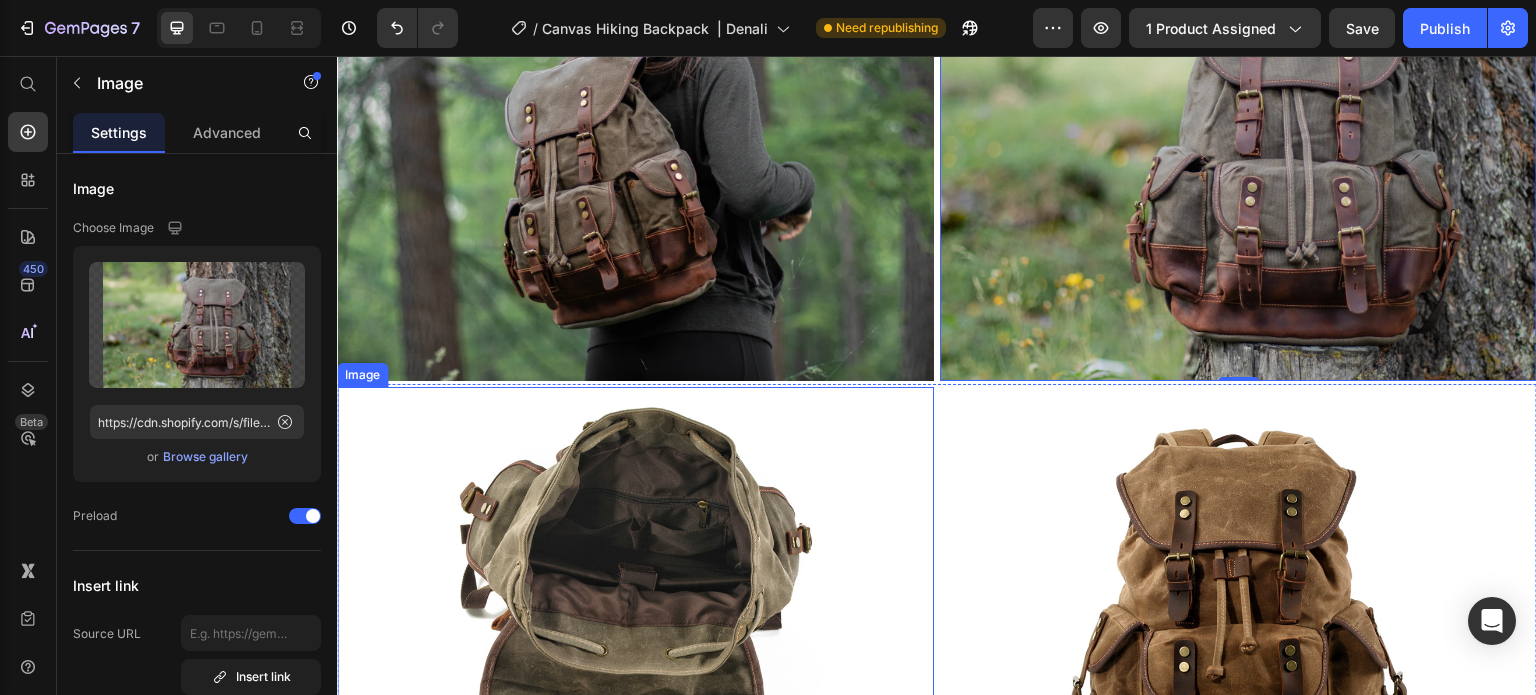 scroll, scrollTop: 3500, scrollLeft: 0, axis: vertical 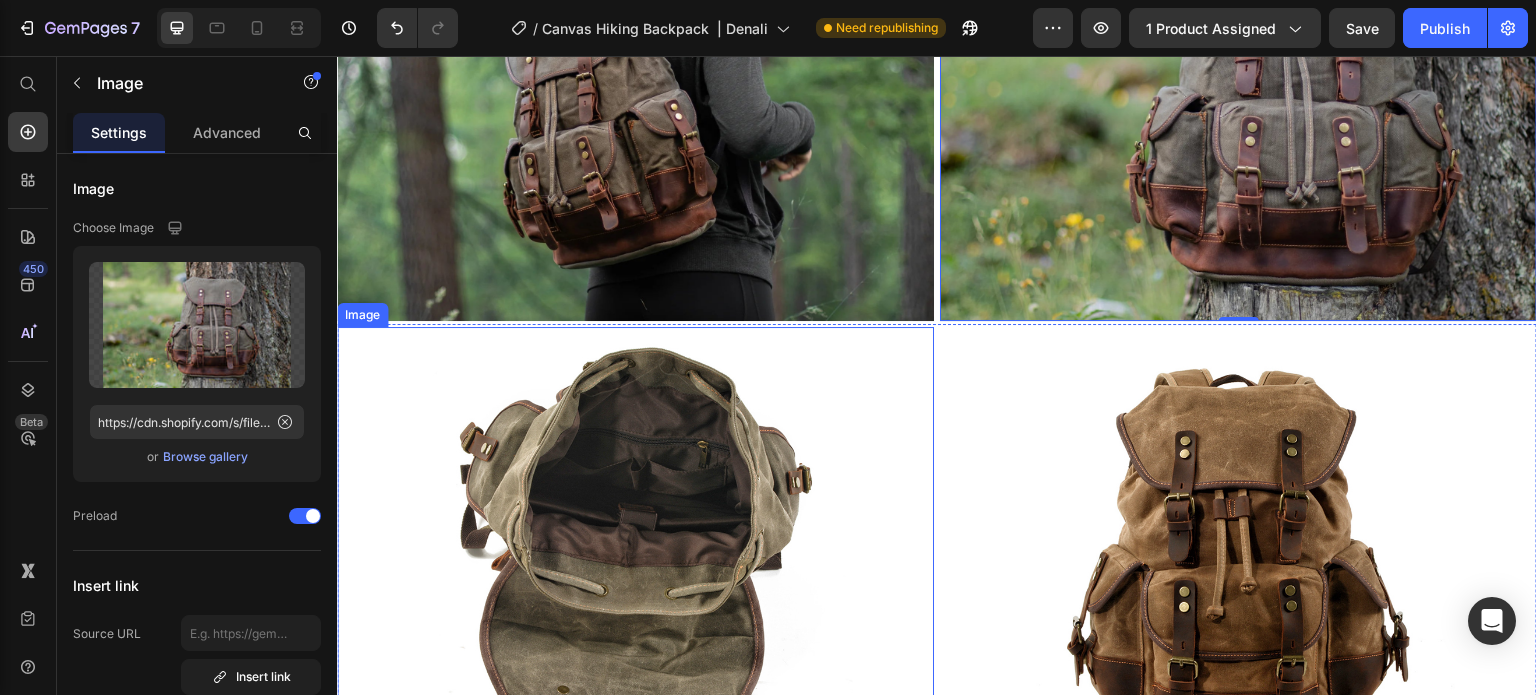 click at bounding box center [635, 551] 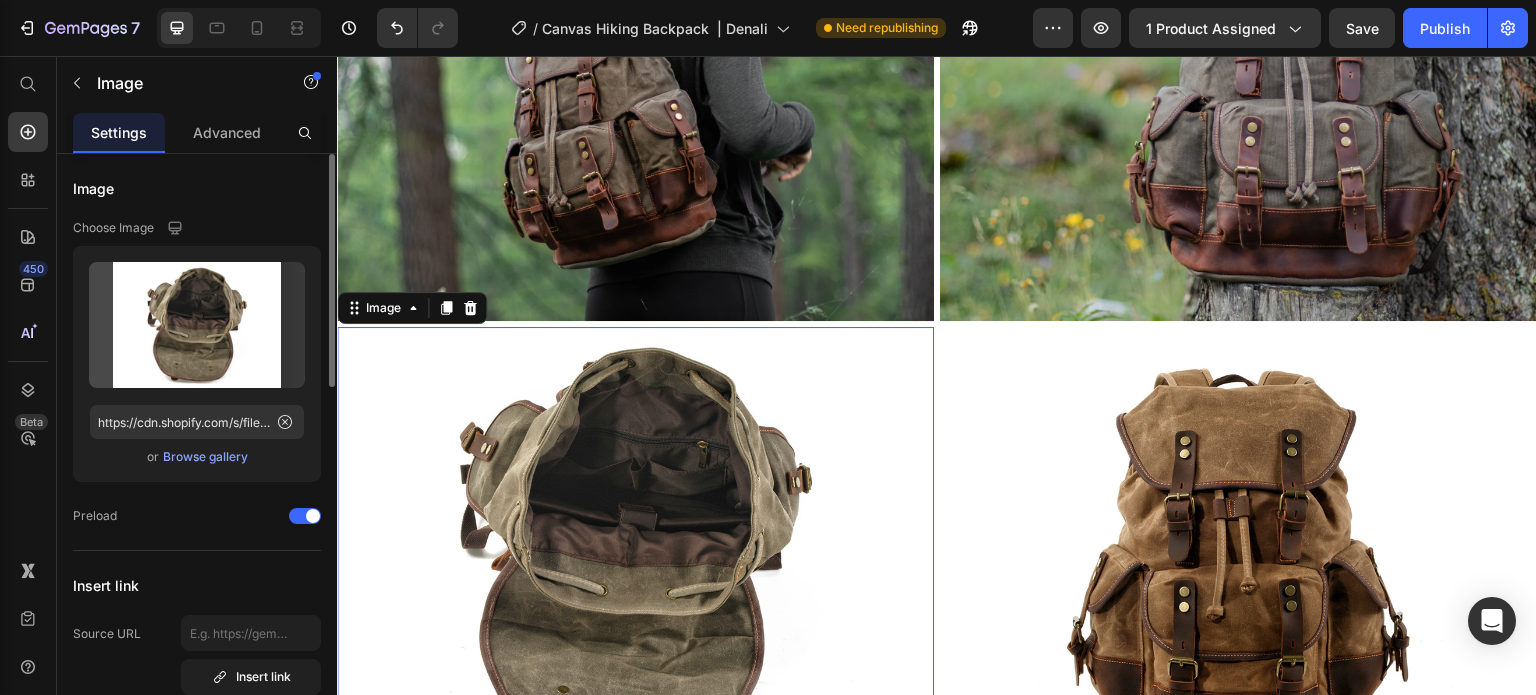 click on "Browse gallery" at bounding box center [205, 457] 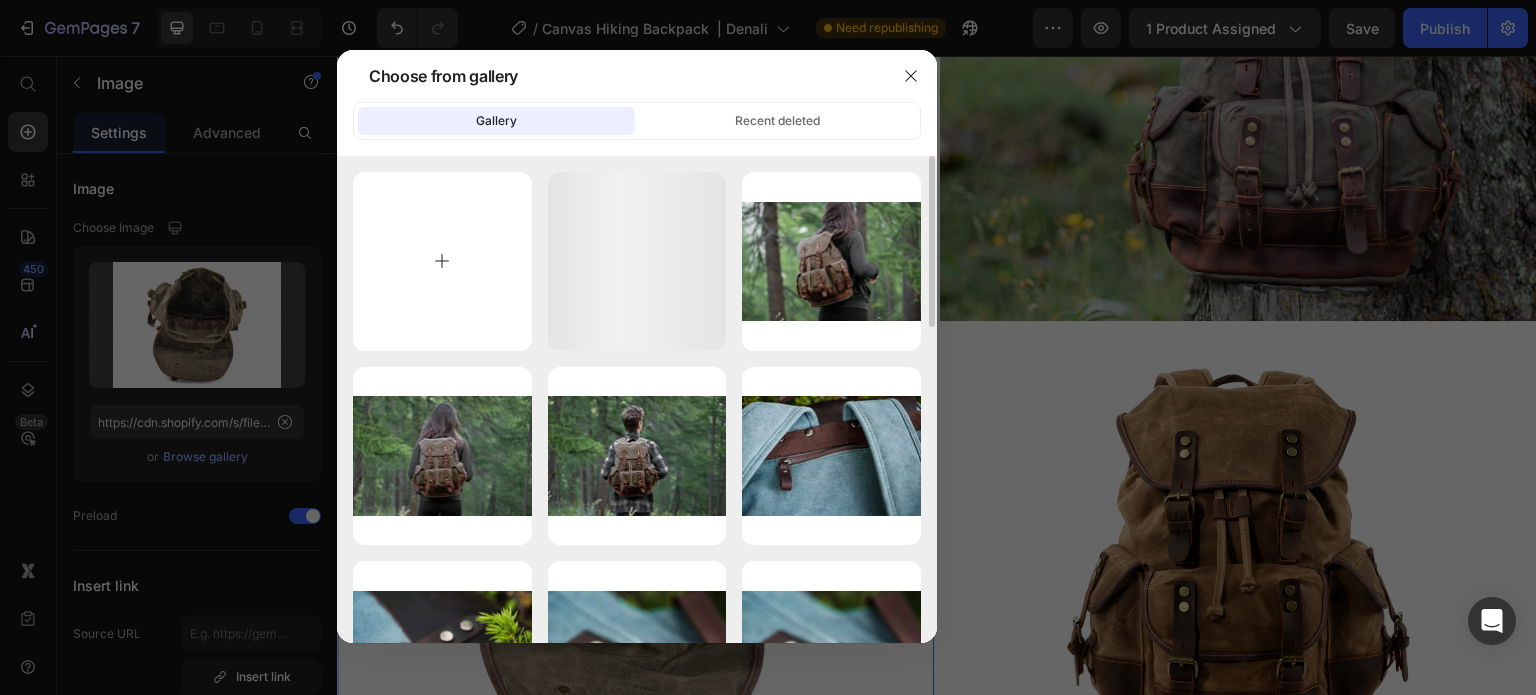 click at bounding box center (442, 261) 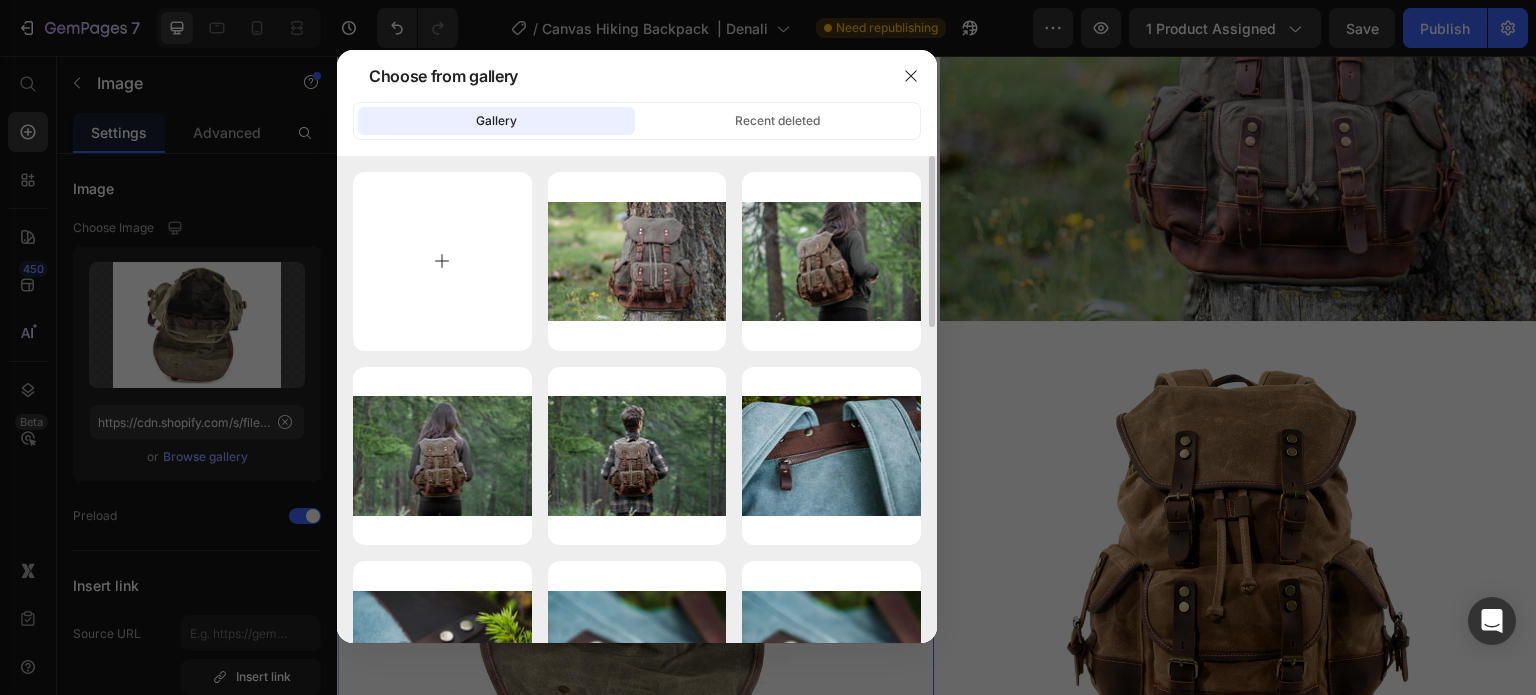 type on "C:\fakepath\Canvas-Hiking-Backpack-Uppsala-Eiken-8.webp" 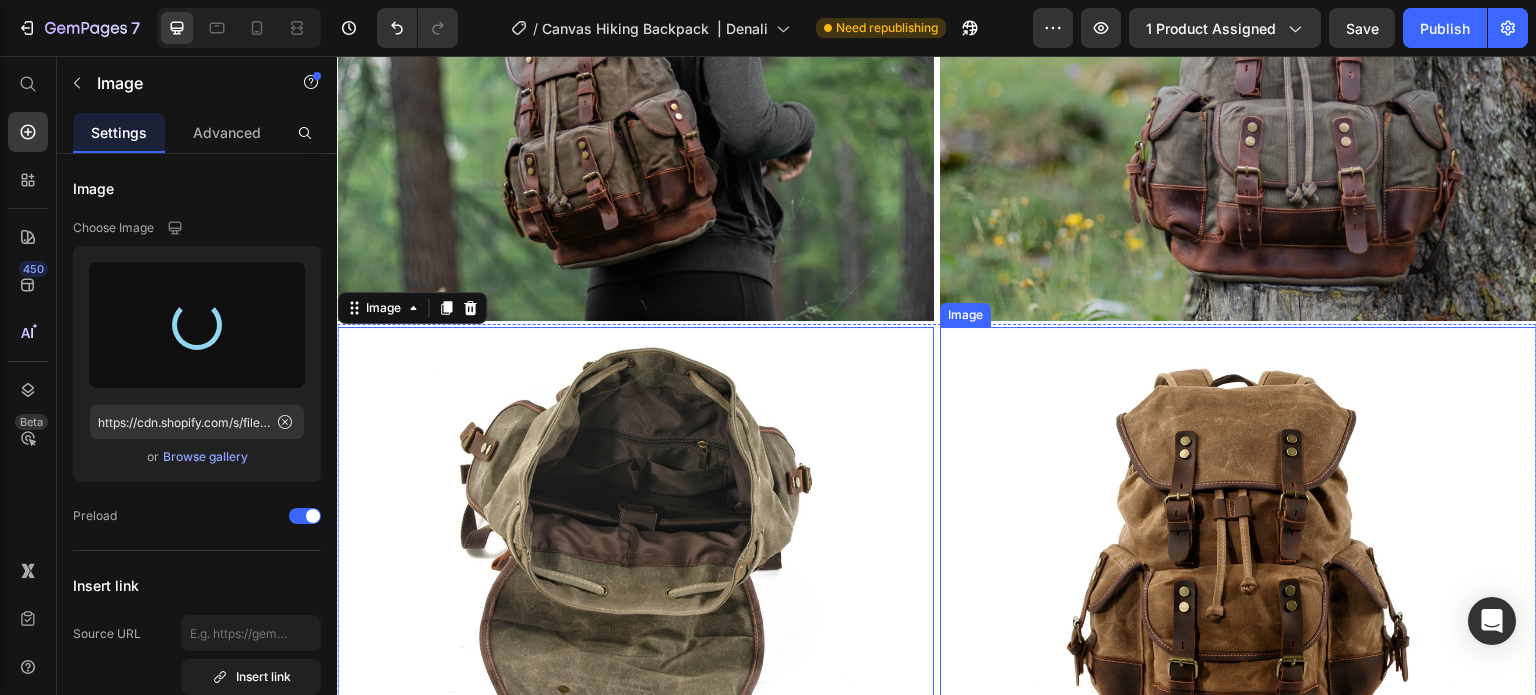 type on "https://cdn.shopify.com/s/files/1/0742/1411/3532/files/gempages_561458054755779440-d4faf1f7-6b55-40e2-aec4-2aa3091a365f.webp" 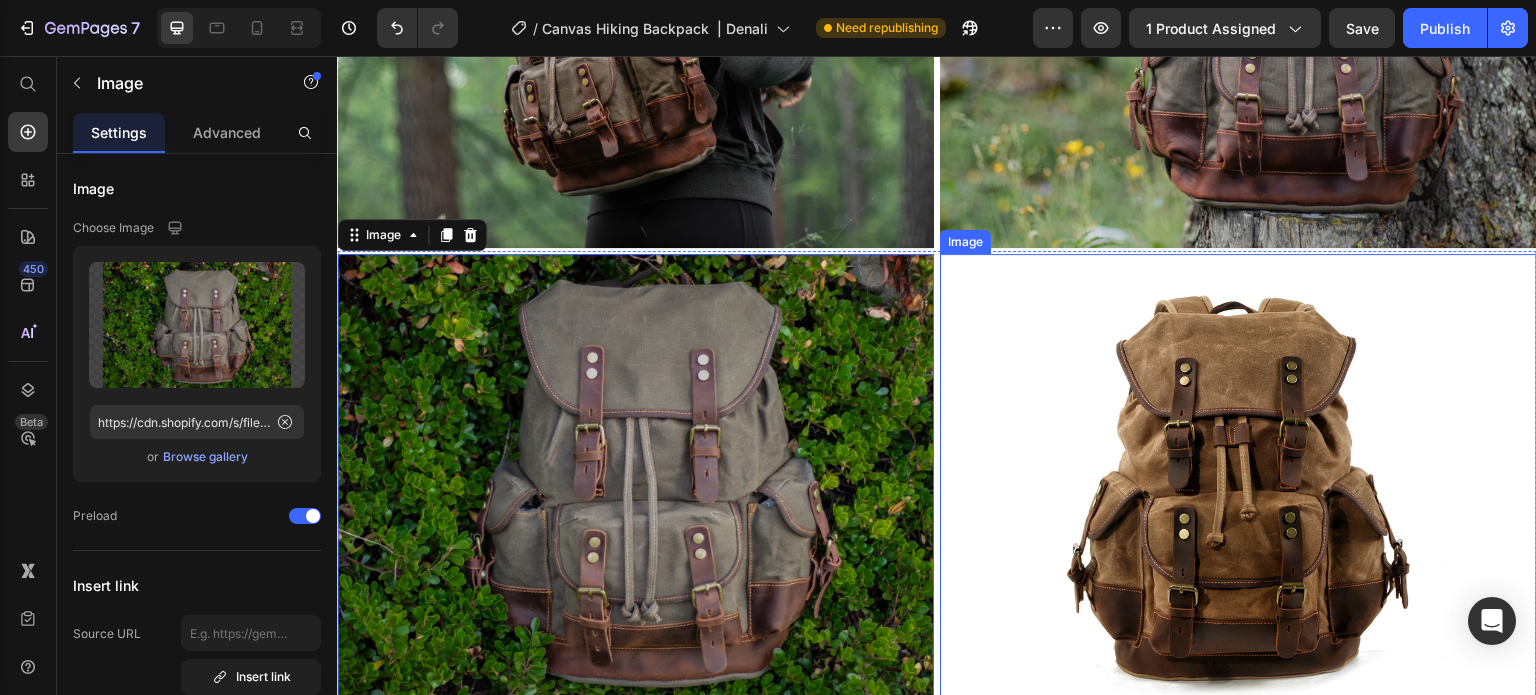 scroll, scrollTop: 3600, scrollLeft: 0, axis: vertical 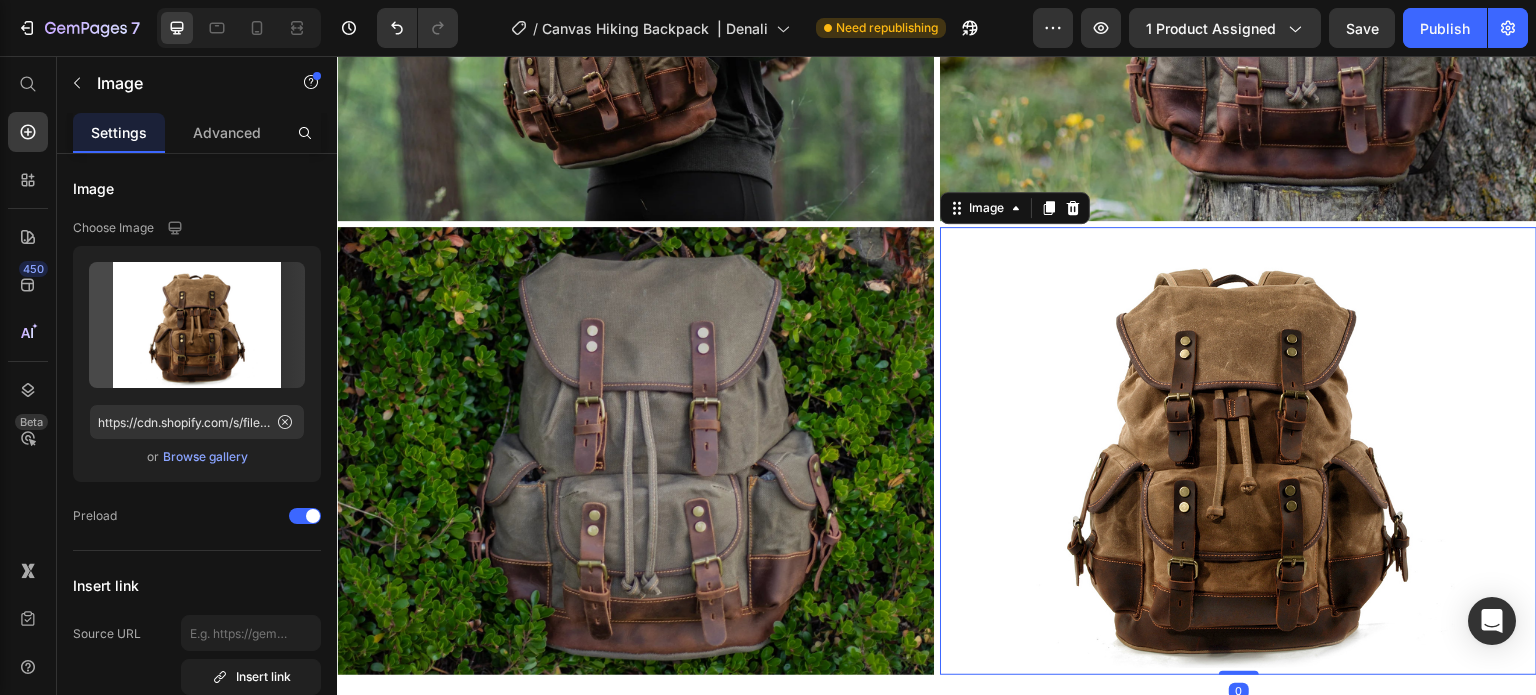 click at bounding box center (1238, 451) 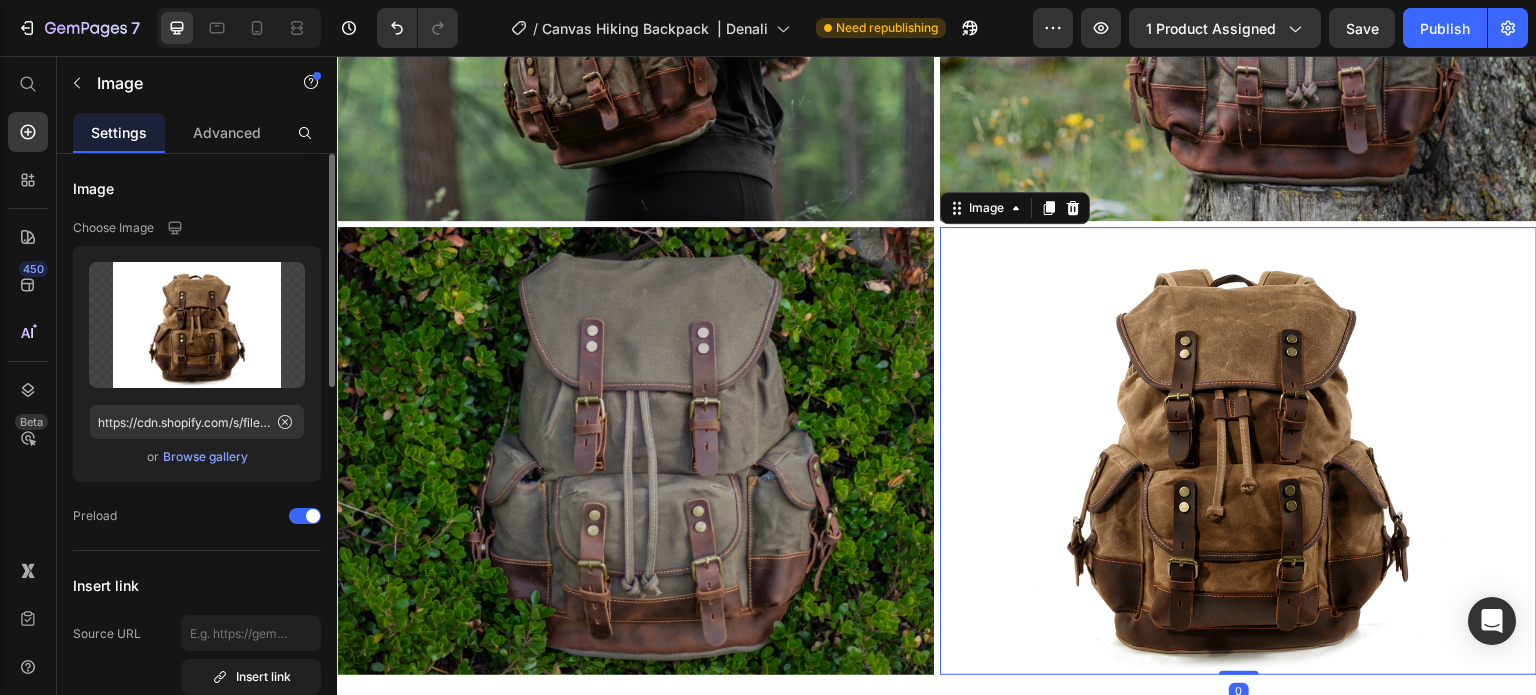 click on "Browse gallery" at bounding box center [205, 457] 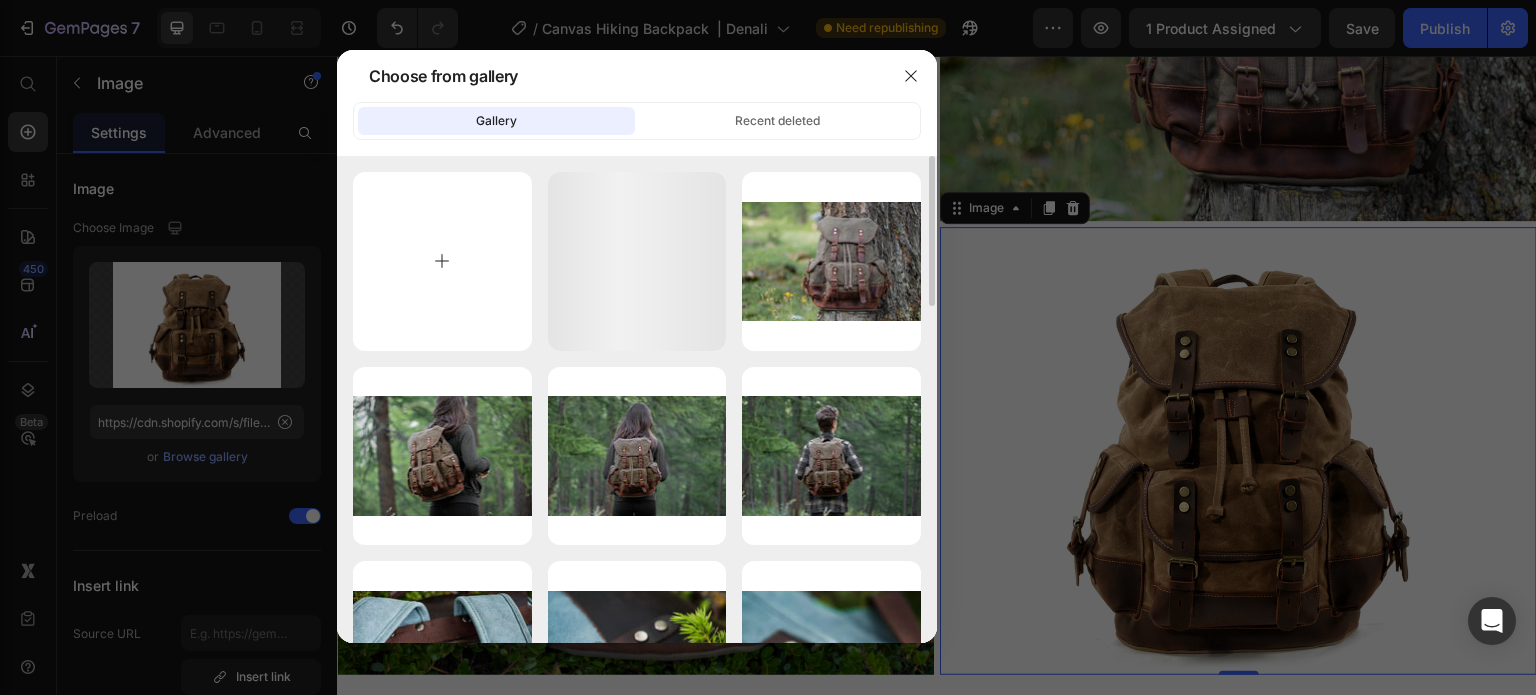 click at bounding box center (442, 261) 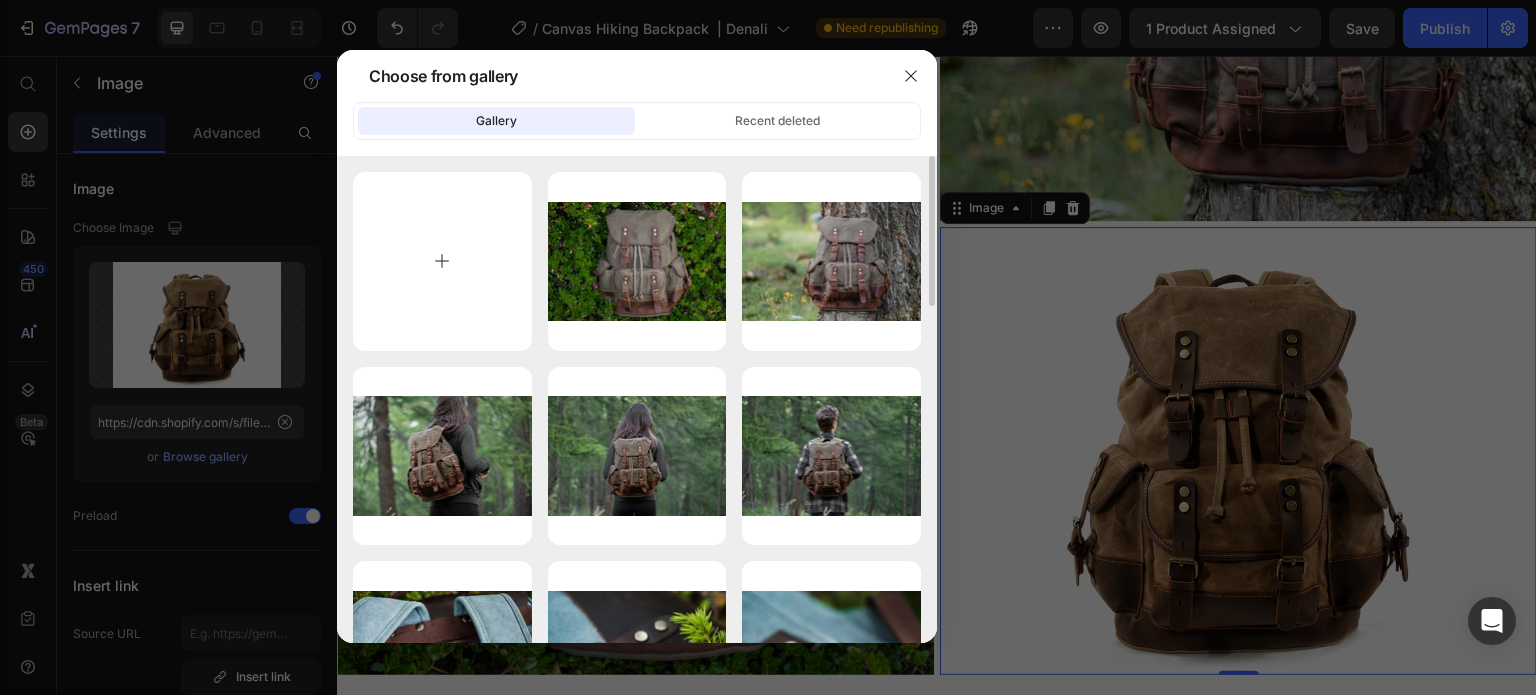 type on "C:\fakepath\Canvas-Hiking-Backpack-Uppsala-Eiken-25.webp" 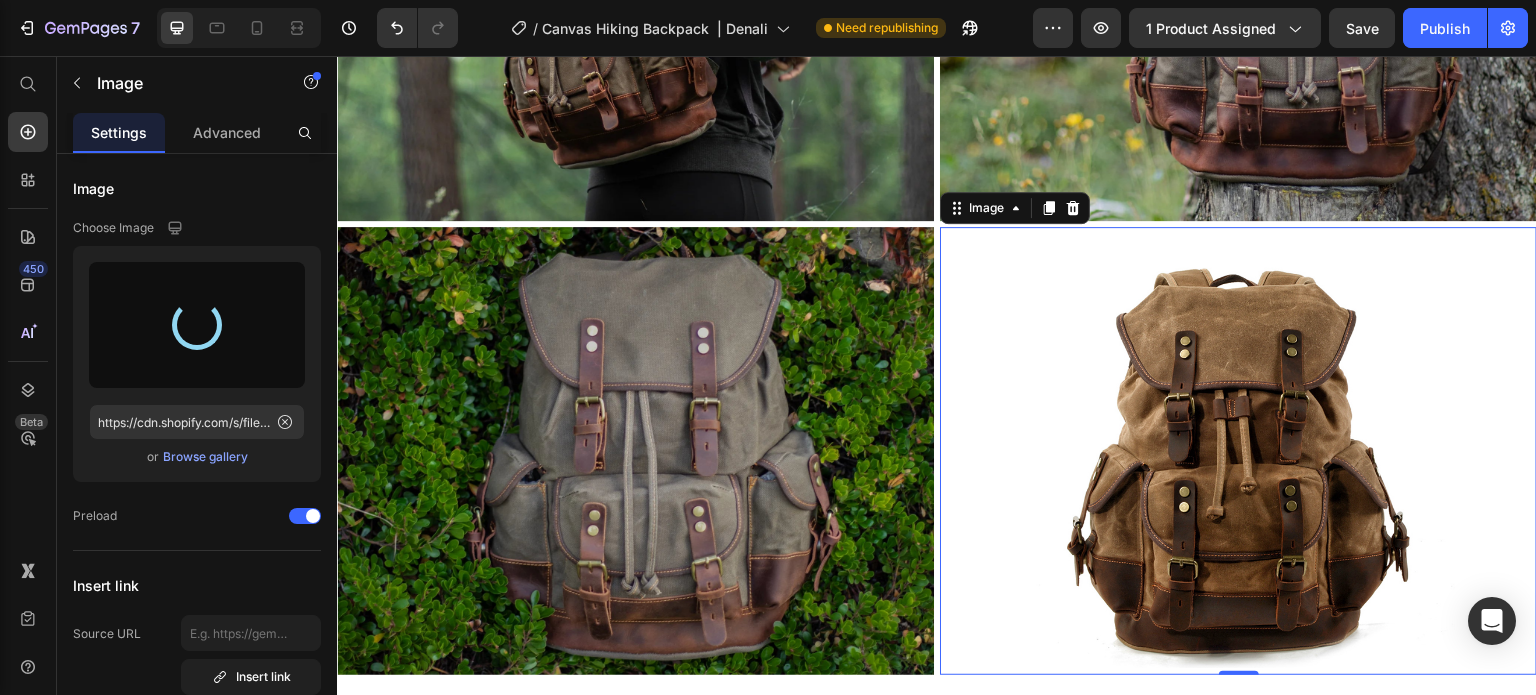 type on "https://cdn.shopify.com/s/files/1/0742/1411/3532/files/gempages_561458054755779440-5739311d-51f1-49ac-a229-e70f13a97535.webp" 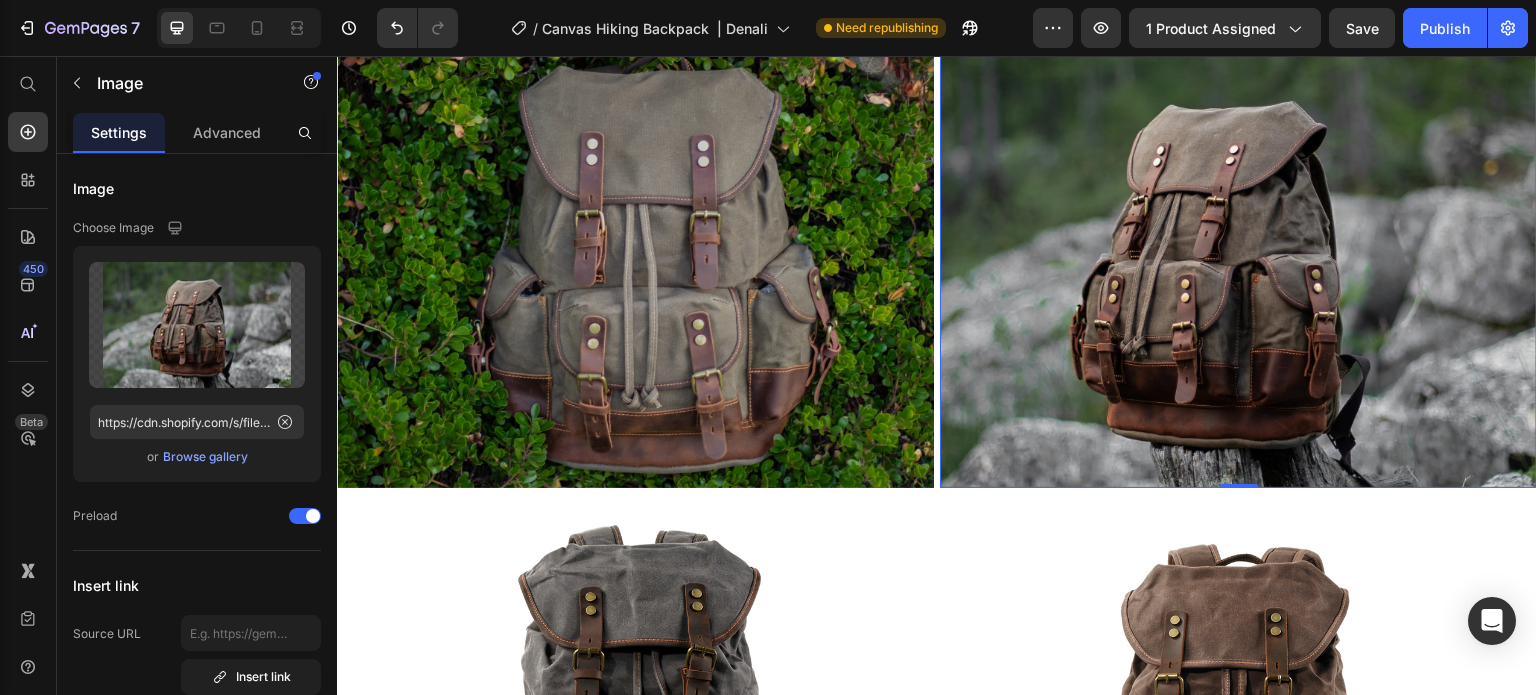 scroll, scrollTop: 3900, scrollLeft: 0, axis: vertical 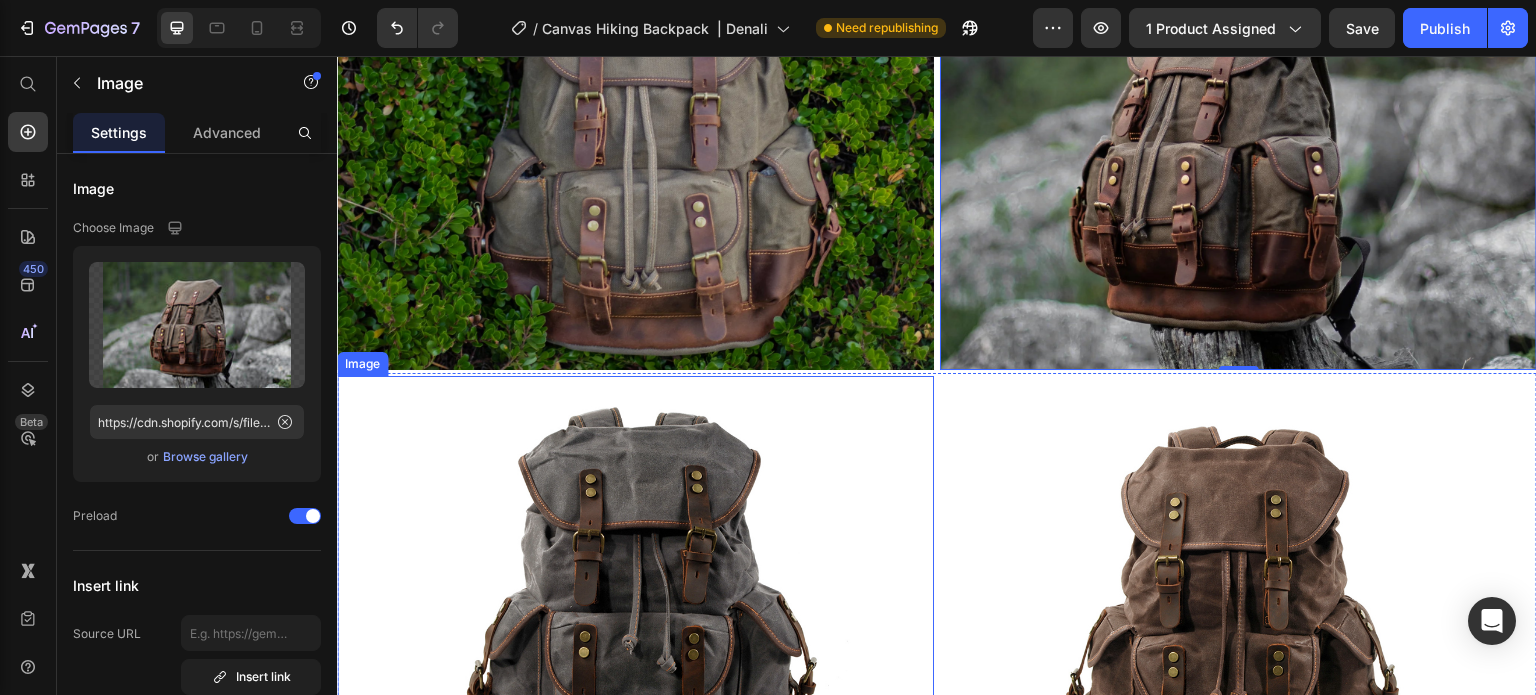 click at bounding box center (635, 600) 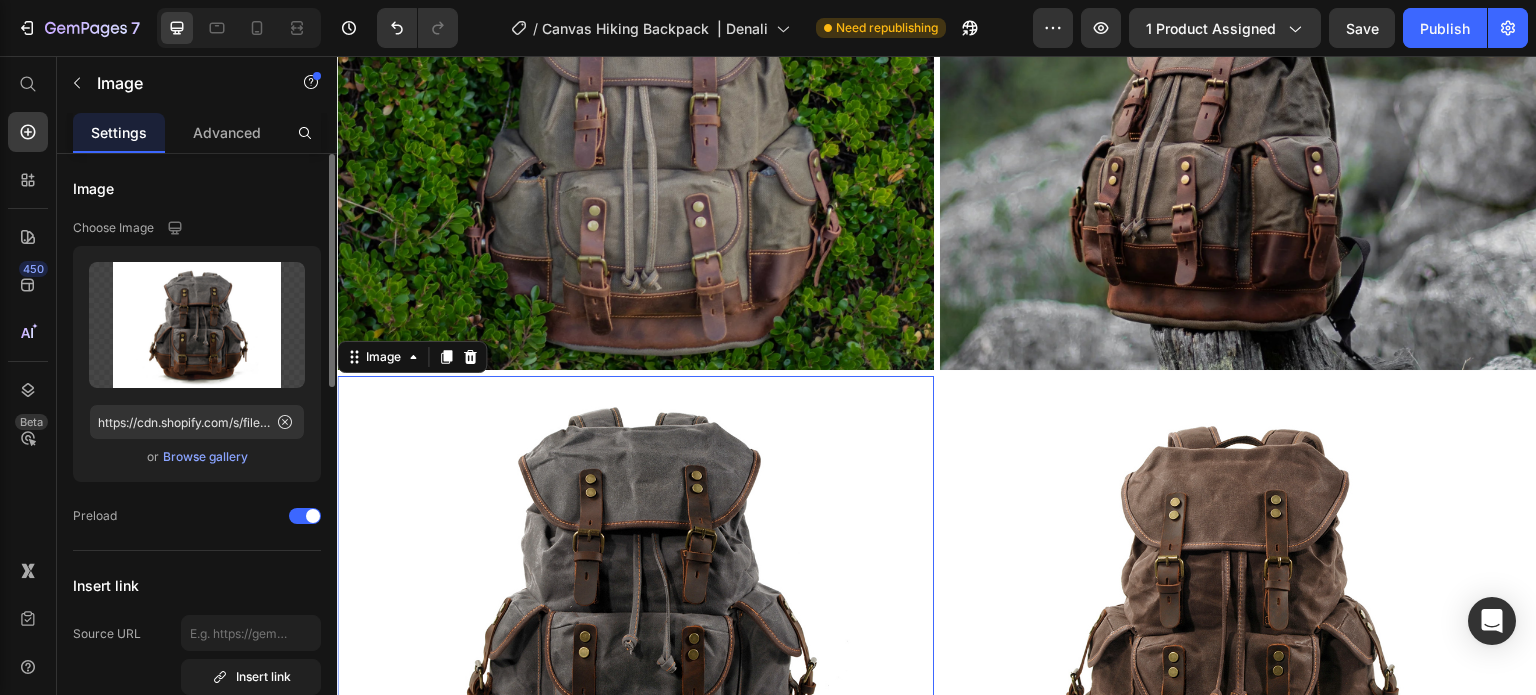 click on "Browse gallery" at bounding box center [205, 457] 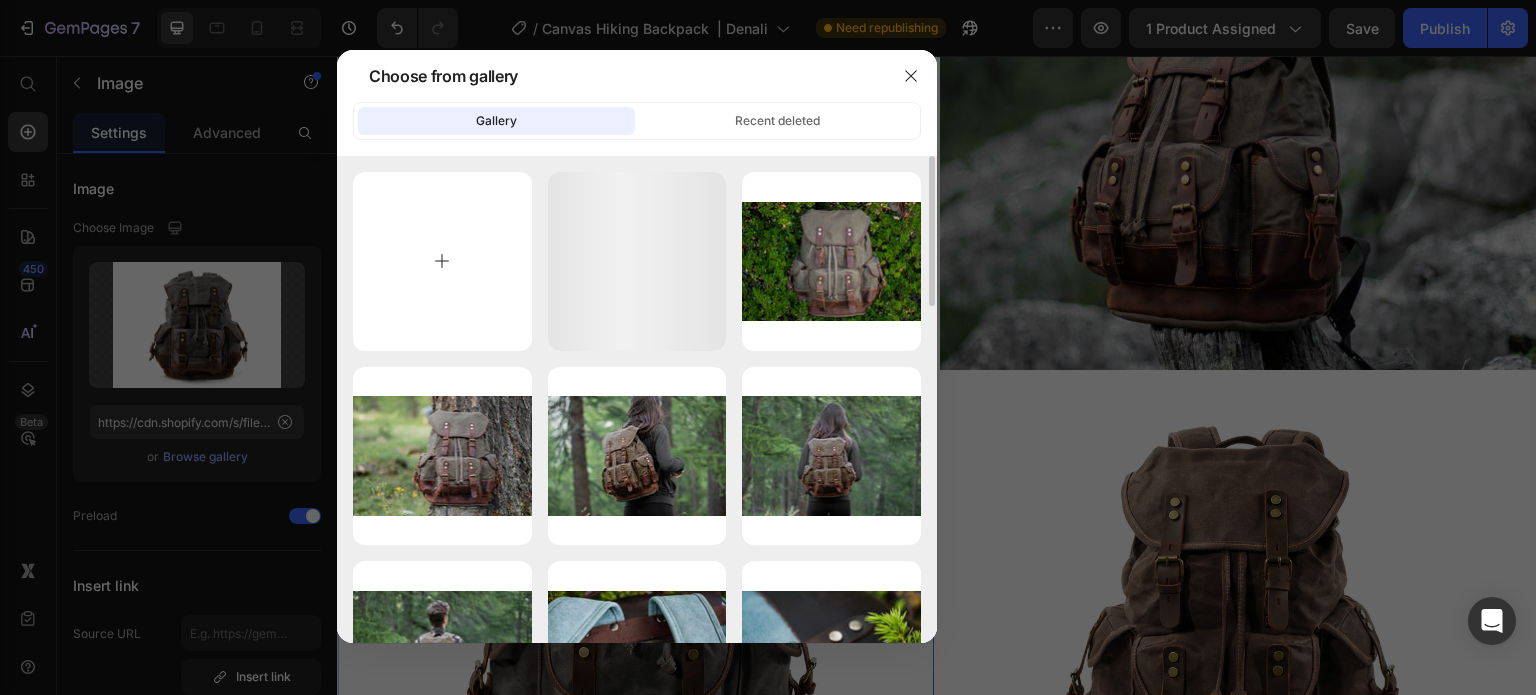 click at bounding box center [442, 261] 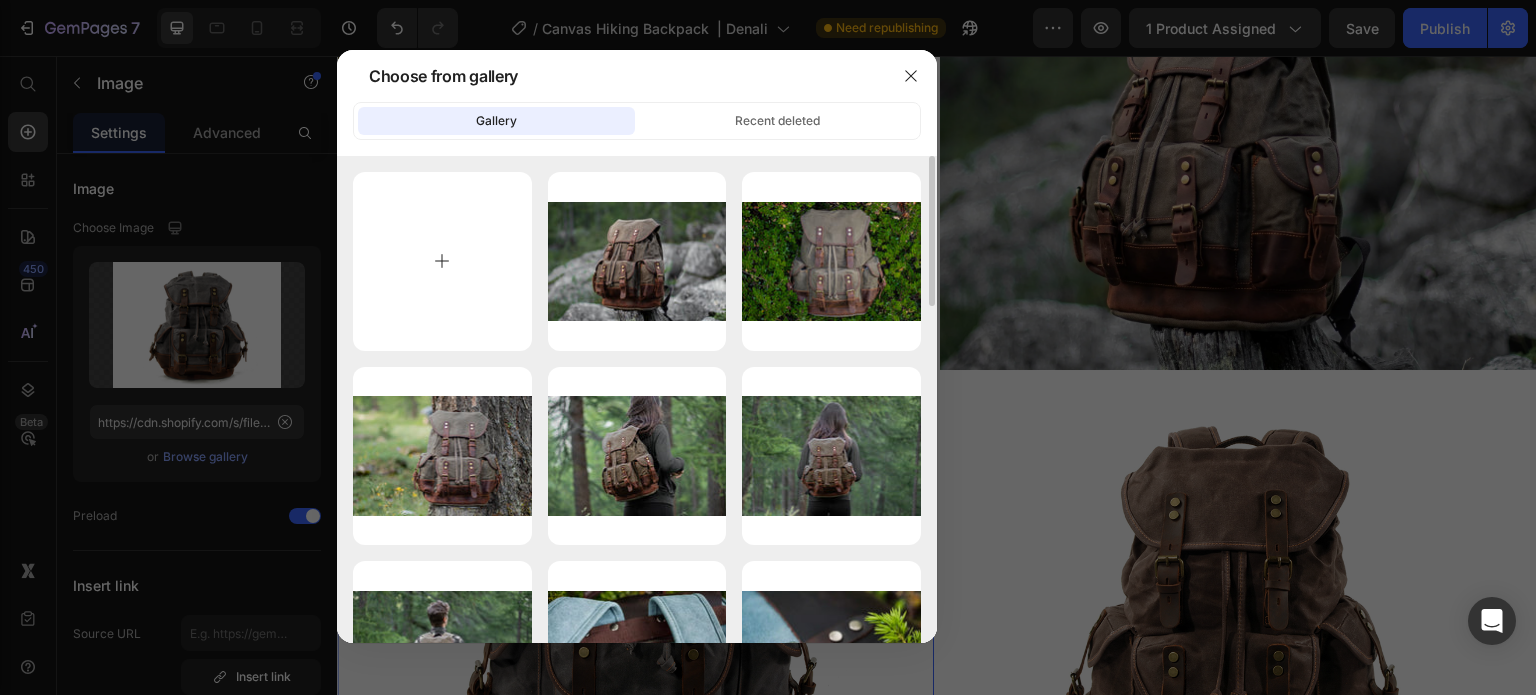 type on "C:\fakepath\Canvas-Hiking-Backpack-Uppsala-Eiken-2.webp" 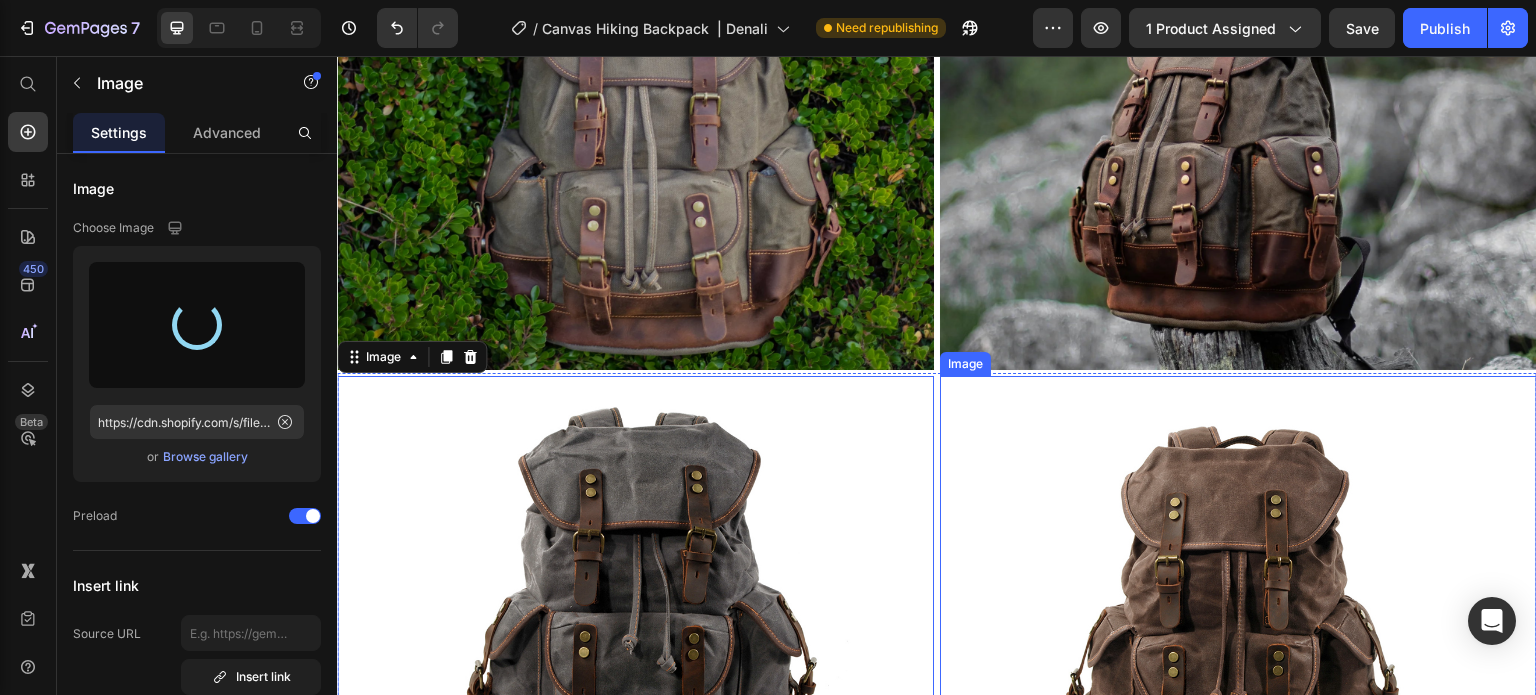 type on "https://cdn.shopify.com/s/files/1/0742/1411/3532/files/gempages_561458054755779440-cab88c5d-fdae-49b2-98a3-50c2db7b1365.webp" 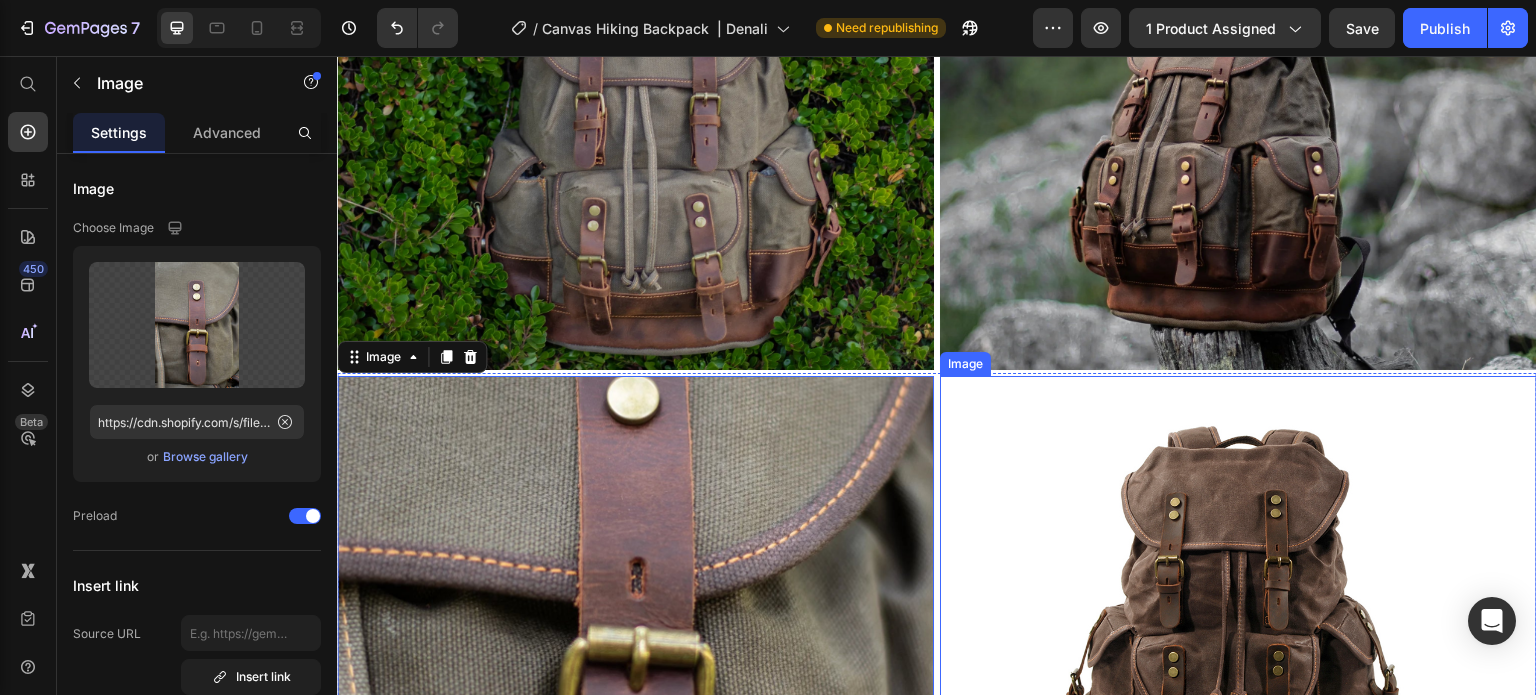 click at bounding box center (1238, 600) 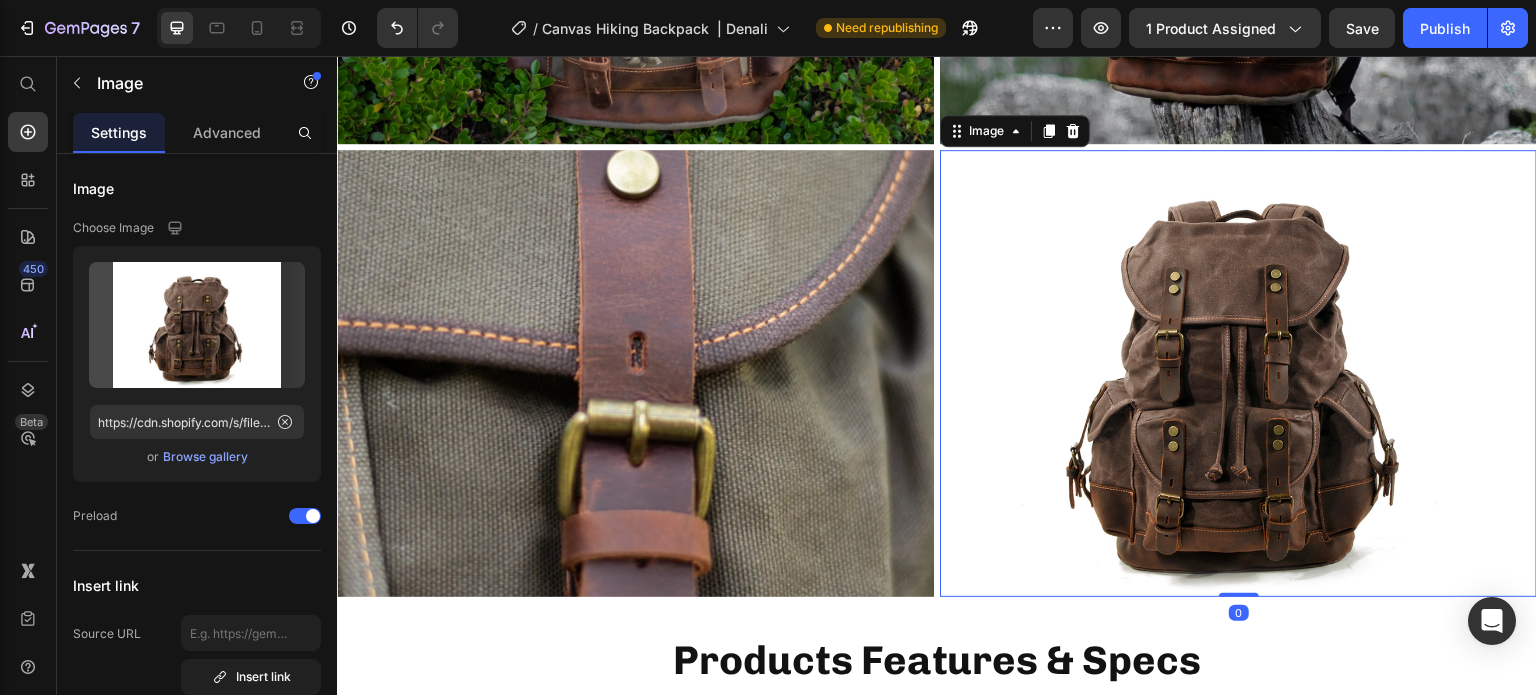 scroll, scrollTop: 4200, scrollLeft: 0, axis: vertical 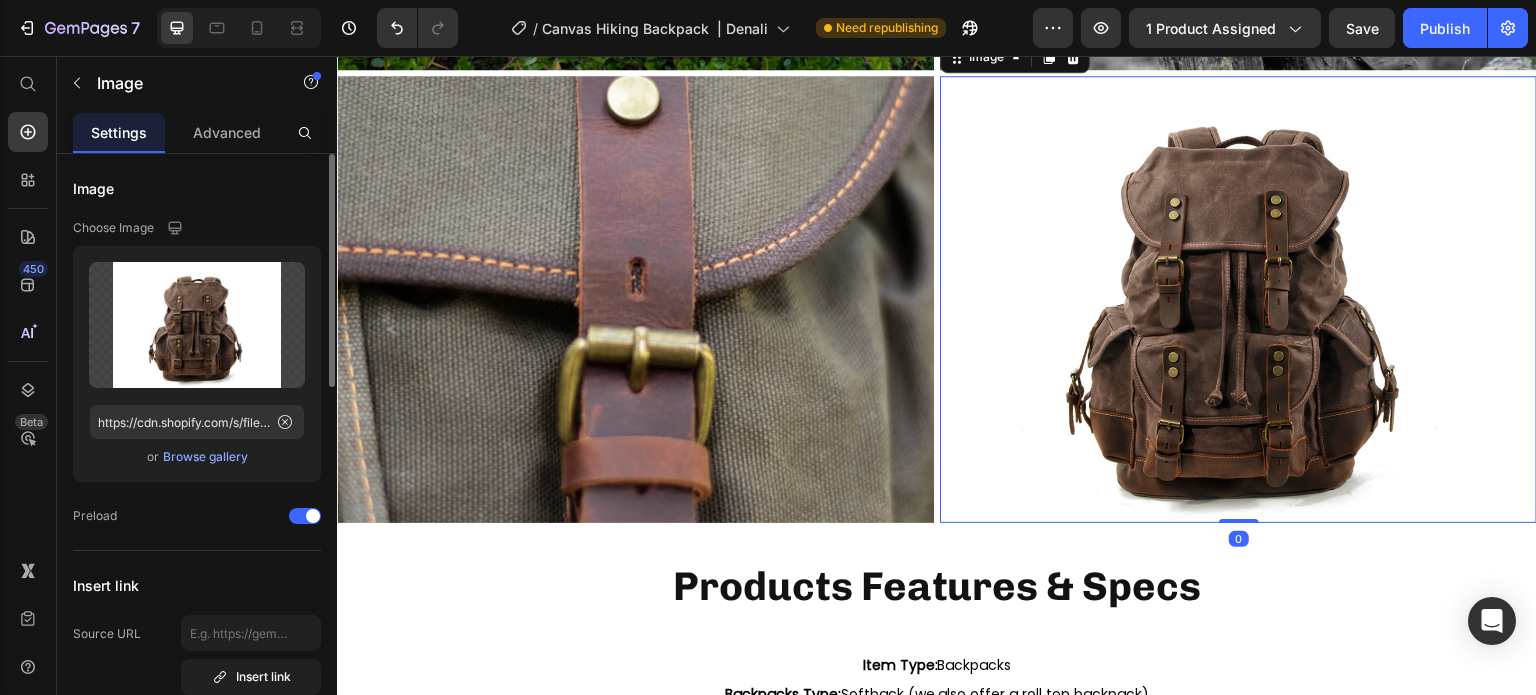 click on "Browse gallery" at bounding box center [205, 457] 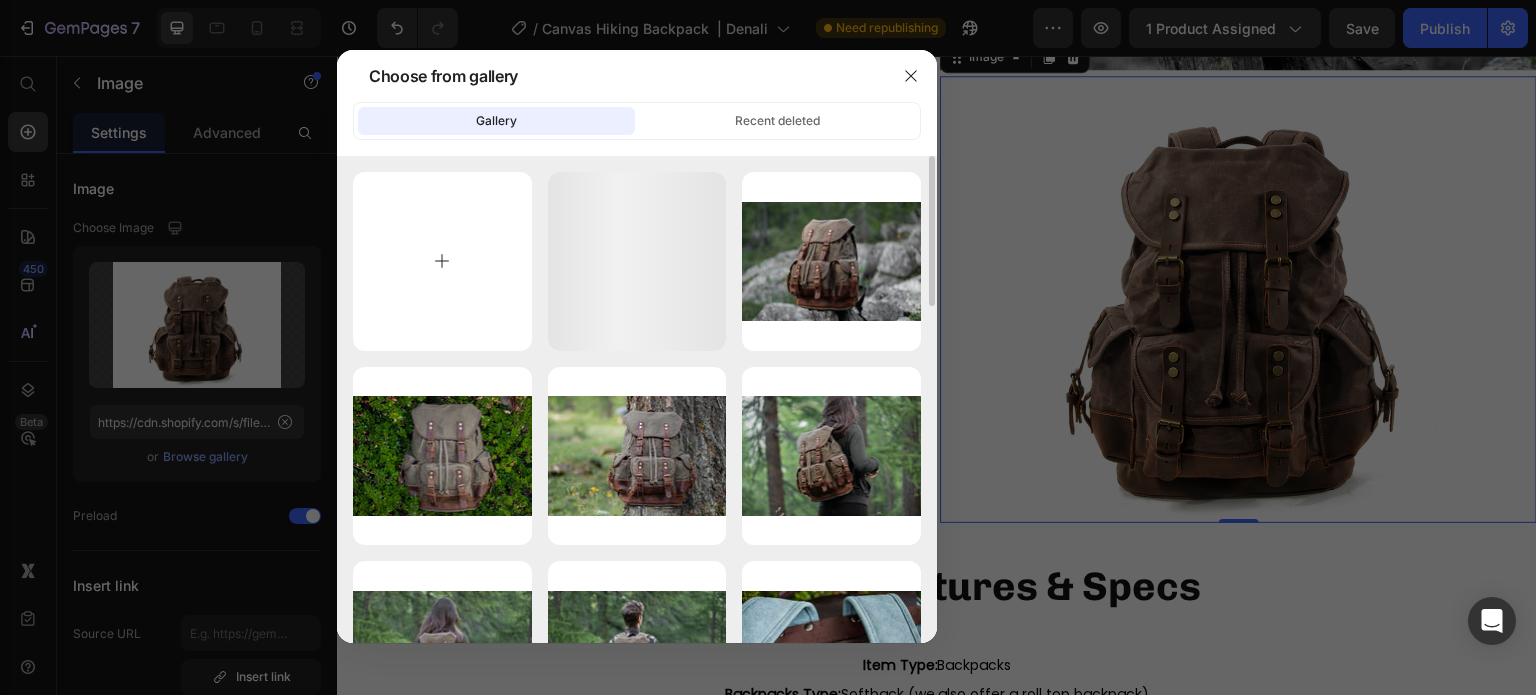 click at bounding box center (442, 261) 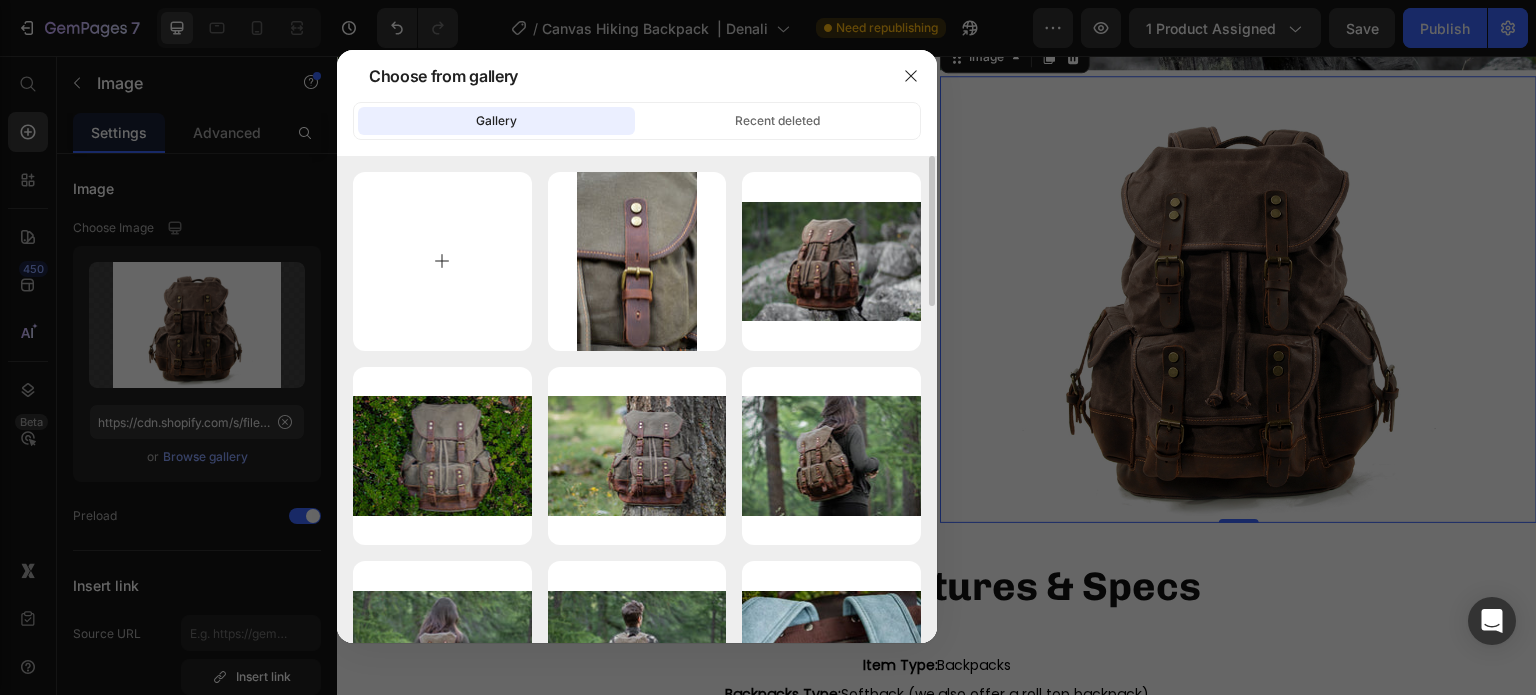 type on "C:\fakepath\Canvas-Hiking-Backpack-Uppsala-Eiken-3.webp" 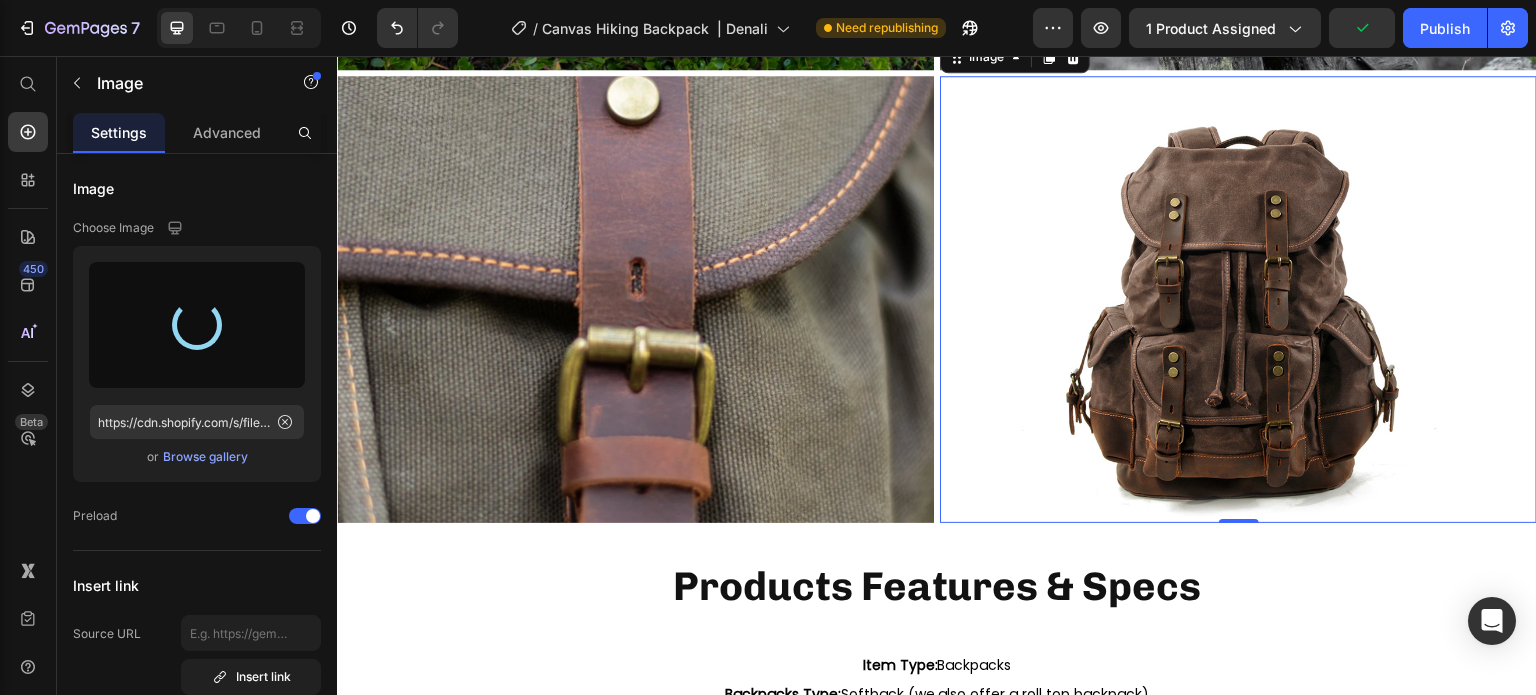 type on "https://cdn.shopify.com/s/files/1/0742/1411/3532/files/gempages_561458054755779440-72cfde71-f376-4f12-b3c8-85810e089a05.webp" 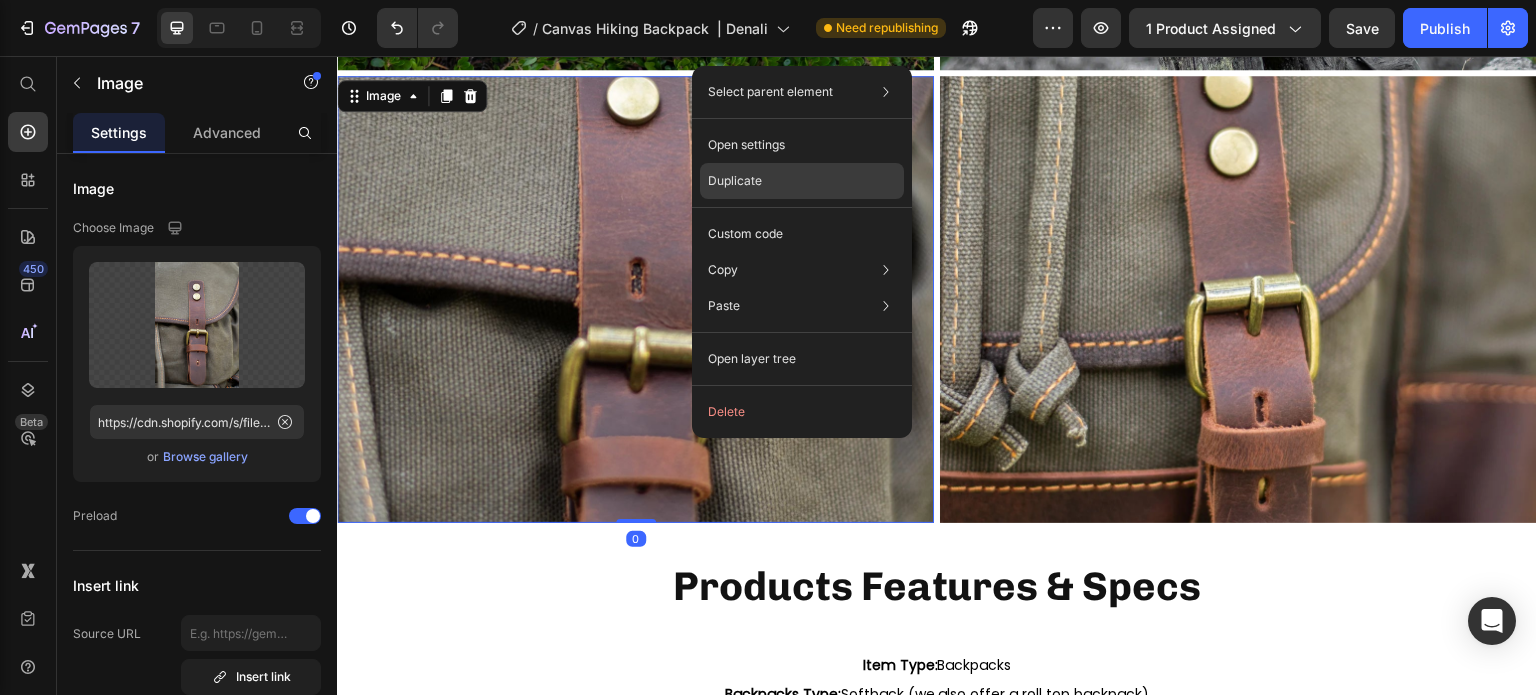 click on "Duplicate" at bounding box center (735, 181) 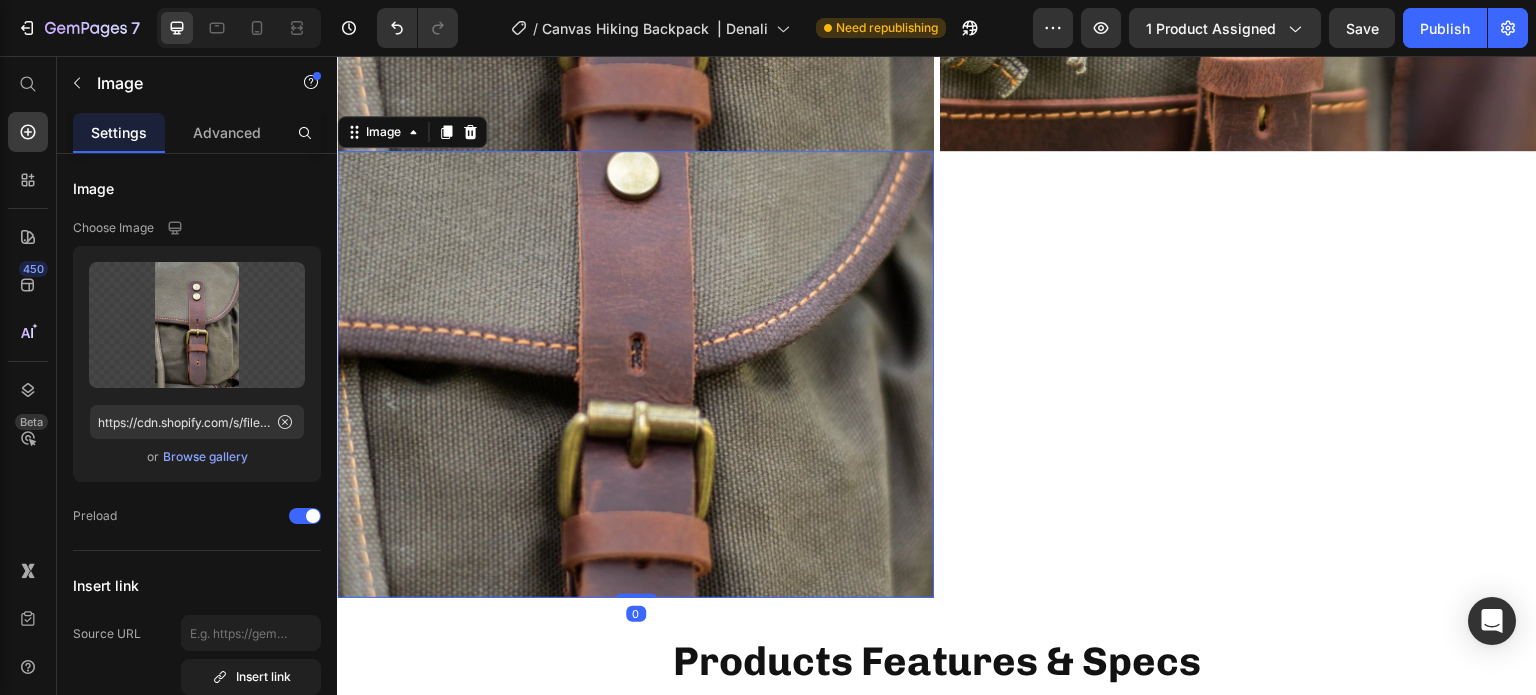 scroll, scrollTop: 4580, scrollLeft: 0, axis: vertical 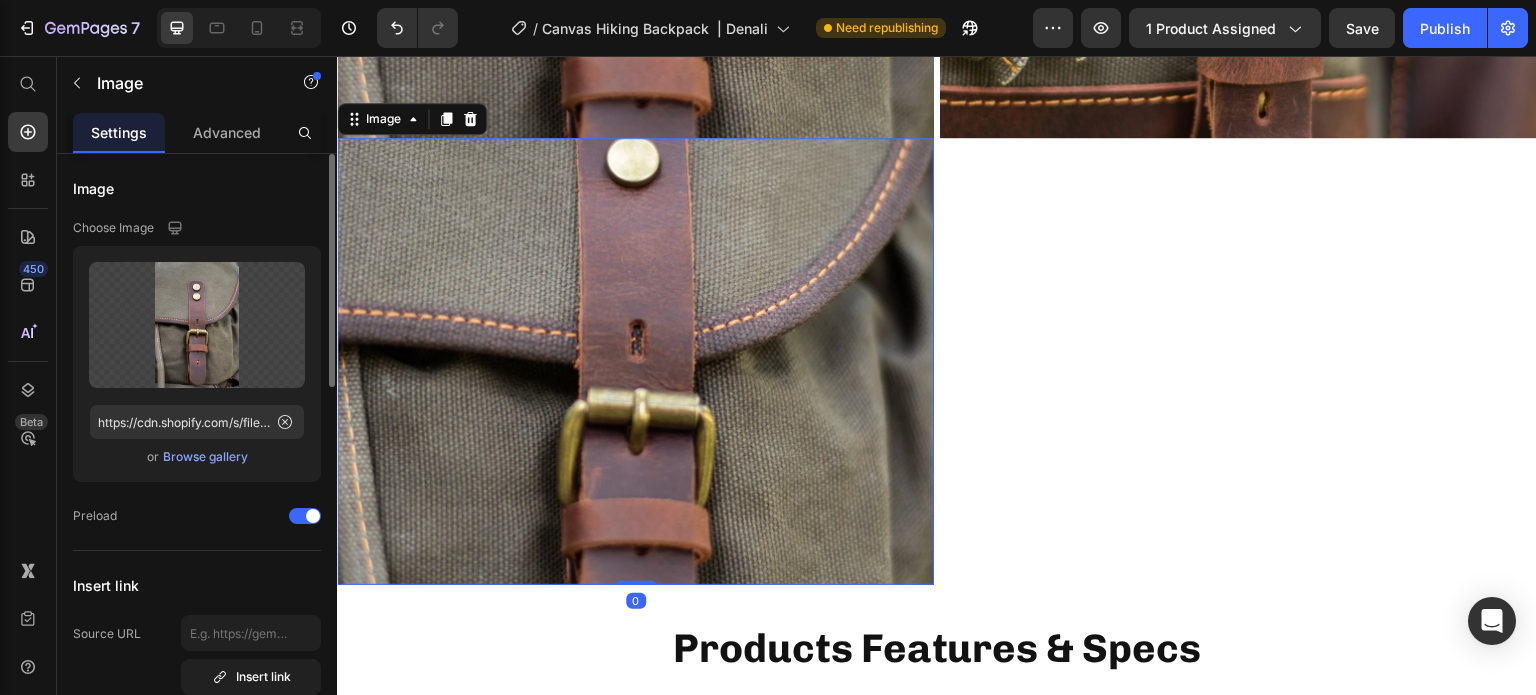 click on "Browse gallery" at bounding box center (205, 457) 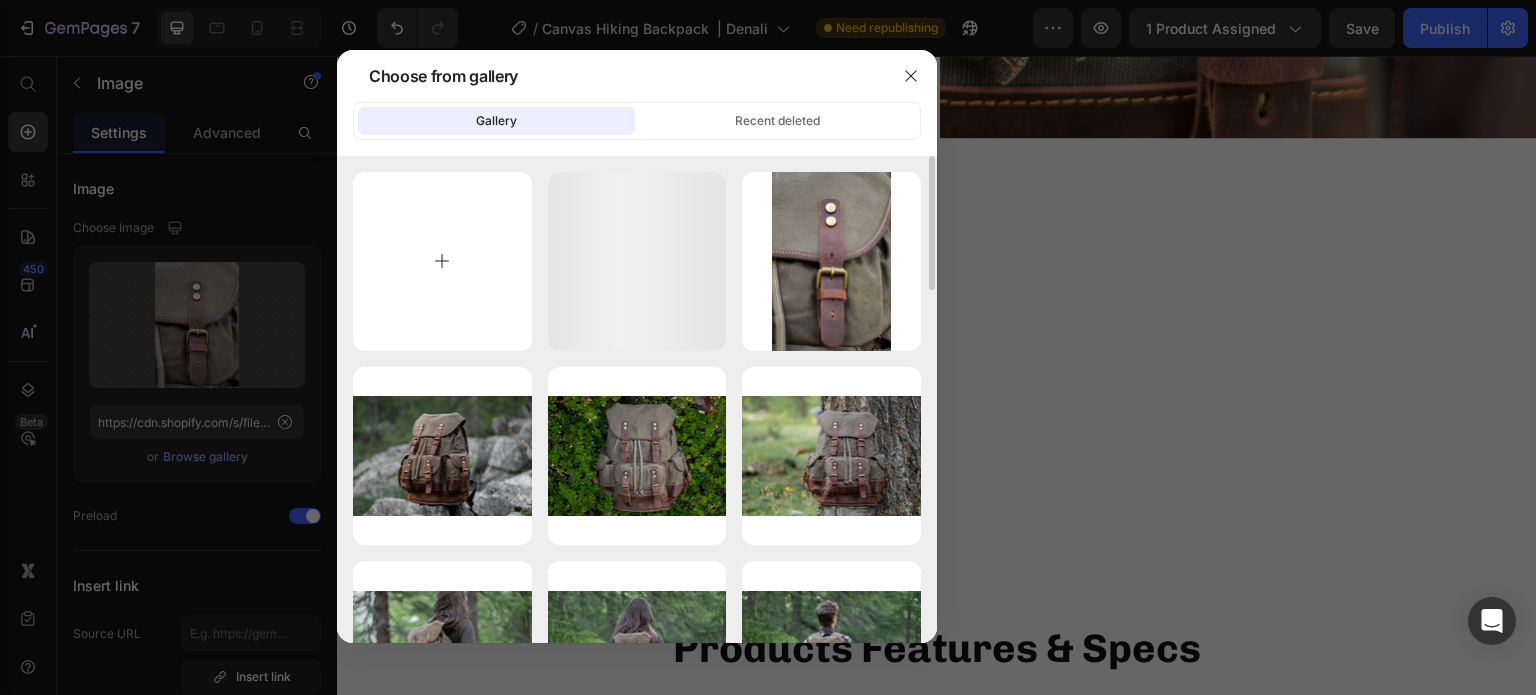 click at bounding box center [442, 261] 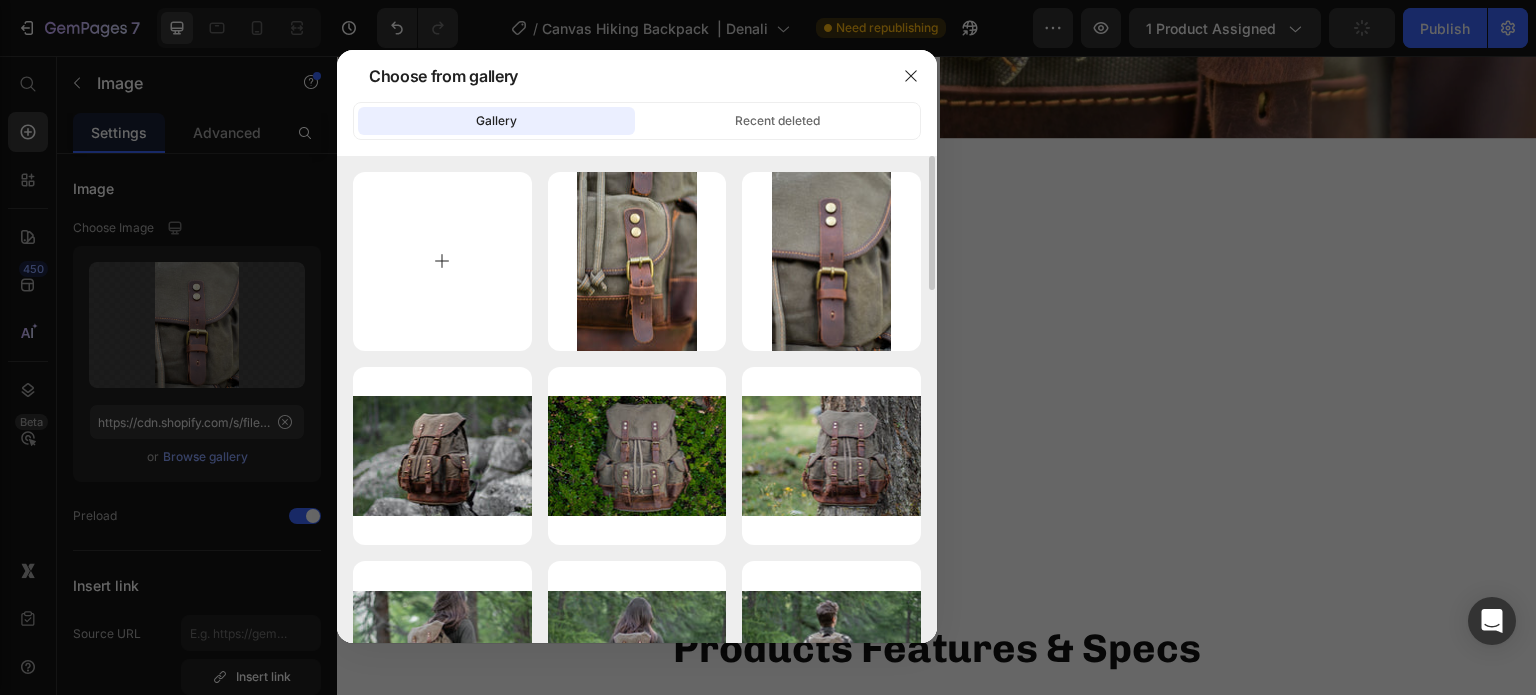 type on "C:\fakepath\Canvas-Hiking-Backpack-Uppsala-Eiken-6.webp" 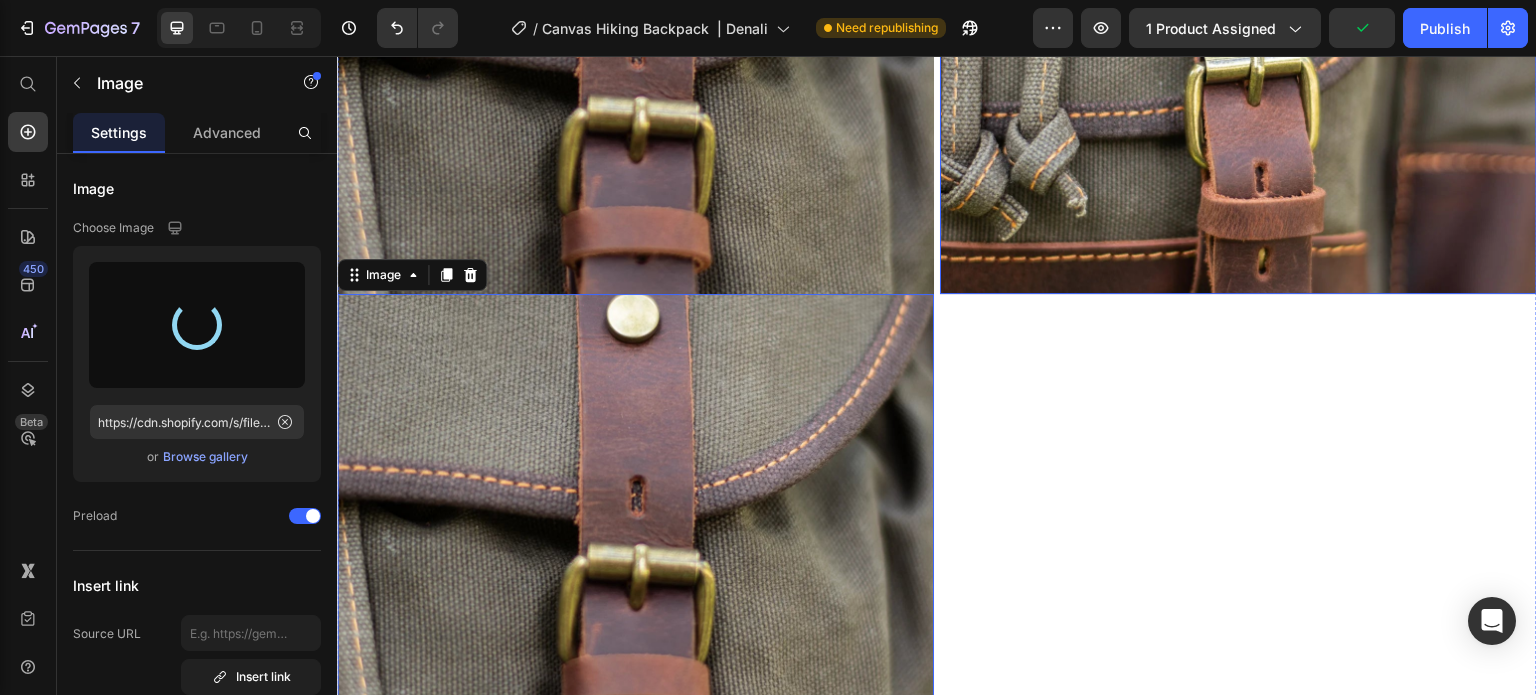 scroll, scrollTop: 4380, scrollLeft: 0, axis: vertical 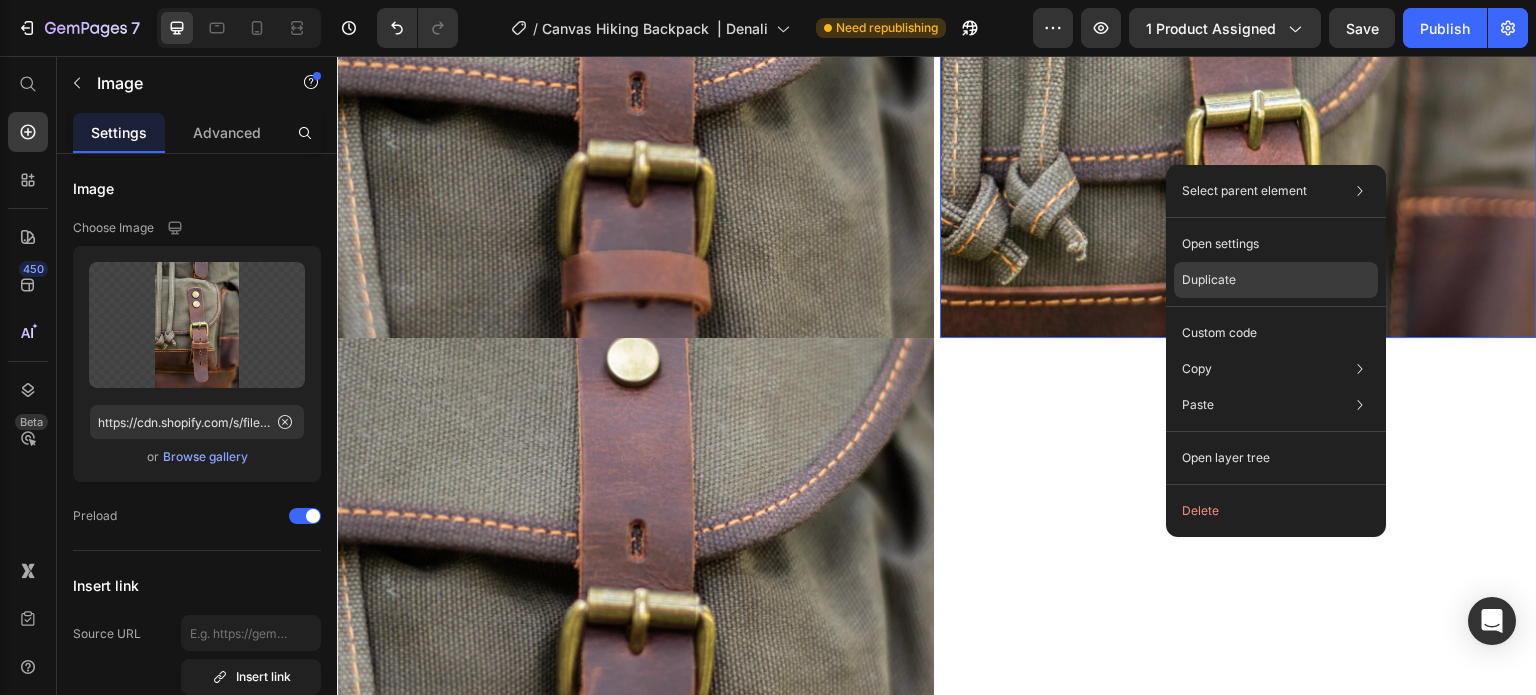 click on "Duplicate" 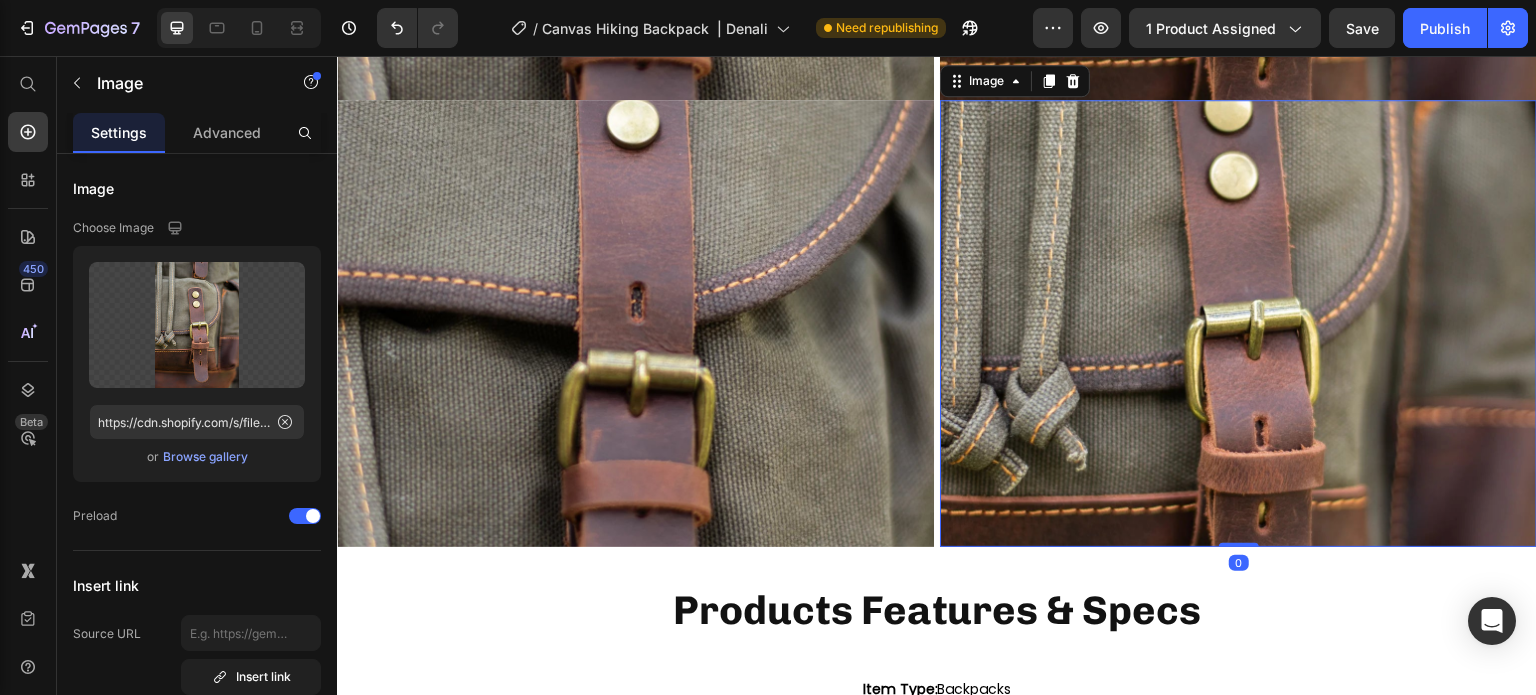 scroll, scrollTop: 4680, scrollLeft: 0, axis: vertical 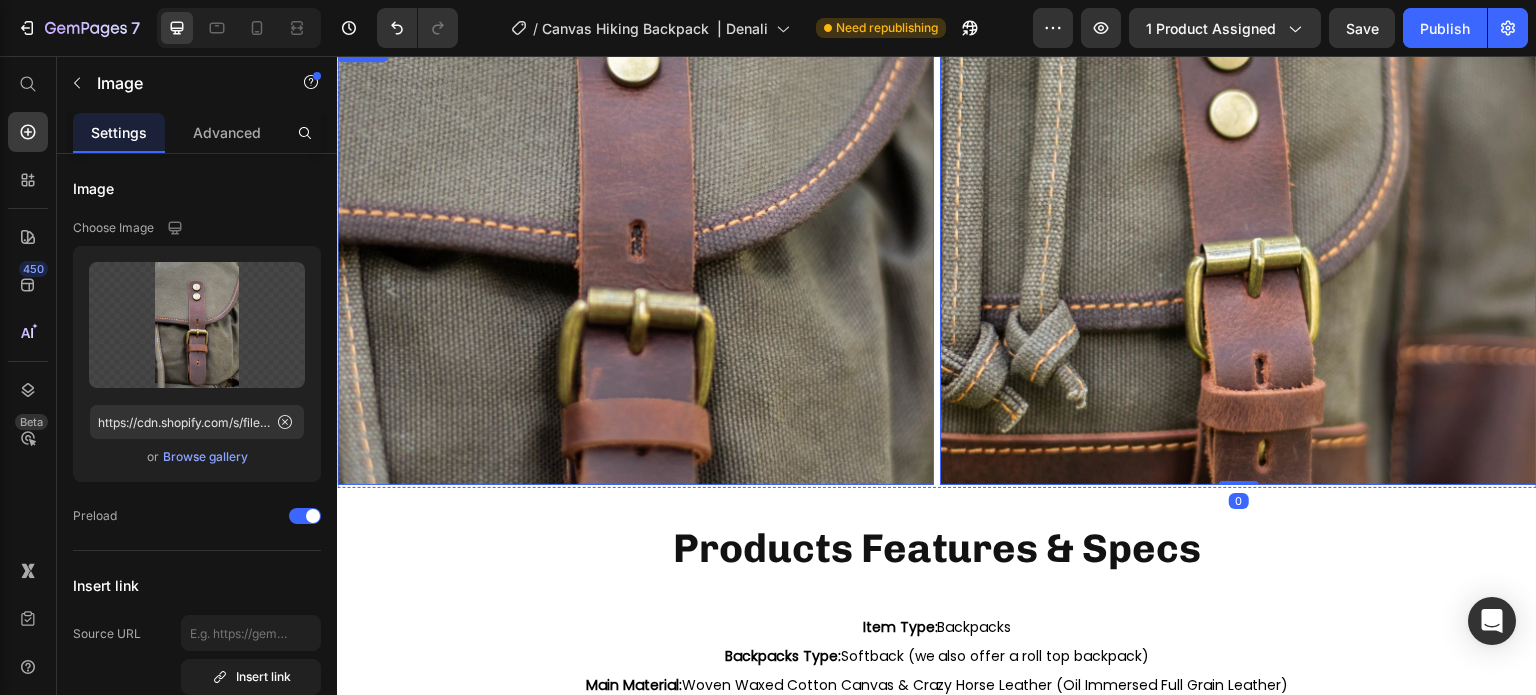 click at bounding box center (635, 262) 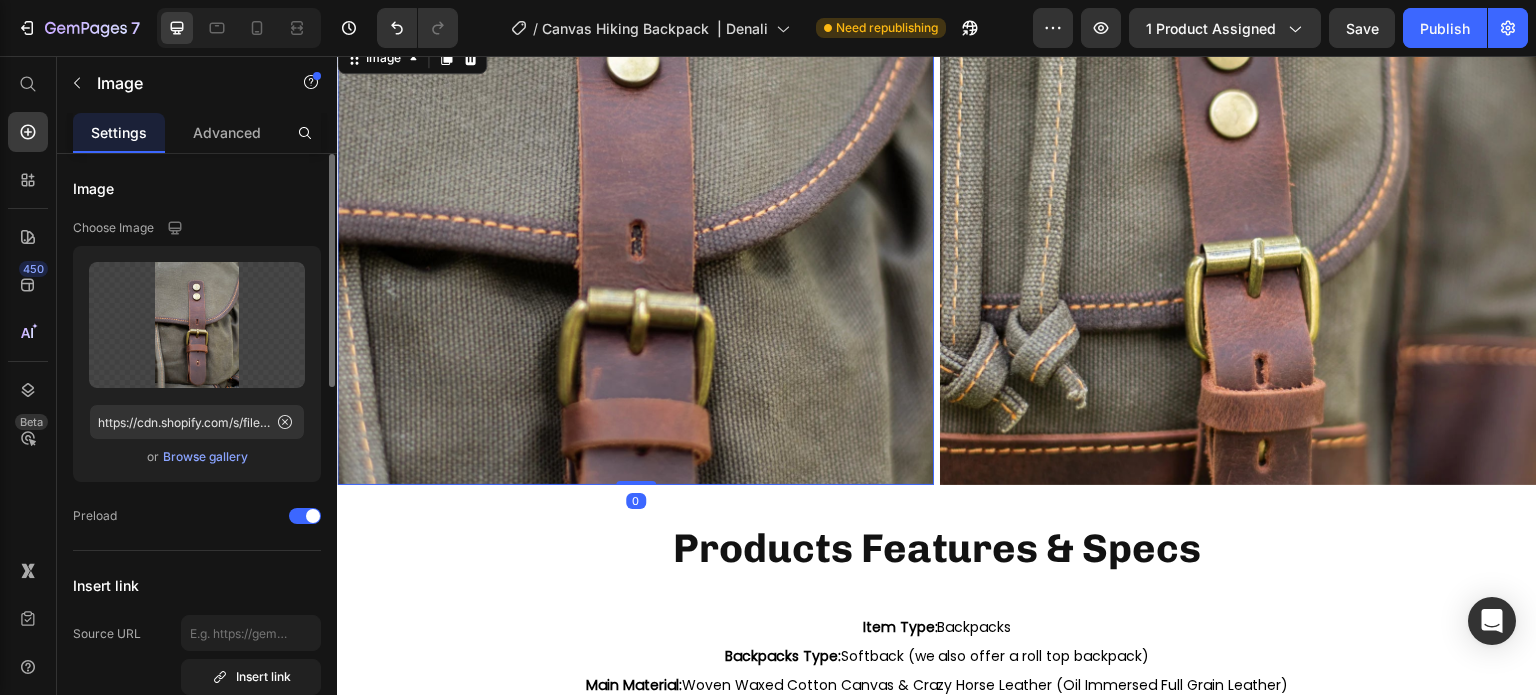 click on "Browse gallery" at bounding box center [205, 457] 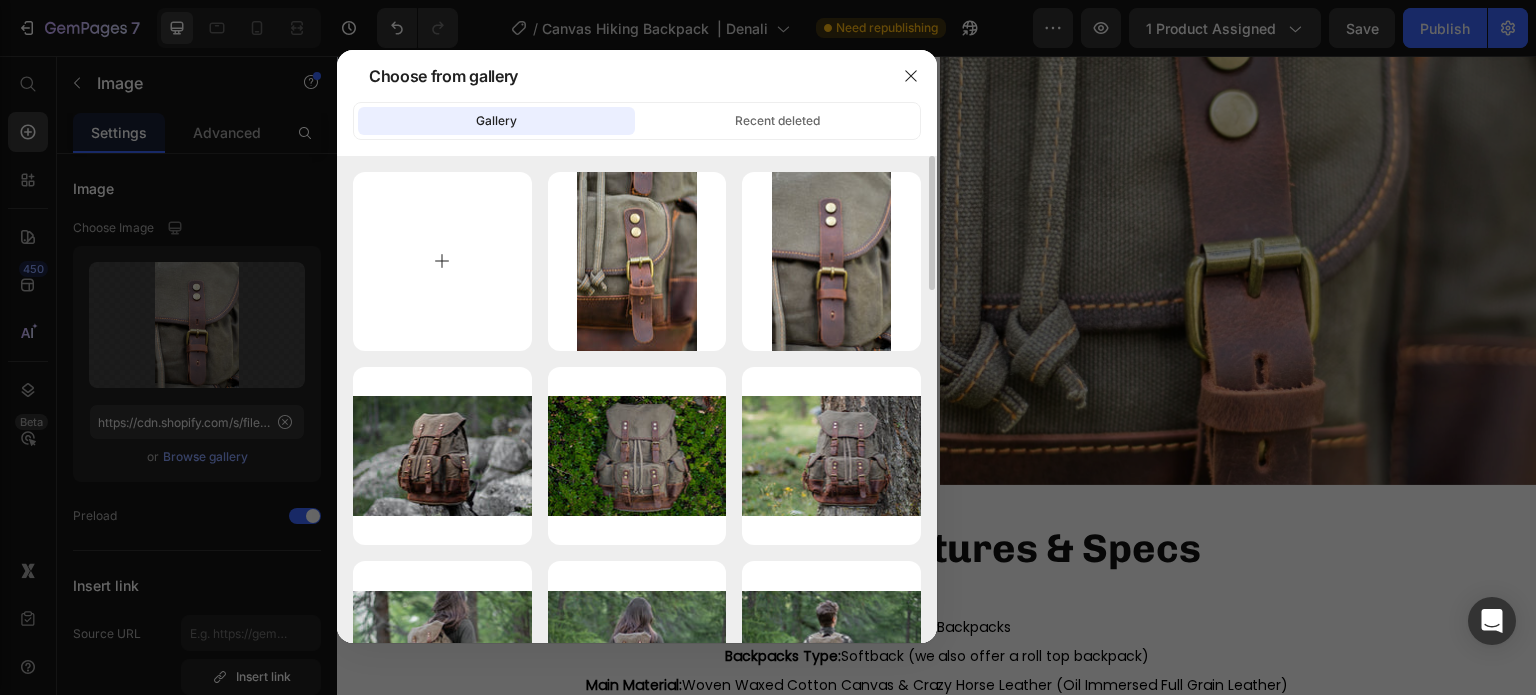 click at bounding box center (442, 261) 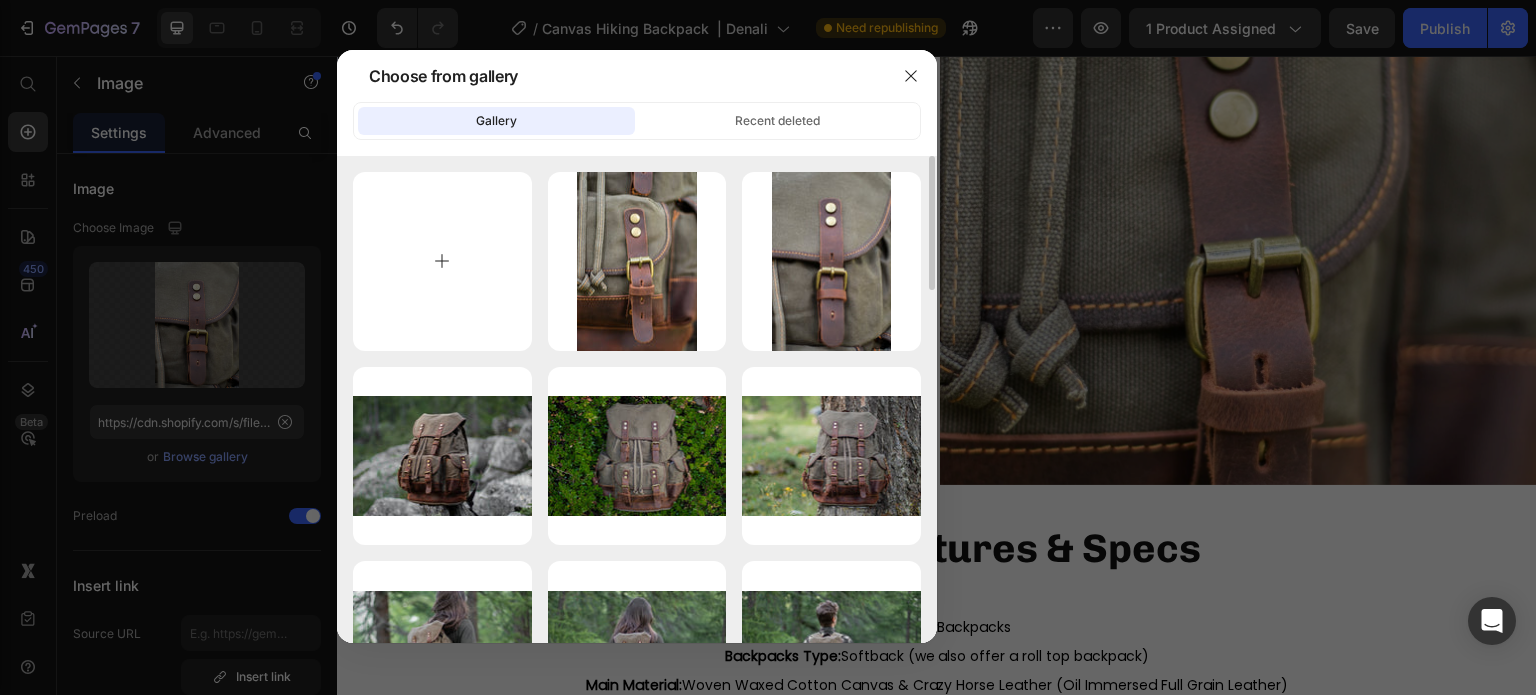type on "C:\fakepath\Canvas-Hiking-Backpack-Uppsala-Eiken-6.webp" 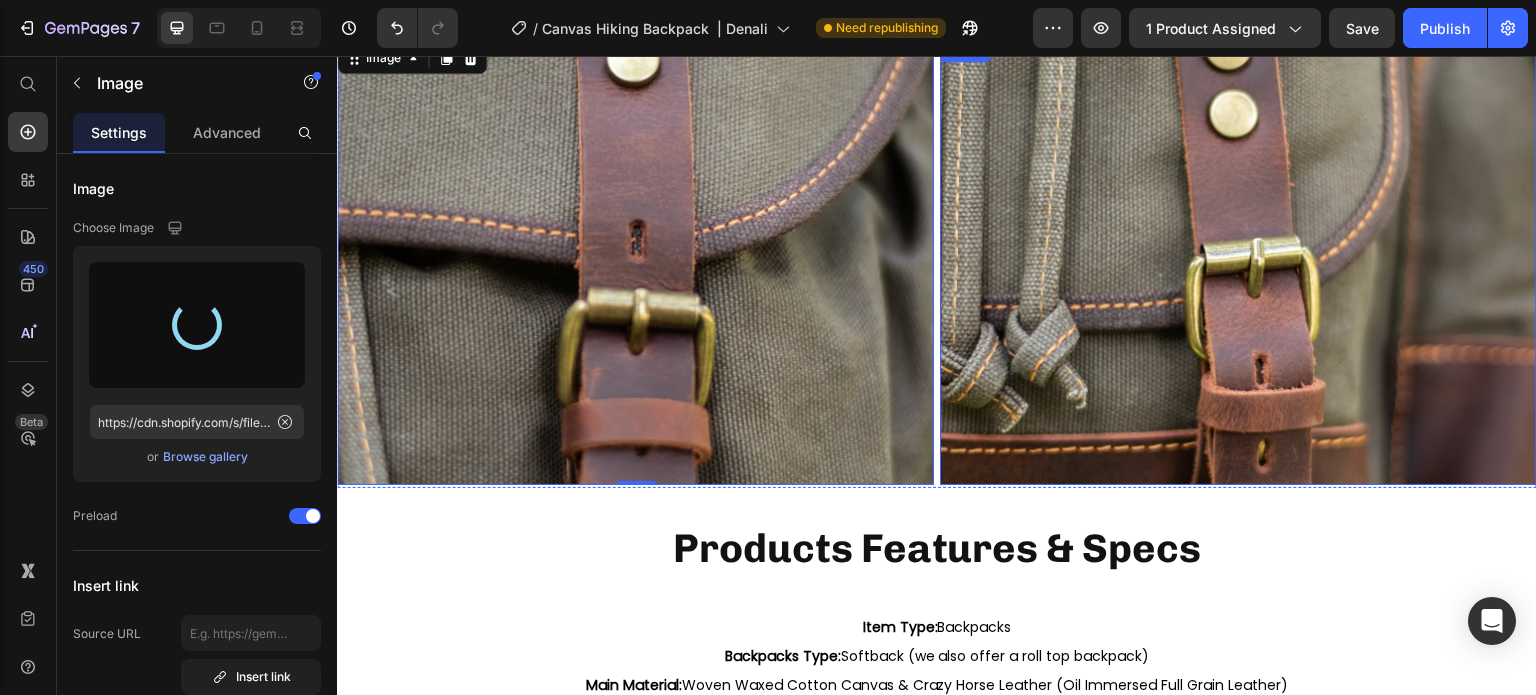 type on "https://cdn.shopify.com/s/files/1/0742/1411/3532/files/gempages_561458054755779440-8175dd92-fb6c-4b63-afa3-ec7d03a24084.webp" 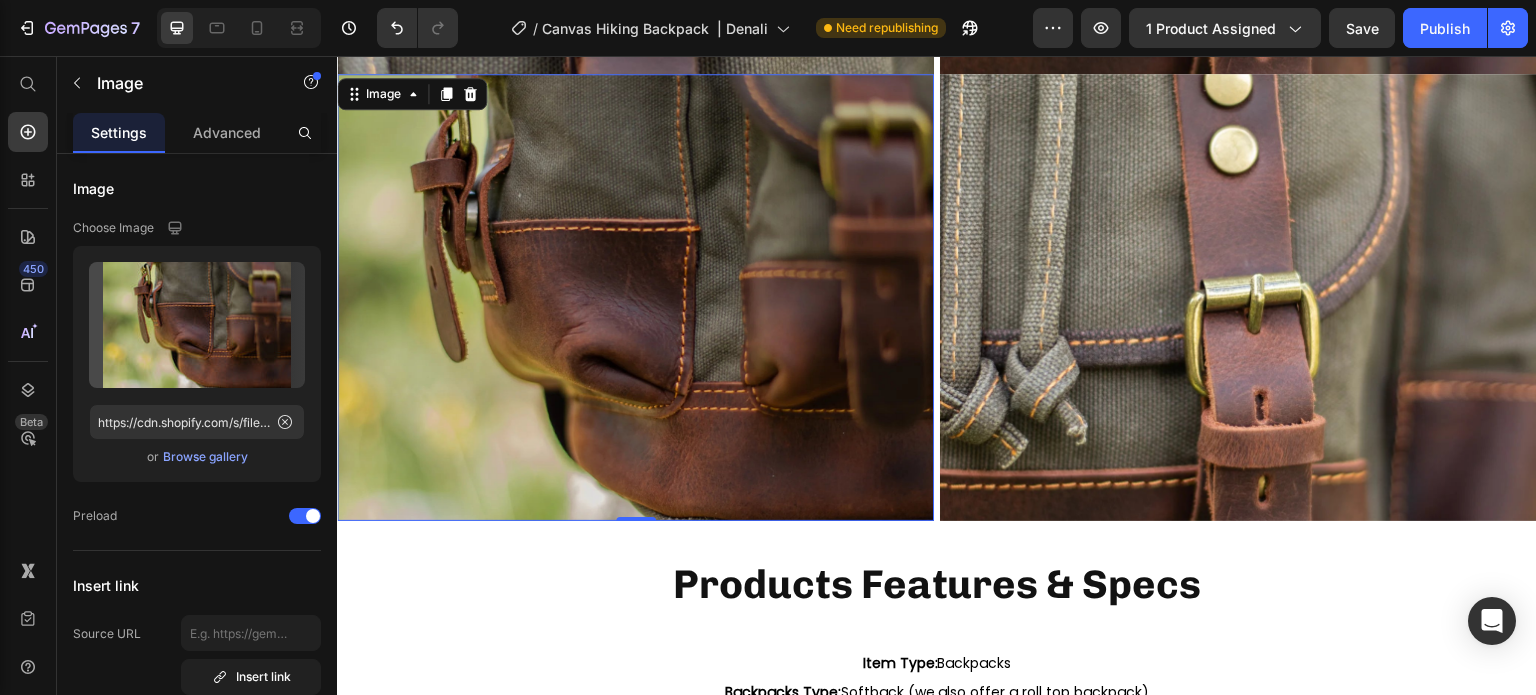 scroll, scrollTop: 4380, scrollLeft: 0, axis: vertical 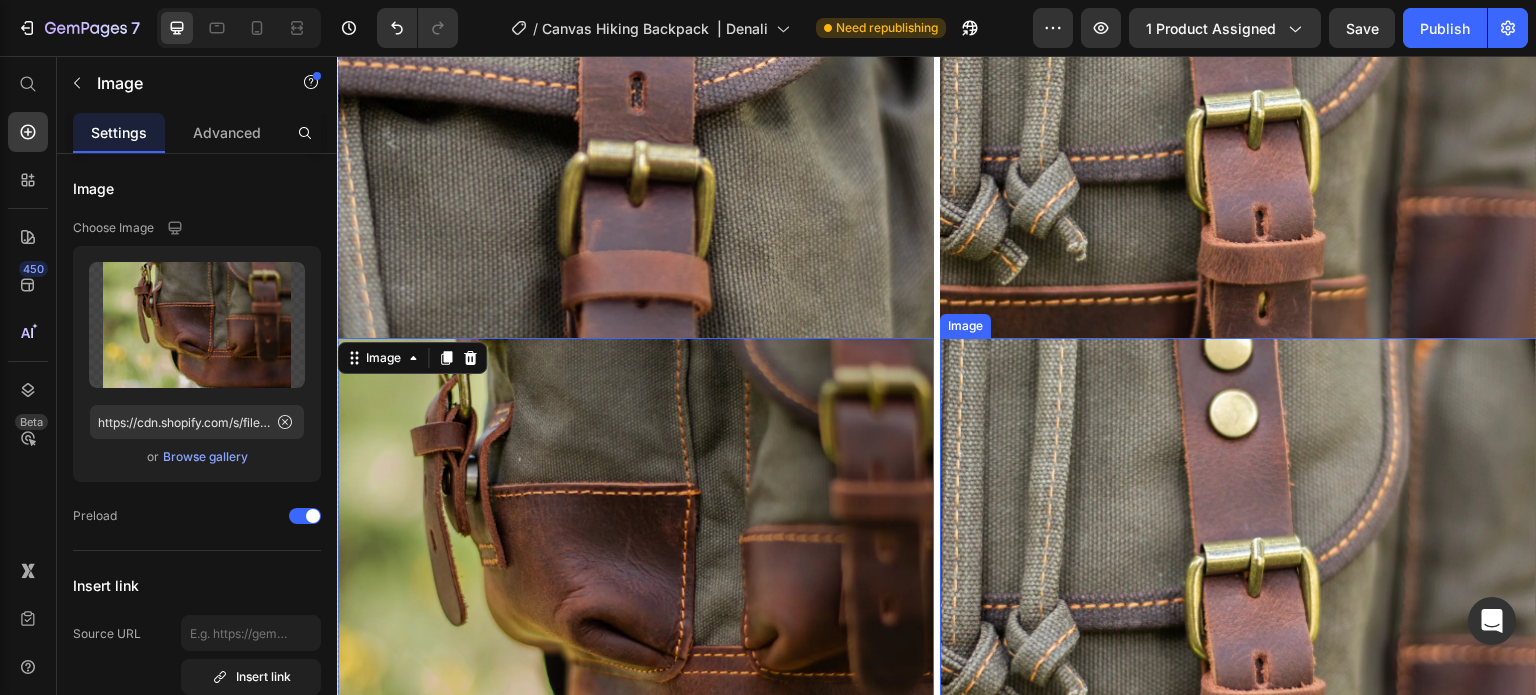 click at bounding box center [1238, 562] 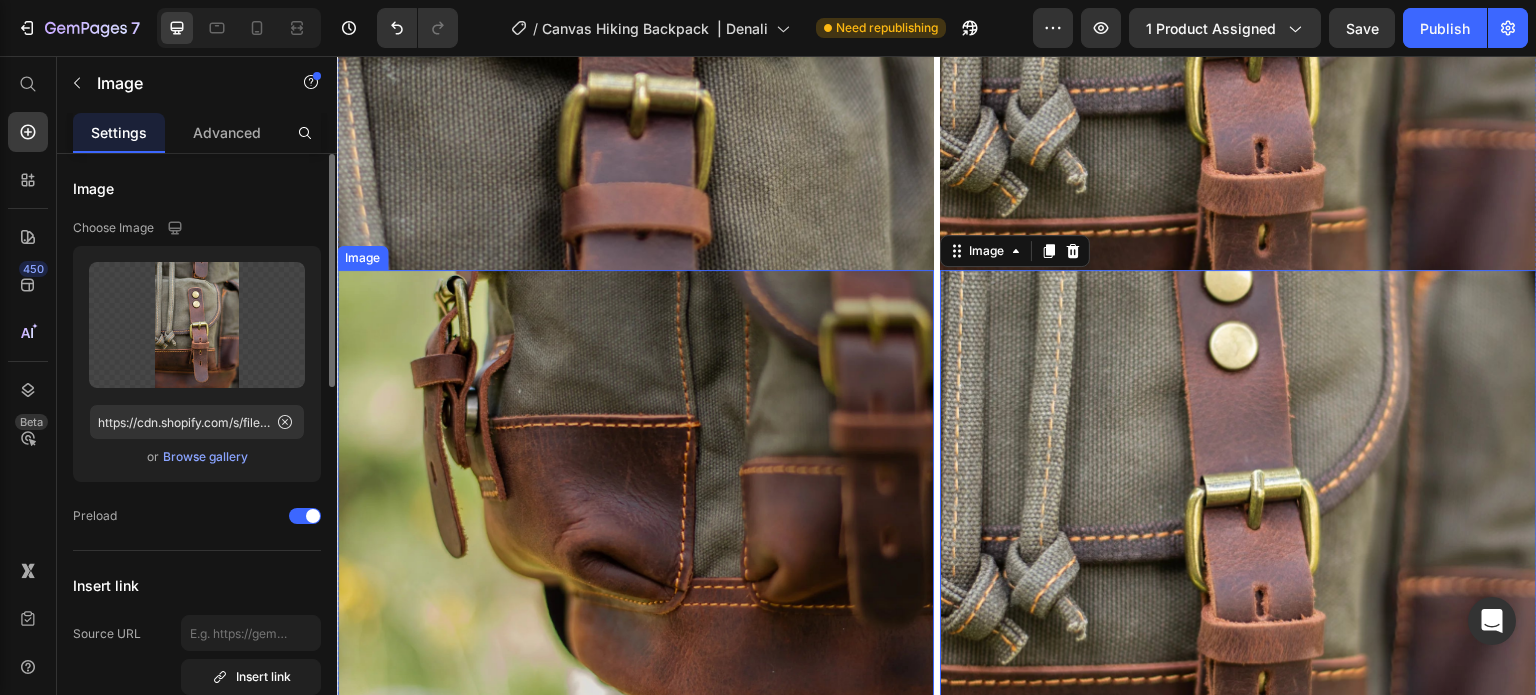 scroll, scrollTop: 4480, scrollLeft: 0, axis: vertical 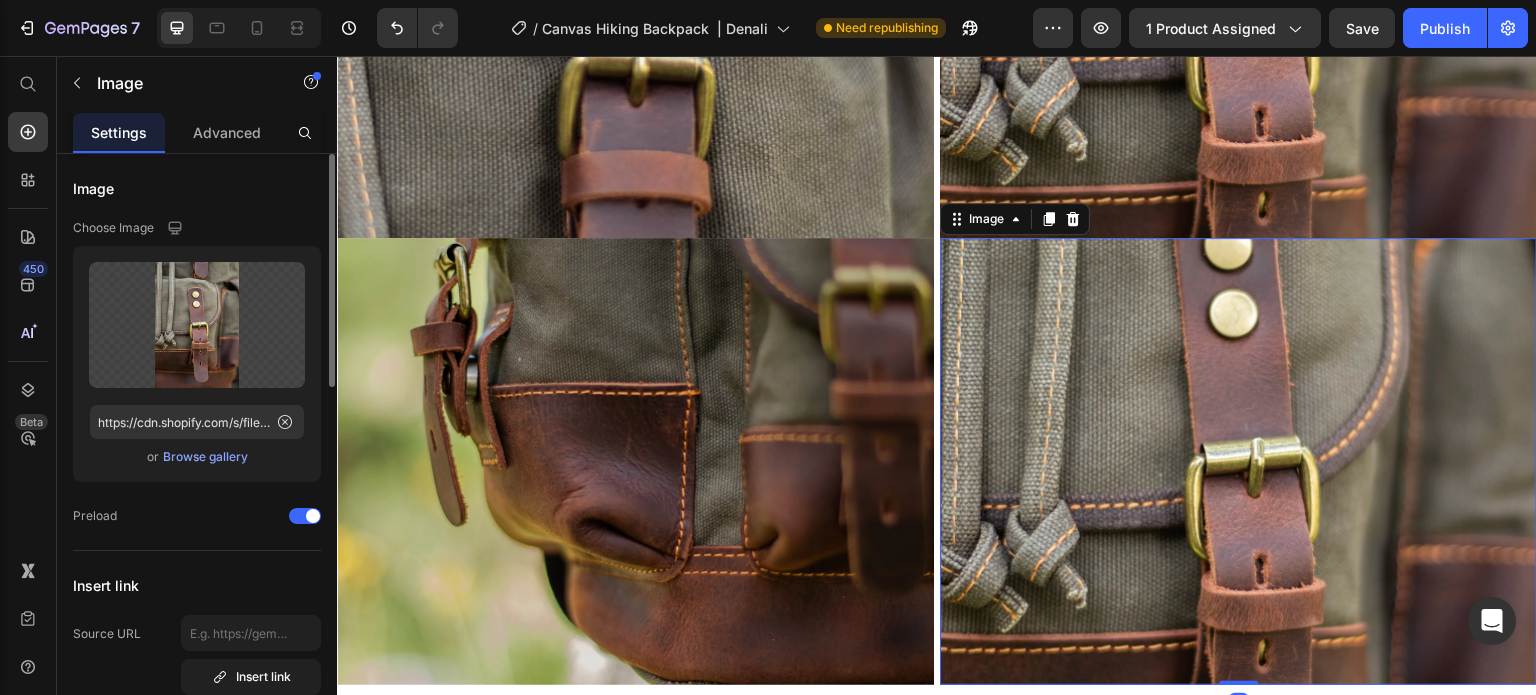 click on "Browse gallery" at bounding box center [205, 457] 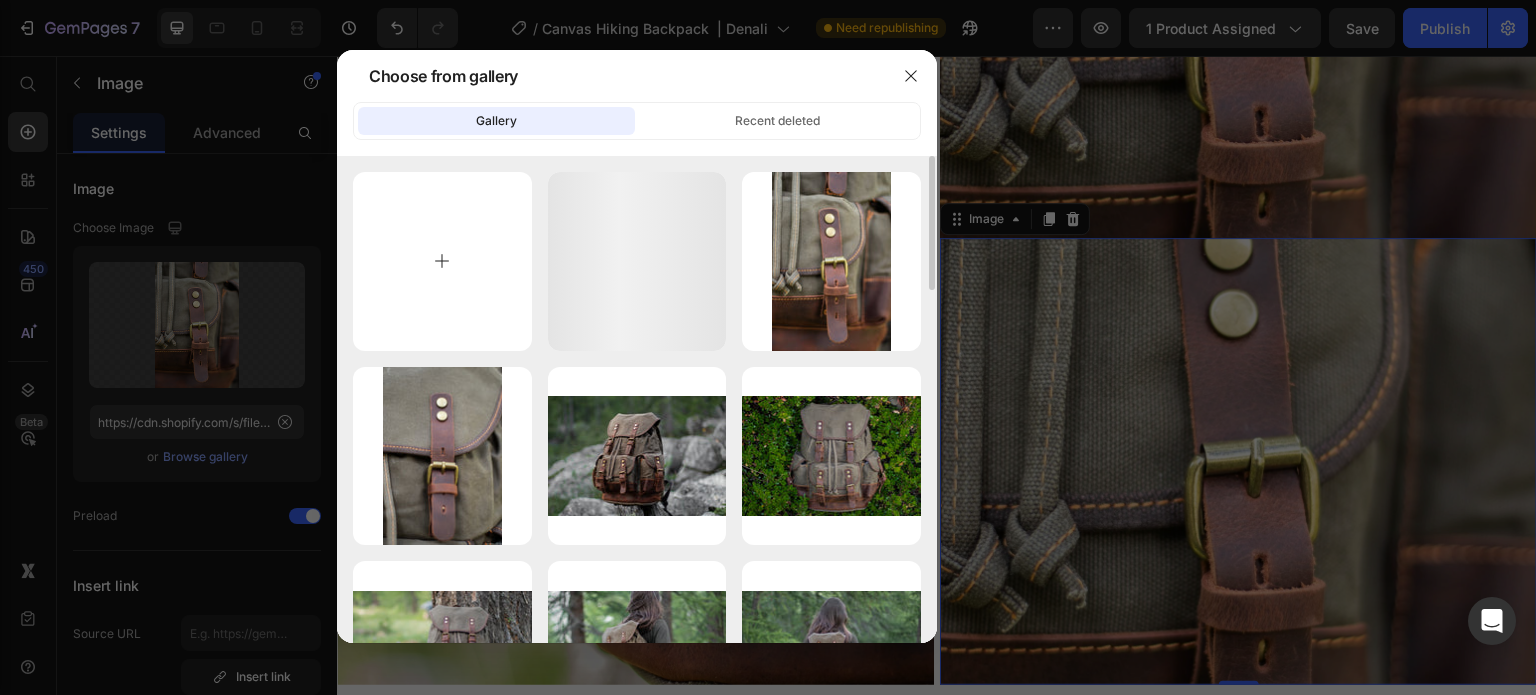 click at bounding box center (442, 261) 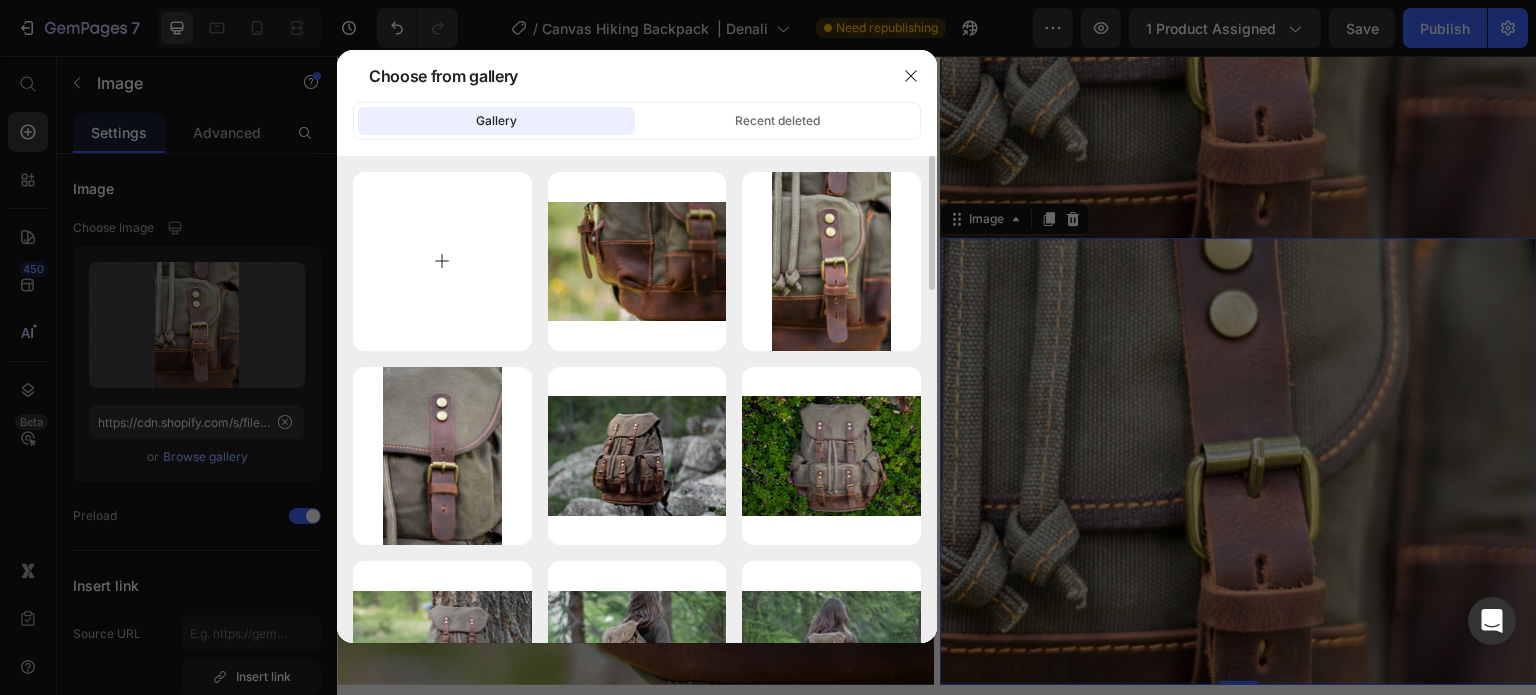 type on "C:\fakepath\Canvas-Hiking-Backpack-Uppsala-Eiken-7.webp" 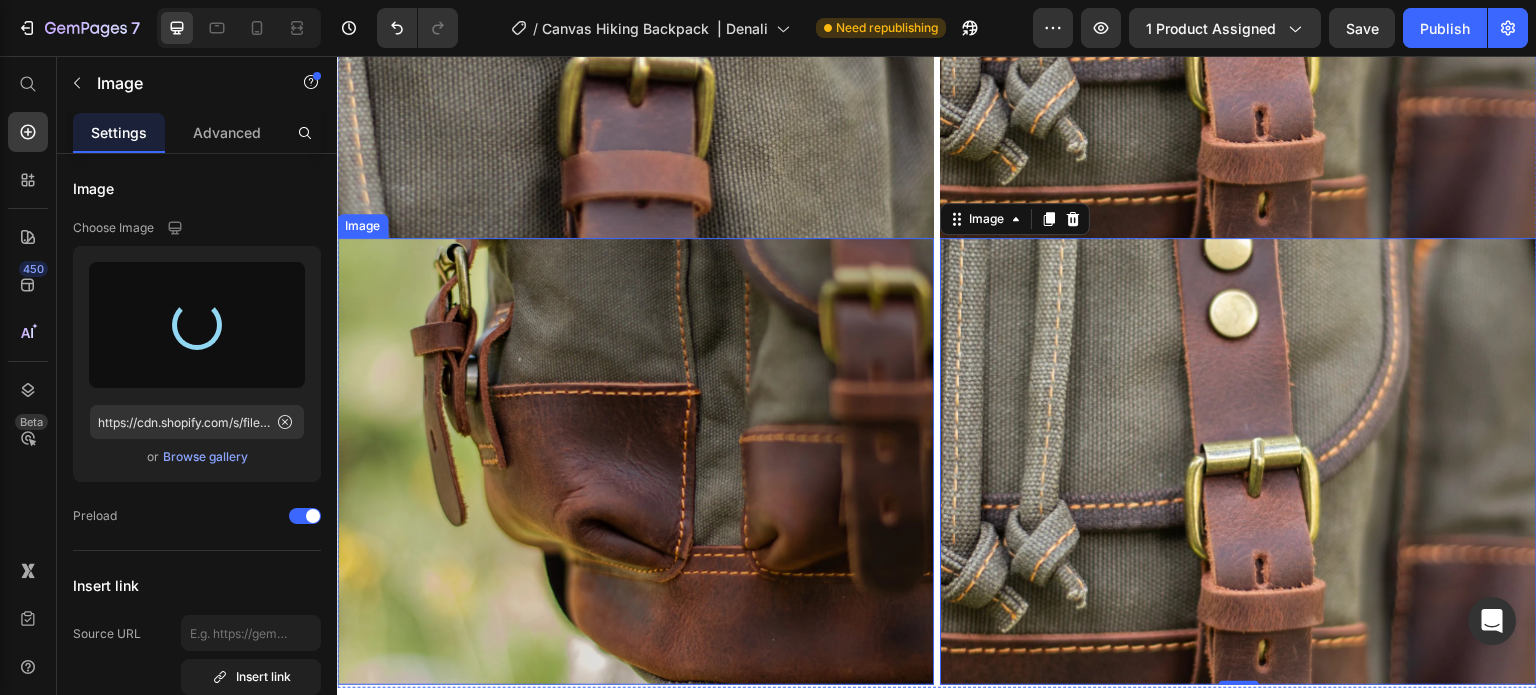 type on "https://cdn.shopify.com/s/files/1/0742/1411/3532/files/gempages_561458054755779440-42a16dc6-7819-41c7-a01d-936cfde27067.webp" 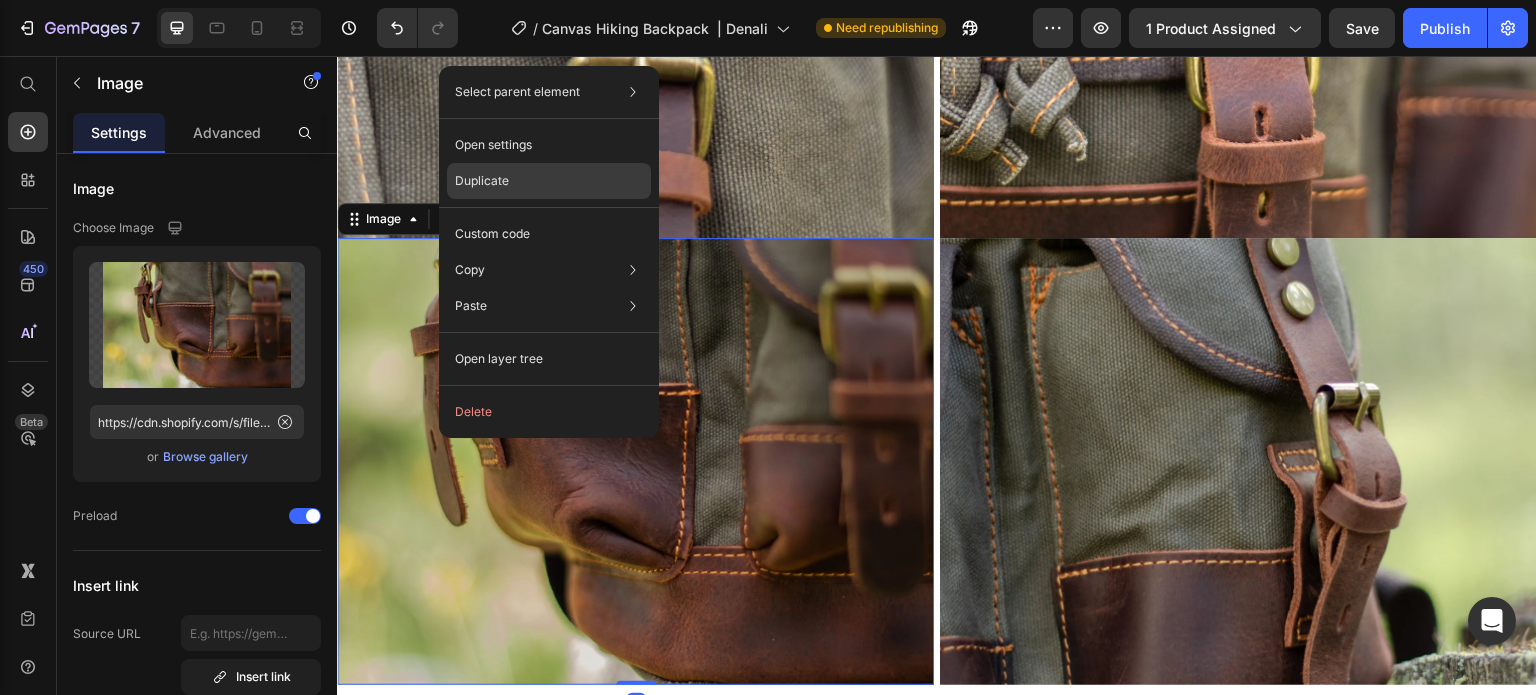 click on "Duplicate" 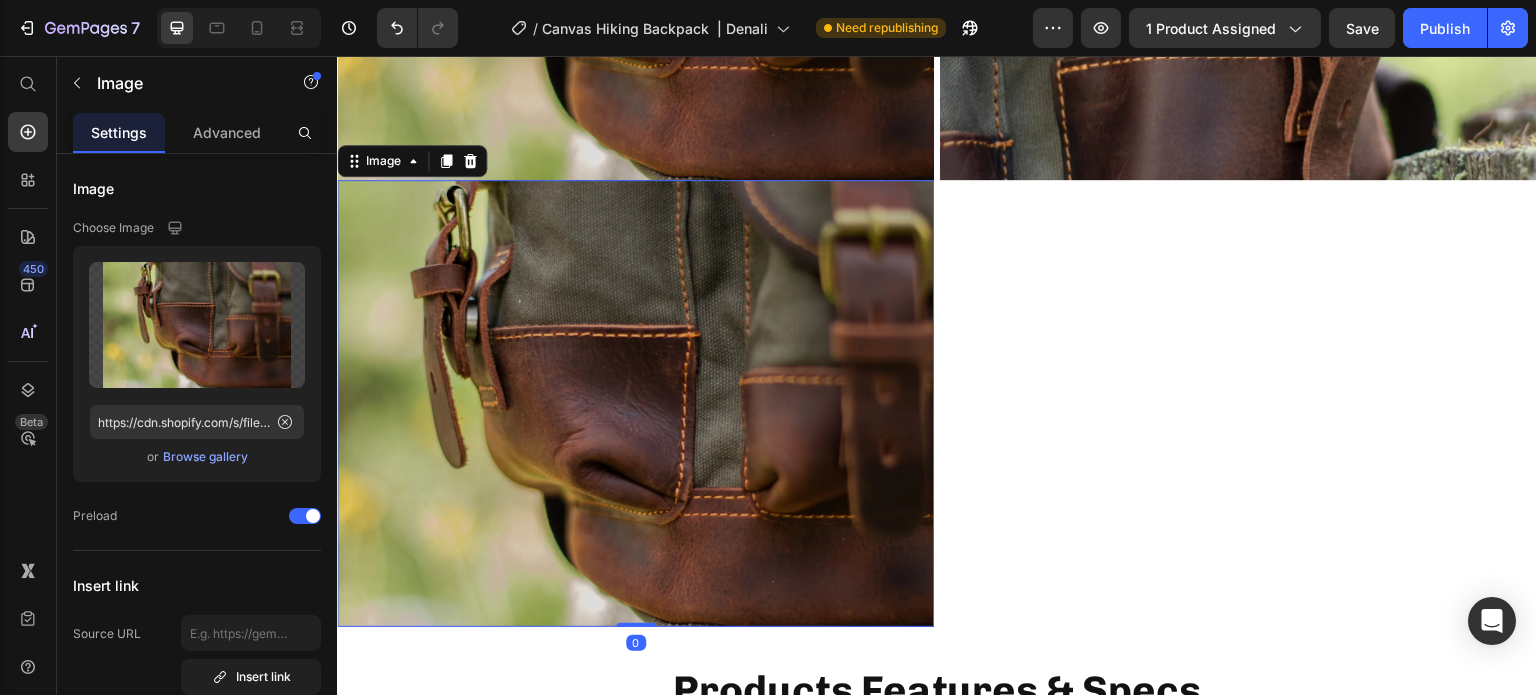 scroll, scrollTop: 5022, scrollLeft: 0, axis: vertical 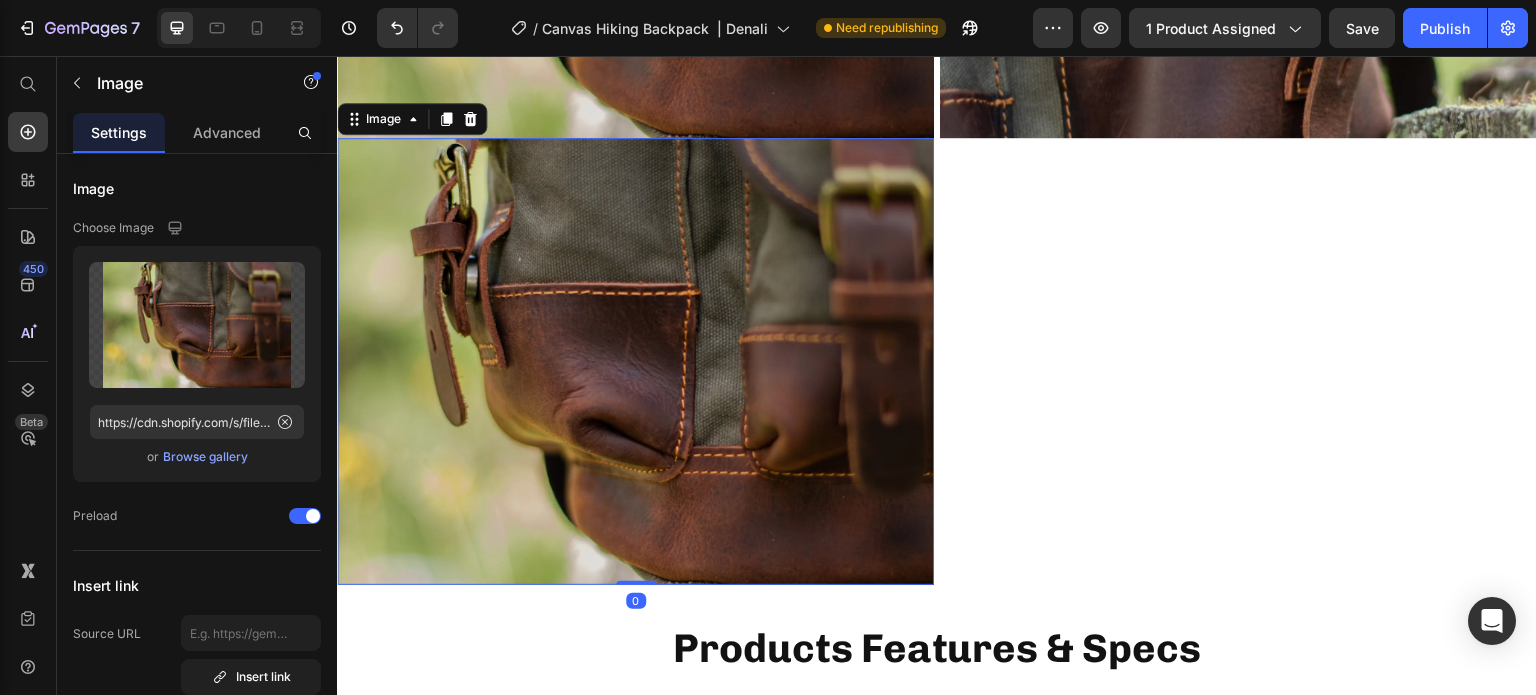 drag, startPoint x: 1405, startPoint y: 108, endPoint x: 1069, endPoint y: 68, distance: 338.3726 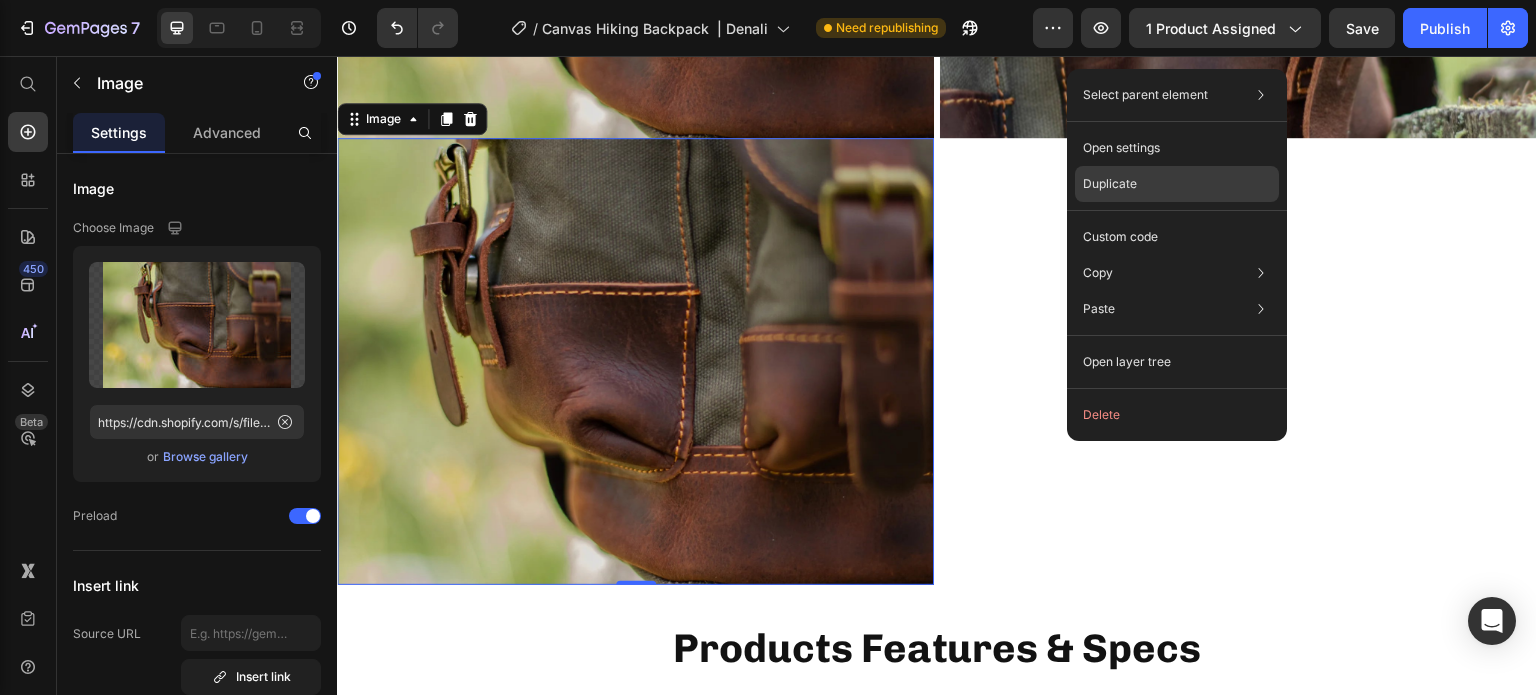 click on "Duplicate" at bounding box center (1110, 184) 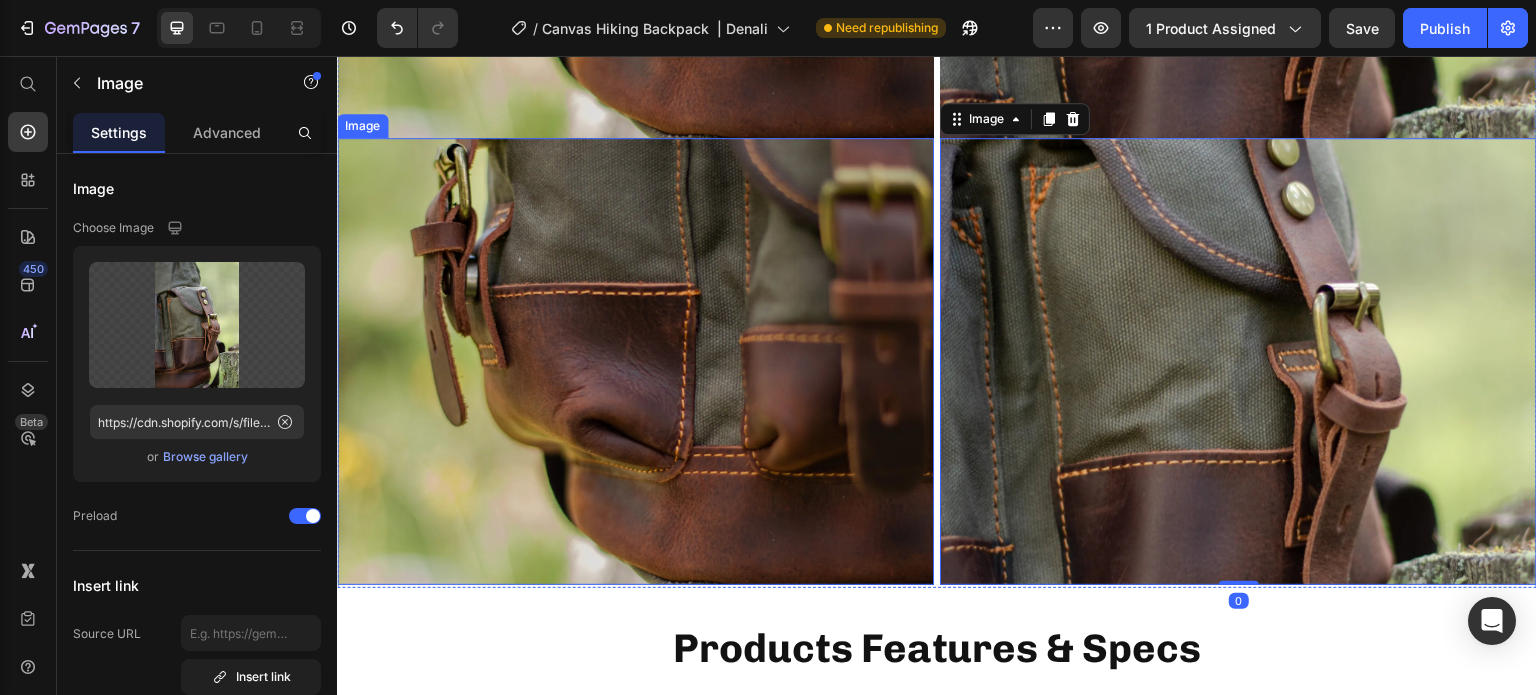 click at bounding box center [635, 362] 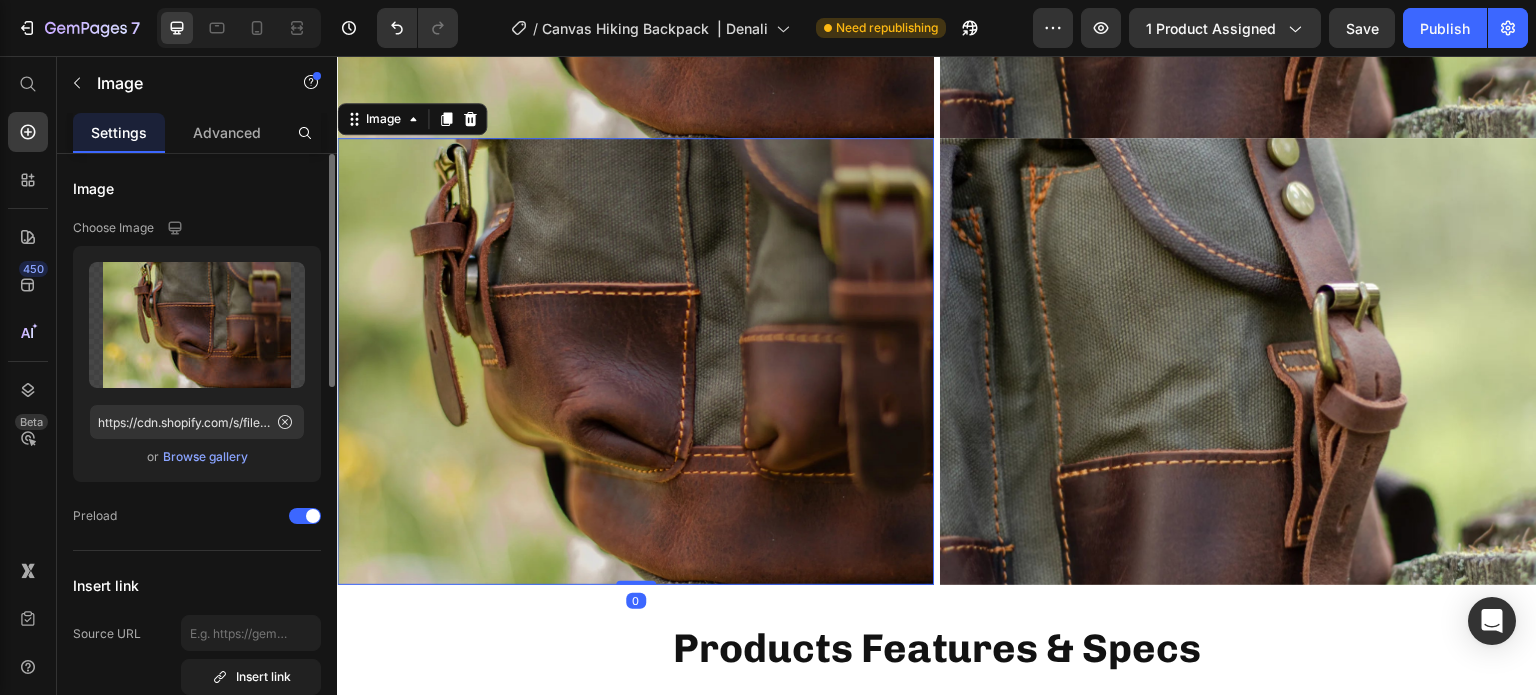 click on "Browse gallery" at bounding box center [205, 457] 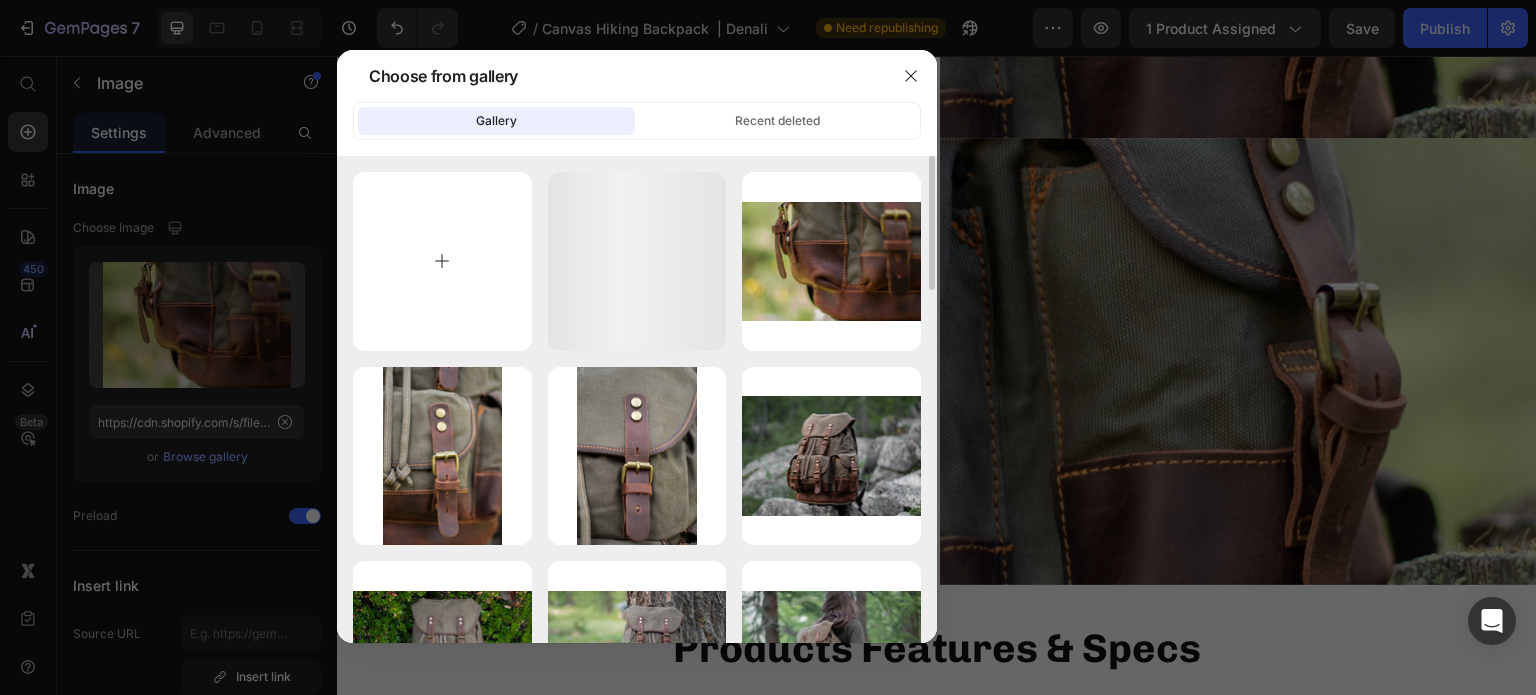 click at bounding box center (442, 261) 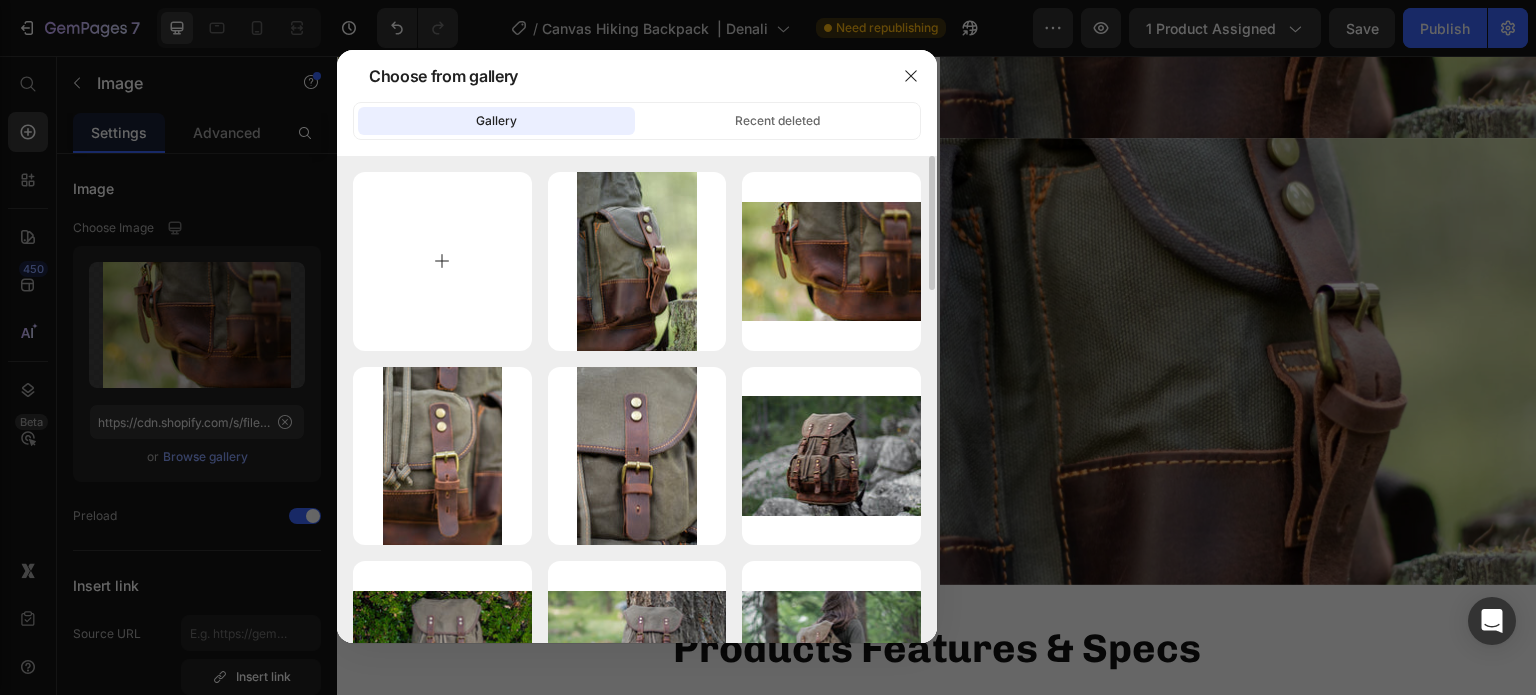 type on "C:\fakepath\Canvas-Hiking-Backpack-Uppsala-Eiken-7.webp" 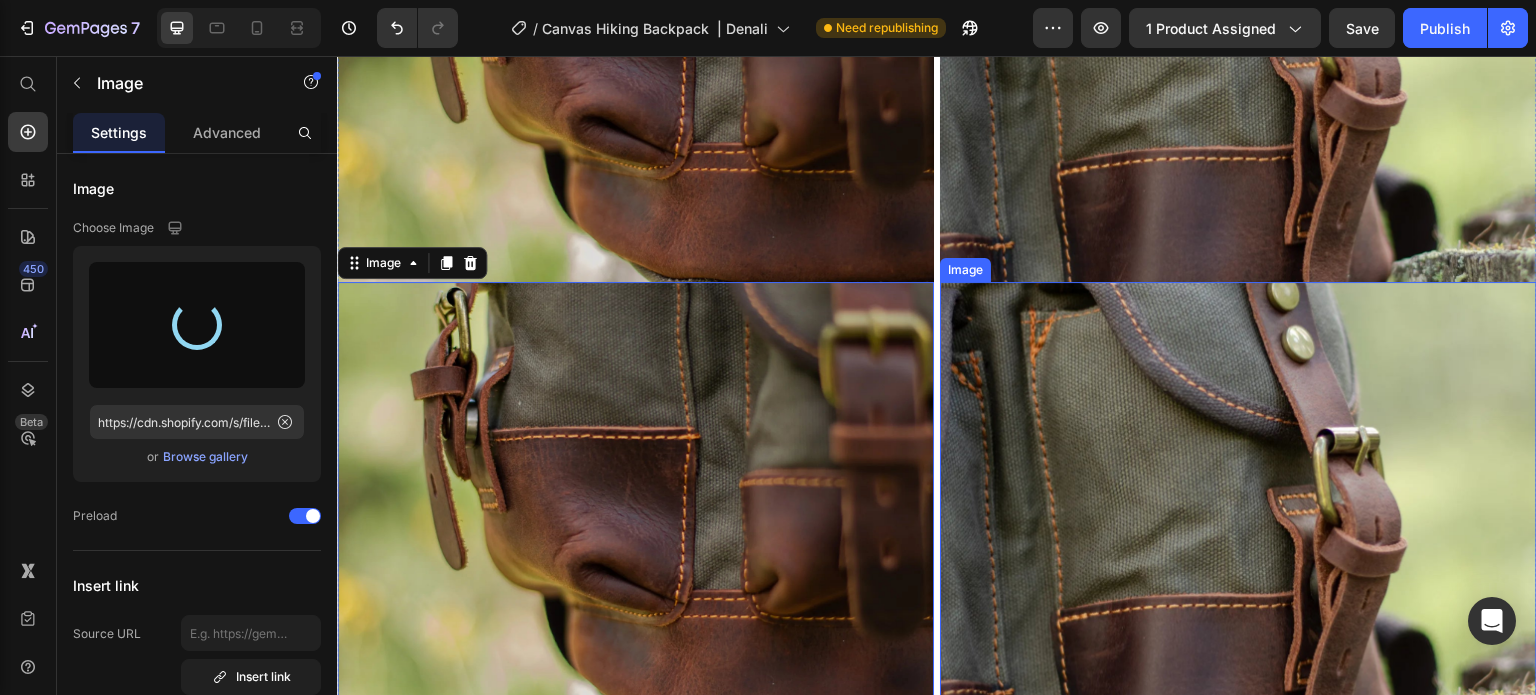 scroll, scrollTop: 4822, scrollLeft: 0, axis: vertical 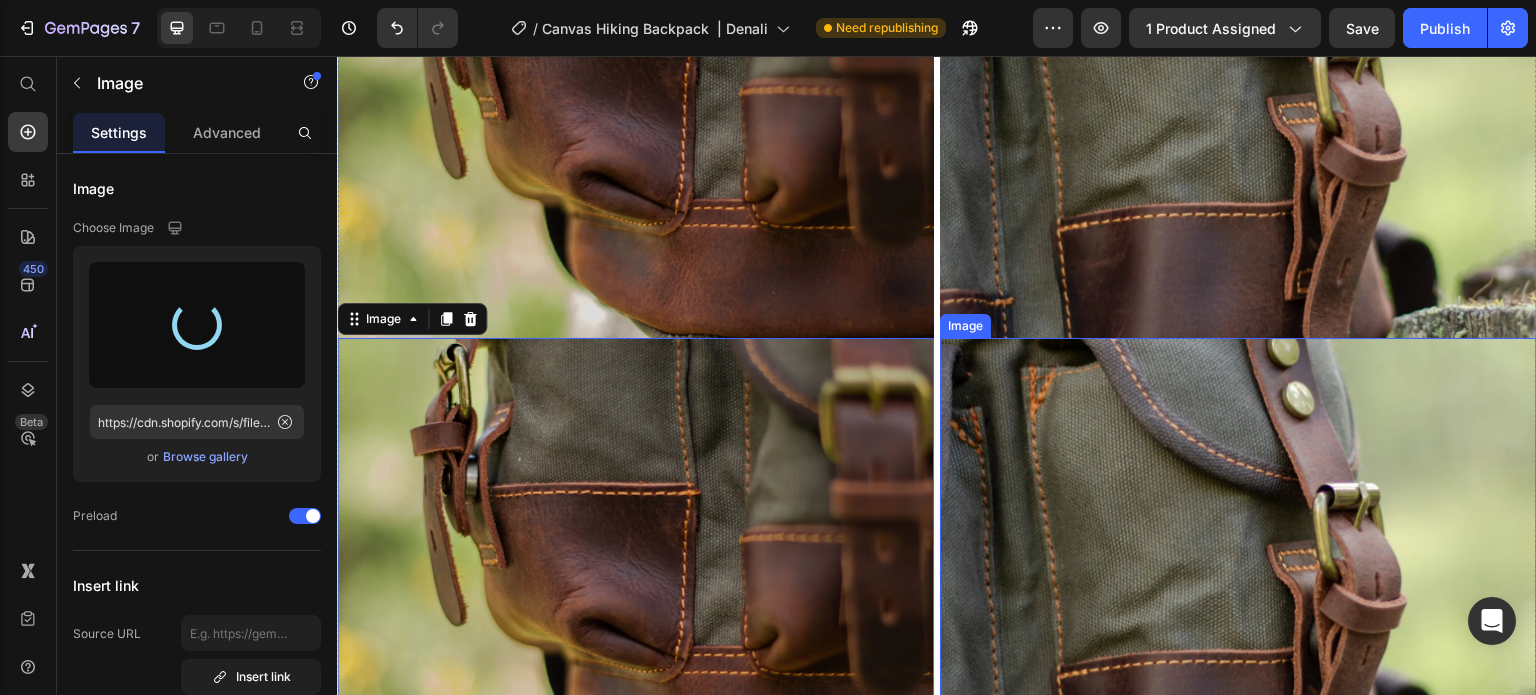 type on "https://cdn.shopify.com/s/files/1/0742/1411/3532/files/gempages_561458054755779440-42a16dc6-7819-41c7-a01d-936cfde27067.webp" 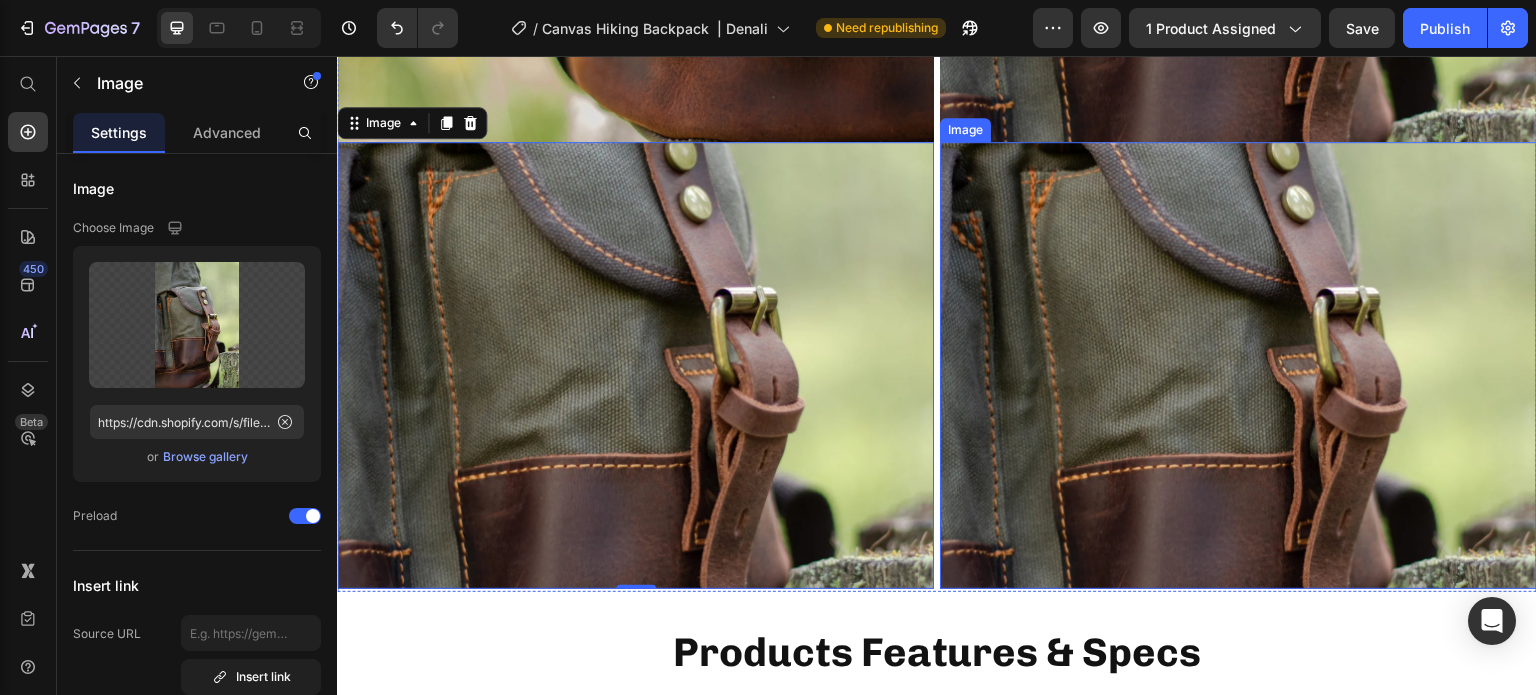 scroll, scrollTop: 5022, scrollLeft: 0, axis: vertical 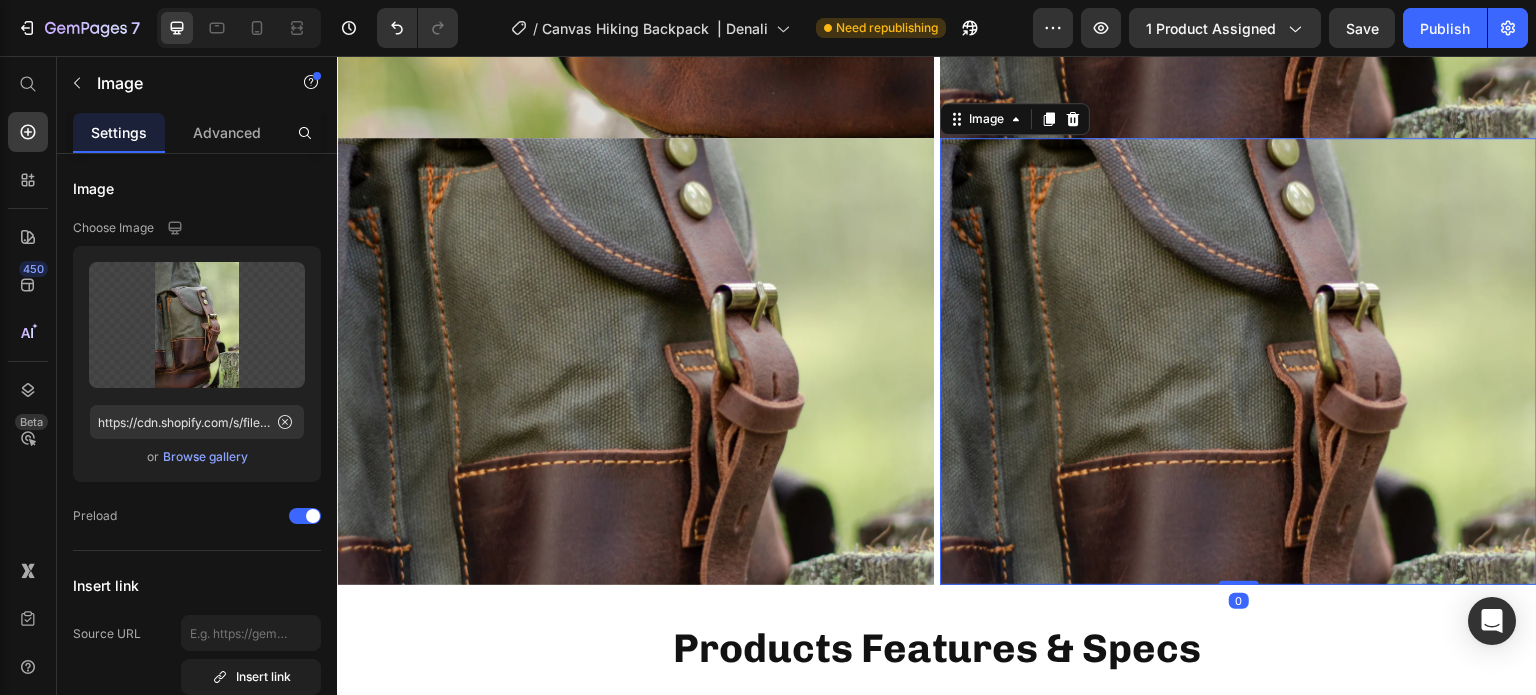 click at bounding box center (1238, 362) 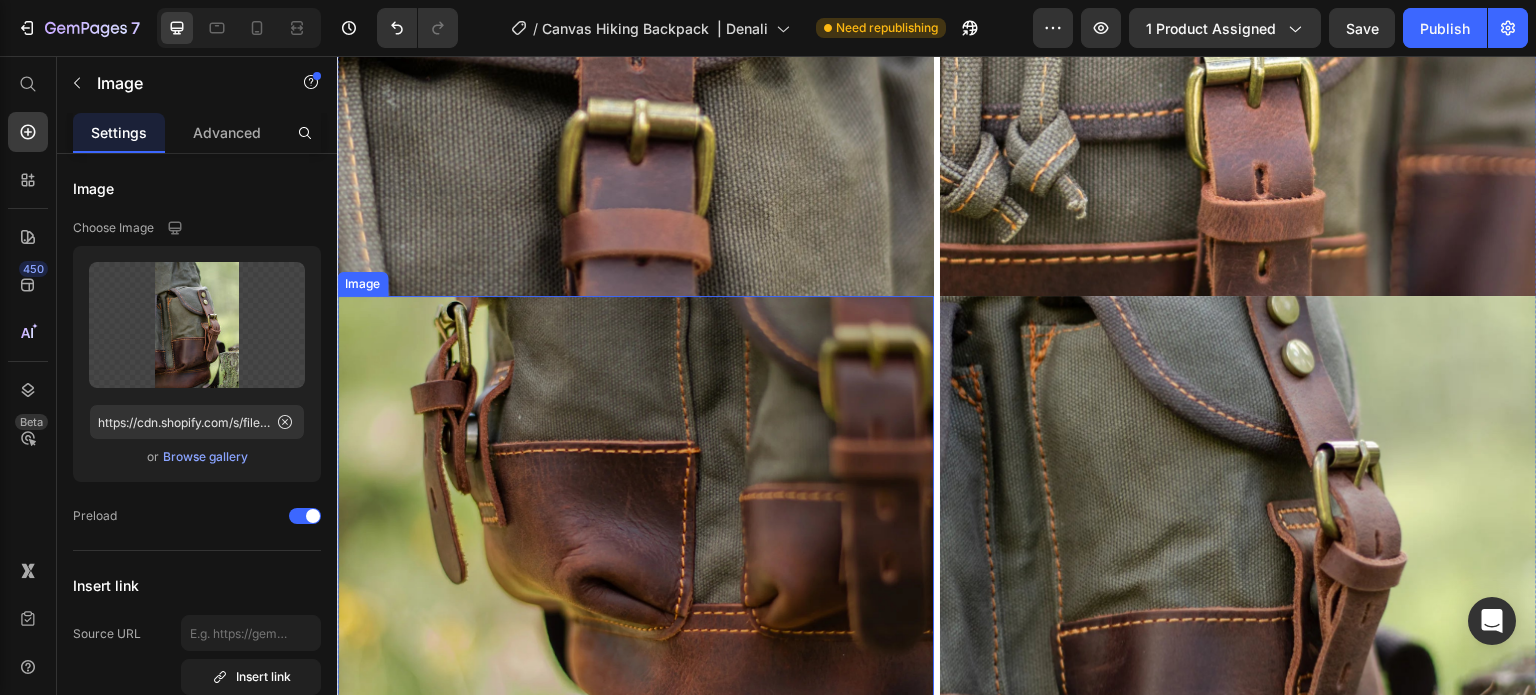 scroll, scrollTop: 4722, scrollLeft: 0, axis: vertical 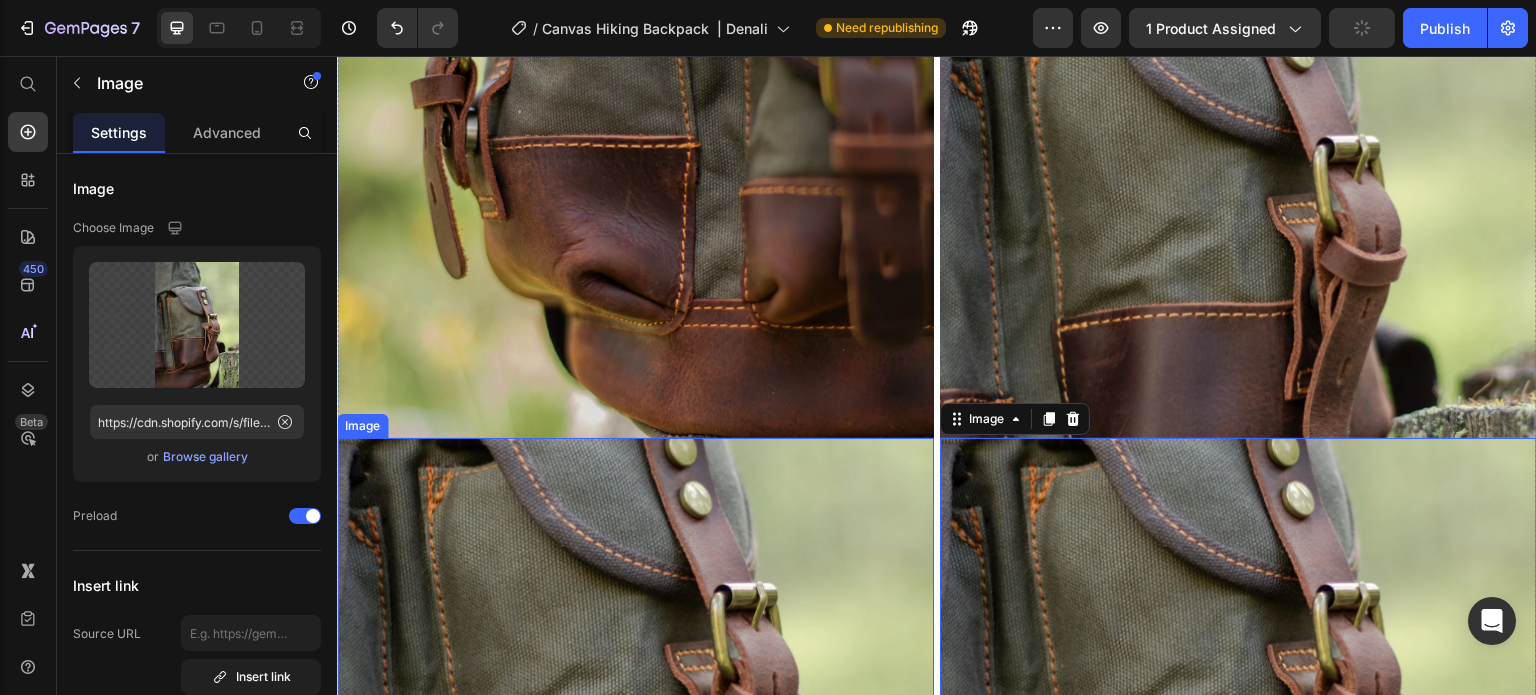 click at bounding box center (635, 662) 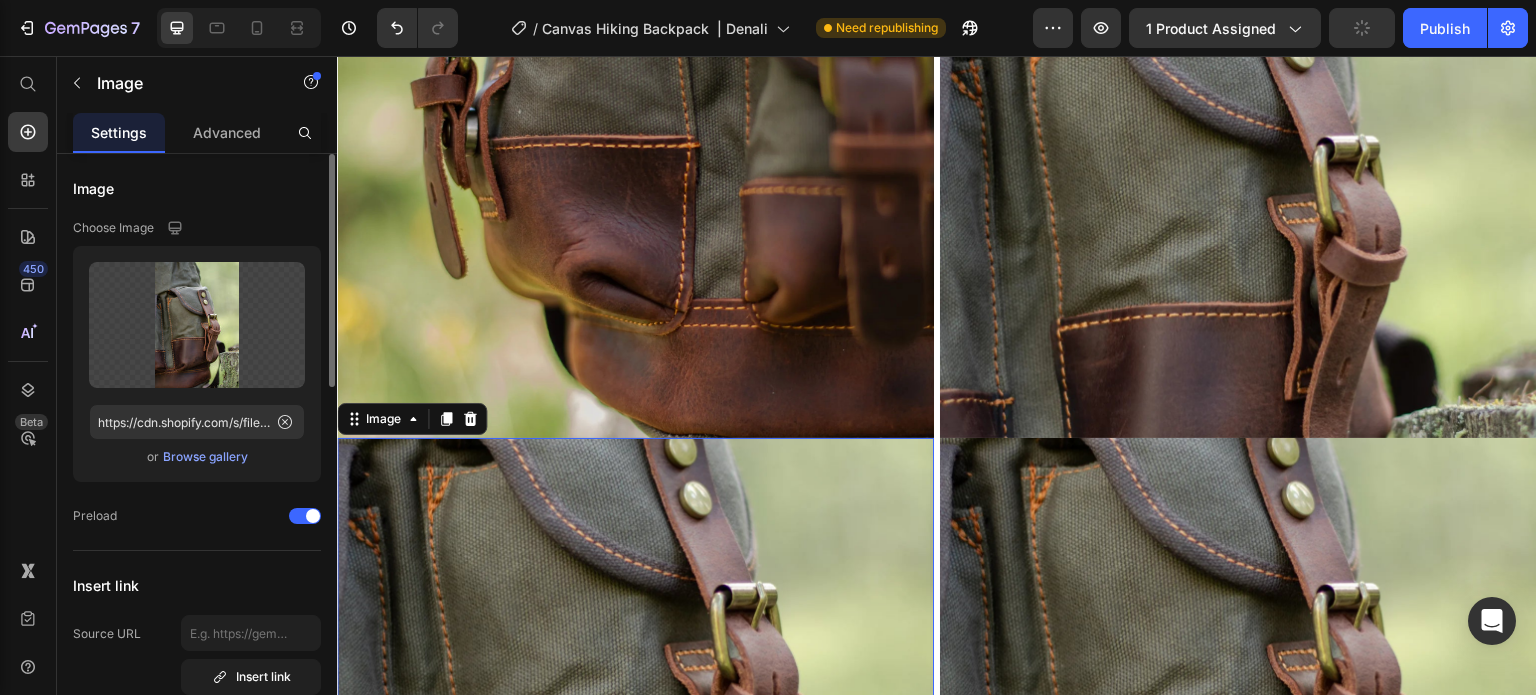 click on "Browse gallery" at bounding box center [205, 457] 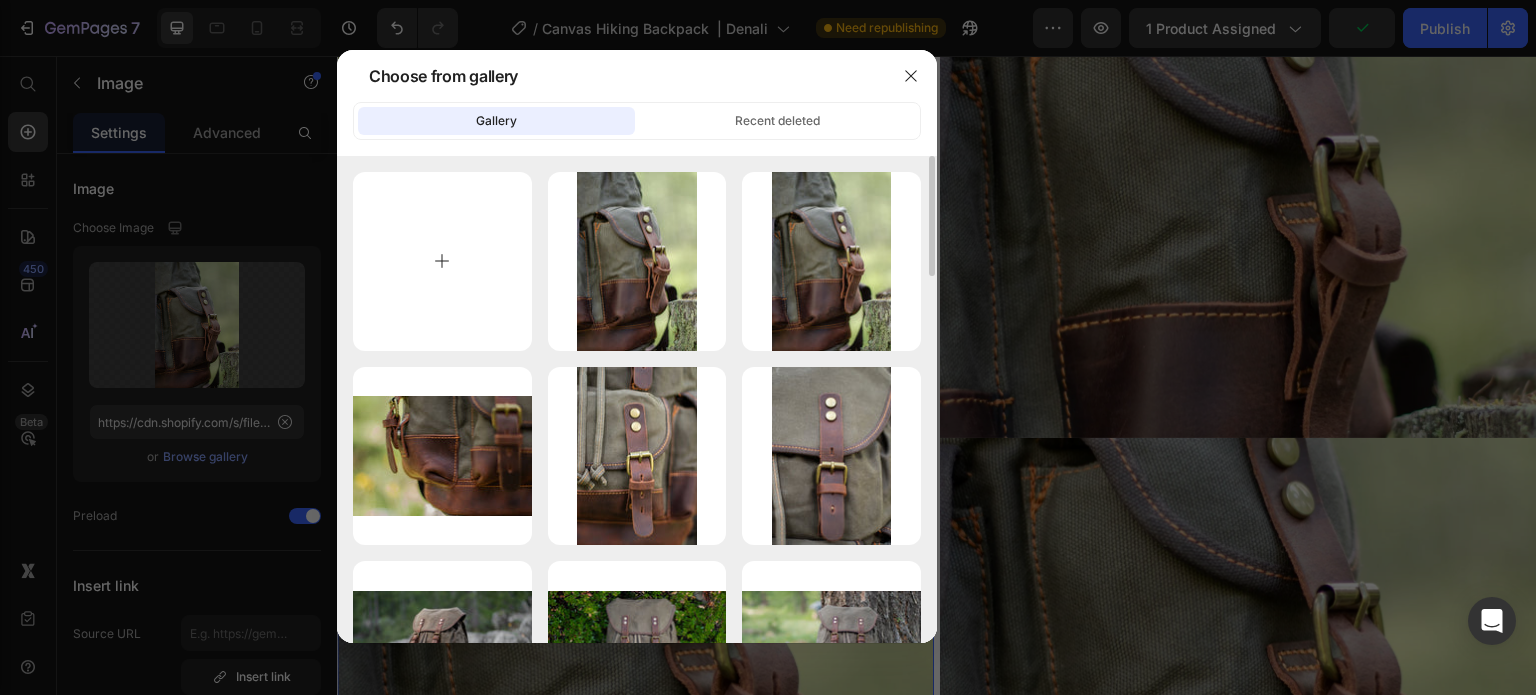 click at bounding box center [442, 261] 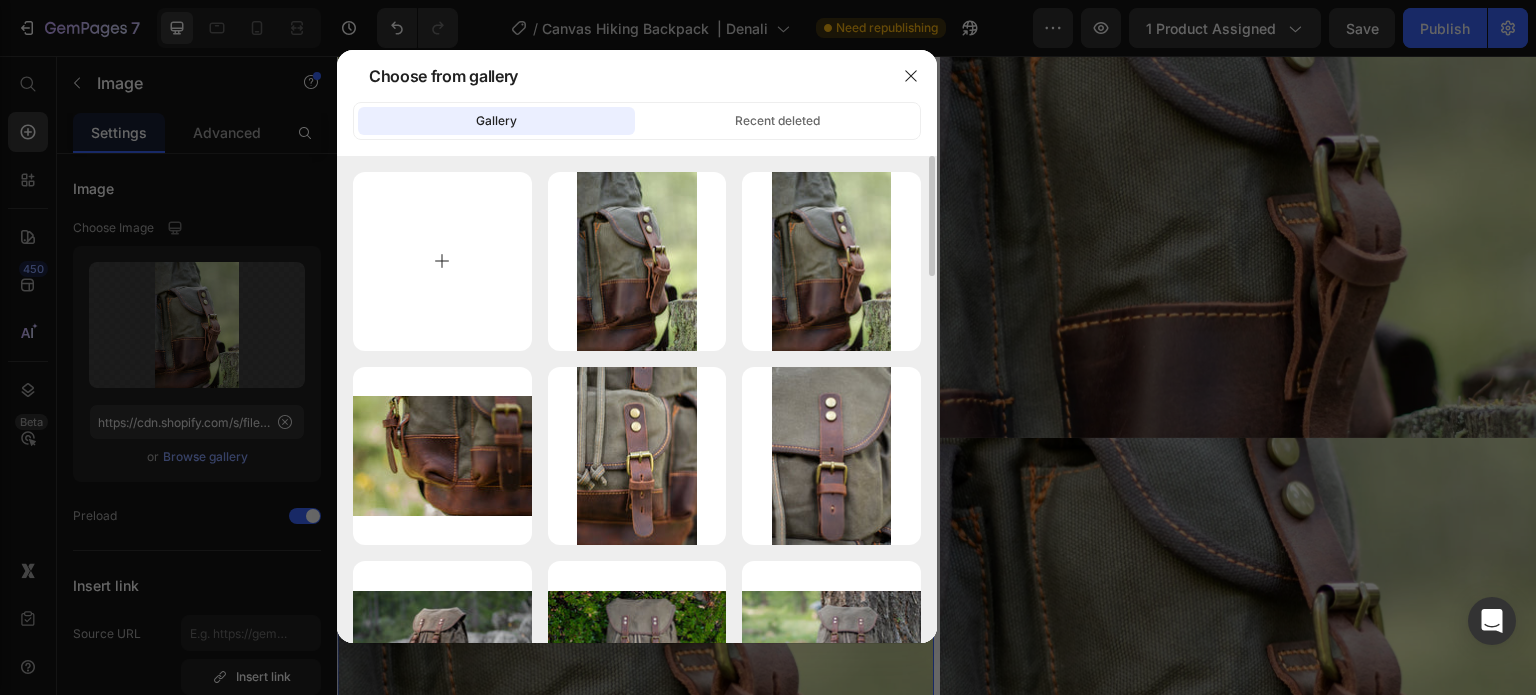type on "C:\fakepath\Canvas-Hiking-Backpack-Uppsala-Eiken-11.webp" 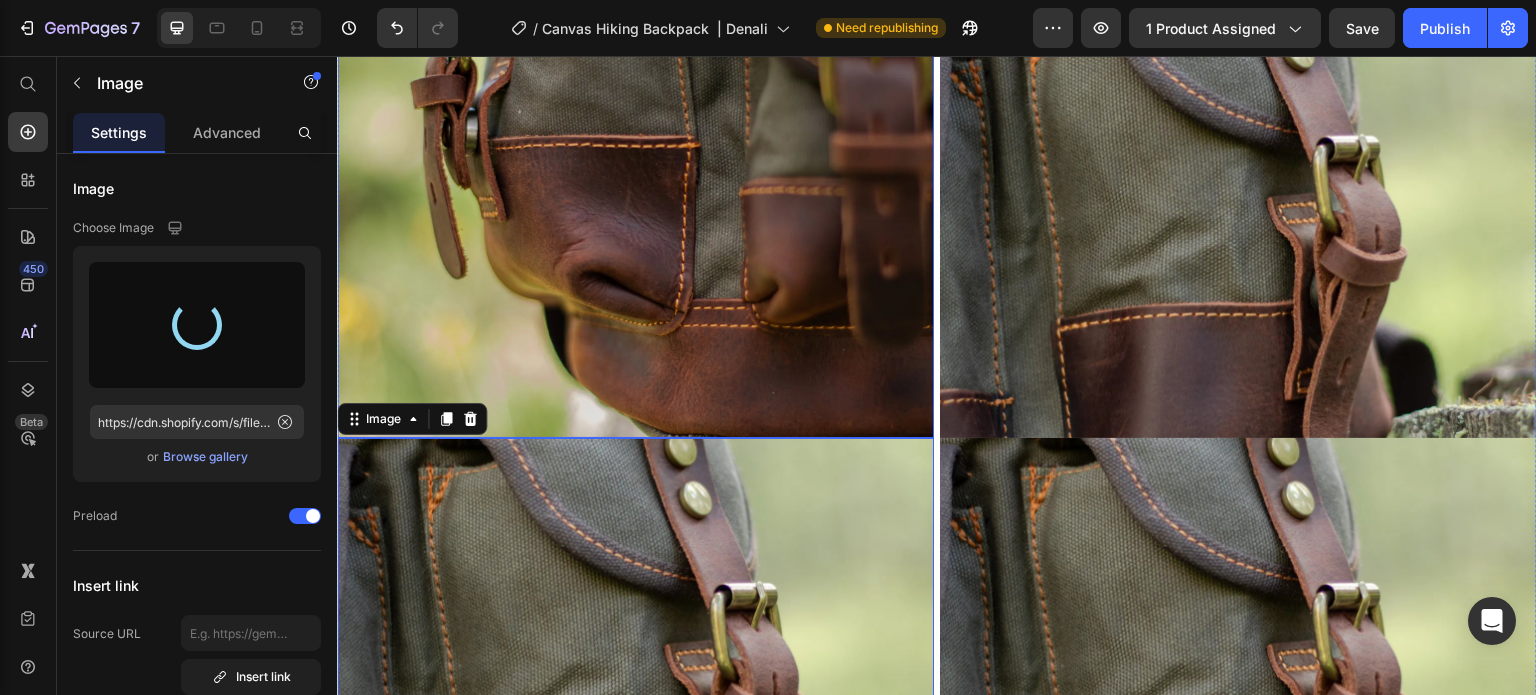 type on "https://cdn.shopify.com/s/files/1/0742/1411/3532/files/gempages_561458054755779440-8e0a5a88-ee40-4249-8052-4342f8a3ceba.webp" 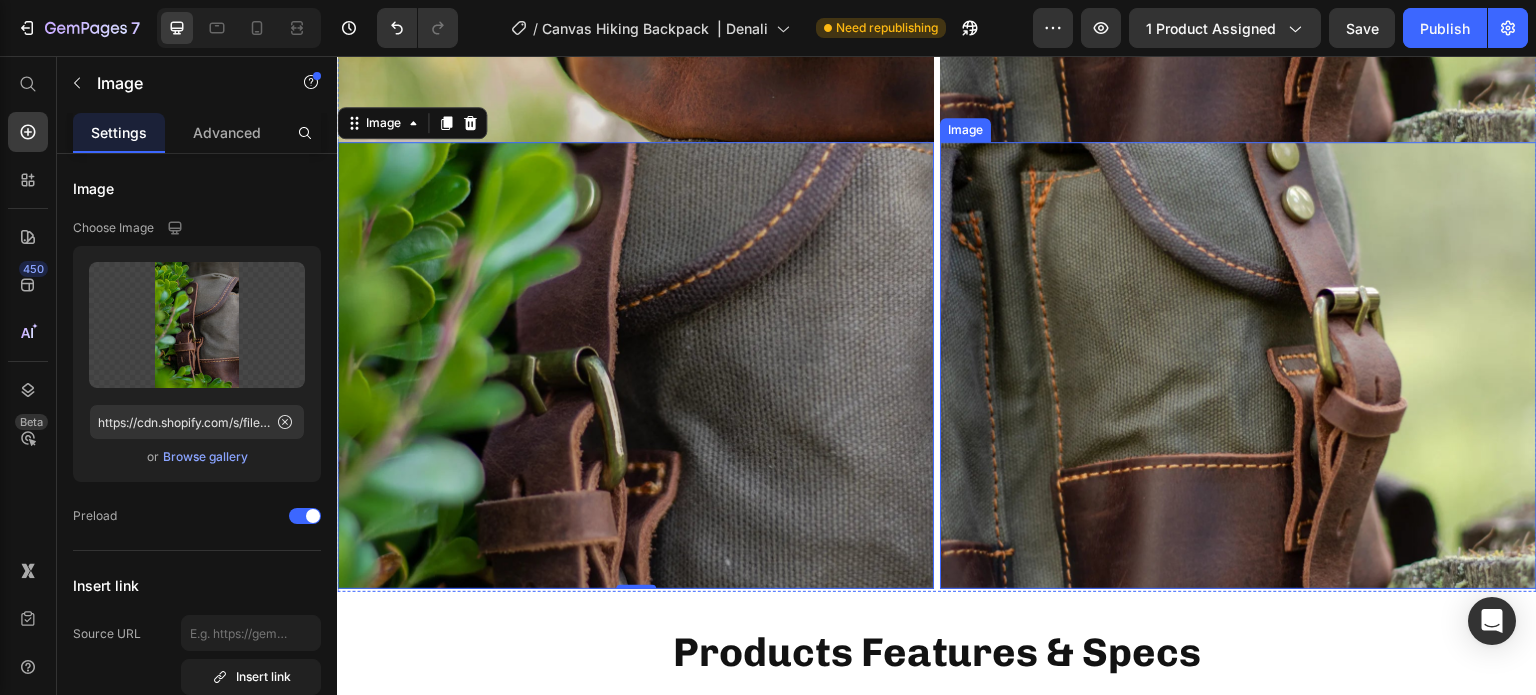 scroll, scrollTop: 5022, scrollLeft: 0, axis: vertical 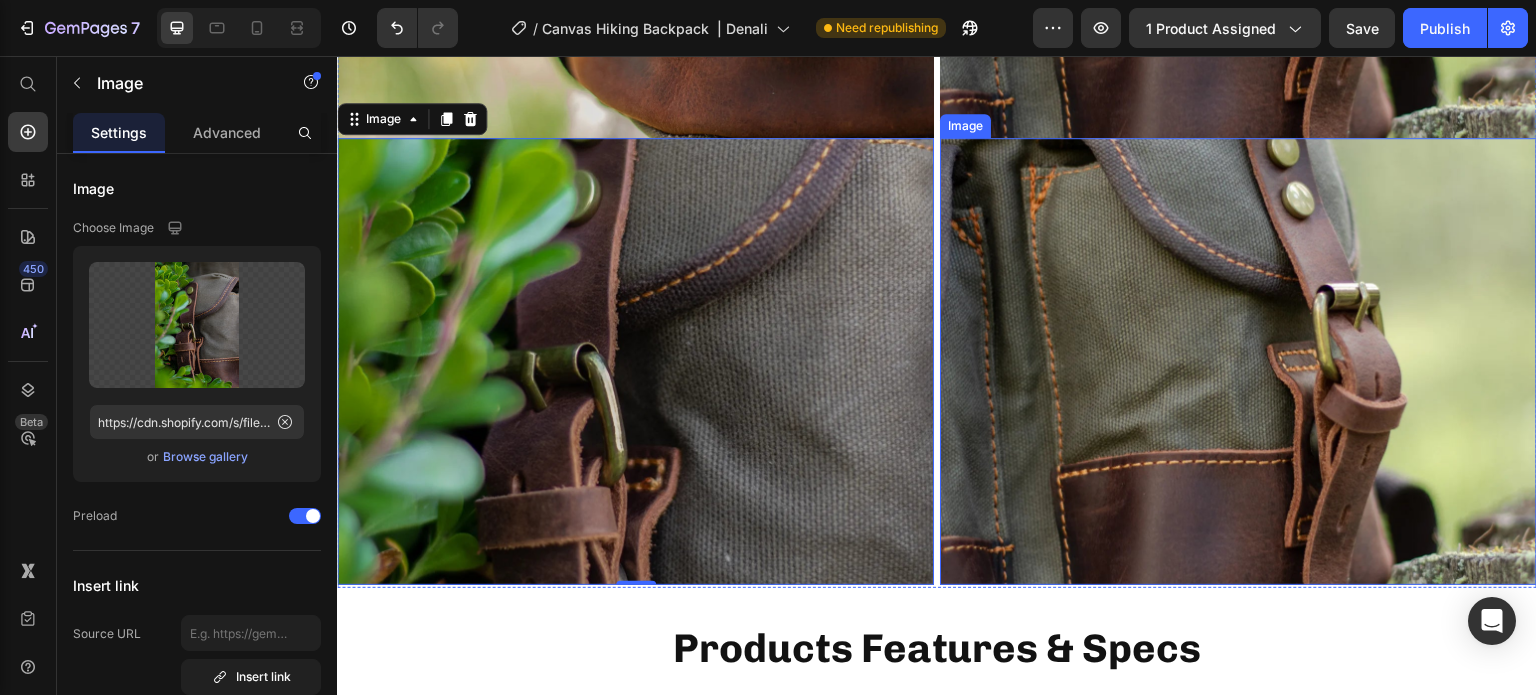 click at bounding box center [1238, 362] 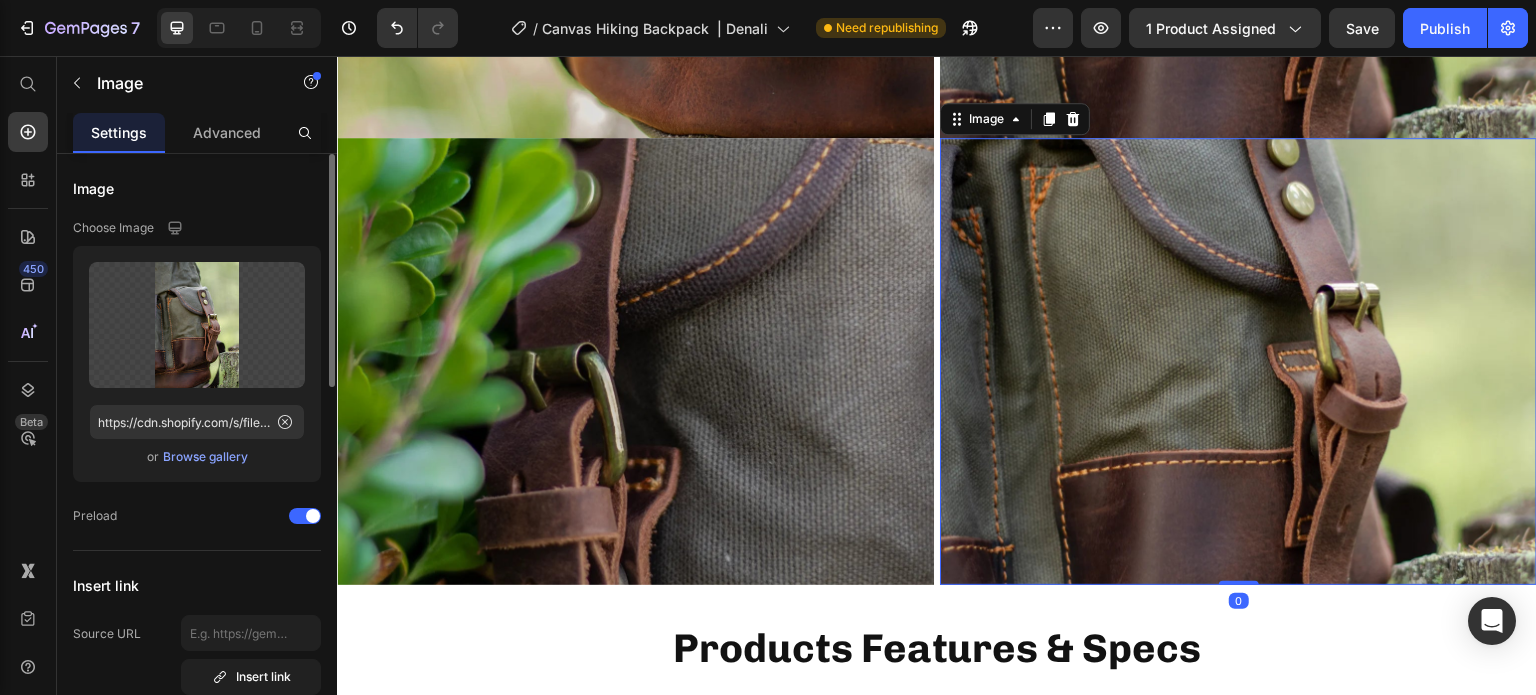 click on "Browse gallery" at bounding box center (205, 457) 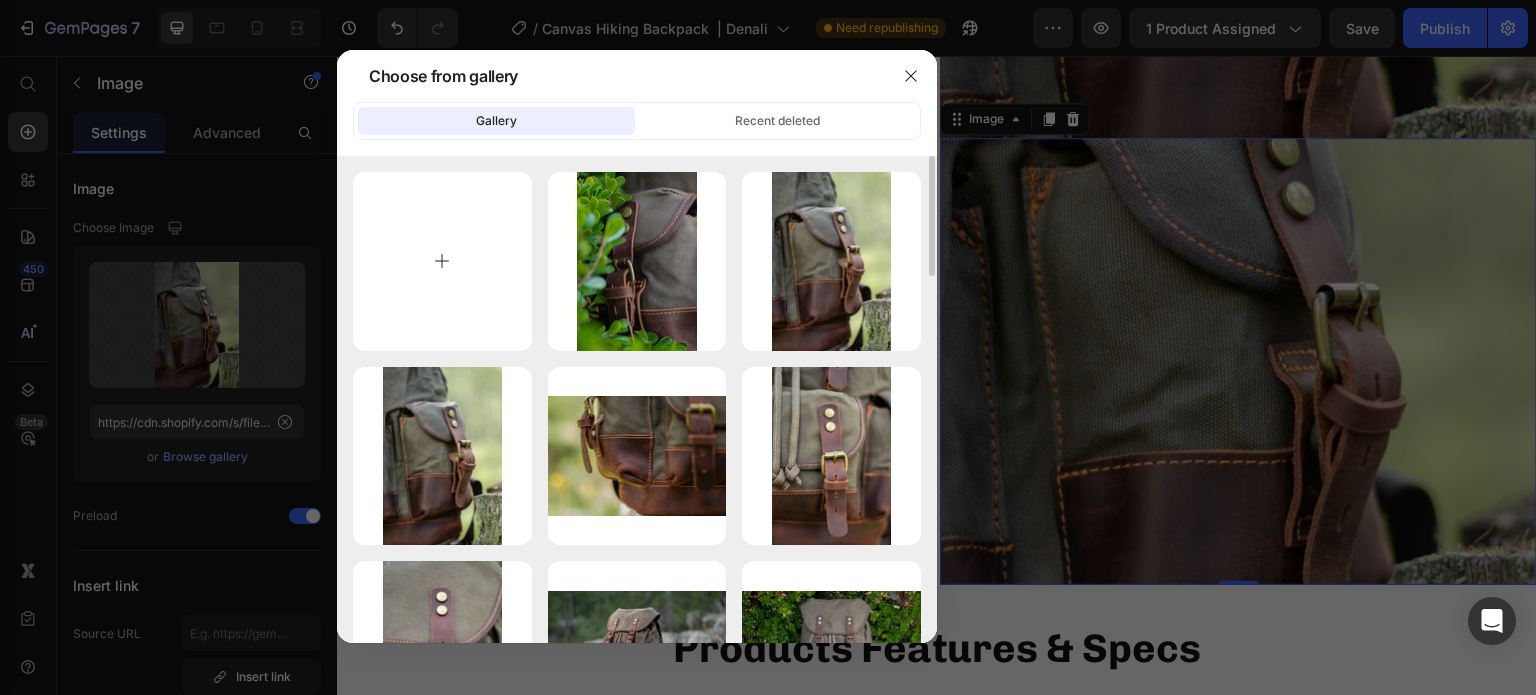 click at bounding box center [442, 261] 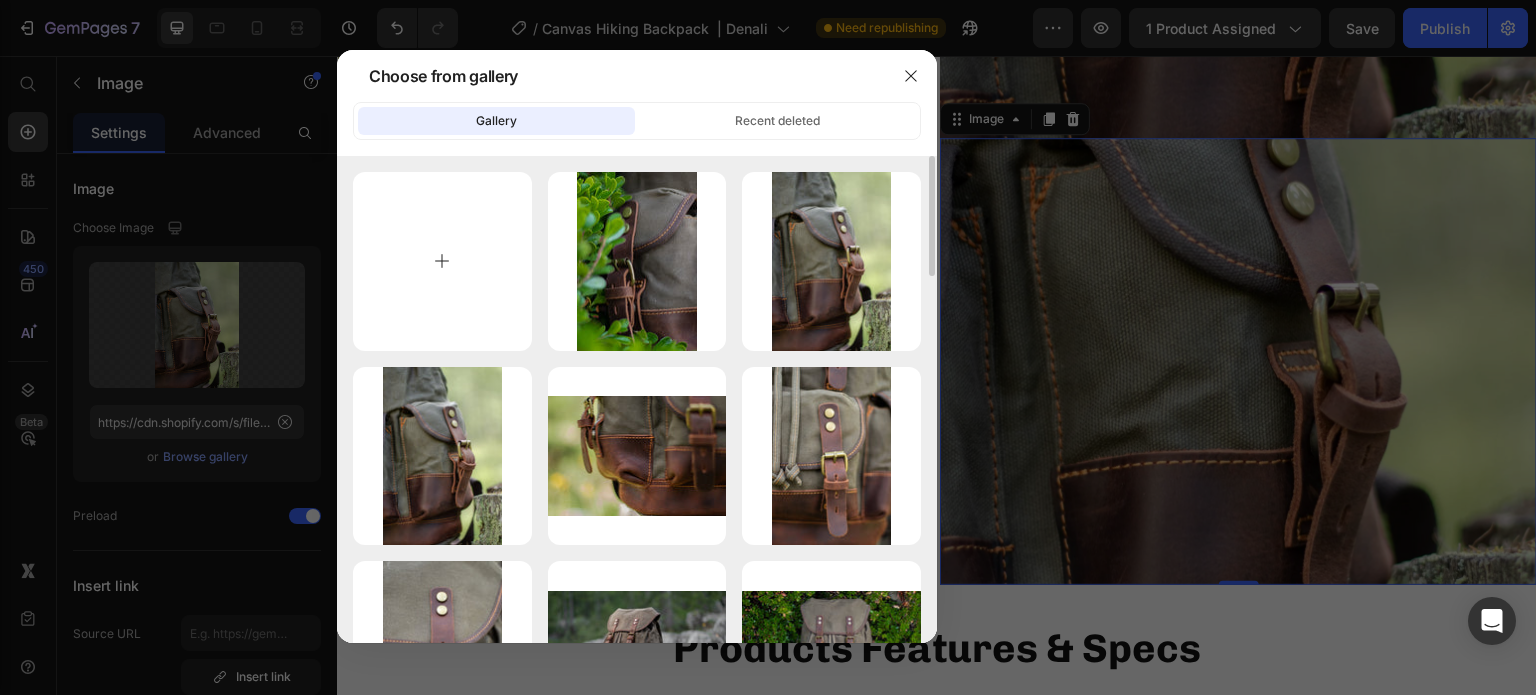type on "C:\fakepath\Canvas-Hiking-Backpack-Uppsala-Eiken-18.webp" 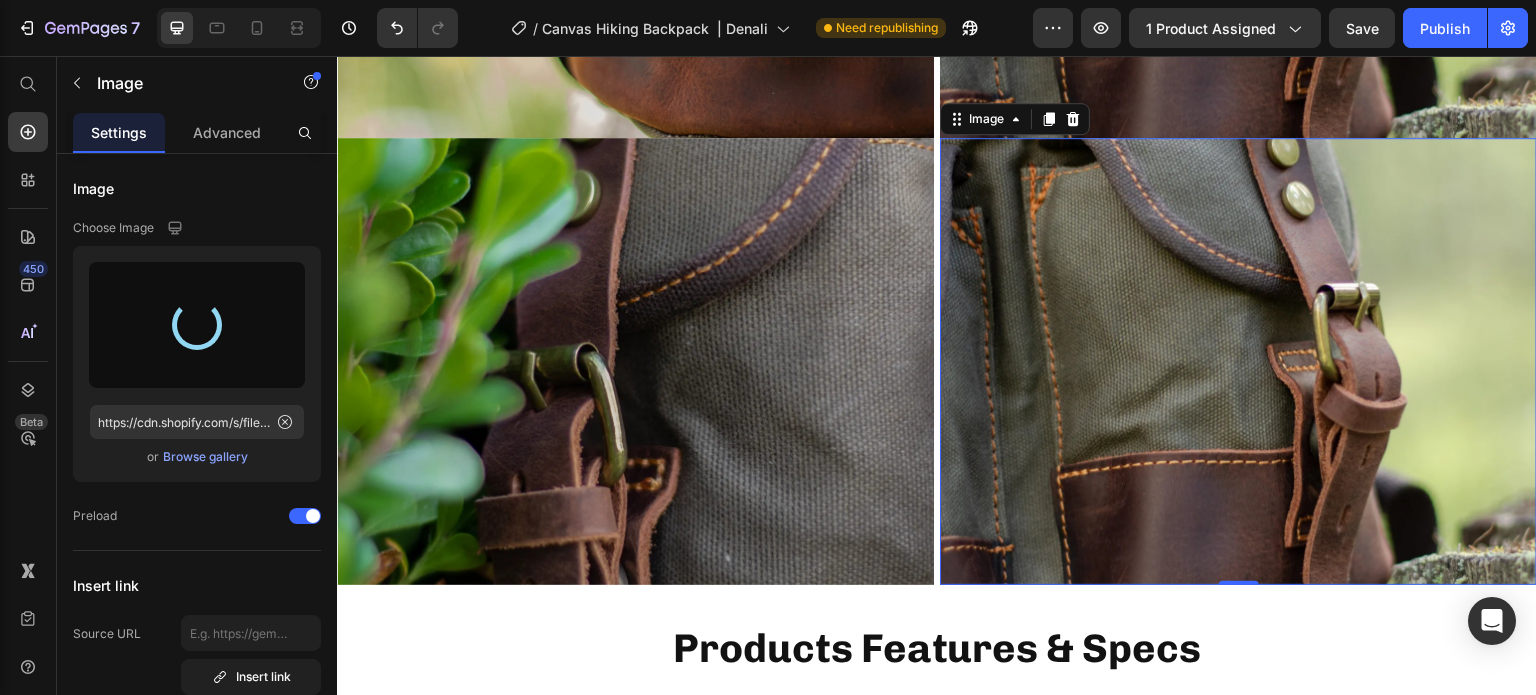 type on "https://cdn.shopify.com/s/files/1/0742/1411/3532/files/gempages_561458054755779440-c6574972-b5da-464e-b42e-769ba0bddc38.webp" 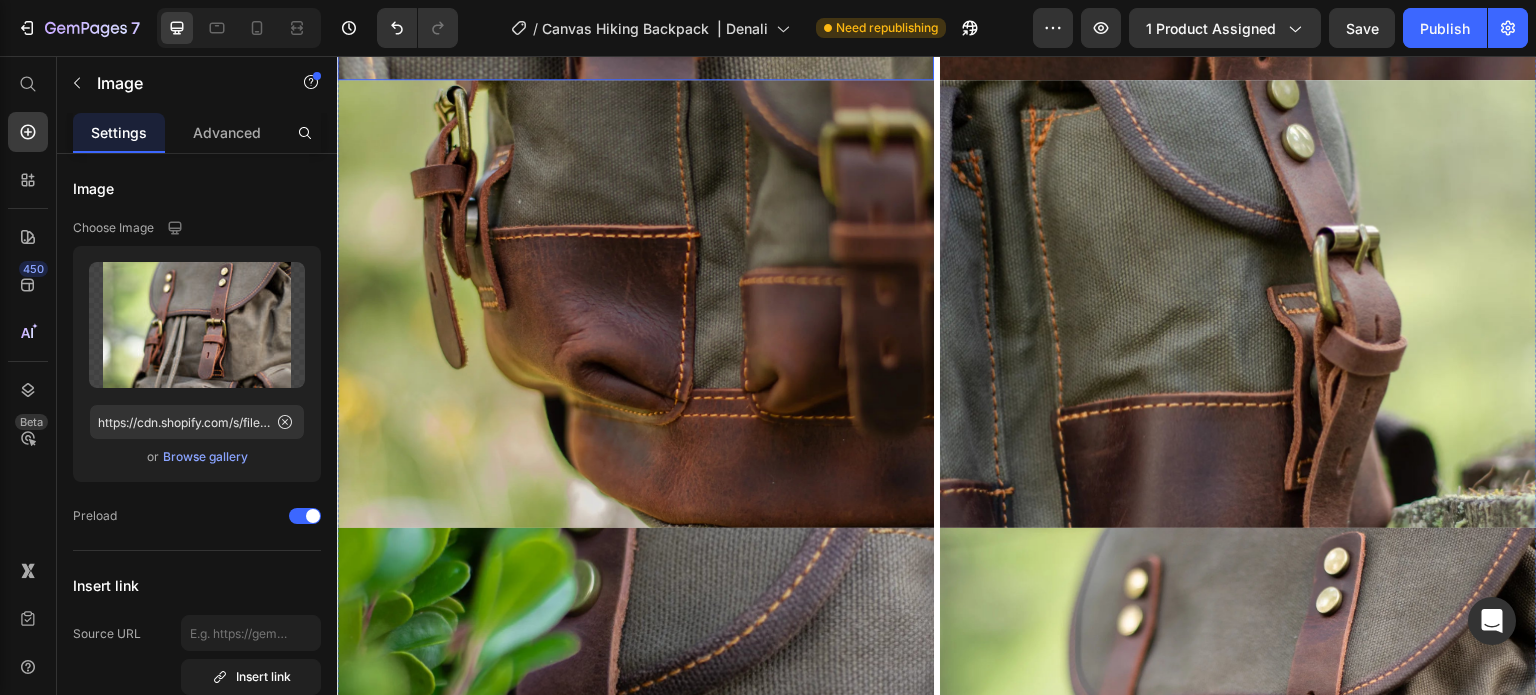 scroll, scrollTop: 4422, scrollLeft: 0, axis: vertical 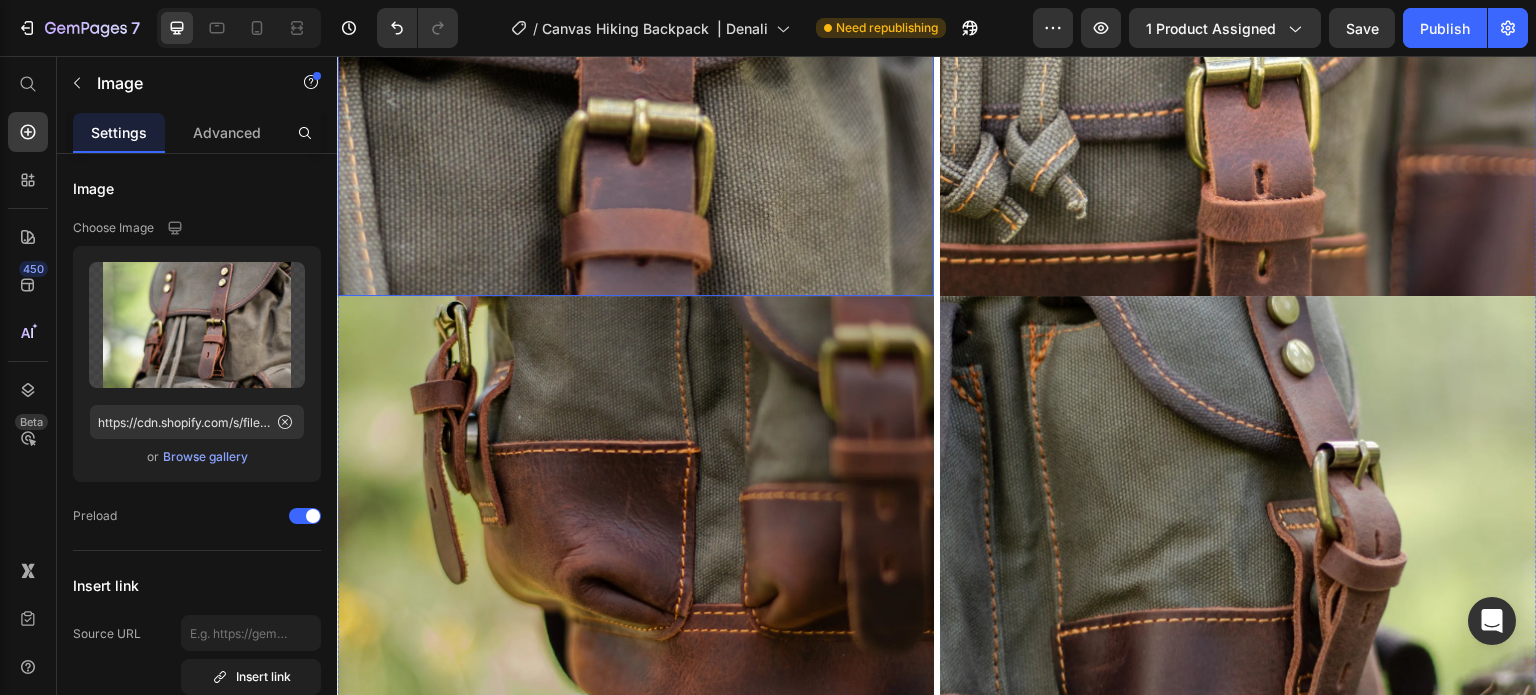 click at bounding box center (635, 72) 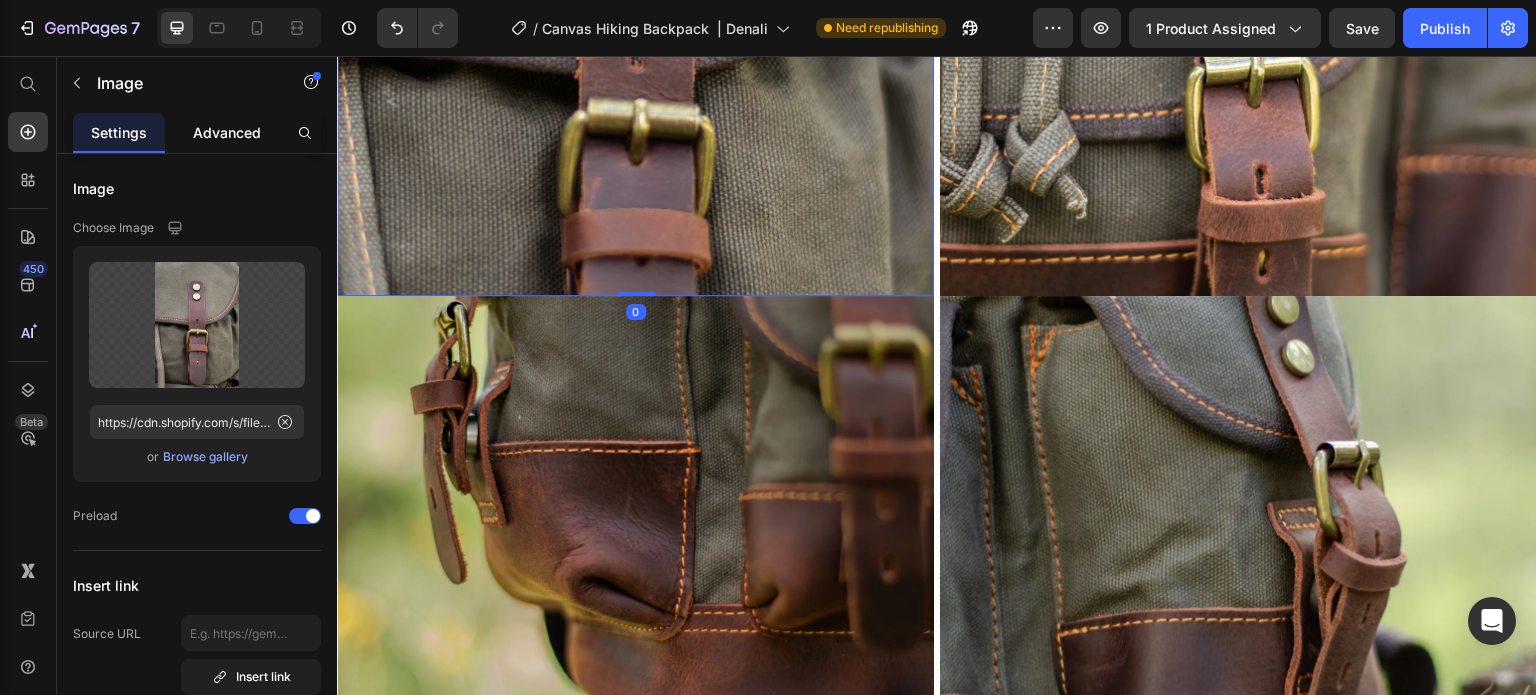 click on "Advanced" at bounding box center (227, 132) 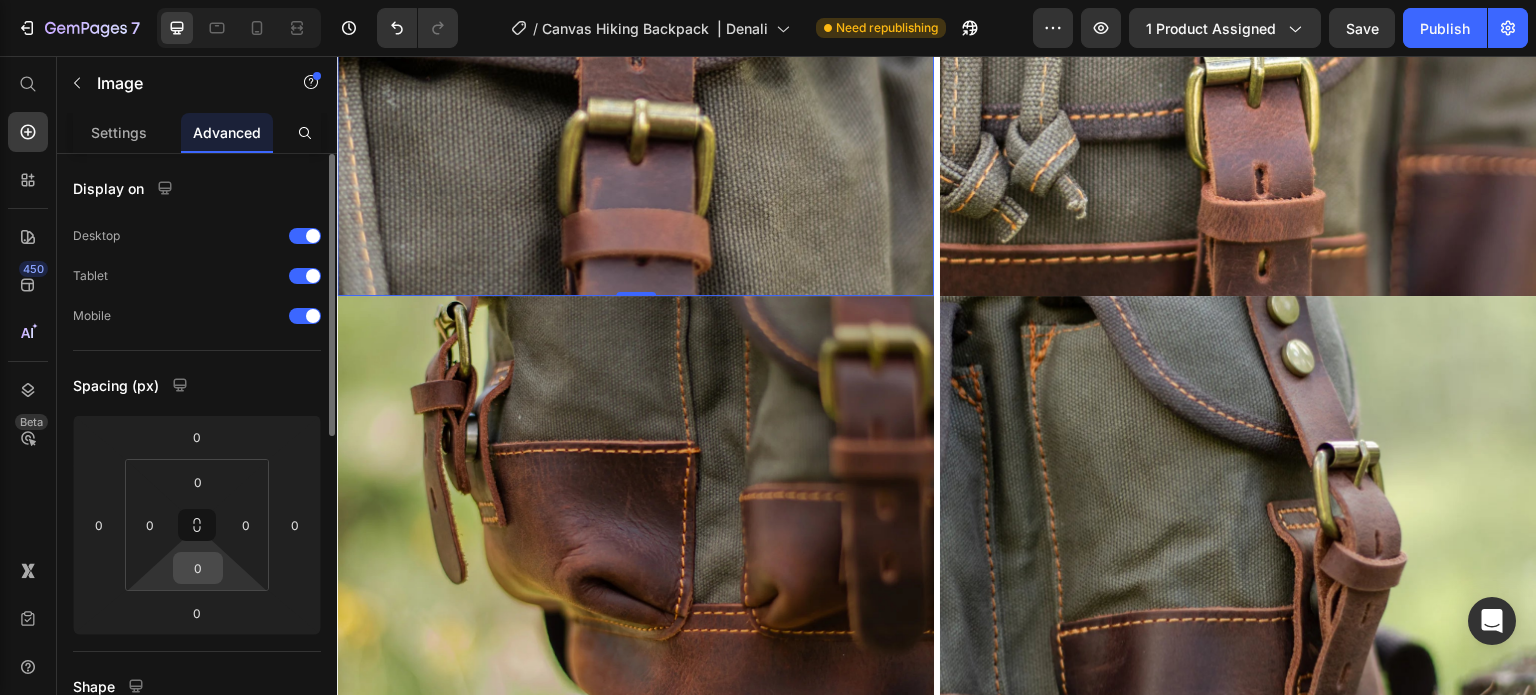click on "0" at bounding box center [198, 568] 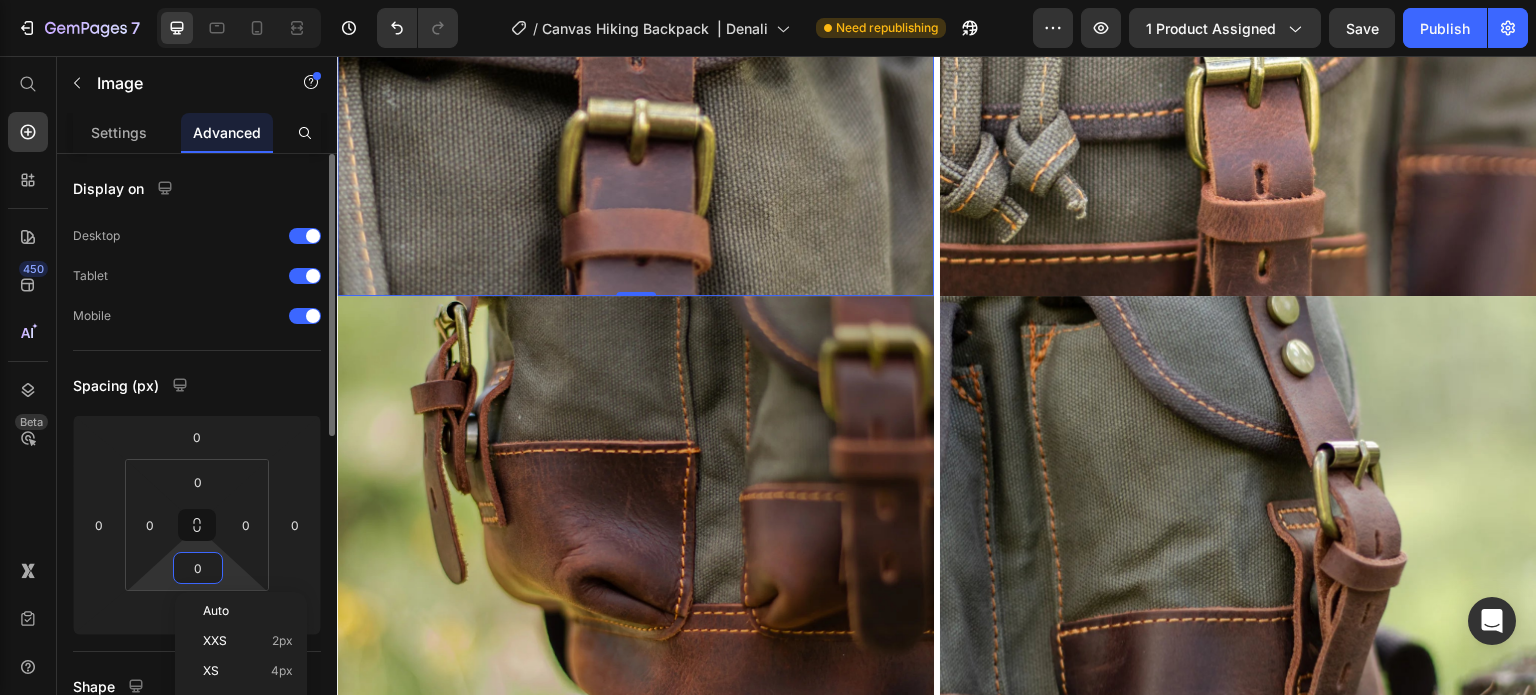 type on "5" 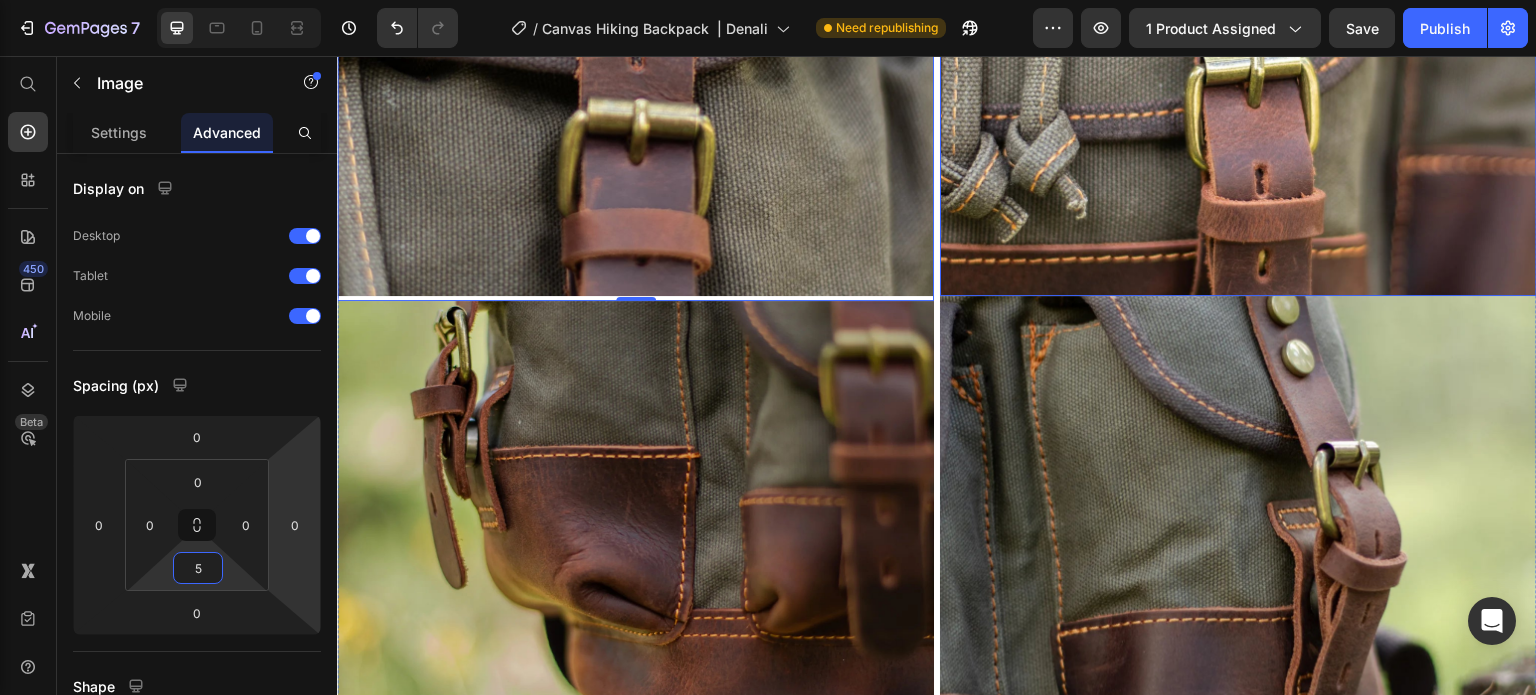 click at bounding box center [1238, 72] 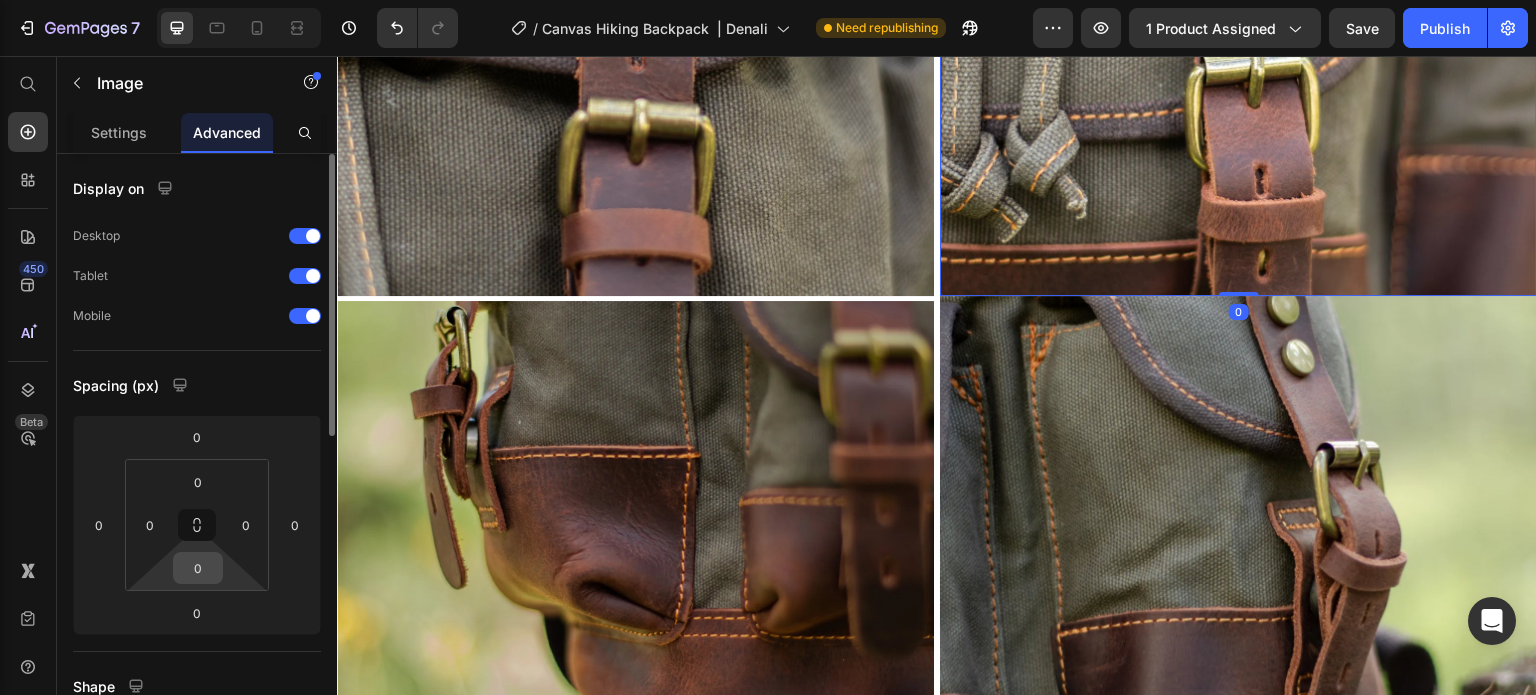 click on "0" at bounding box center [198, 568] 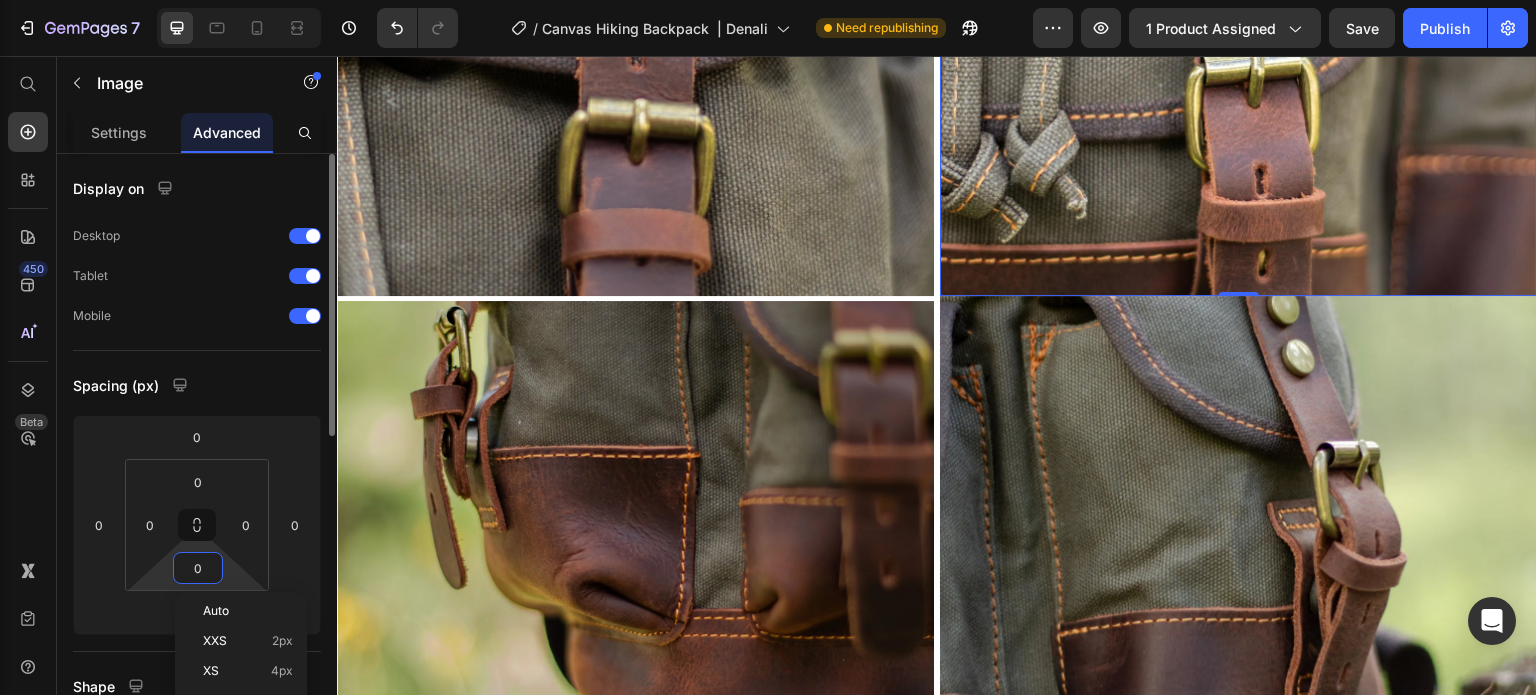 type on "5" 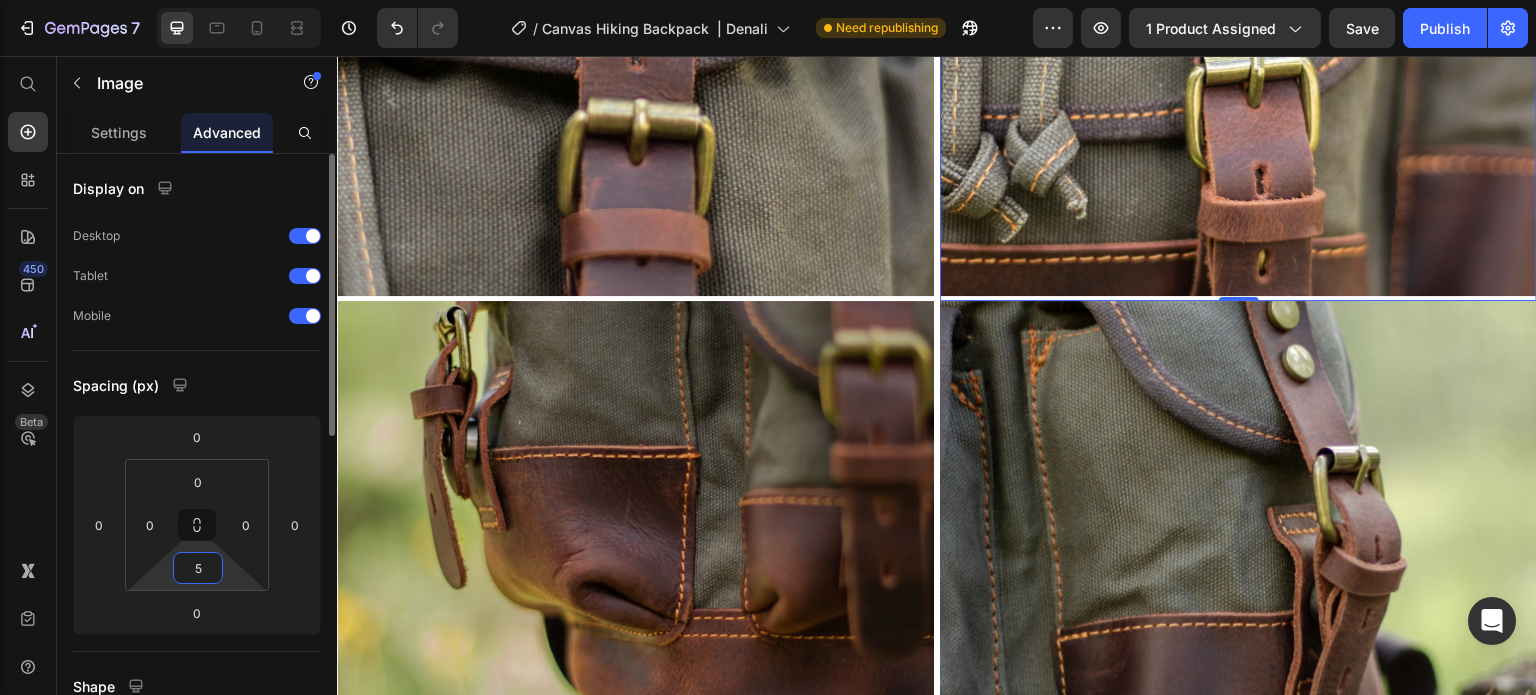scroll, scrollTop: 200, scrollLeft: 0, axis: vertical 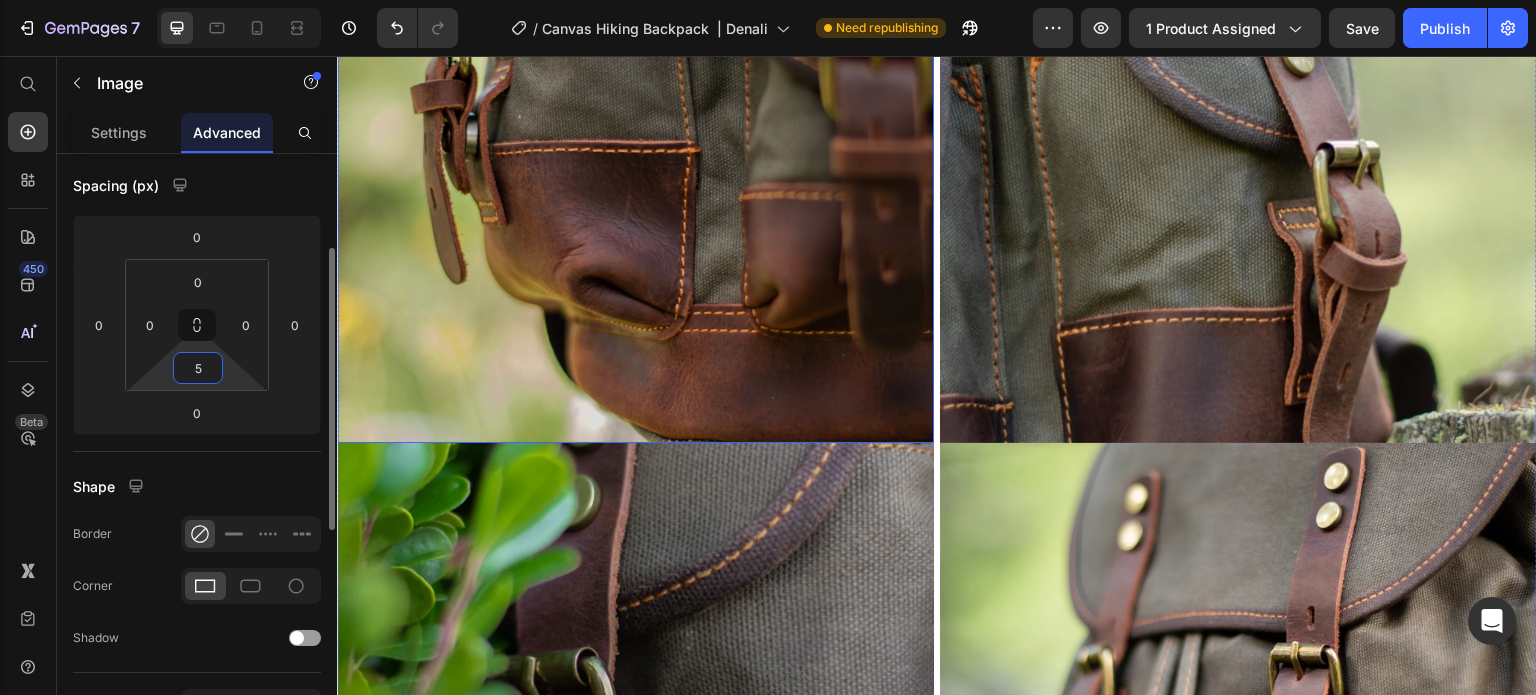 click at bounding box center (635, 219) 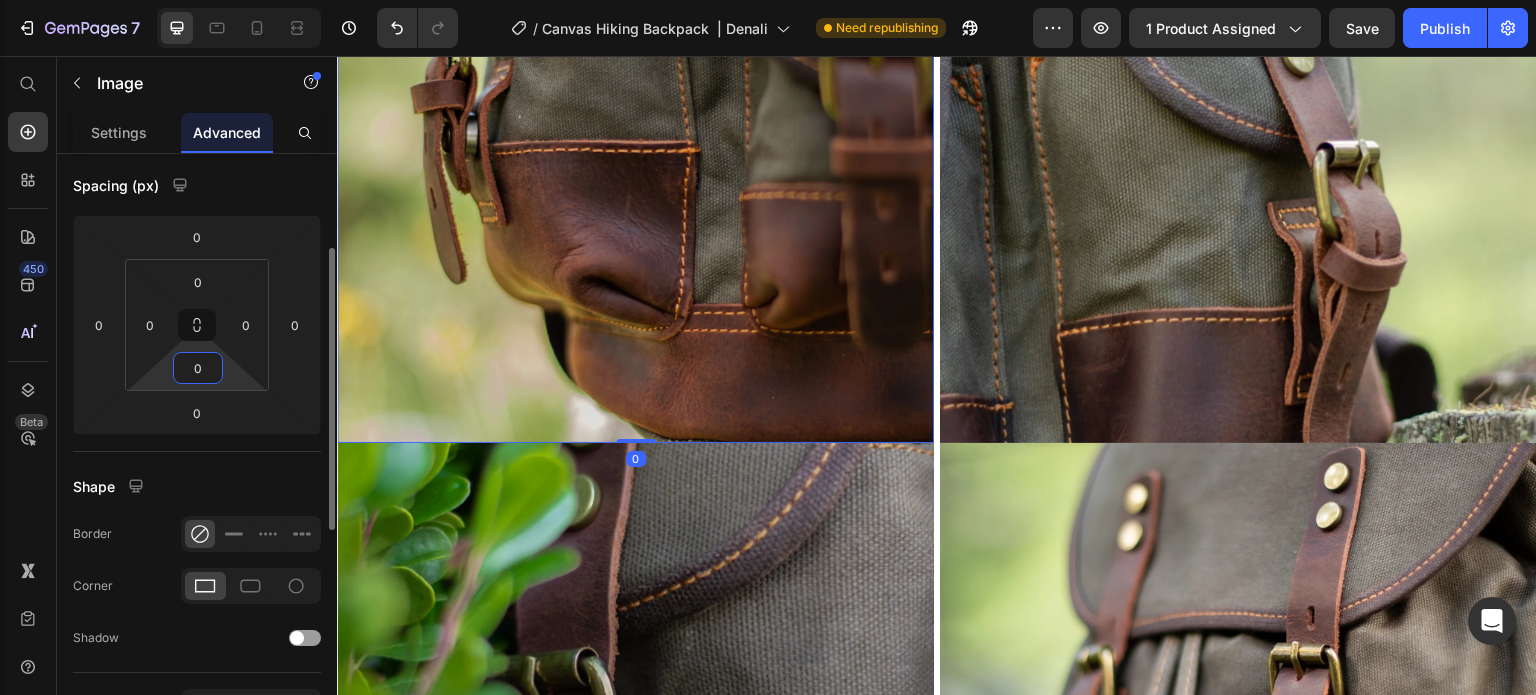 click on "0" at bounding box center (198, 368) 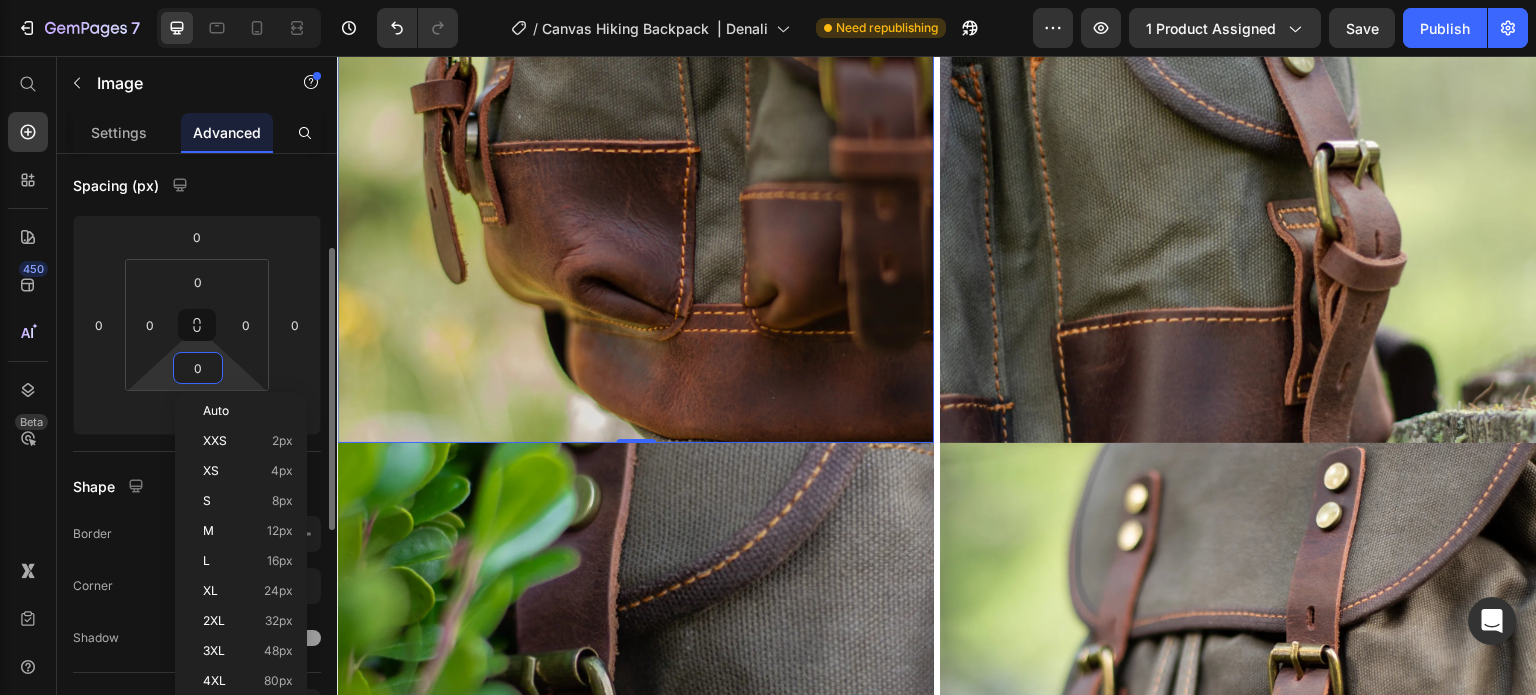 type on "5" 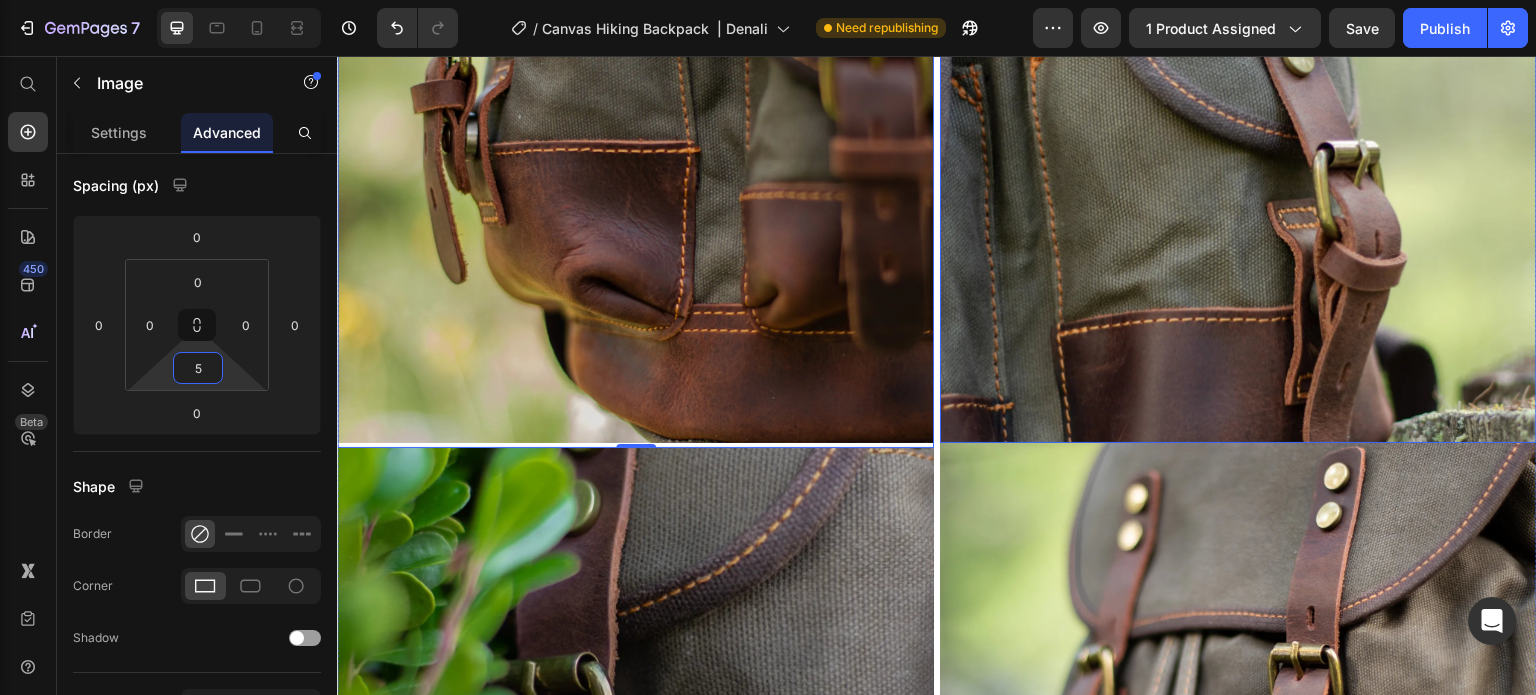 click at bounding box center (1238, 219) 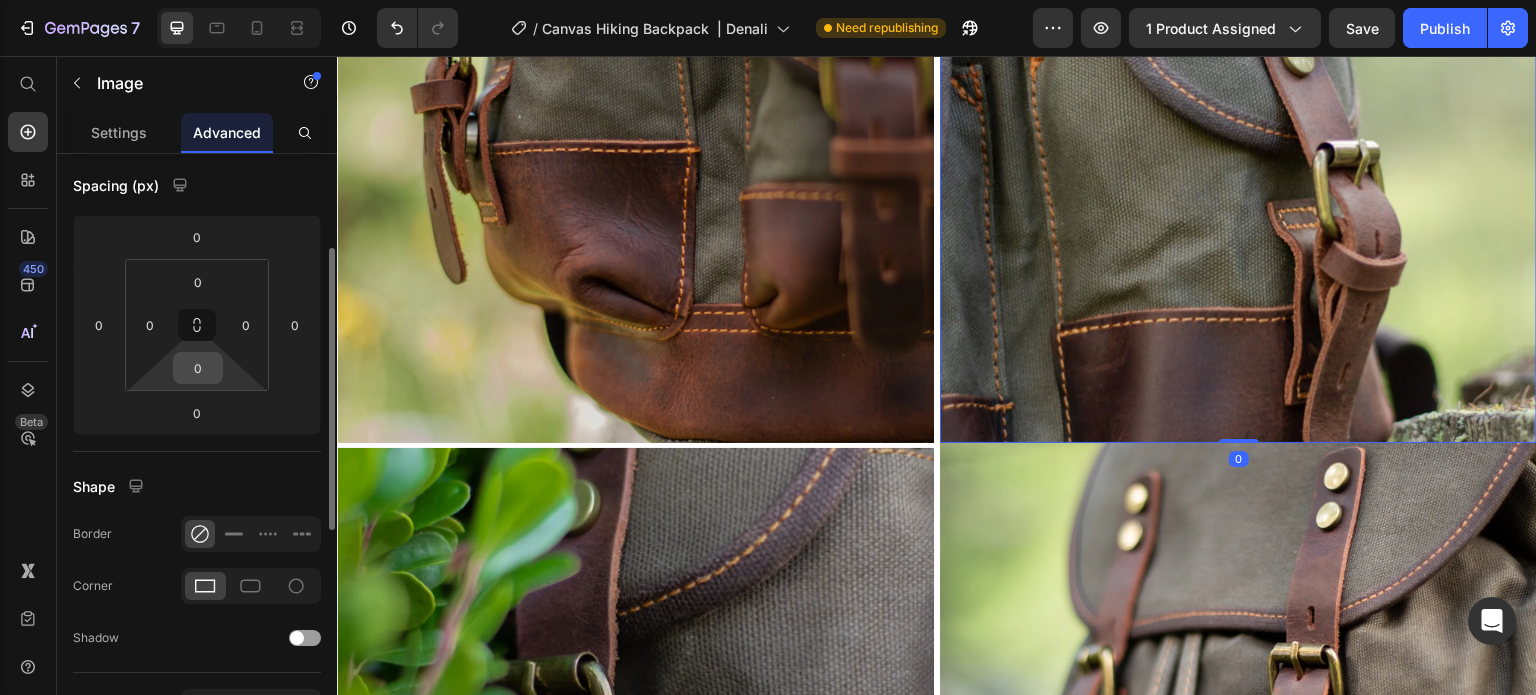 click on "0" at bounding box center [198, 368] 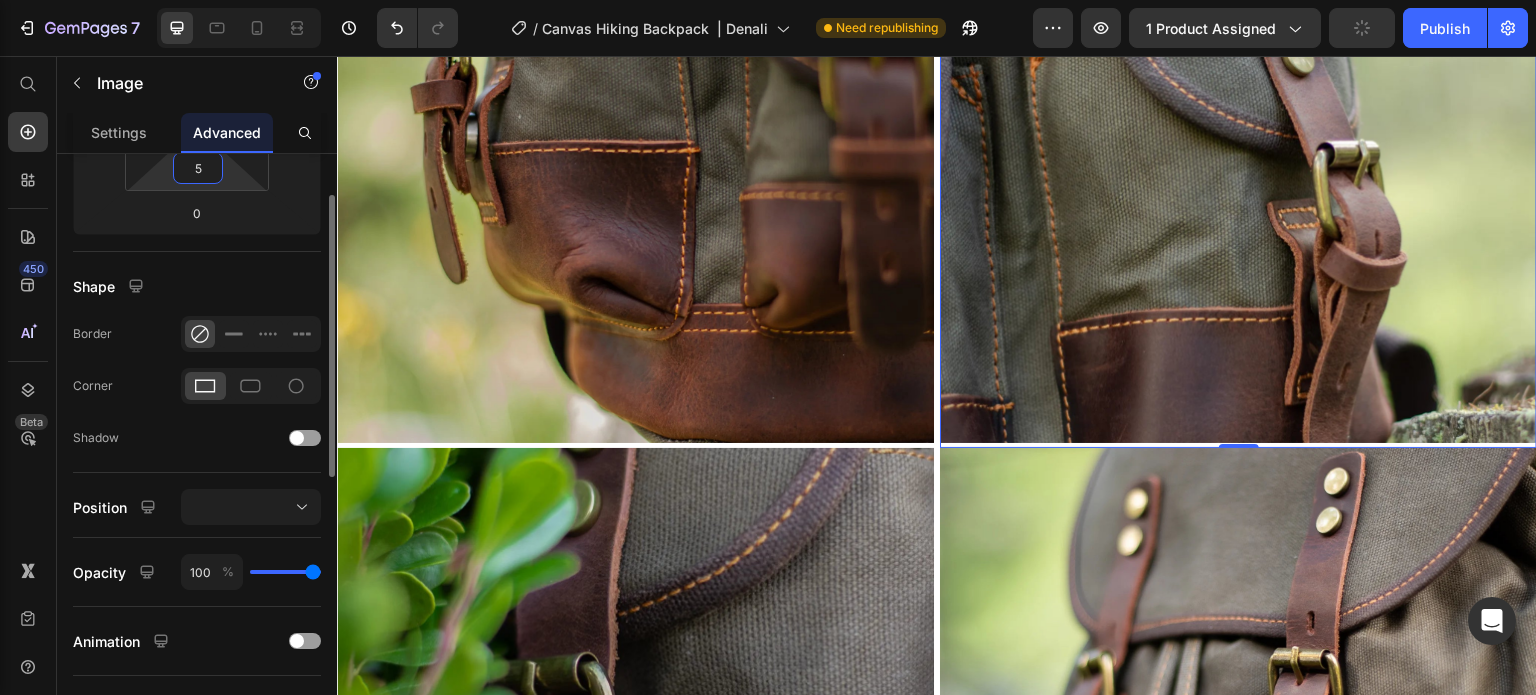 scroll, scrollTop: 600, scrollLeft: 0, axis: vertical 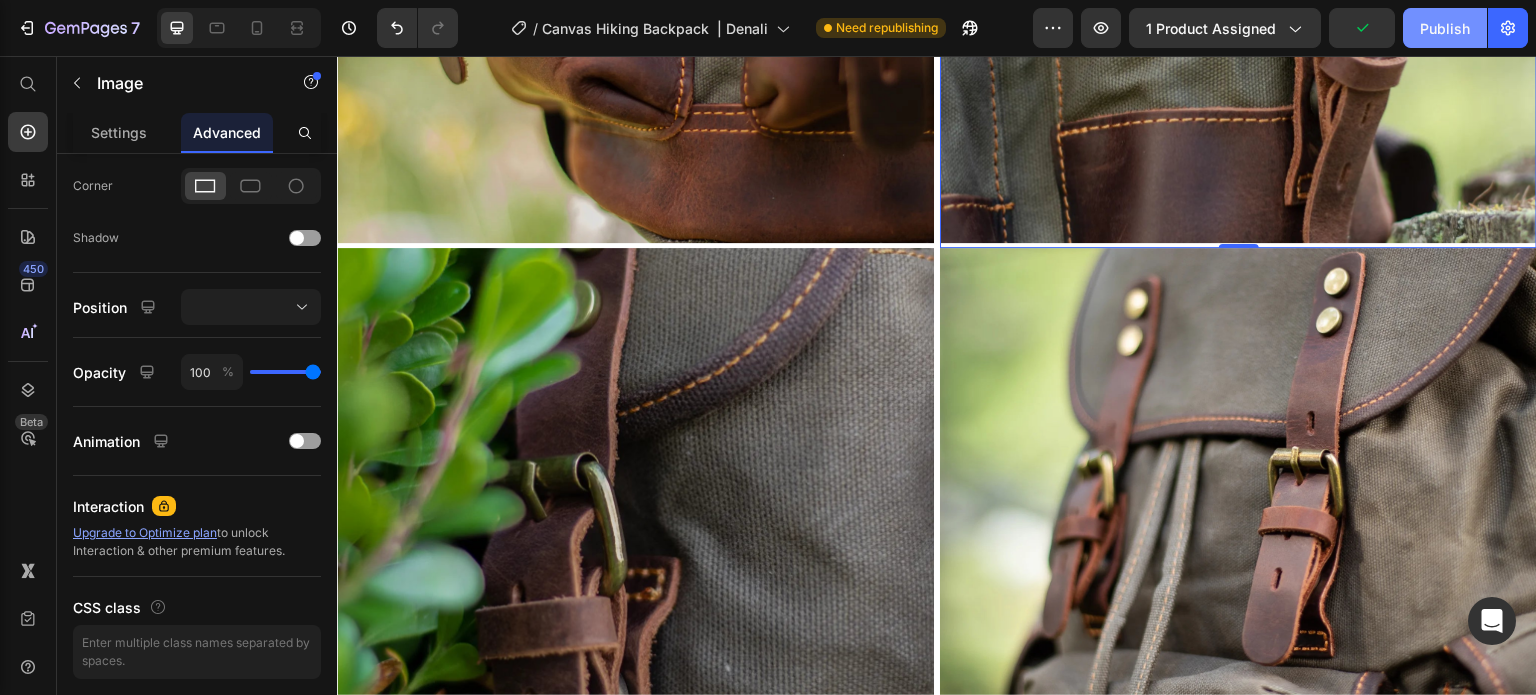 type on "5" 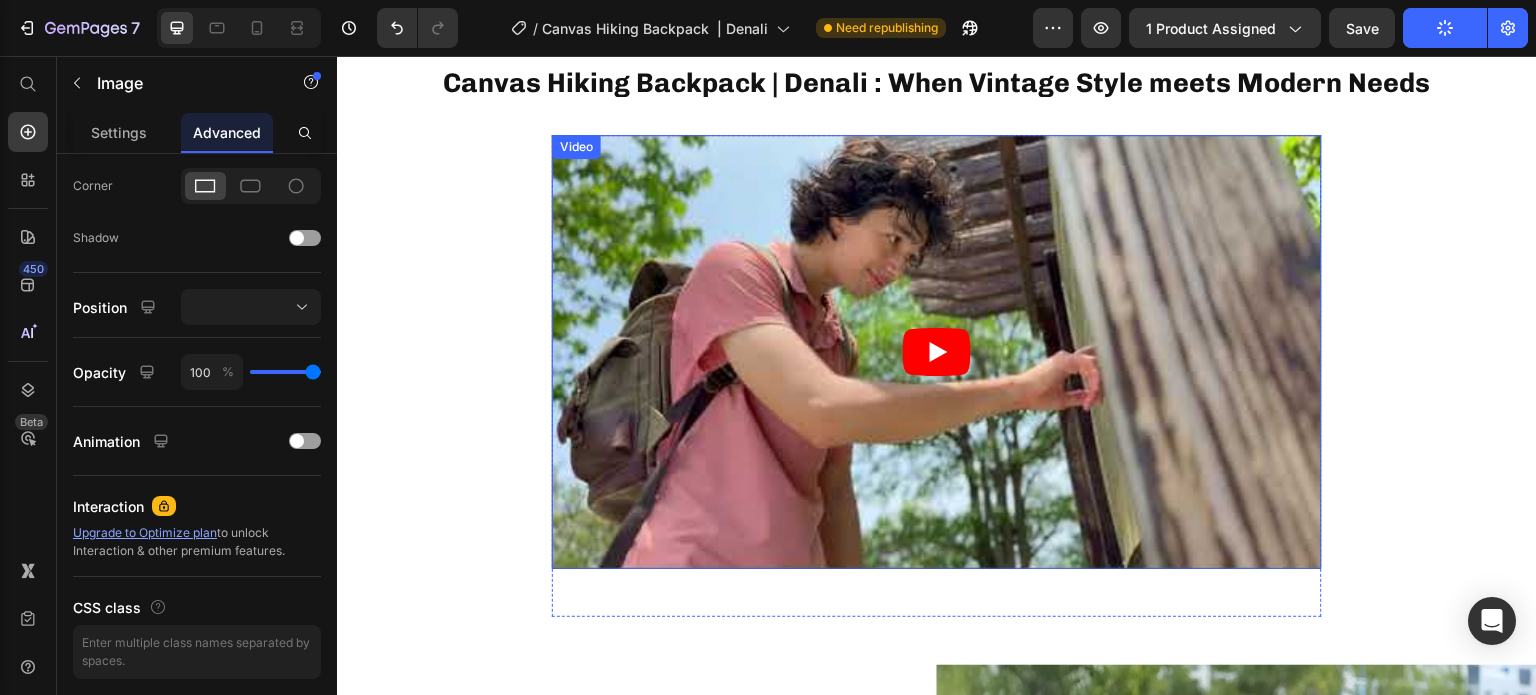 scroll, scrollTop: 922, scrollLeft: 0, axis: vertical 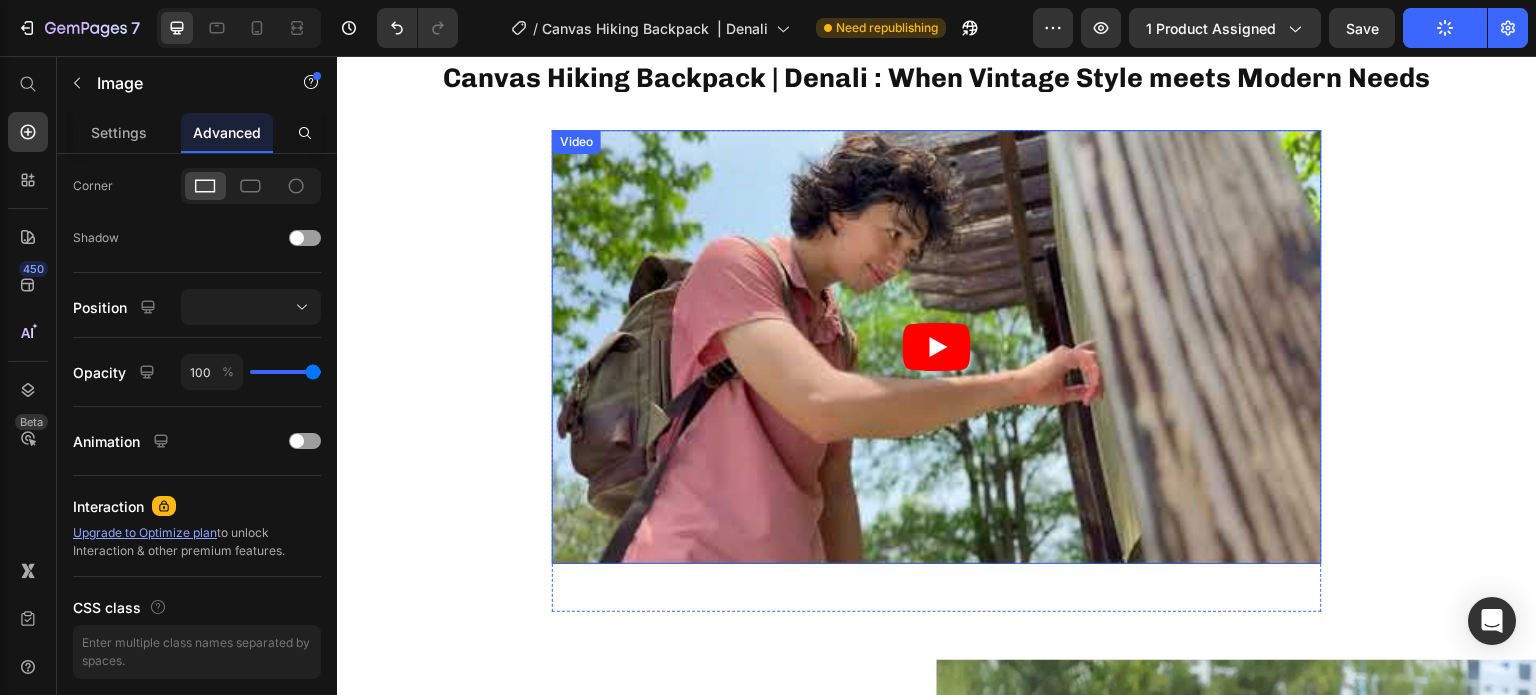 click 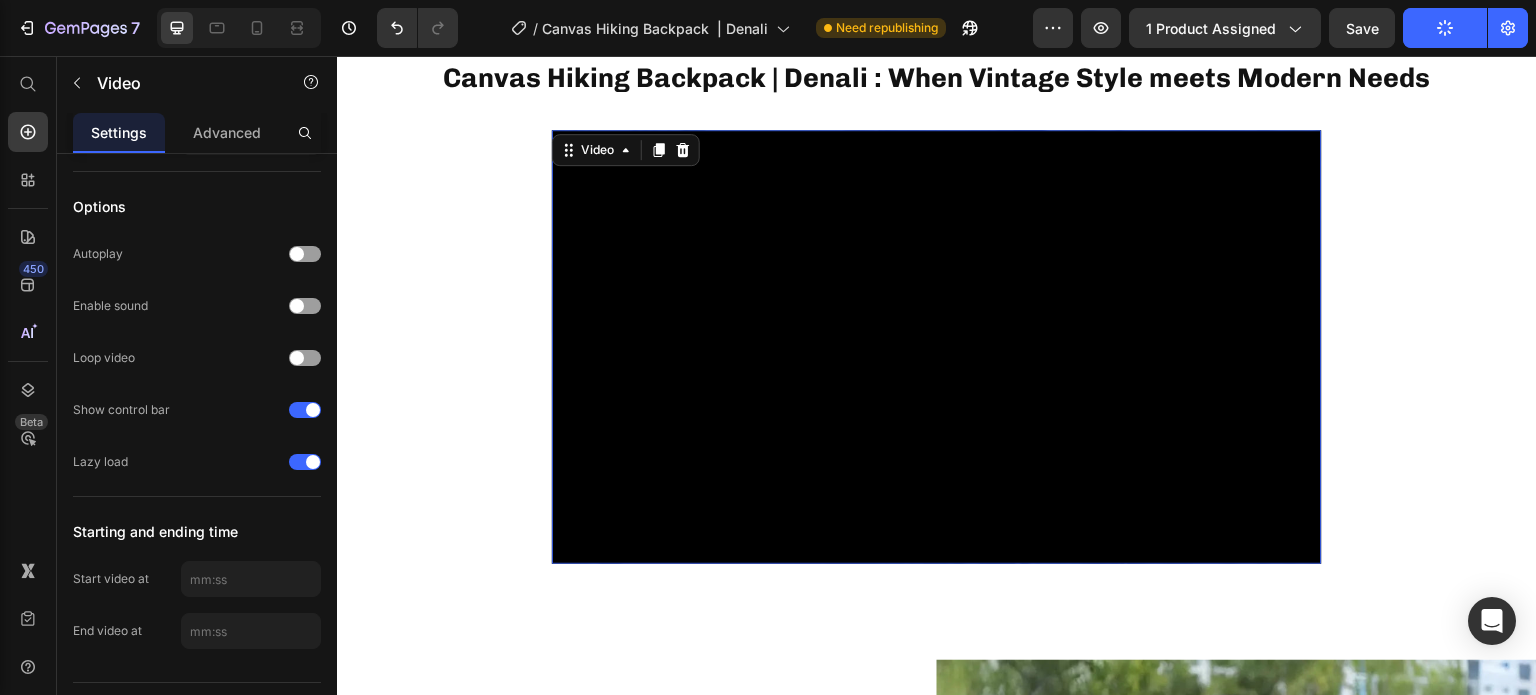 scroll, scrollTop: 0, scrollLeft: 0, axis: both 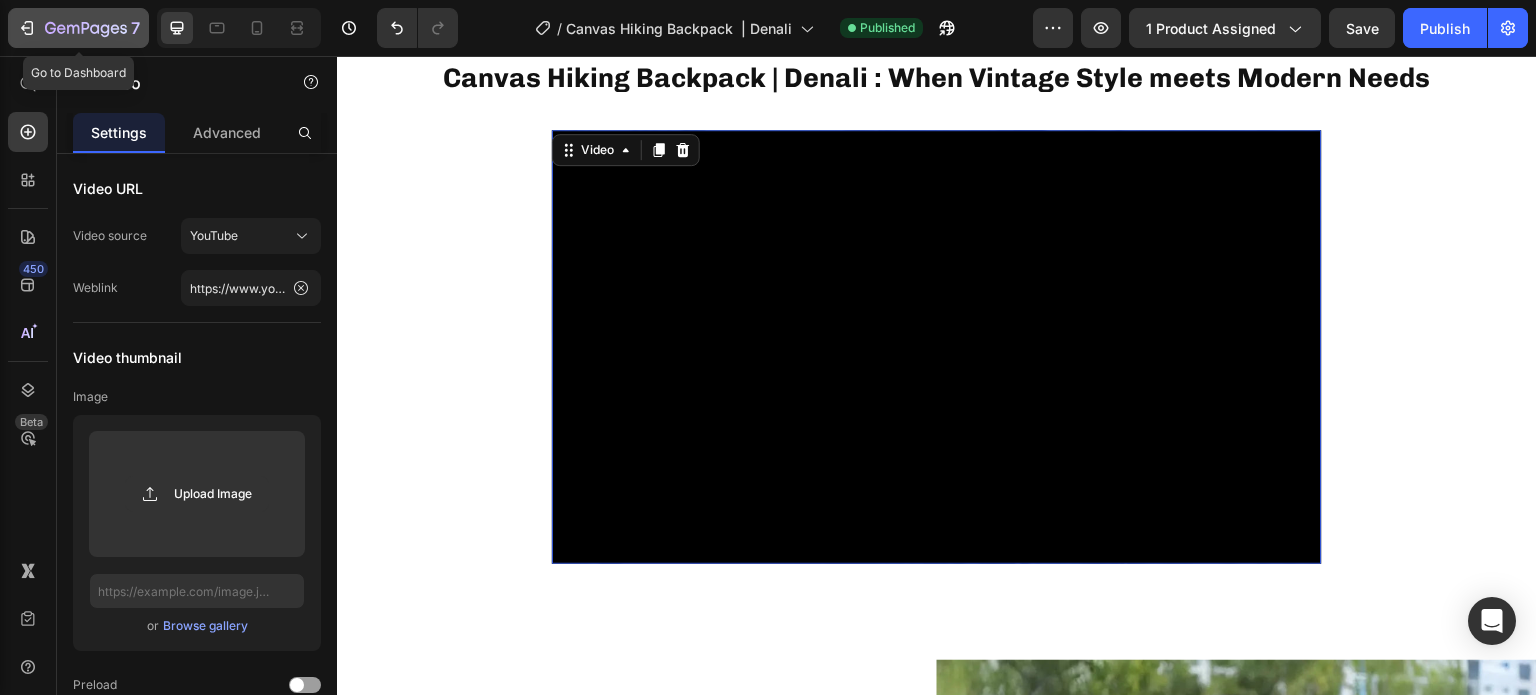 click 